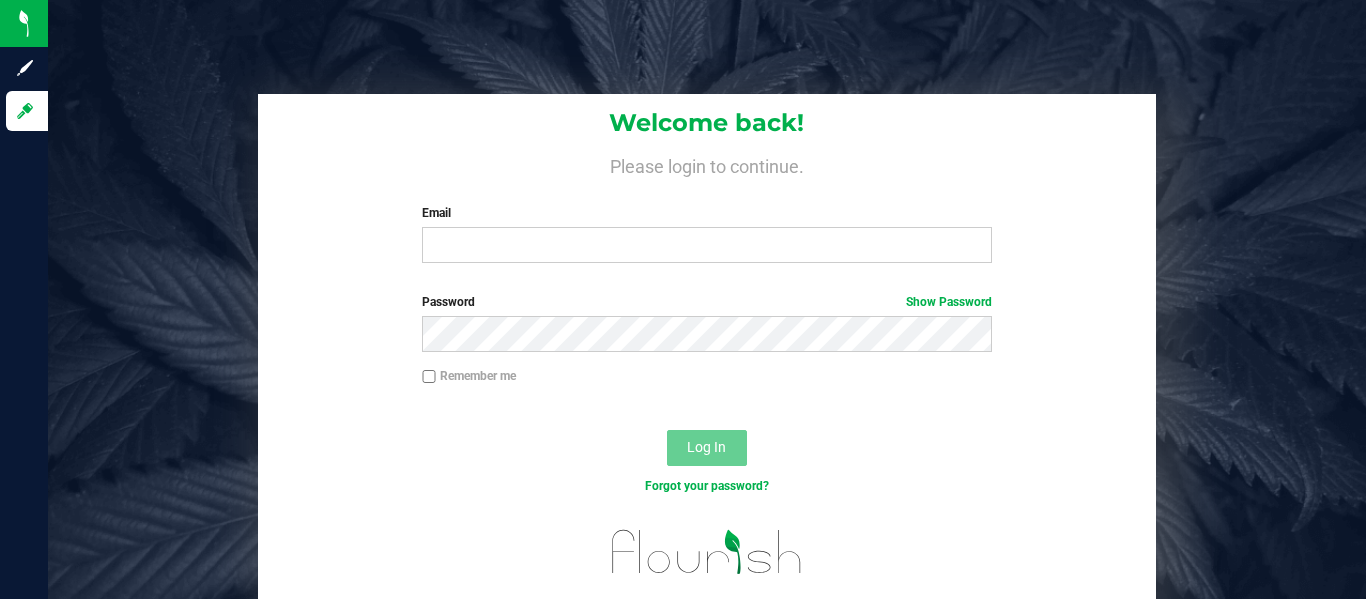 scroll, scrollTop: 0, scrollLeft: 0, axis: both 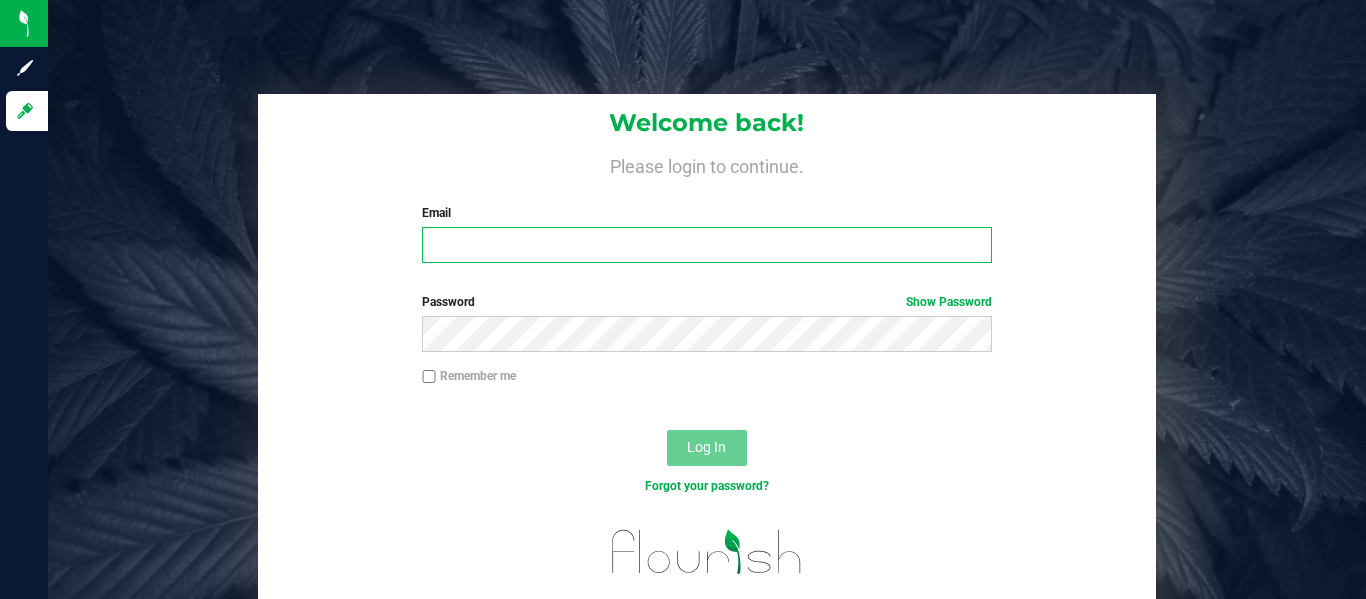 click on "Email" at bounding box center (706, 245) 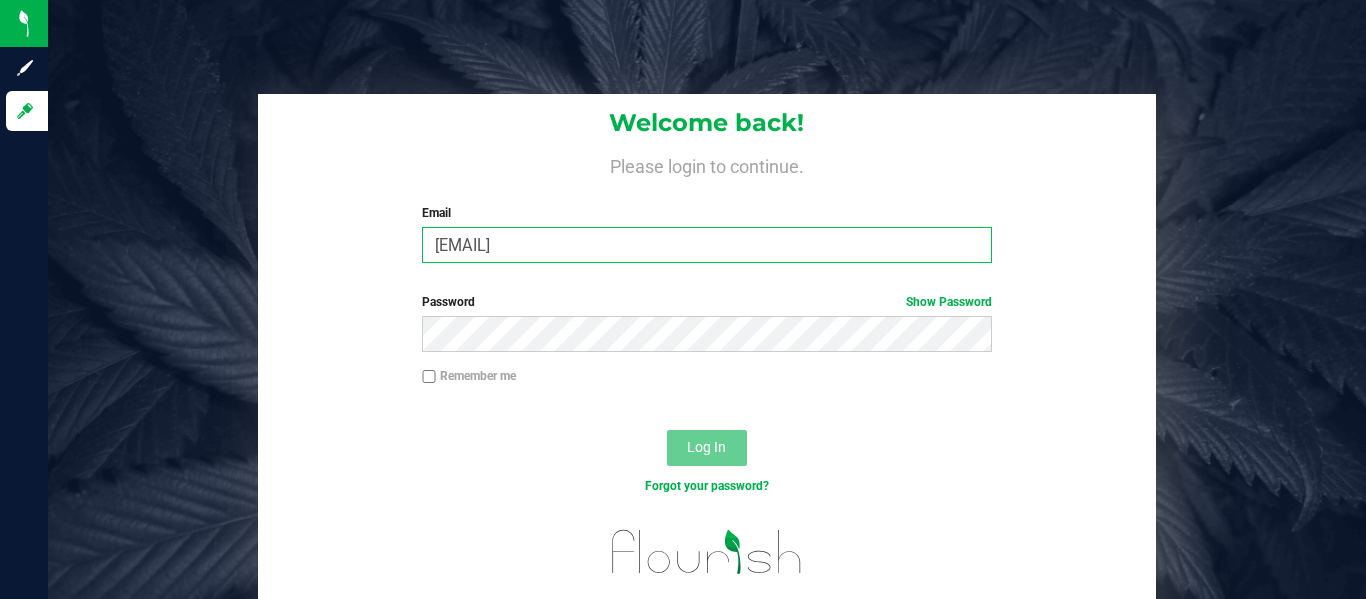type on "[EMAIL]" 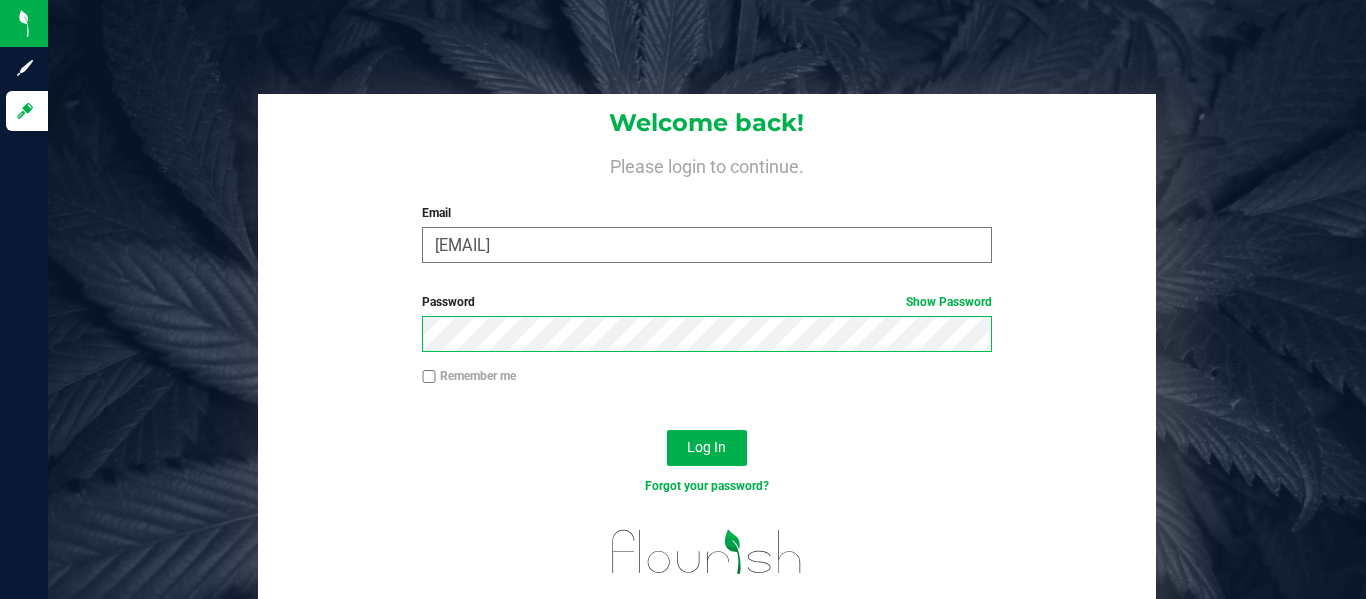 click on "Log In" at bounding box center (707, 448) 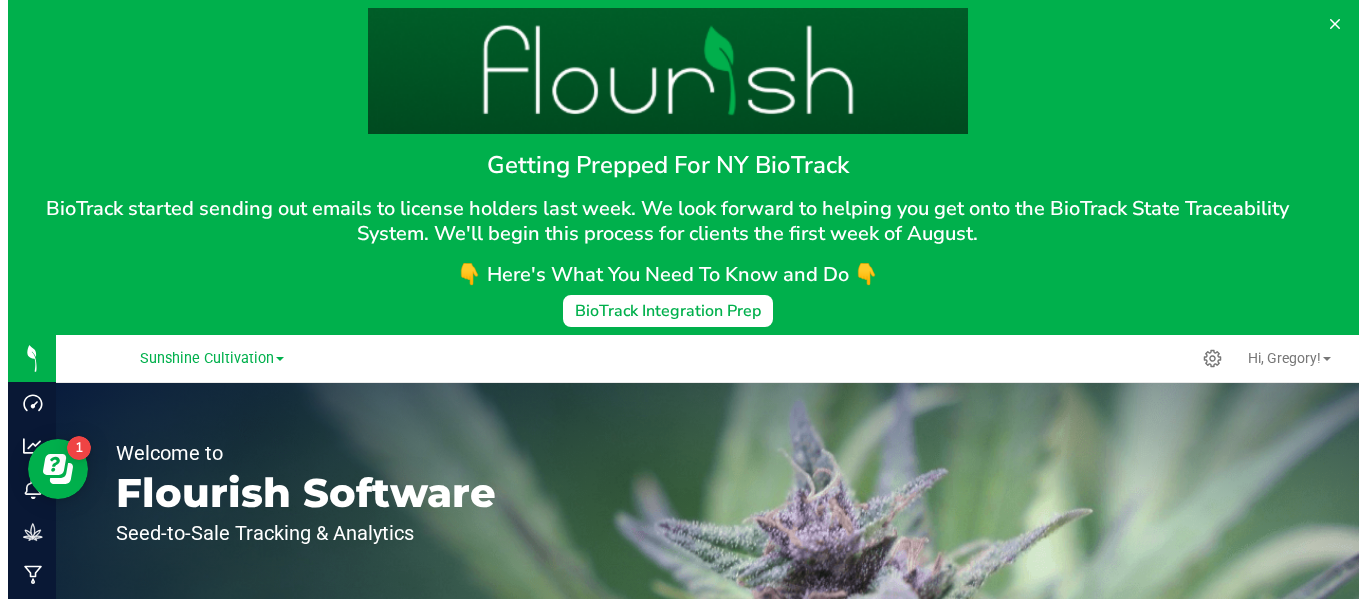 scroll, scrollTop: 0, scrollLeft: 0, axis: both 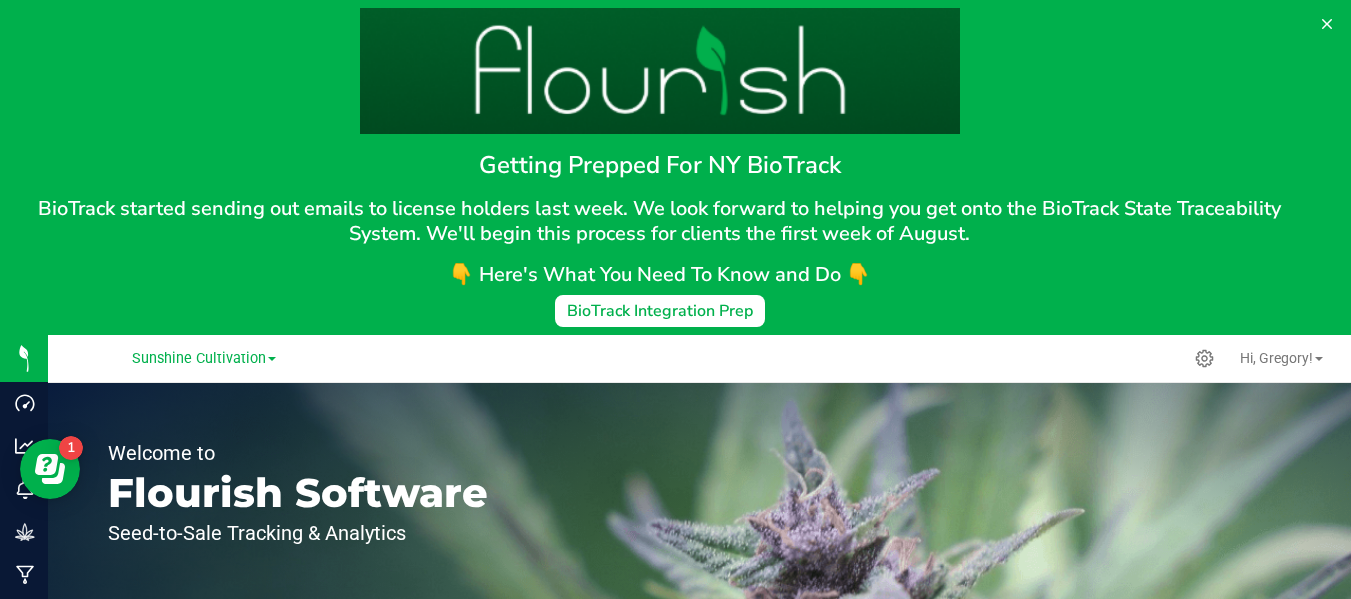 click on "BioTrack started sending out emails to license holders last week. We look forward to helping you get onto the BioTrack State Traceability System. We'll begin this process for clients the first week of August." at bounding box center (659, 221) 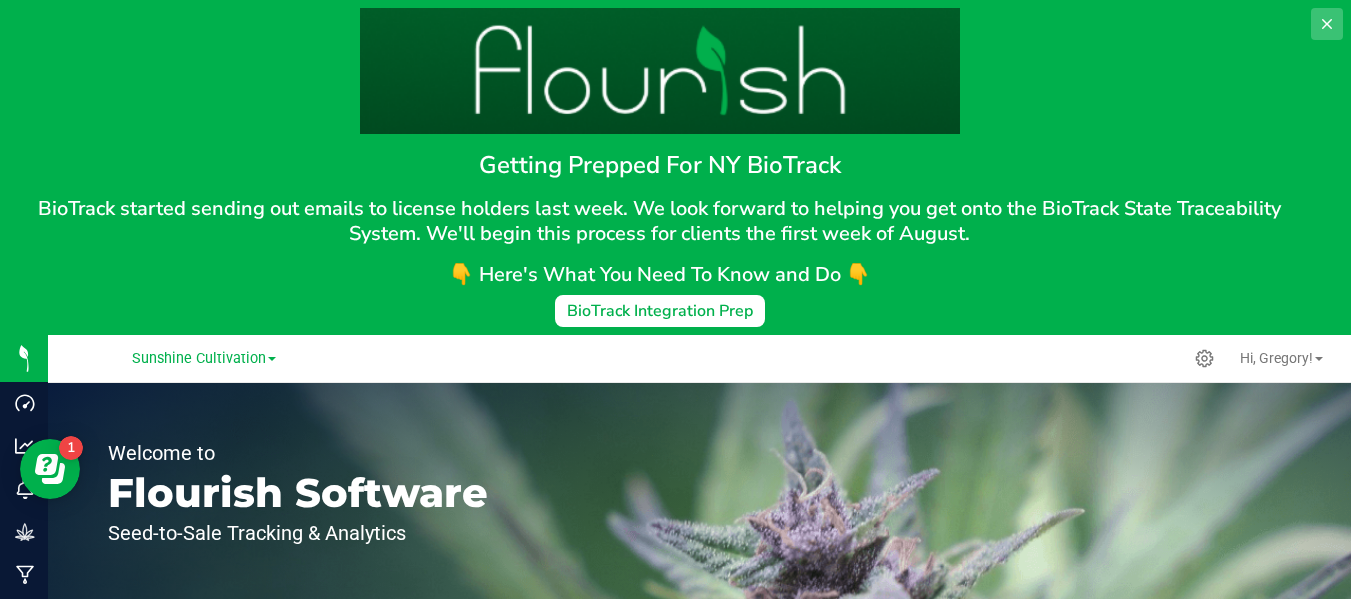 click at bounding box center (1327, 24) 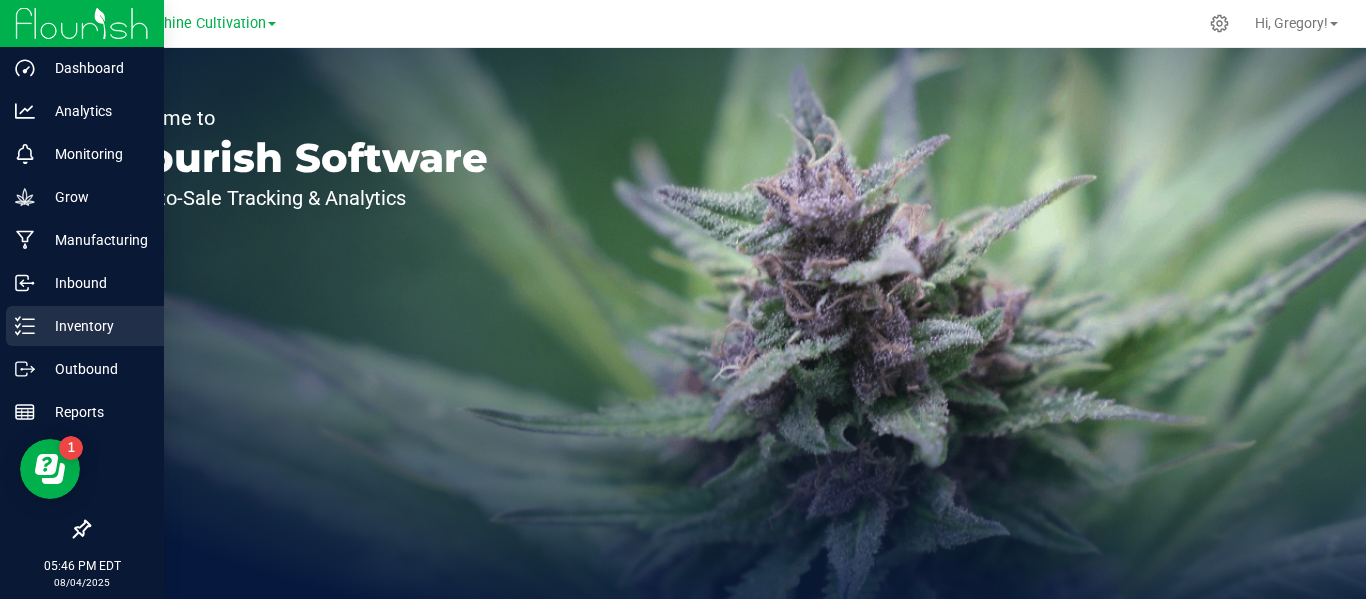 click on "Inventory" at bounding box center [85, 326] 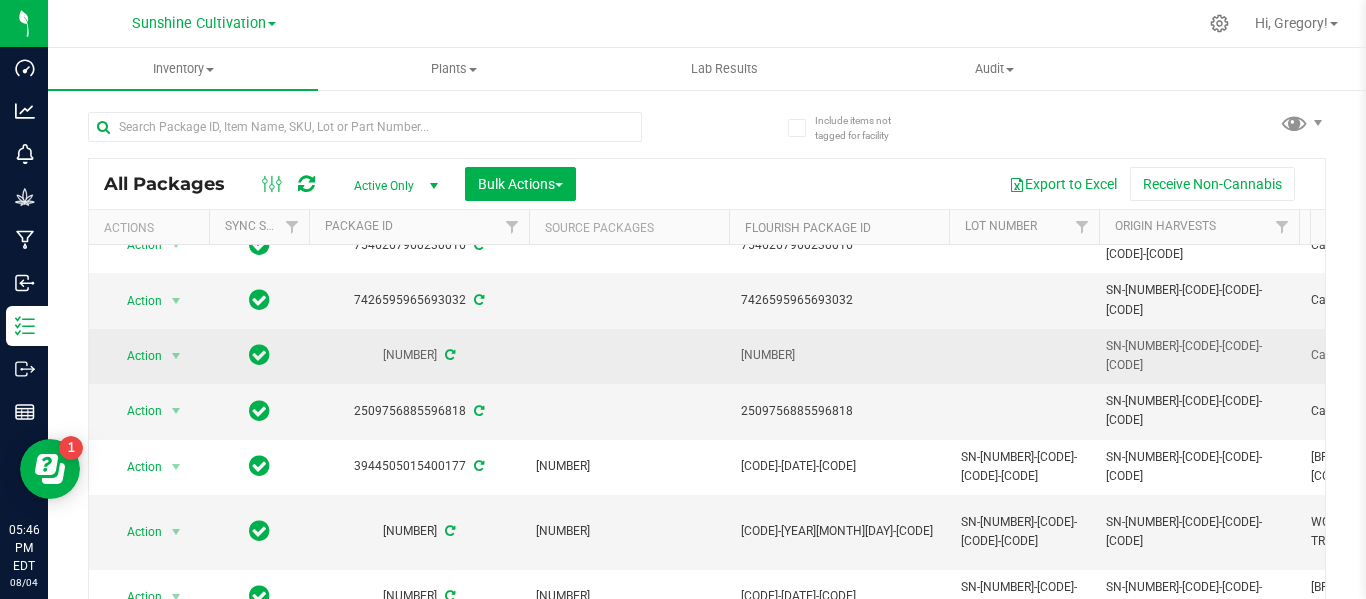 scroll, scrollTop: 27, scrollLeft: 196, axis: both 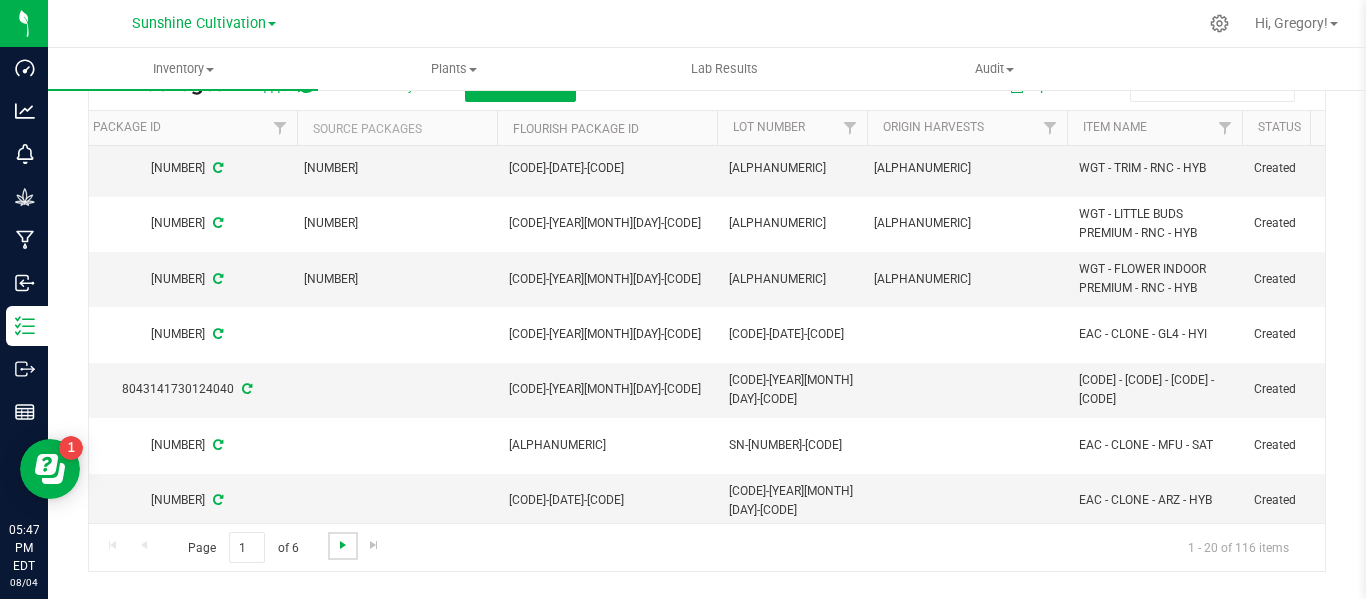 click at bounding box center [343, 545] 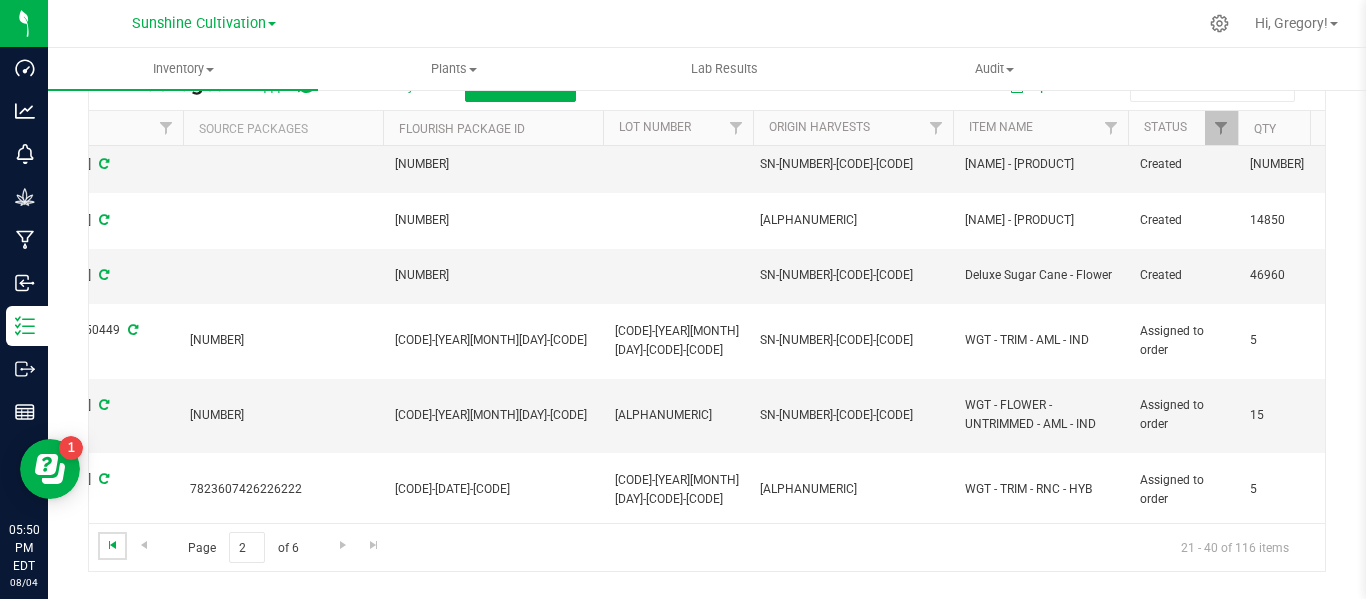 click at bounding box center [113, 545] 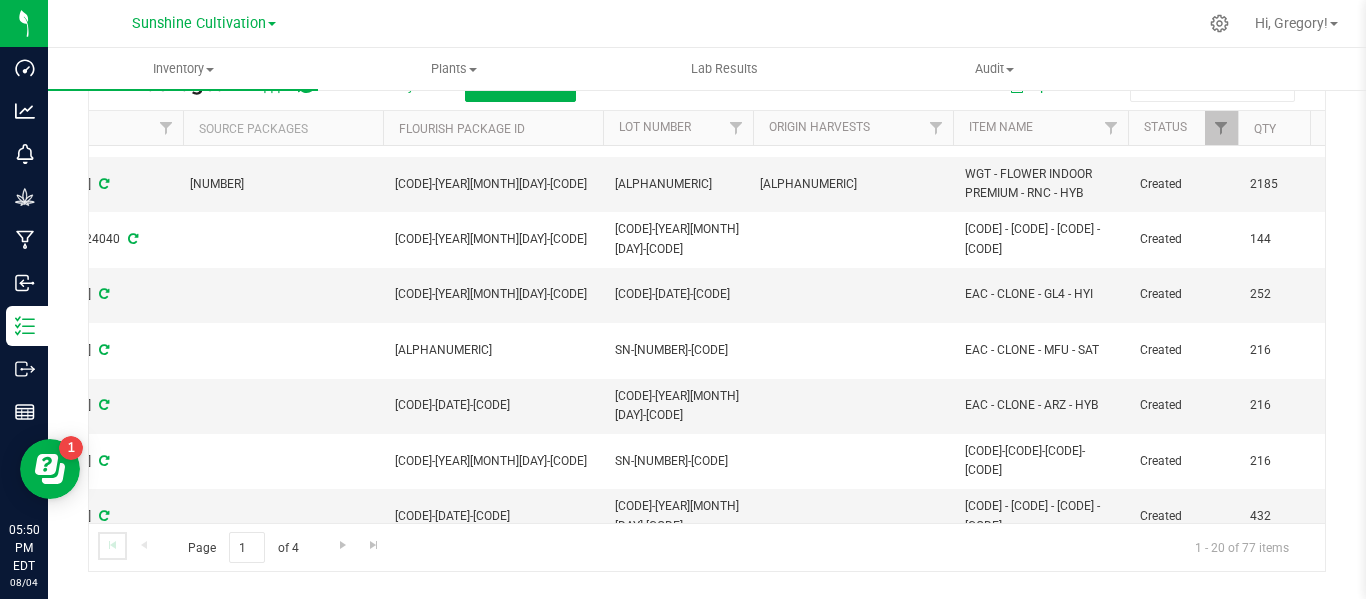 scroll, scrollTop: 0, scrollLeft: 0, axis: both 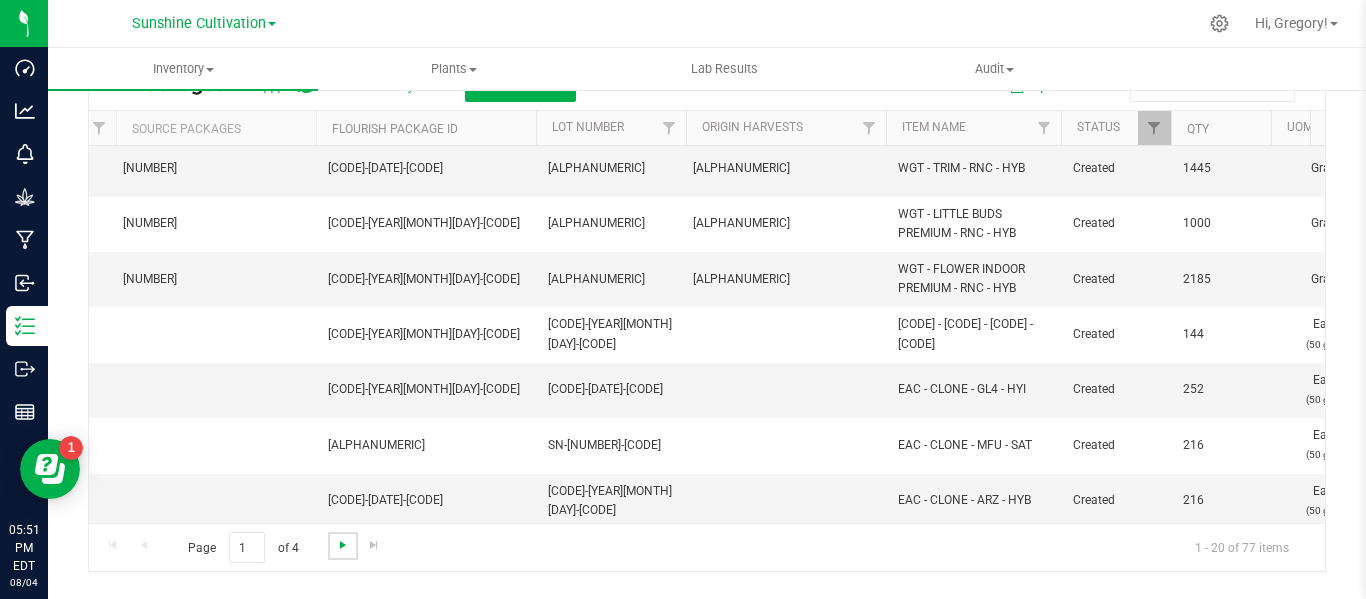 click at bounding box center (343, 545) 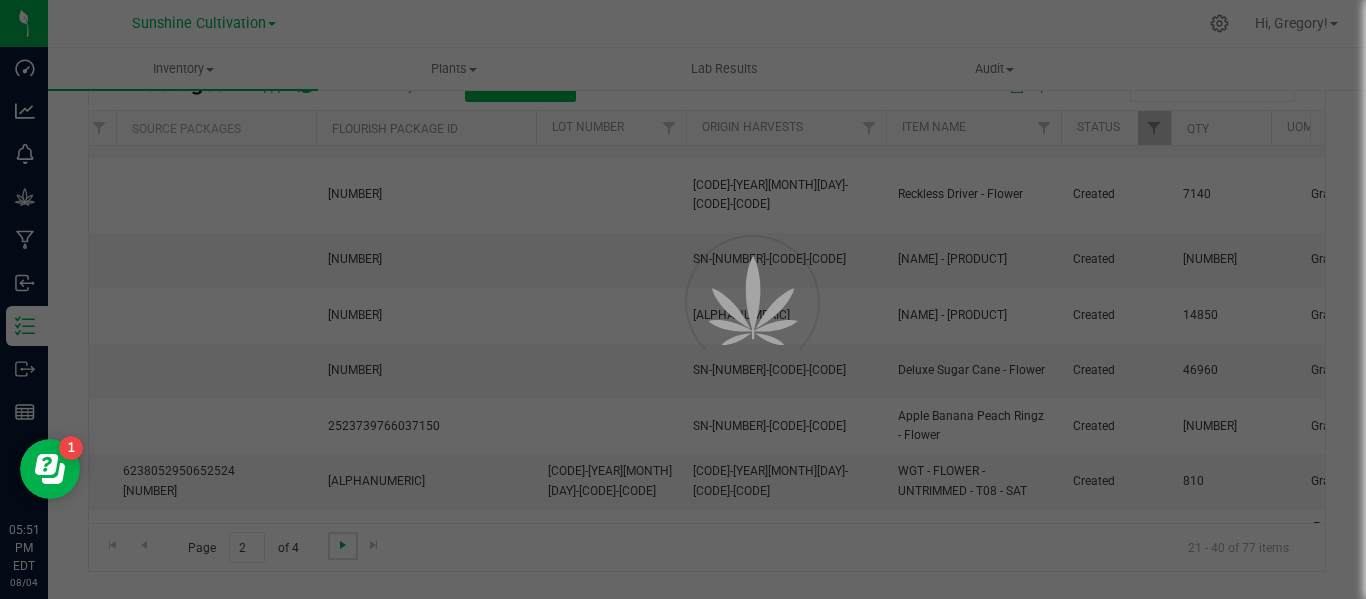 scroll, scrollTop: 0, scrollLeft: 0, axis: both 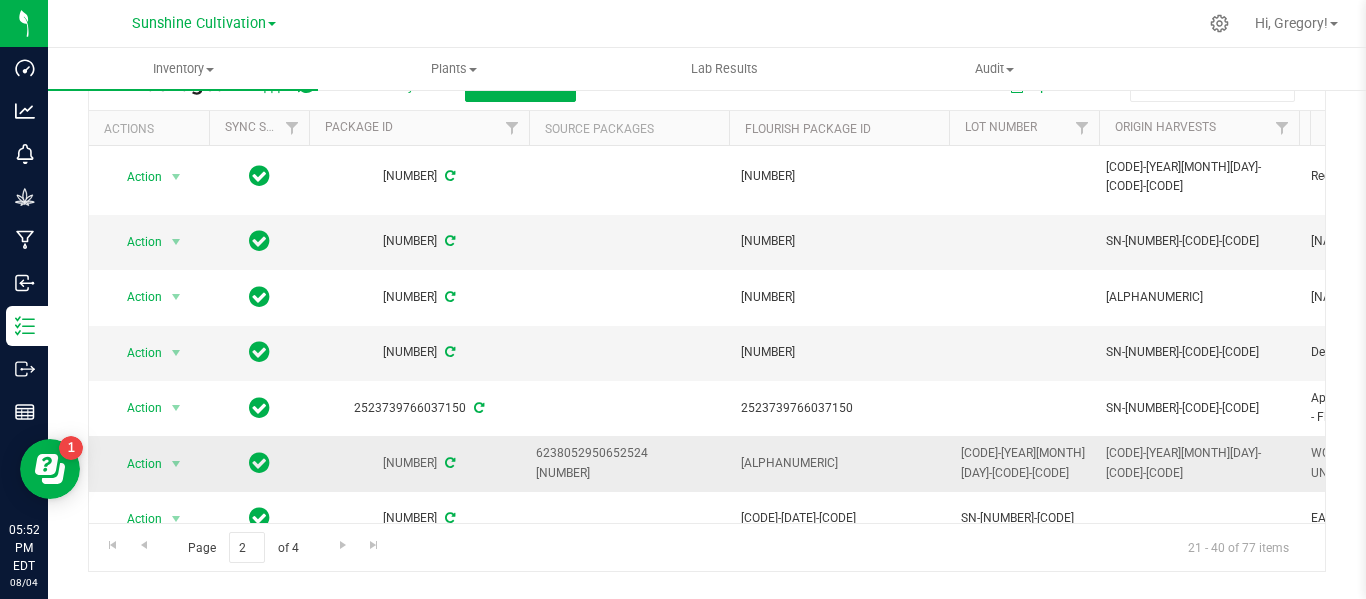 click on "Action Action Adjust qty Create package Edit attributes Global inventory Locate package Lock package Package audit log Print package label Record a lab result Schedule for destruction See history" at bounding box center [149, 463] 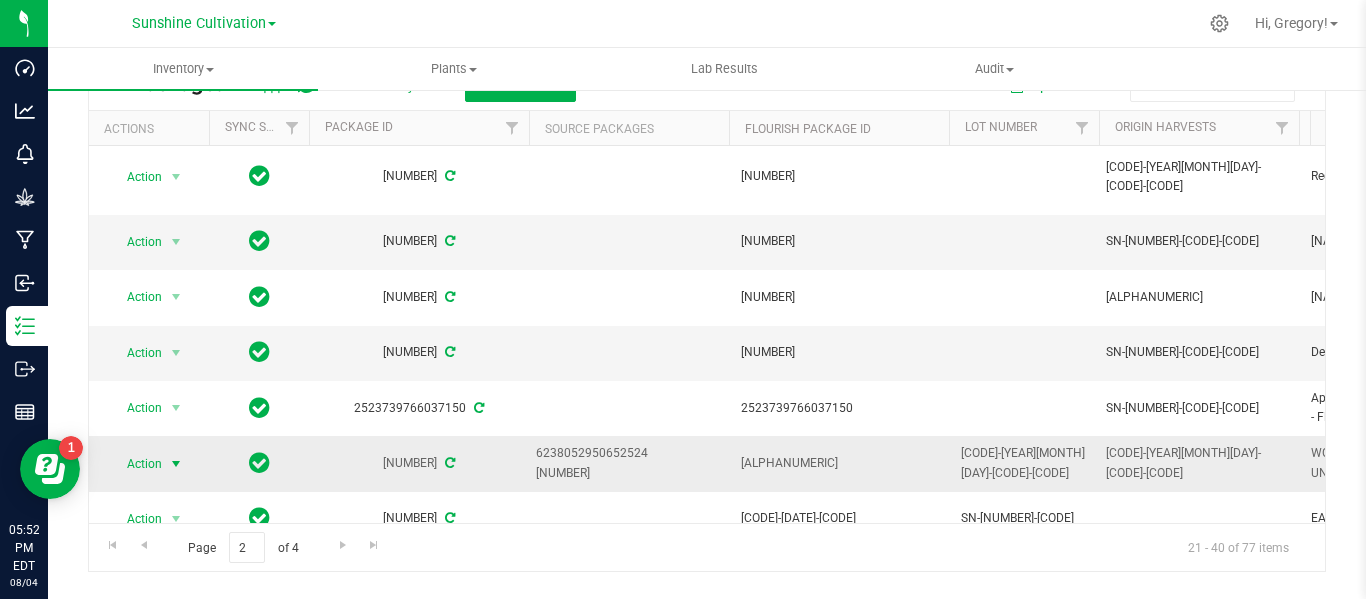 click at bounding box center (176, 464) 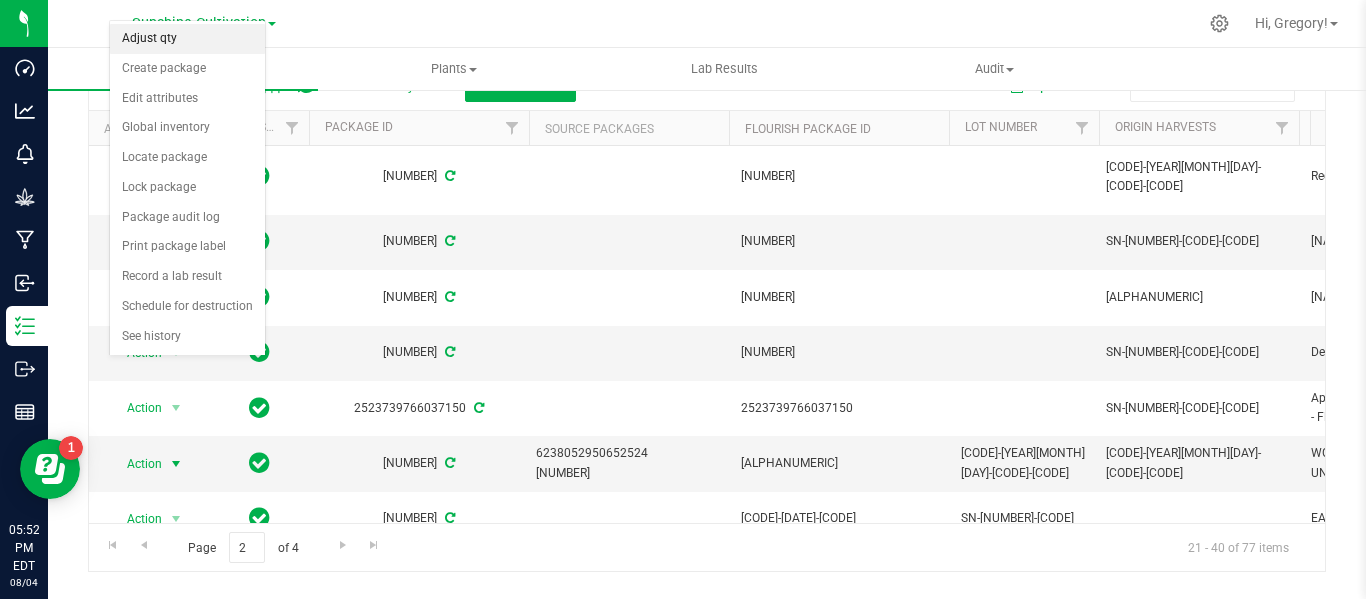 click on "Adjust qty" at bounding box center (187, 39) 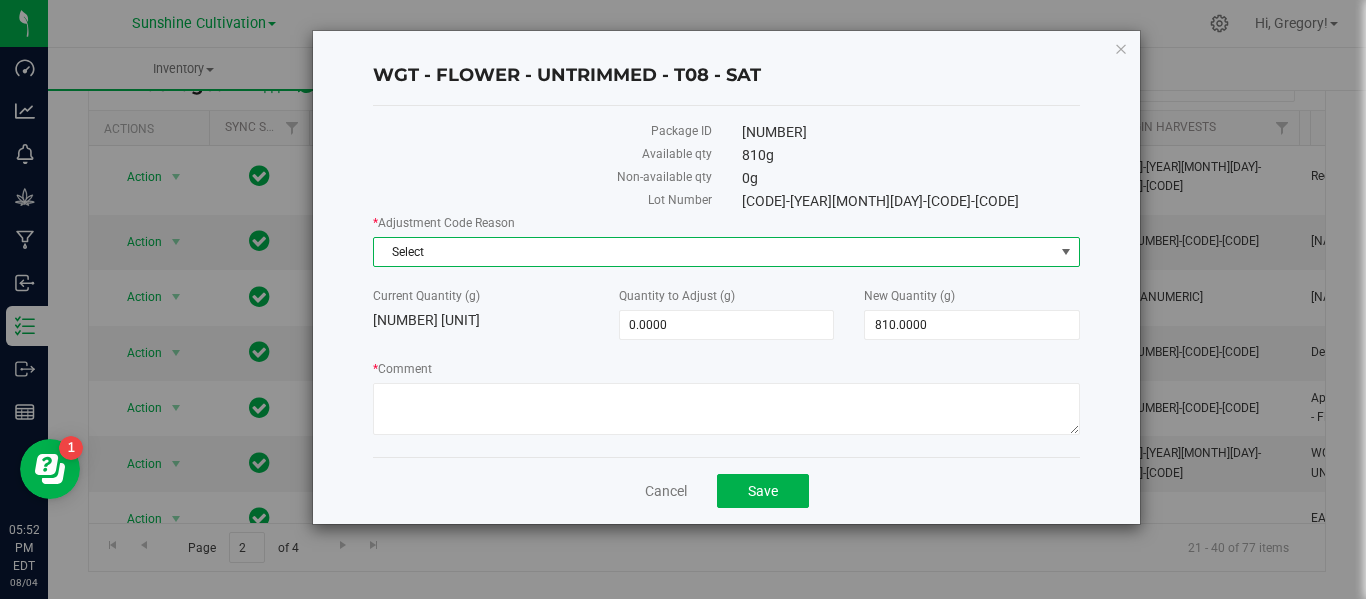 click on "Select" at bounding box center (714, 252) 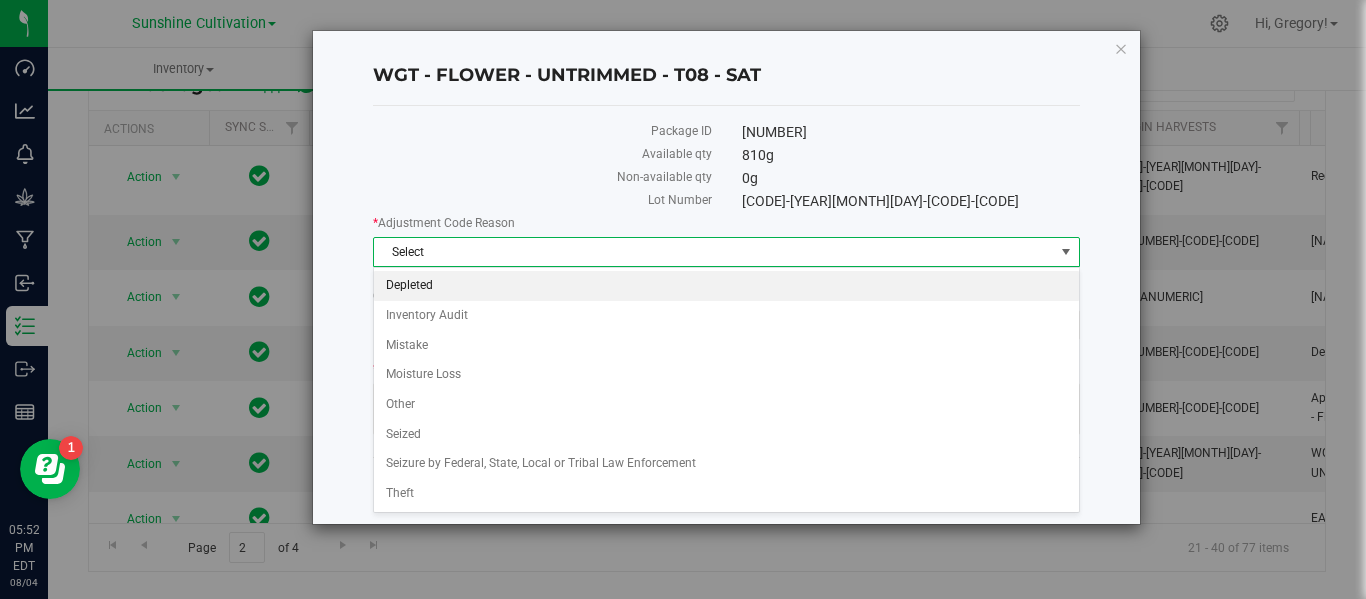click on "Depleted" at bounding box center [726, 286] 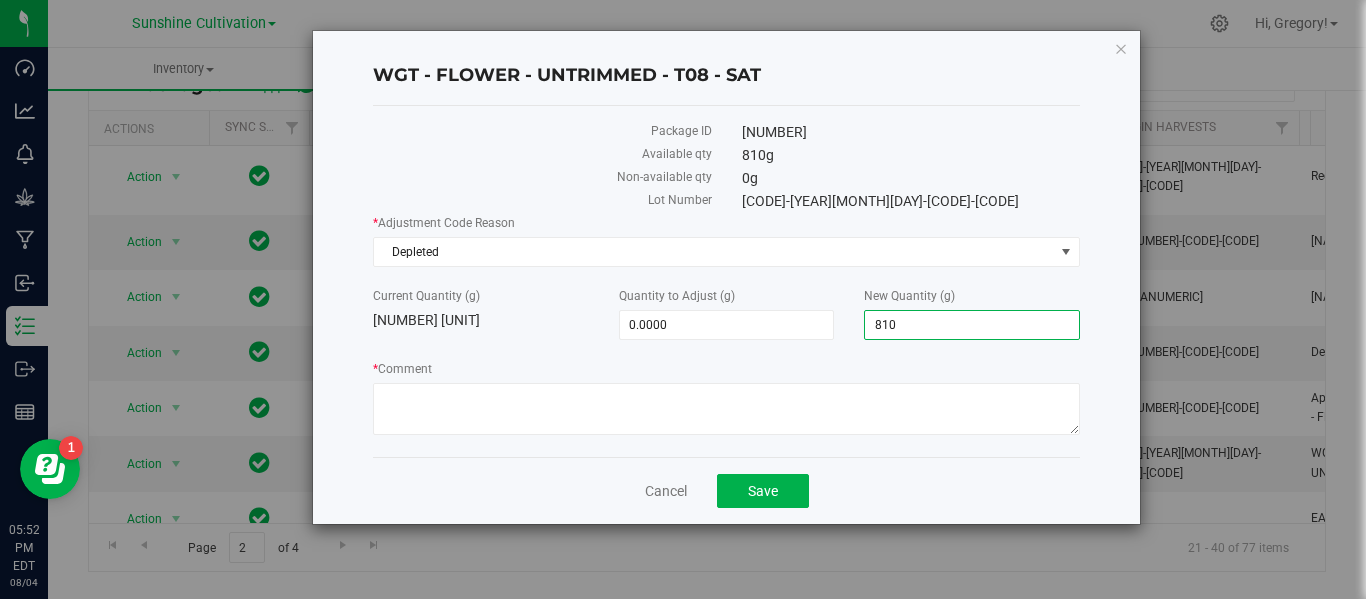click on "810.0000 810" at bounding box center (972, 325) 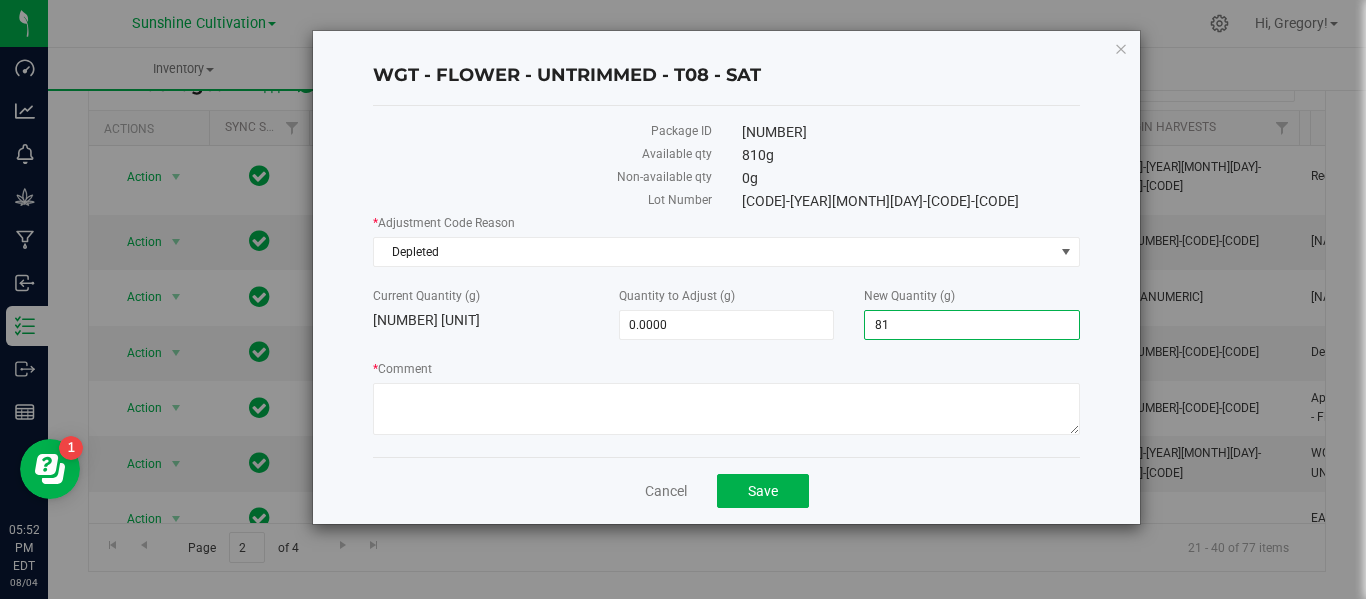 type on "8" 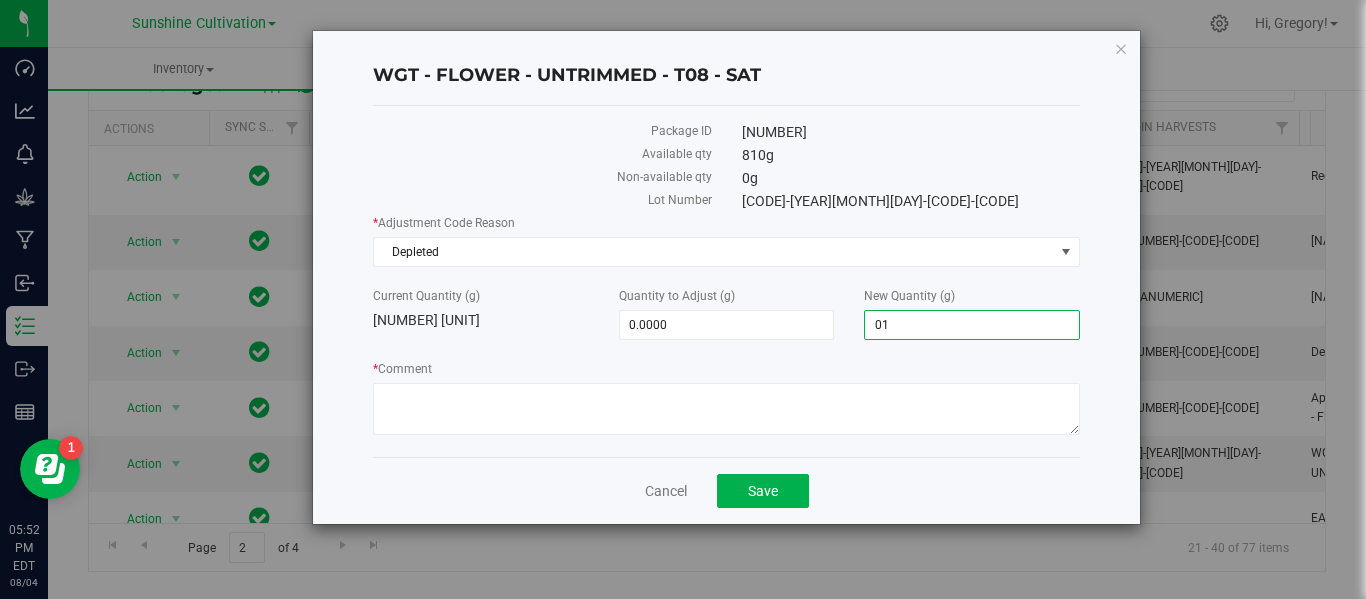 type on "0" 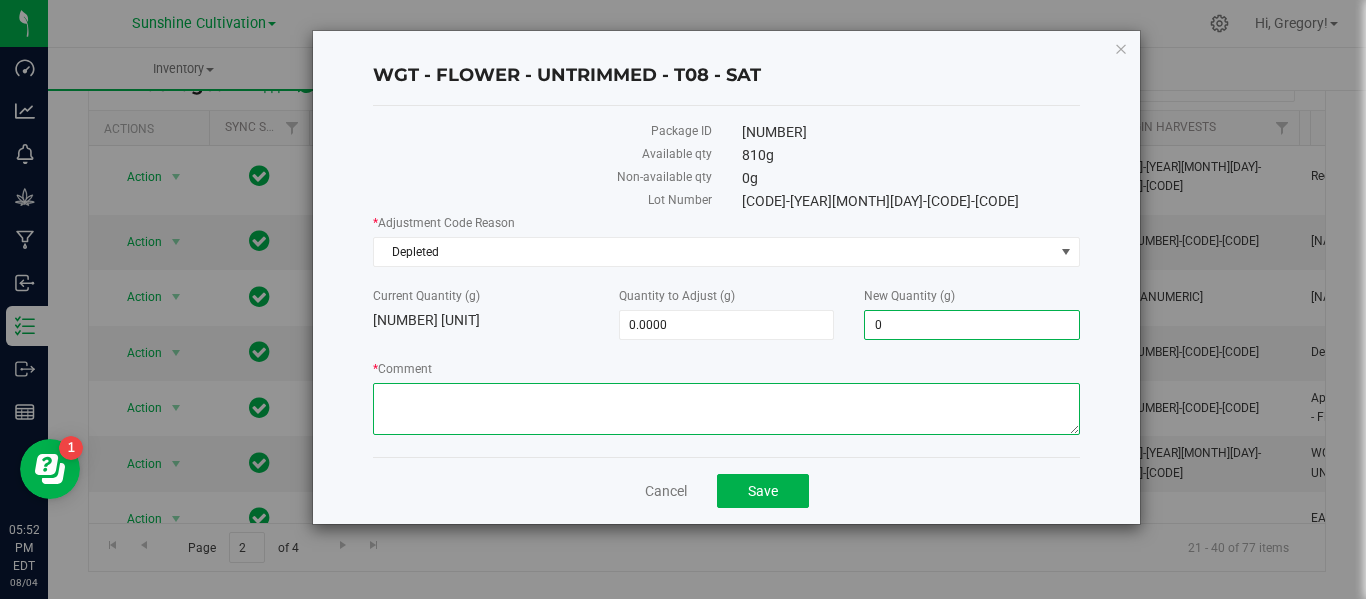 type on "-810.0000" 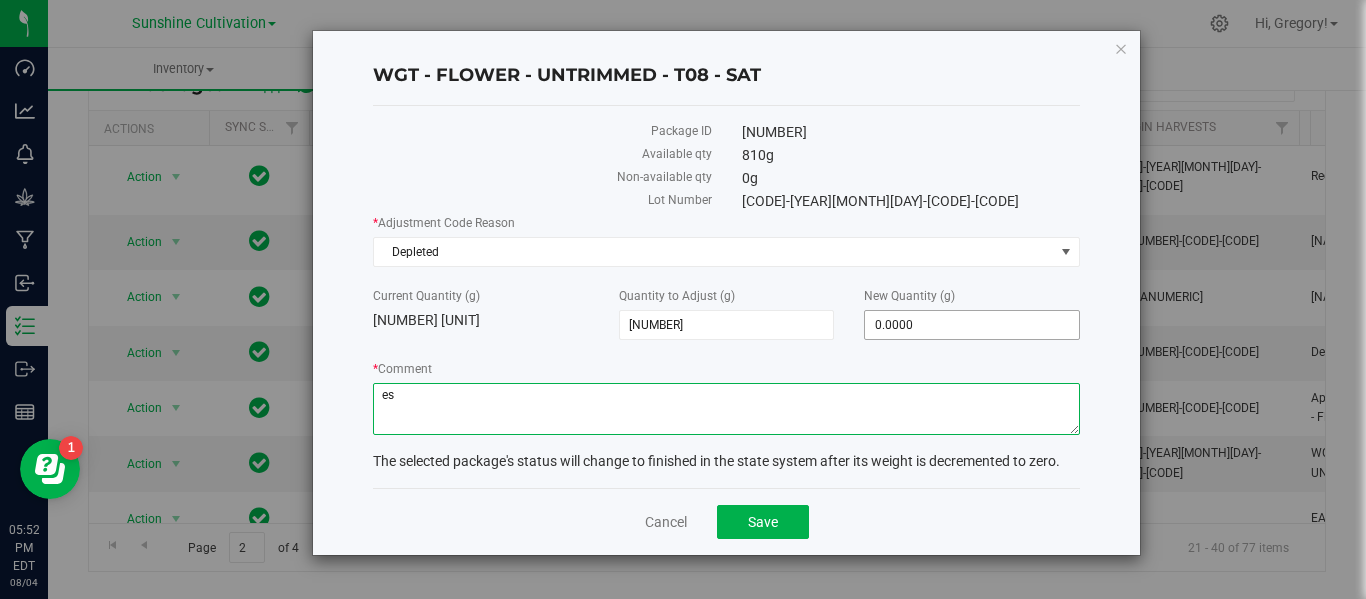 type on "e" 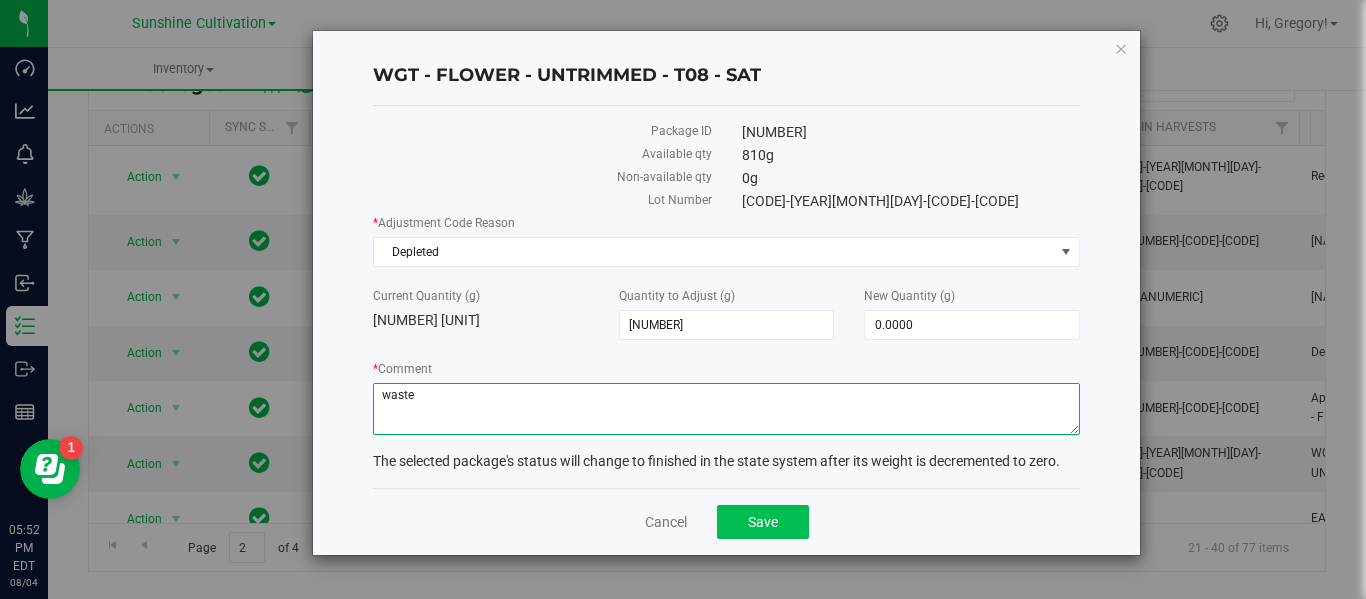 type on "waste" 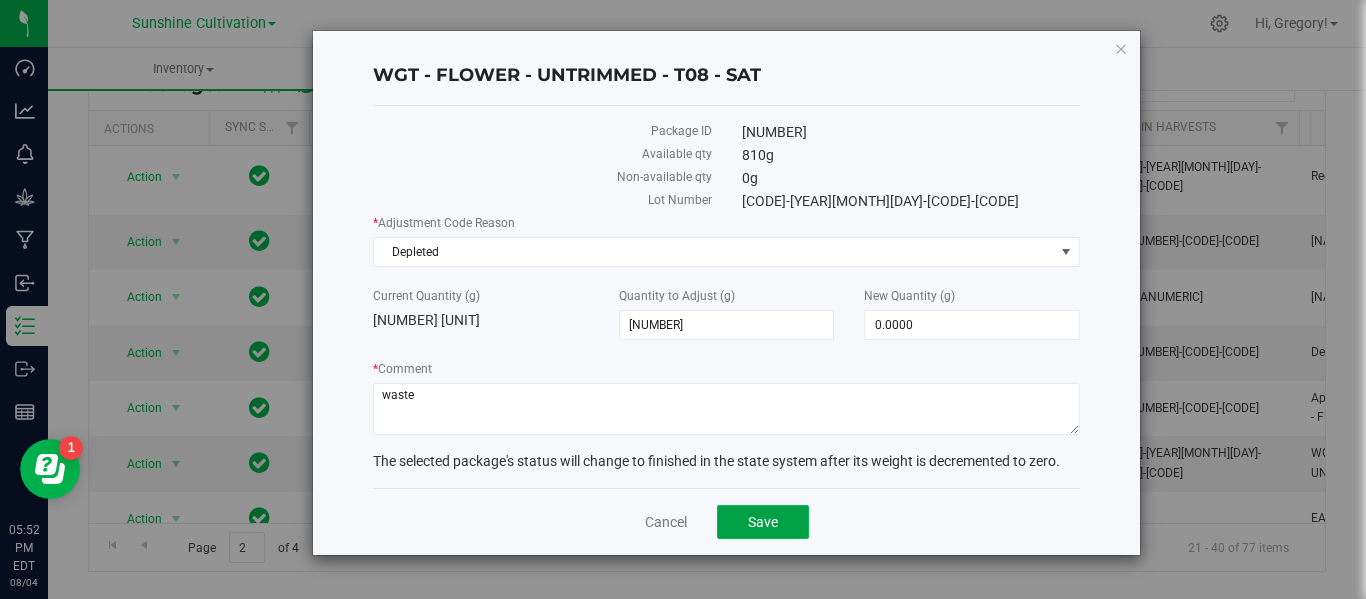 click on "Save" 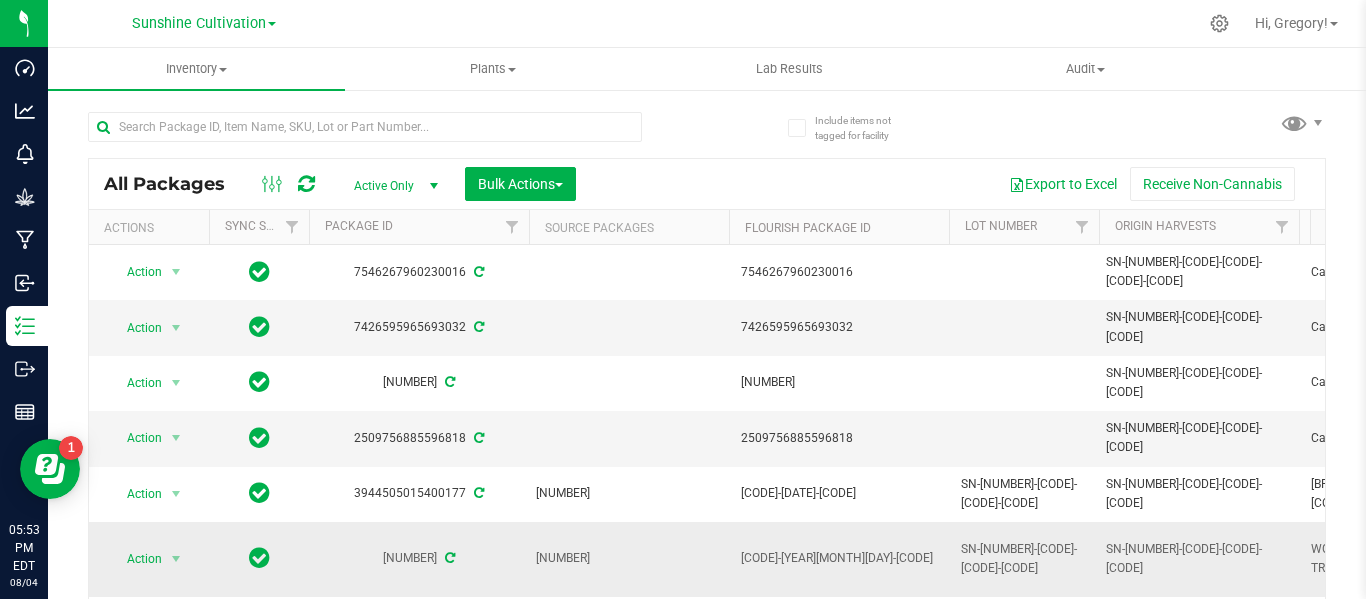 scroll, scrollTop: 15, scrollLeft: 211, axis: both 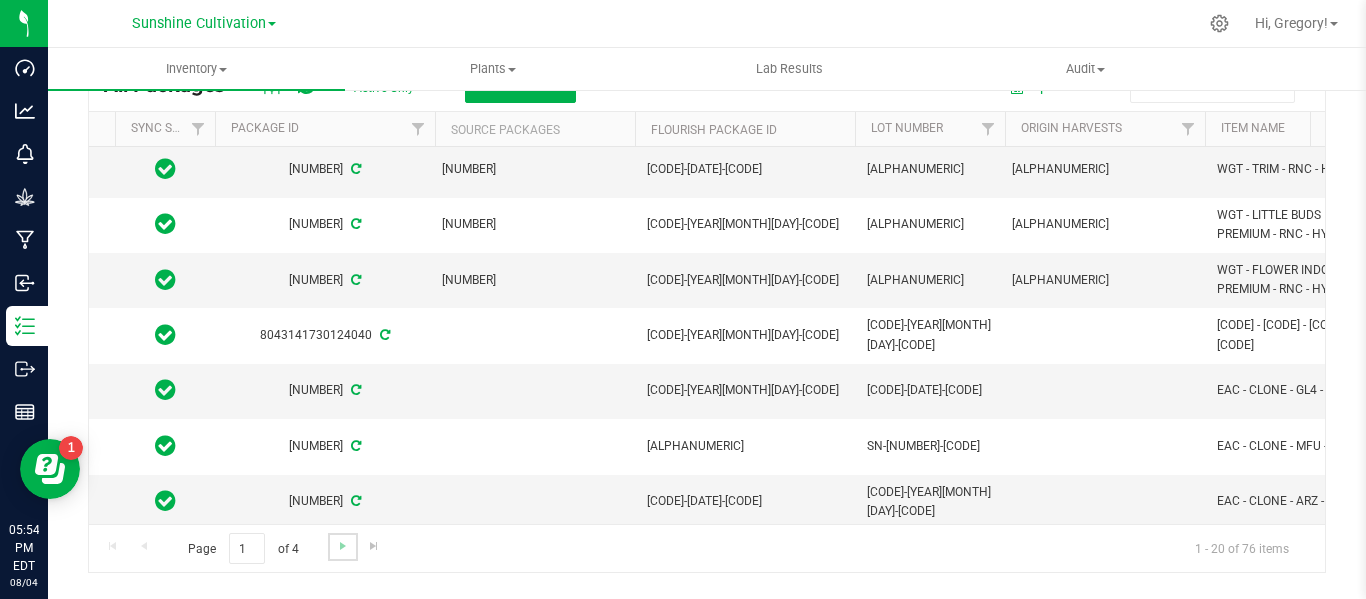 click at bounding box center (342, 546) 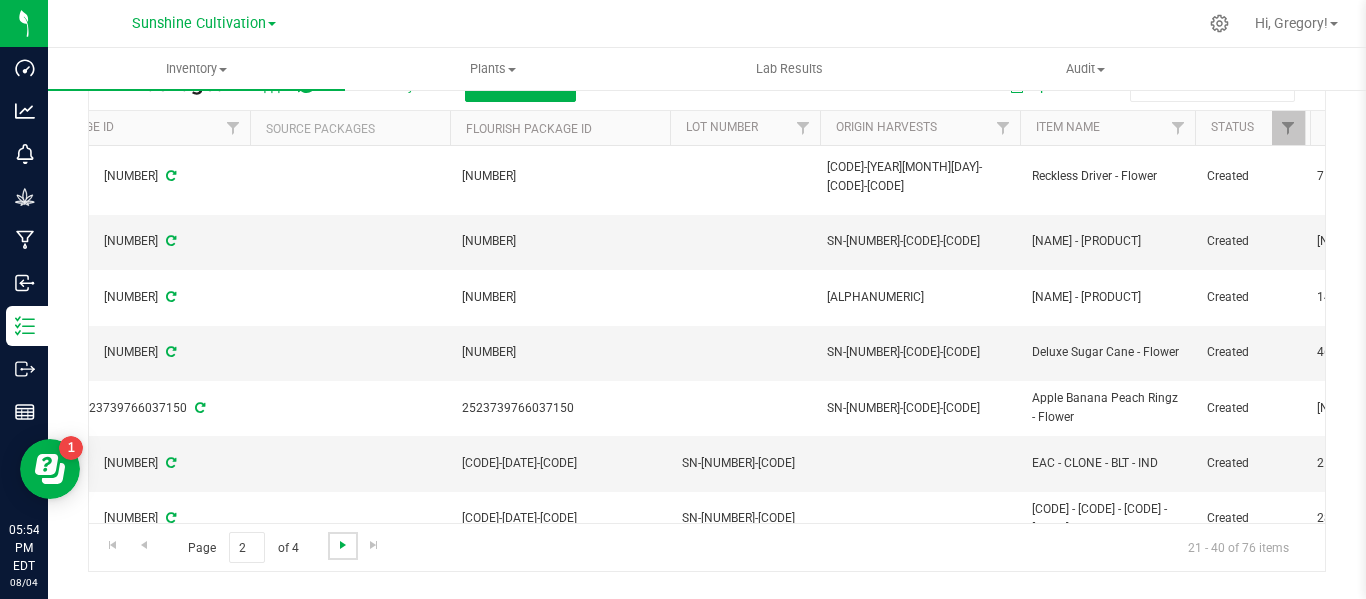 click at bounding box center [343, 545] 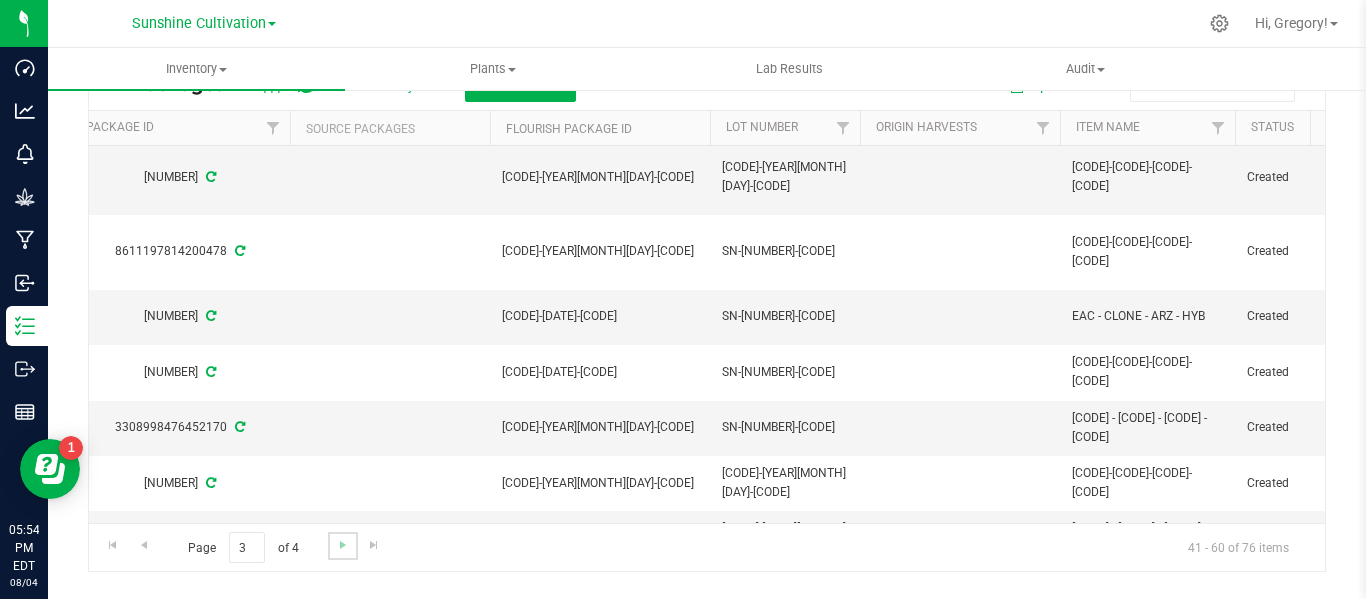 click at bounding box center (342, 545) 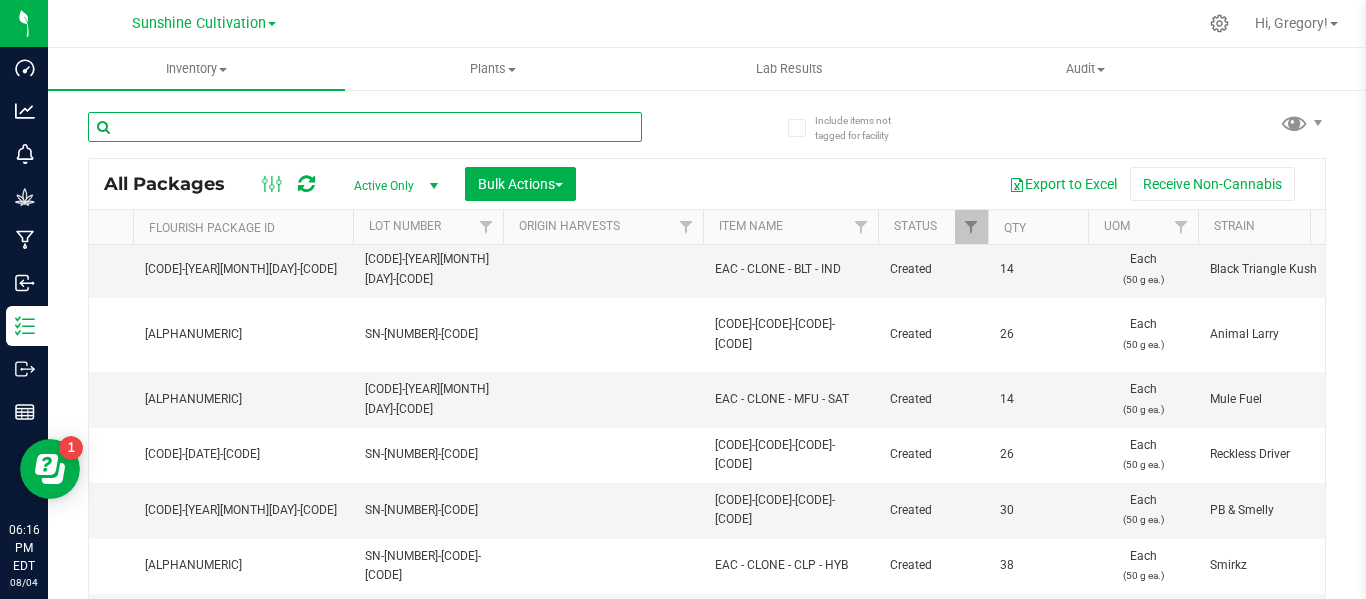 click at bounding box center (365, 127) 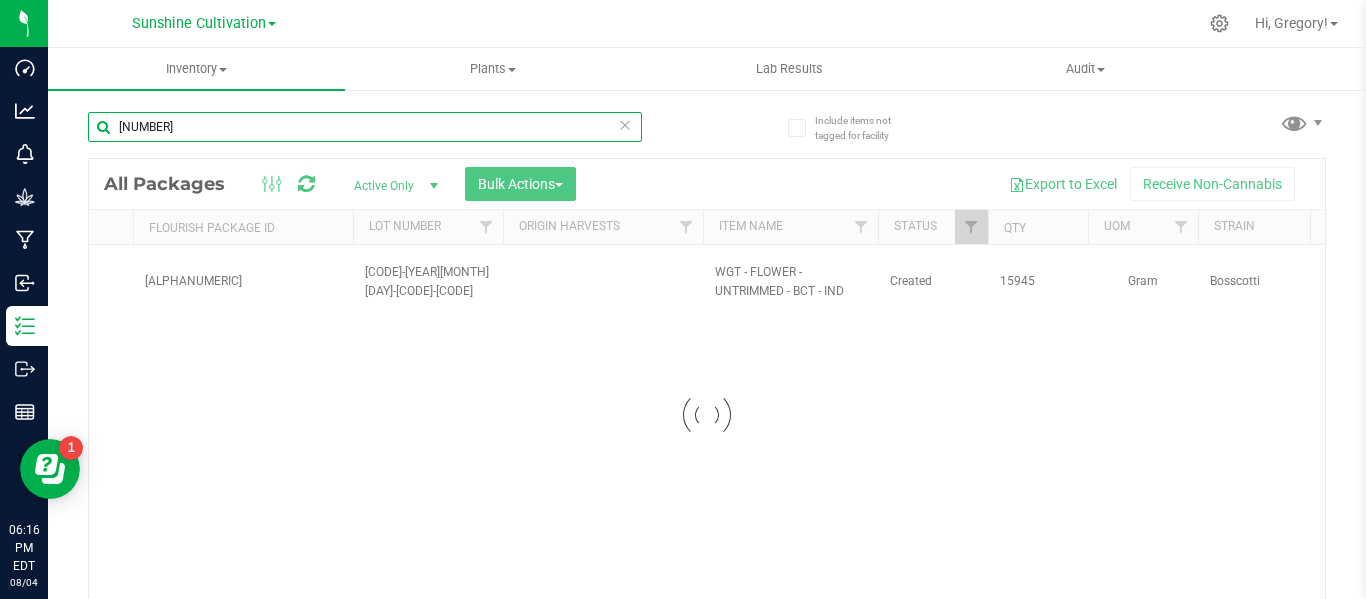 scroll, scrollTop: 0, scrollLeft: 596, axis: horizontal 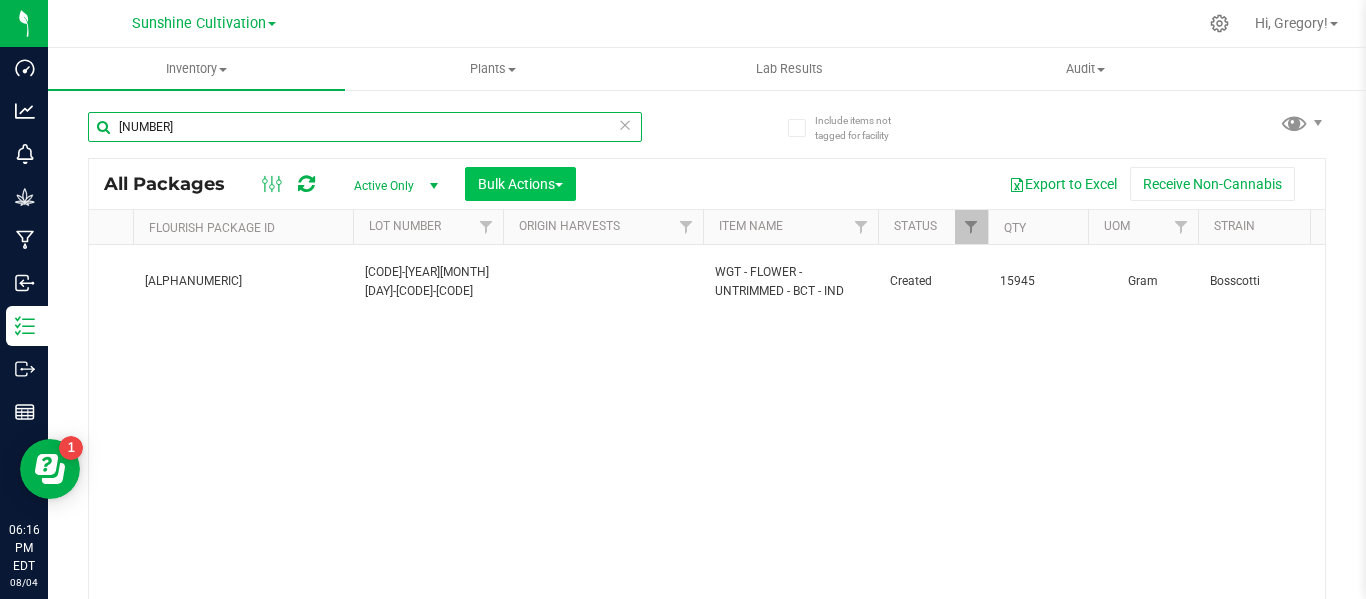 type on "1328129524874429" 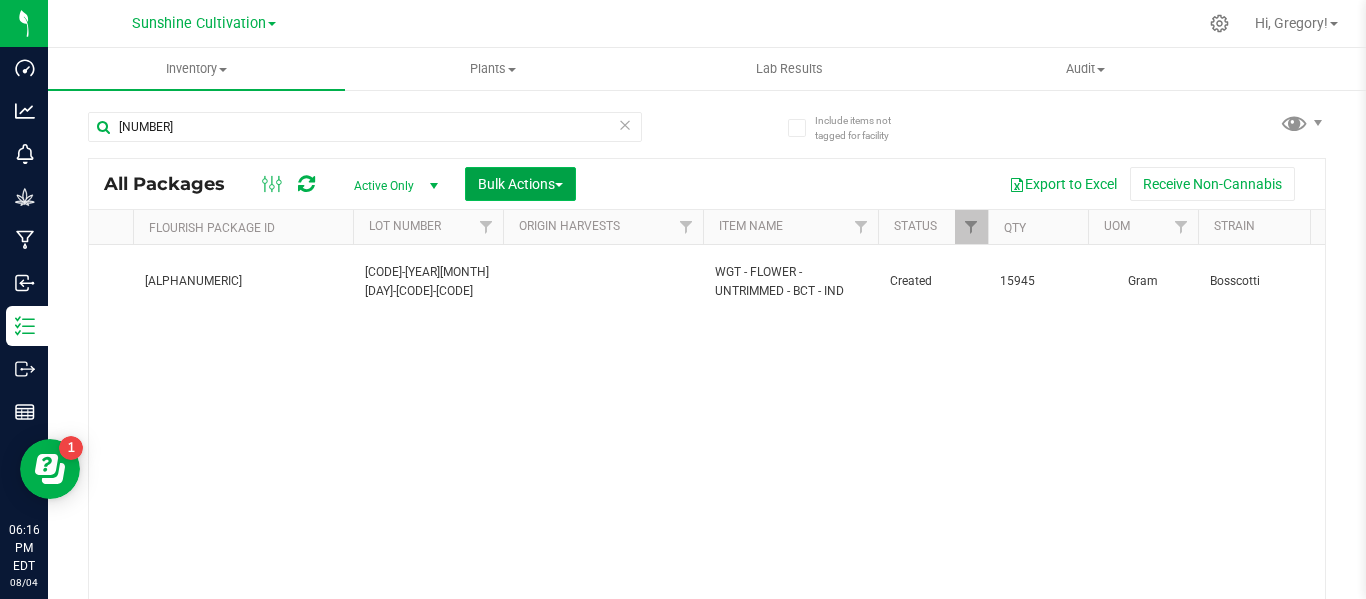 click on "Bulk Actions" at bounding box center (520, 184) 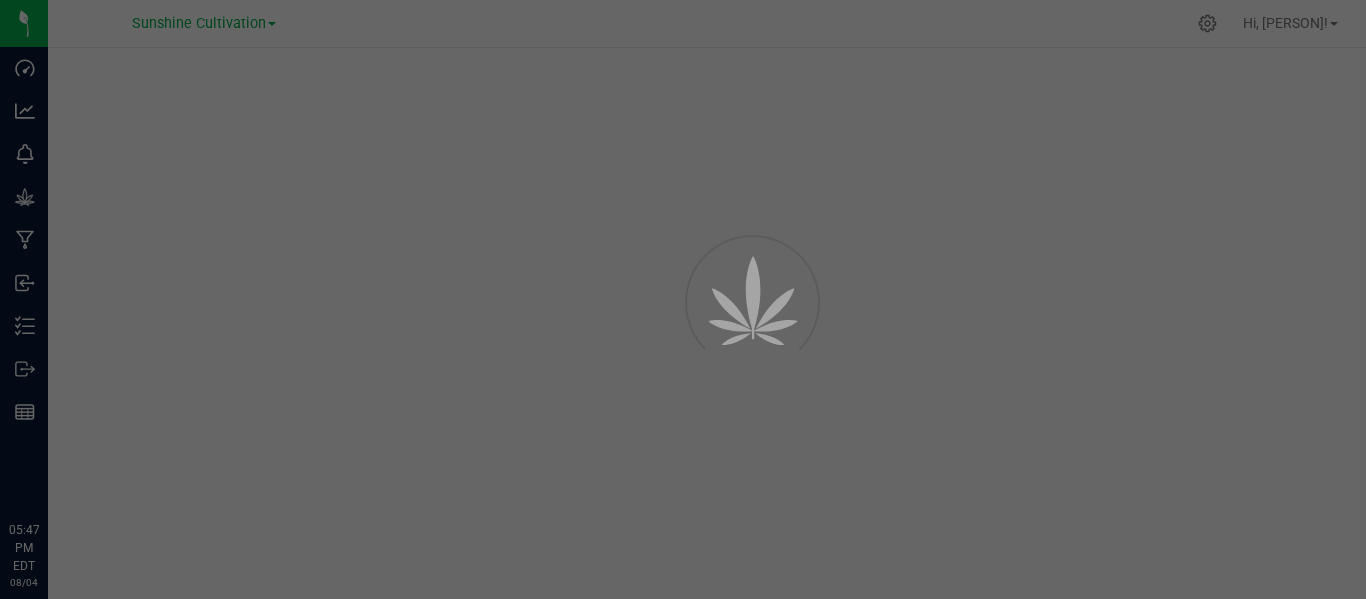 scroll, scrollTop: 0, scrollLeft: 0, axis: both 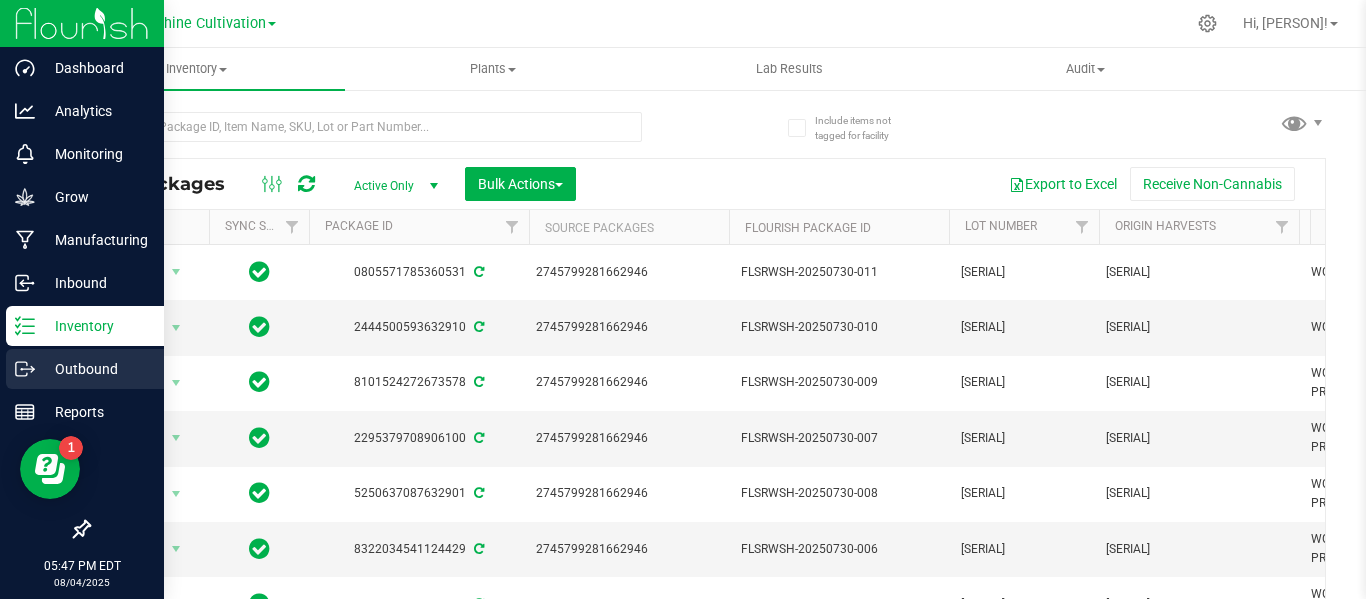 click on "Outbound" at bounding box center [85, 369] 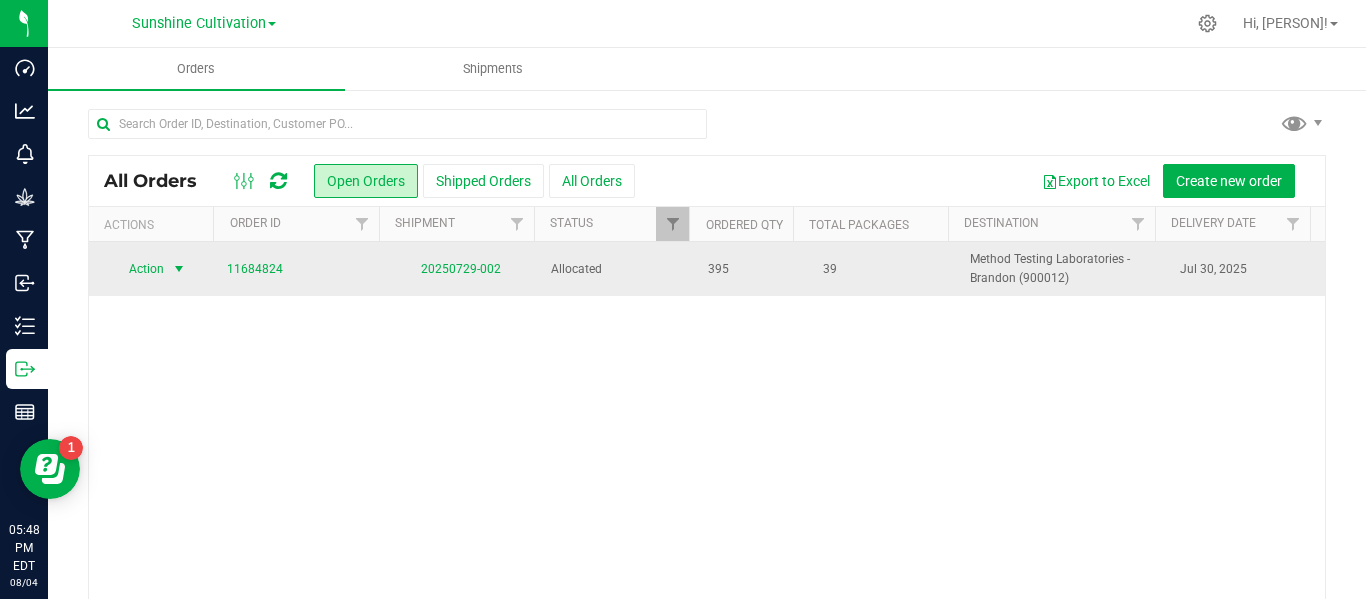 click at bounding box center [179, 269] 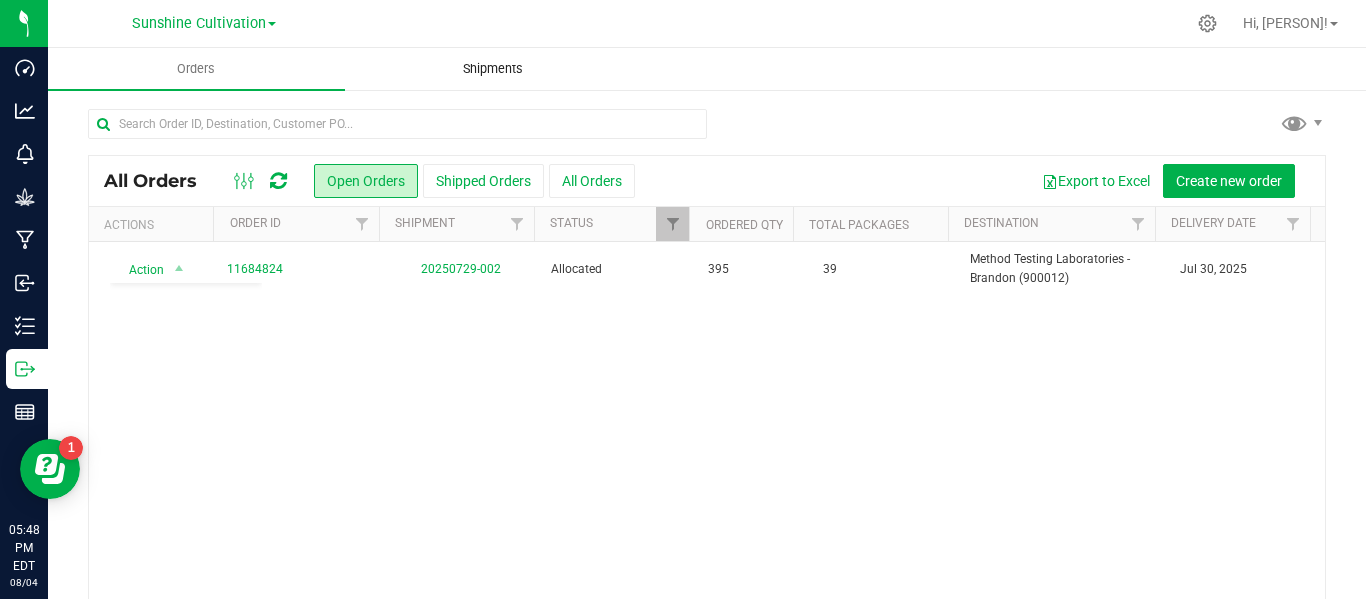 click on "Shipments" at bounding box center (493, 69) 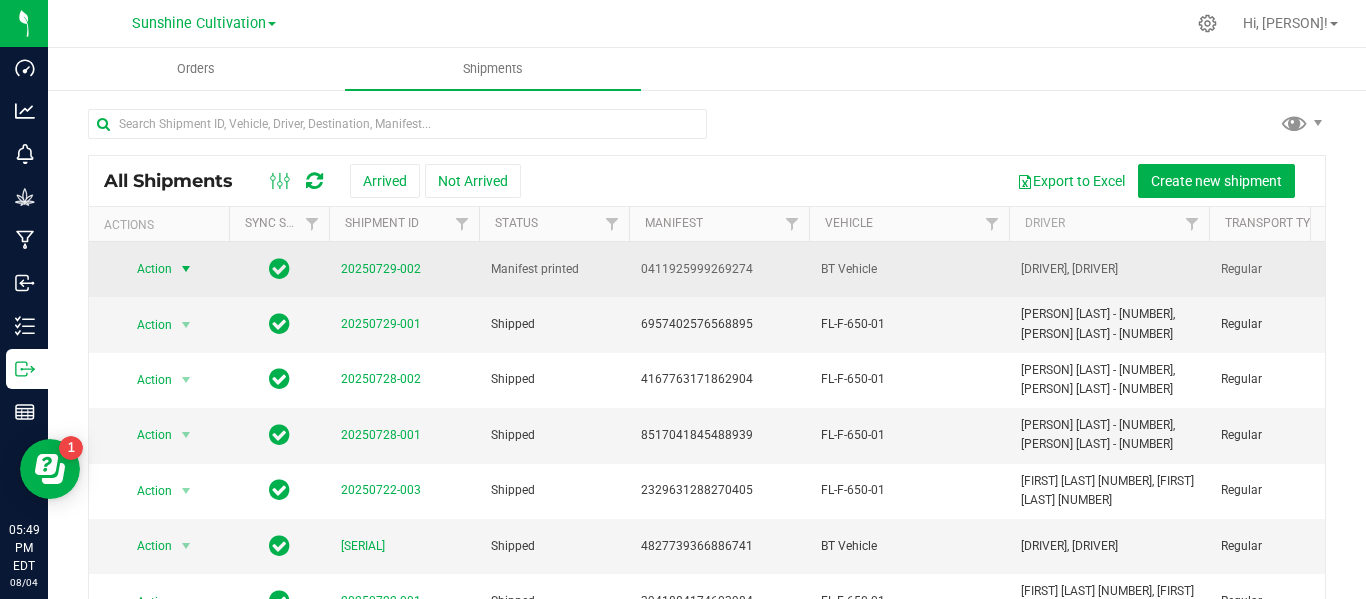 click at bounding box center (186, 269) 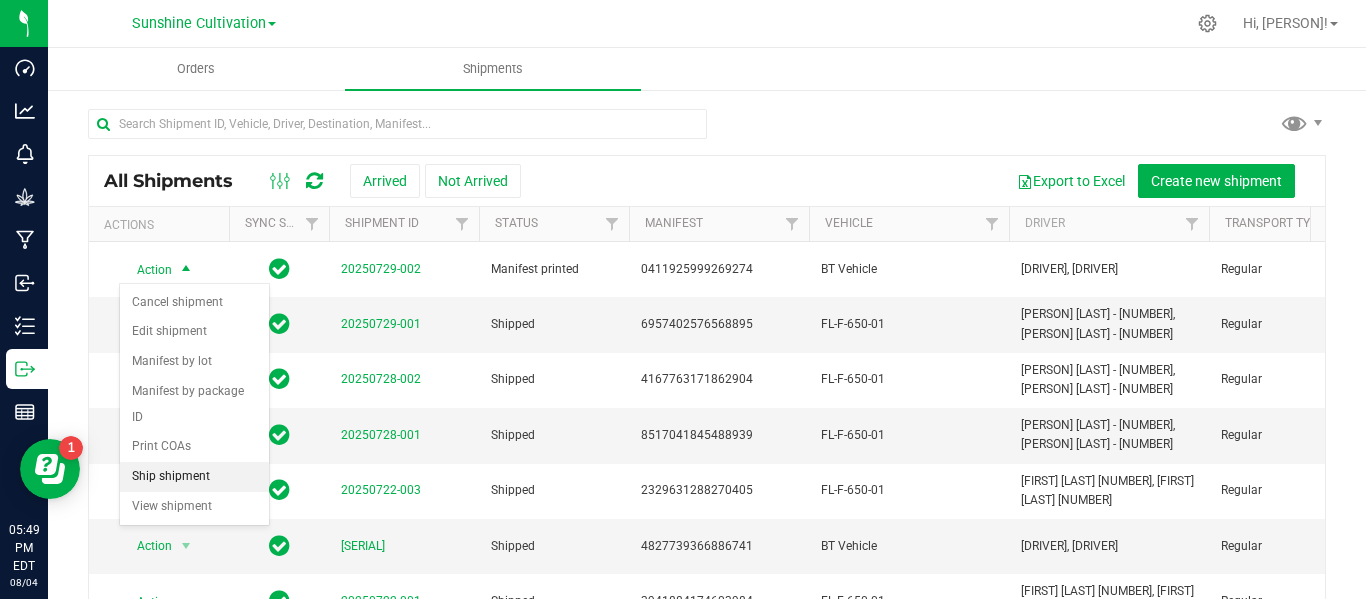 click on "Ship shipment" at bounding box center [194, 477] 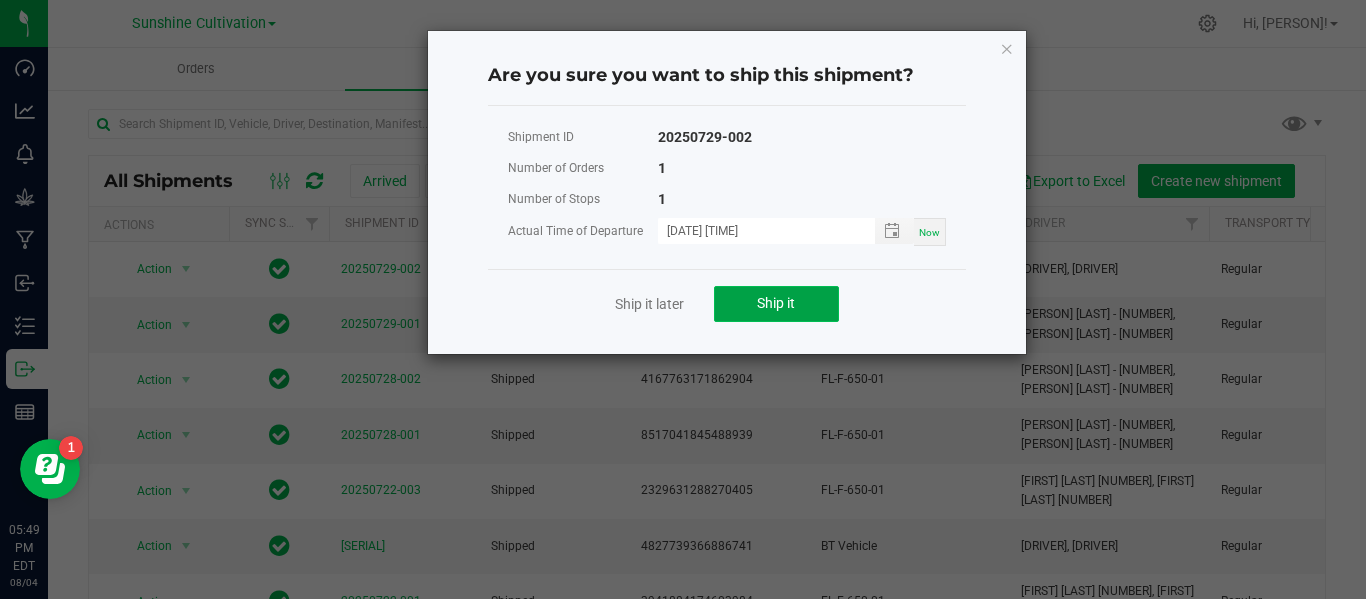 click on "Ship it" 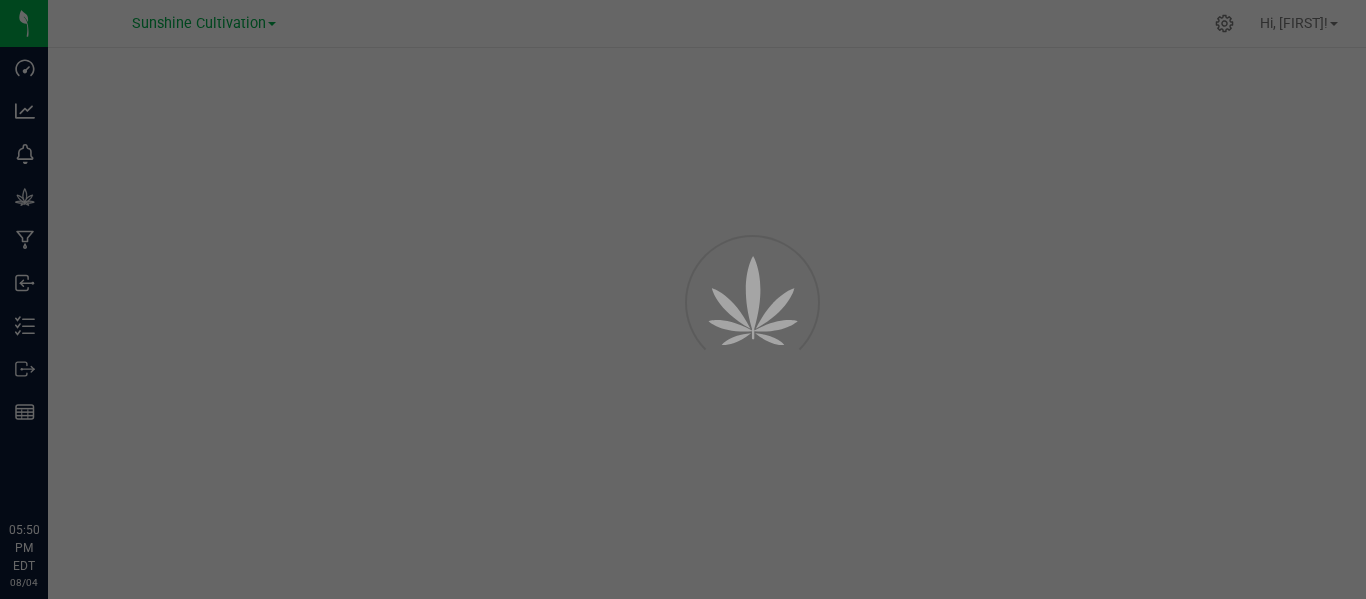 scroll, scrollTop: 0, scrollLeft: 0, axis: both 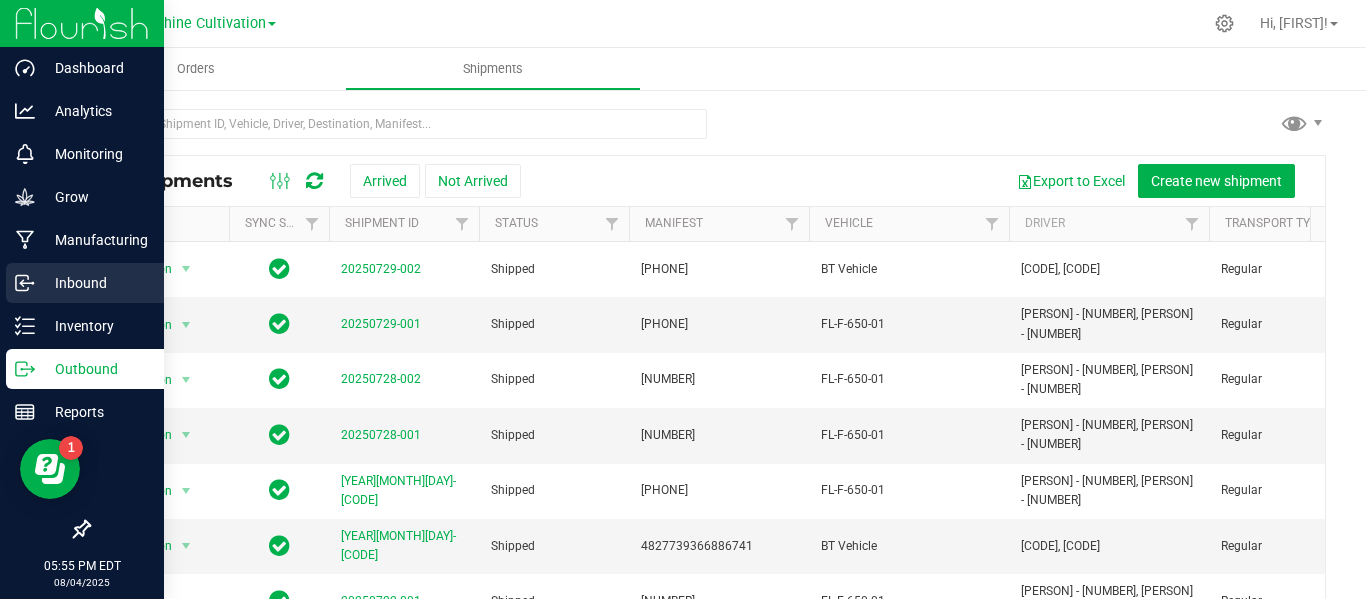 click on "Inbound" at bounding box center (95, 283) 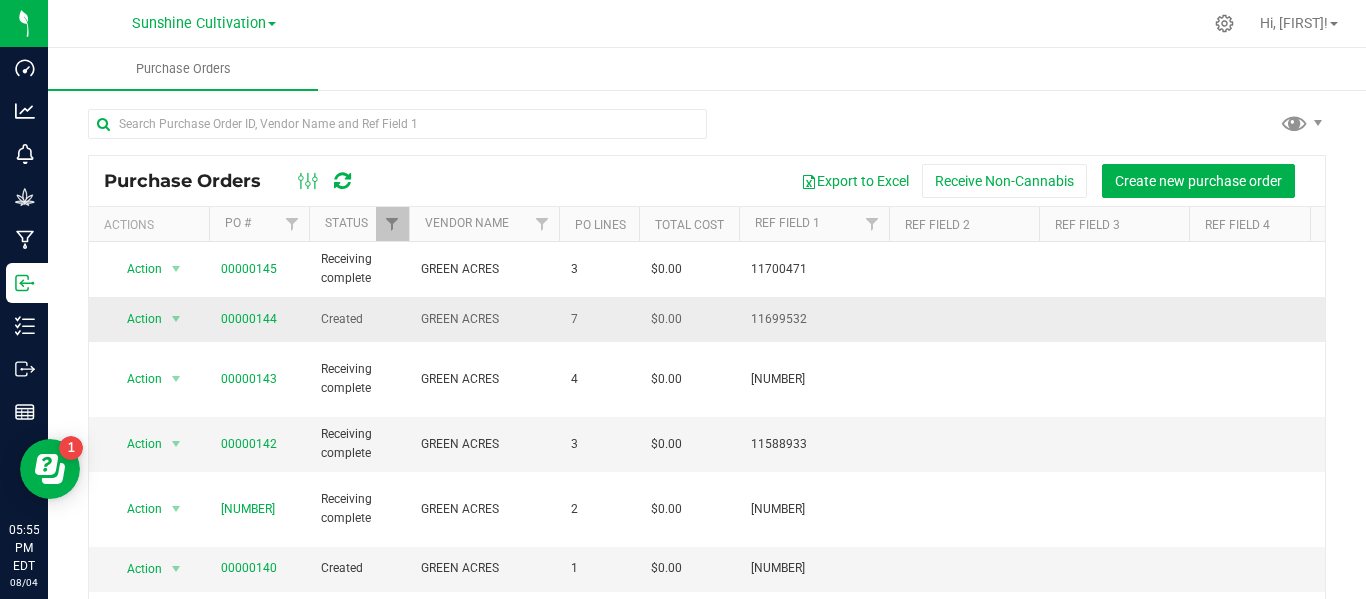 click on "00000144" at bounding box center [249, 319] 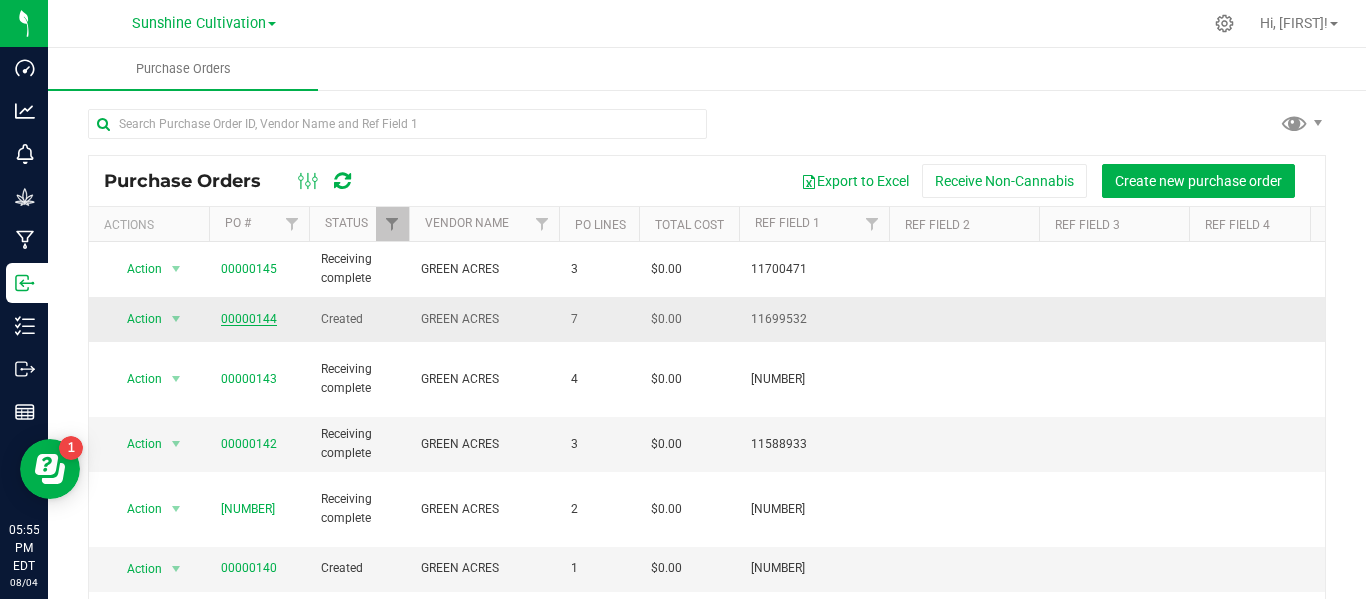 click on "00000144" at bounding box center (249, 319) 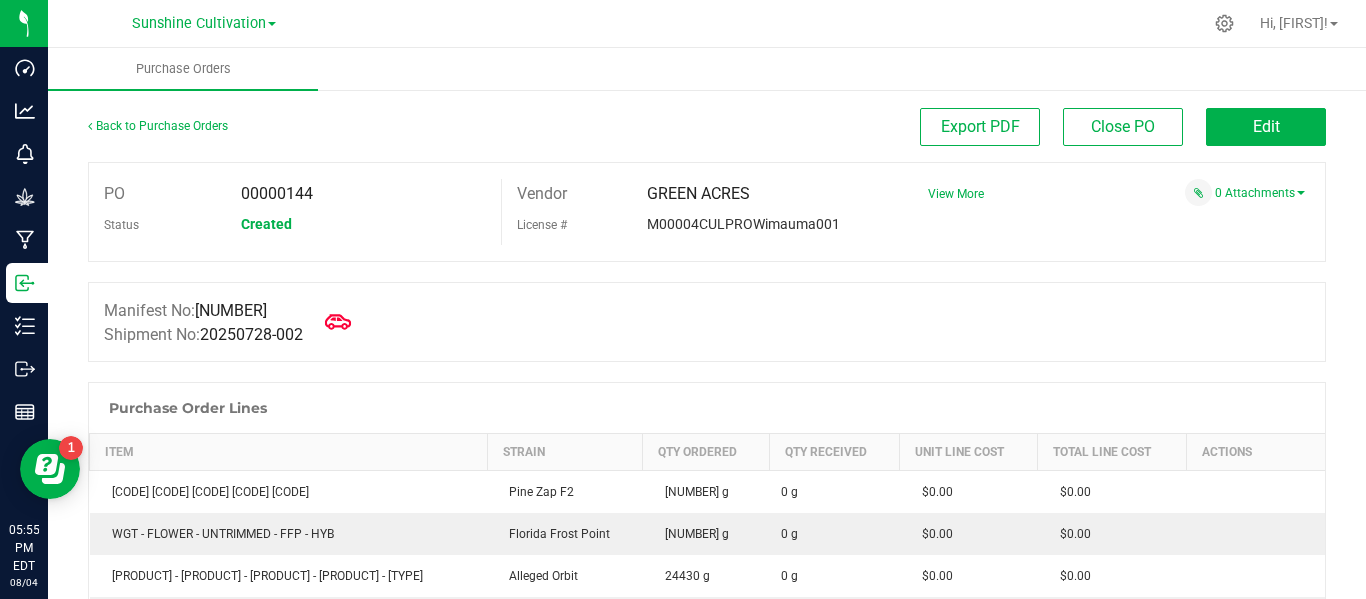 click 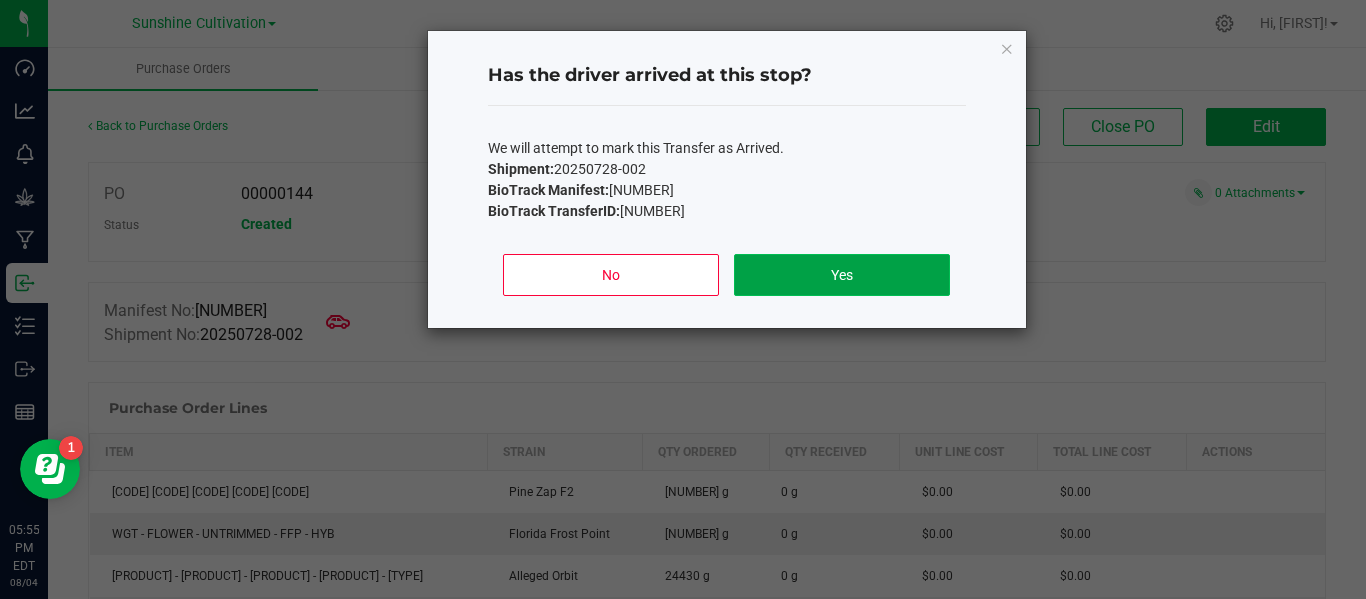 click on "Yes" 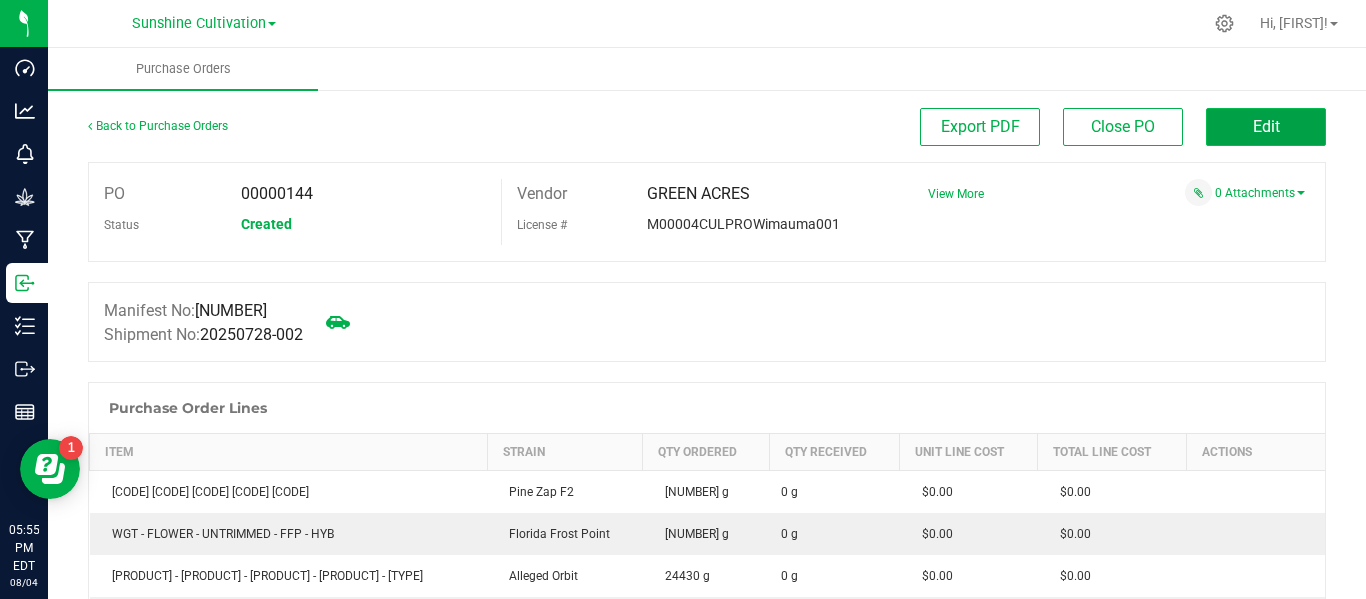 click on "Edit" at bounding box center (1266, 126) 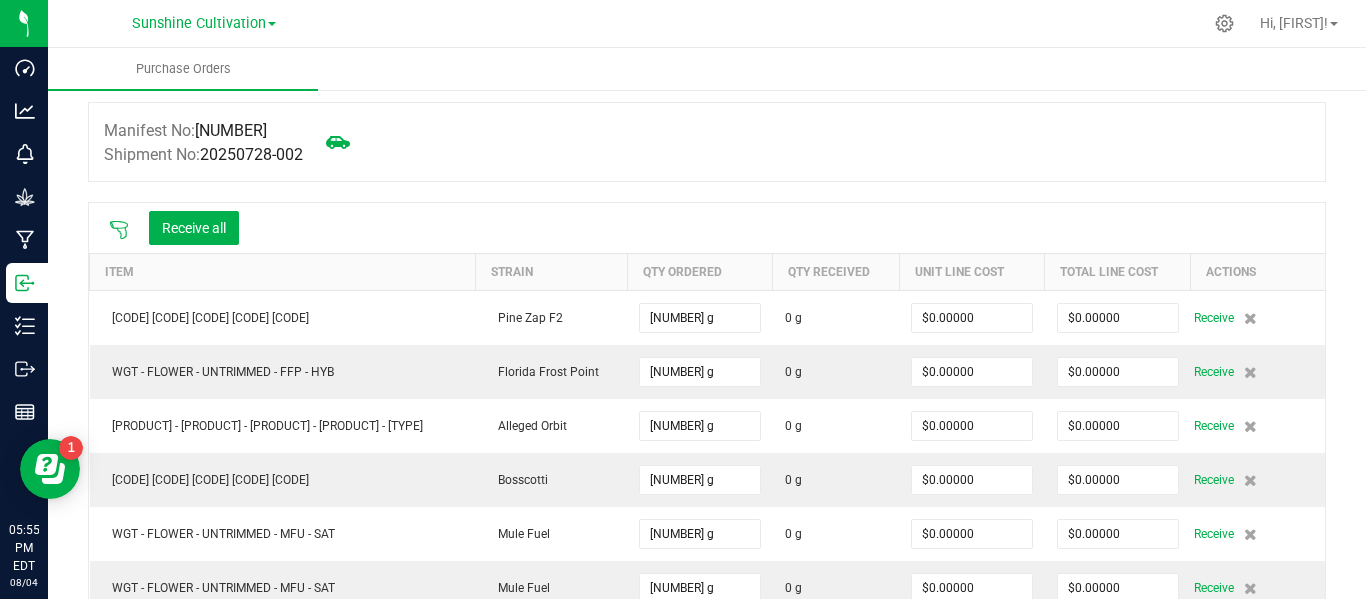 scroll, scrollTop: 186, scrollLeft: 0, axis: vertical 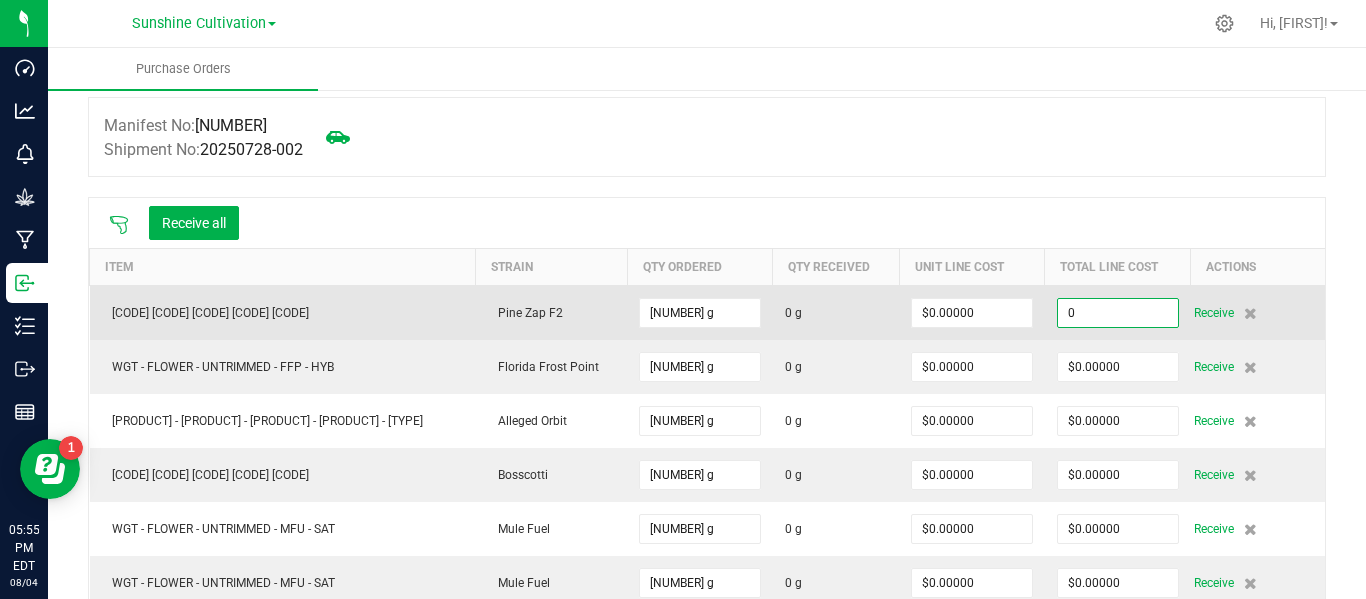 click on "0" at bounding box center (1118, 313) 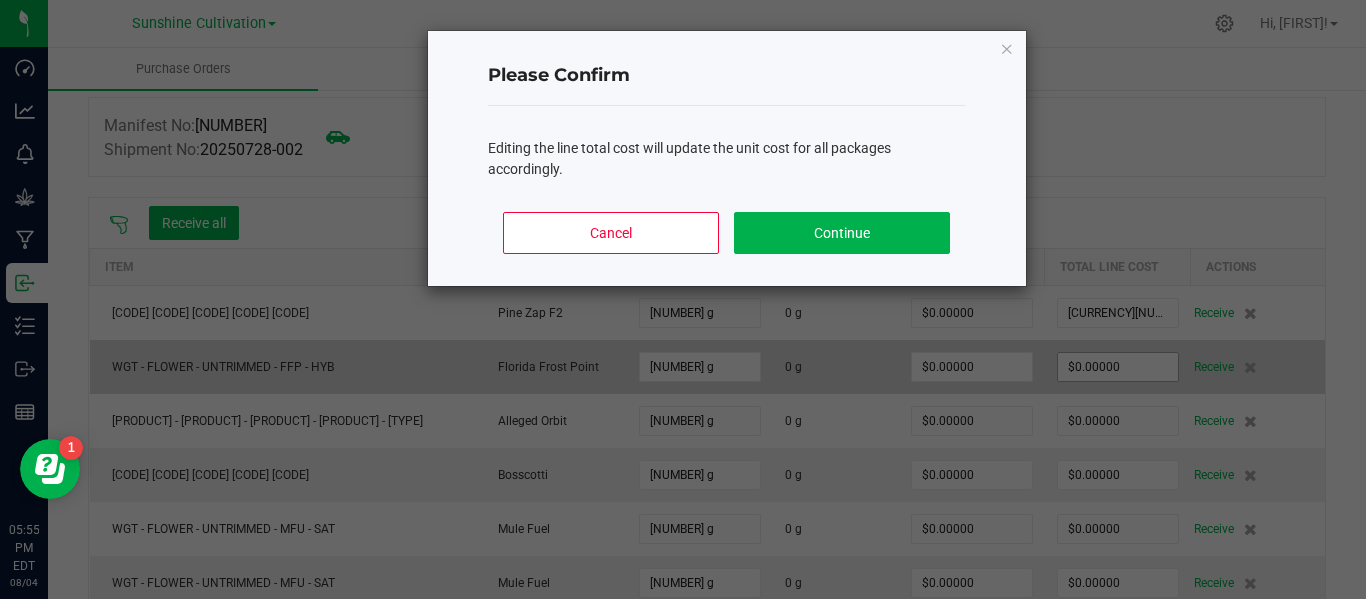 click on "Dashboard Analytics Monitoring Grow Manufacturing Inbound Inventory Outbound Reports 05:55 PM EDT 08/04/2025  08/04   Sunshine Cultivation   Hi, Gregory!
Purchase Orders
Back to Purchase Orders
Done Editing
PO
00000144
Status
Created" at bounding box center (683, 299) 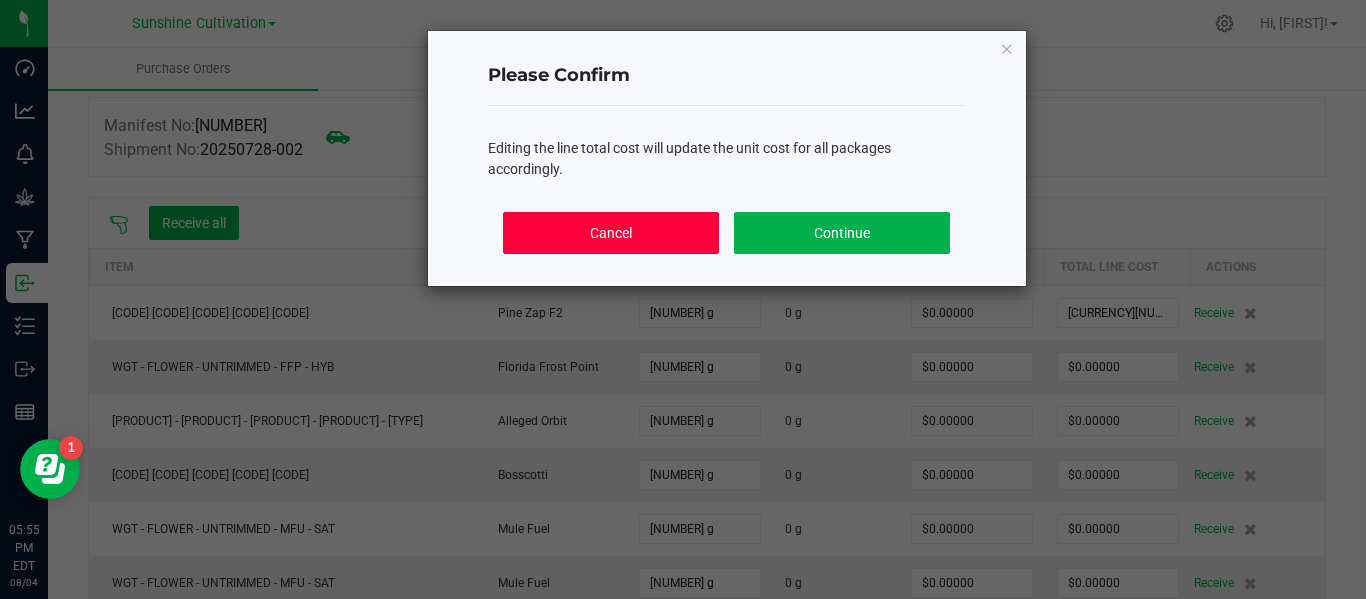 click on "Cancel" 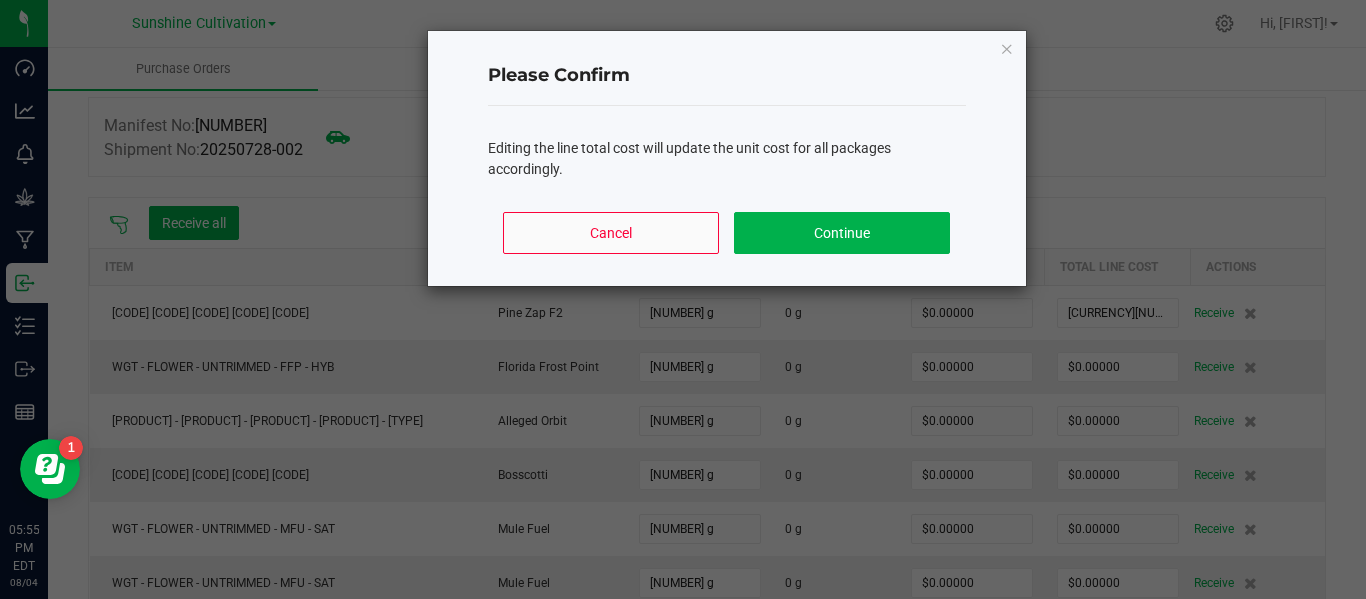 type on "$0.00000" 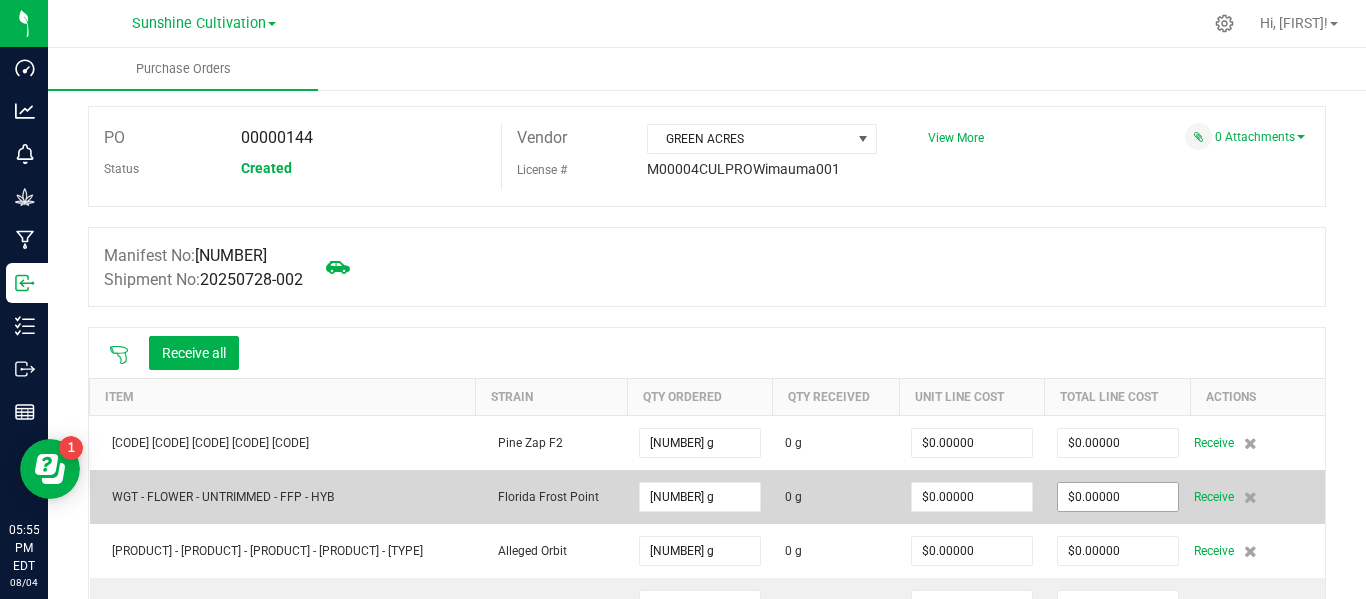 scroll, scrollTop: 55, scrollLeft: 0, axis: vertical 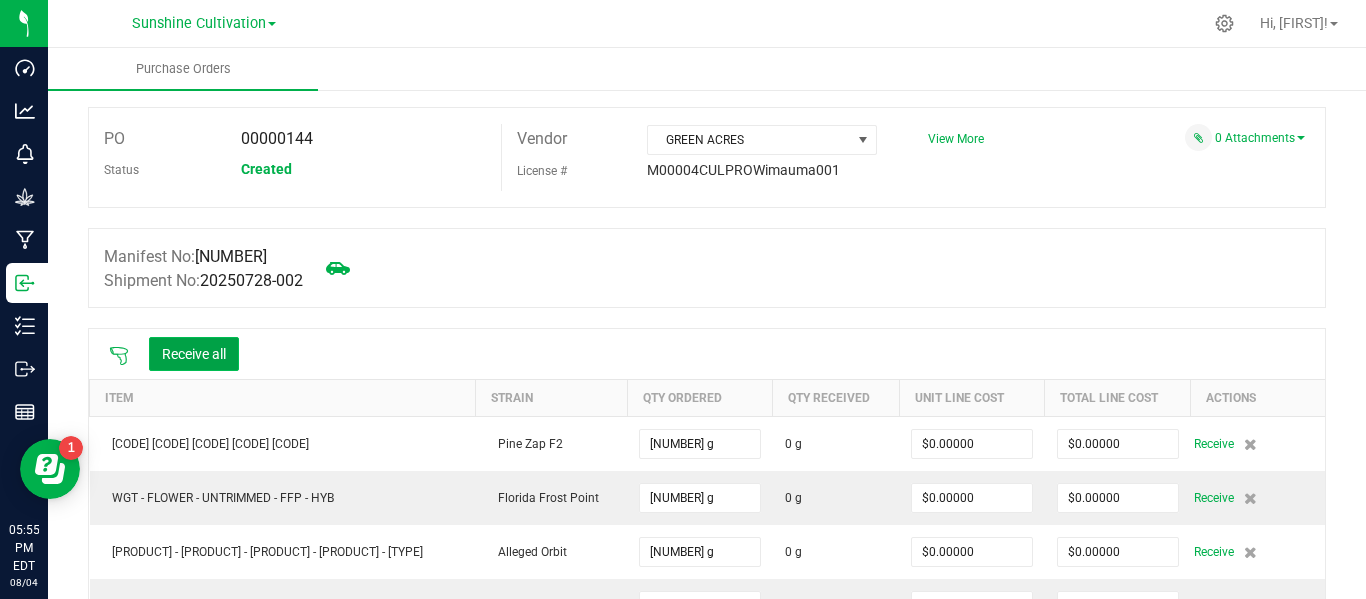 click on "Receive all" at bounding box center (194, 354) 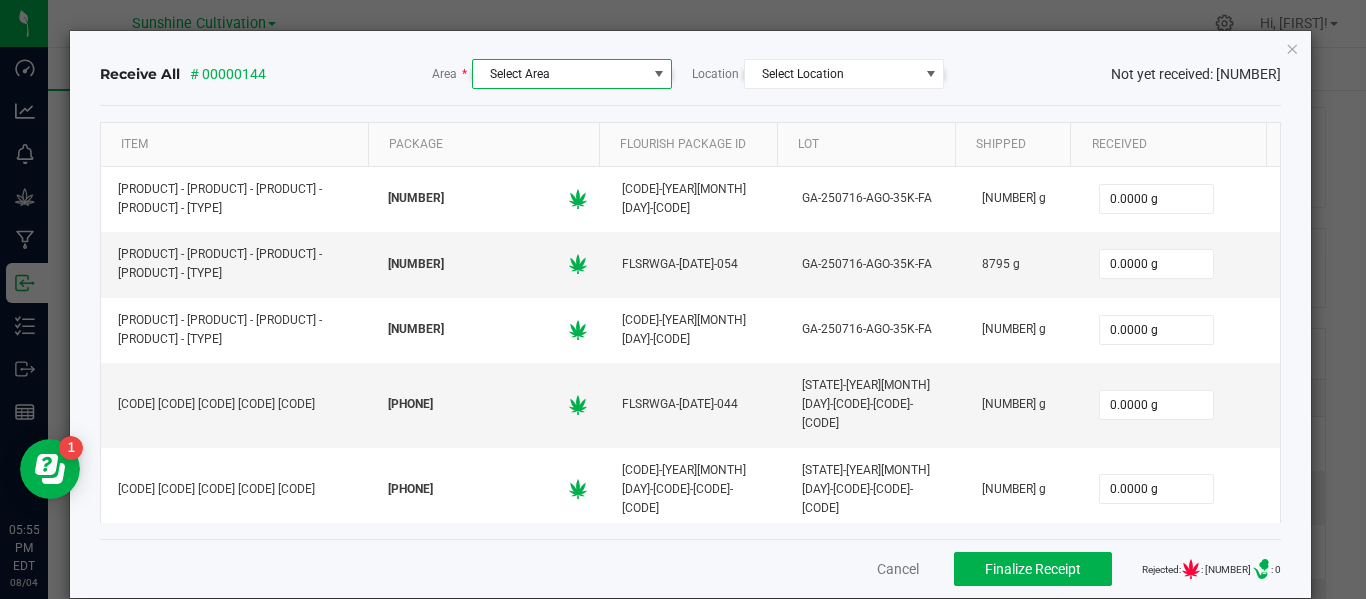 click on "Select Area" at bounding box center (559, 74) 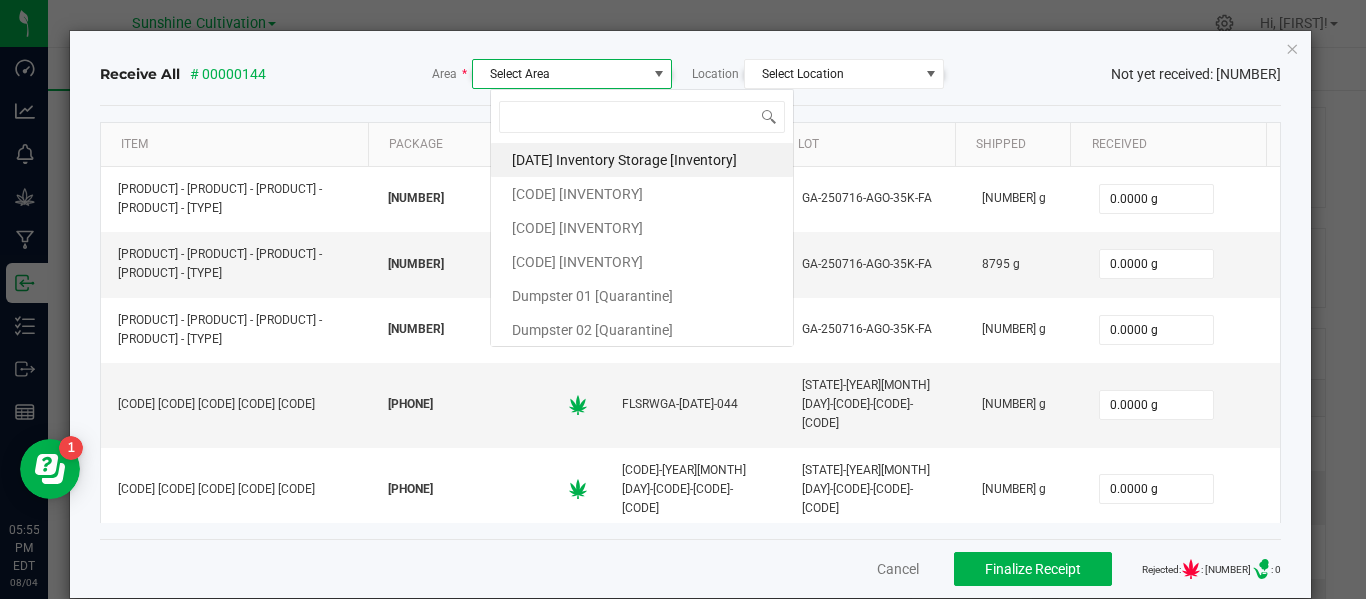 scroll, scrollTop: 99970, scrollLeft: 99800, axis: both 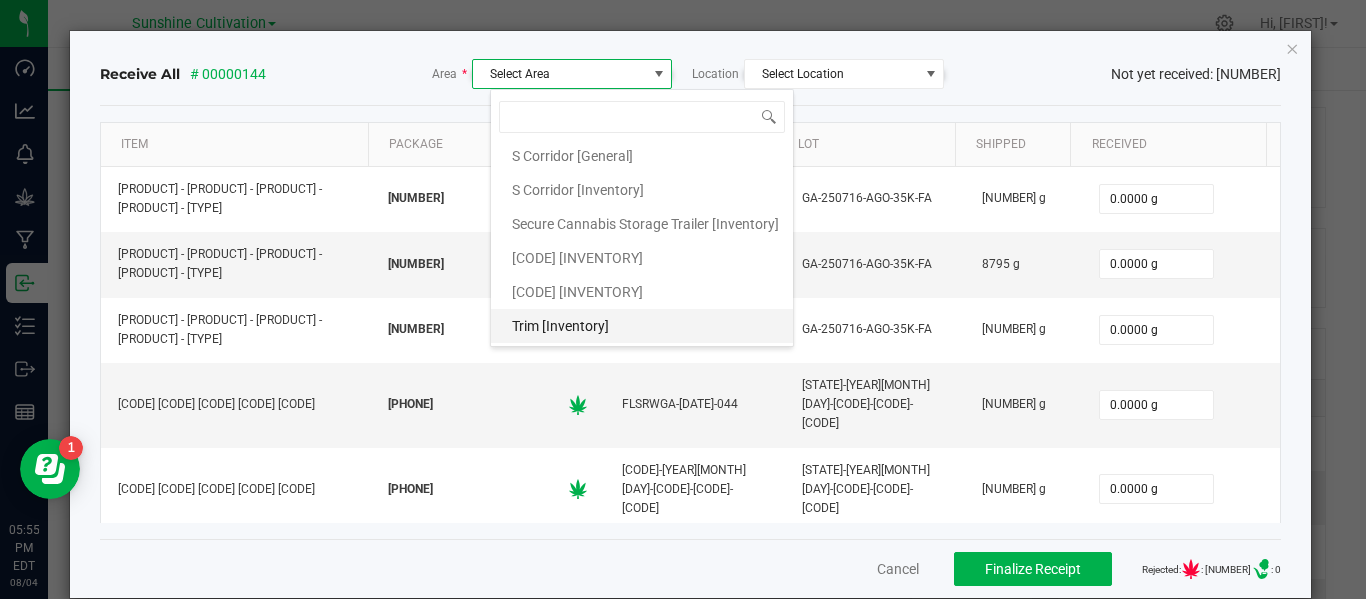 click on "Trim [Inventory]" at bounding box center (560, 326) 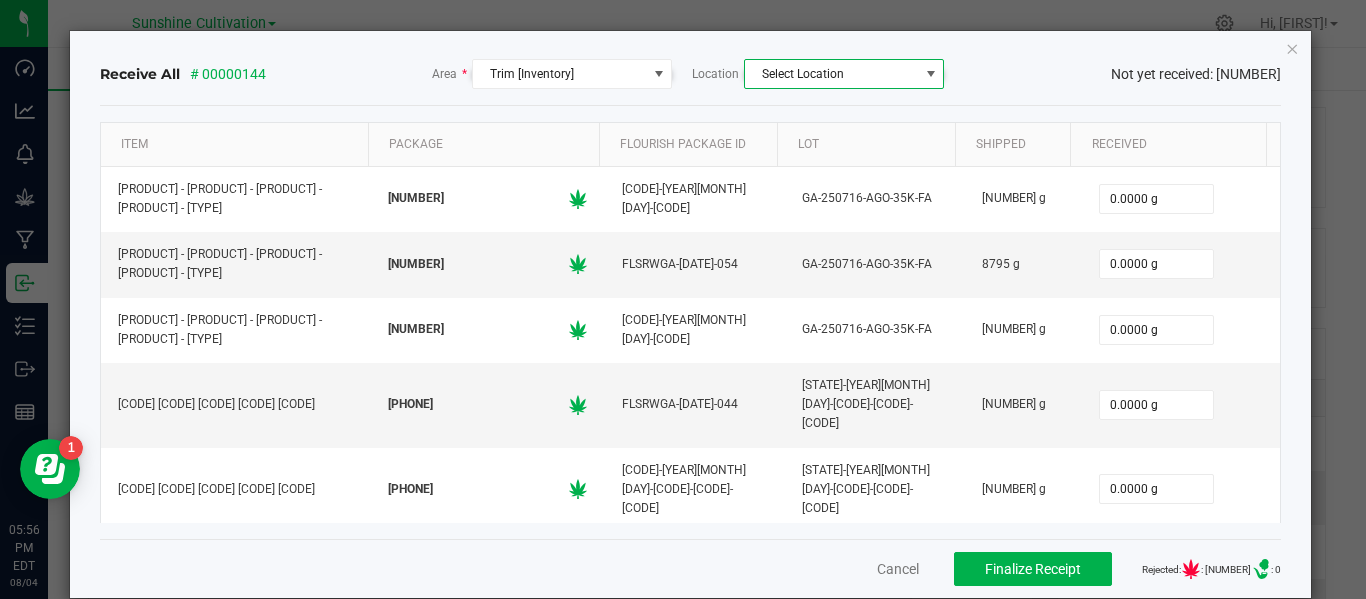 click at bounding box center [931, 74] 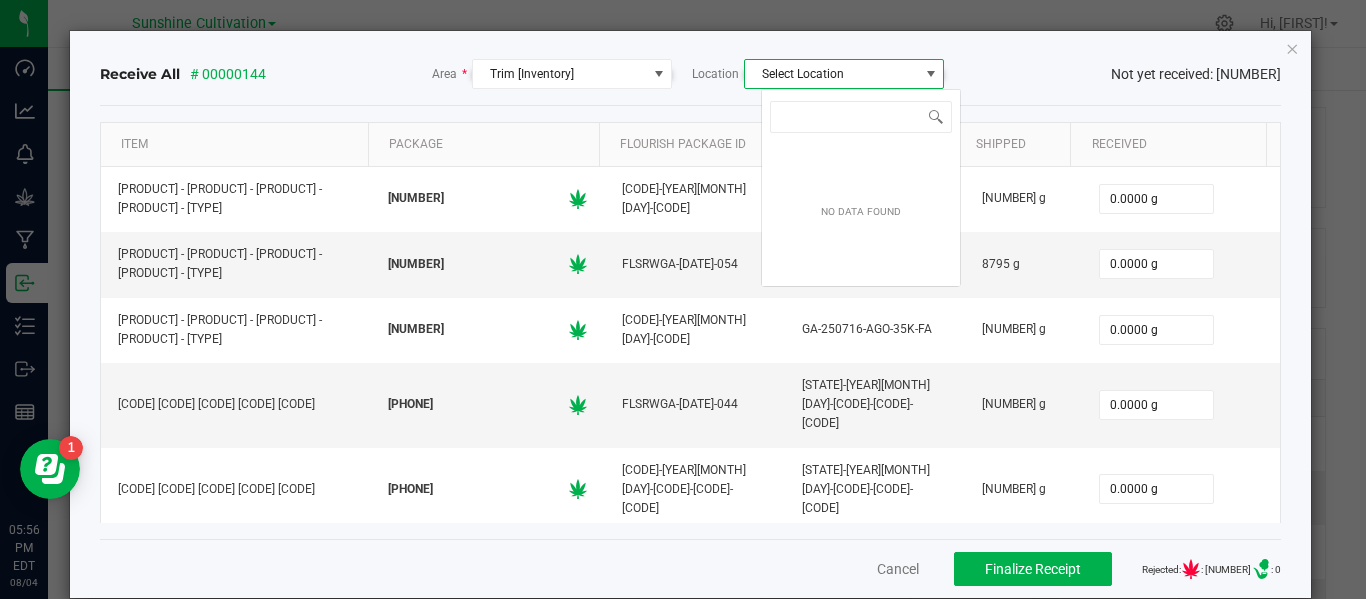 scroll, scrollTop: 99970, scrollLeft: 99800, axis: both 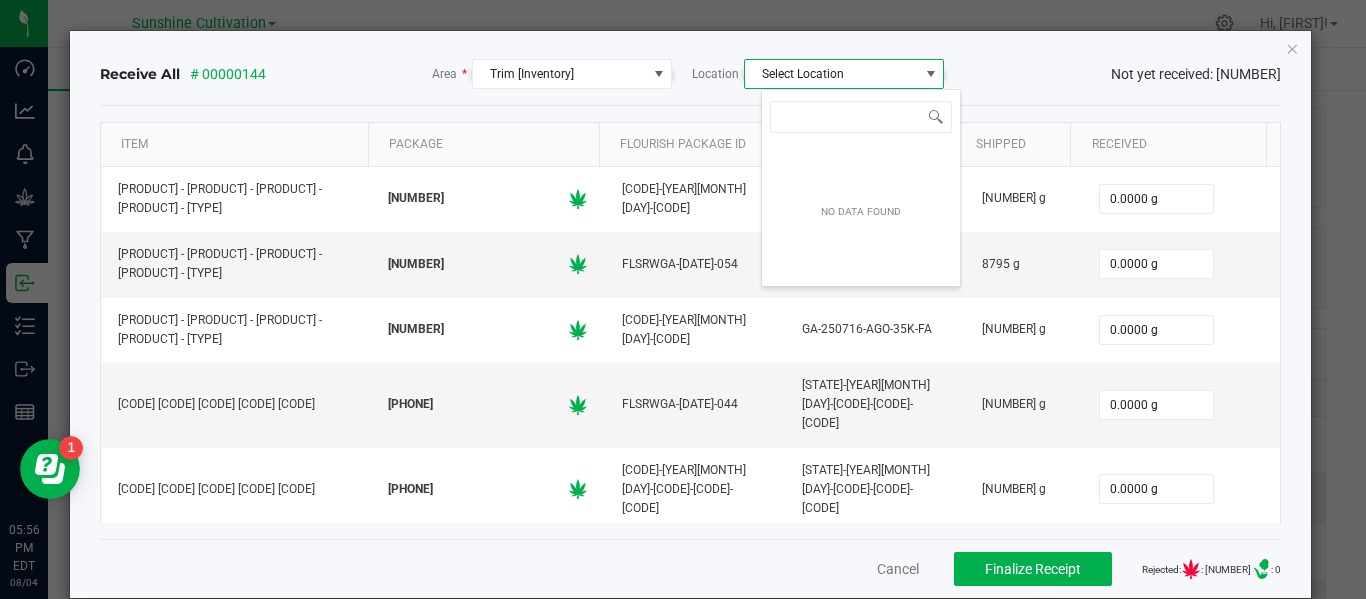 click on "Receive All # 00000144  Area  *  Trim [Inventory]  Location  Select Location Not yet received: 16" 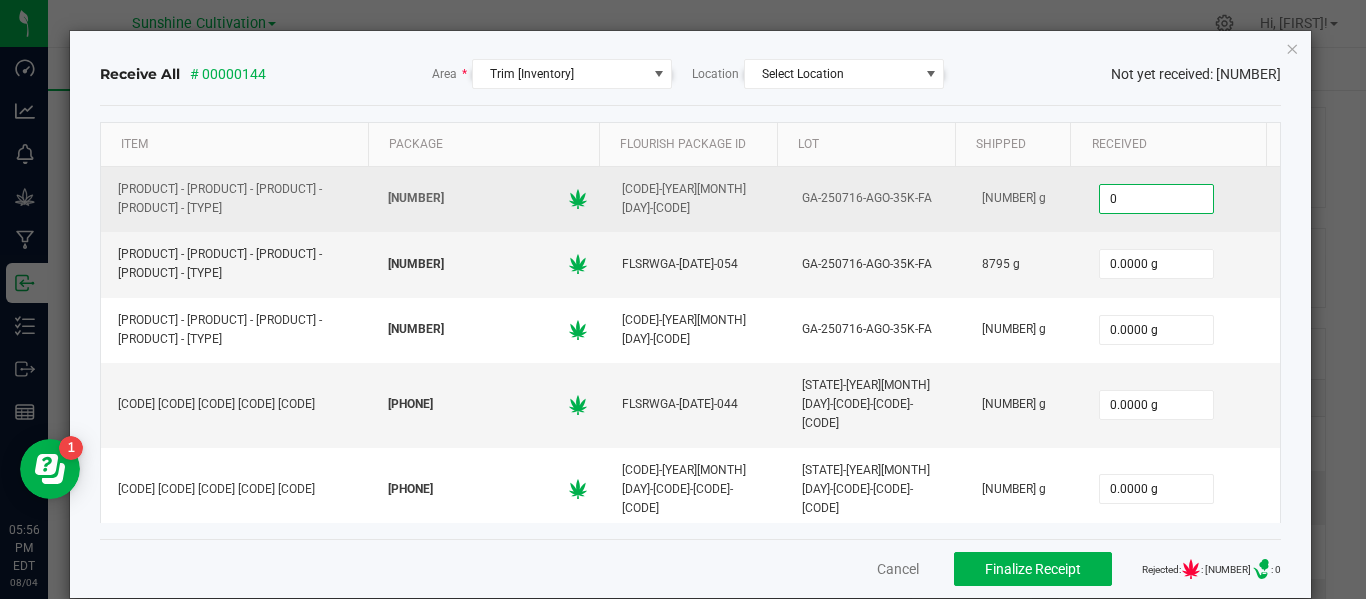 click on "0" at bounding box center [1156, 199] 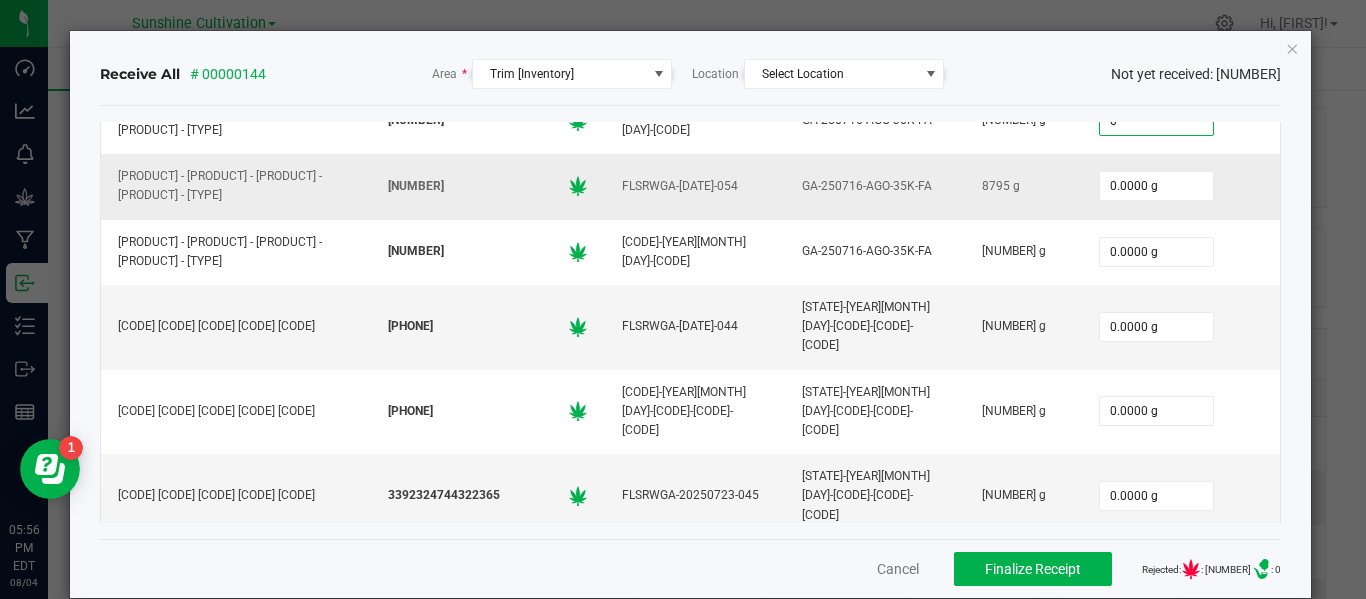 scroll, scrollTop: 0, scrollLeft: 0, axis: both 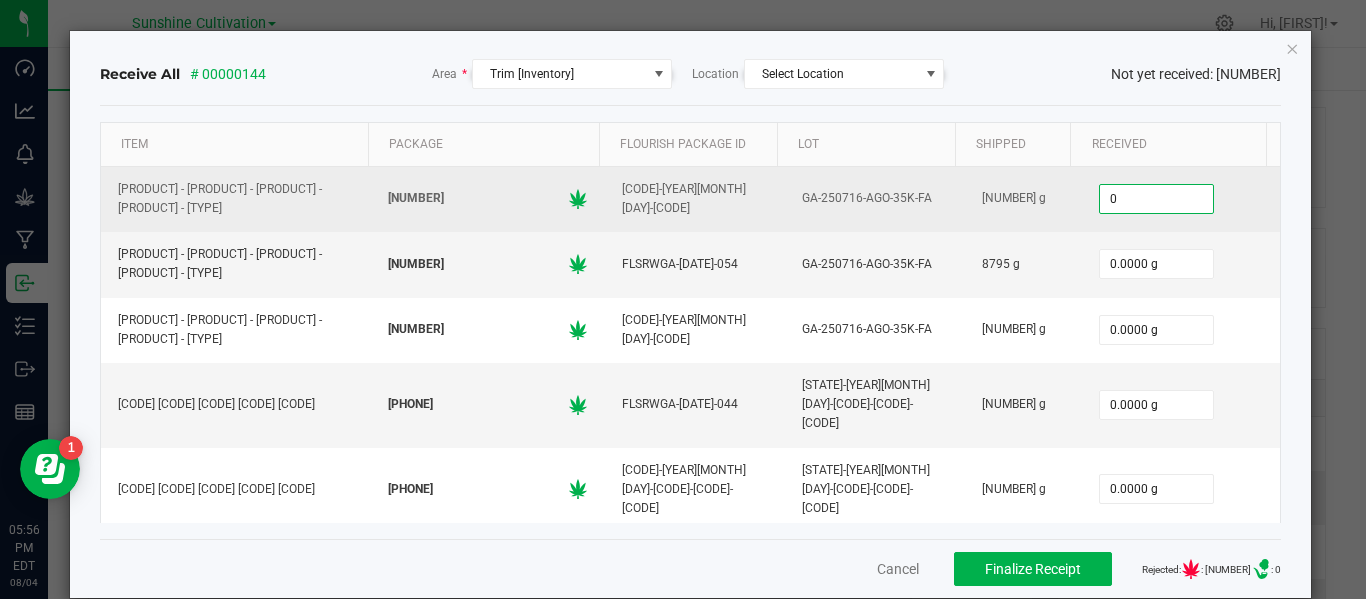 click on "0" at bounding box center (1156, 199) 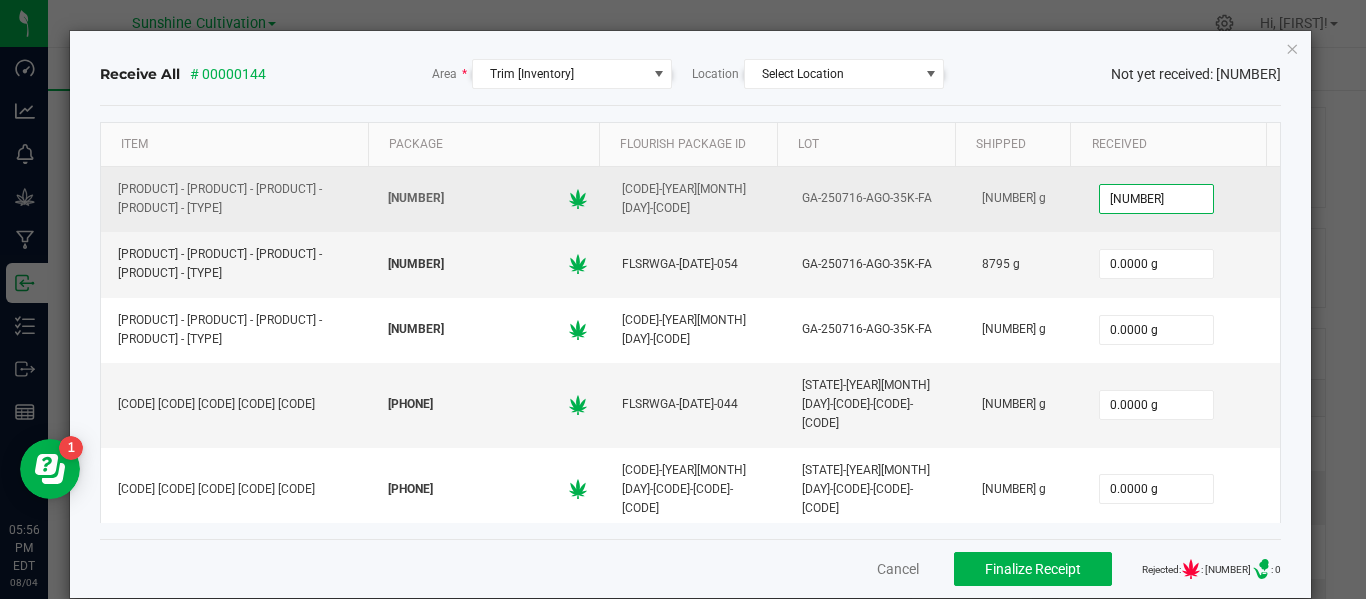 type on "6765.0000 g" 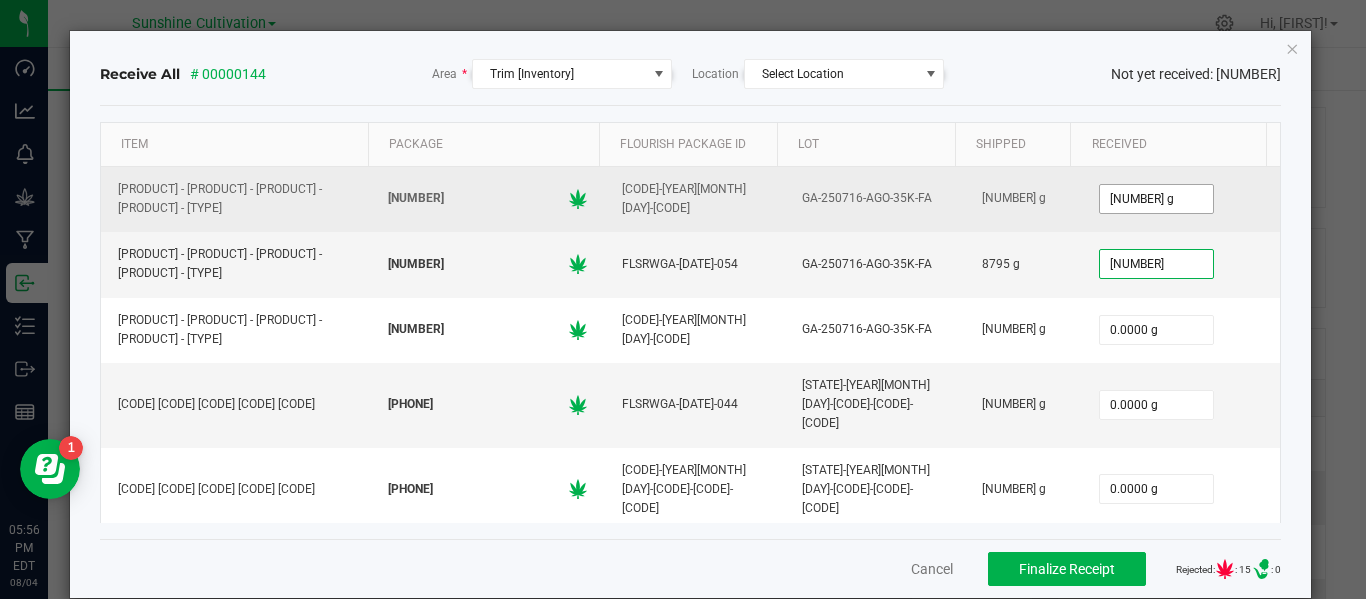type on "8795.0000 g" 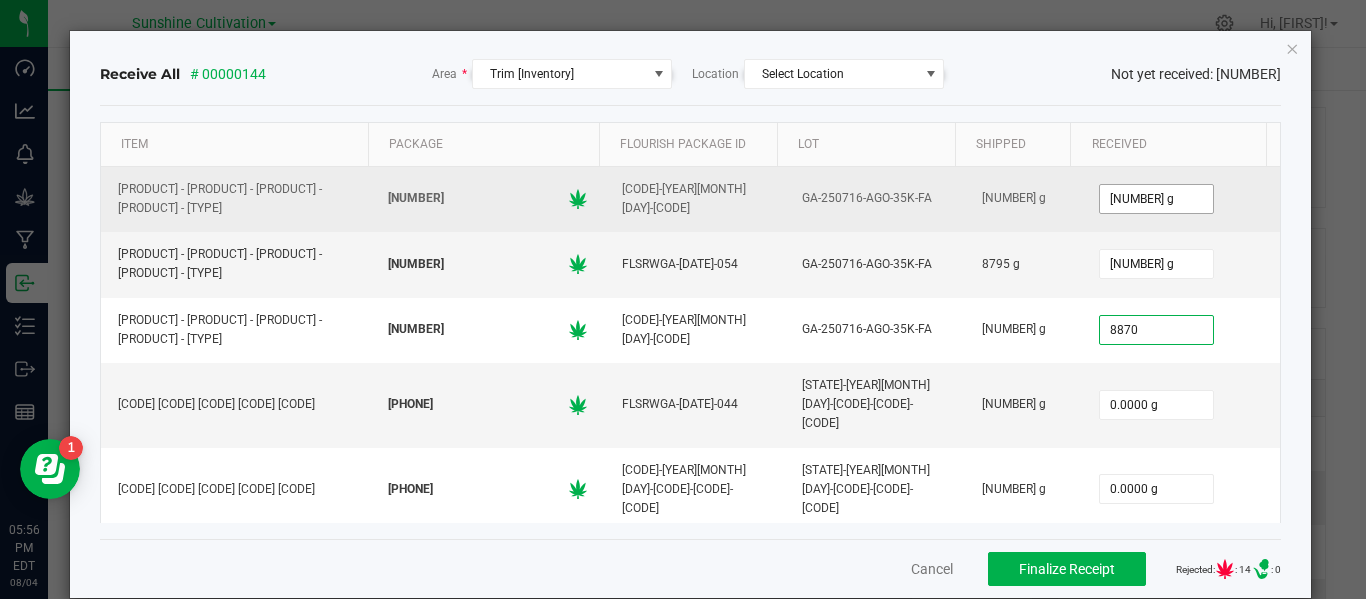 type on "8870.0000 g" 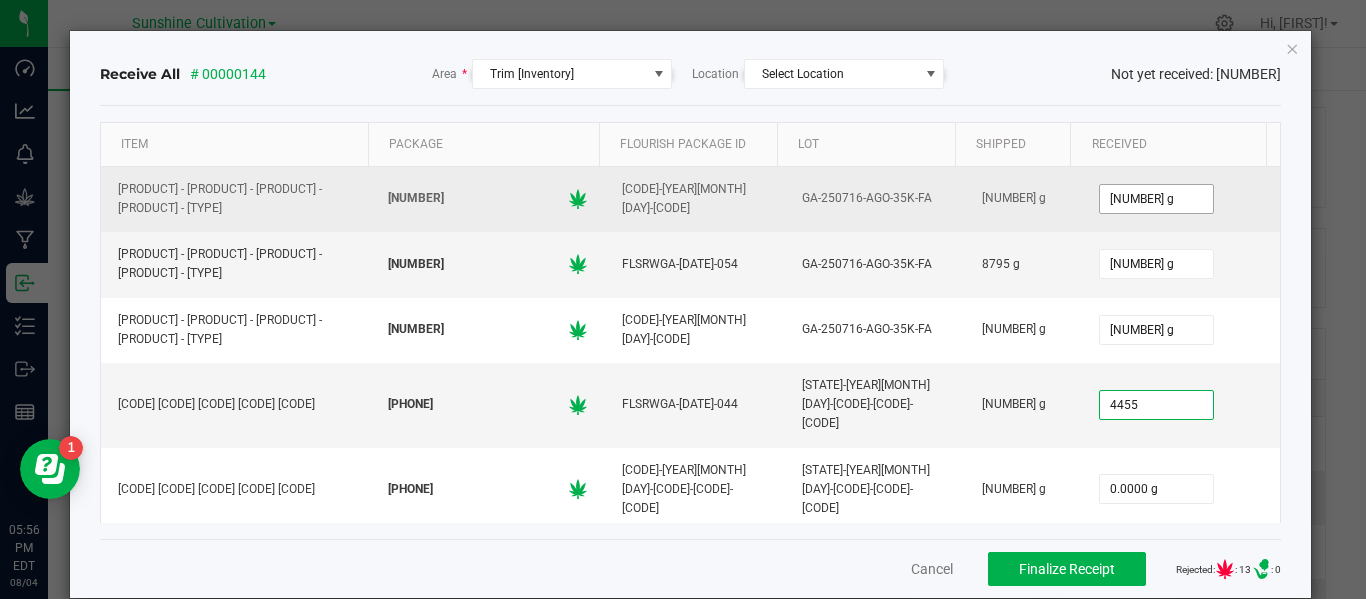 type on "4455.0000 g" 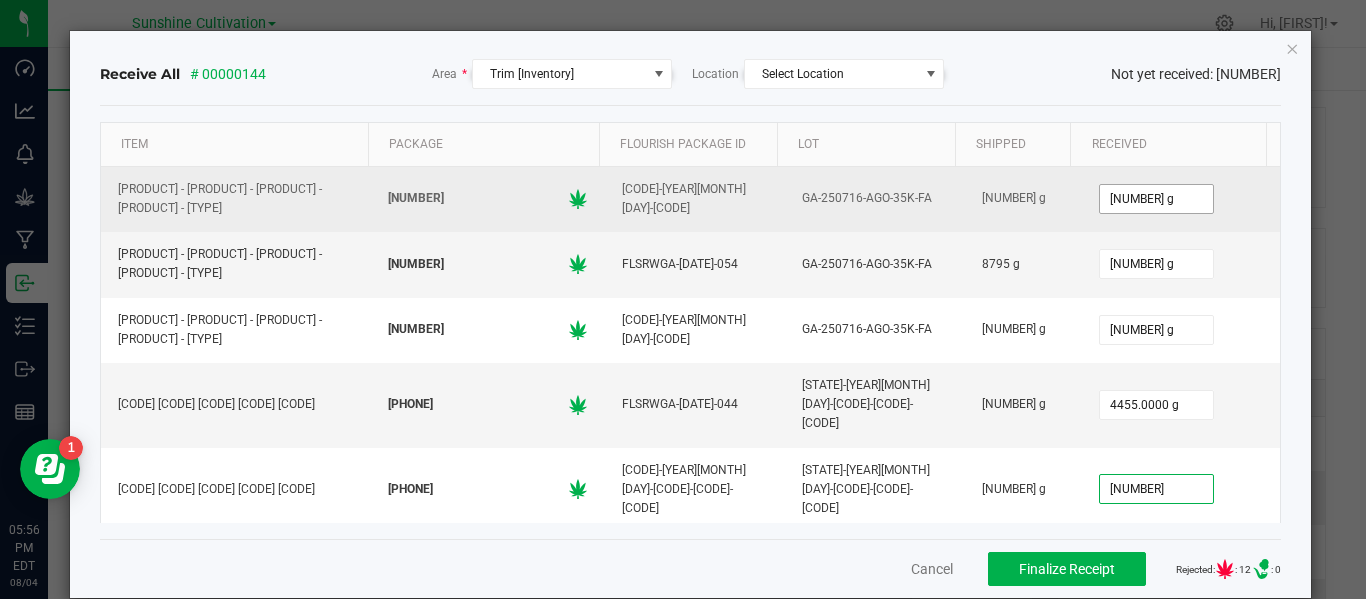 type on "[NUMBER] g" 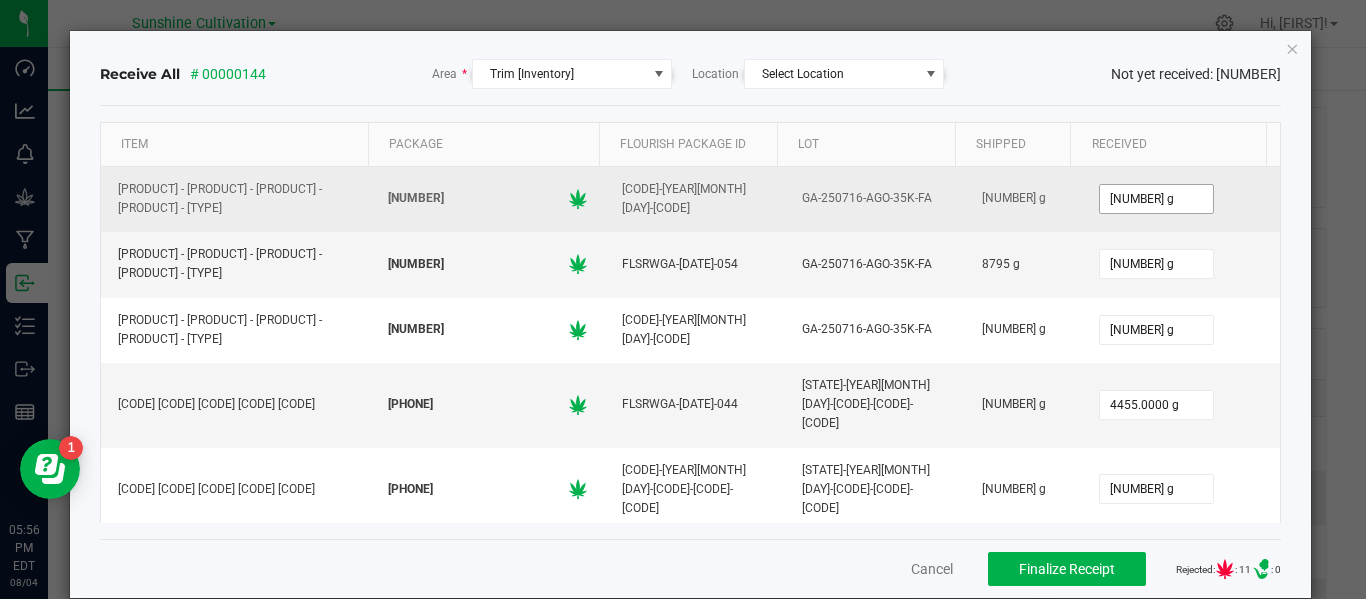 type on "[NUMBER] g" 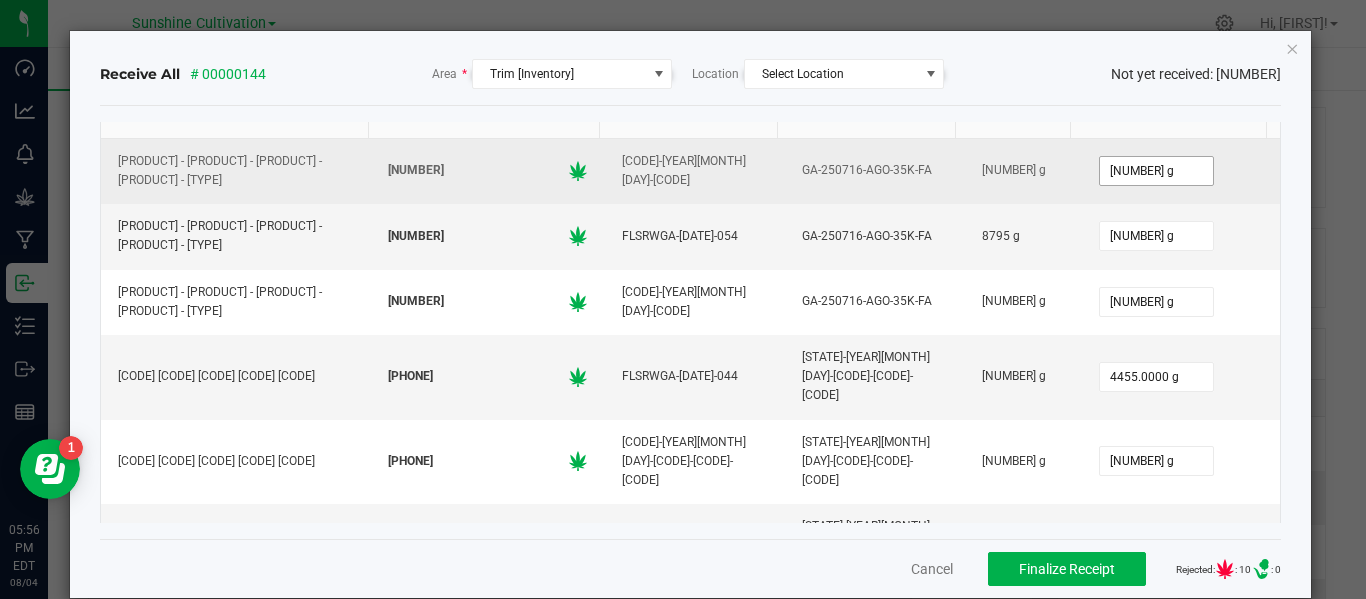 type on "6" 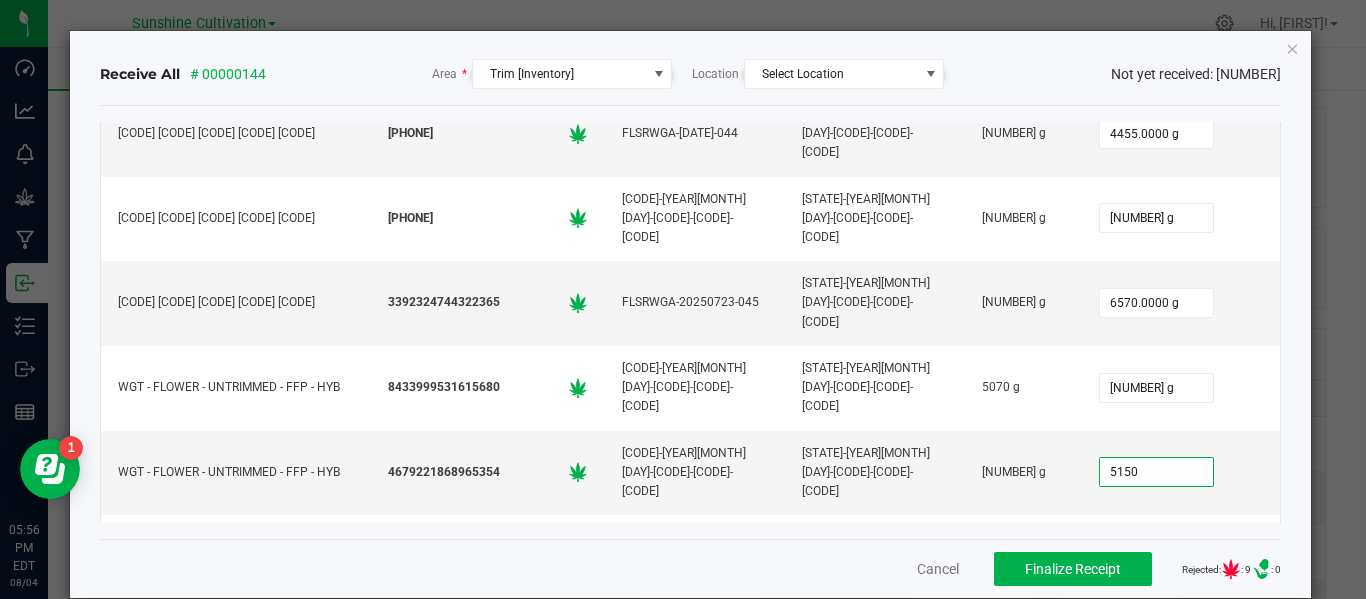 type on "5150.0000 g" 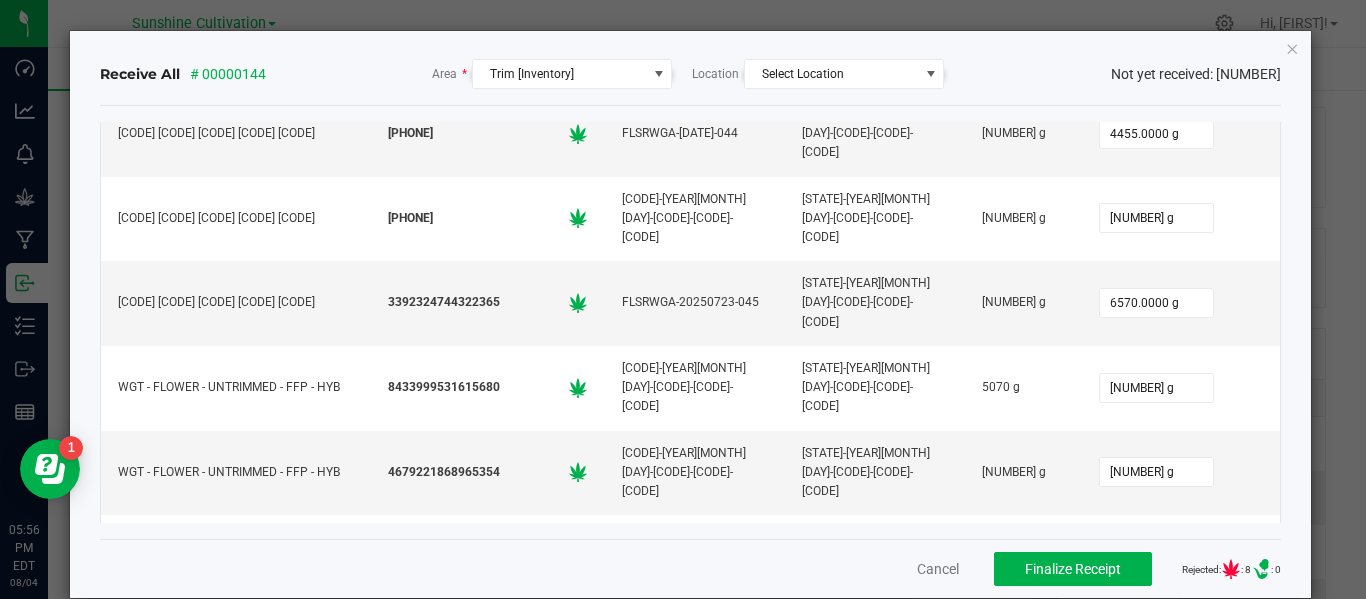 type on "[QUANTITY]" 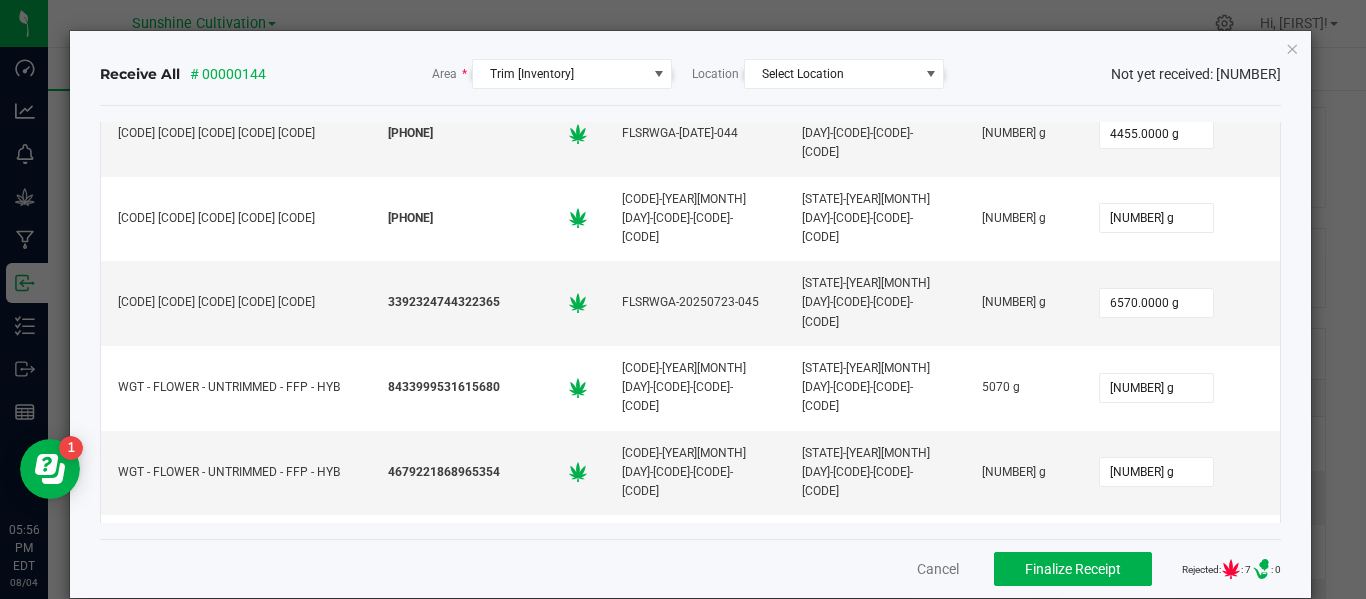 type on "[NUMBER] g" 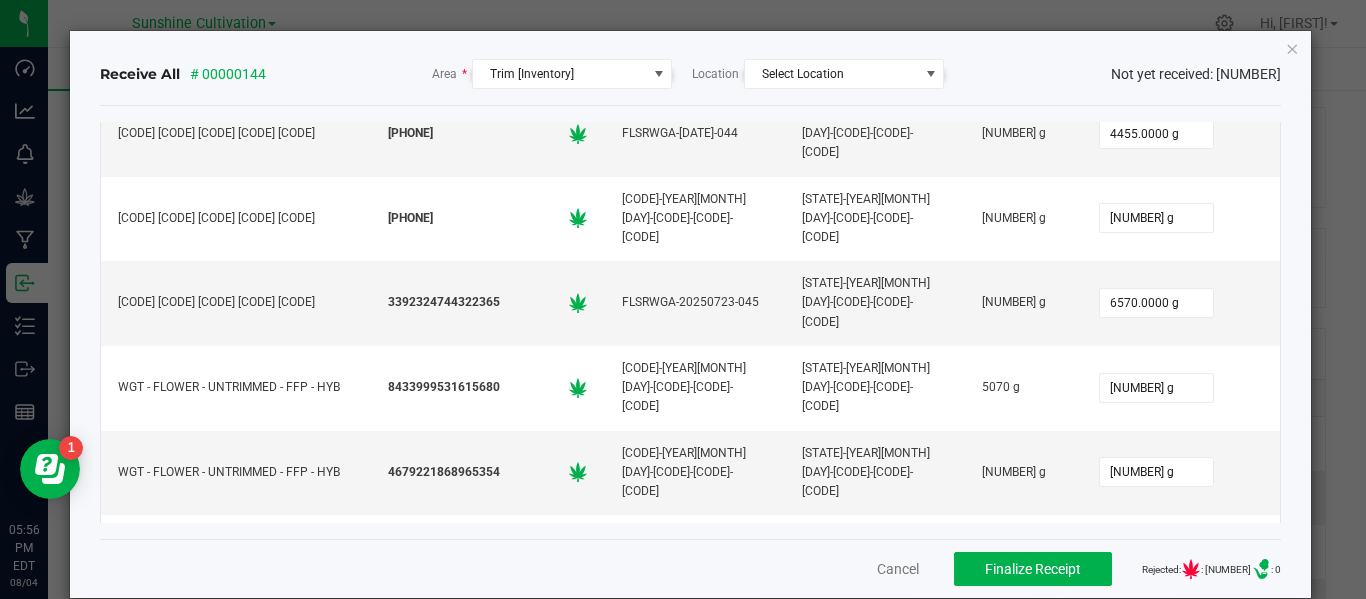 type on "5305.0000 g" 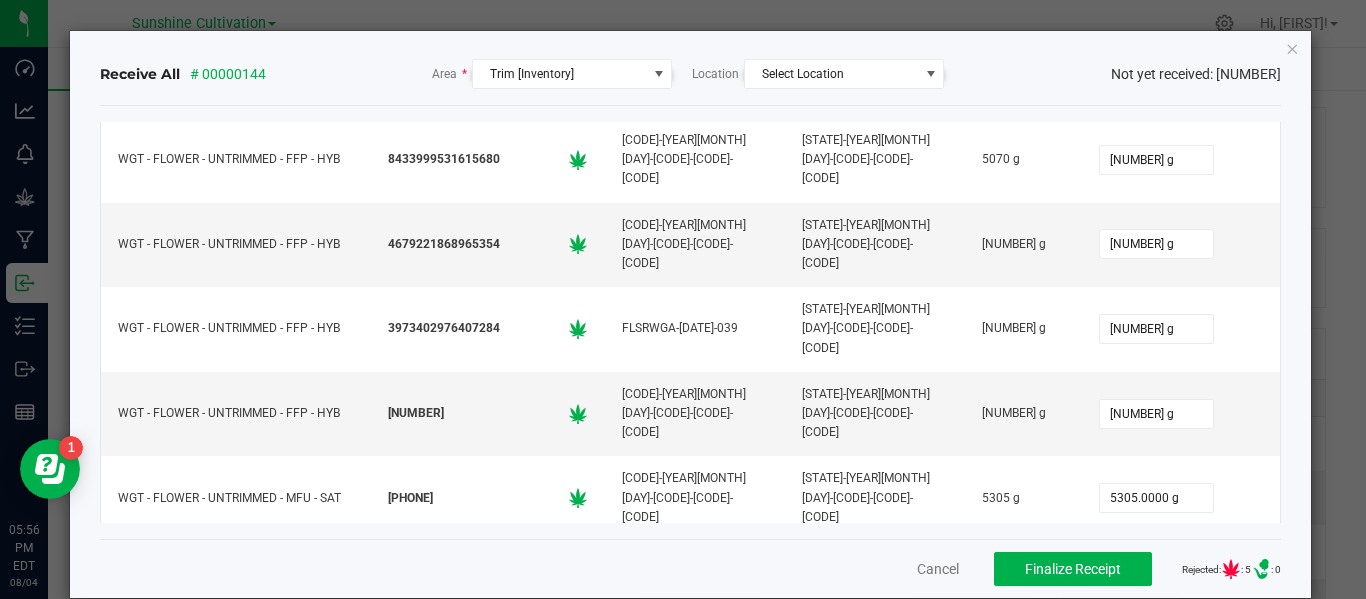 type on "6250.0000 g" 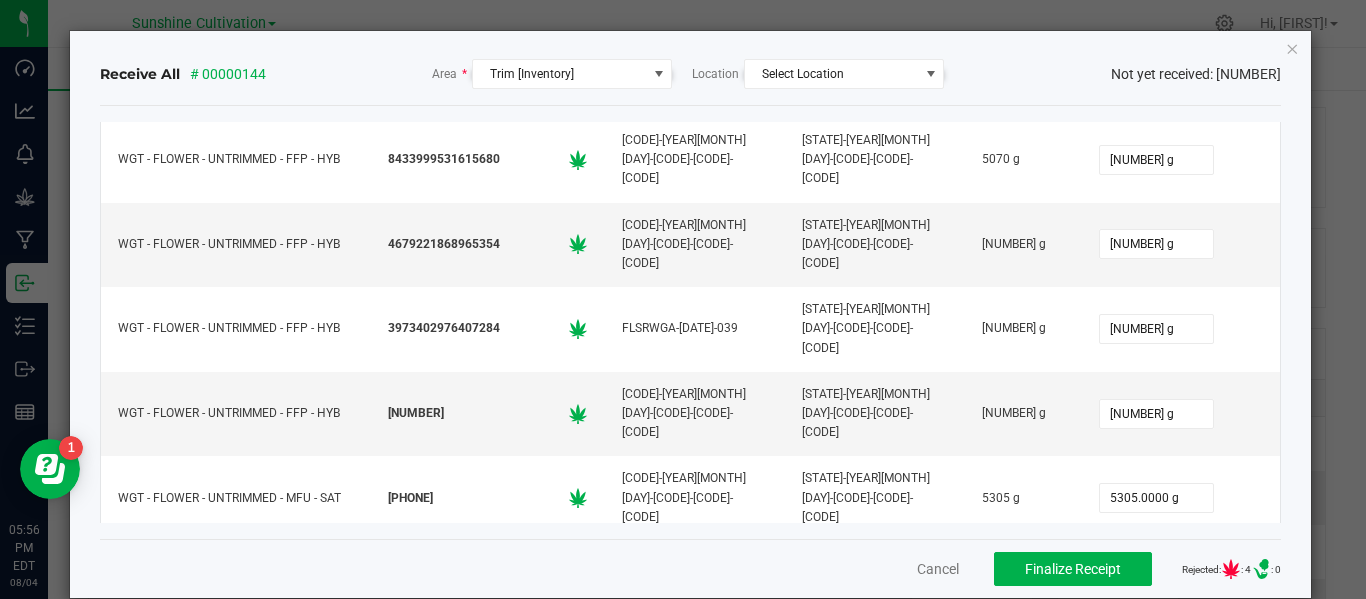 type on "6505.0000 g" 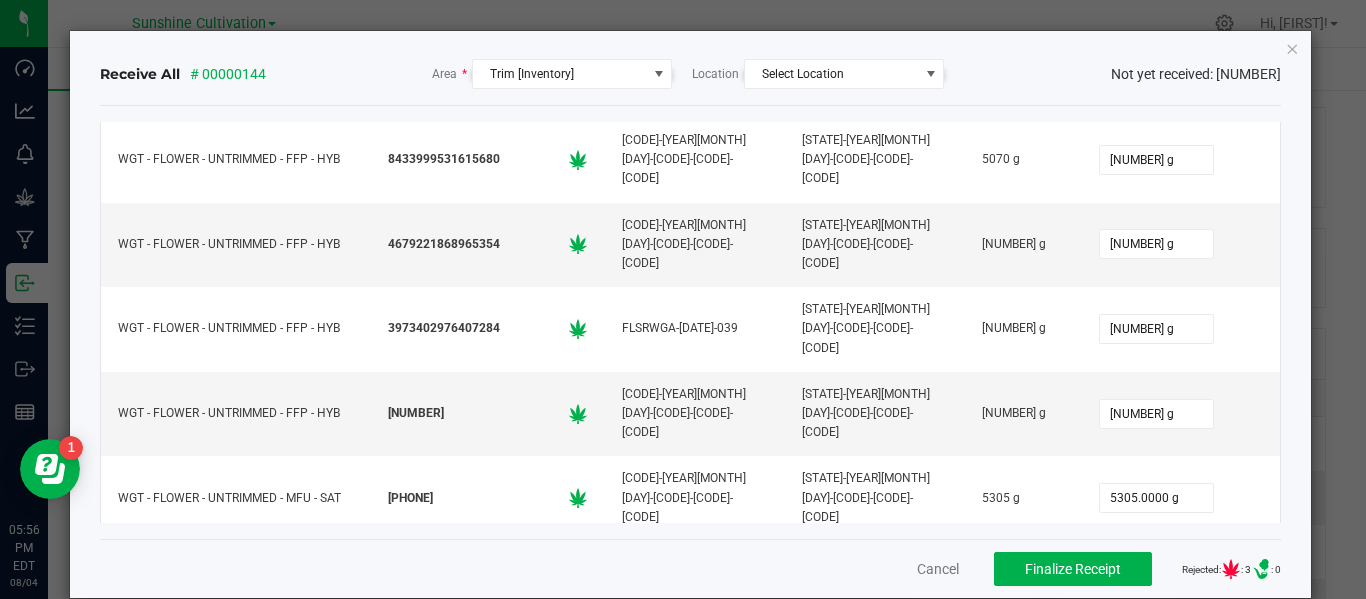 type on "7205.0000 g" 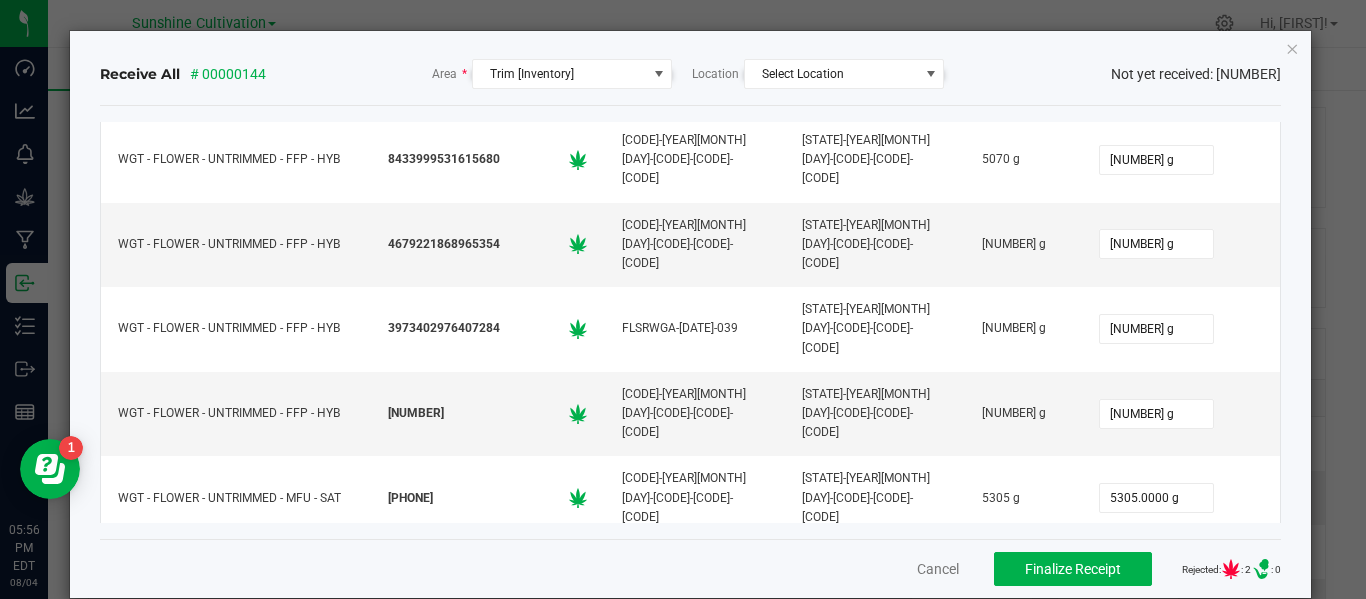 type on "[QUANTITY] g" 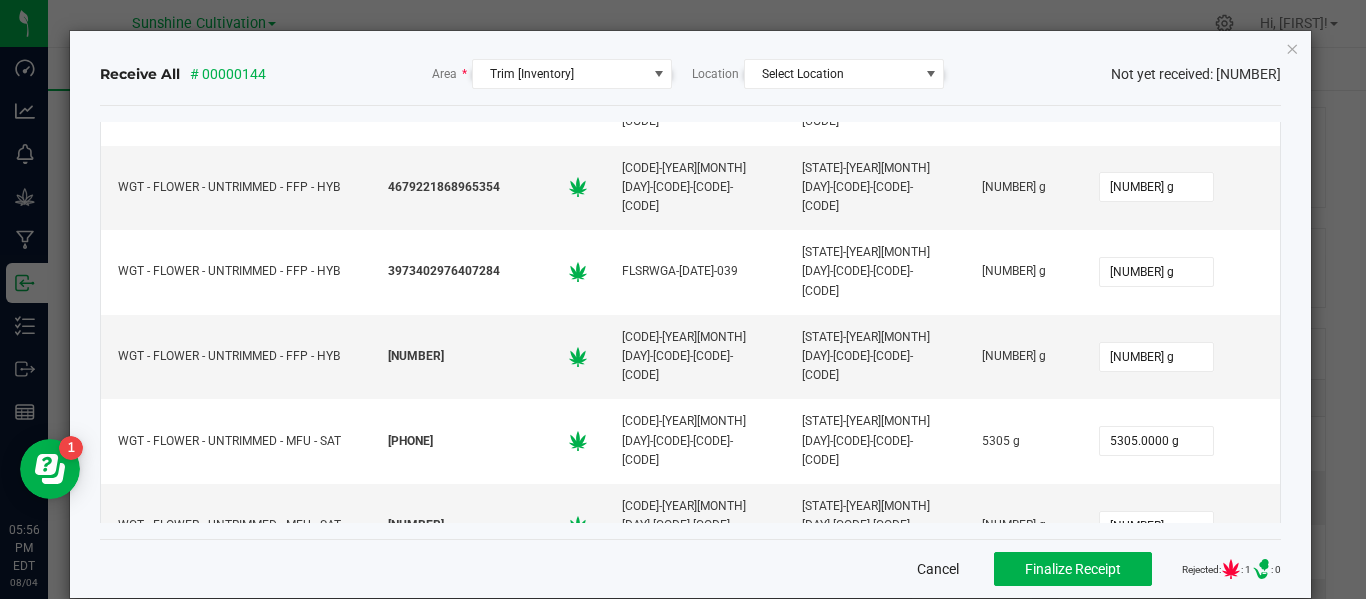 type on "[QUANTITY] g" 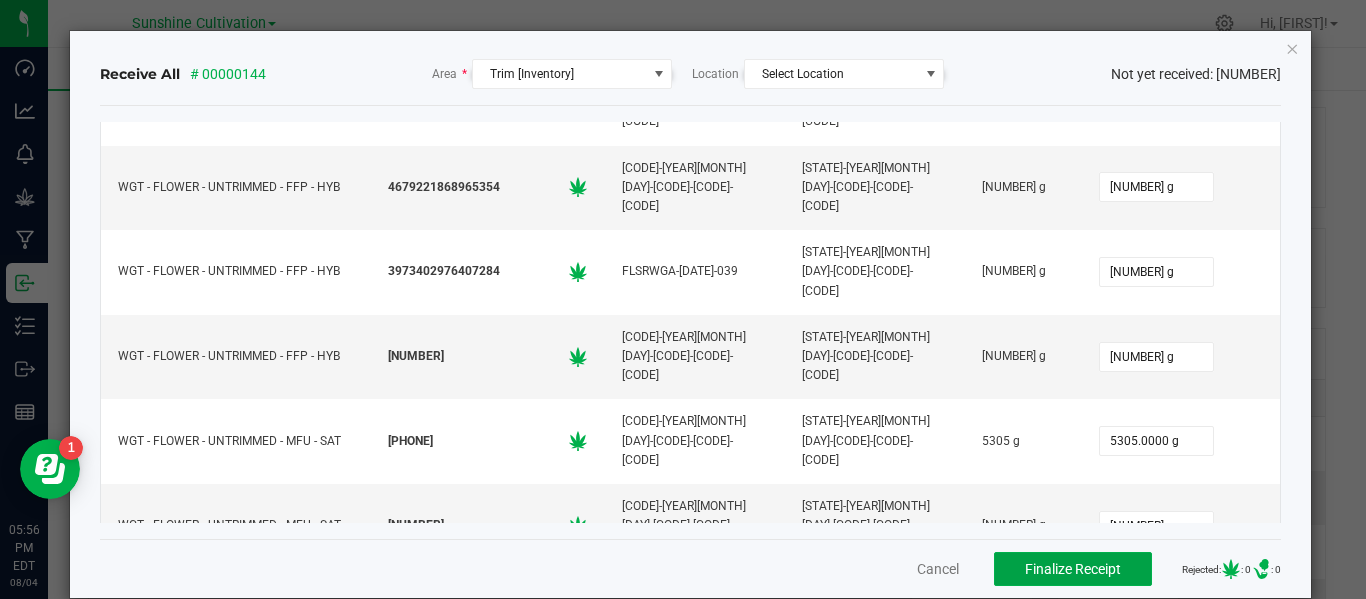 type 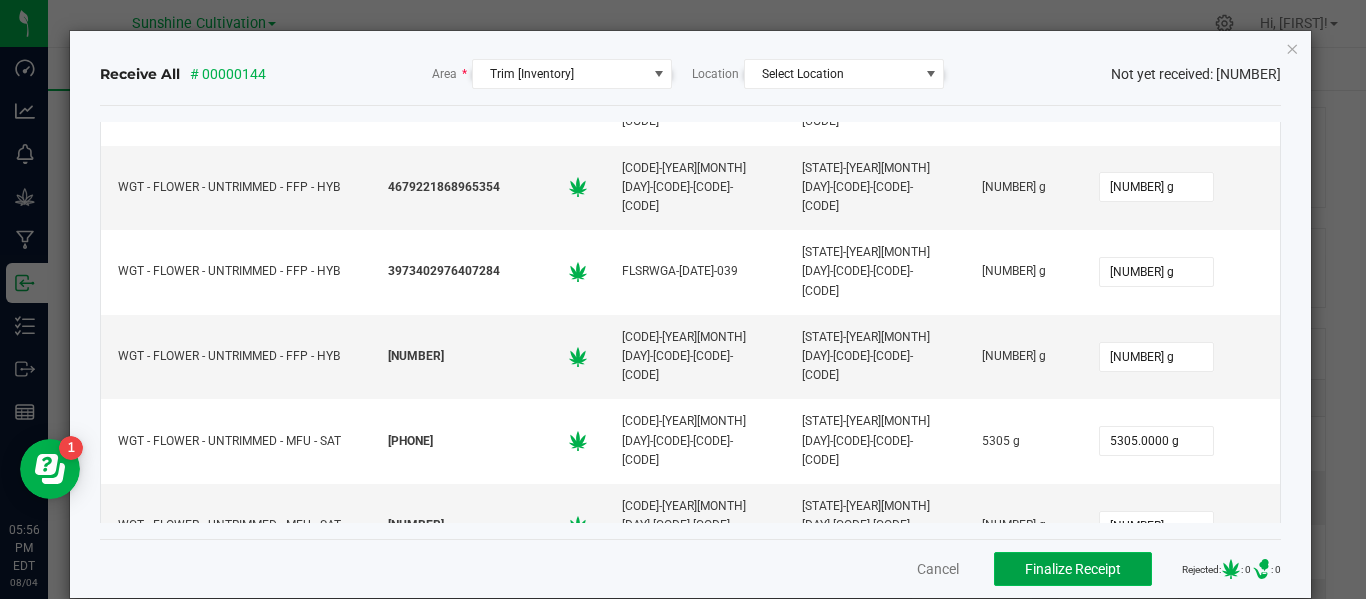 click on "Finalize Receipt" 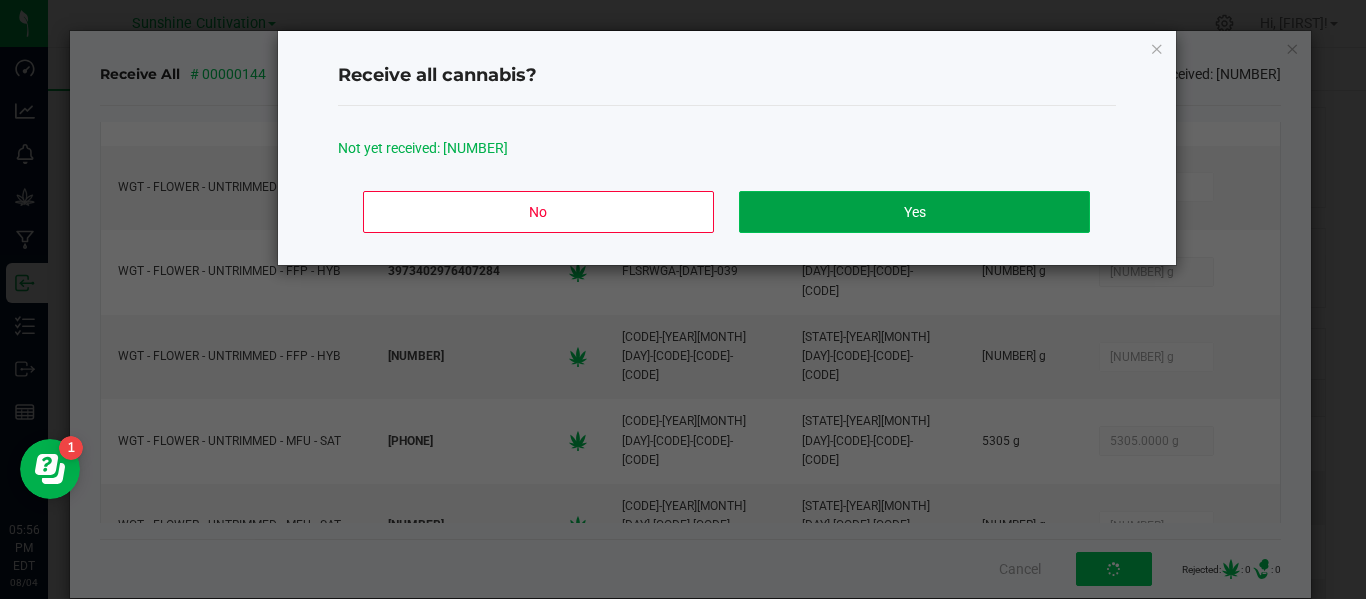 click on "Yes" 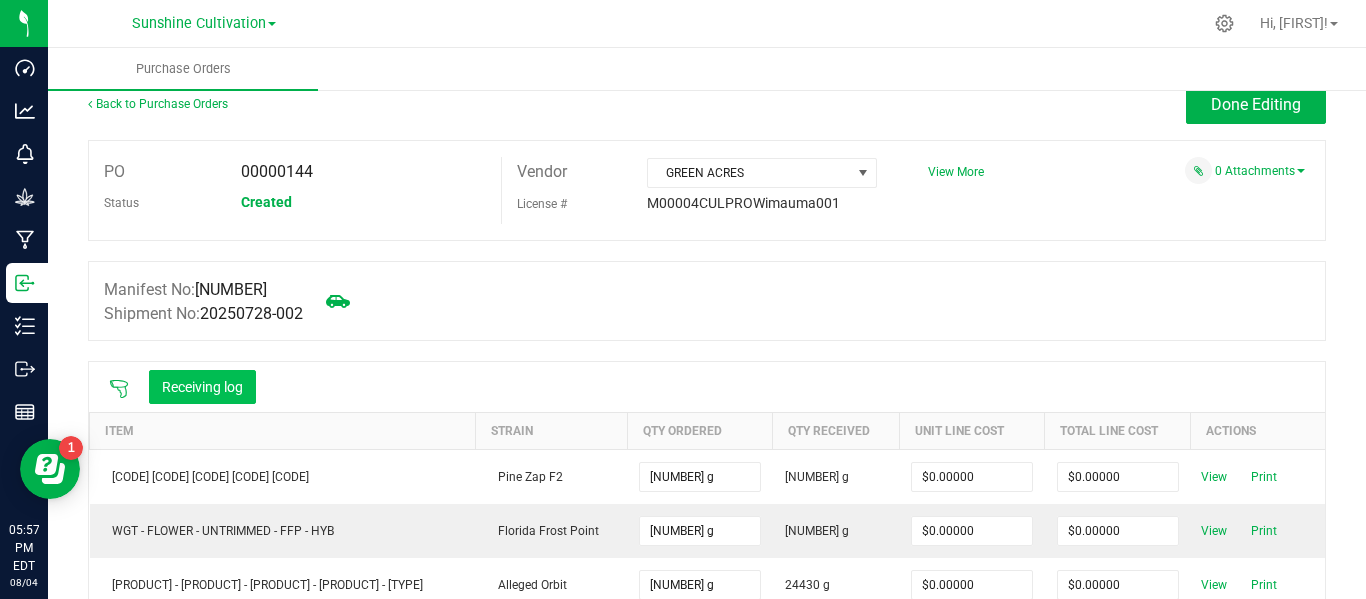 scroll, scrollTop: 0, scrollLeft: 0, axis: both 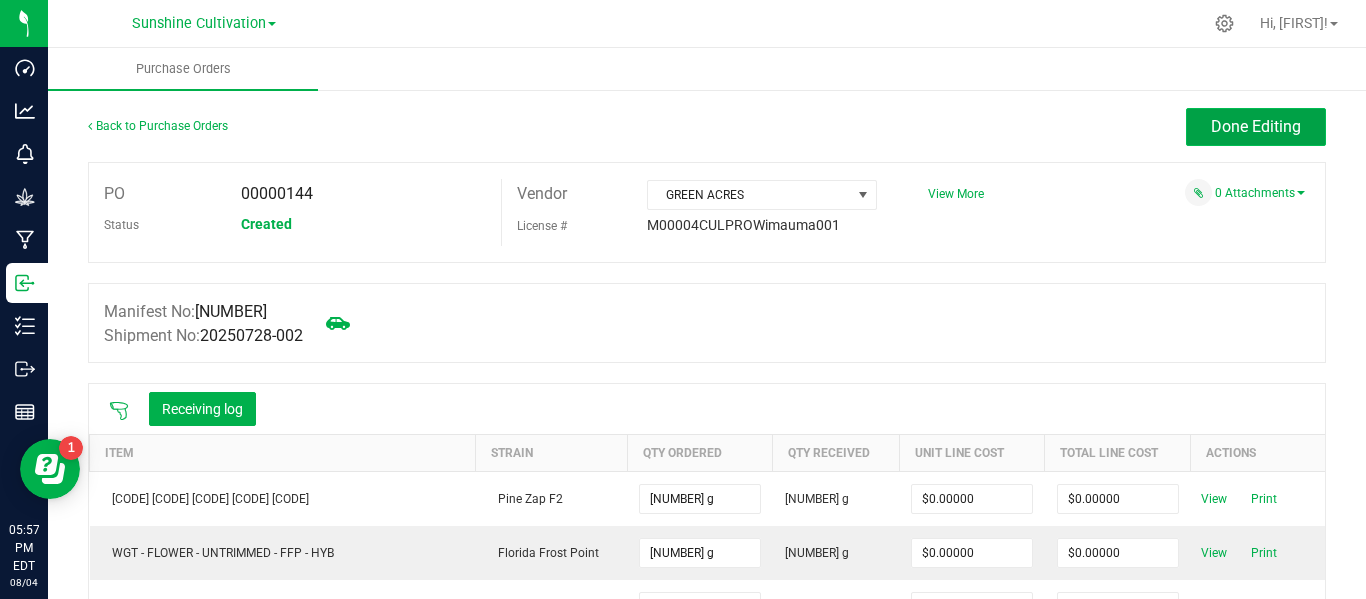 click on "Done Editing" at bounding box center [1256, 127] 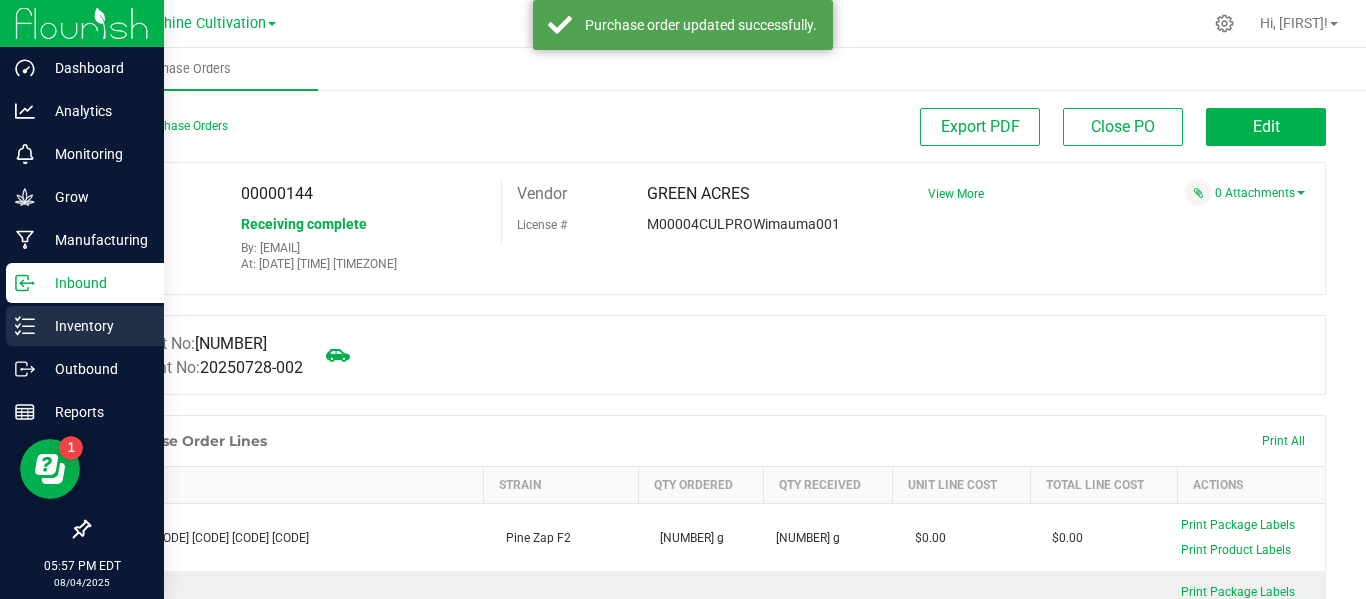 click on "Inventory" at bounding box center [85, 326] 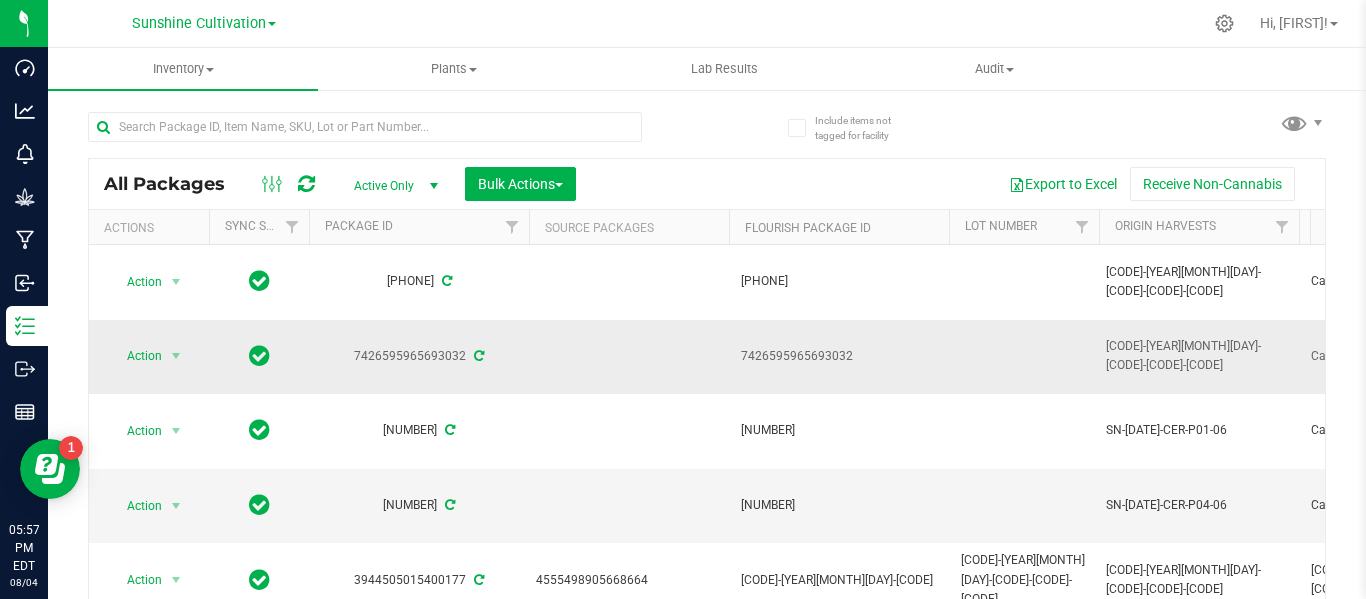 click on "7426595965693032" at bounding box center [839, 357] 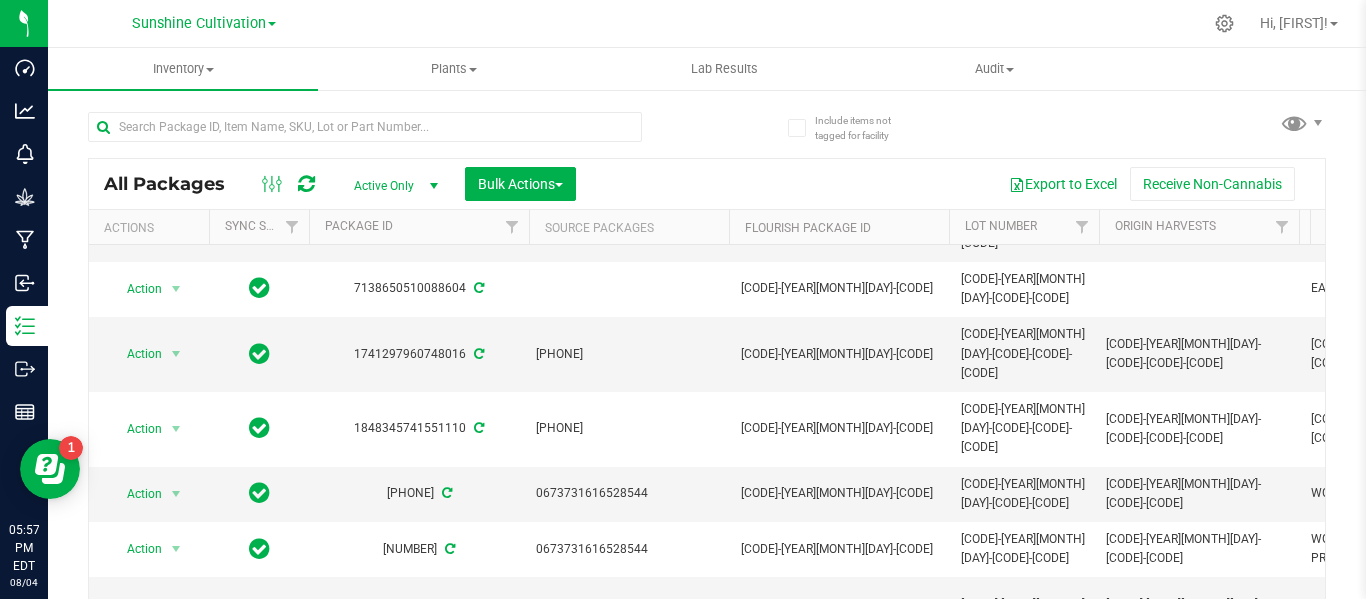 scroll, scrollTop: 672, scrollLeft: 0, axis: vertical 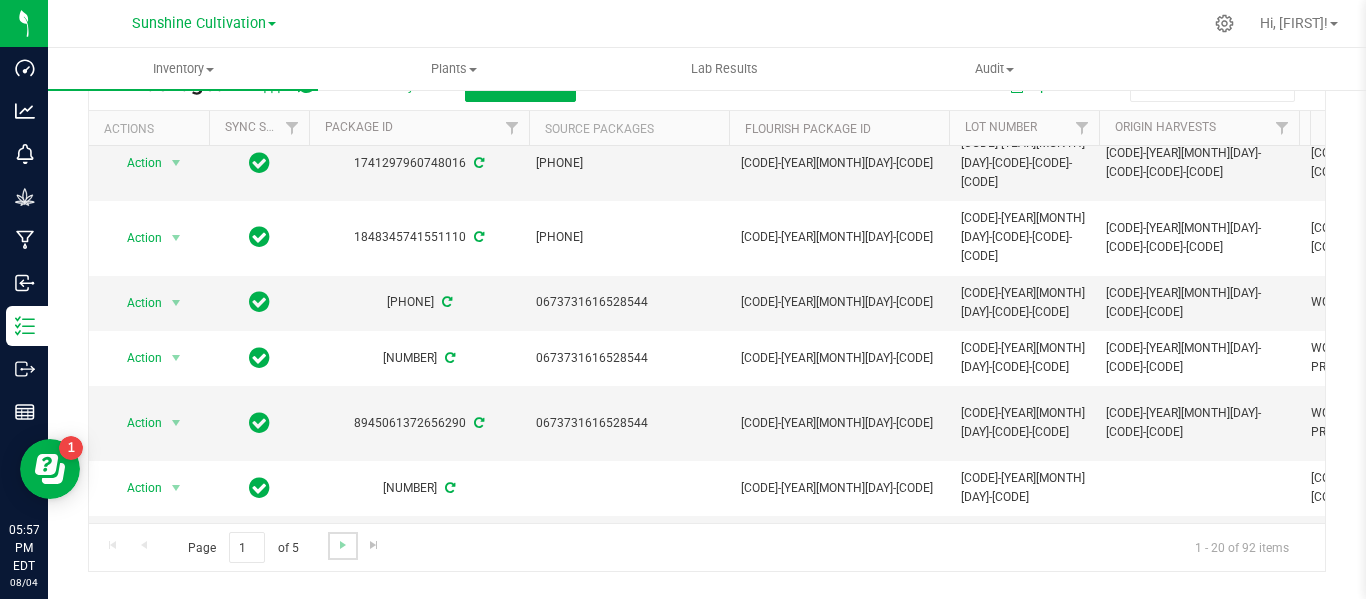 click at bounding box center (342, 545) 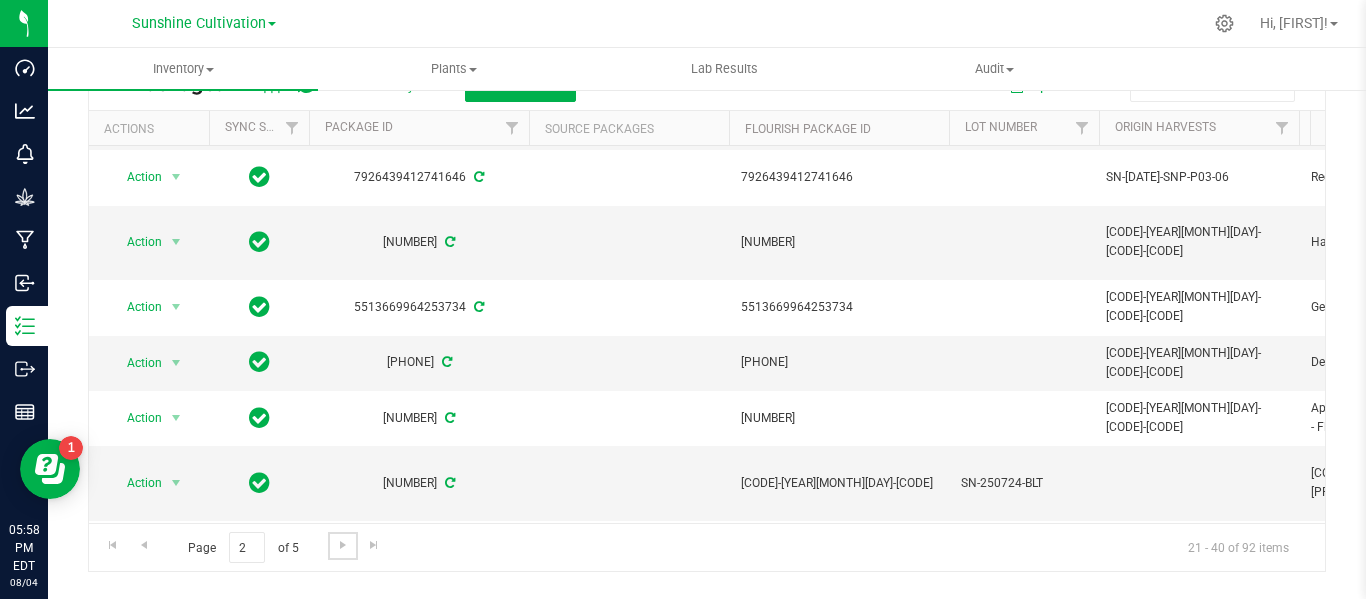 scroll, scrollTop: 690, scrollLeft: 0, axis: vertical 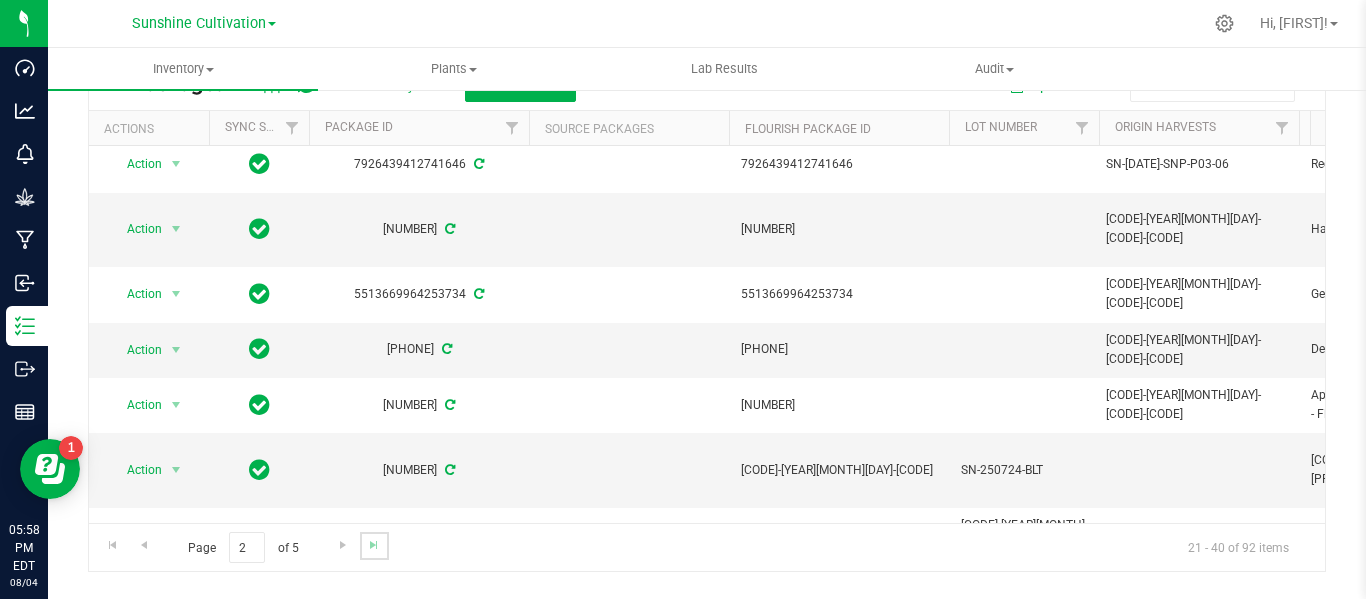 click at bounding box center [374, 545] 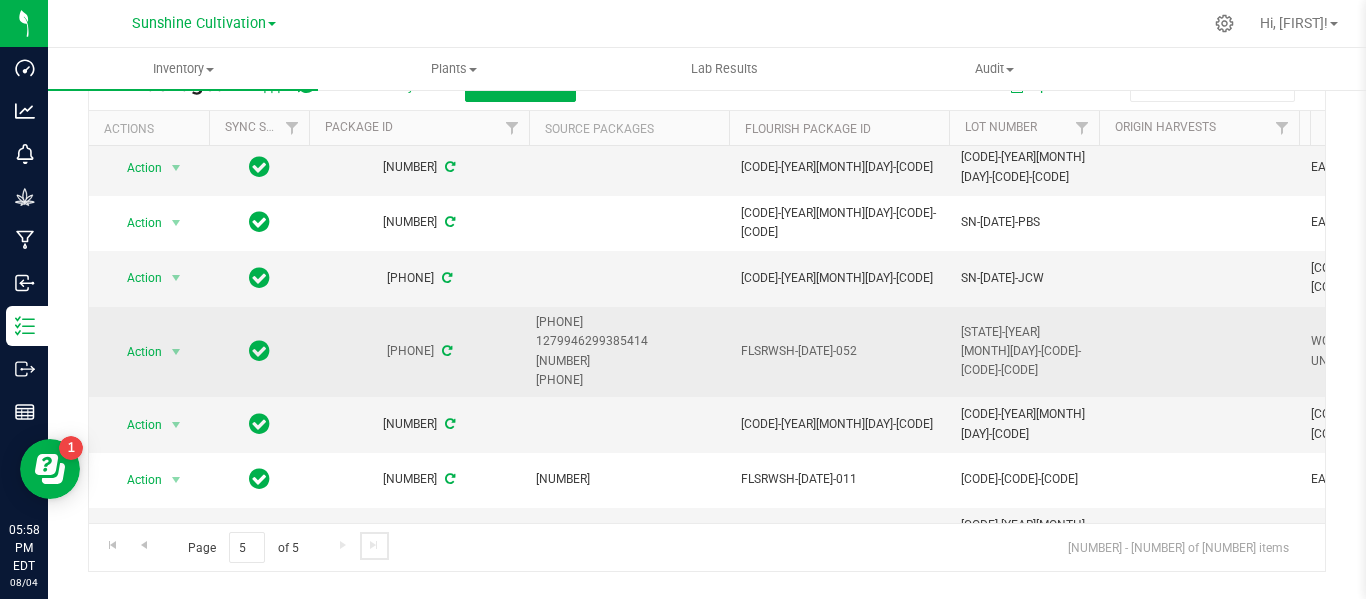 scroll, scrollTop: 61, scrollLeft: 264, axis: both 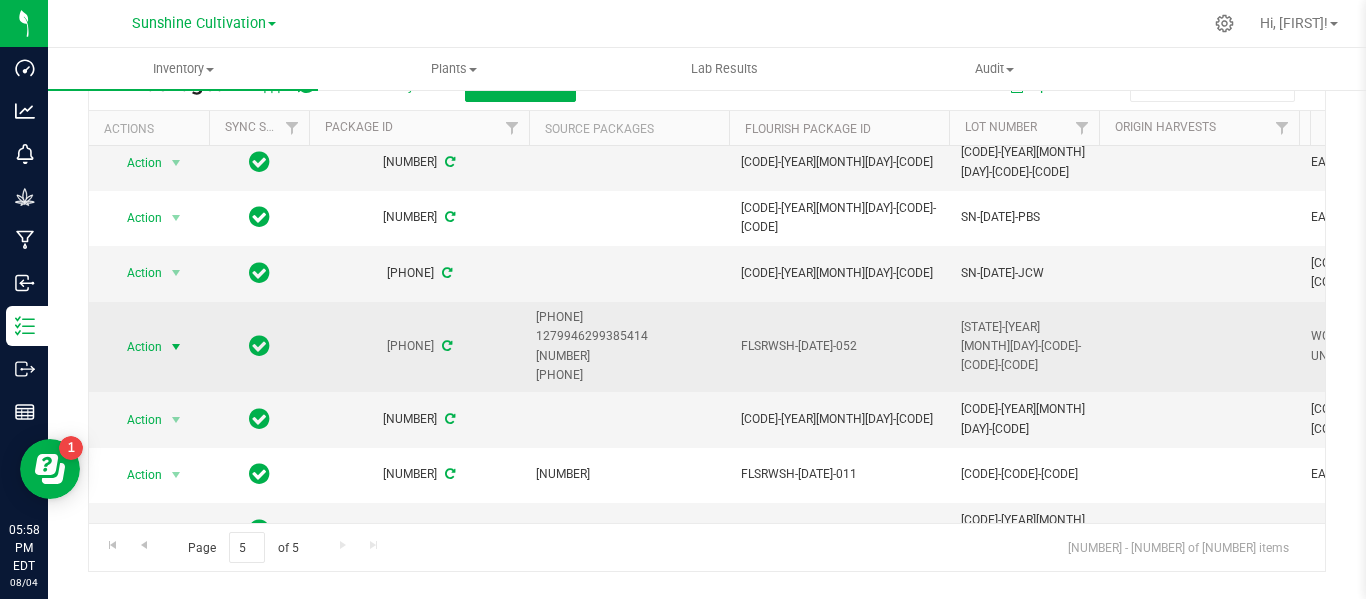 click at bounding box center (176, 347) 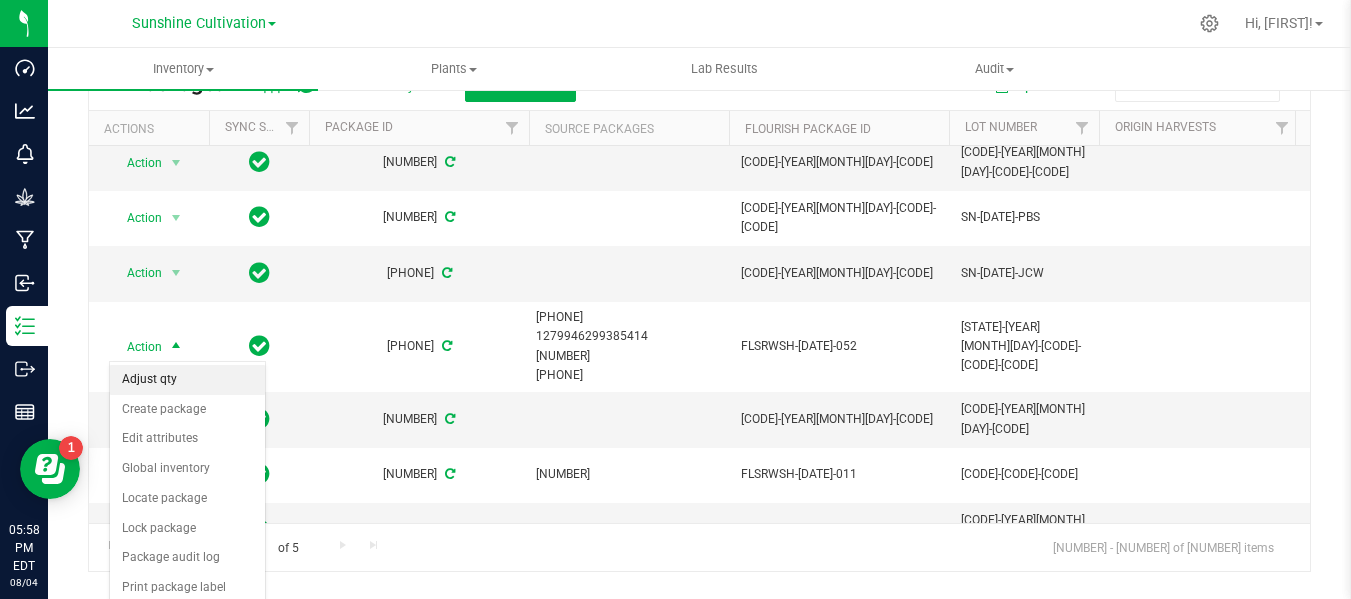 click on "Adjust qty" at bounding box center [187, 380] 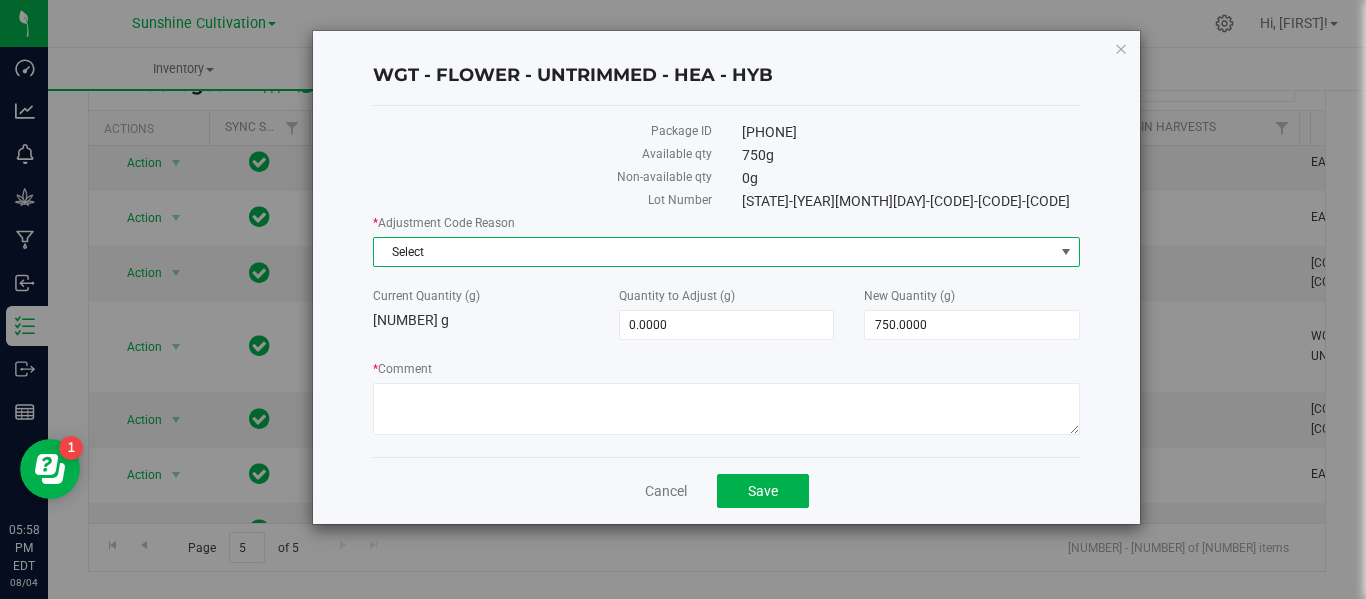 click on "Select" at bounding box center [714, 252] 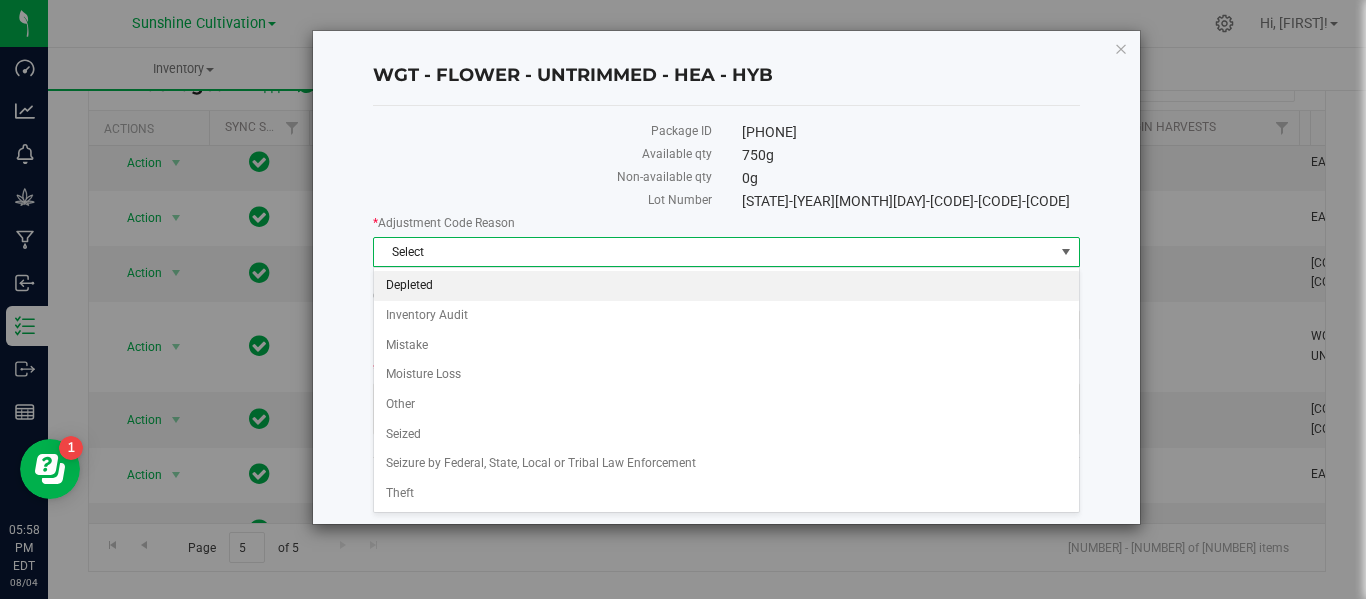 click on "Depleted" at bounding box center [726, 286] 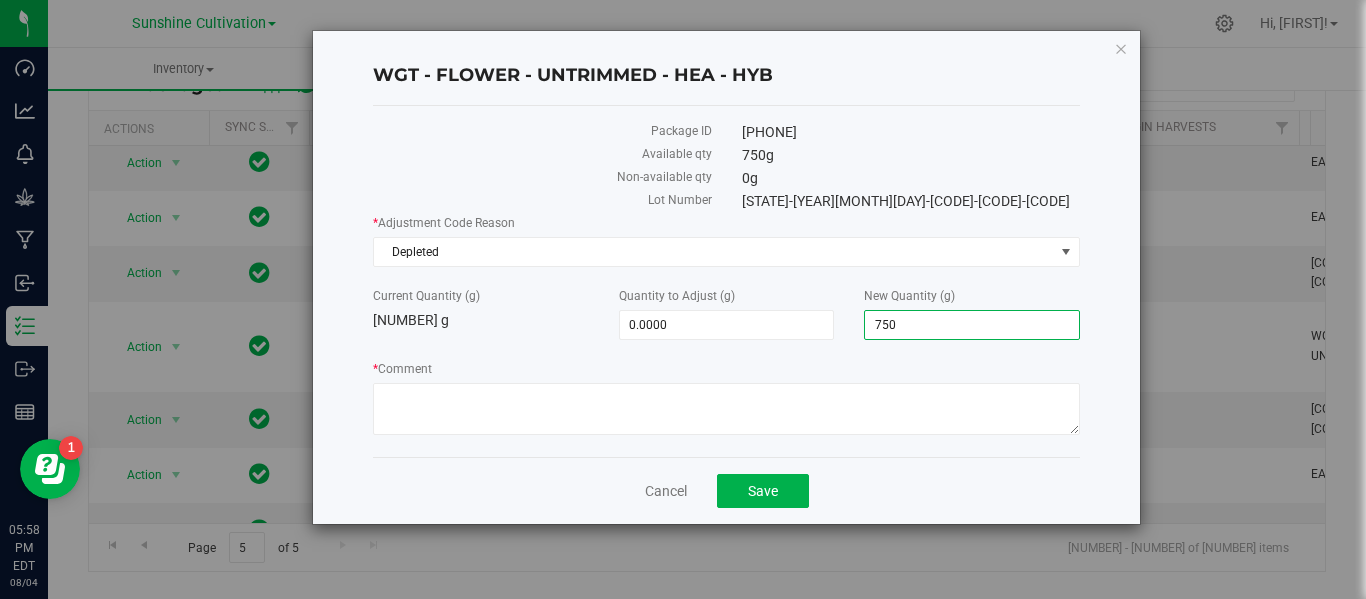 click on "750.0000 750" at bounding box center [972, 325] 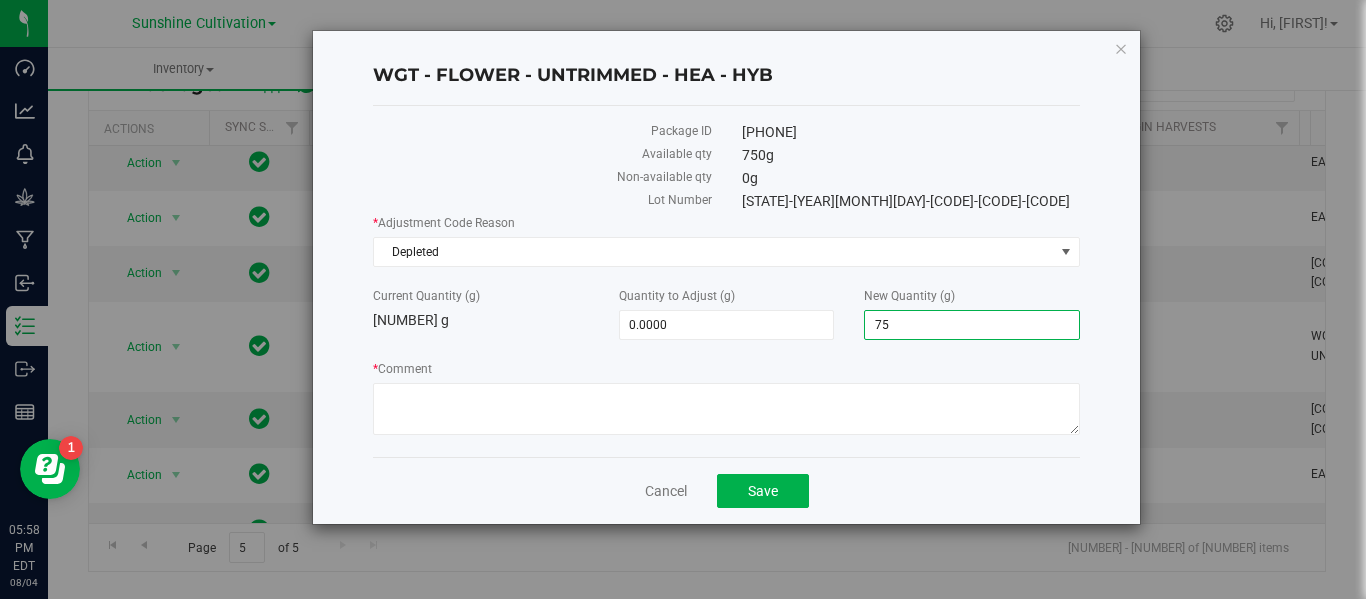 type on "7" 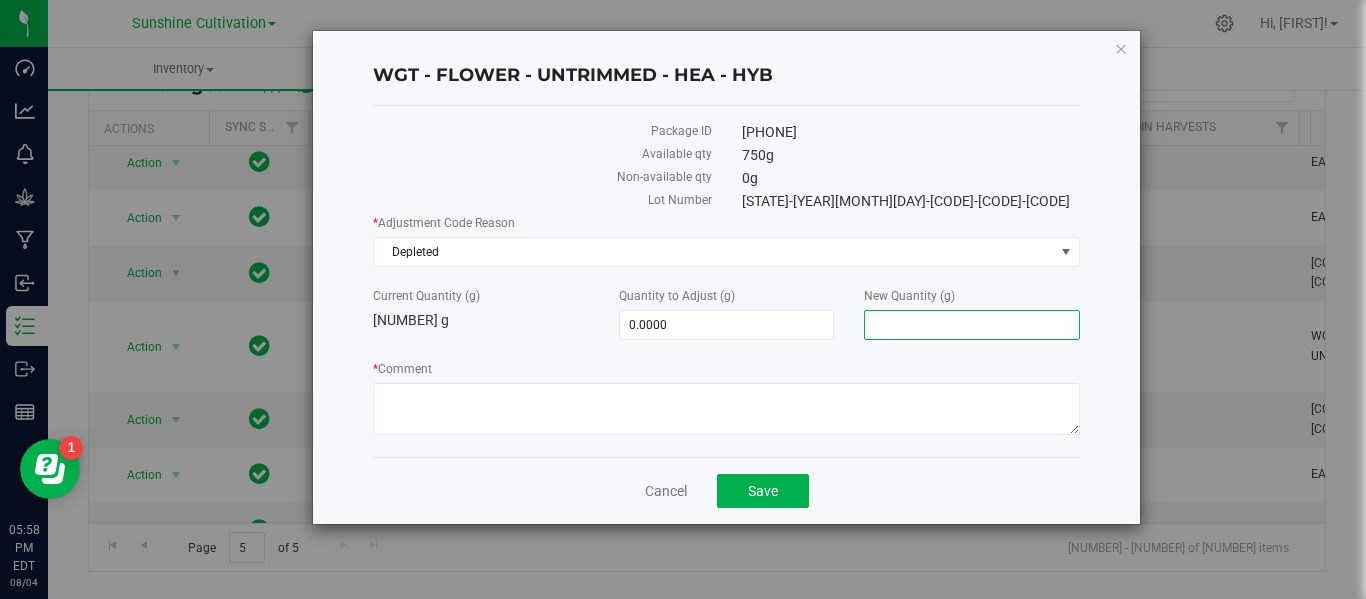 type on "0" 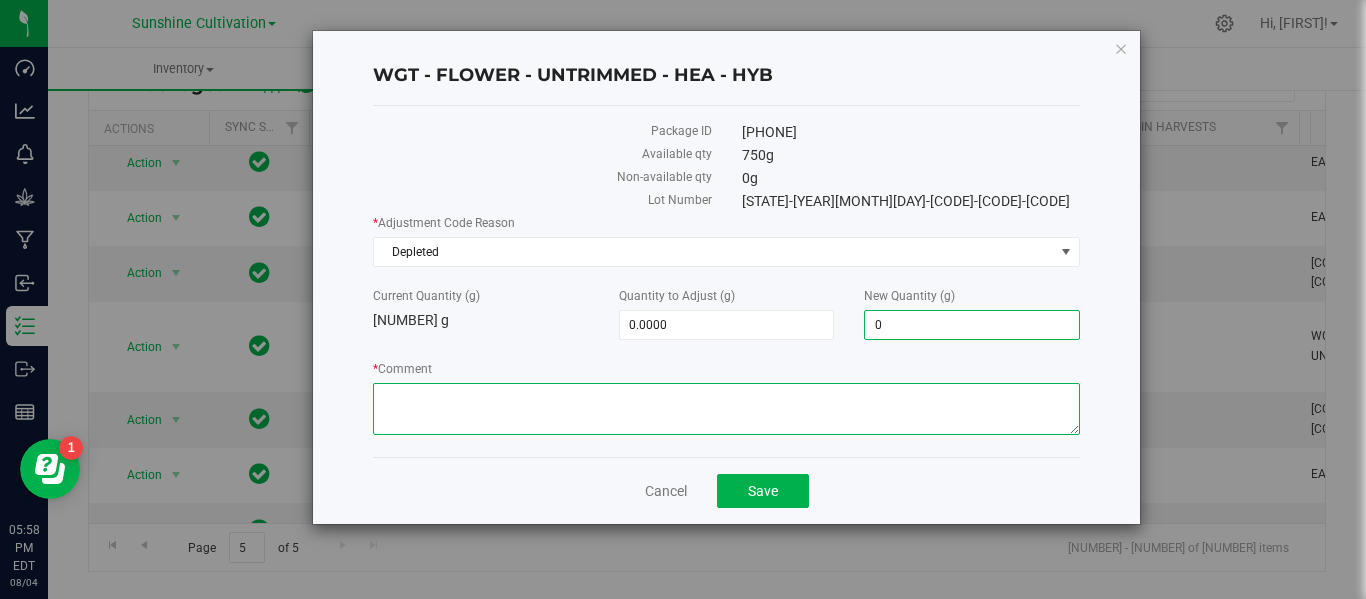type on "-750.0000" 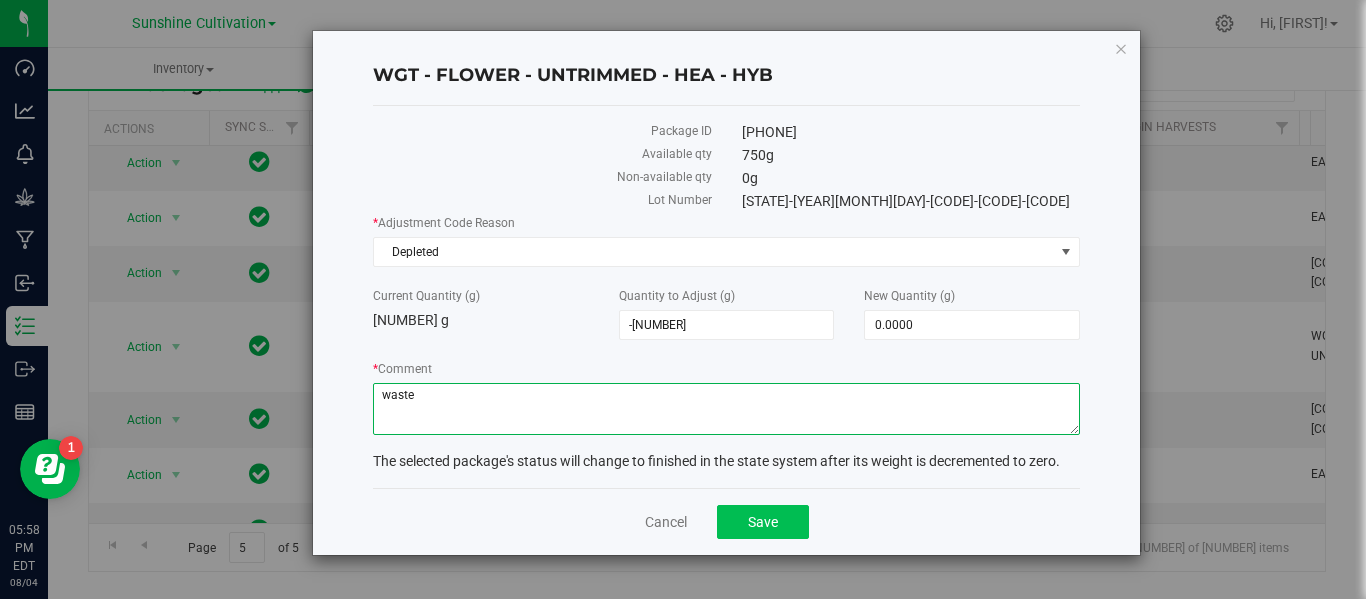 type on "waste" 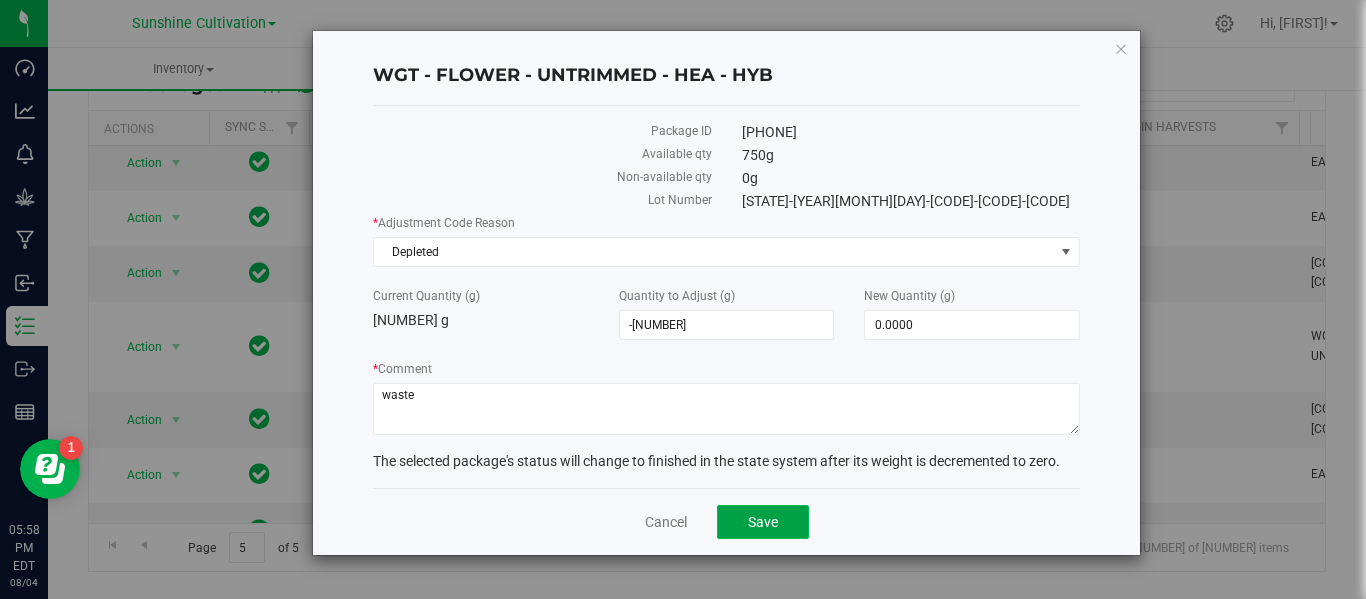 click on "Save" 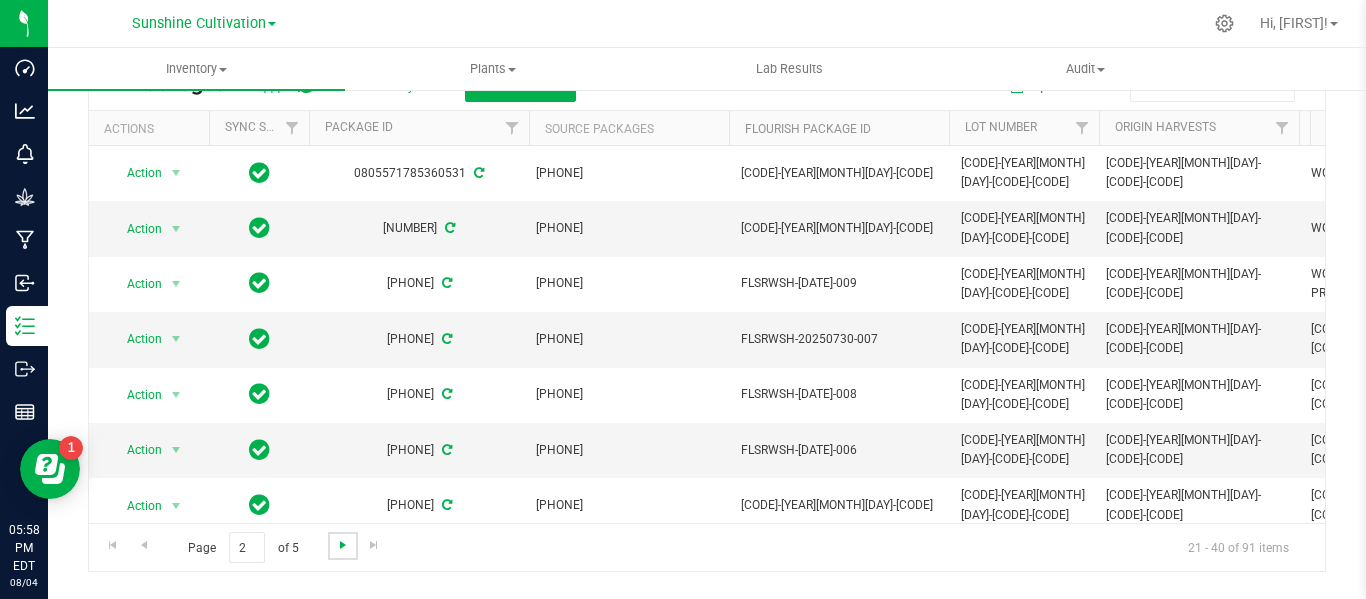 click at bounding box center (343, 545) 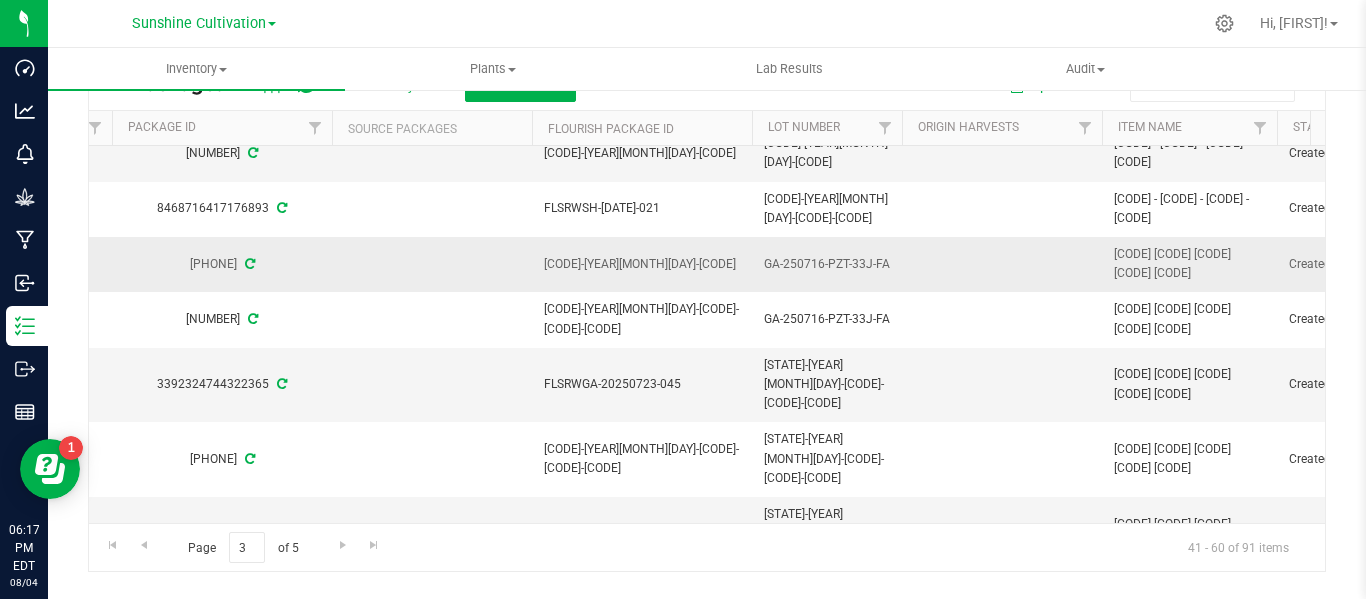 scroll, scrollTop: 0, scrollLeft: 197, axis: horizontal 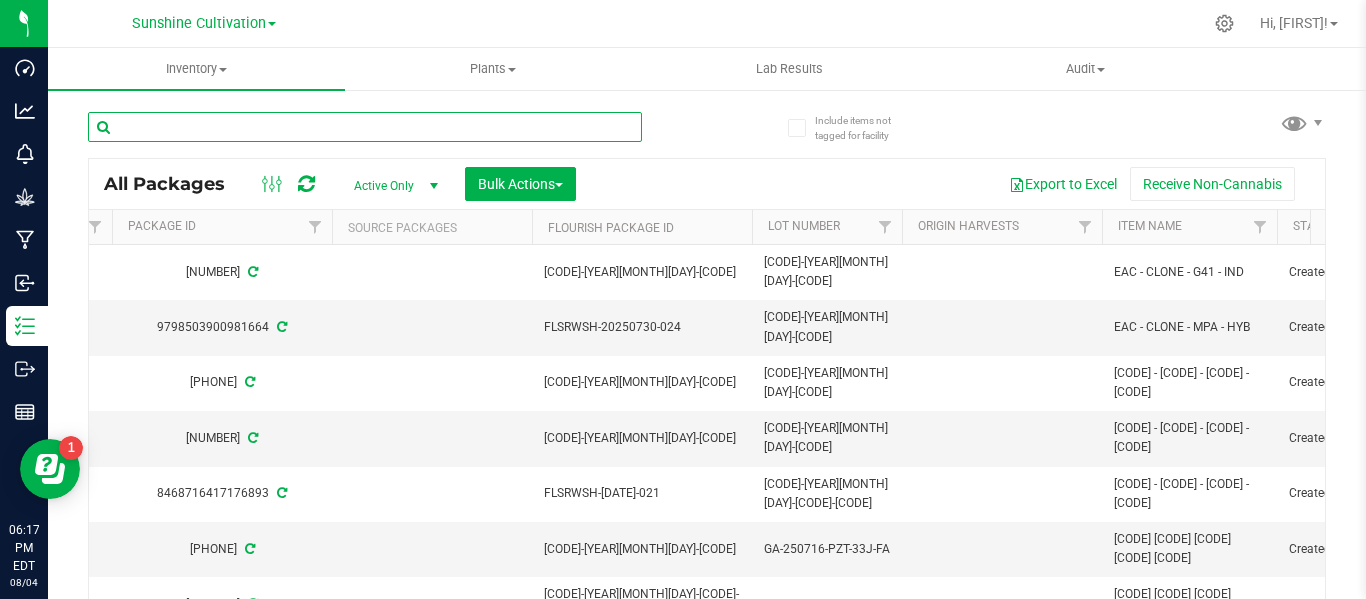 click at bounding box center (365, 127) 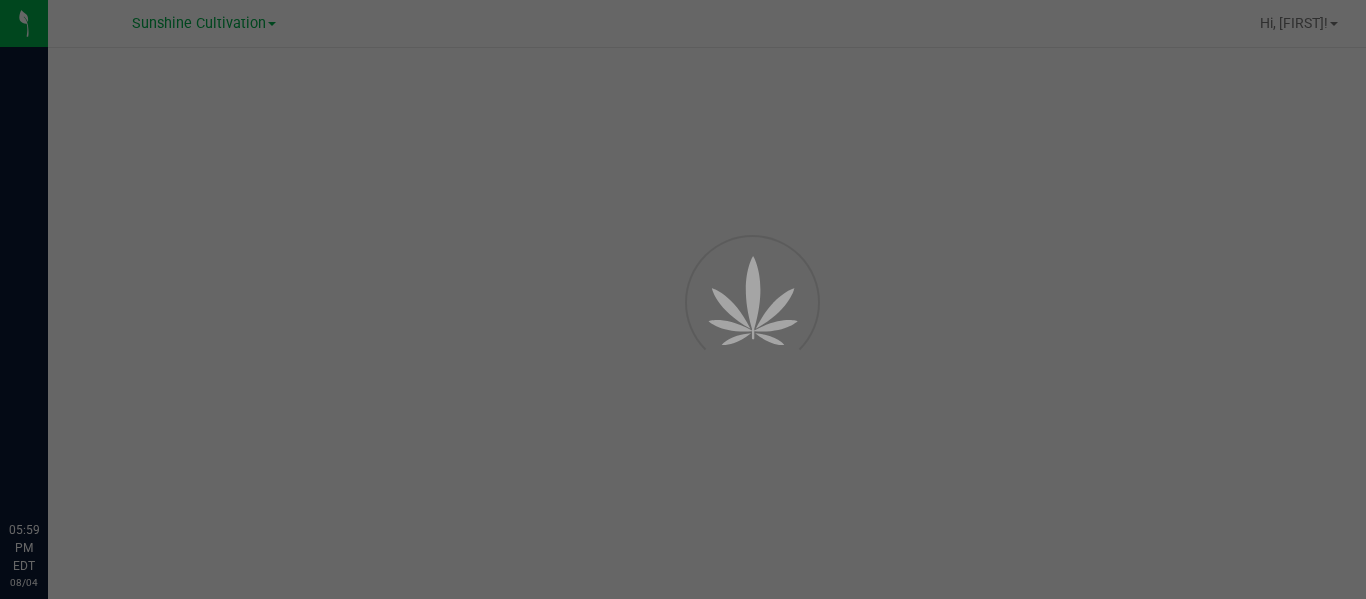 scroll, scrollTop: 0, scrollLeft: 0, axis: both 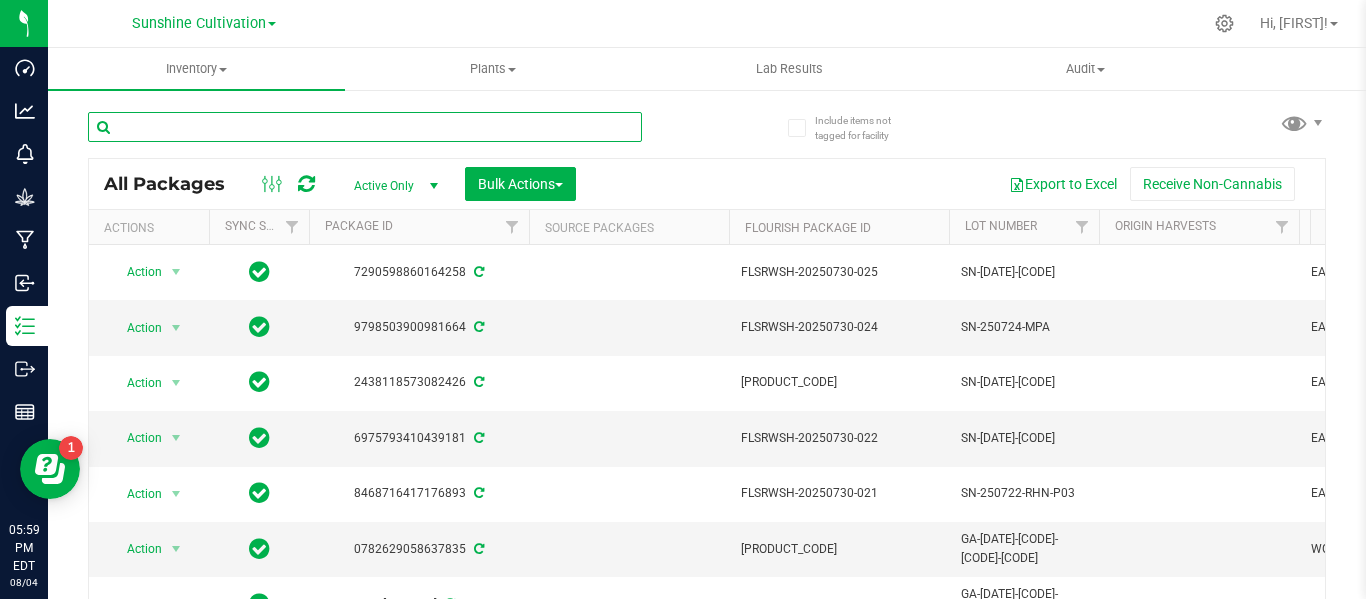 click at bounding box center [365, 127] 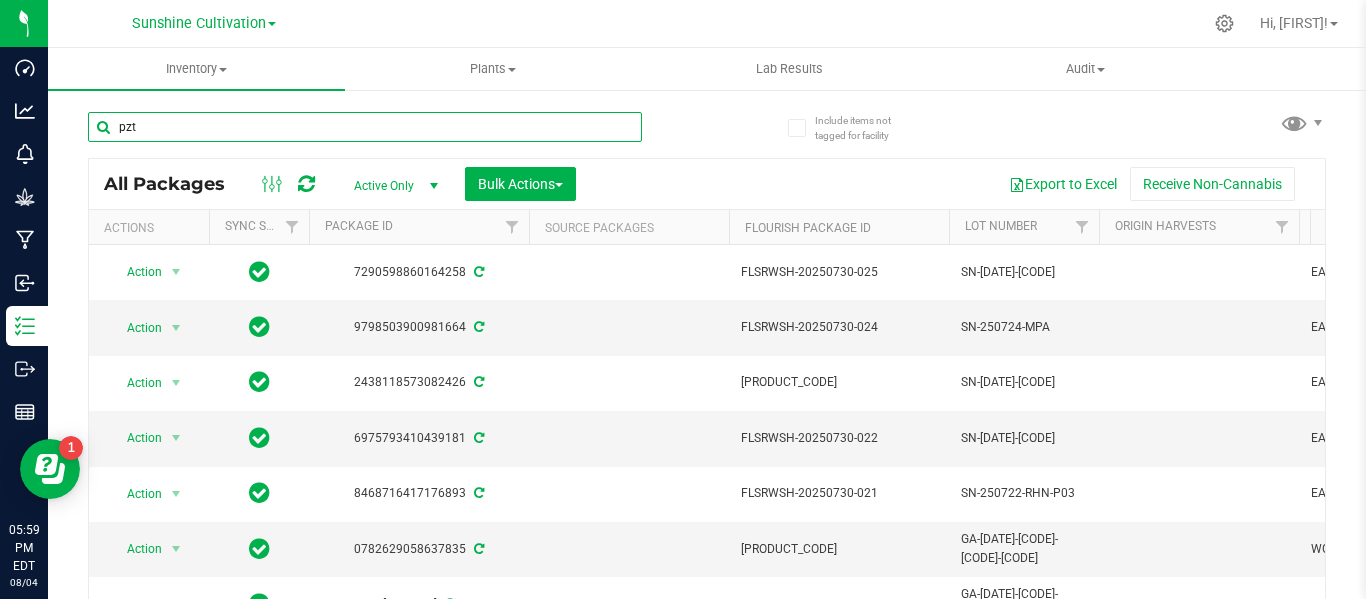 type on "pzt" 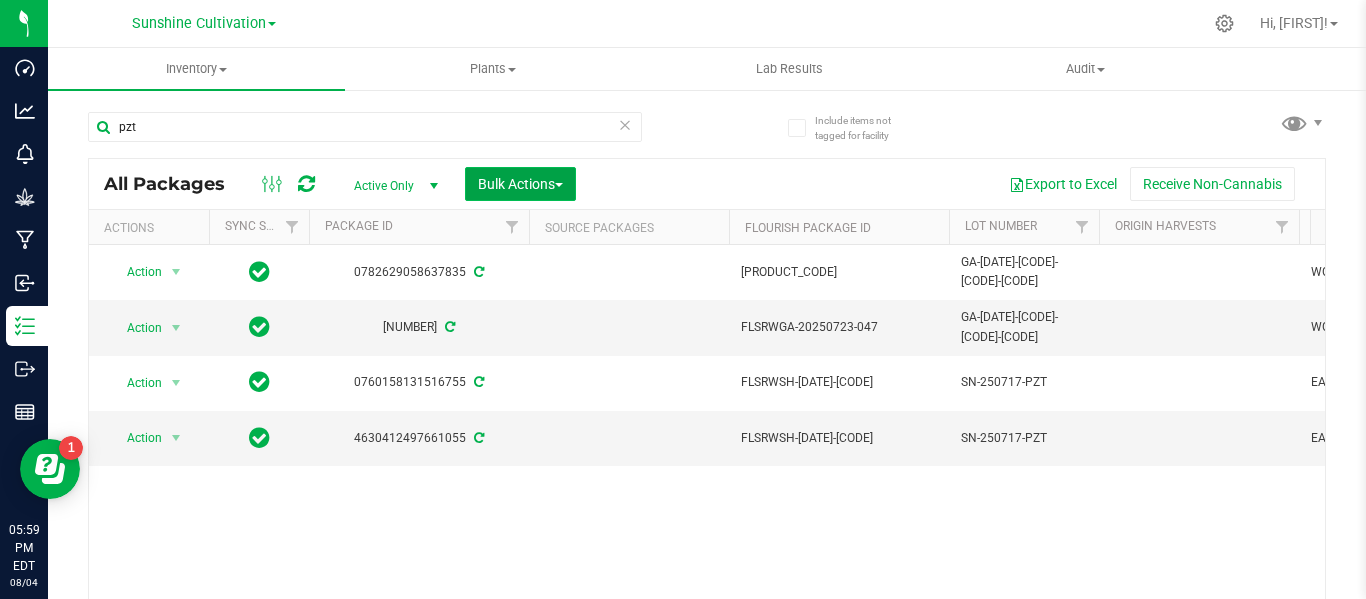 click on "Bulk Actions" at bounding box center (520, 184) 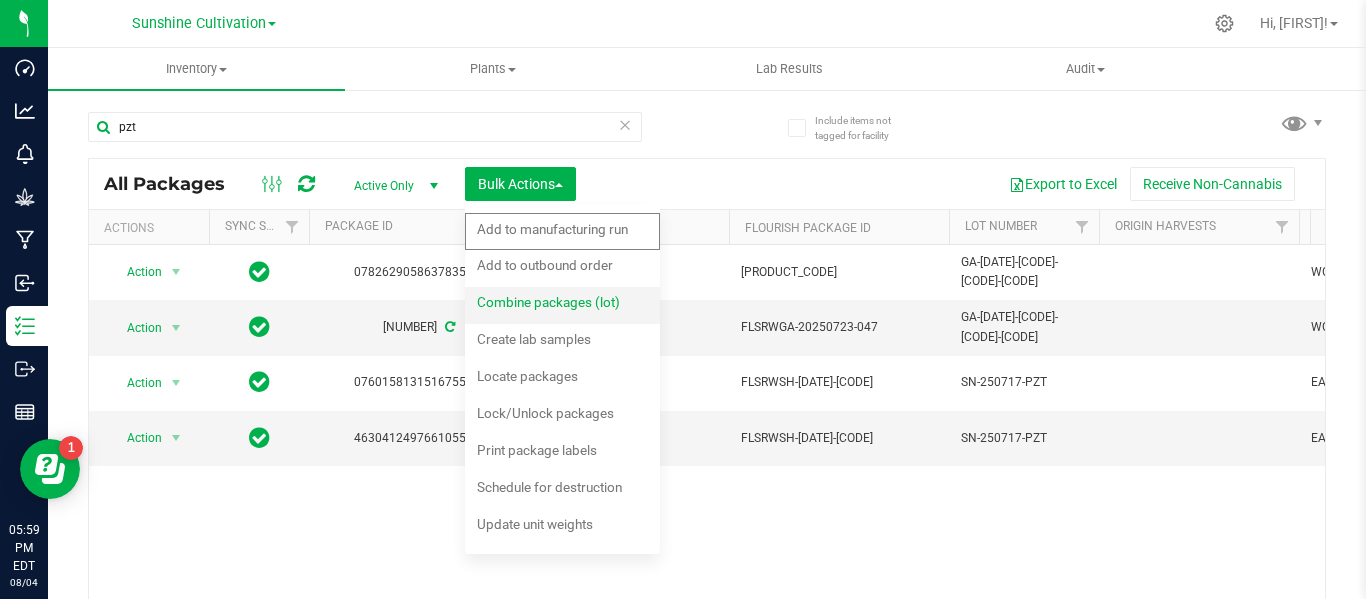 click on "Combine packages (lot)" at bounding box center (548, 302) 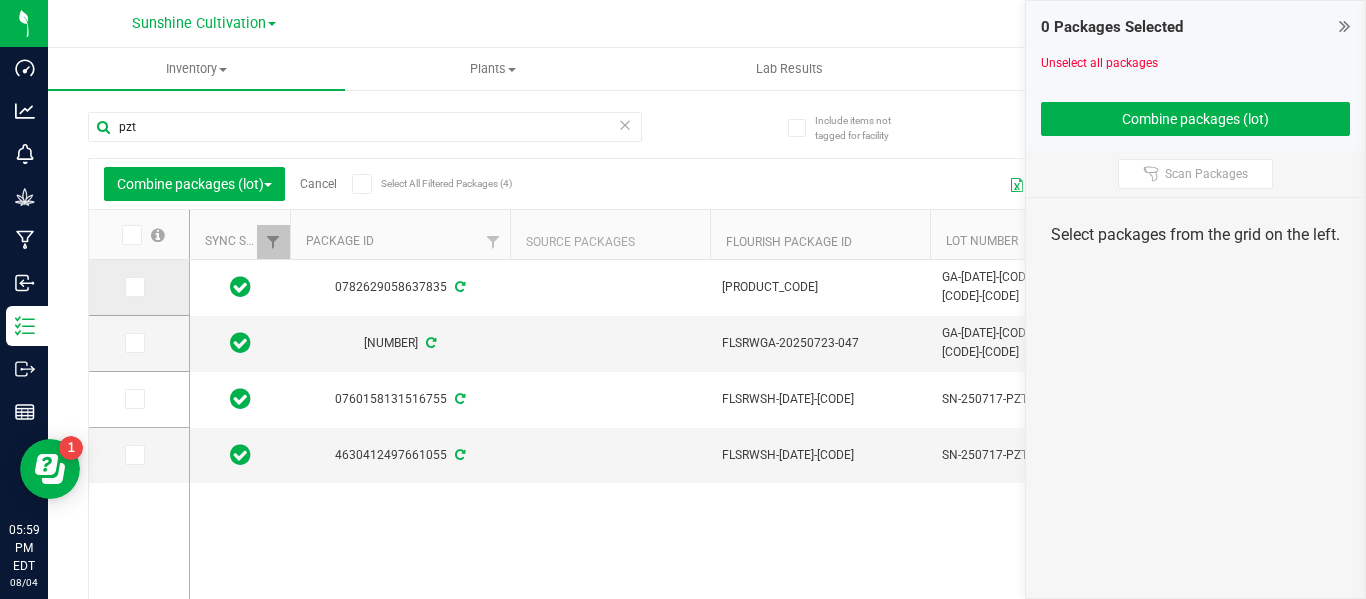 click at bounding box center [133, 287] 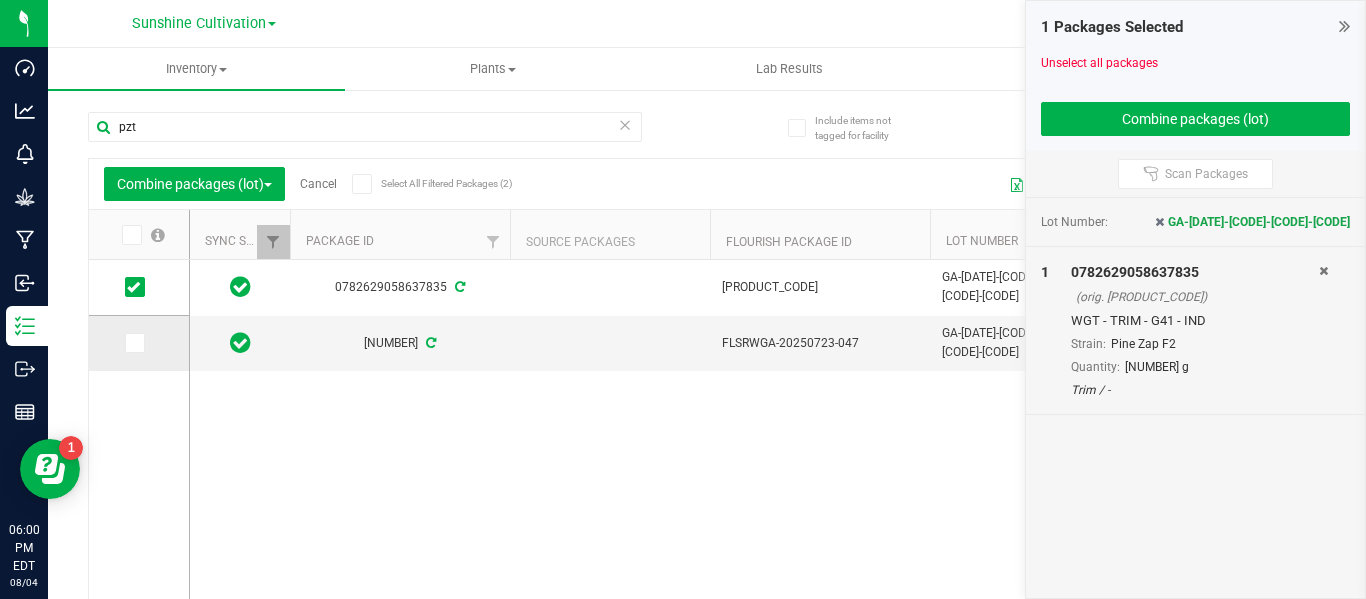 click at bounding box center [135, 343] 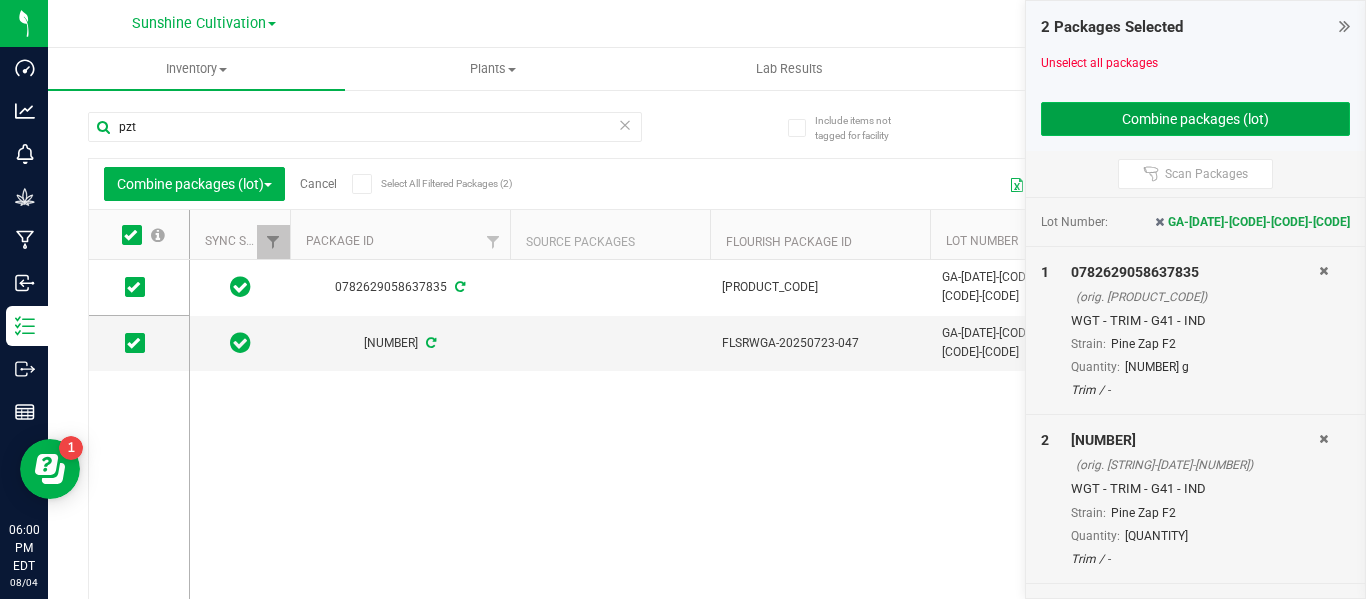 click on "Combine packages (lot)" at bounding box center (1196, 119) 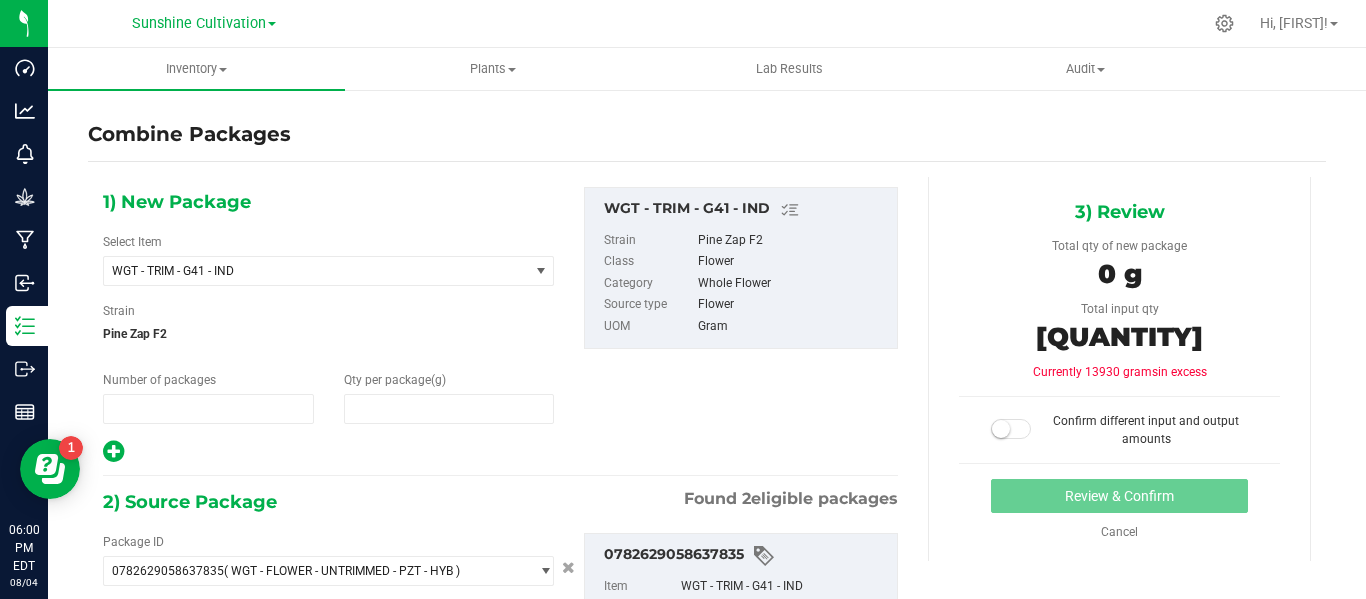 type on "1" 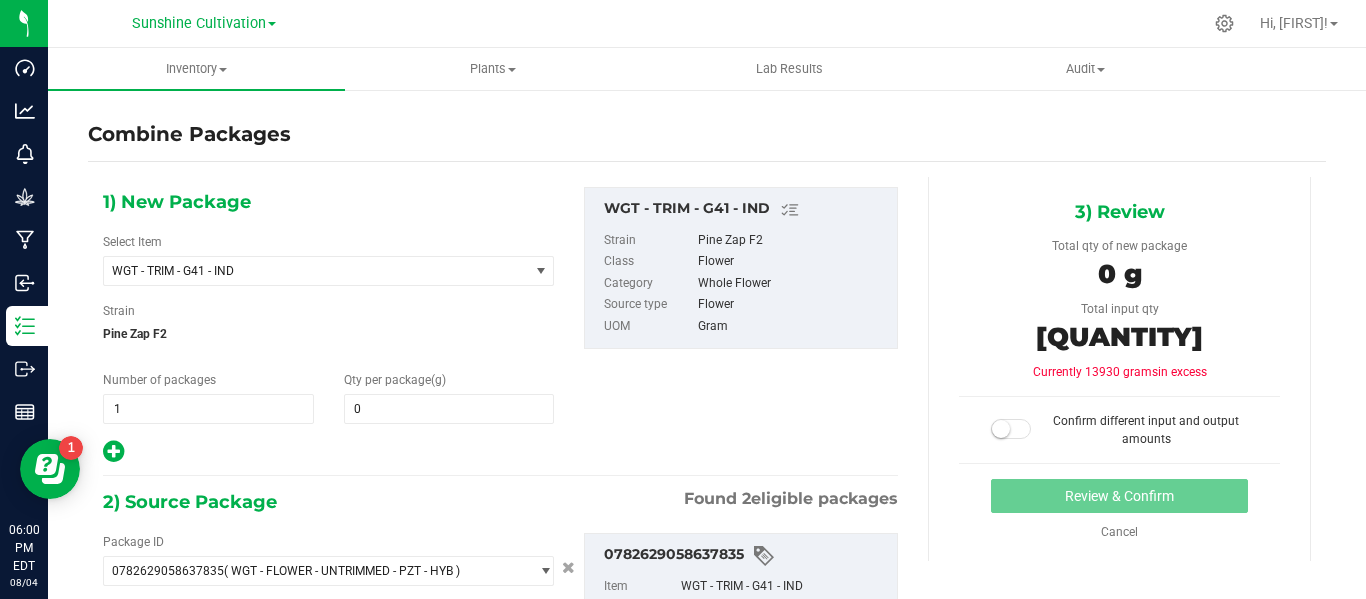 type on "[QUANTITY] g" 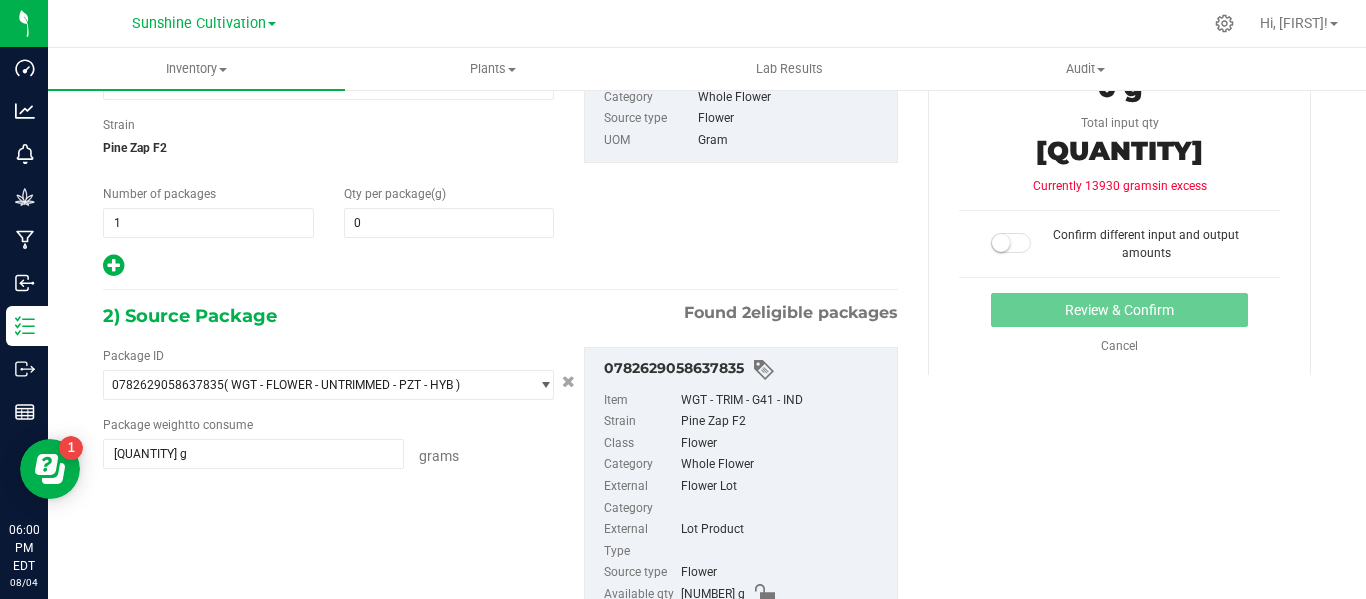 scroll, scrollTop: 185, scrollLeft: 0, axis: vertical 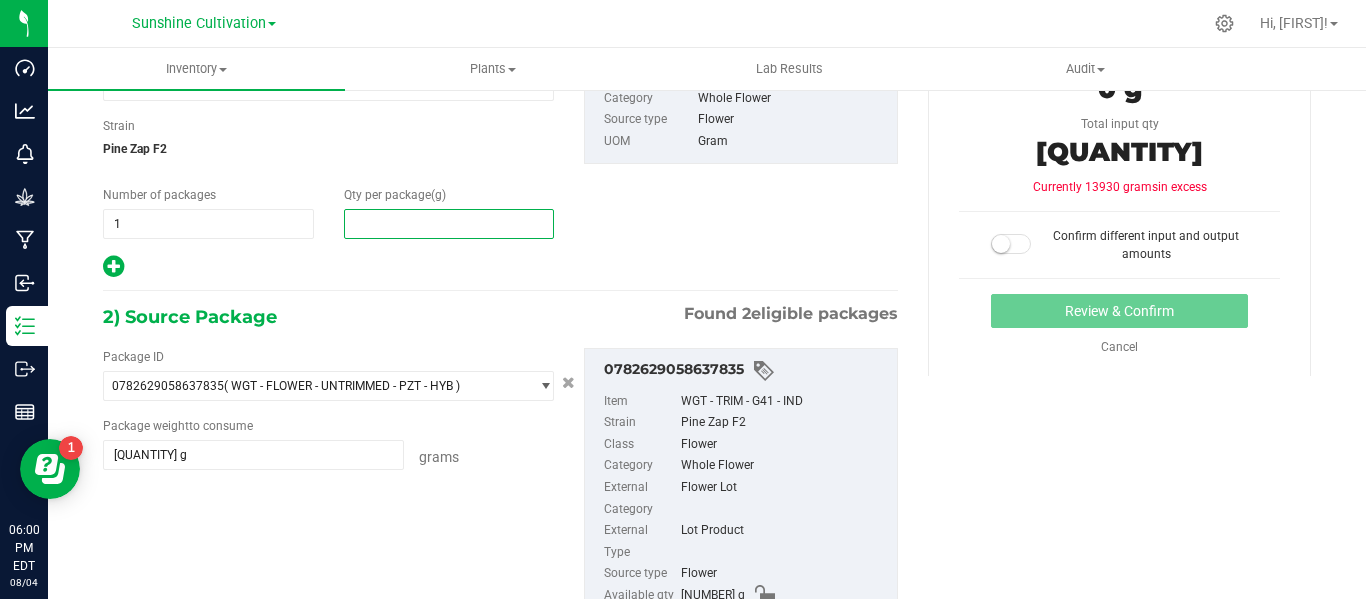 click at bounding box center [449, 224] 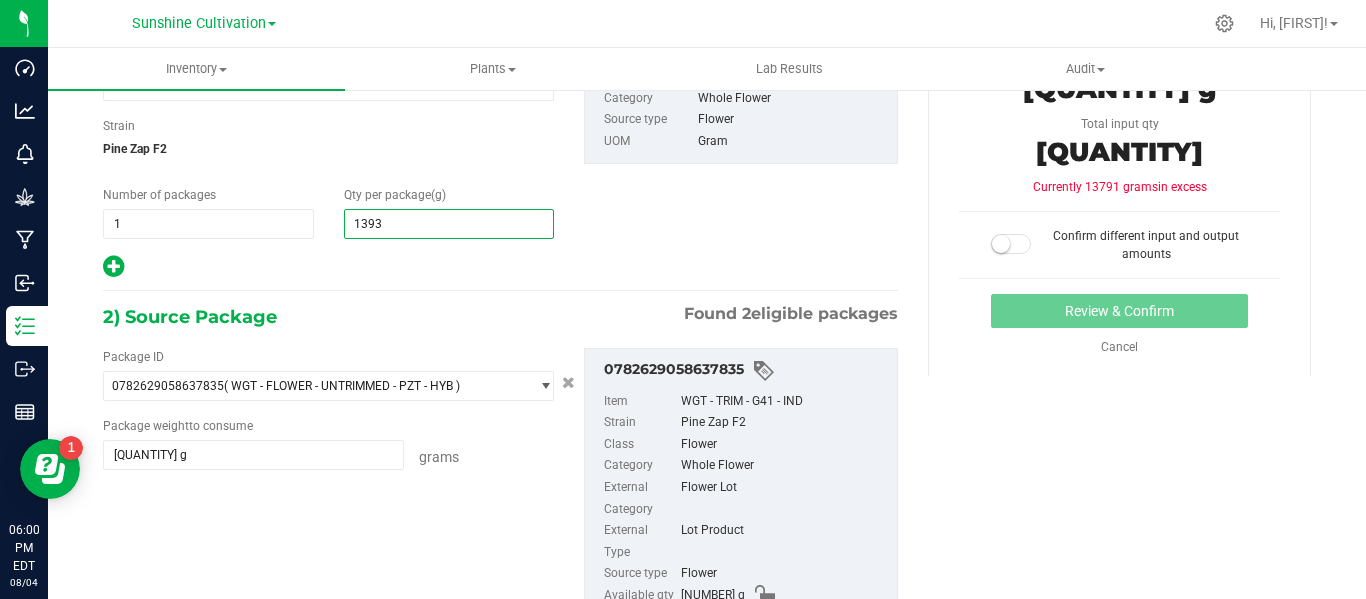 type on "13930" 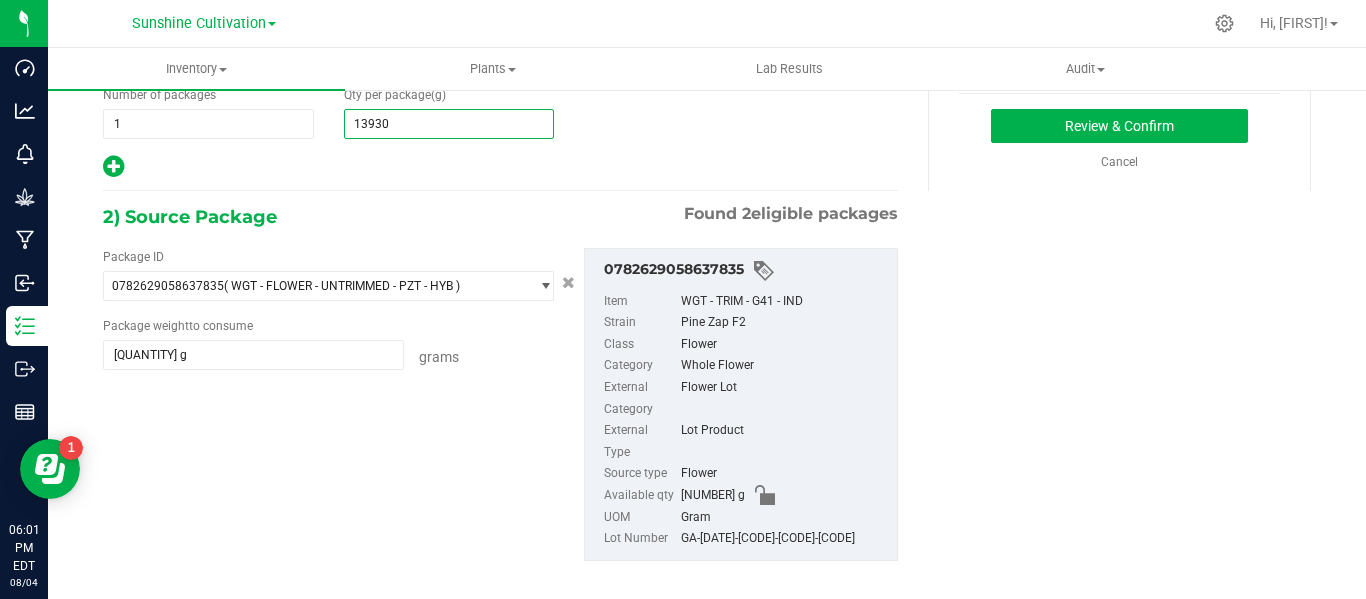 scroll, scrollTop: 286, scrollLeft: 0, axis: vertical 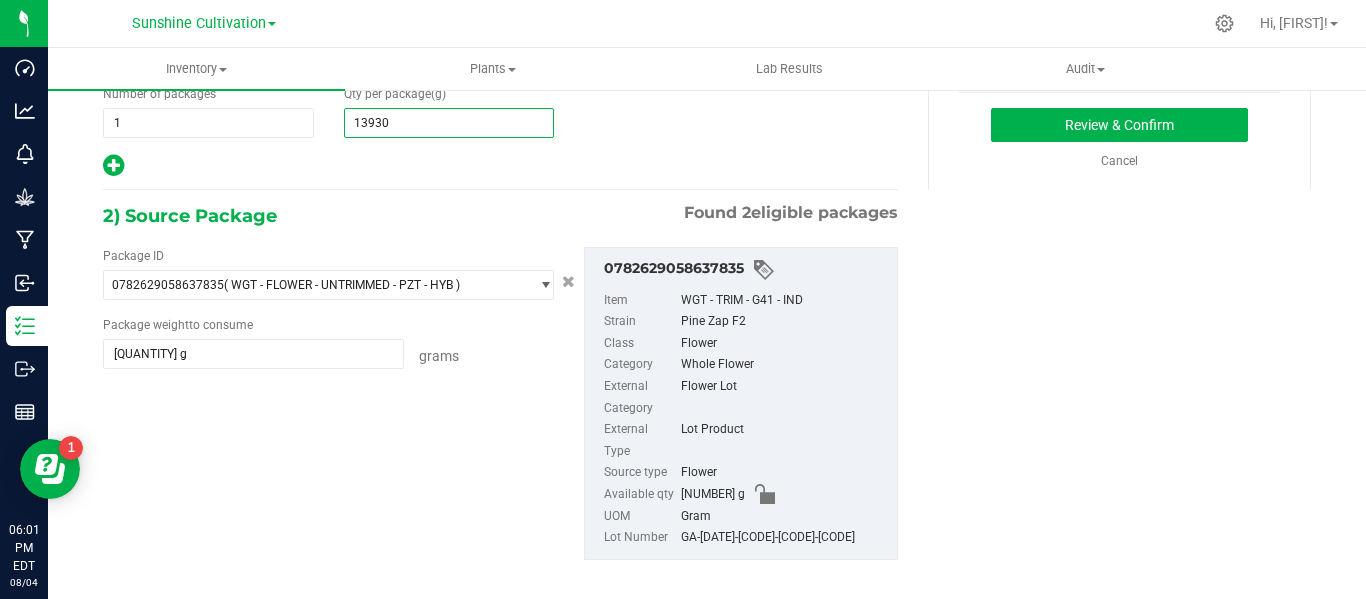 type on "[QUANTITY]" 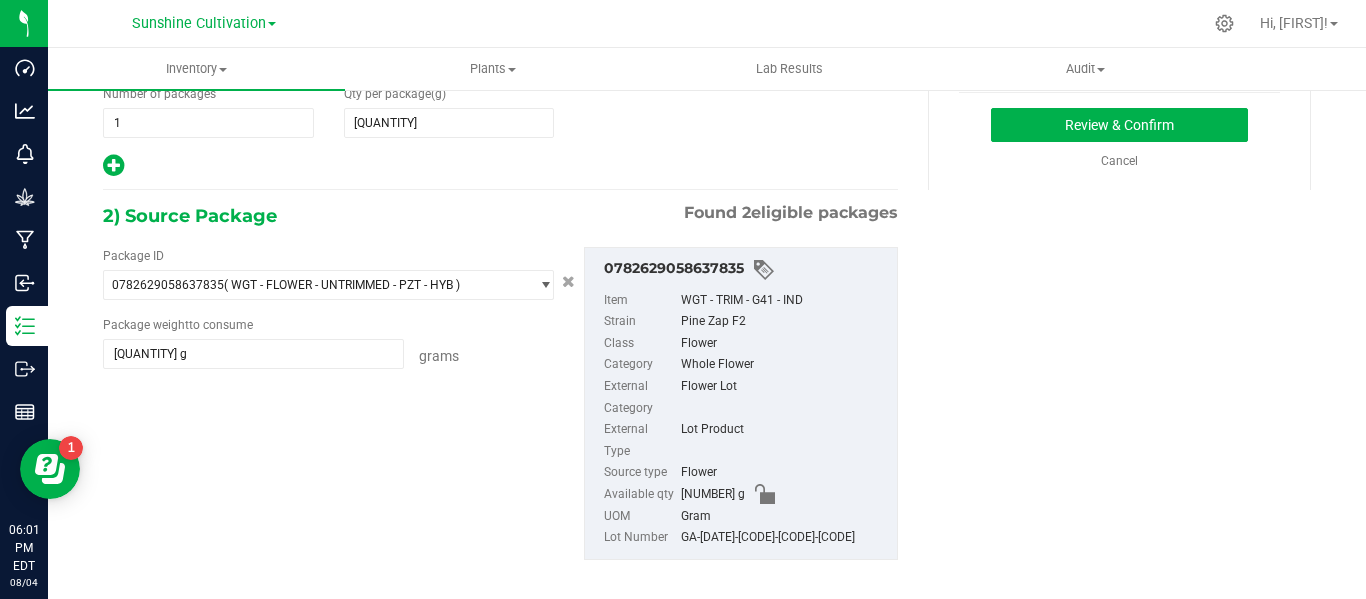click on "GA-[DATE]-[CODE]-[CODE]-[CODE]" at bounding box center (784, 538) 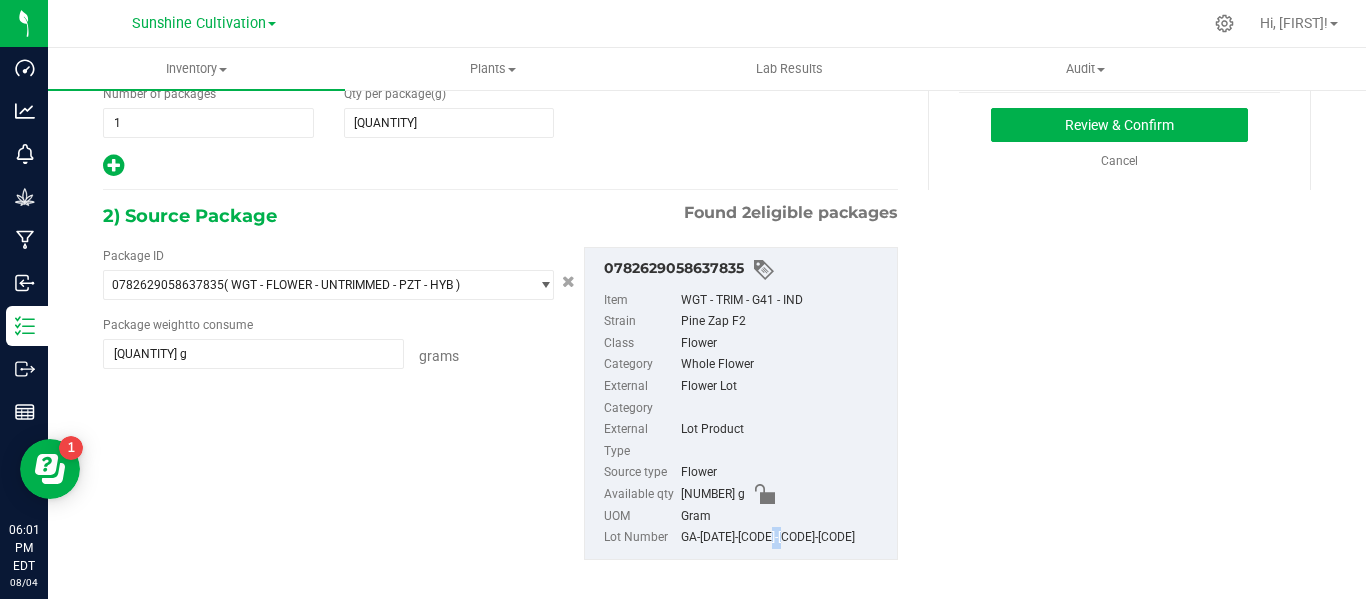 click on "GA-[DATE]-[CODE]-[CODE]-[CODE]" at bounding box center (784, 538) 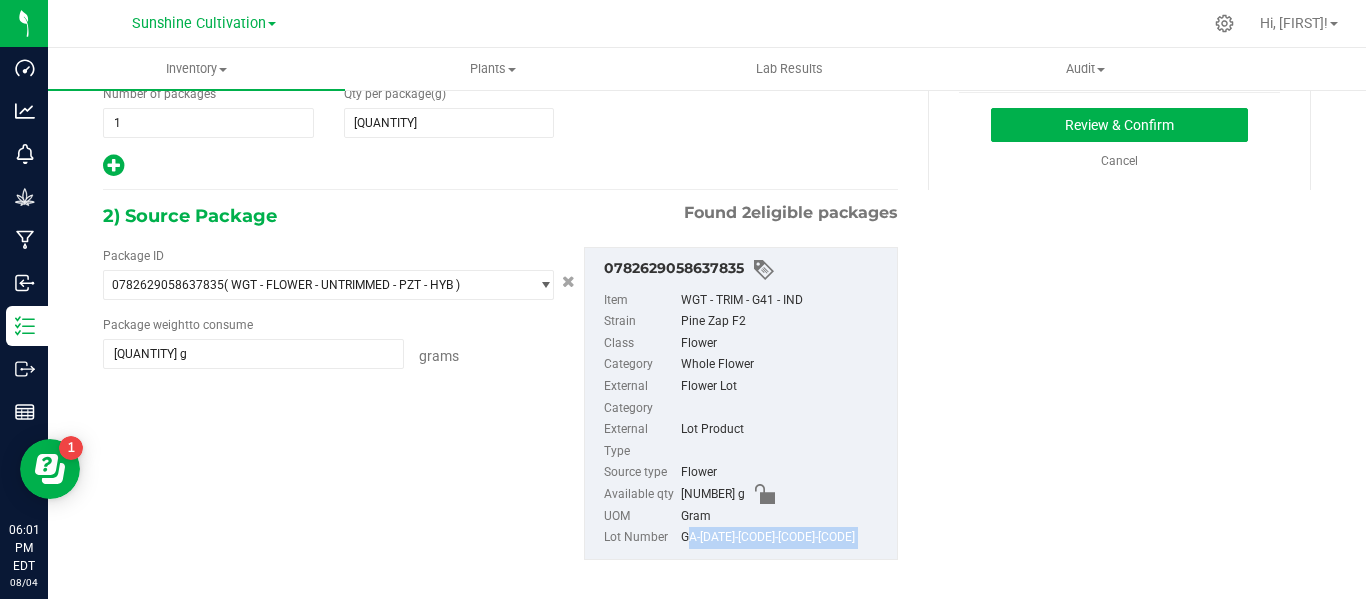 click on "GA-[DATE]-[CODE]-[CODE]-[CODE]" at bounding box center [784, 538] 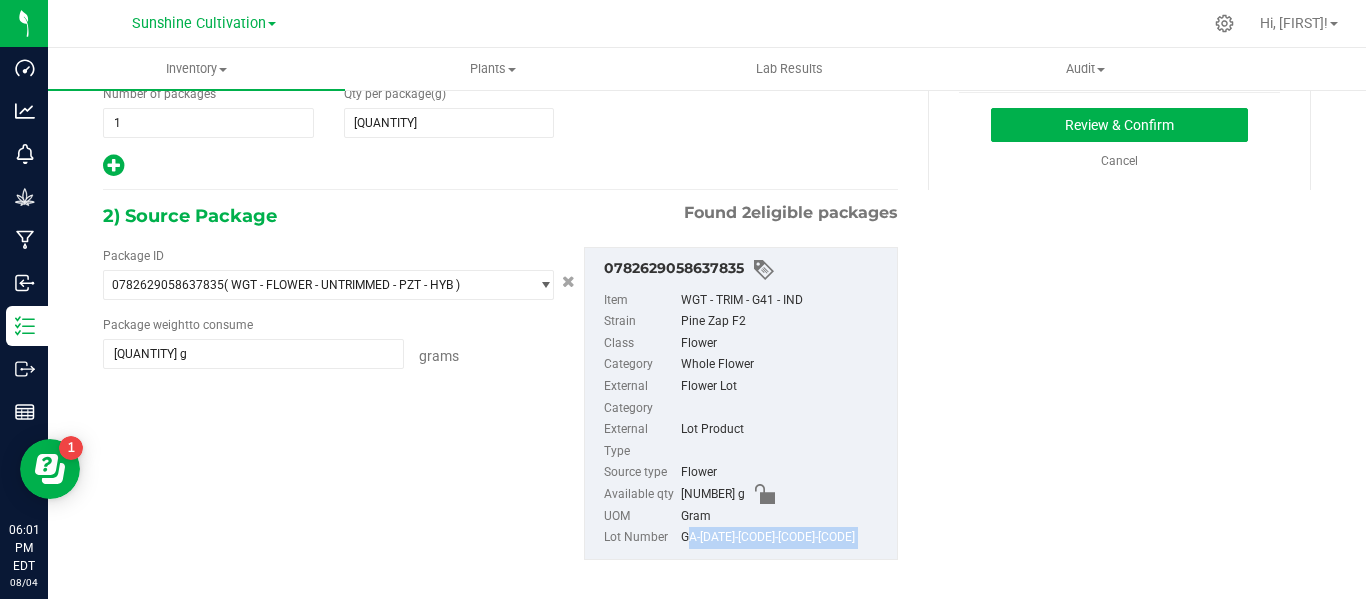 copy on "GA-[DATE]-[CODE]-[CODE]-[CODE]" 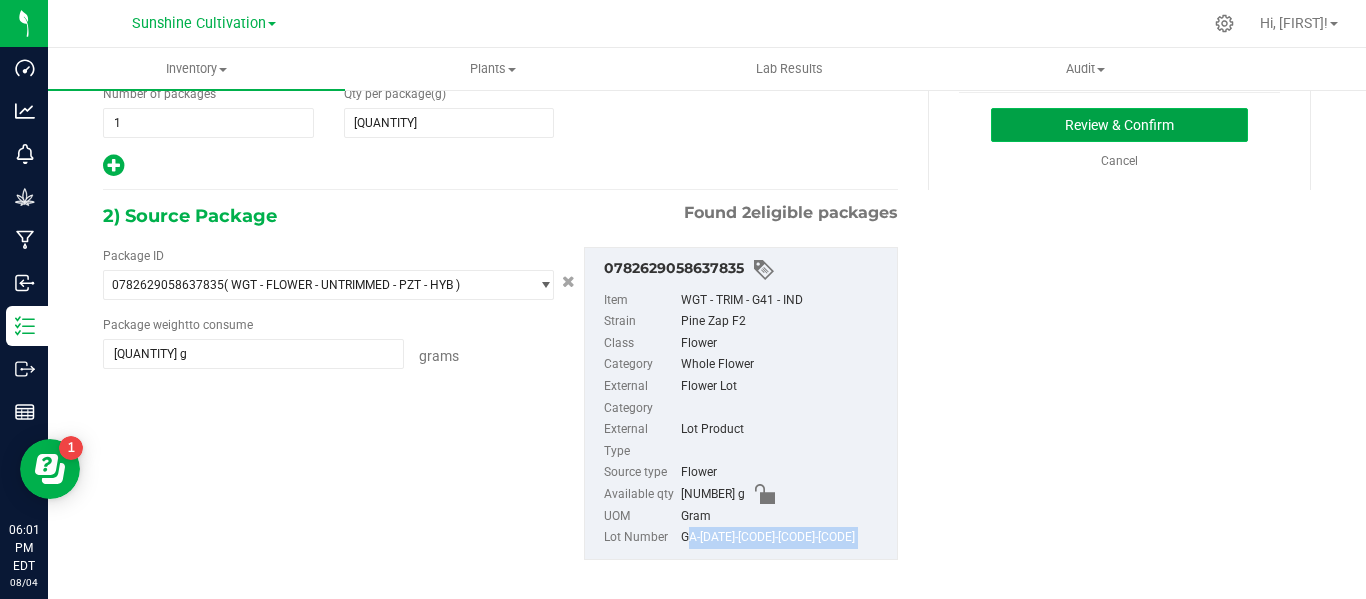 click on "Review & Confirm" at bounding box center (1119, 125) 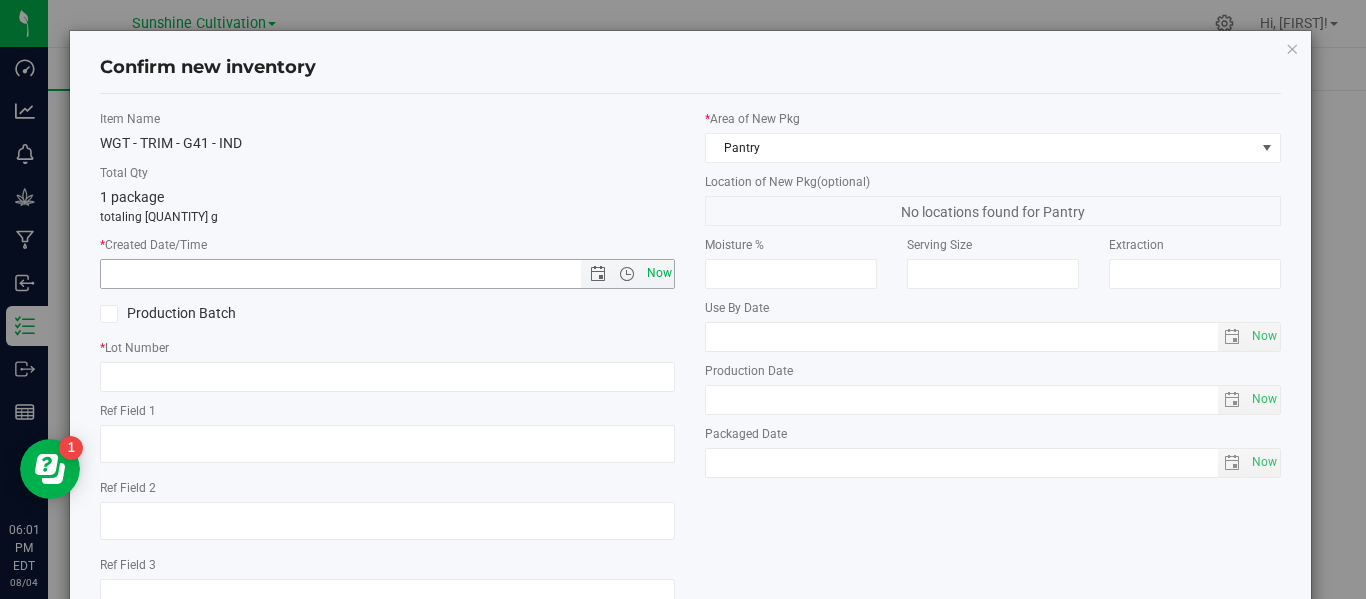 click on "Now" at bounding box center [659, 273] 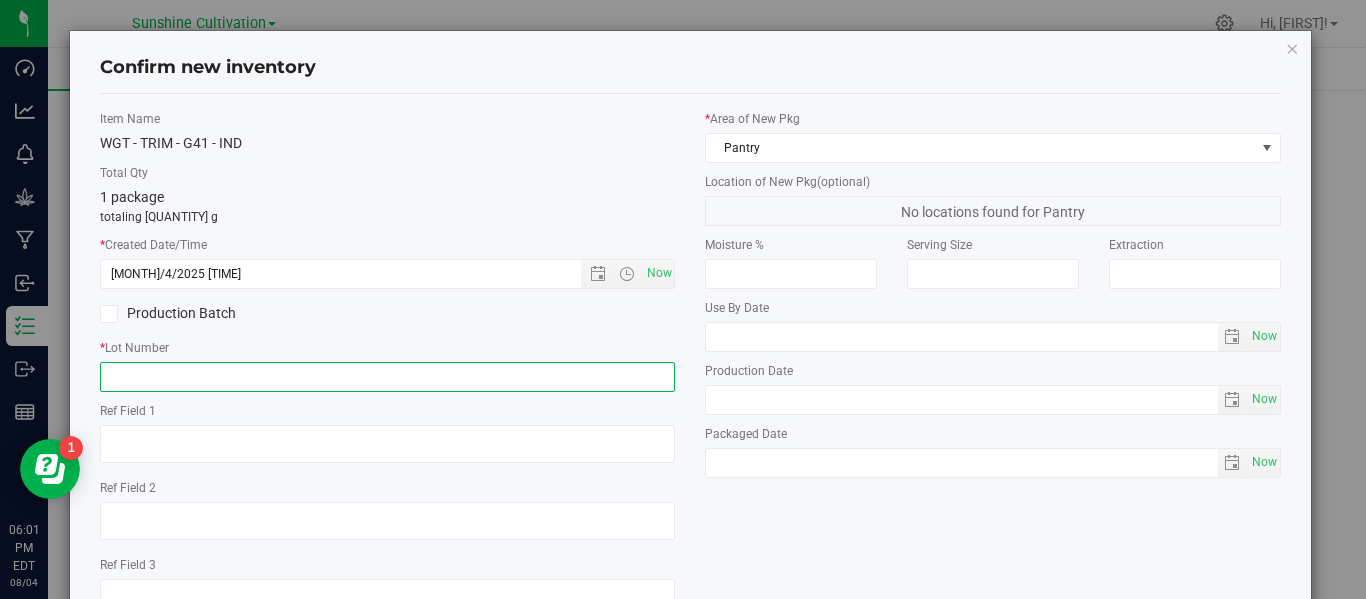 click at bounding box center (387, 377) 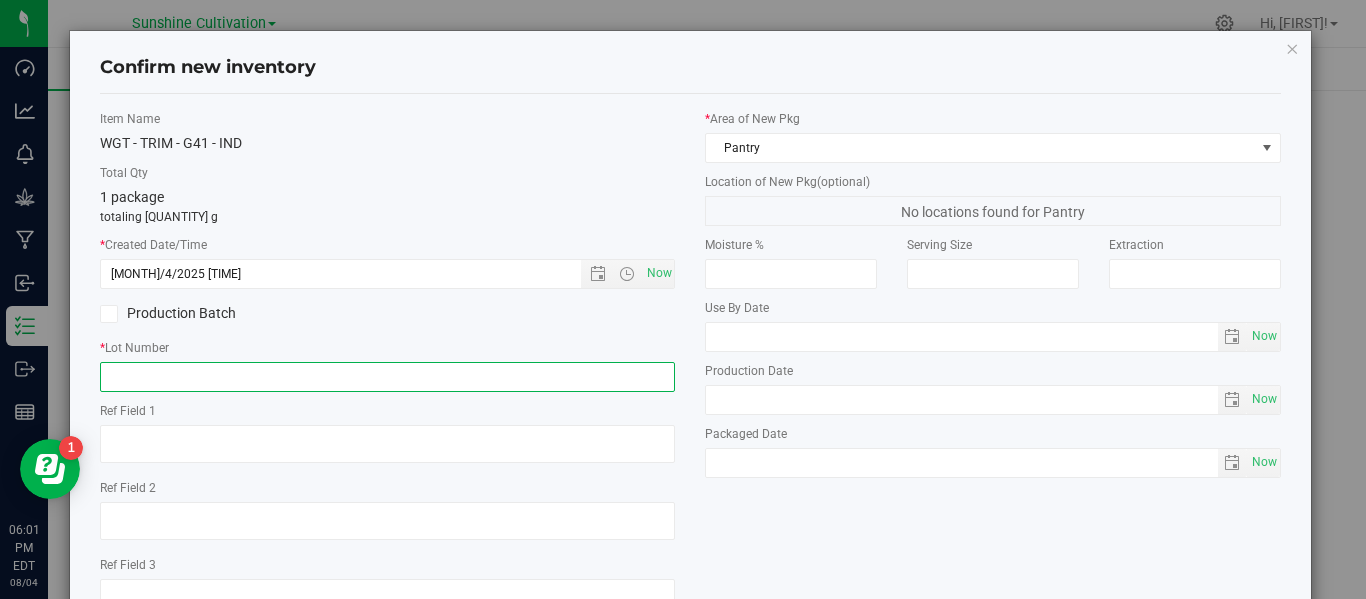 paste on "GA-[DATE]-[CODE]-[CODE]-[CODE]" 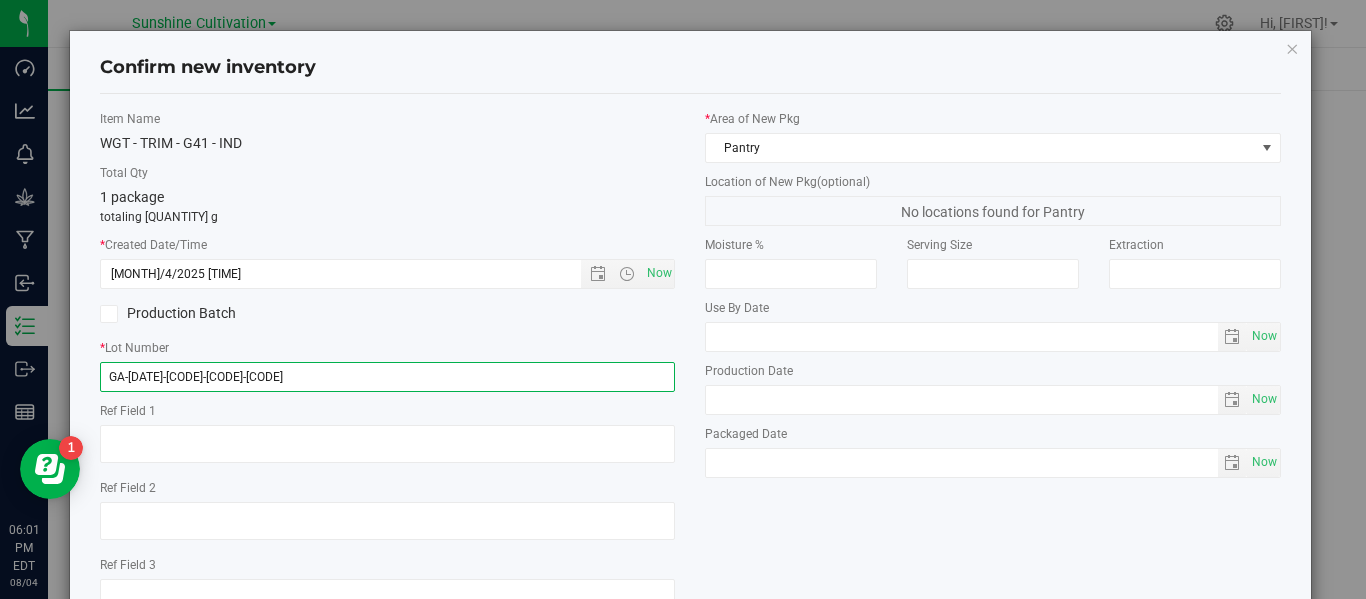 scroll, scrollTop: 148, scrollLeft: 0, axis: vertical 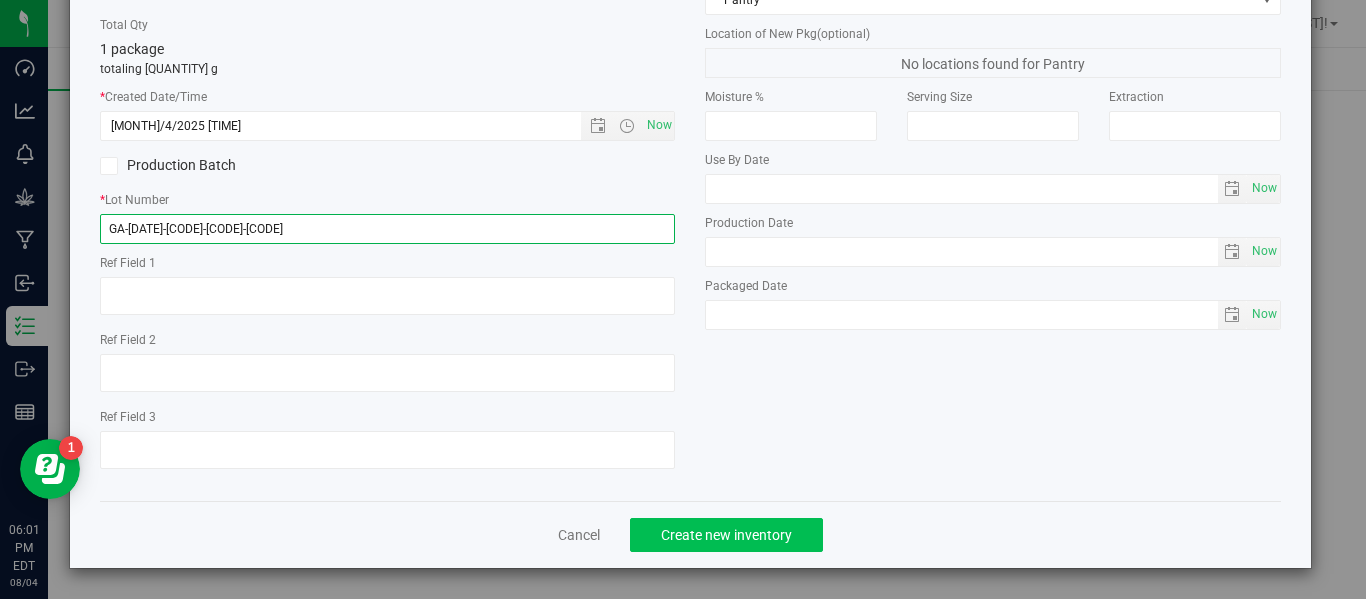 type on "GA-[DATE]-[CODE]-[CODE]-[CODE]" 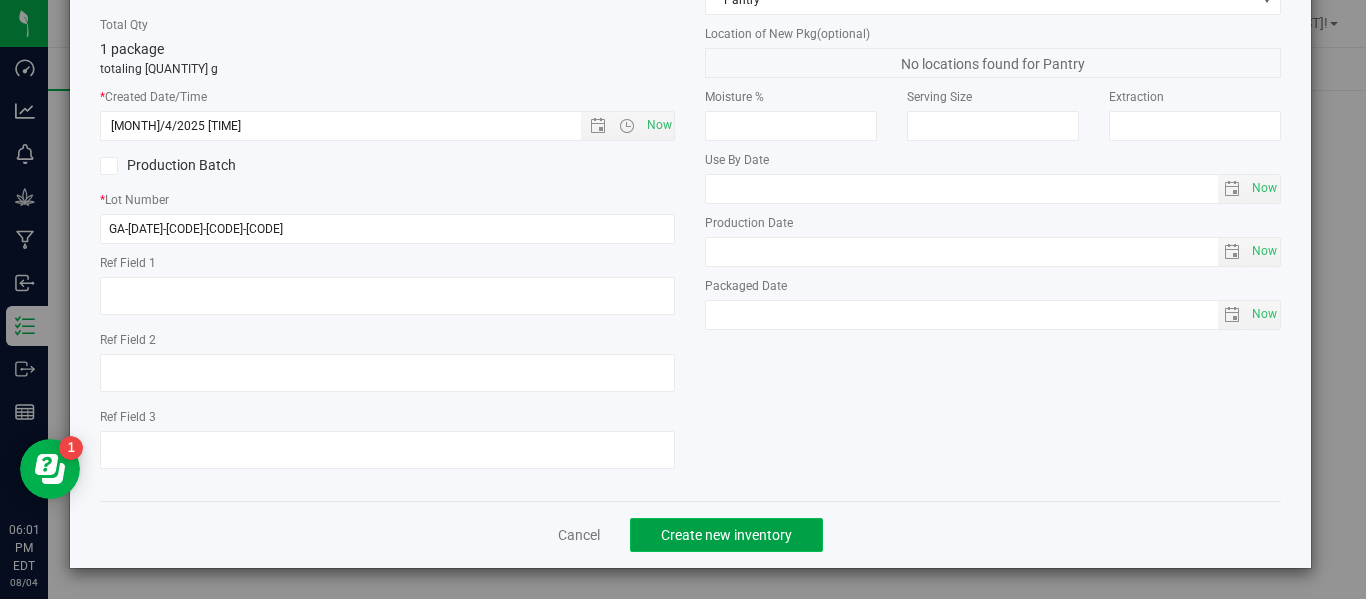 click on "Create new inventory" 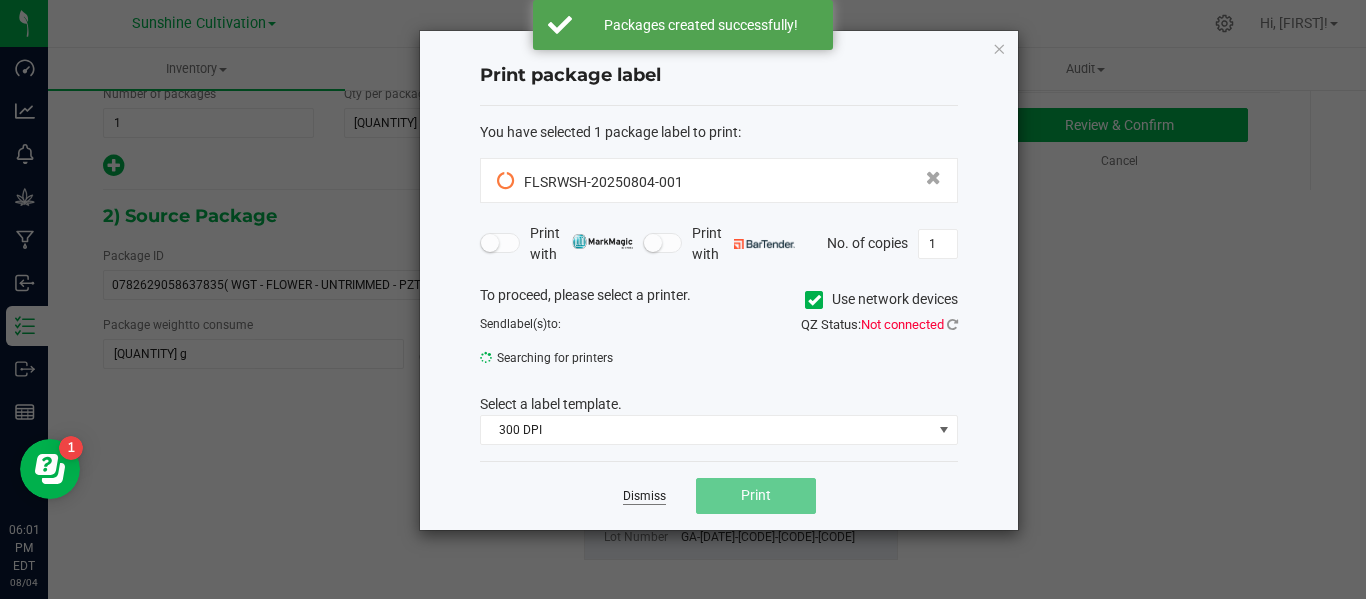 click on "Dismiss" 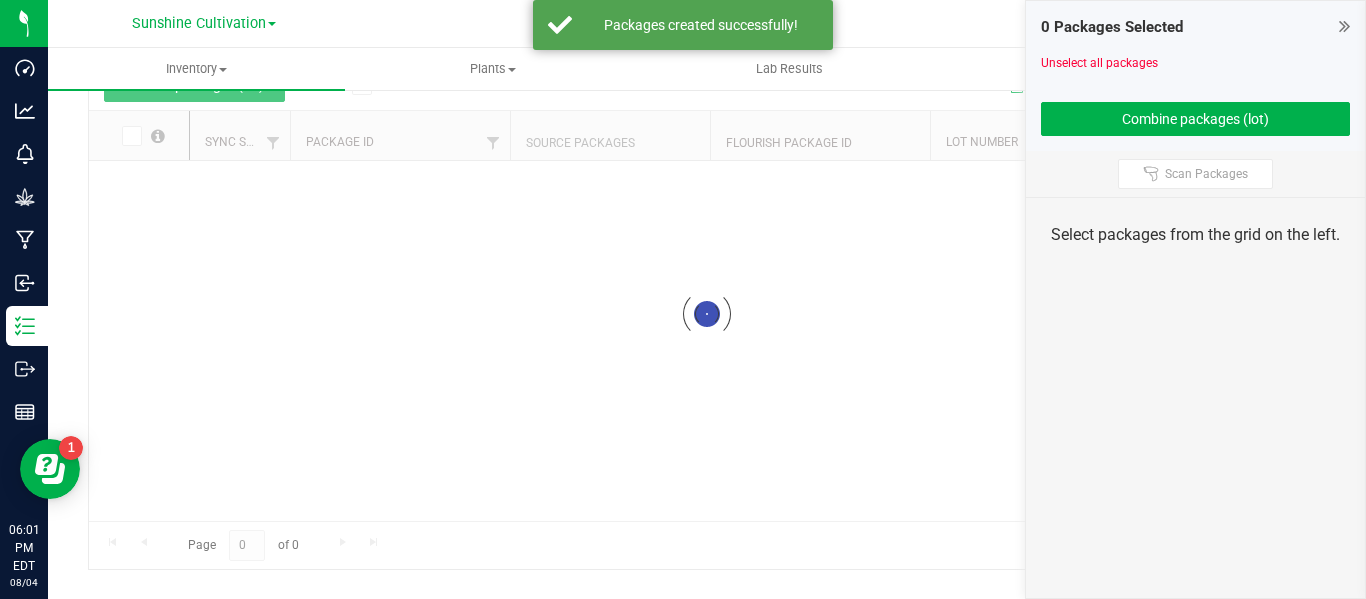 scroll, scrollTop: 99, scrollLeft: 0, axis: vertical 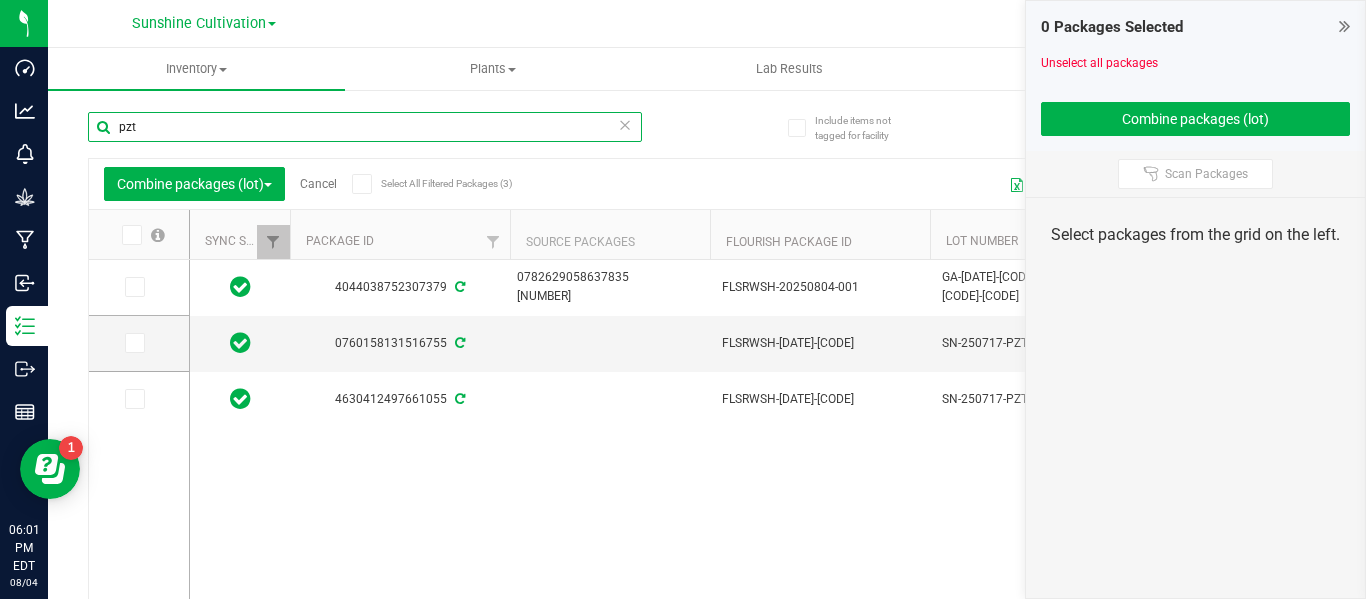 click on "pzt" at bounding box center [365, 127] 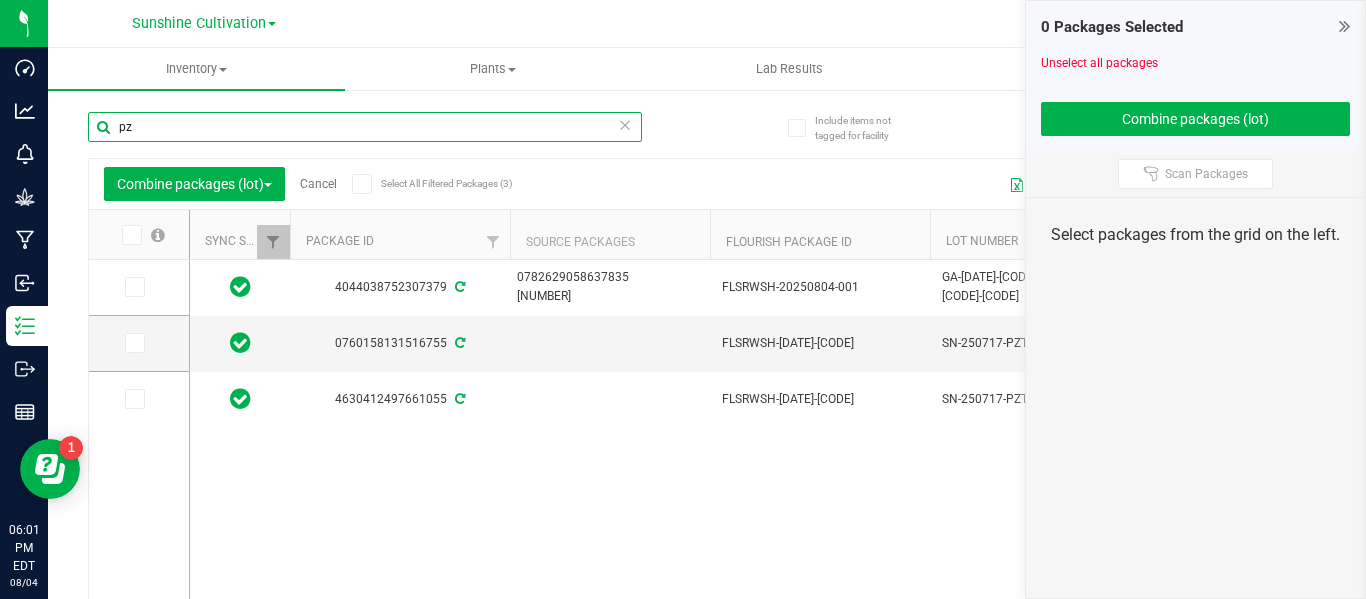 type on "p" 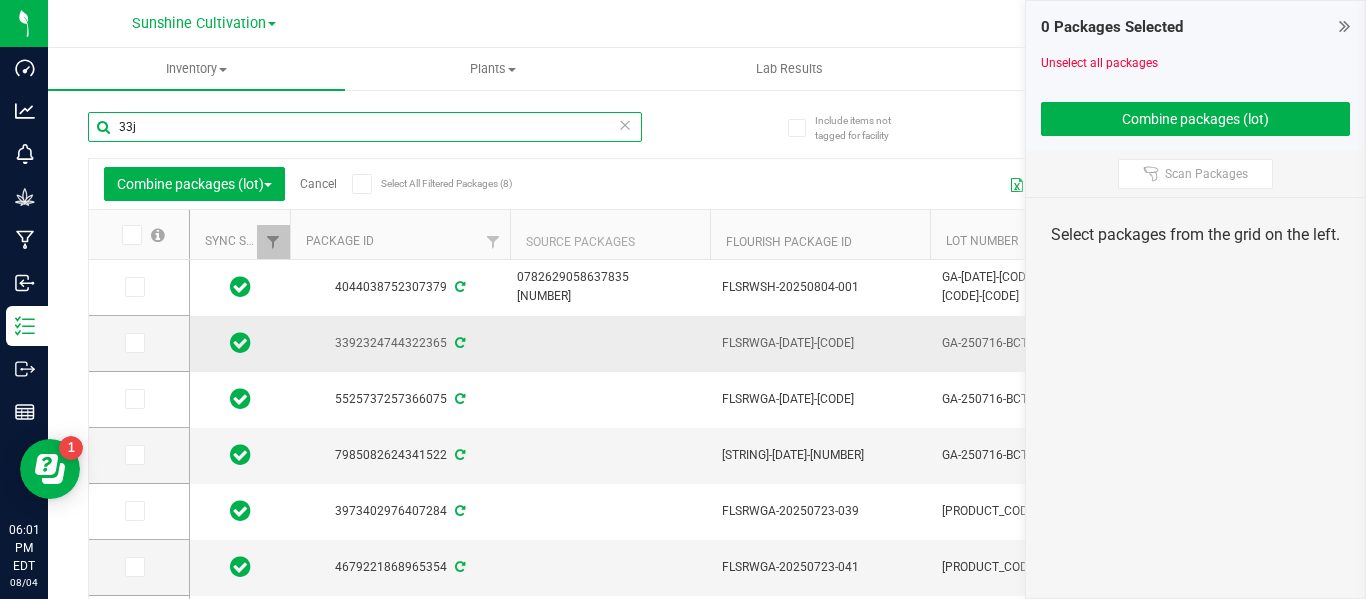 scroll, scrollTop: 0, scrollLeft: 104, axis: horizontal 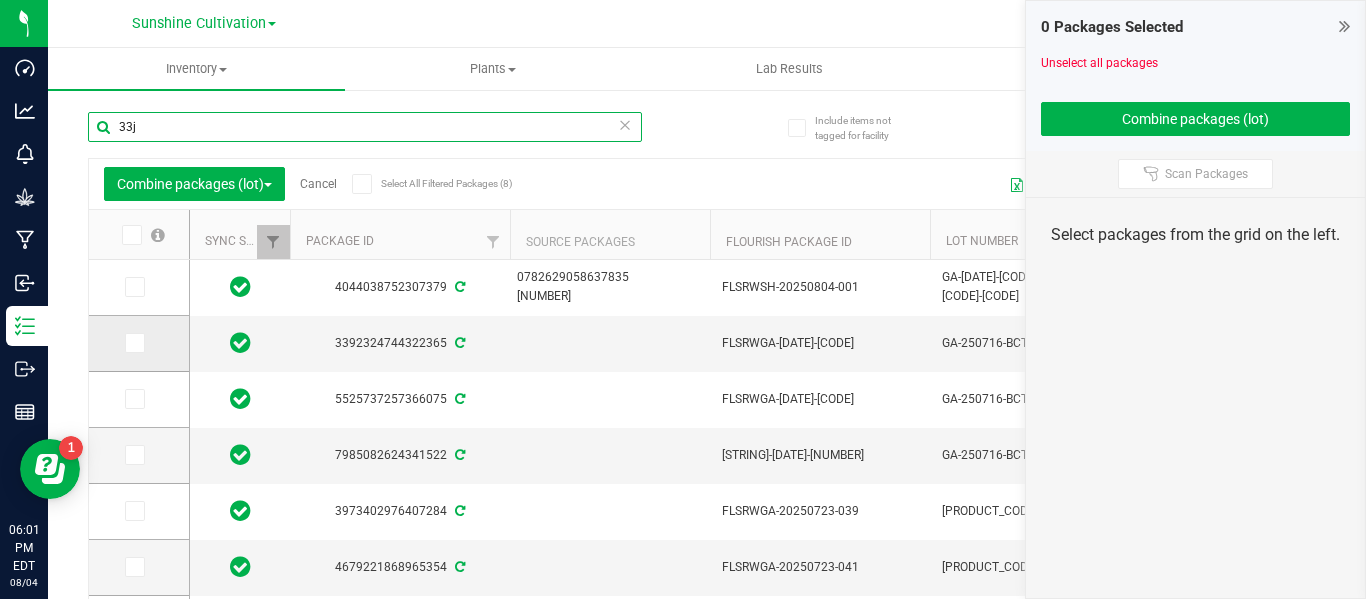 type on "33j" 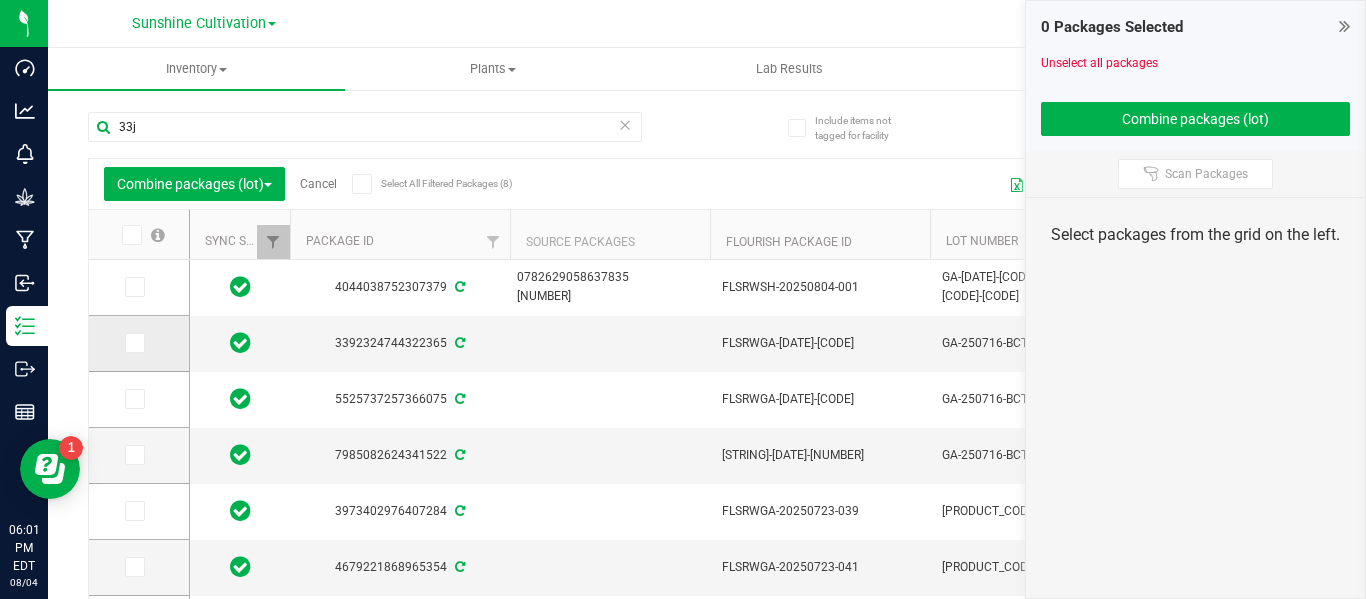 click at bounding box center [133, 343] 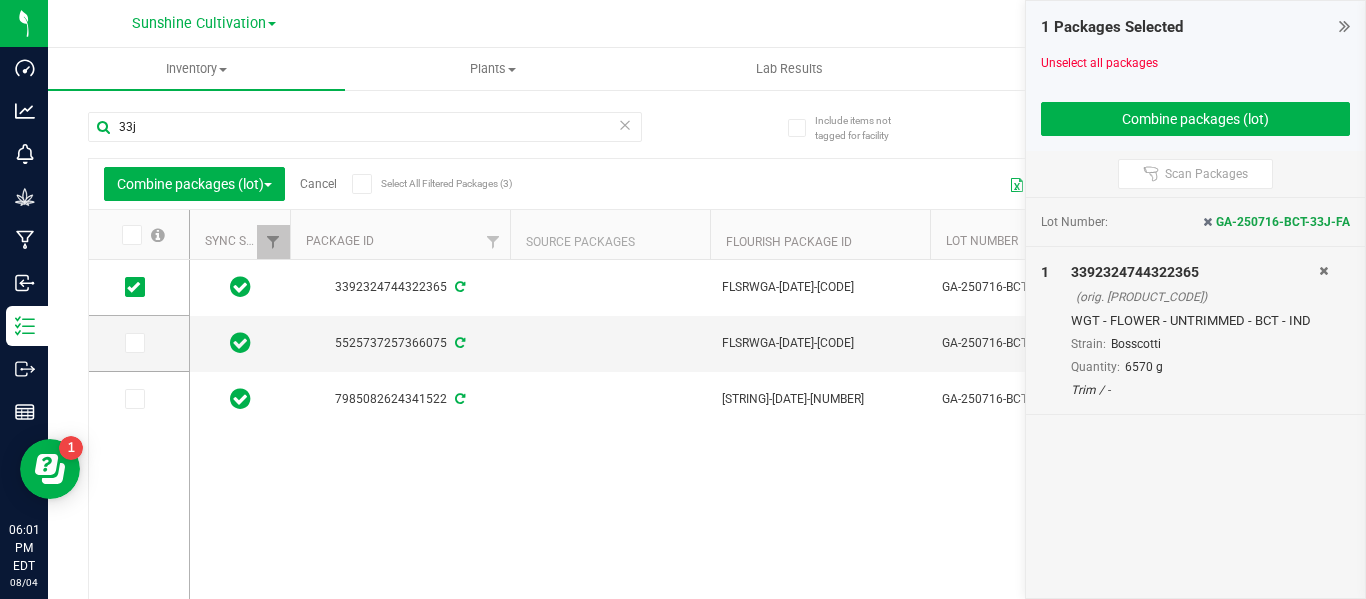 click at bounding box center [132, 235] 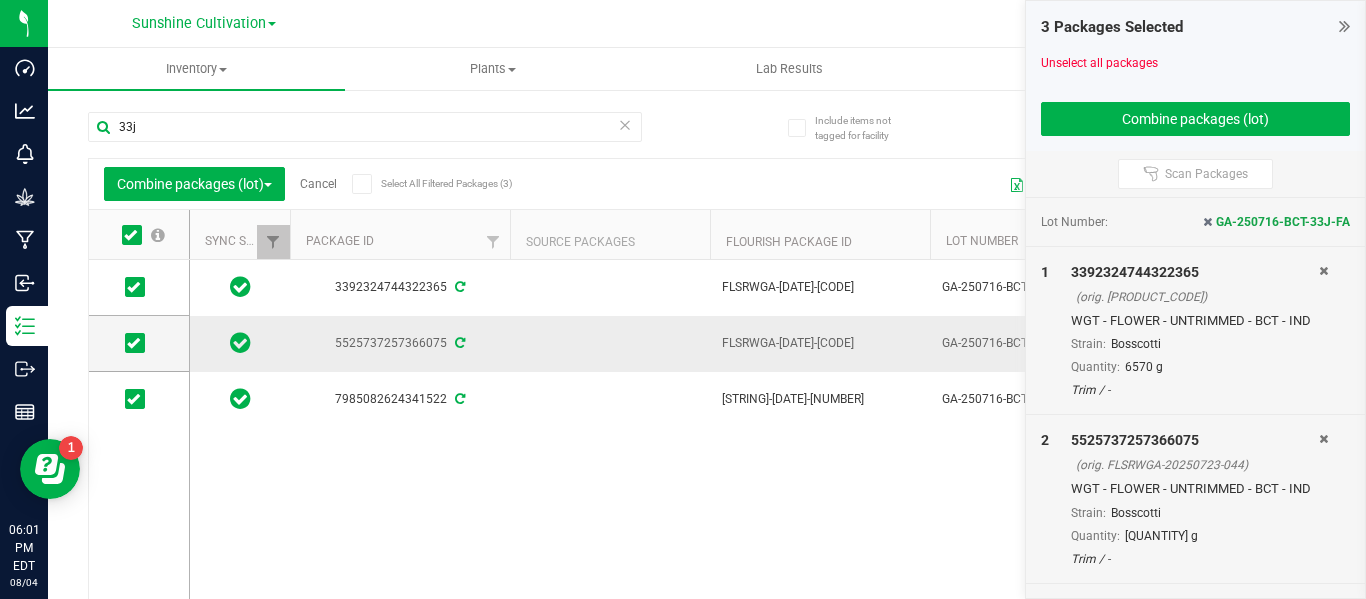 scroll, scrollTop: 0, scrollLeft: 167, axis: horizontal 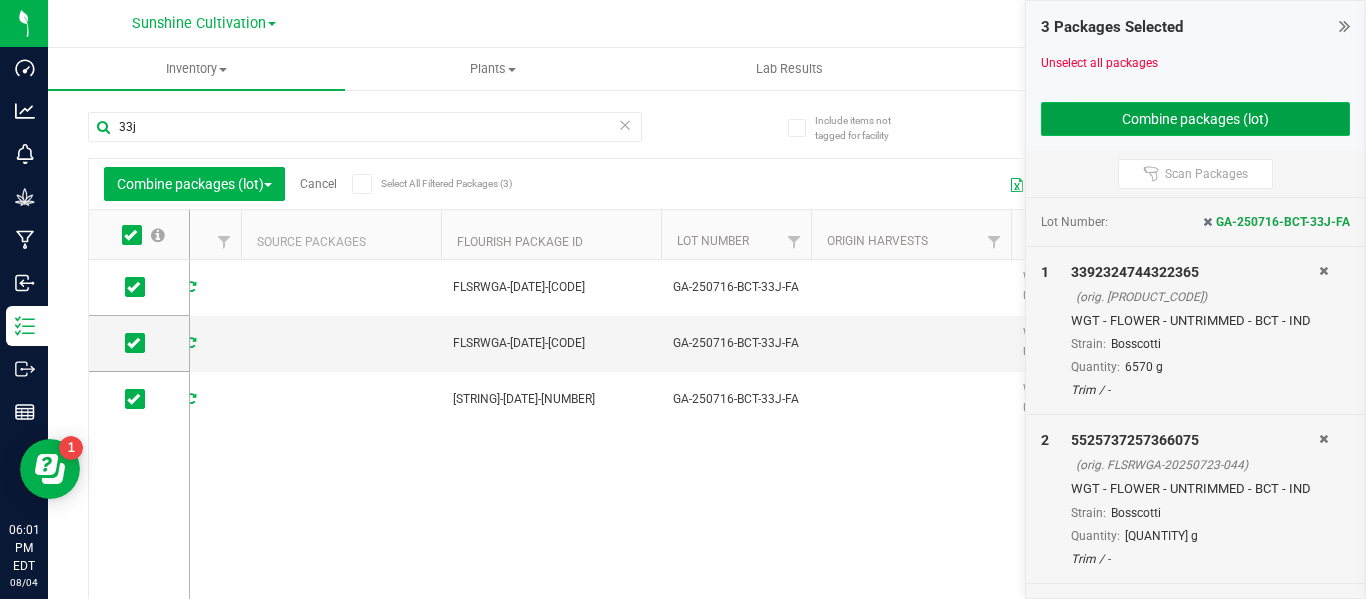 click on "Combine packages (lot)" at bounding box center [1196, 119] 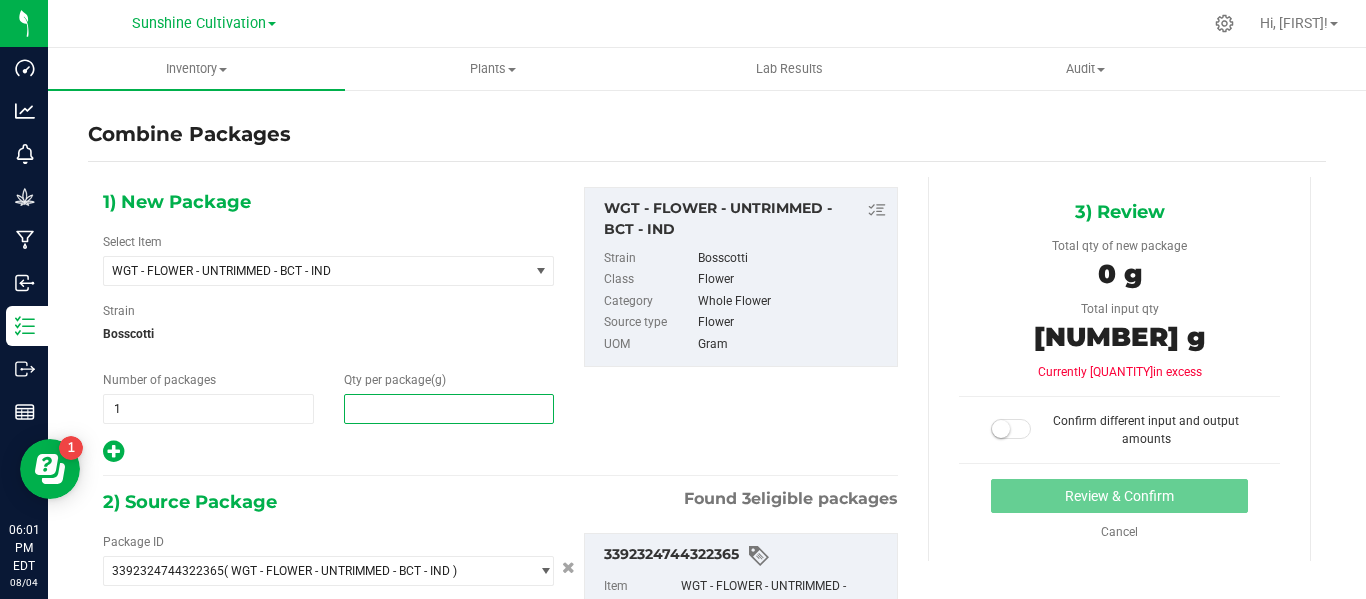 click at bounding box center [449, 409] 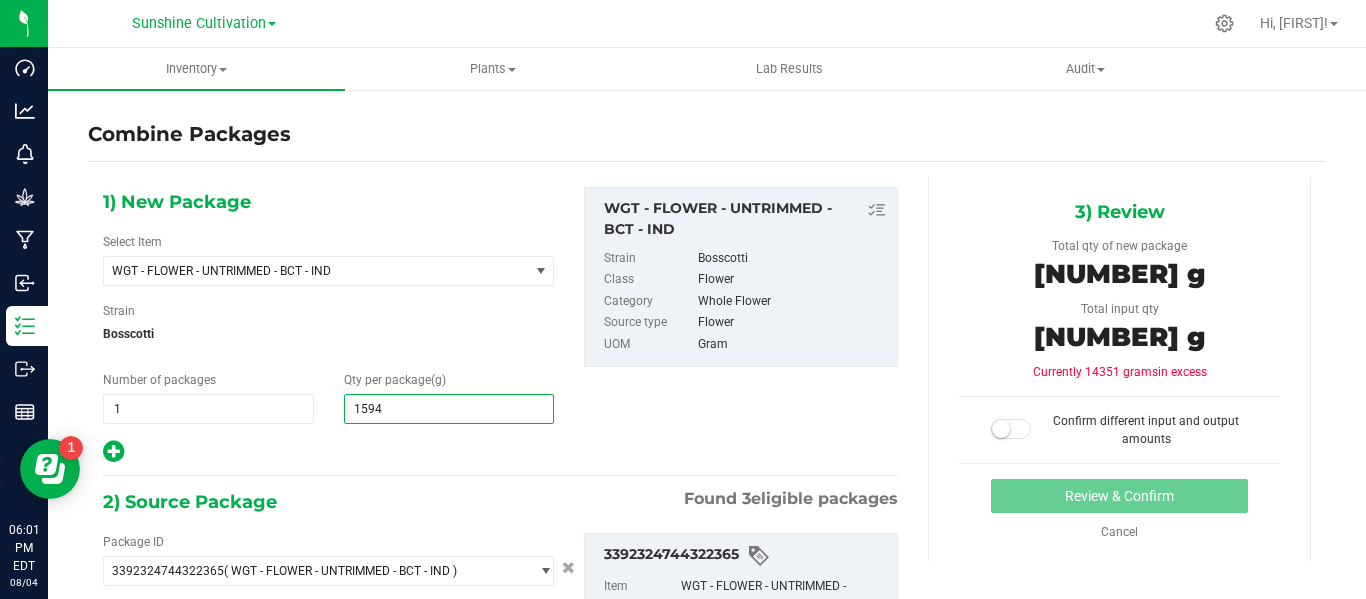 type on "15945" 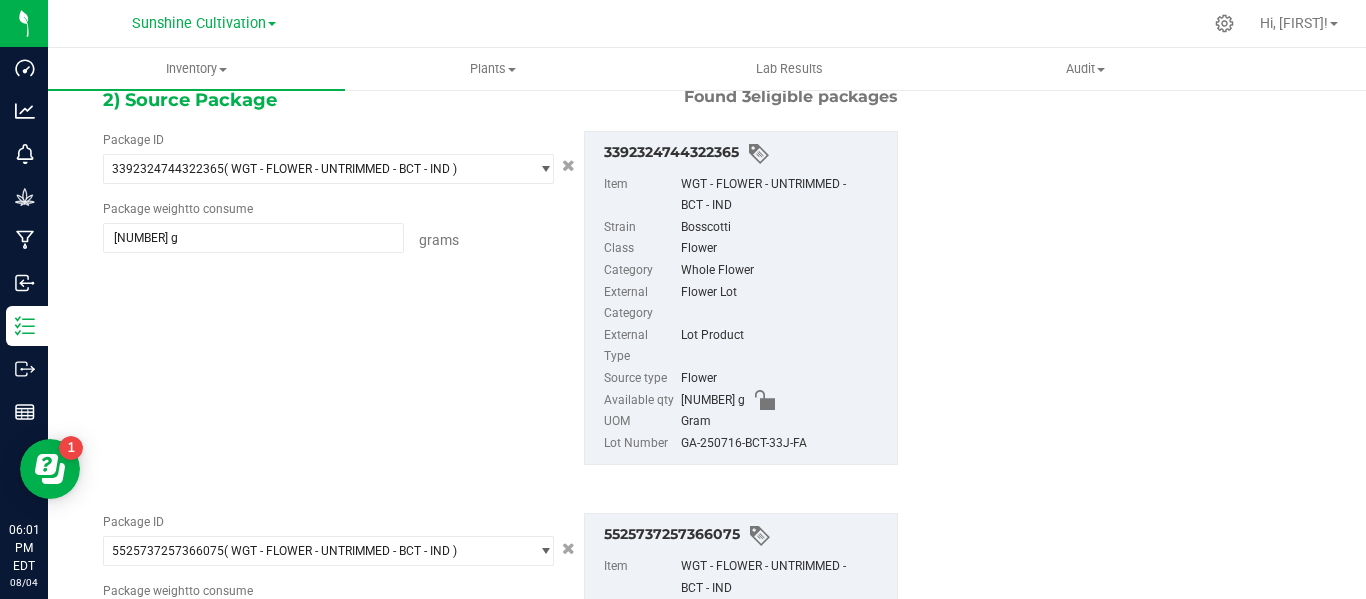 type on "15,945" 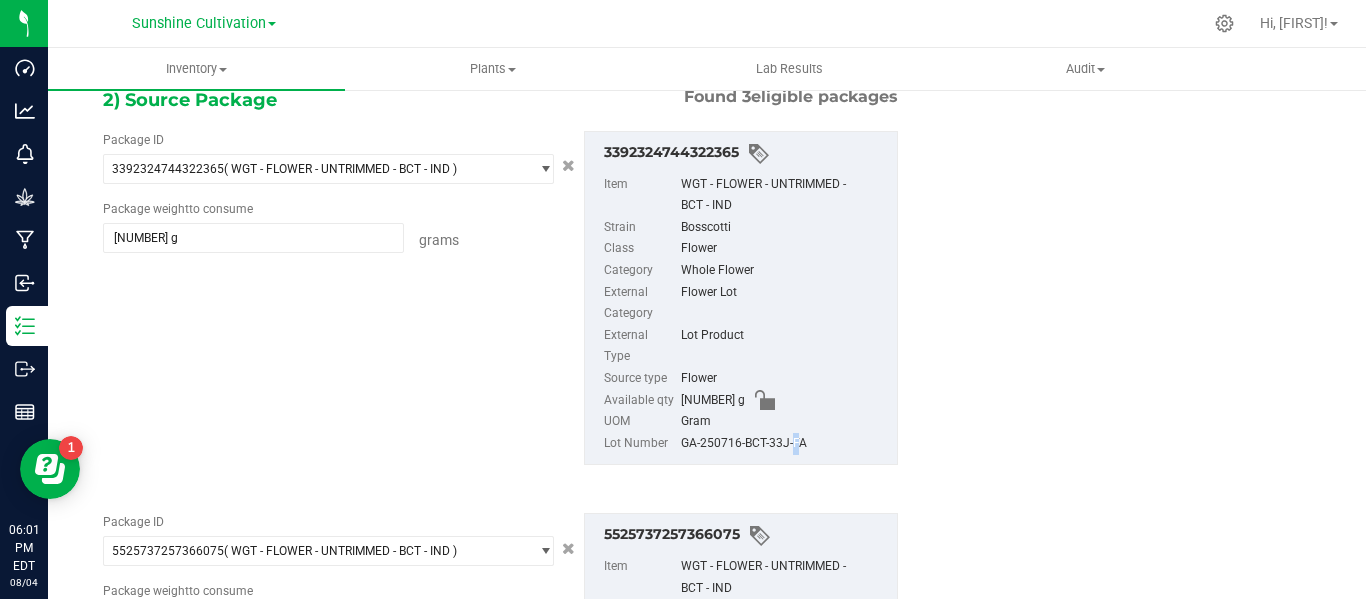 click on "GA-250716-BCT-33J-FA" at bounding box center [784, 444] 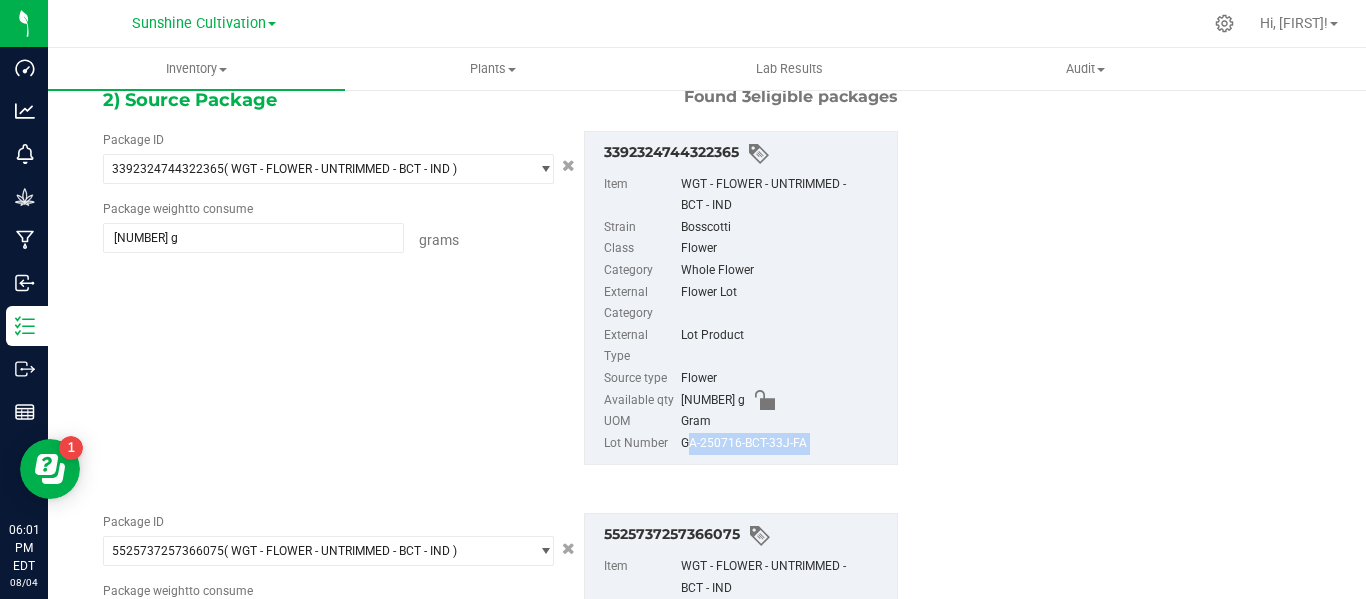 click on "GA-250716-BCT-33J-FA" at bounding box center (784, 444) 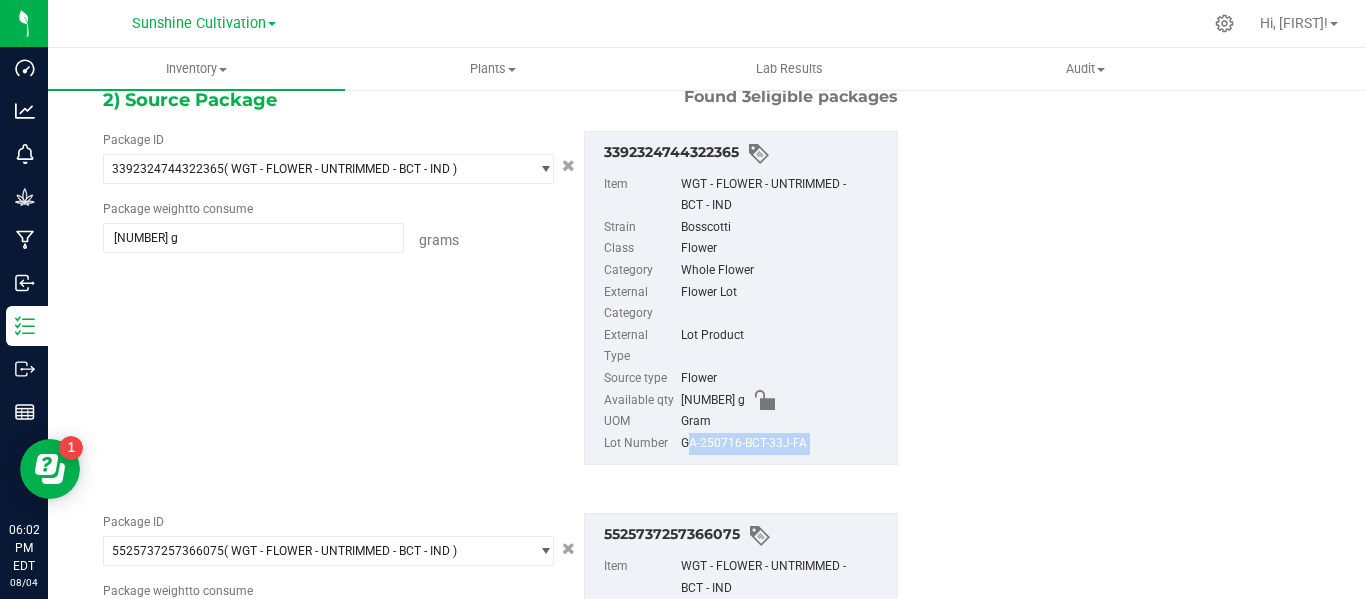 copy on "GA-250716-BCT-33J-FA" 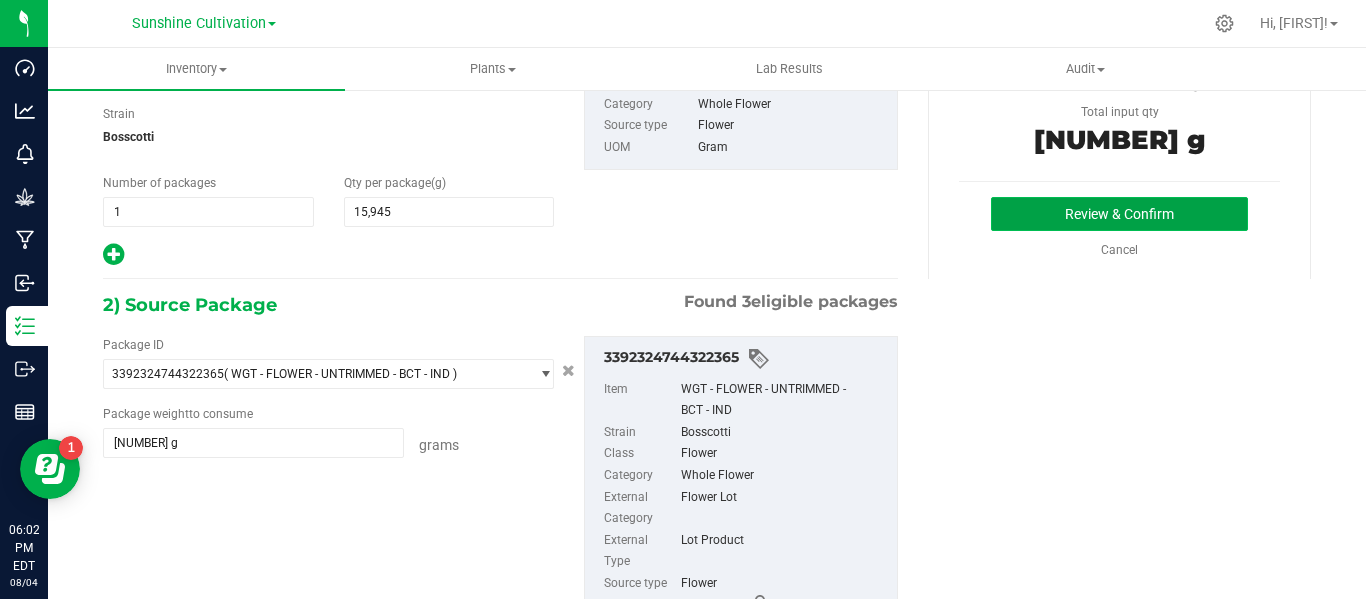 click on "Review & Confirm" at bounding box center (1119, 214) 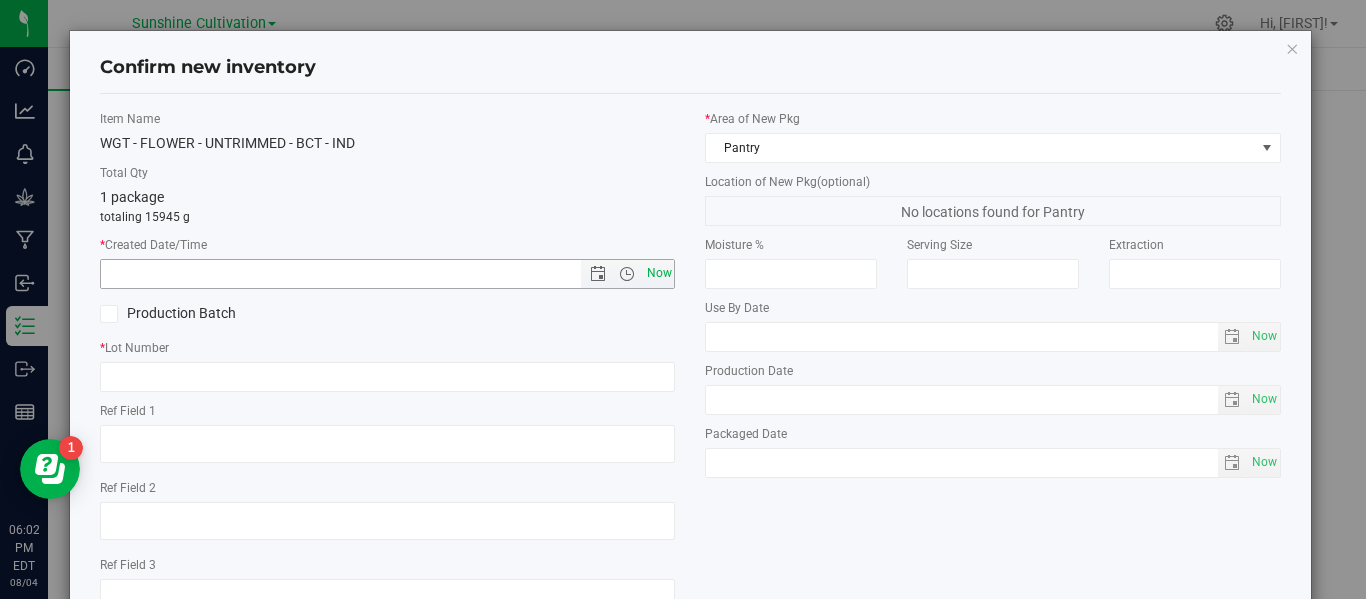 click on "Now" at bounding box center (659, 273) 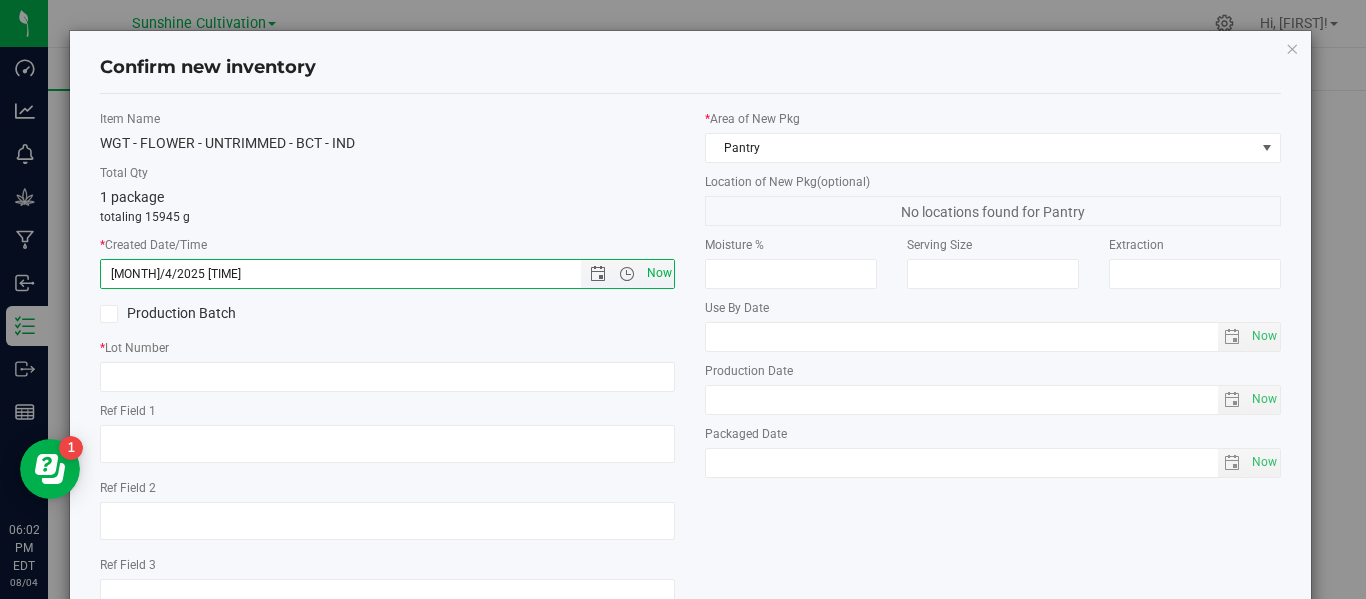 click on "Now" at bounding box center (659, 273) 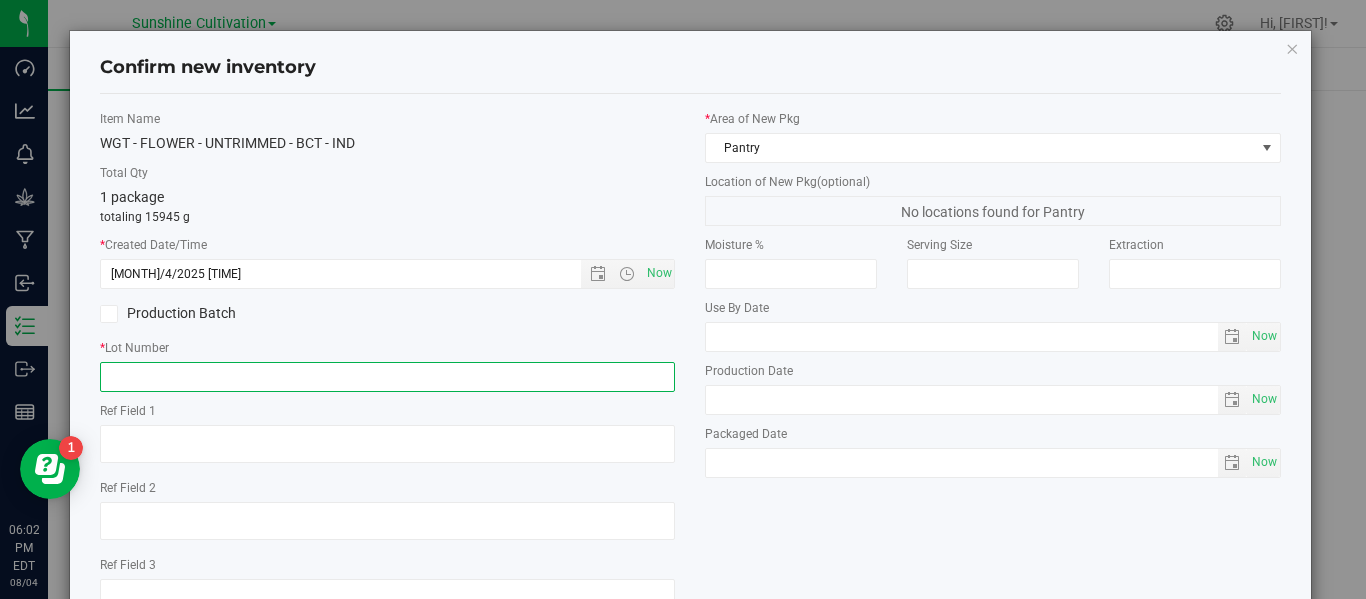 click at bounding box center [387, 377] 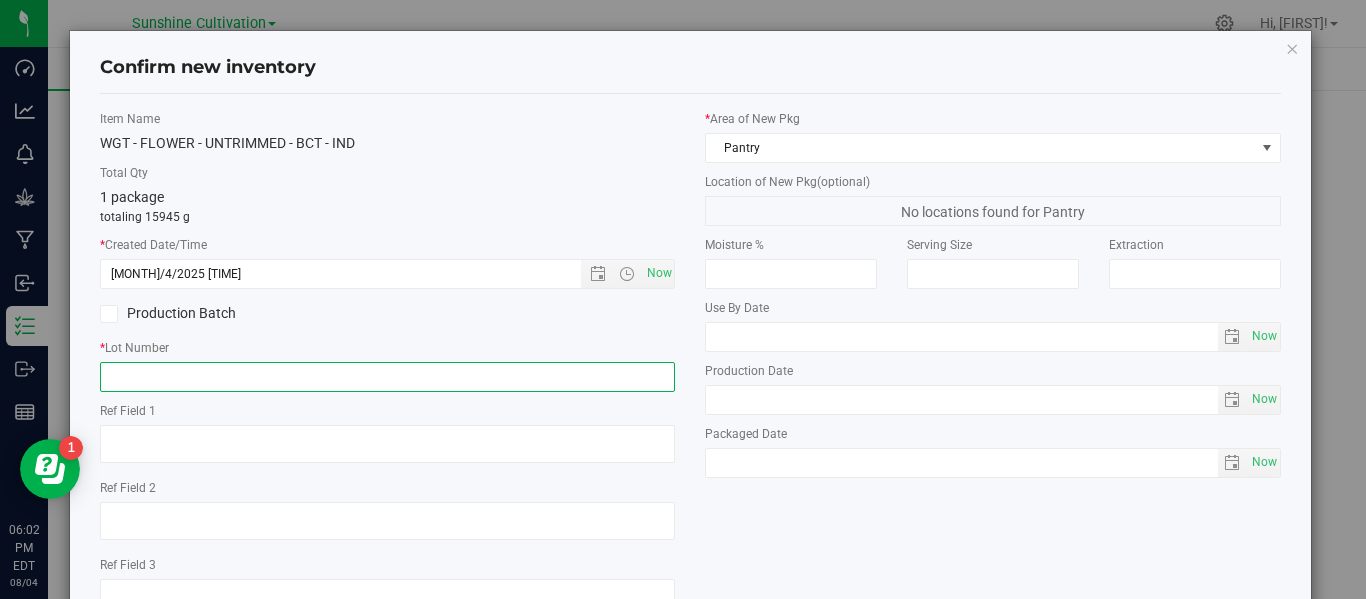 paste on "GA-250716-BCT-33J-FA" 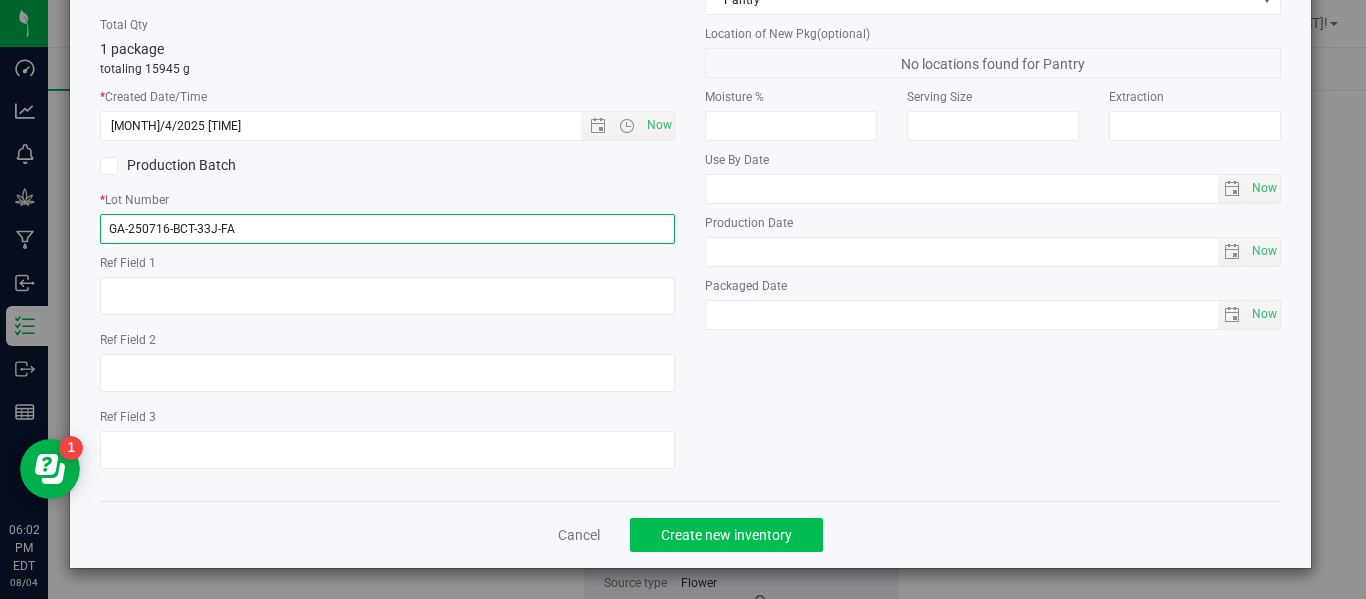 type on "GA-250716-BCT-33J-FA" 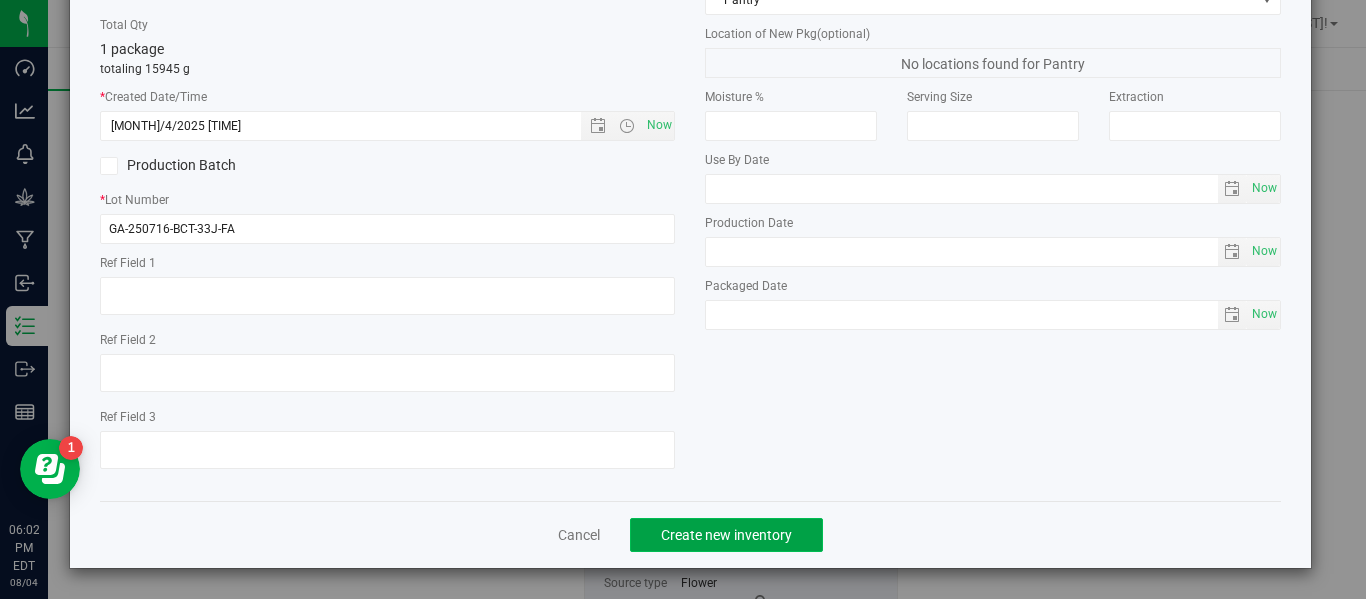 click on "Create new inventory" 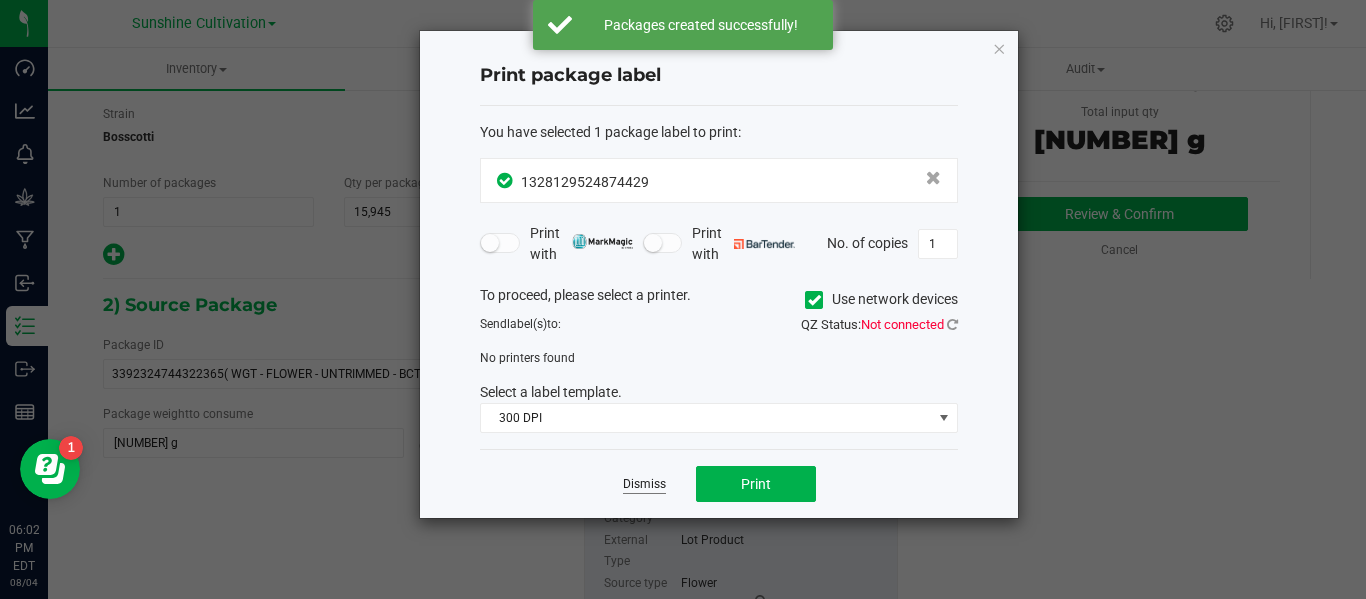 click on "Dismiss" 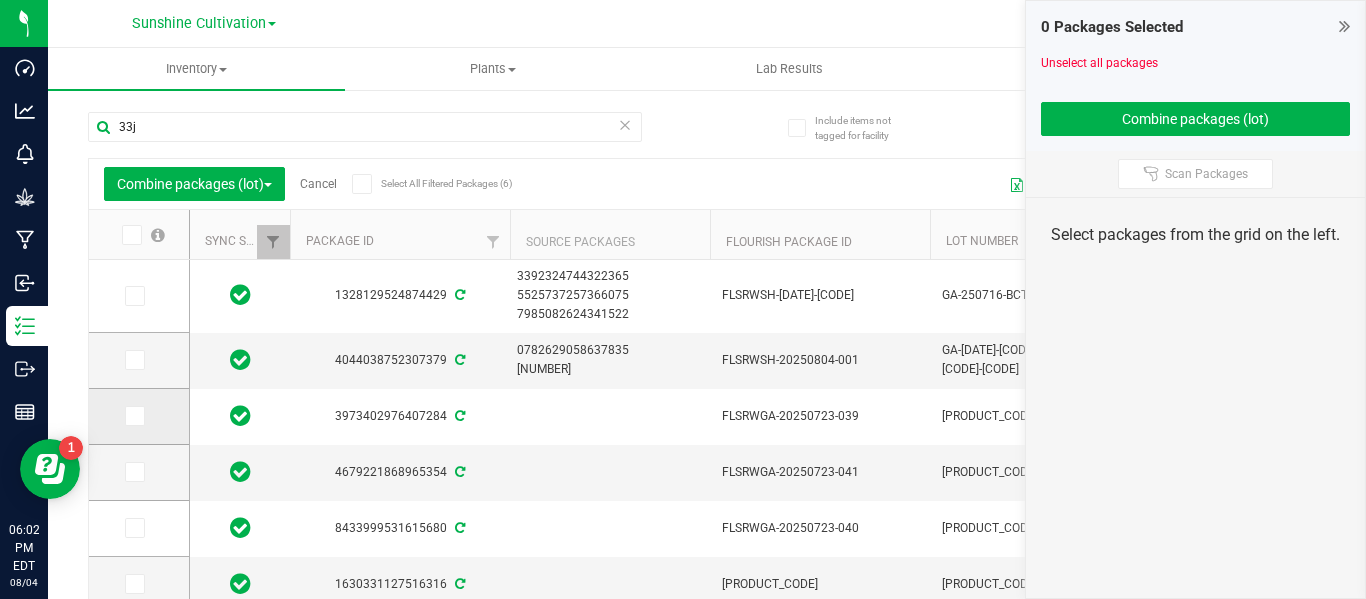 click at bounding box center (133, 416) 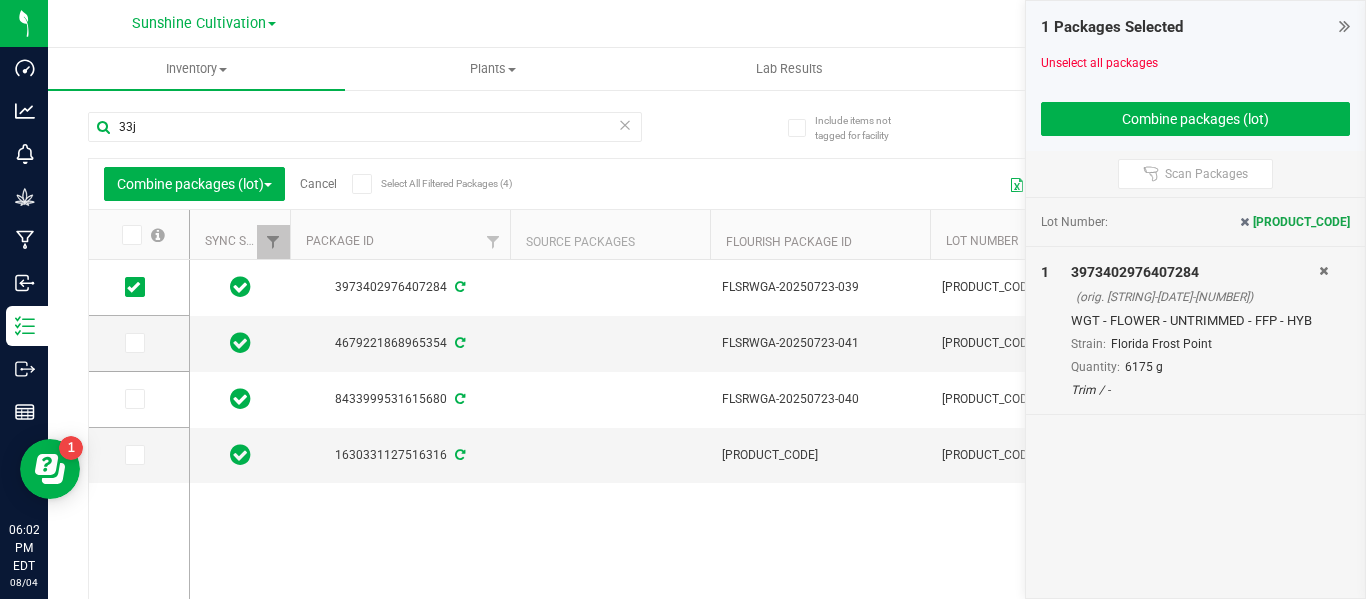 click at bounding box center [132, 235] 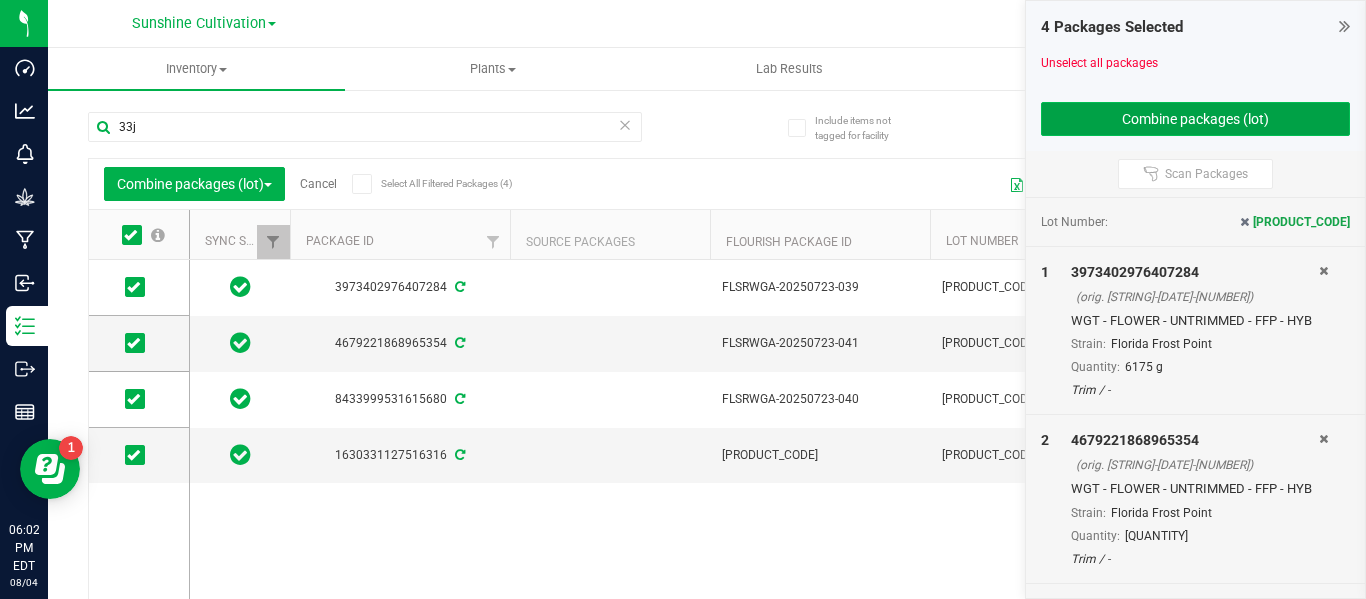 click on "Combine packages (lot)" at bounding box center [1196, 119] 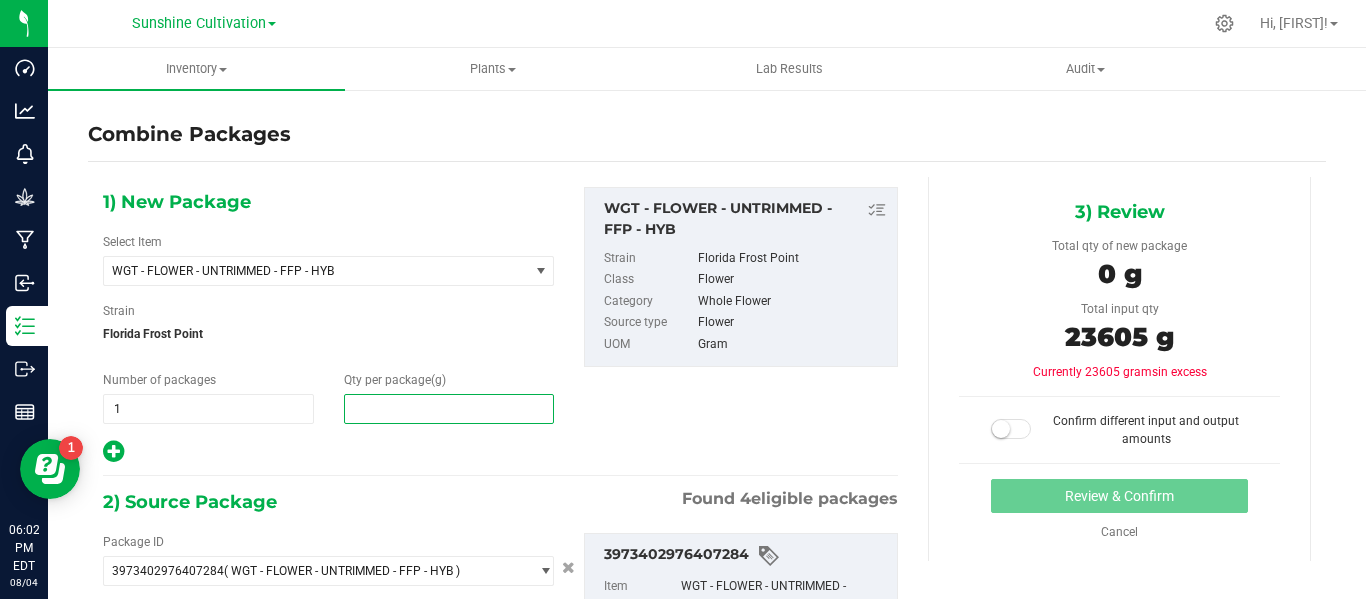 click at bounding box center (449, 409) 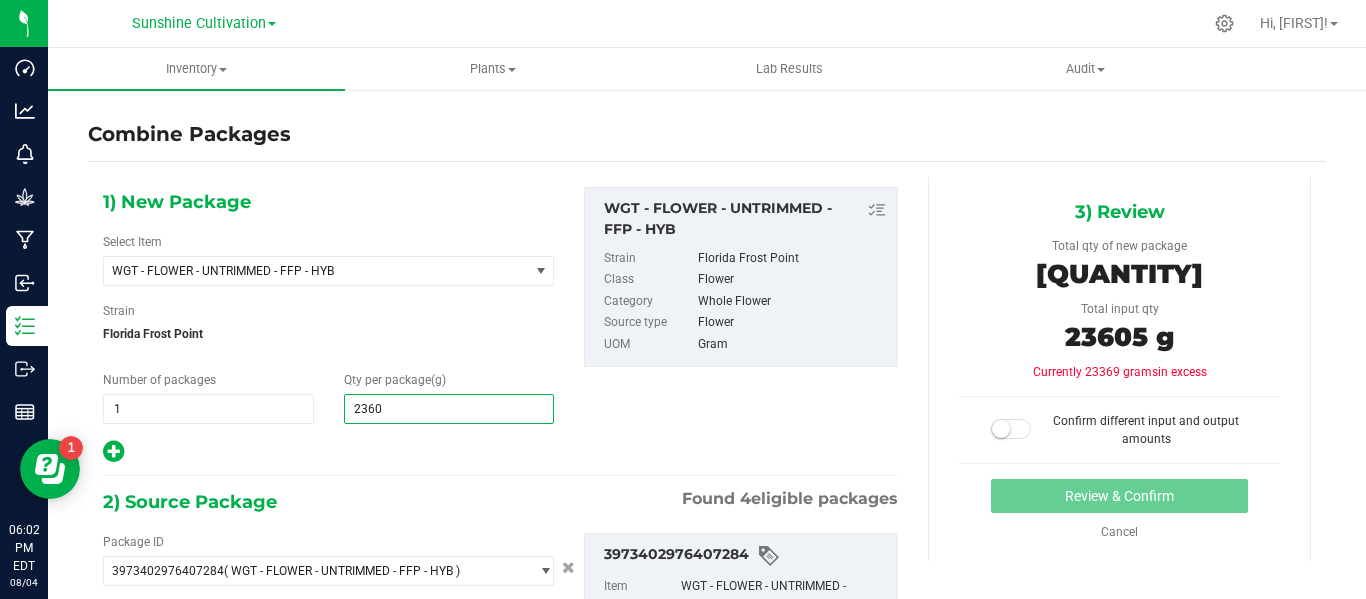 type on "23605" 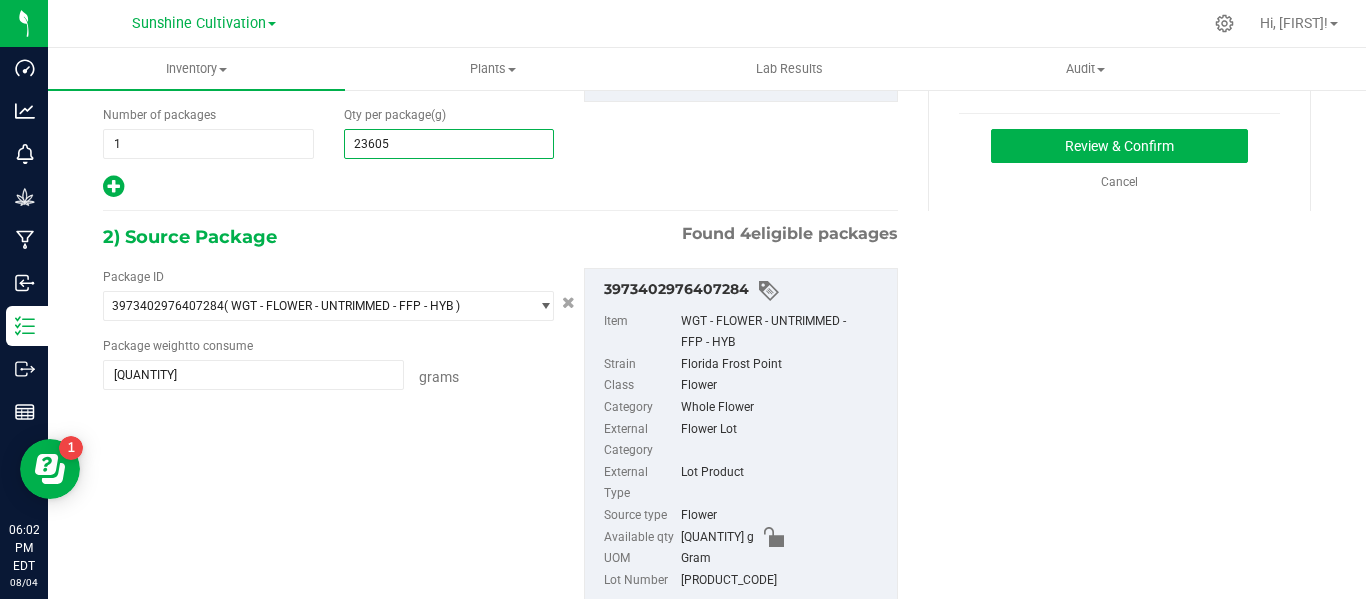 scroll, scrollTop: 269, scrollLeft: 0, axis: vertical 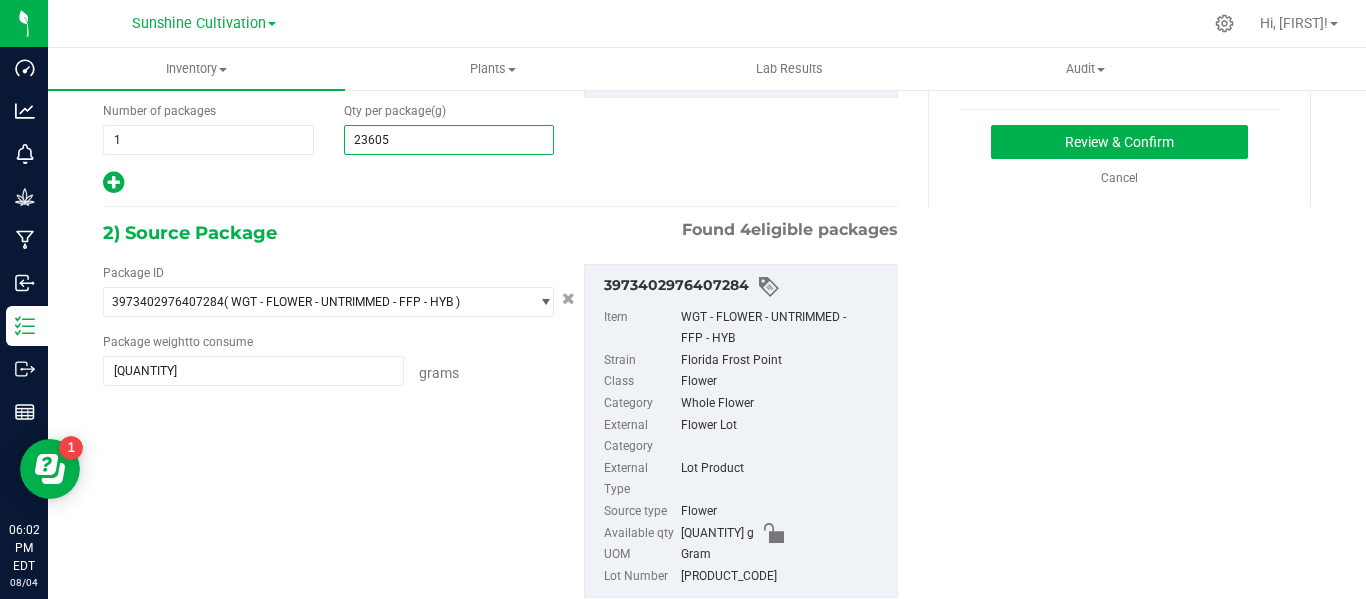type on "23,605" 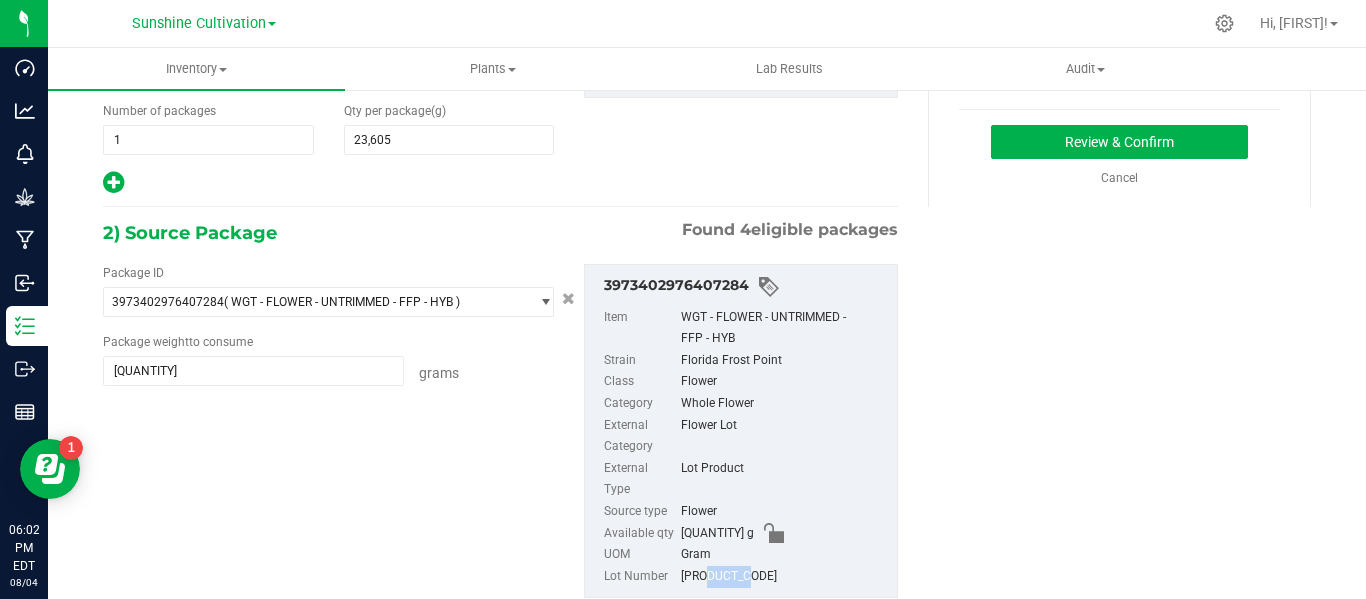 click on "GA-250716-FFP-33J-FA" at bounding box center (784, 577) 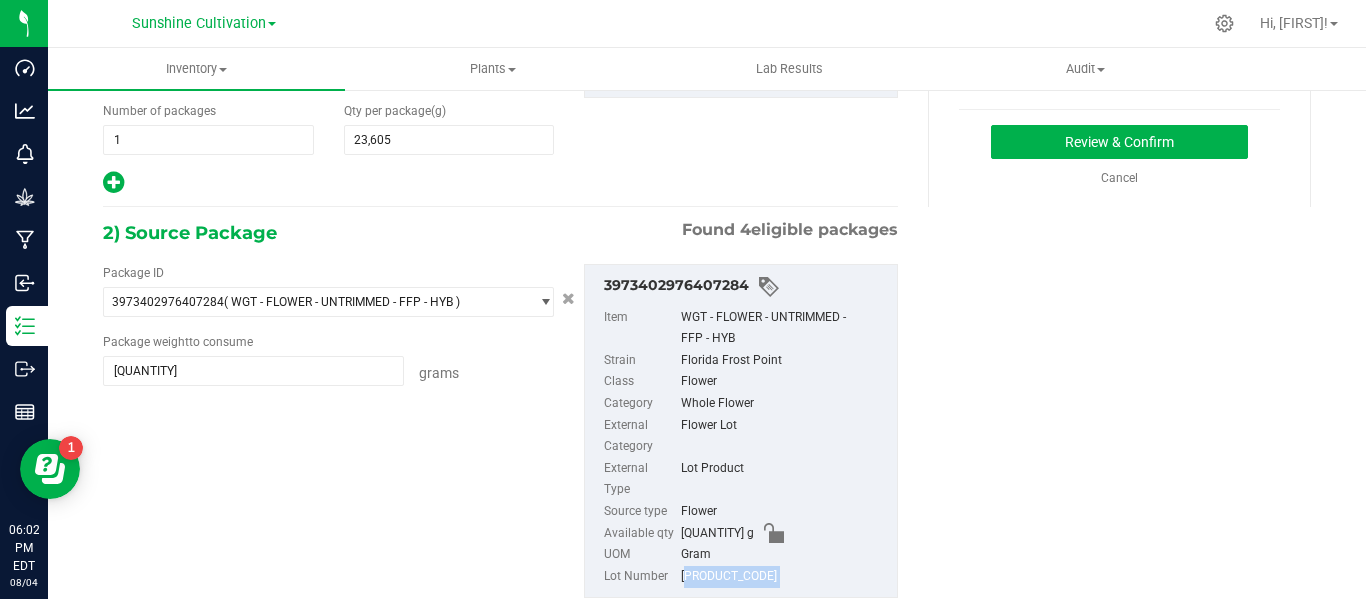 click on "GA-250716-FFP-33J-FA" at bounding box center [784, 577] 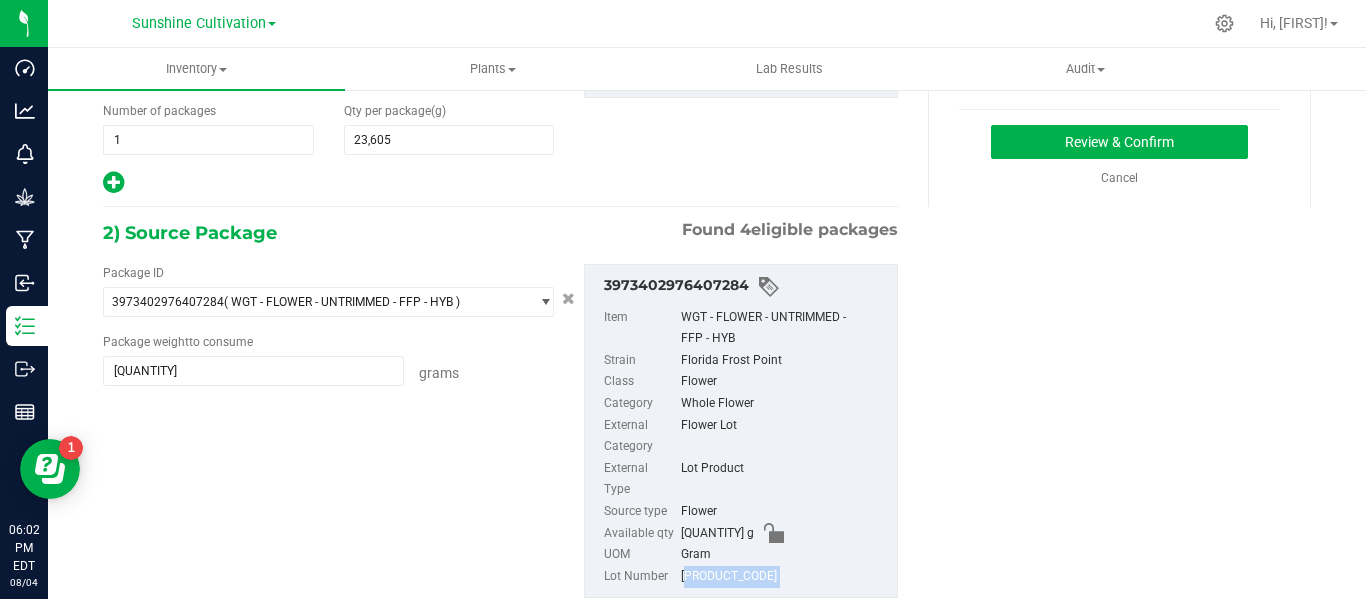 copy on "GA-250716-FFP-33J-FA" 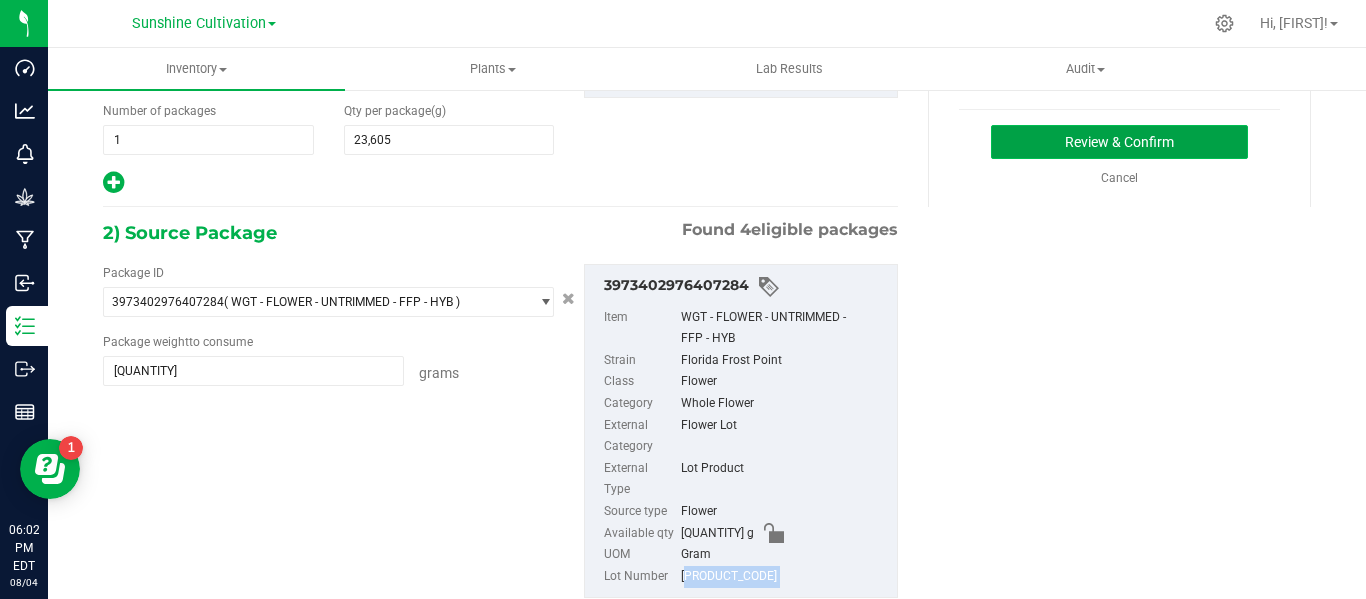 click on "Review & Confirm" at bounding box center [1119, 142] 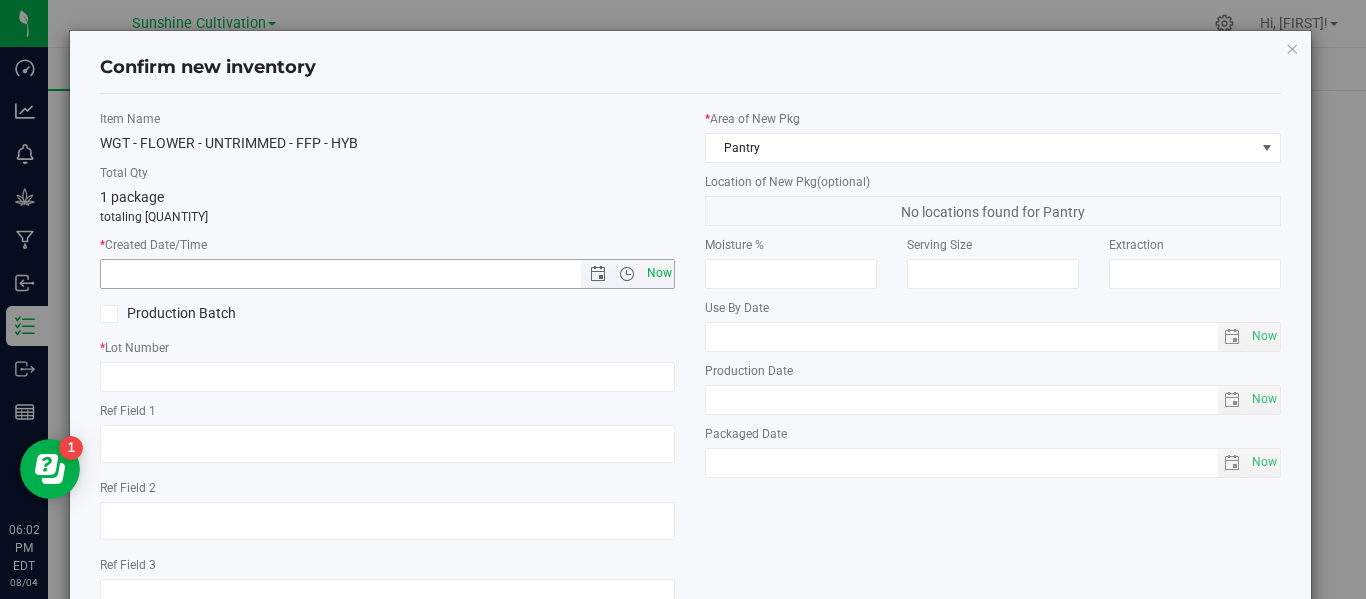 click on "Now" at bounding box center (659, 273) 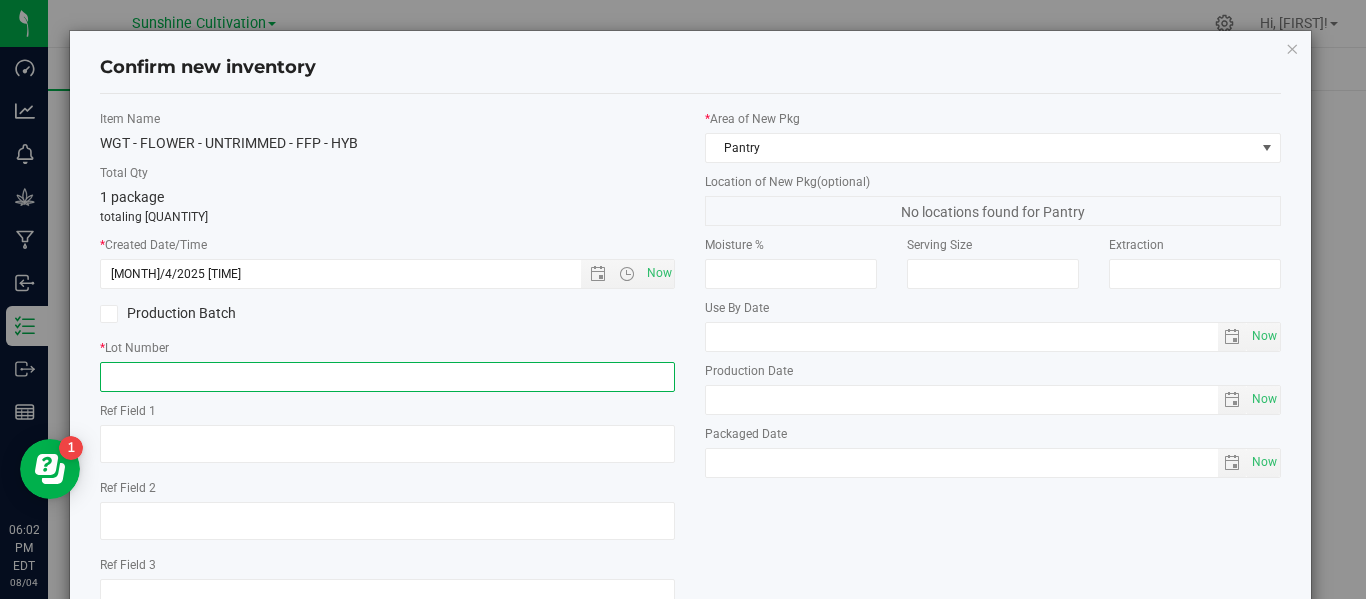 click at bounding box center [387, 377] 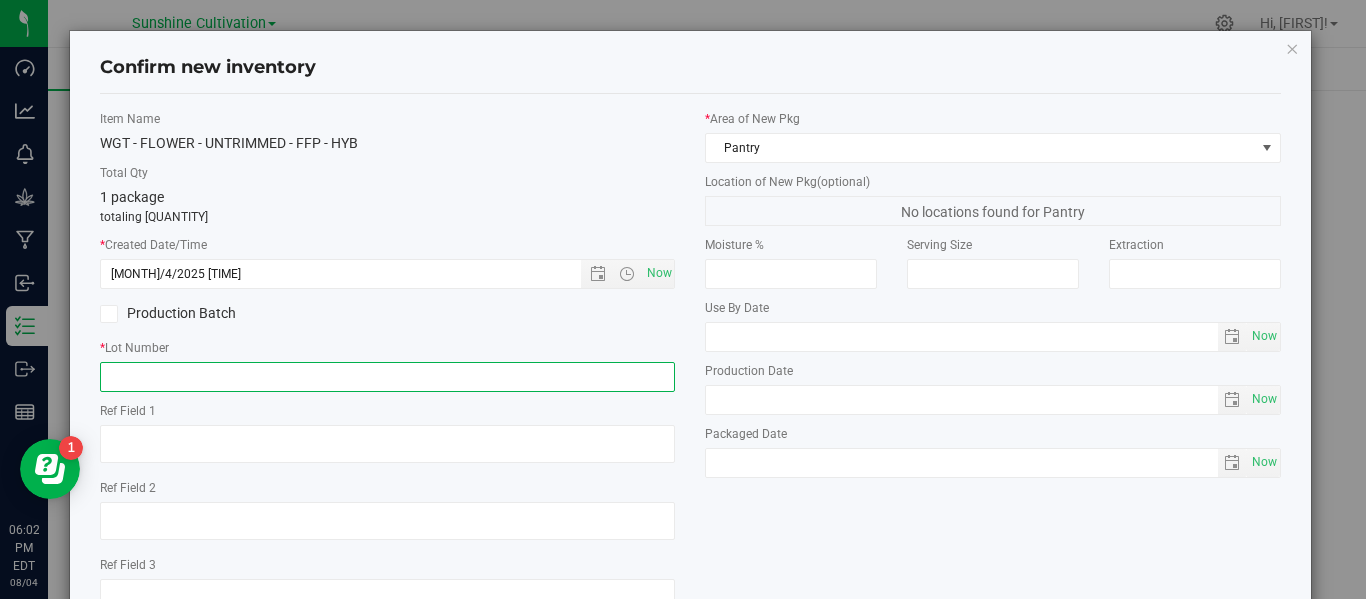paste on "GA-250716-FFP-33J-FA" 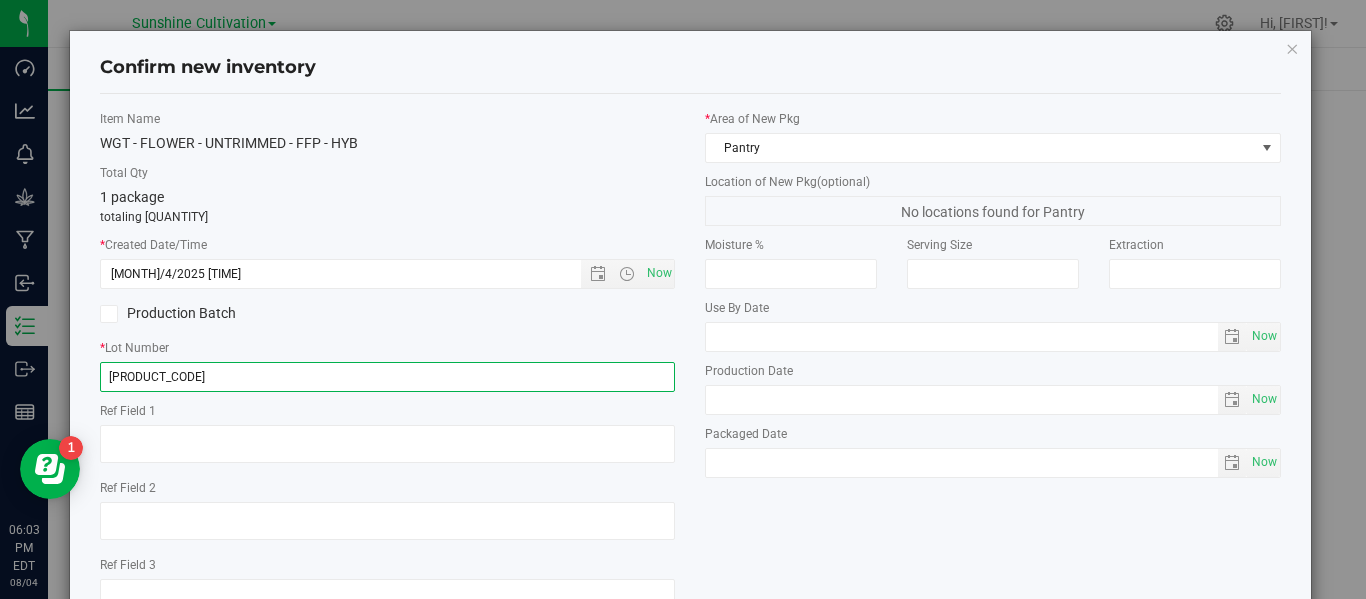 scroll, scrollTop: 148, scrollLeft: 0, axis: vertical 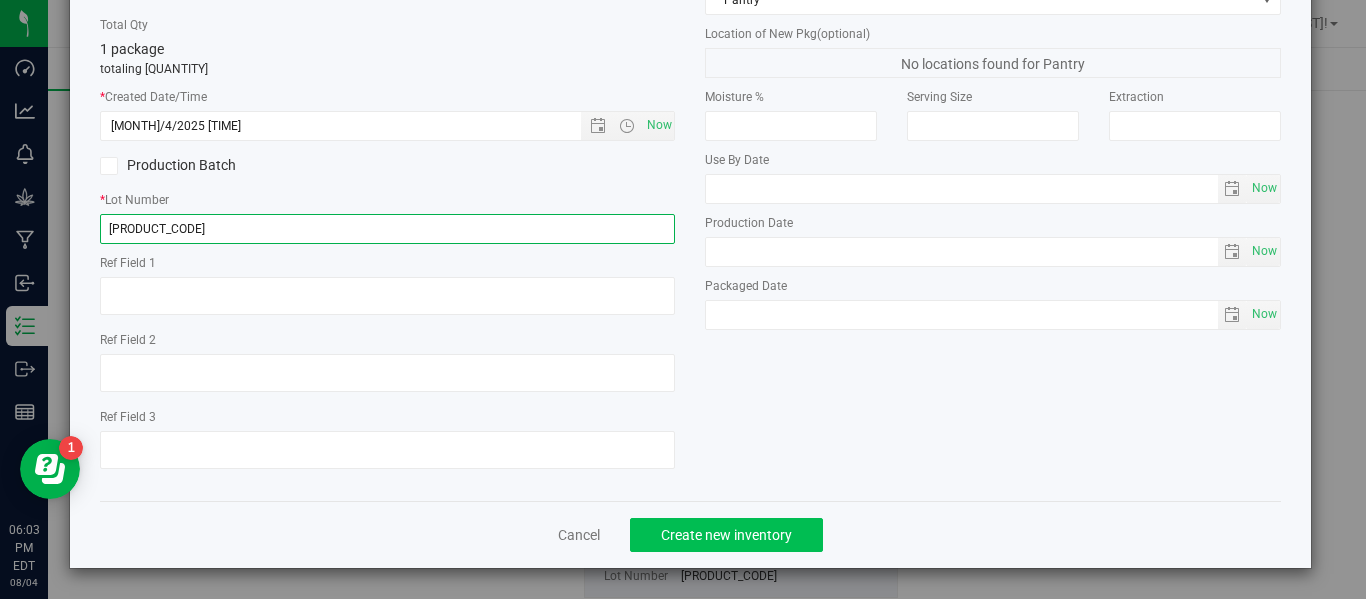 type on "GA-250716-FFP-33J-FA" 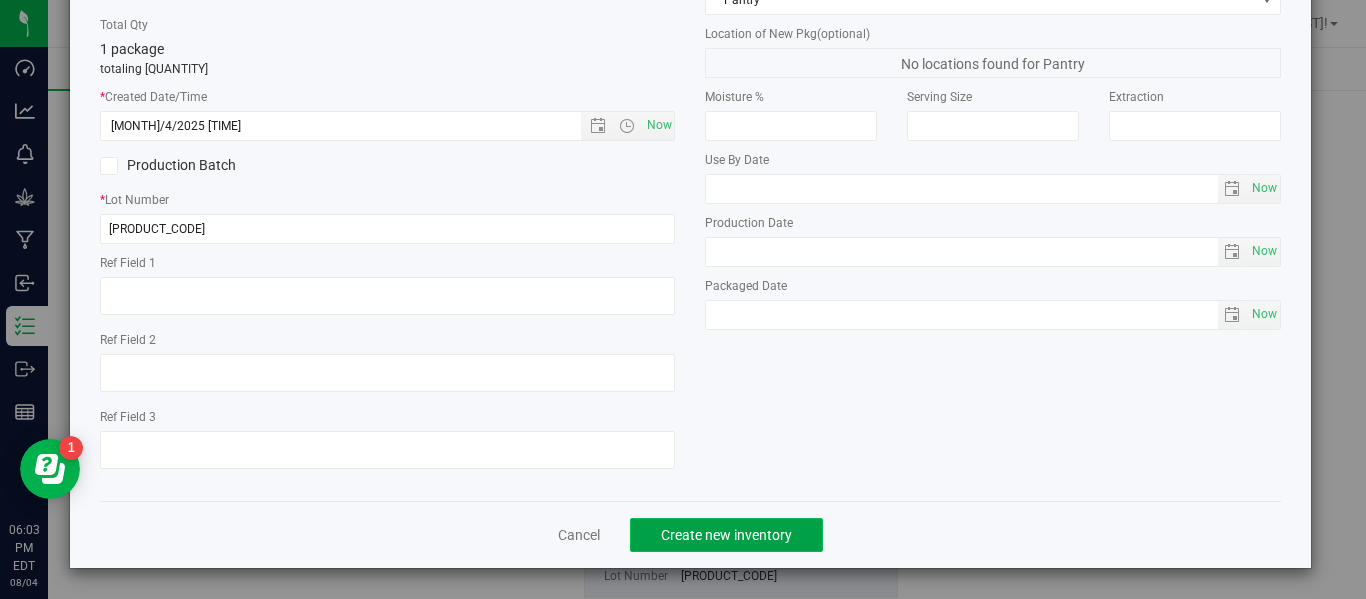 click on "Create new inventory" 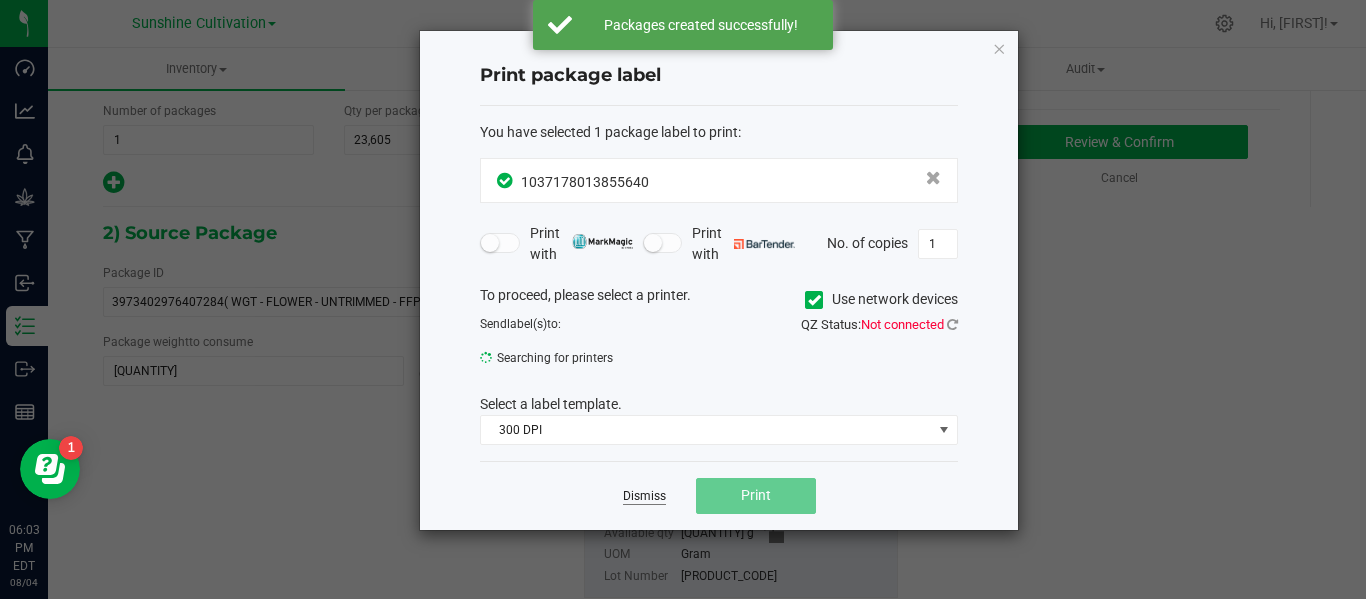 click on "Dismiss" 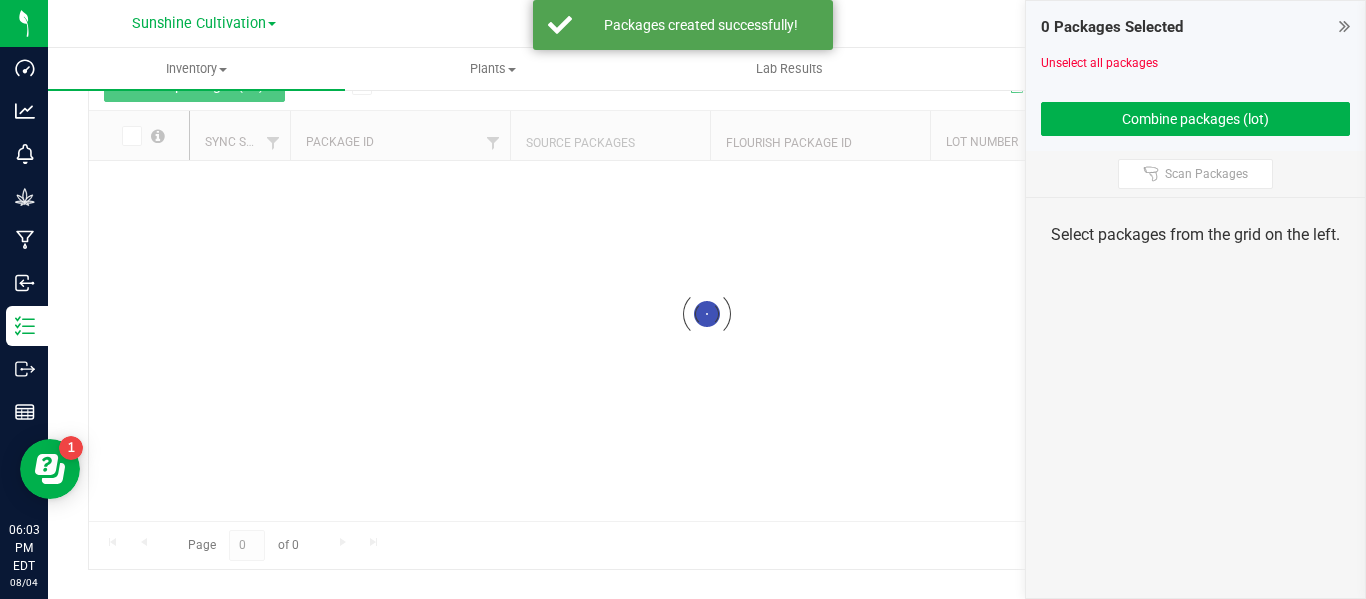 scroll, scrollTop: 99, scrollLeft: 0, axis: vertical 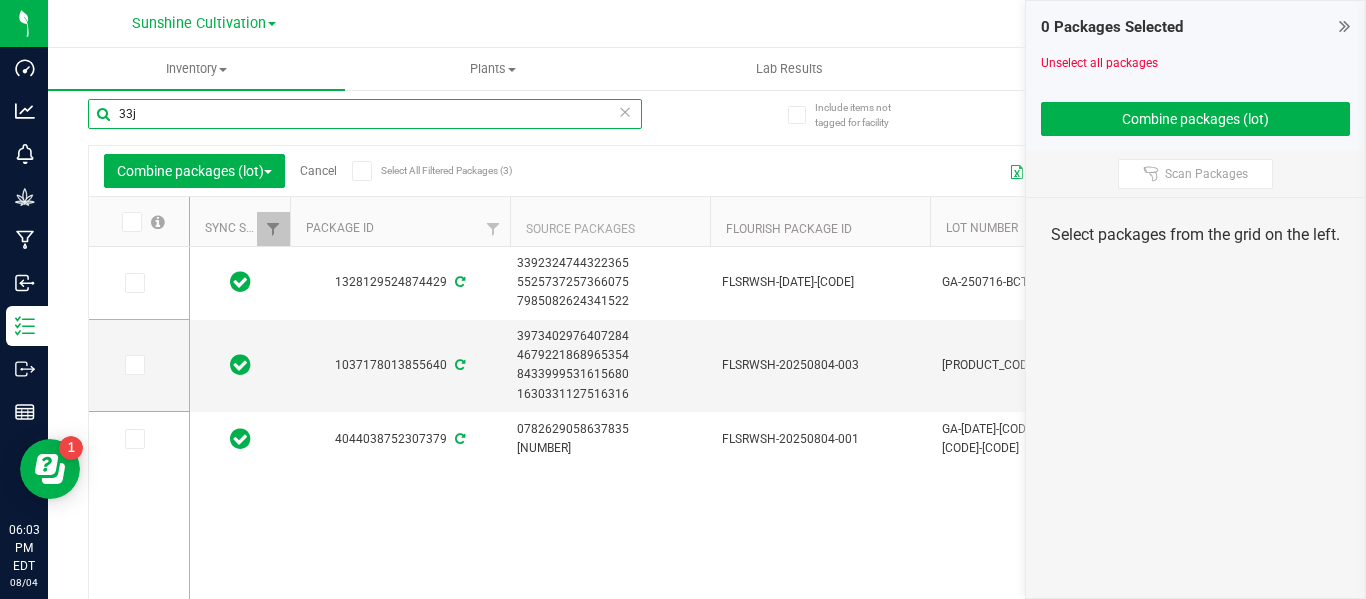 click on "33j" at bounding box center (365, 114) 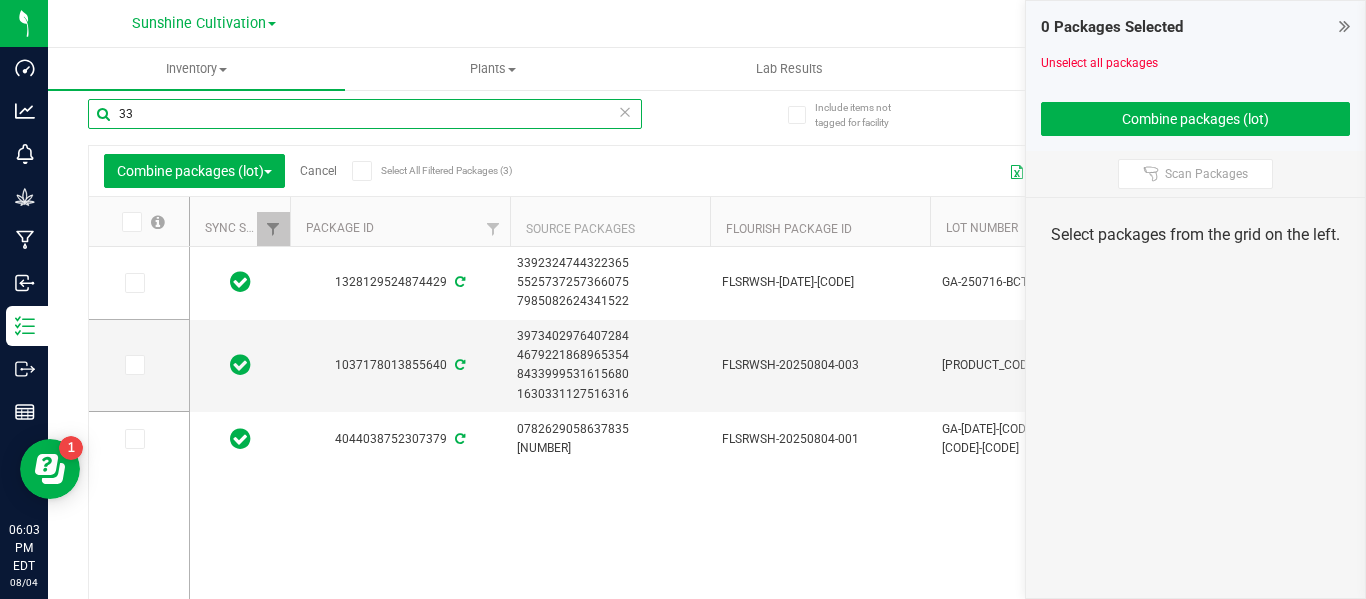 type on "3" 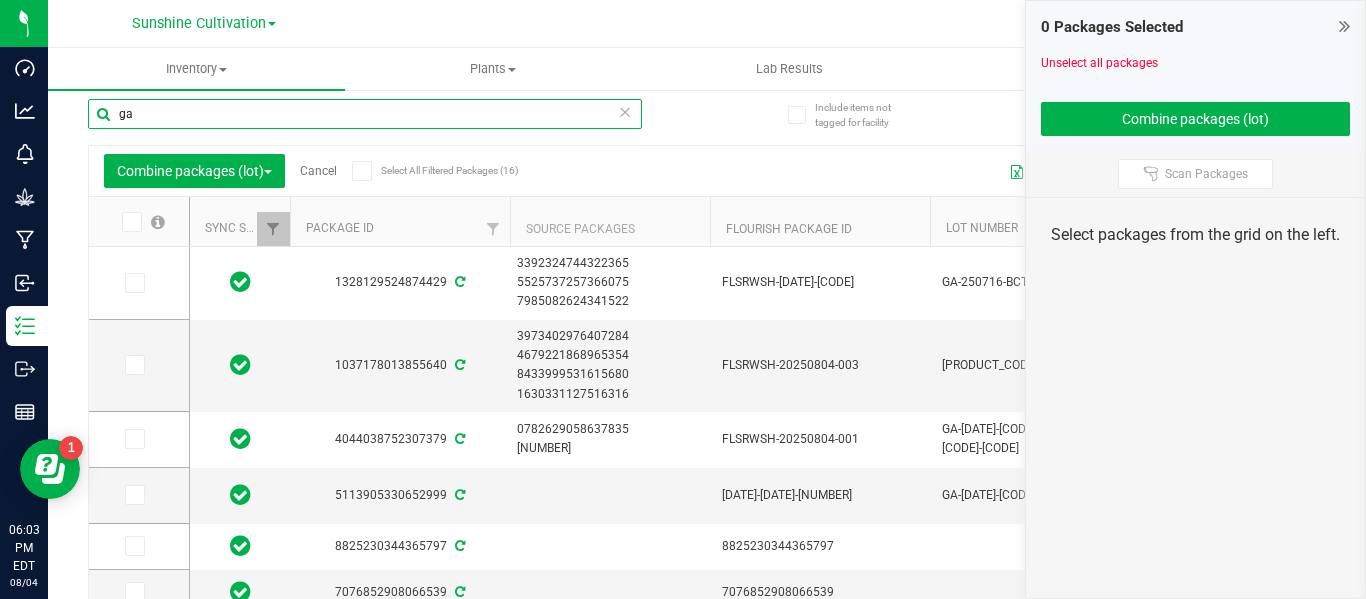 click on "ga" at bounding box center (365, 114) 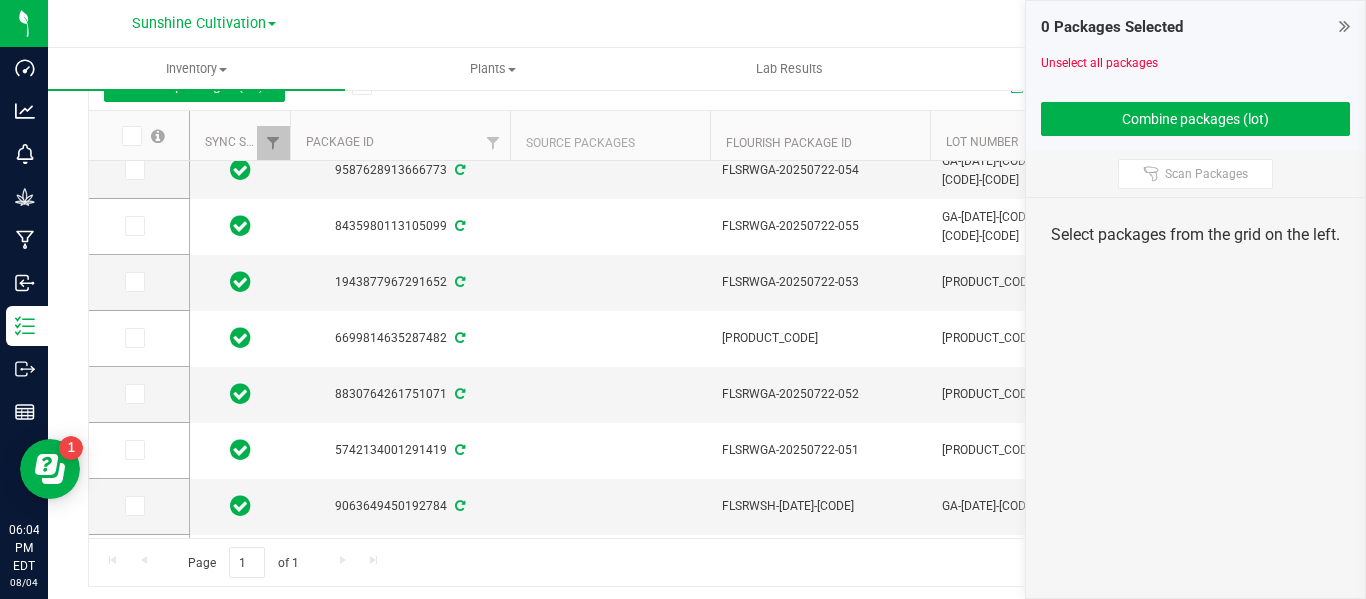 click on "6699814635287482" at bounding box center (400, 339) 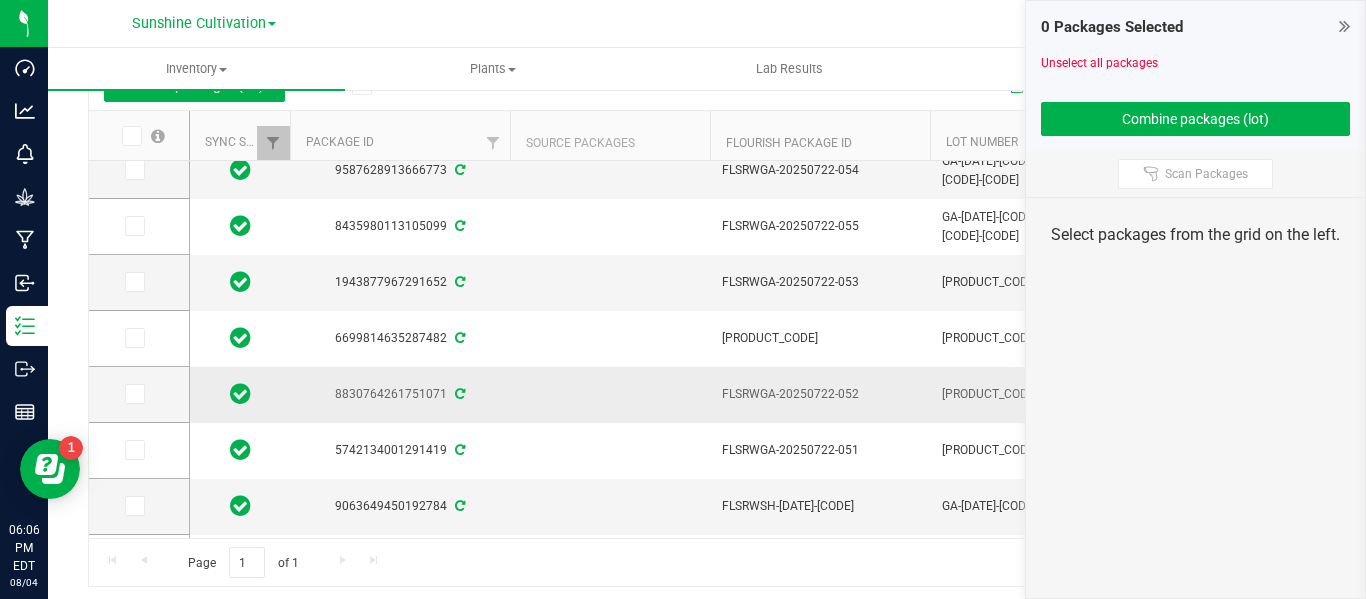 scroll, scrollTop: 443, scrollLeft: 178, axis: both 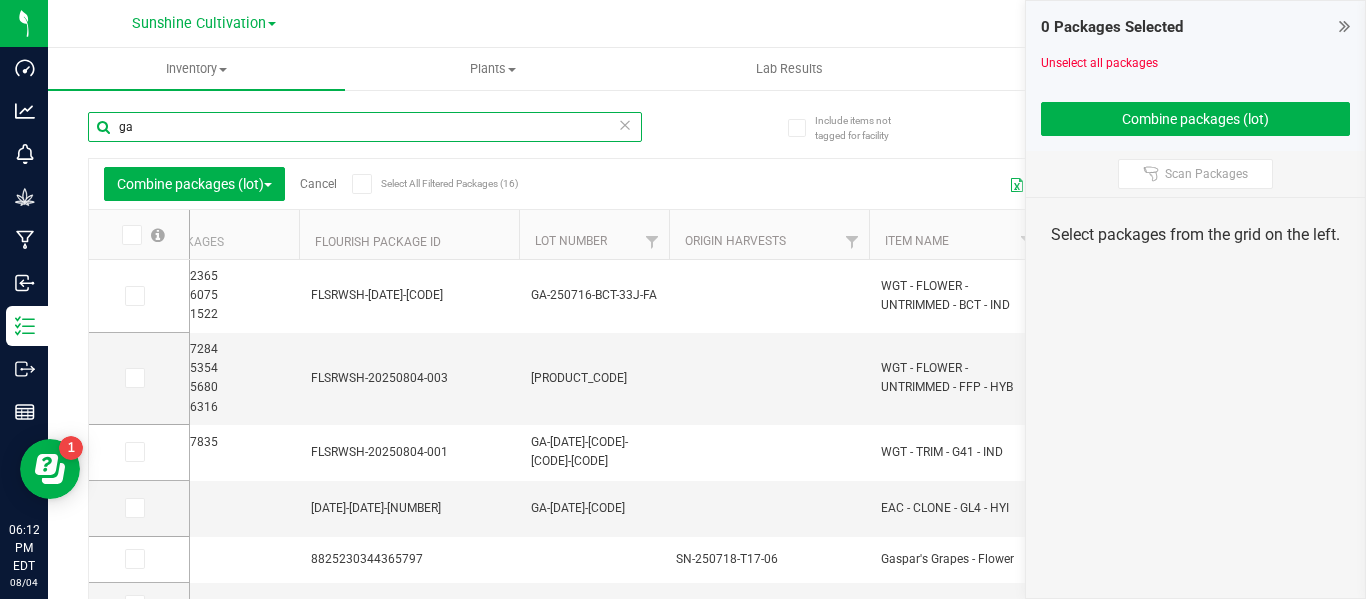 click on "ga" at bounding box center [365, 127] 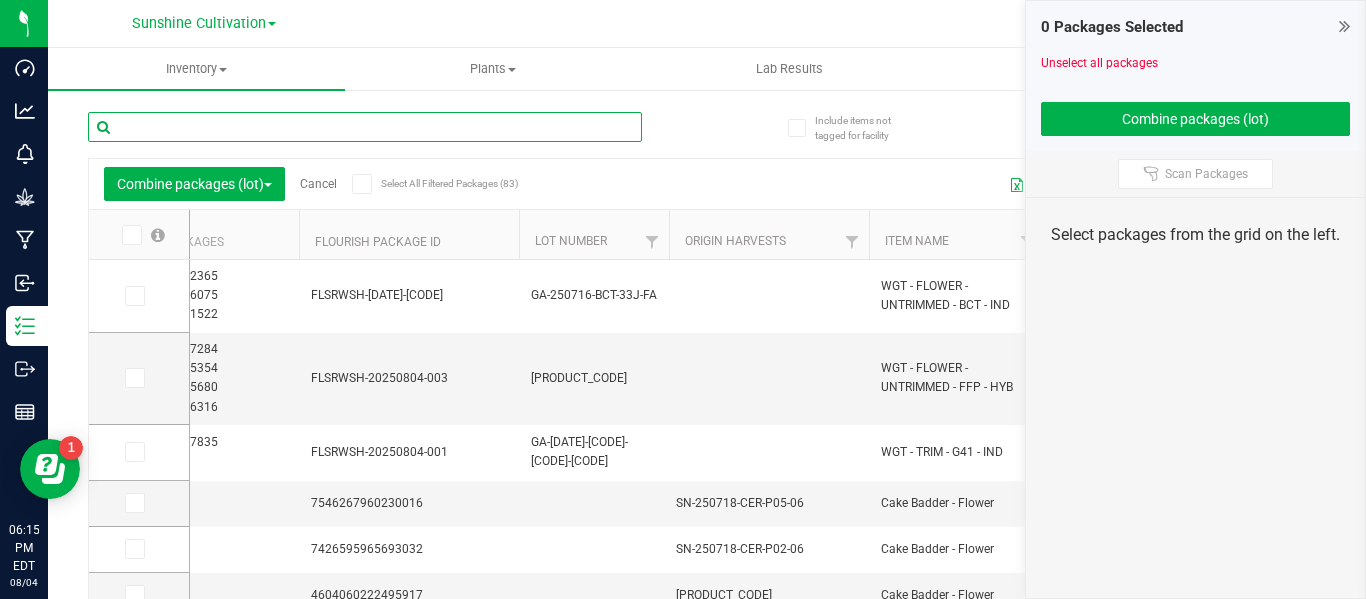 type 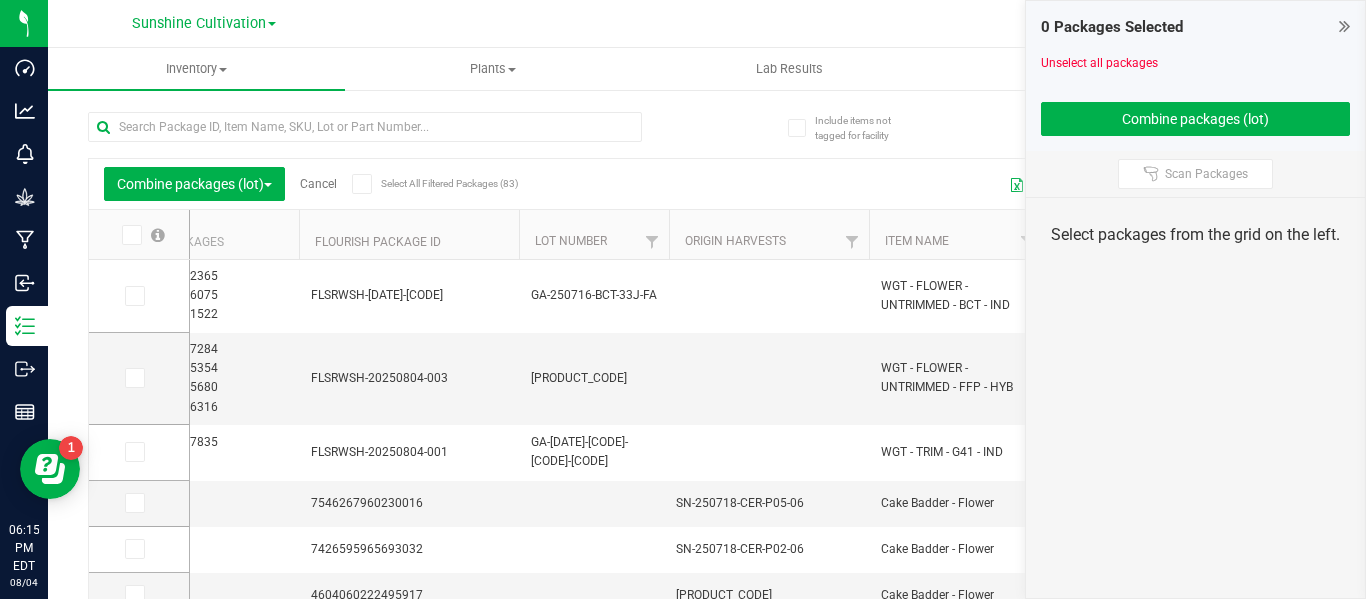 click on "Cancel" at bounding box center (318, 184) 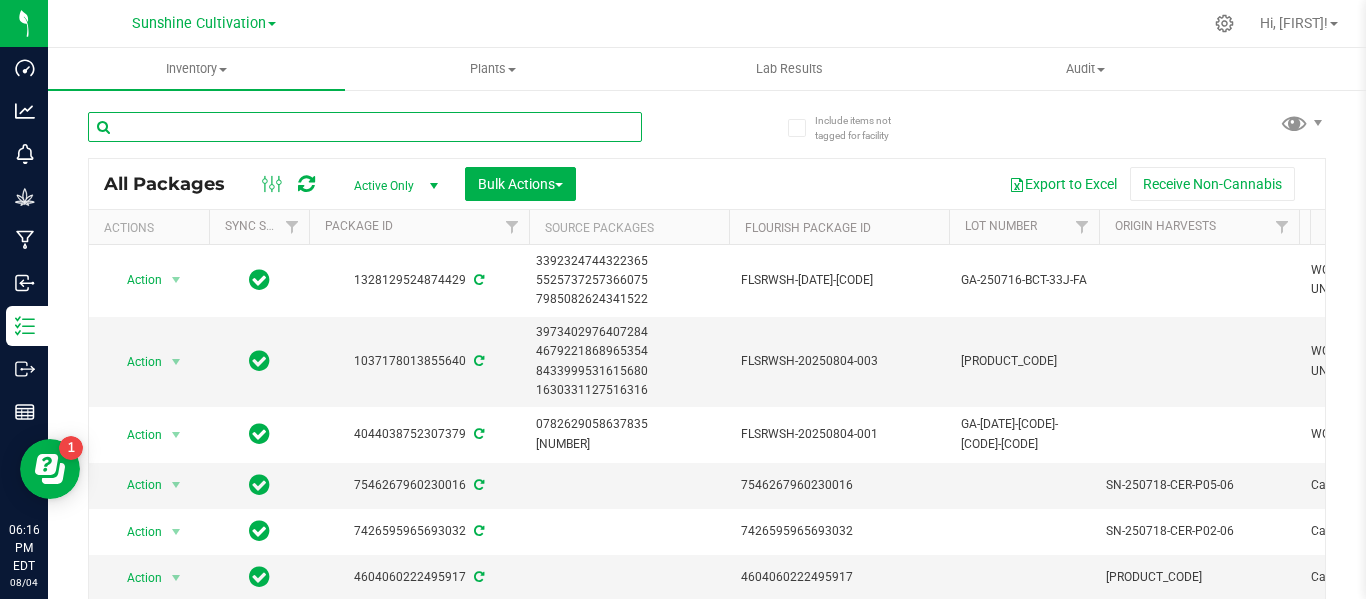 click at bounding box center [365, 127] 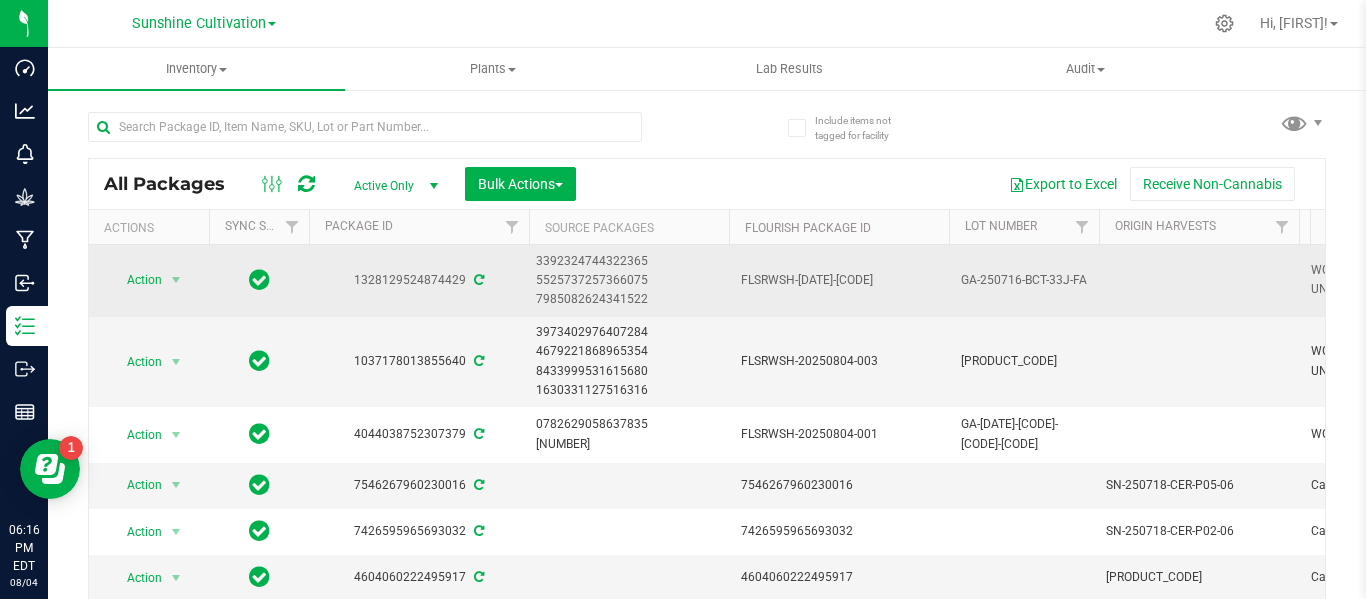click on "1328129524874429" at bounding box center [419, 280] 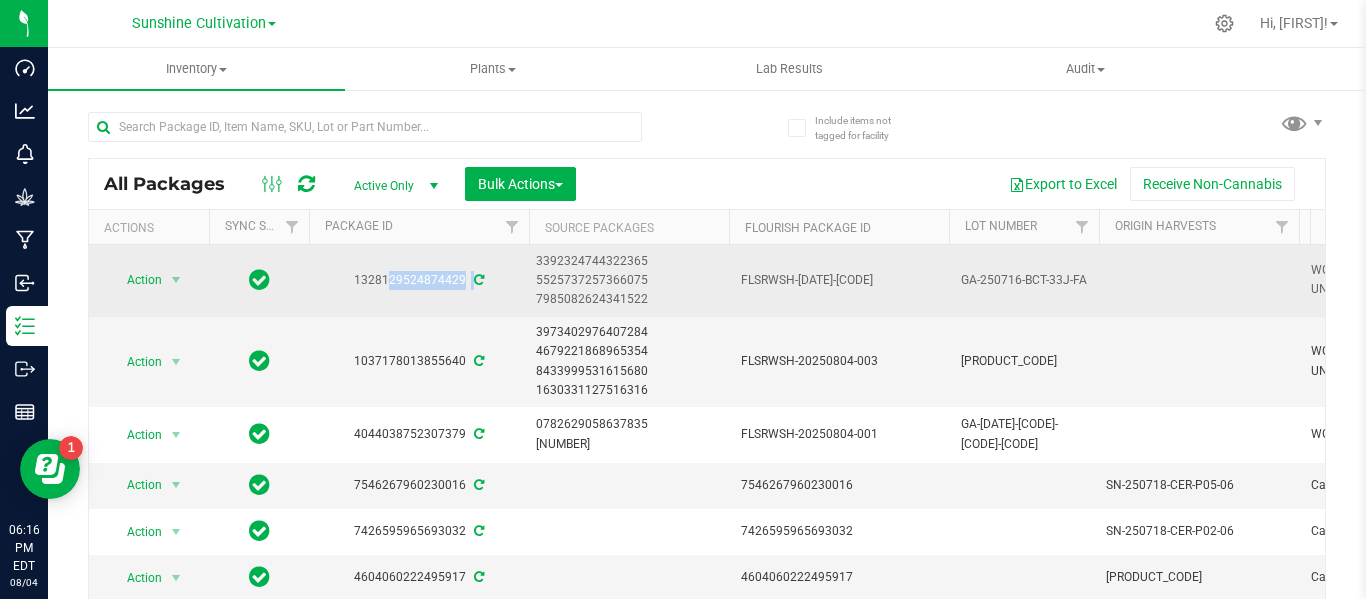 click on "1328129524874429" at bounding box center (419, 280) 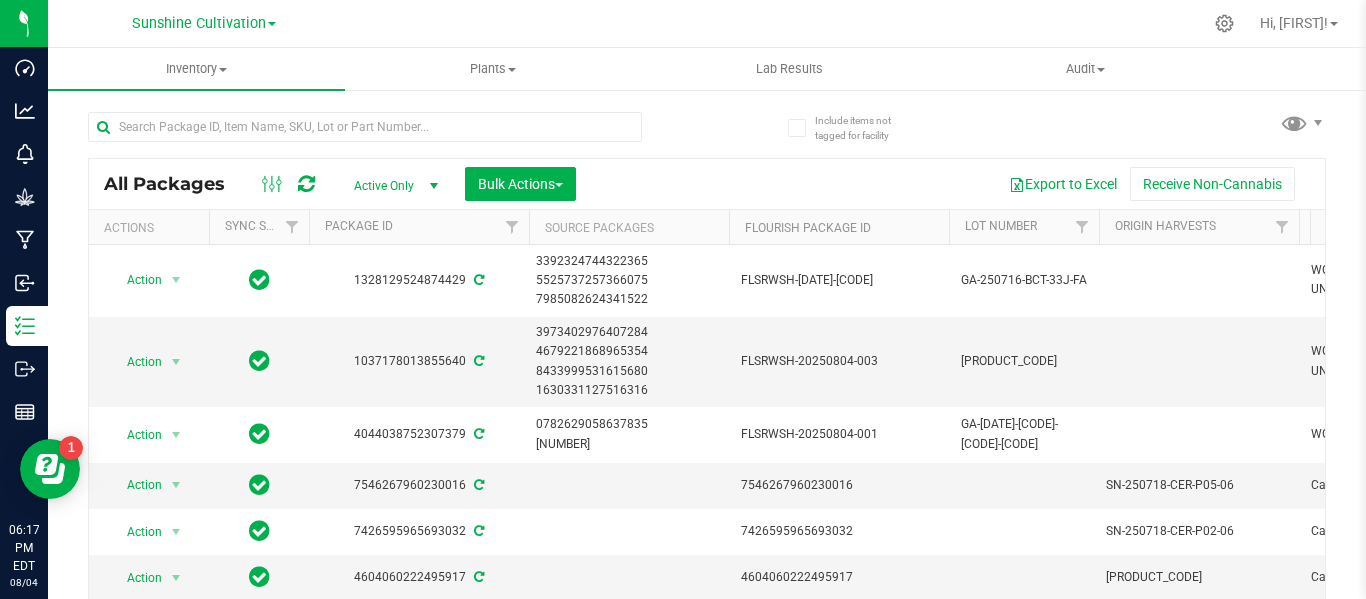 click at bounding box center (365, 135) 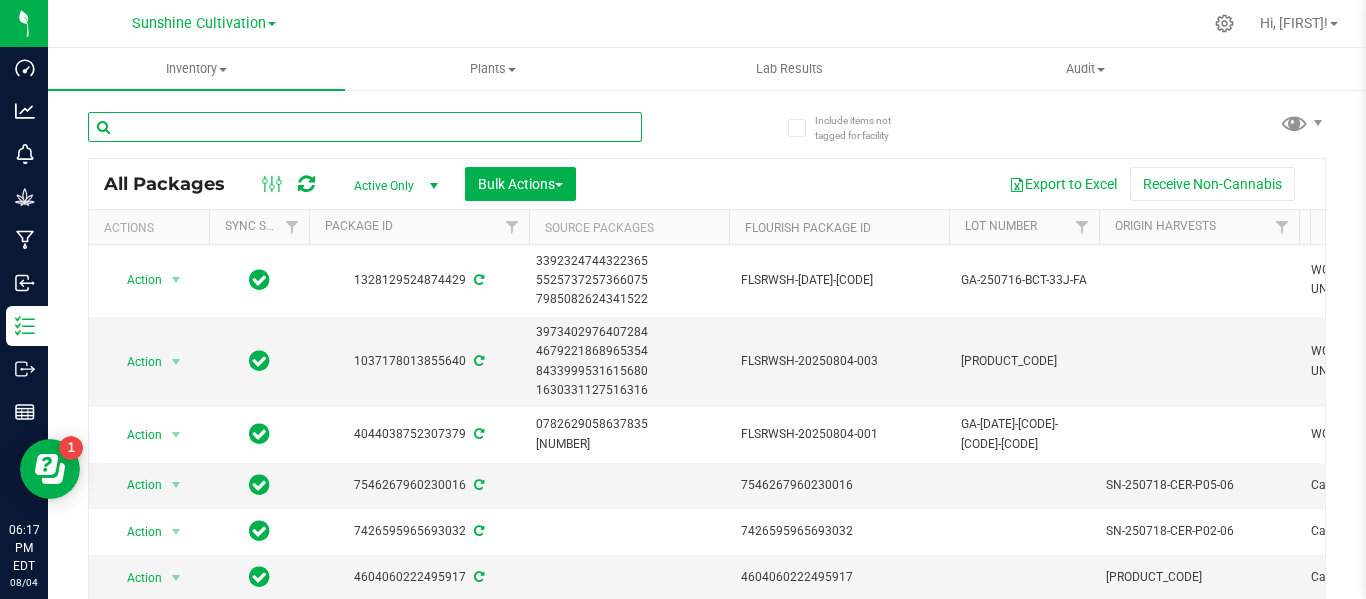 click at bounding box center [365, 127] 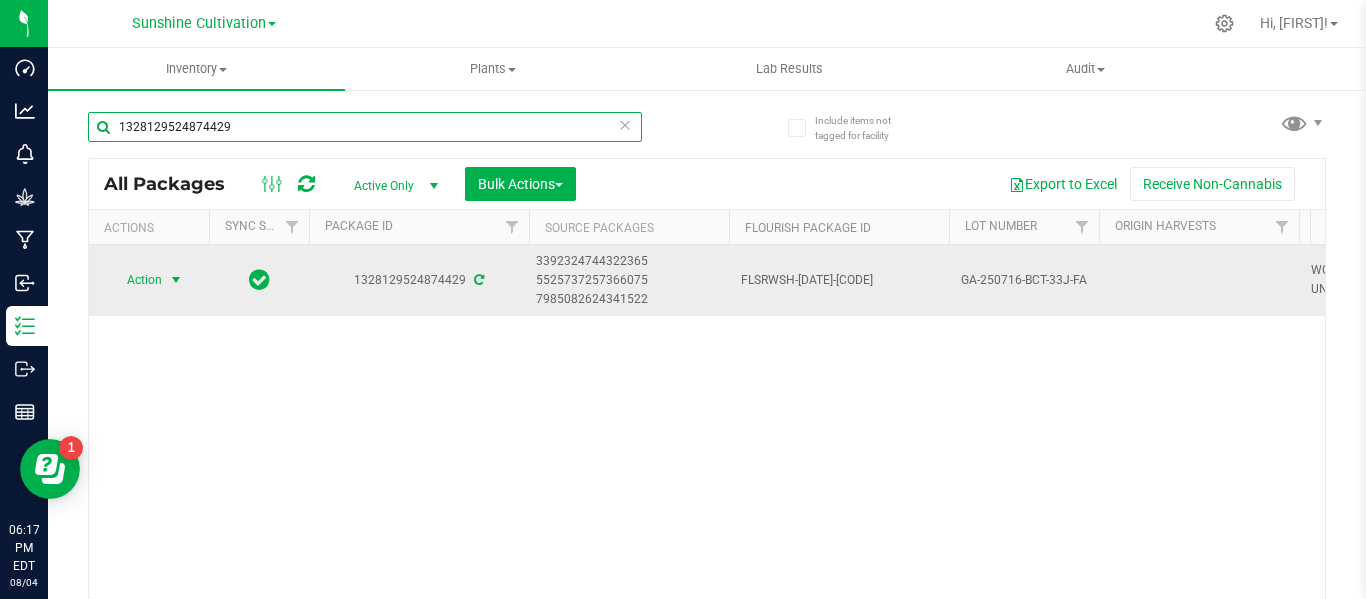 type on "1328129524874429" 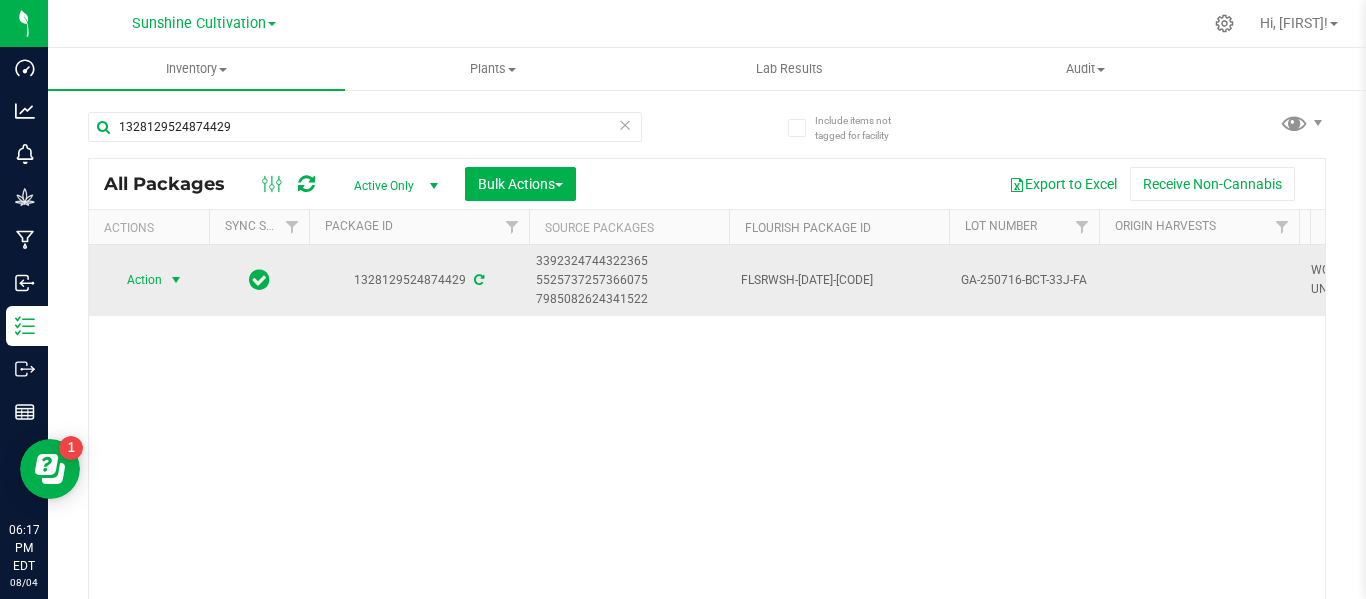click at bounding box center [176, 280] 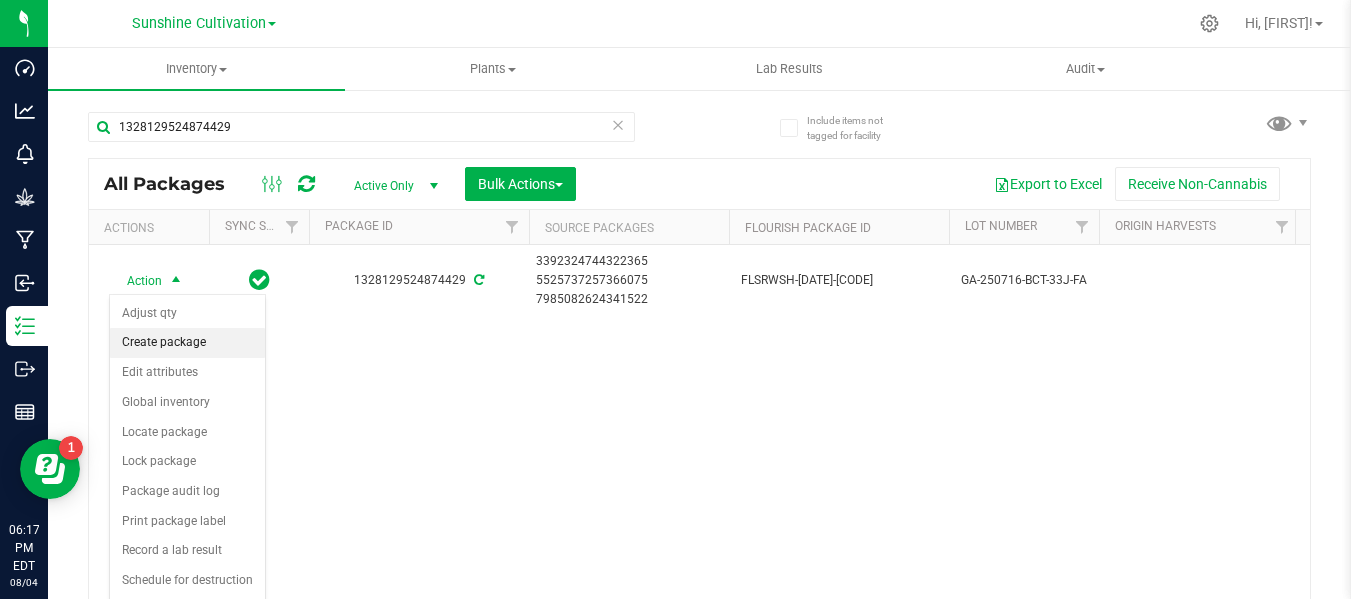click on "Create package" at bounding box center (187, 343) 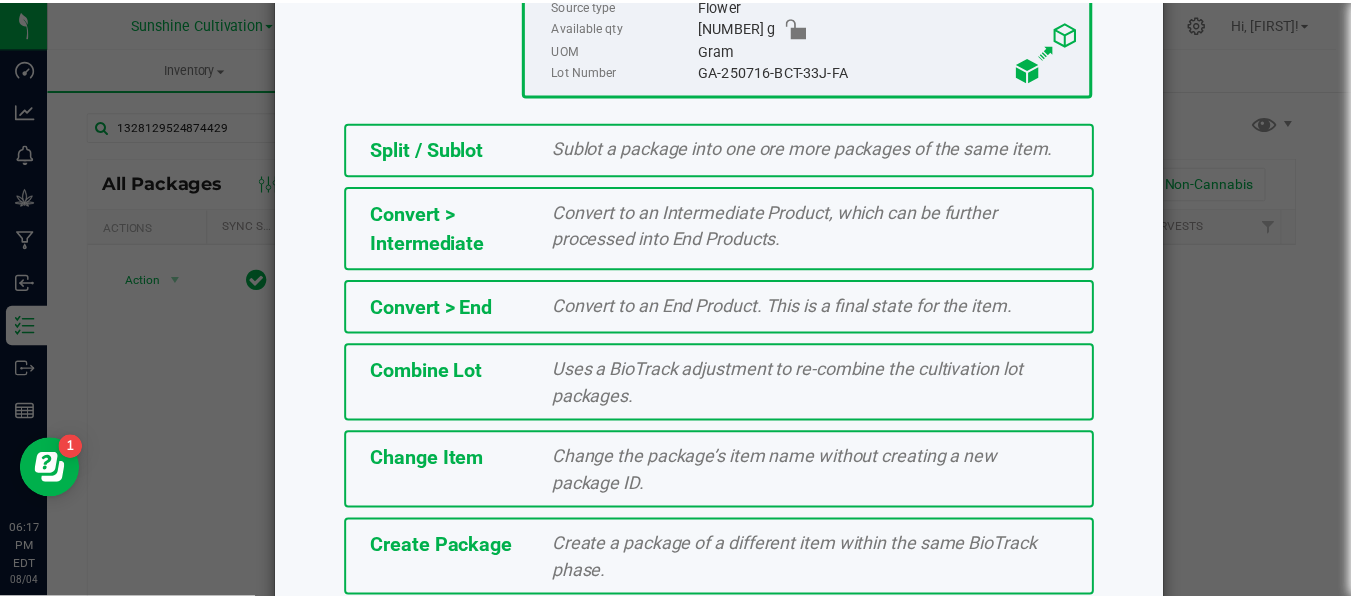 scroll, scrollTop: 443, scrollLeft: 0, axis: vertical 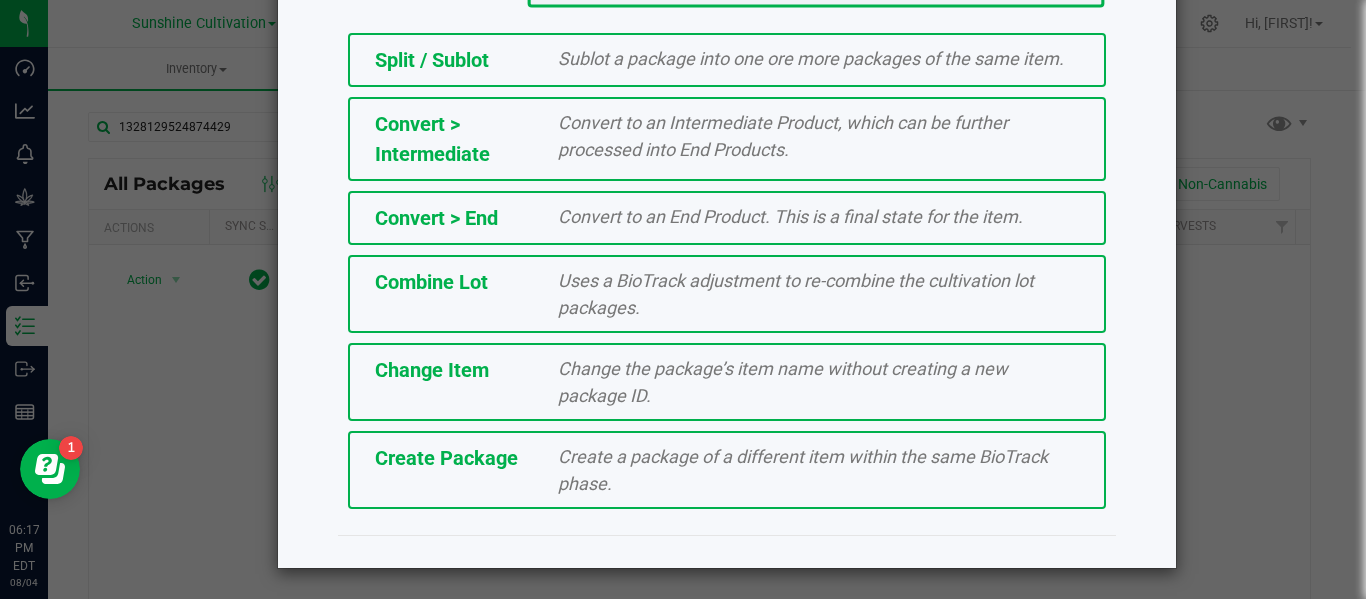 click on "Create Package" 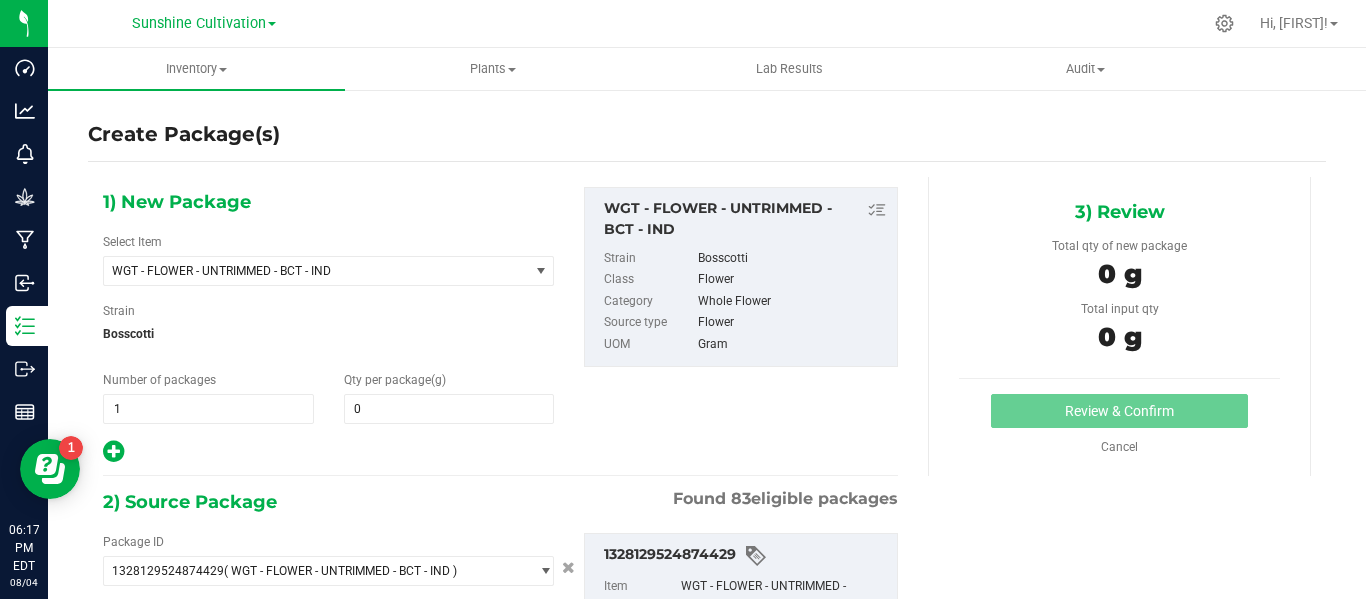 type on "0.0000" 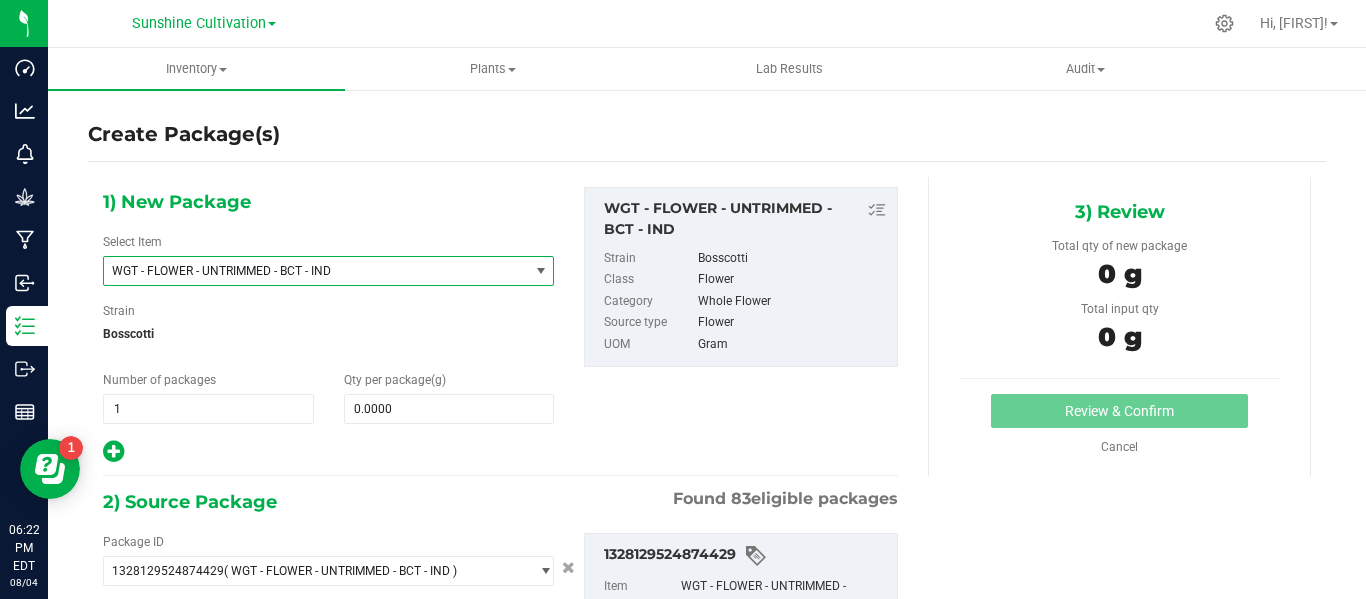 click on "WGT - FLOWER - UNTRIMMED - BCT - IND" at bounding box center (308, 271) 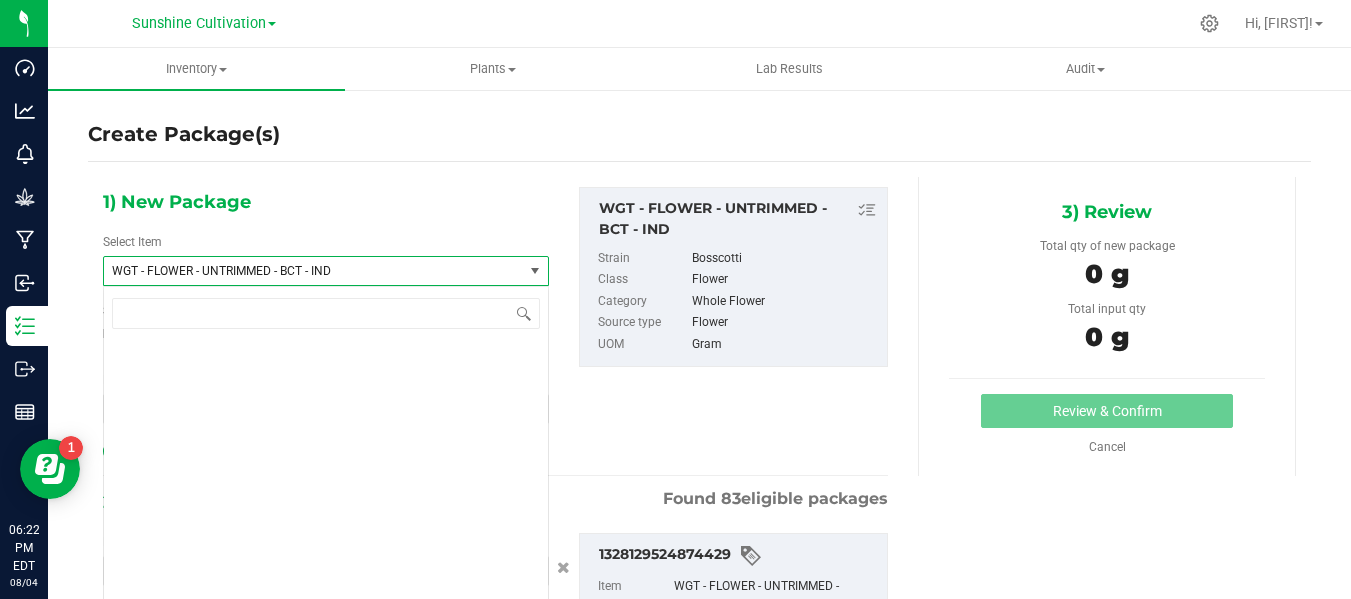 scroll, scrollTop: 410844, scrollLeft: 0, axis: vertical 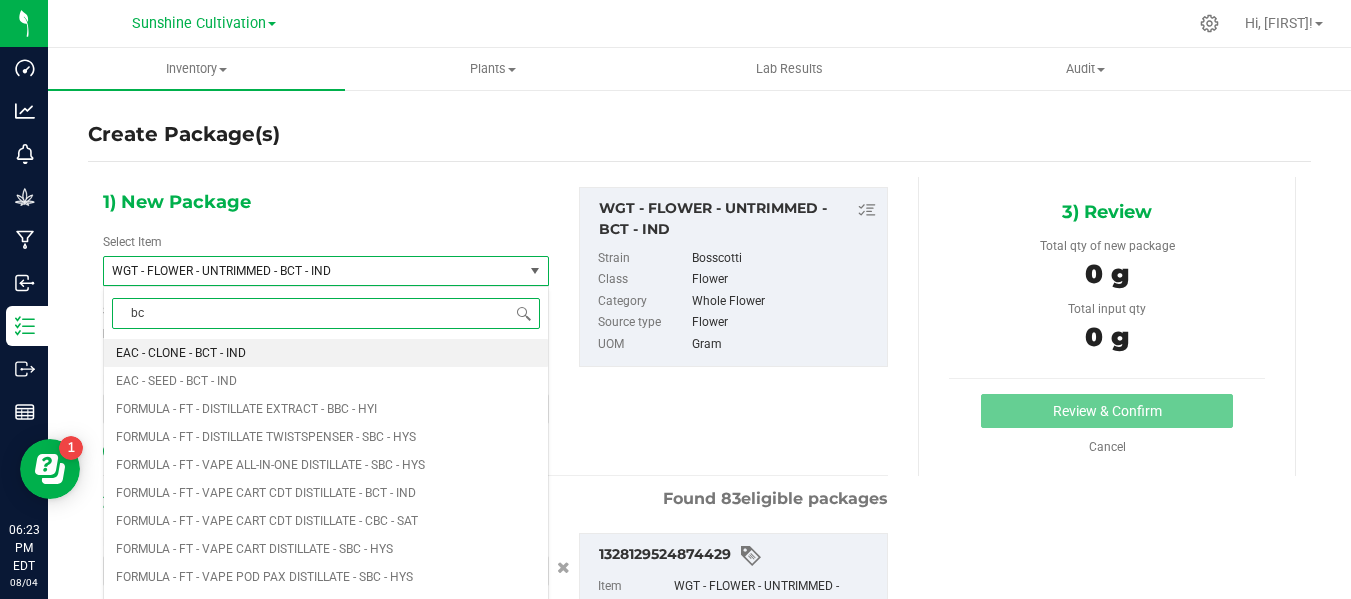type on "bct" 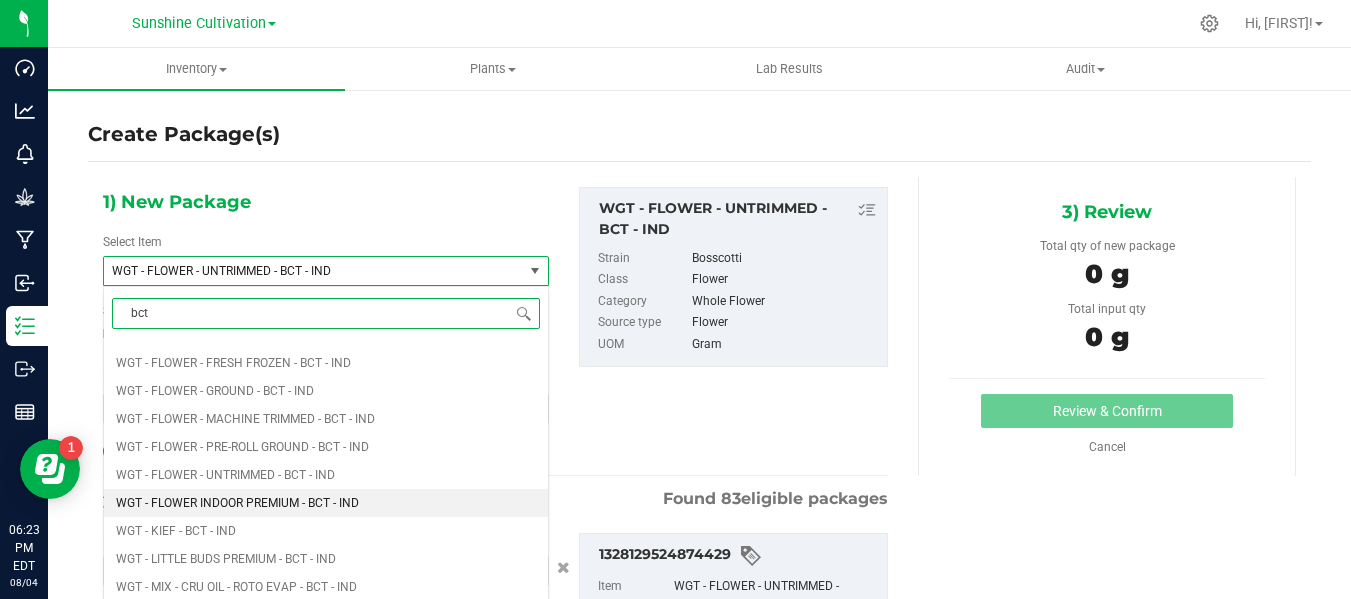 scroll, scrollTop: 1720, scrollLeft: 0, axis: vertical 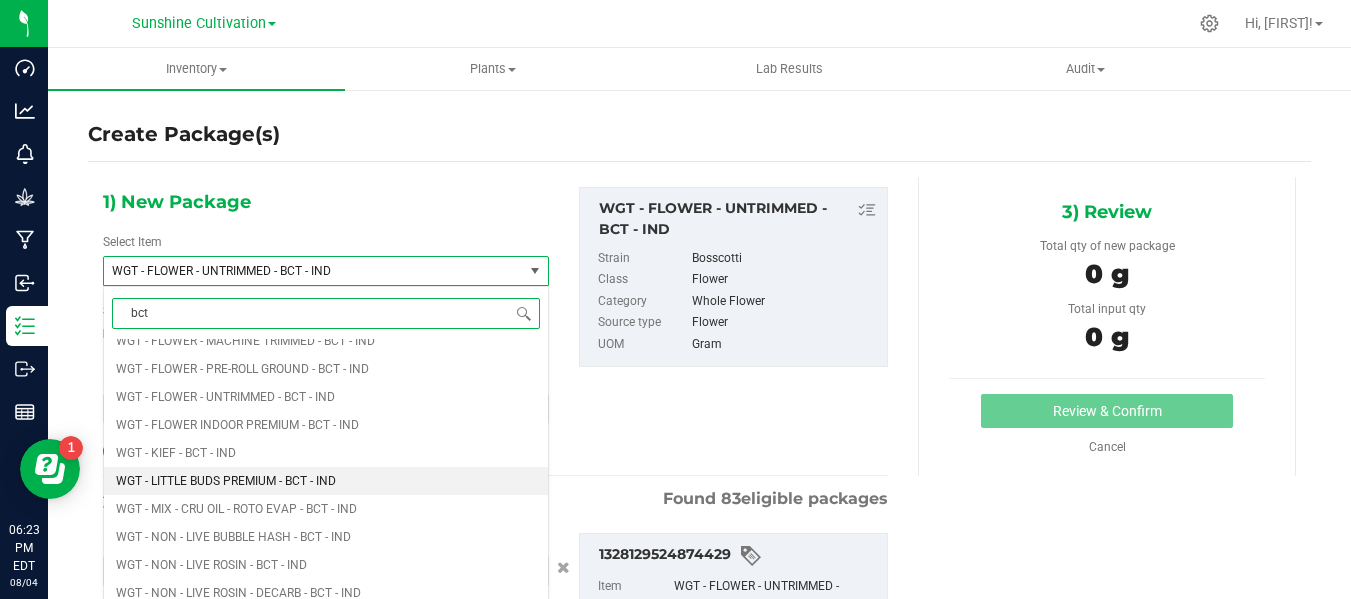 click on "WGT - LITTLE BUDS PREMIUM - BCT - IND" at bounding box center (226, 481) 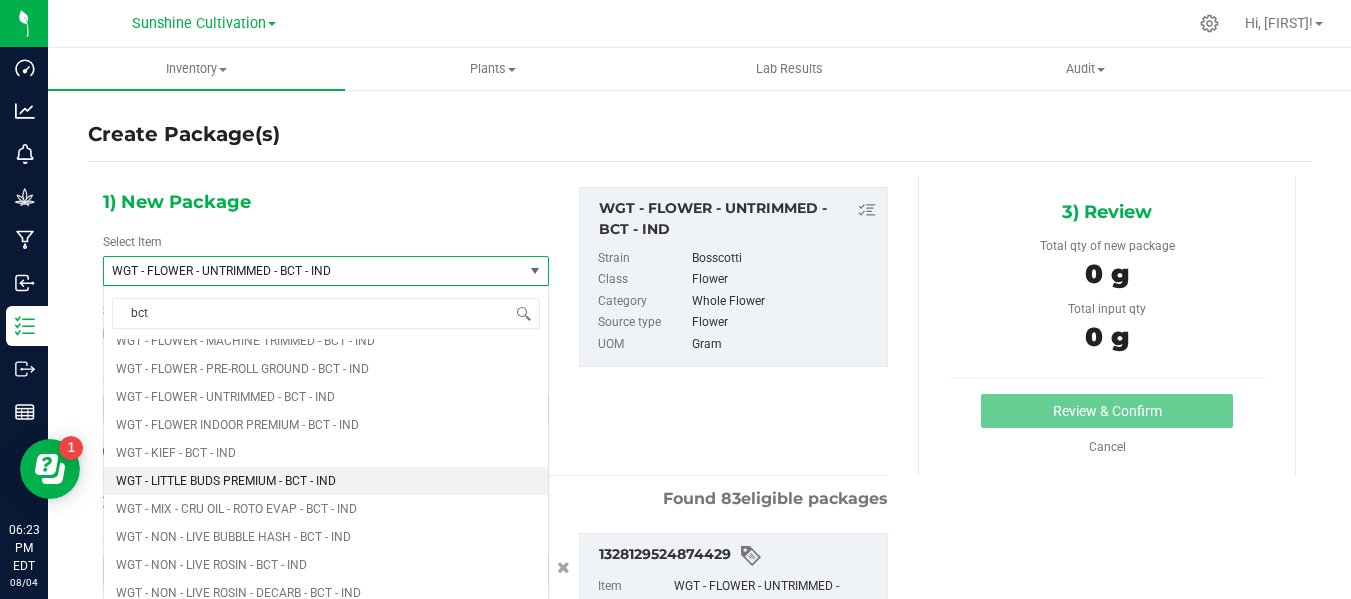 type 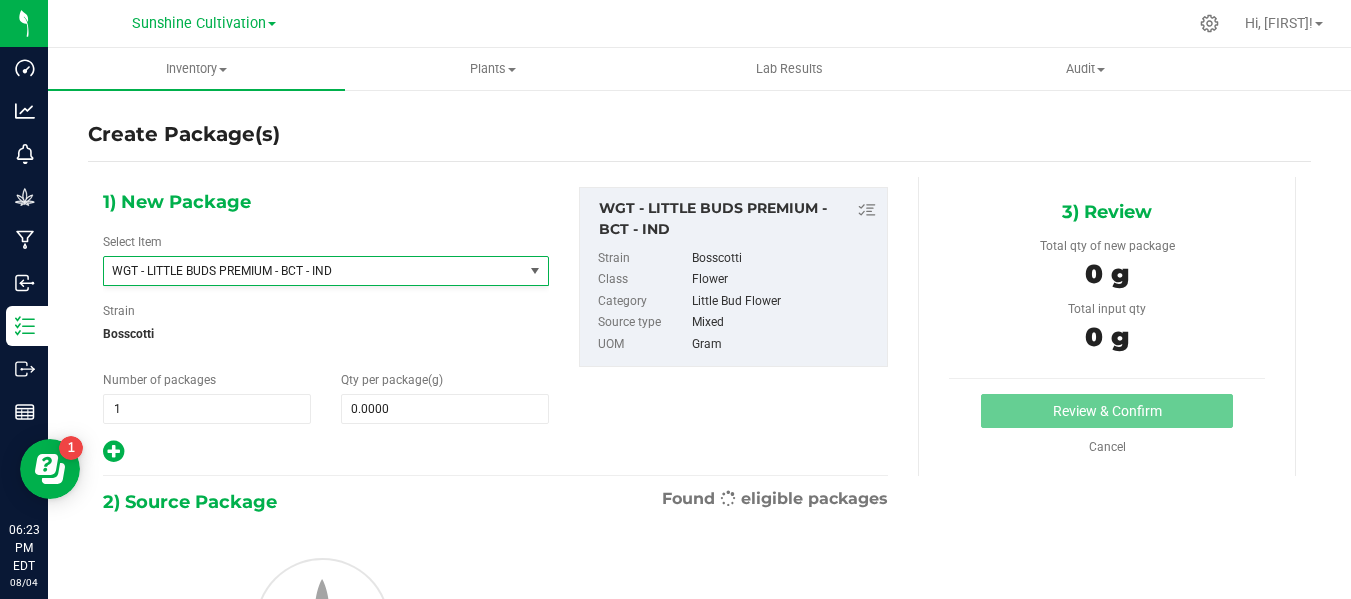 type on "0.0000" 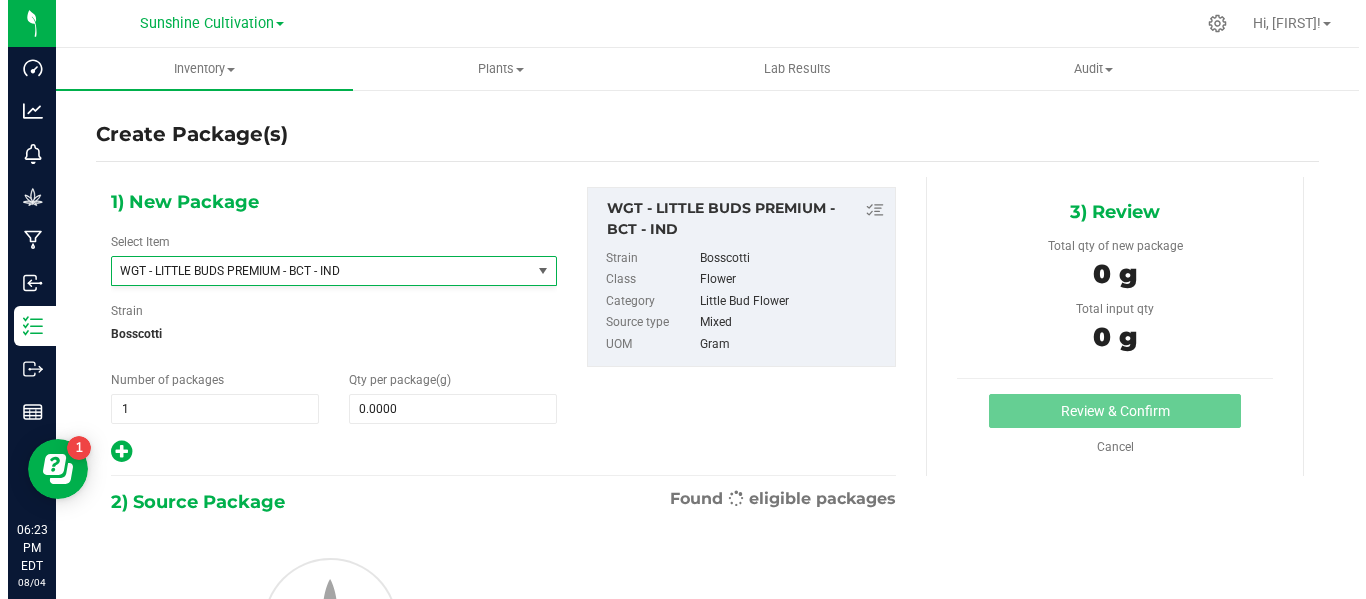 scroll, scrollTop: 434560, scrollLeft: 0, axis: vertical 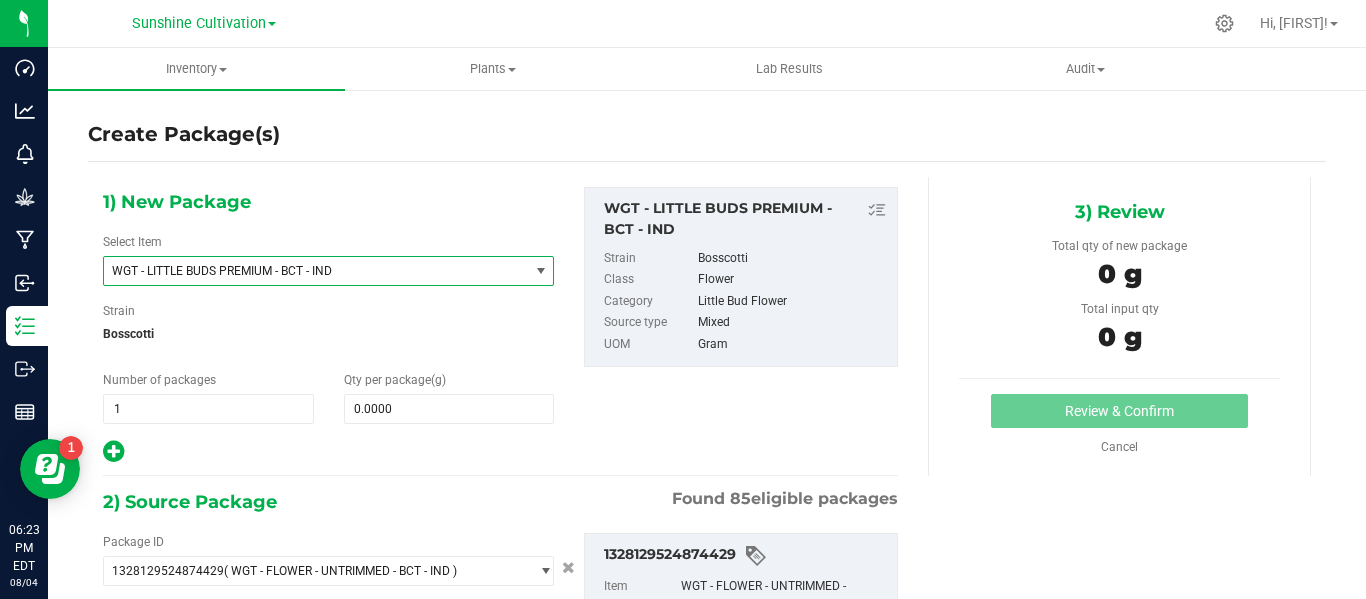 type on "0.0000 g" 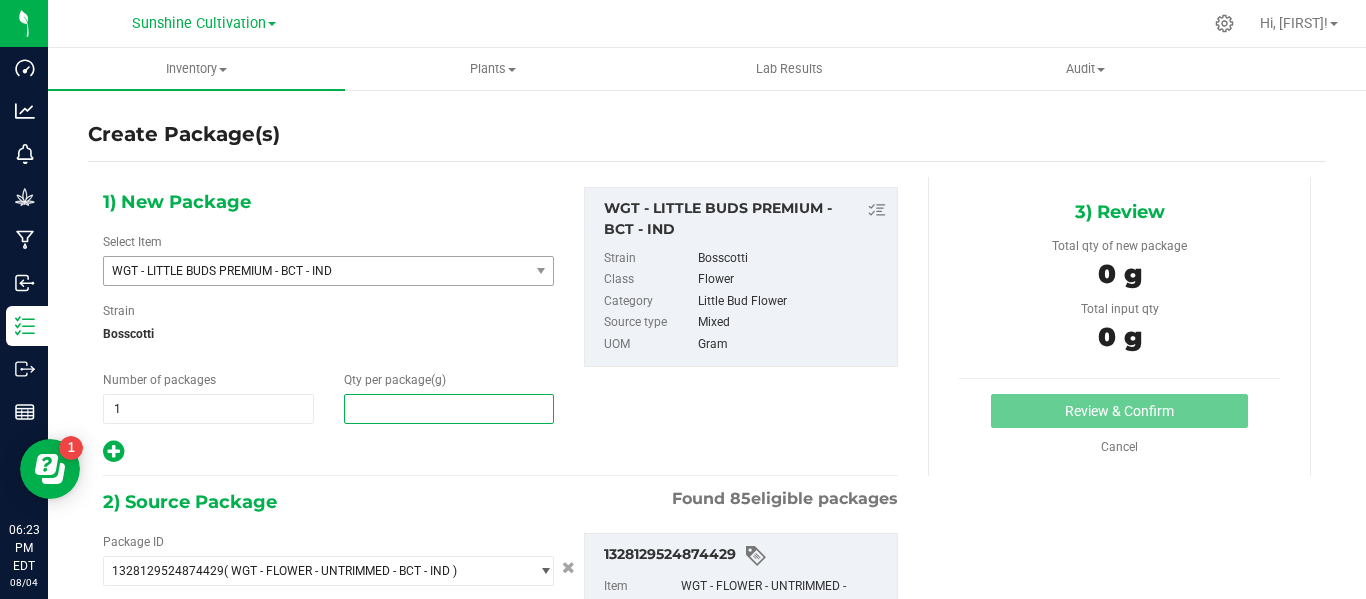 click at bounding box center (449, 409) 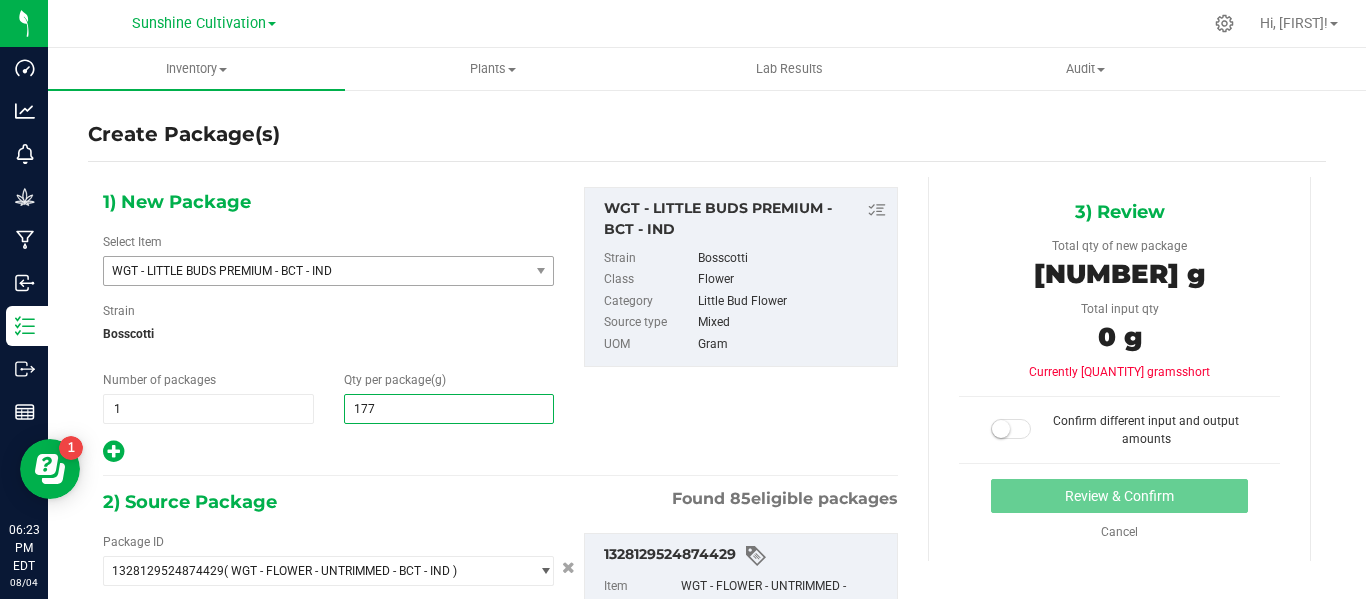 type on "1775" 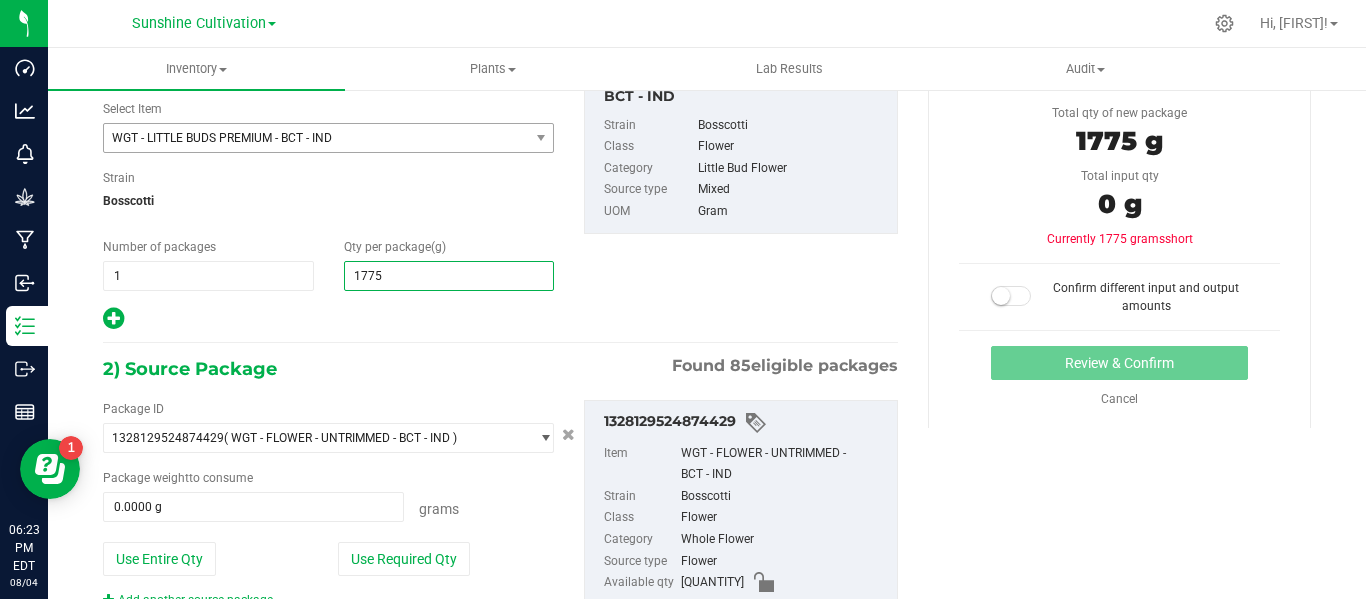 scroll, scrollTop: 239, scrollLeft: 0, axis: vertical 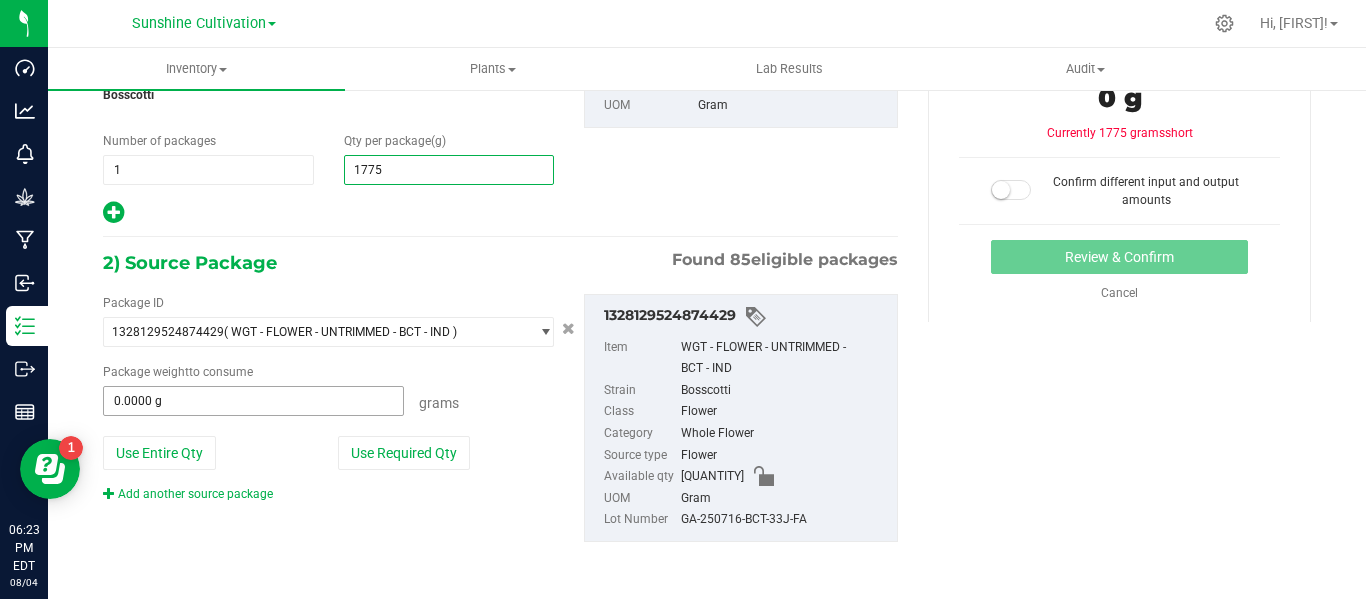 type on "1,775.0000" 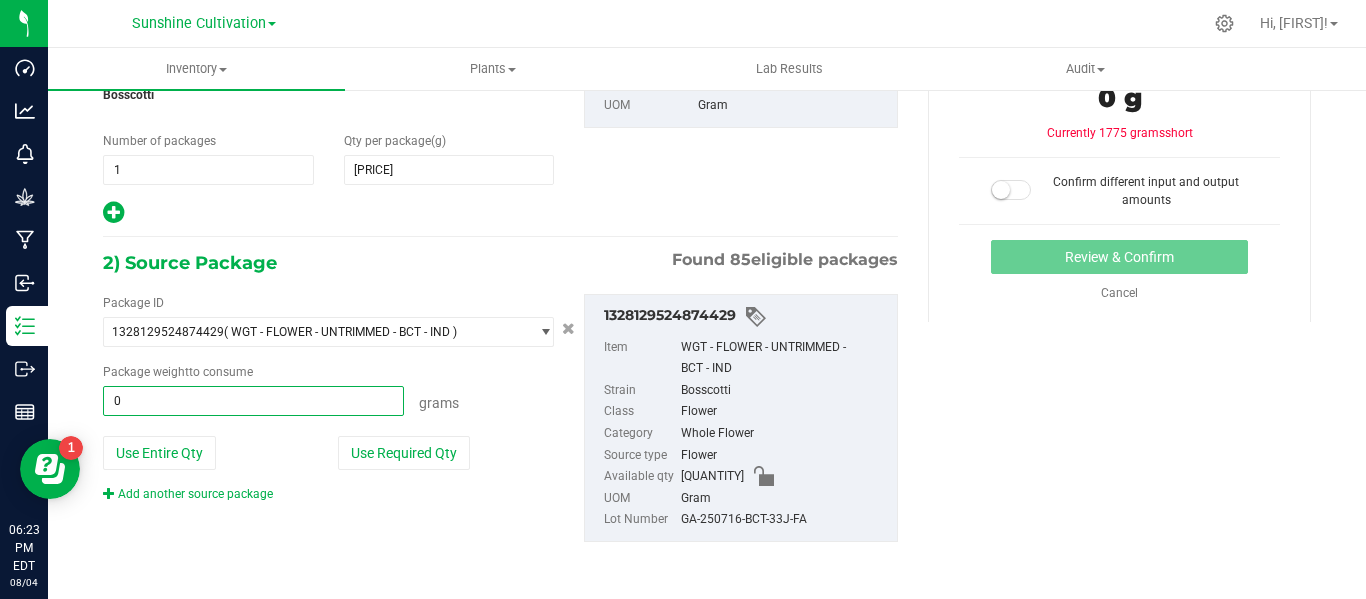 type 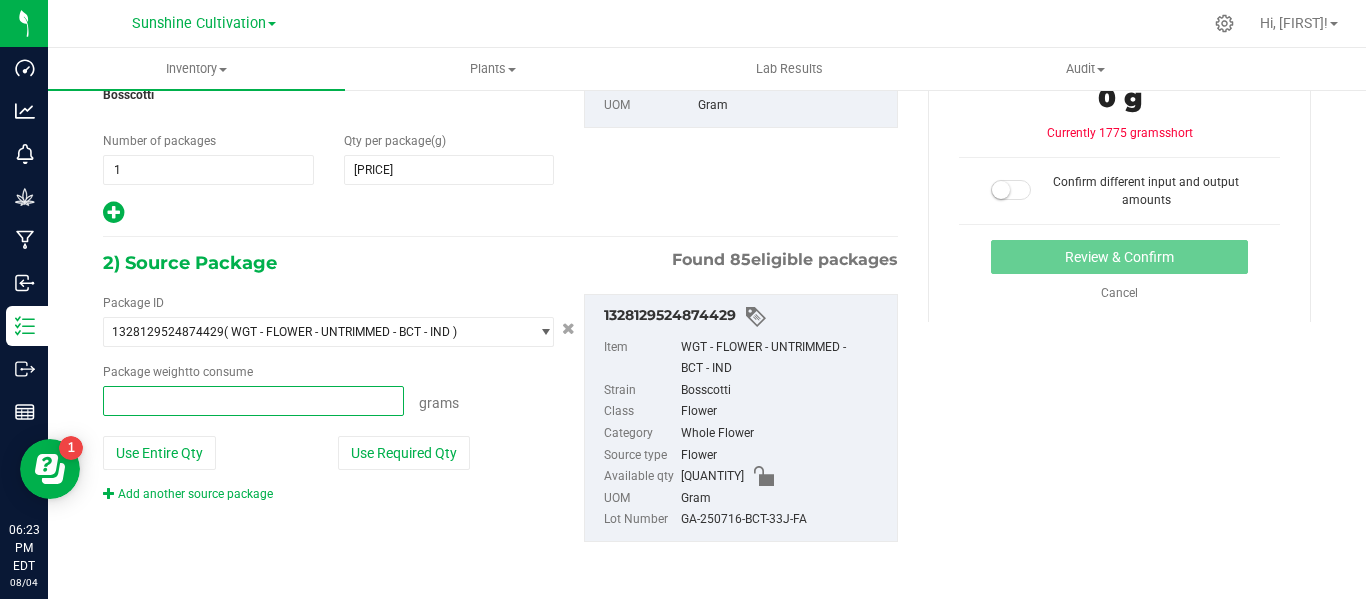 click at bounding box center (253, 401) 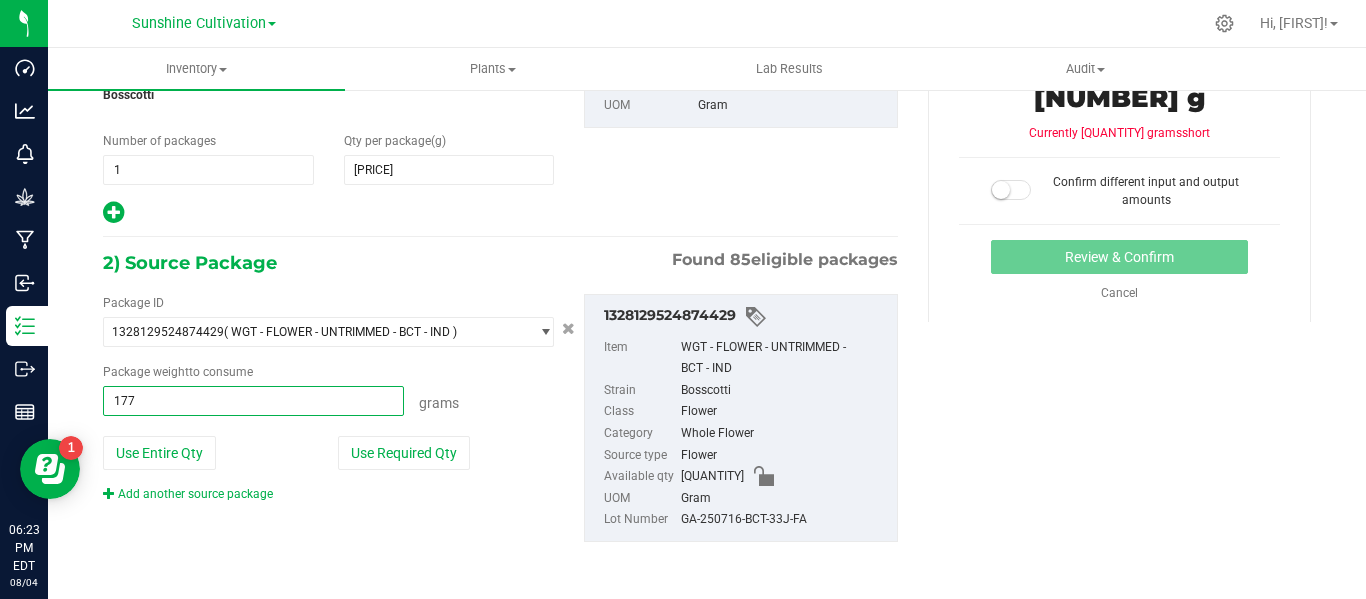 type on "1775" 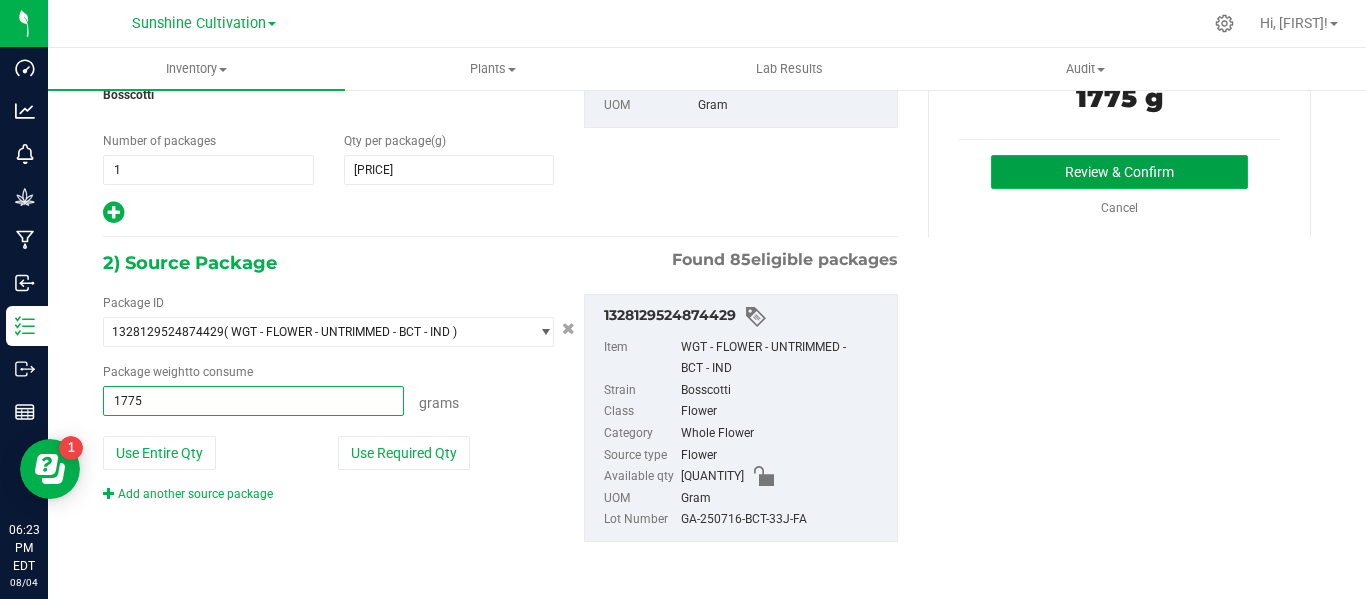 type on "1775.0000 g" 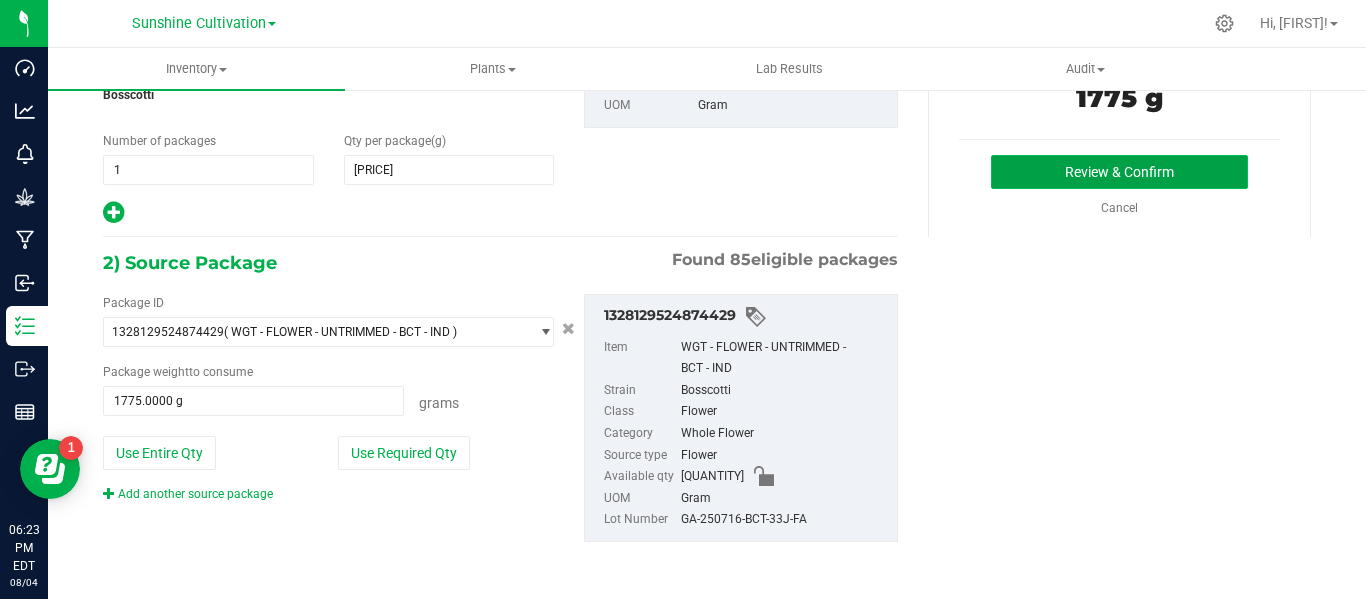 click on "Review & Confirm" at bounding box center [1119, 172] 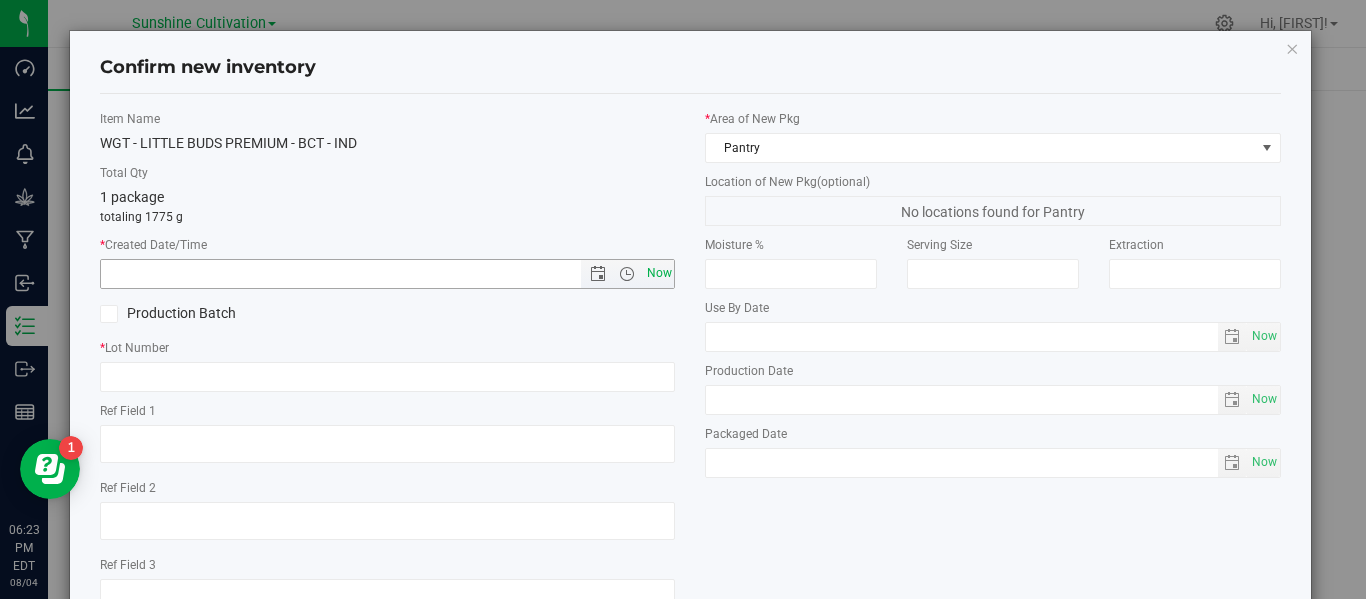 click on "Now" at bounding box center (659, 273) 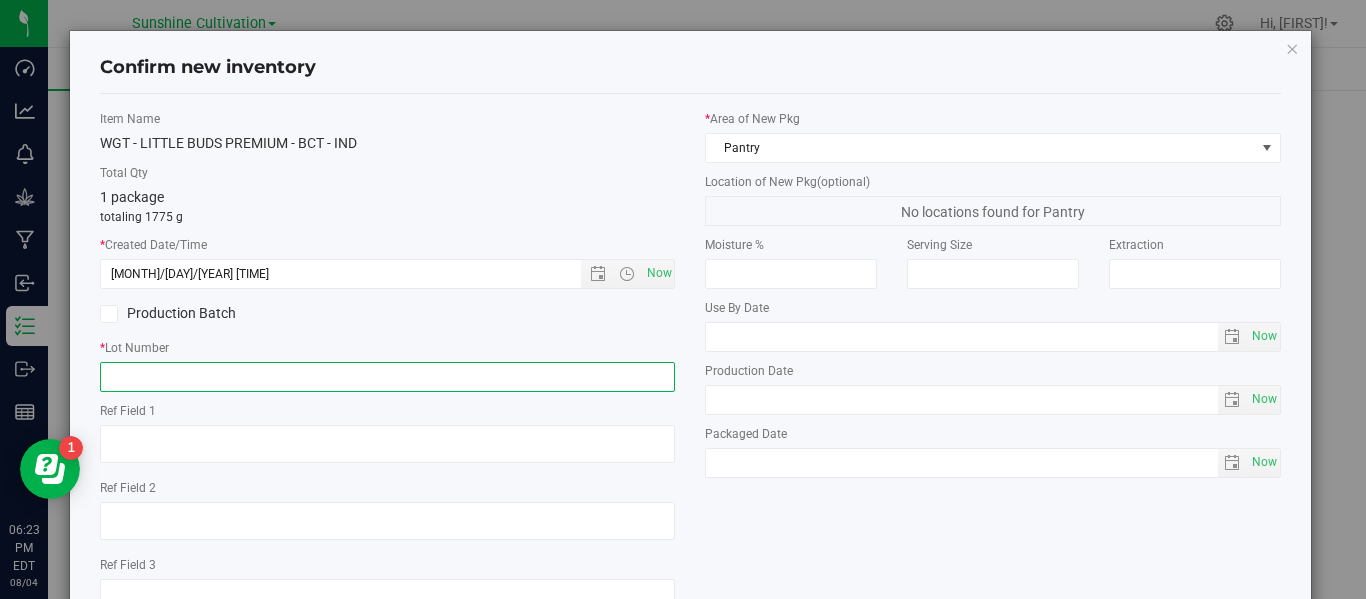 click at bounding box center [387, 377] 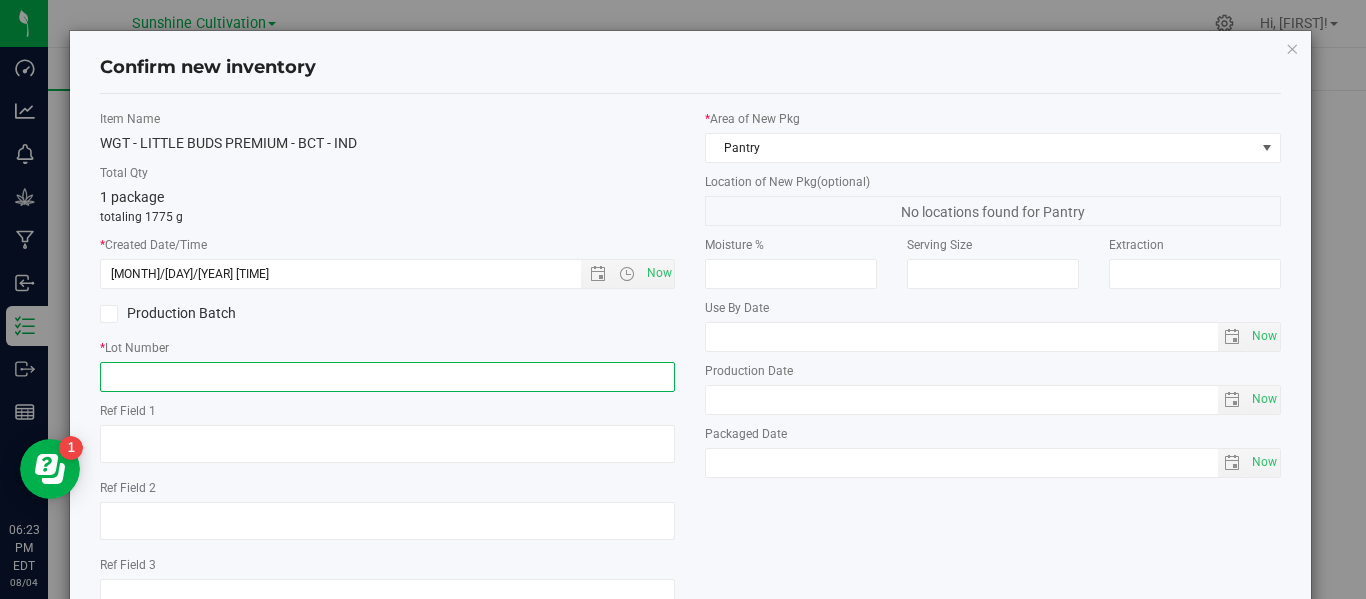 paste on "GA-250716-BCT-33J-FA" 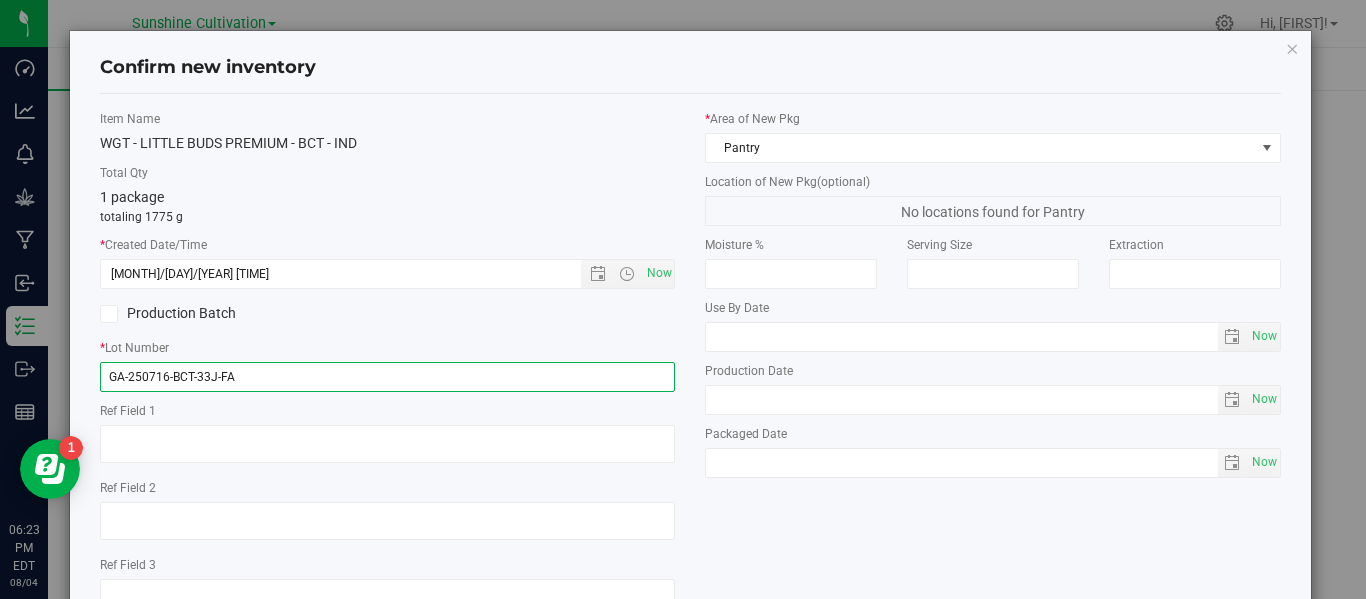 scroll, scrollTop: 148, scrollLeft: 0, axis: vertical 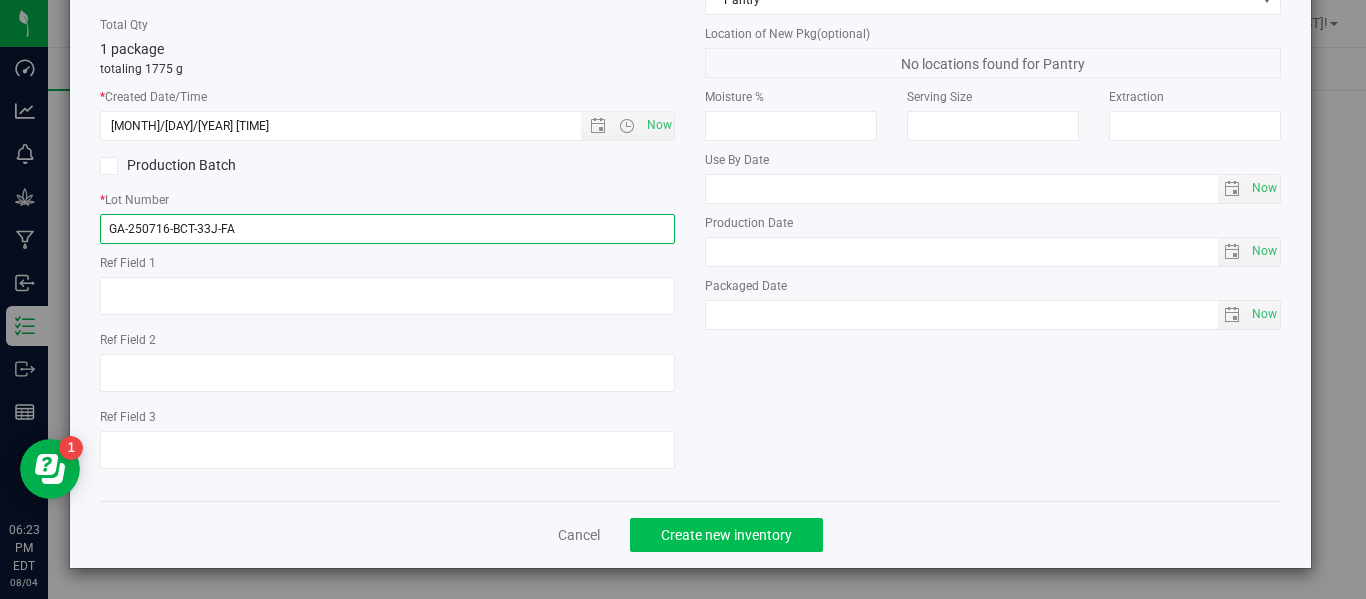 type on "GA-250716-BCT-33J-FA" 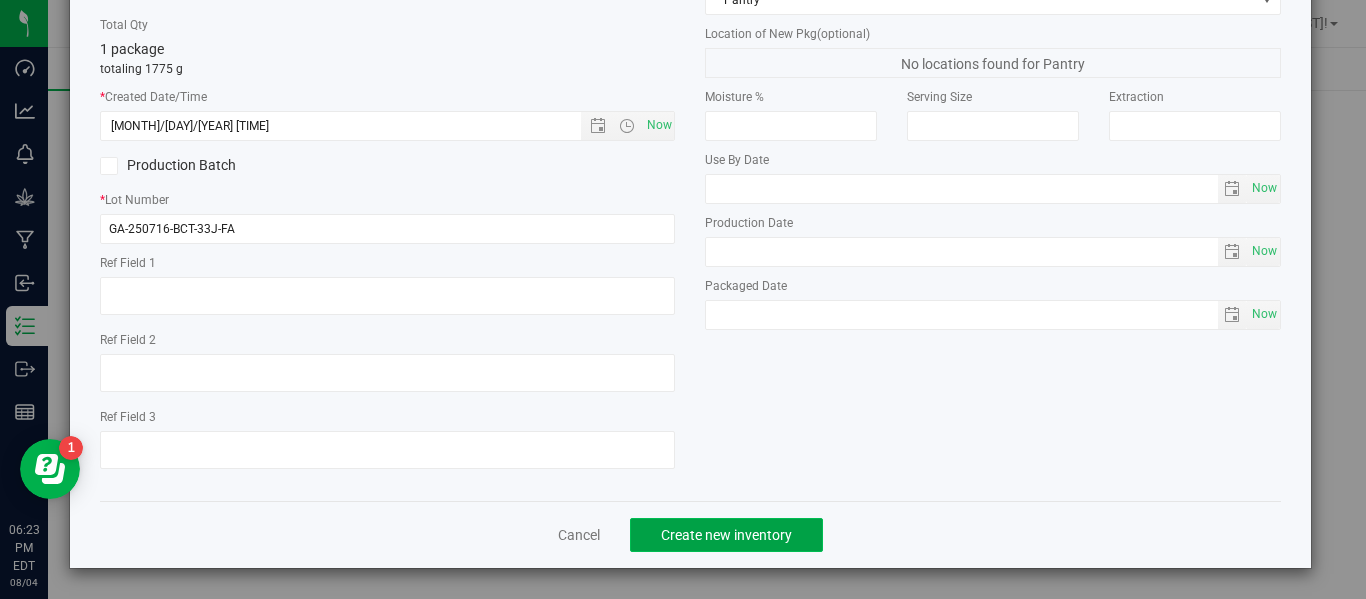 click on "Create new inventory" 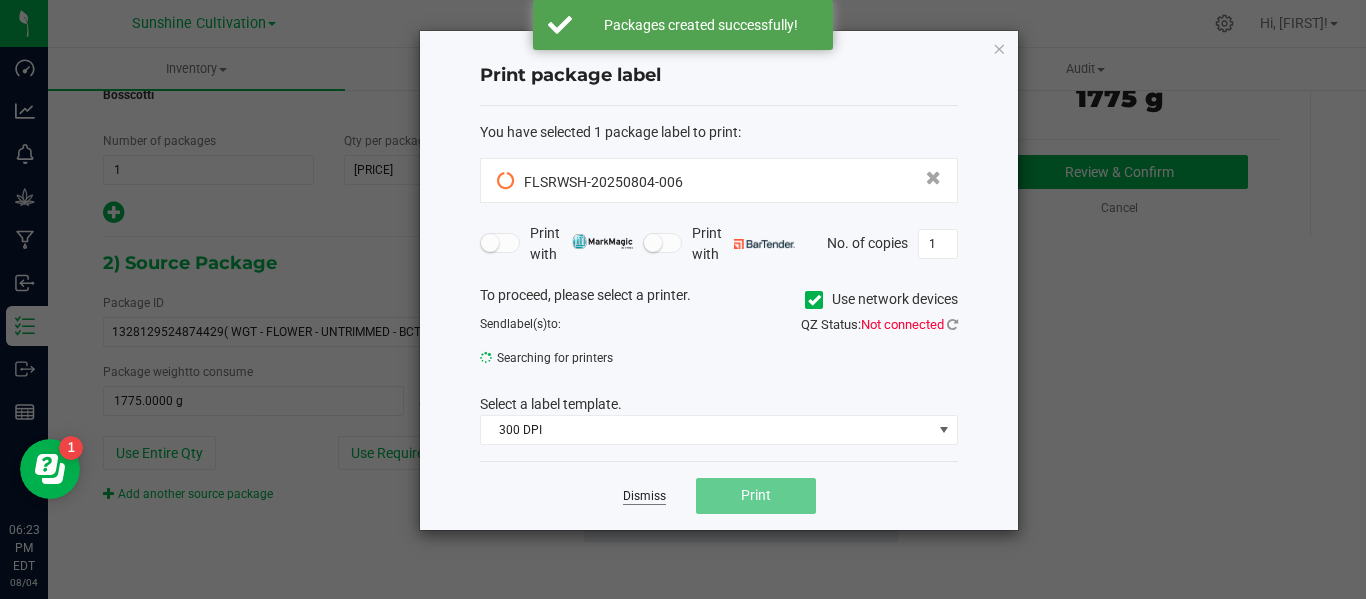 click on "Dismiss" 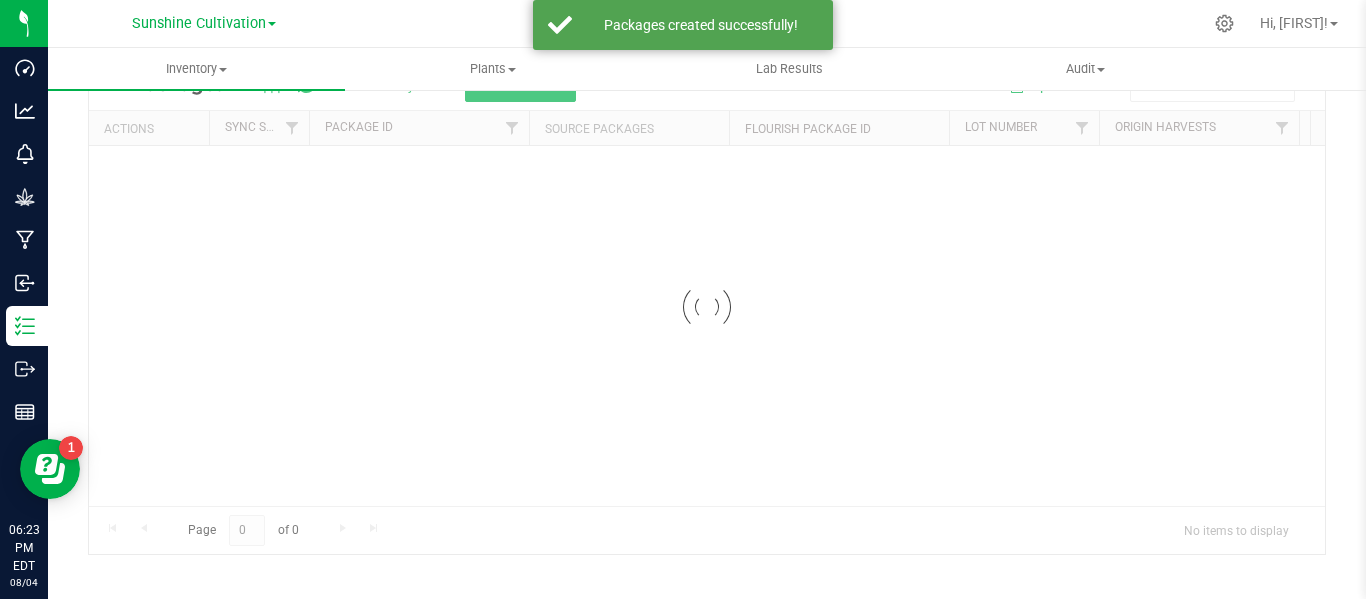scroll, scrollTop: 99, scrollLeft: 0, axis: vertical 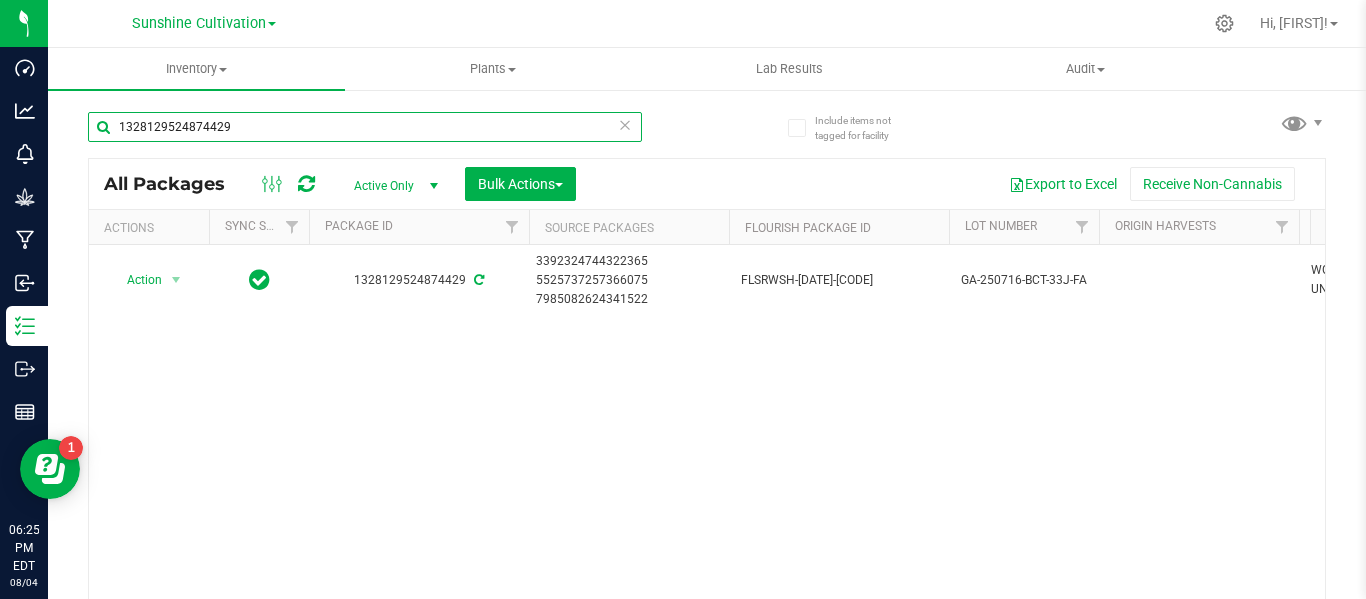 click on "1328129524874429" at bounding box center (365, 127) 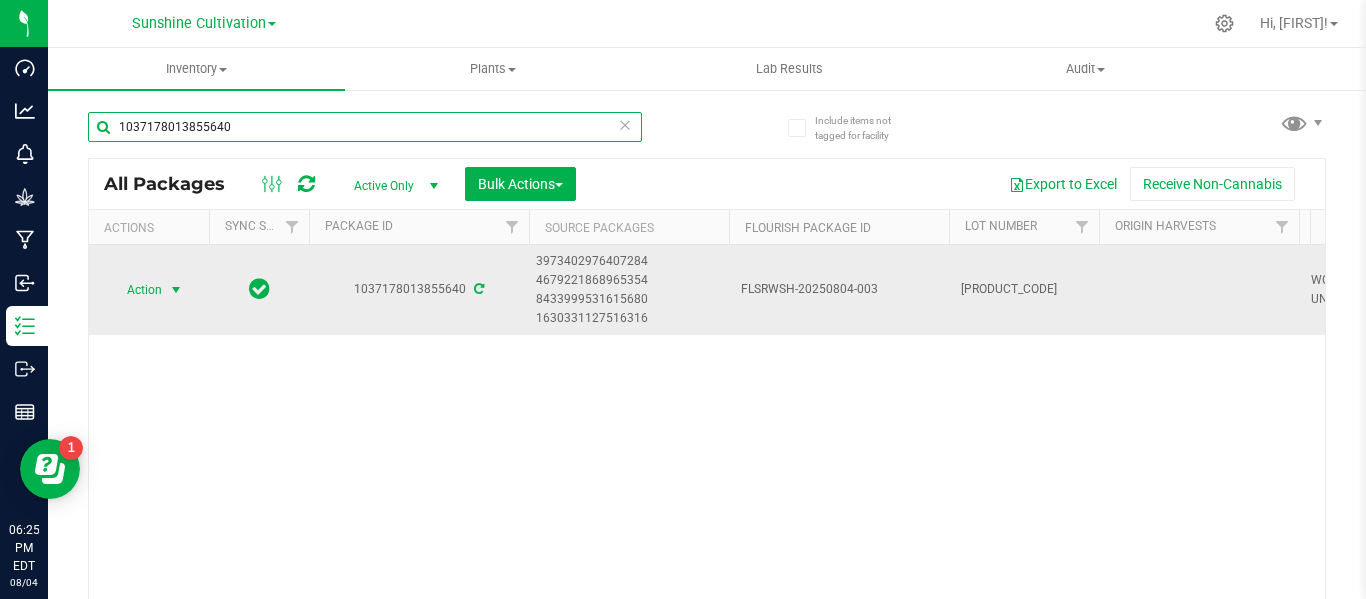 type on "1037178013855640" 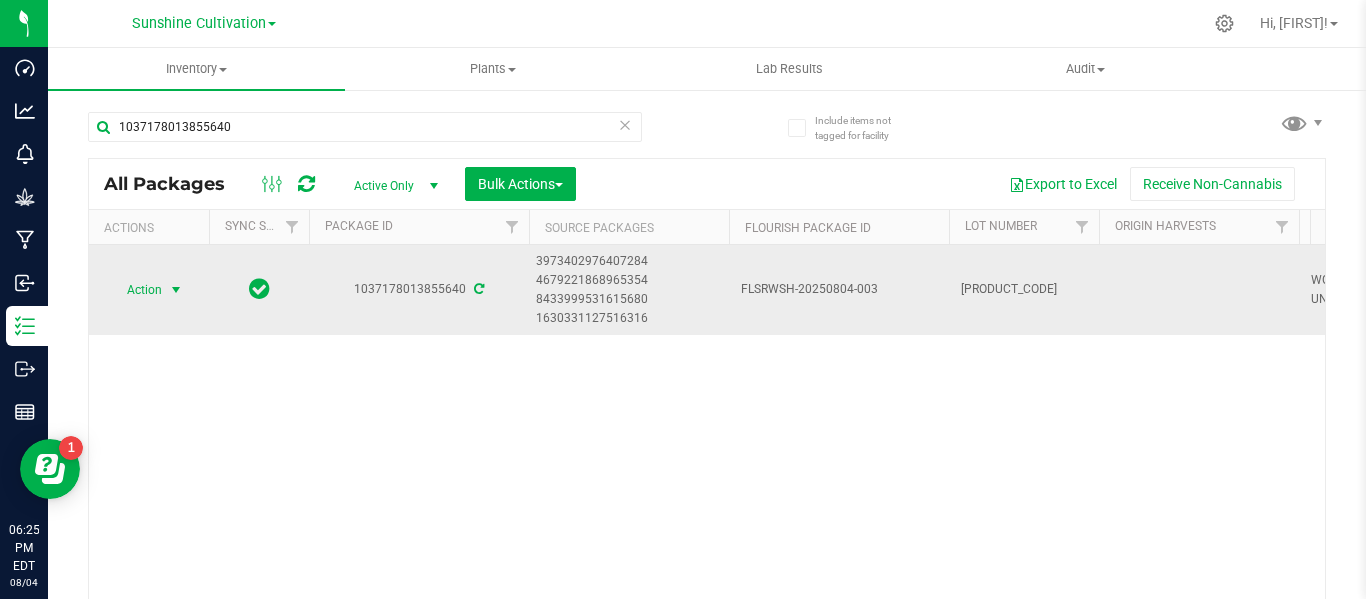 click at bounding box center [176, 290] 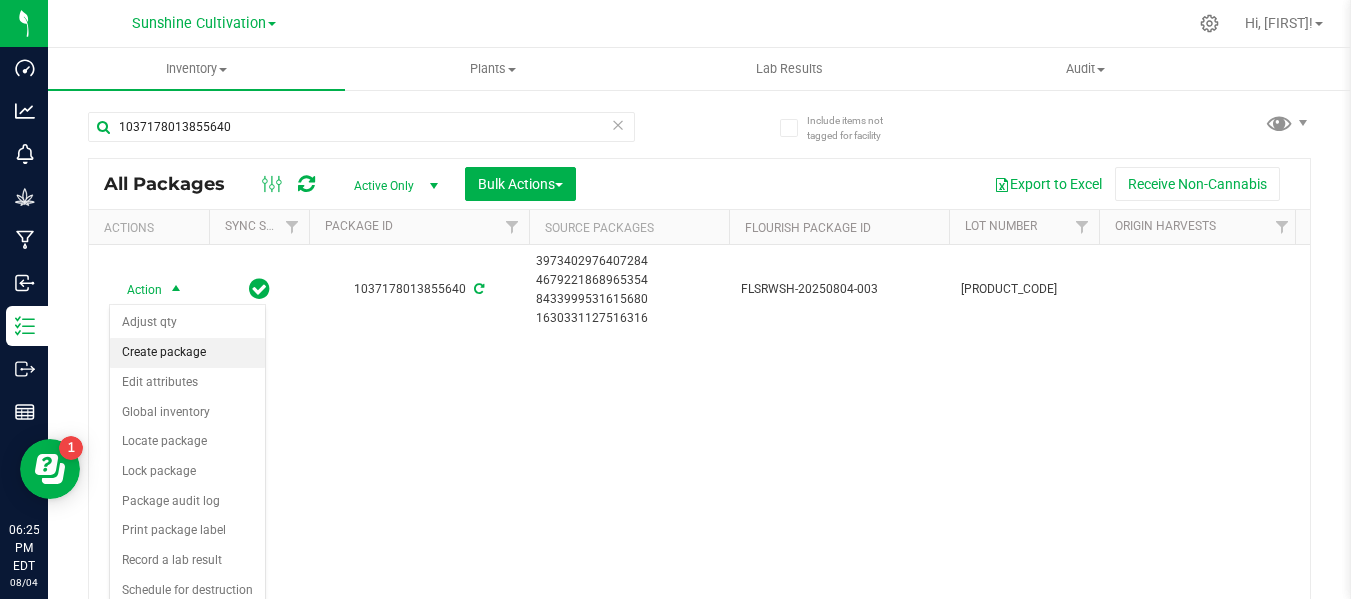 click on "Create package" at bounding box center (187, 353) 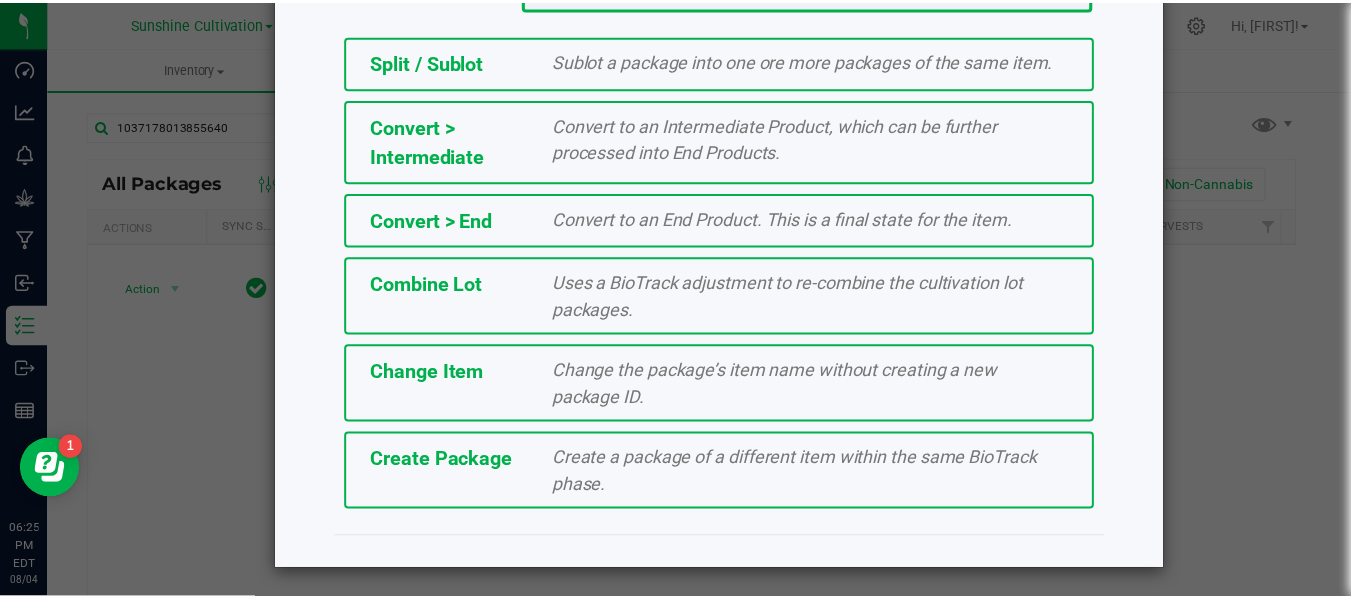 scroll, scrollTop: 443, scrollLeft: 0, axis: vertical 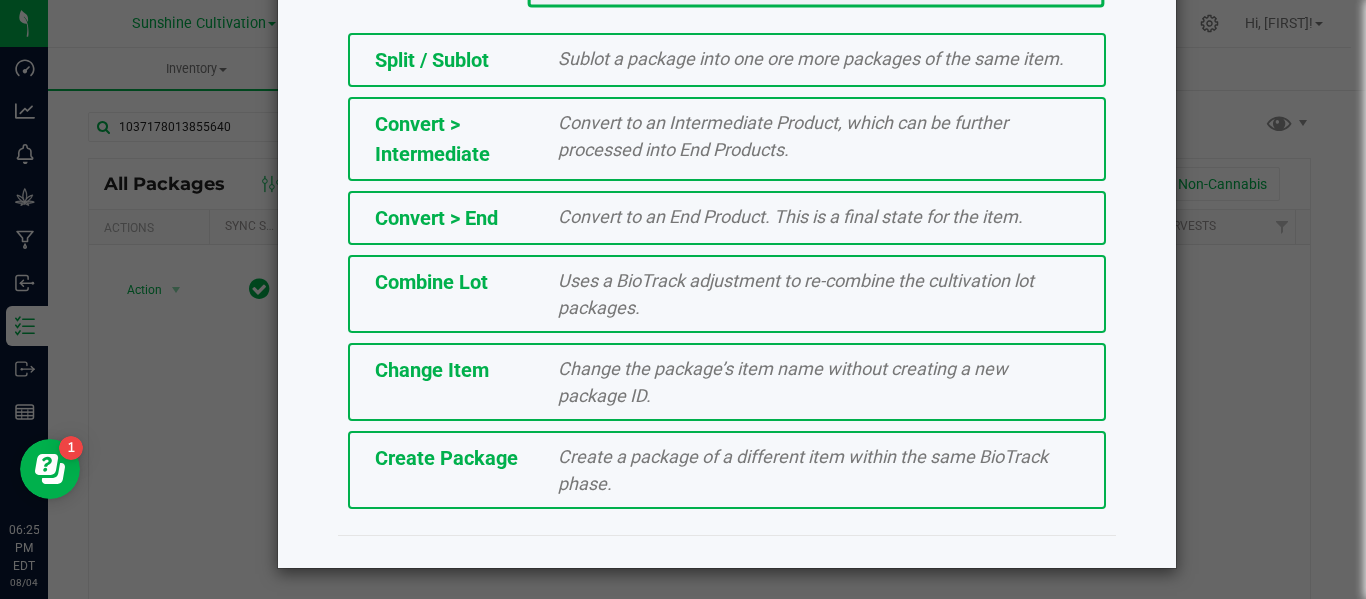 click on "Create Package   Create a package of a different item within the same BioTrack phase." 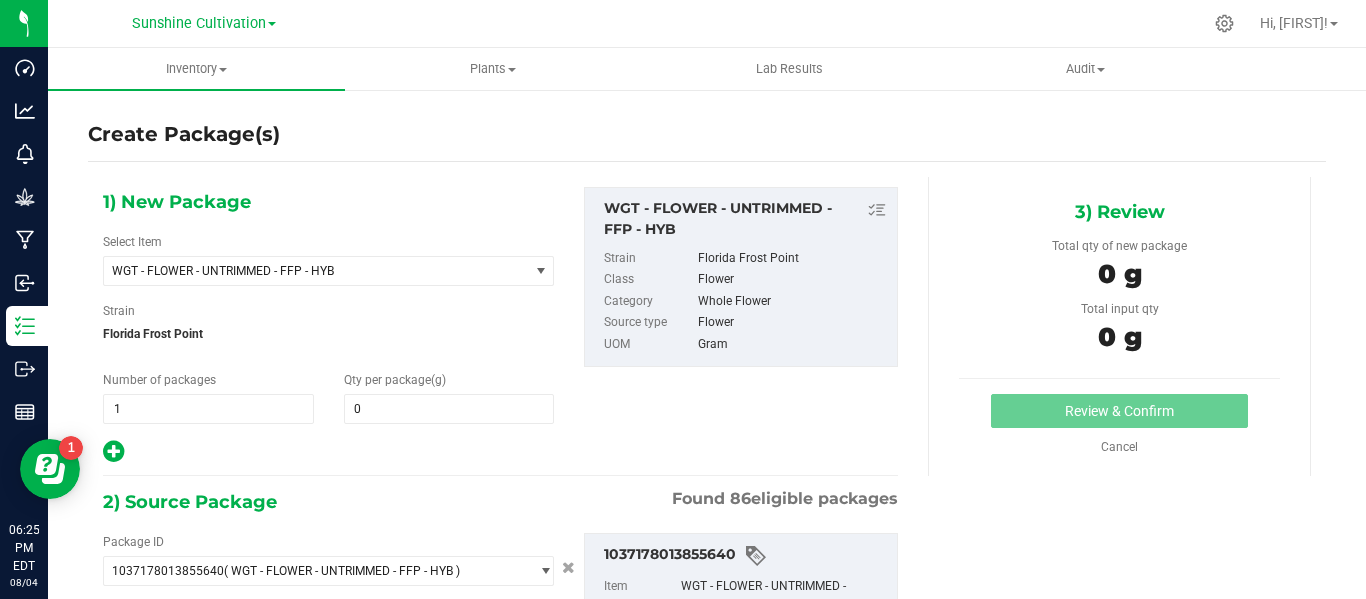 type on "0.0000" 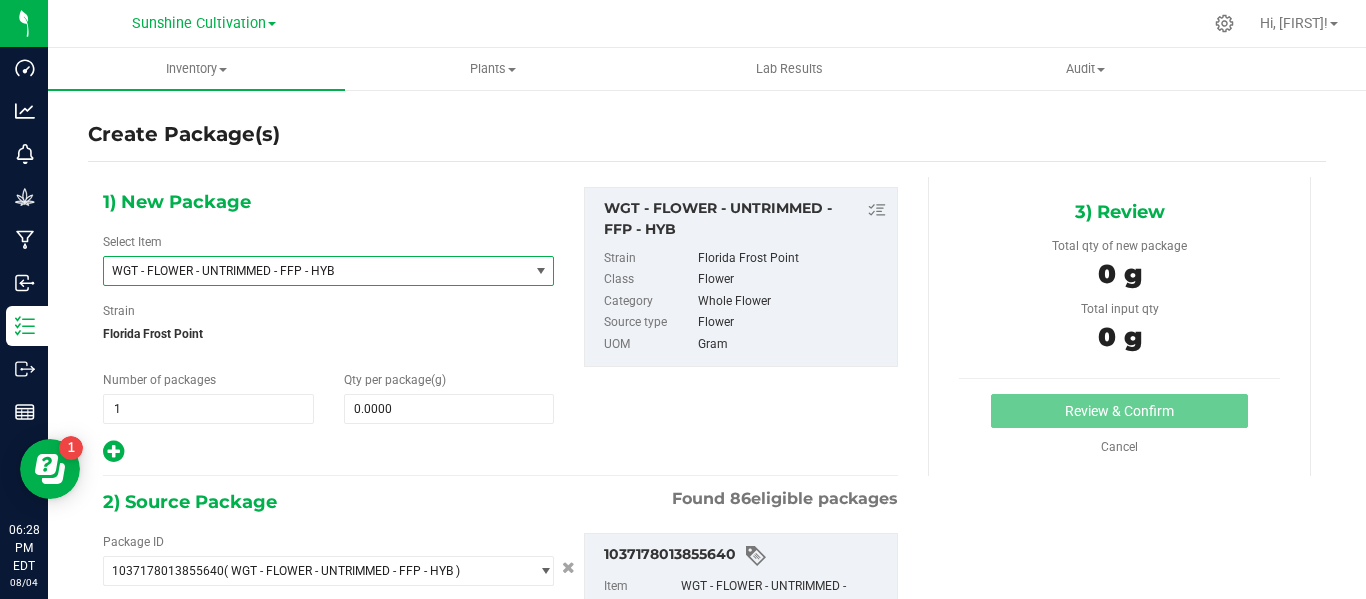 click on "WGT - FLOWER - UNTRIMMED - FFP - HYB" at bounding box center [308, 271] 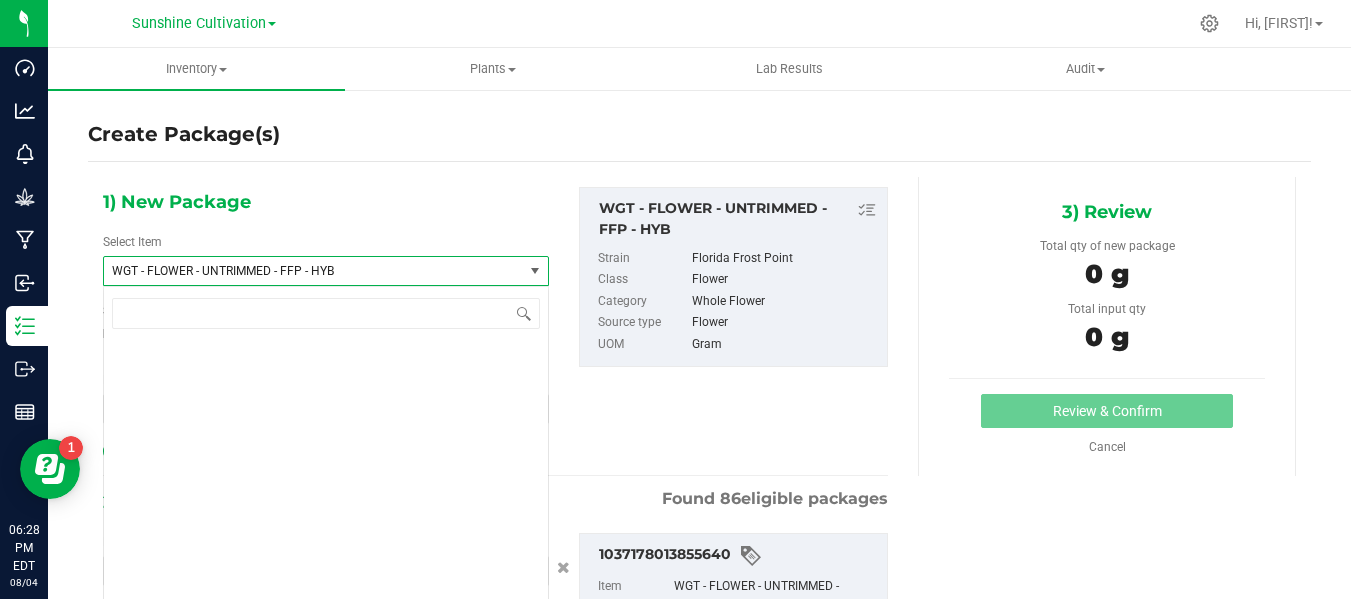 scroll, scrollTop: 412384, scrollLeft: 0, axis: vertical 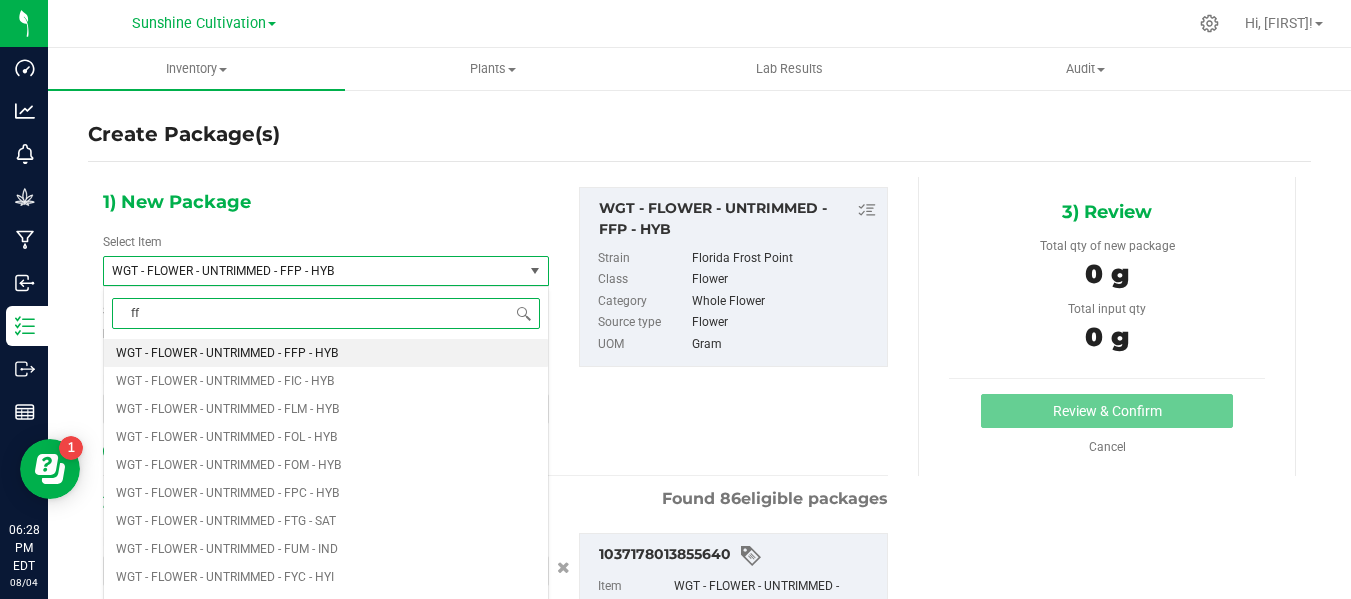 type on "ffp" 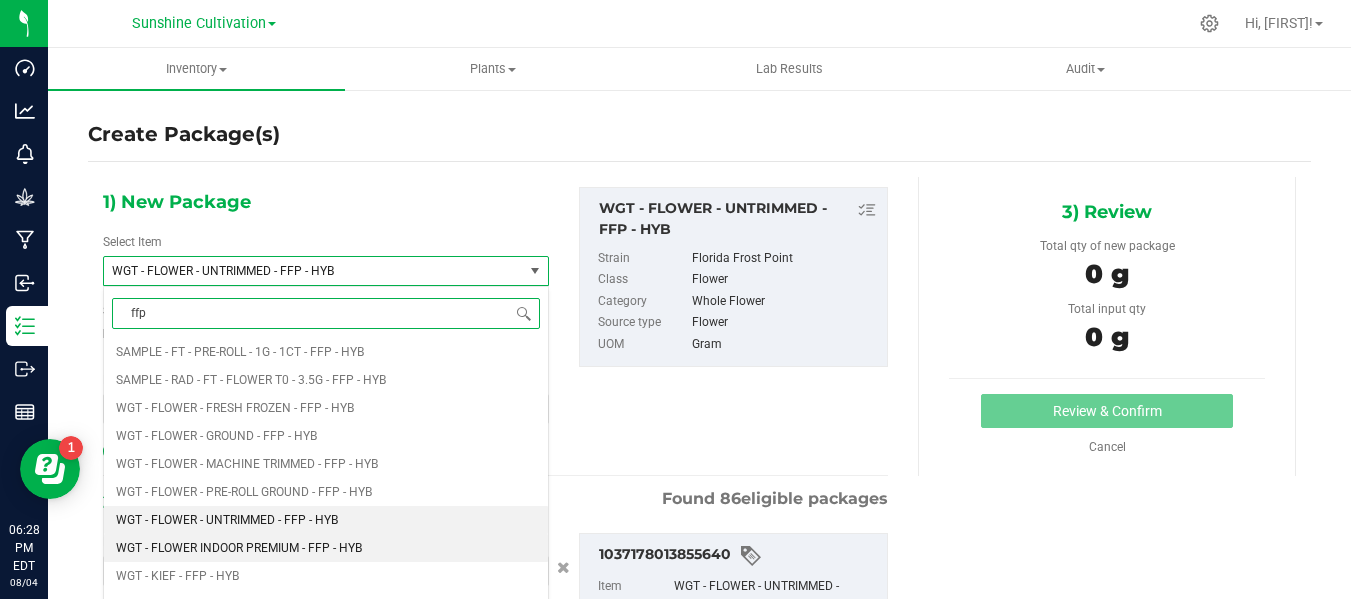 scroll, scrollTop: 484, scrollLeft: 0, axis: vertical 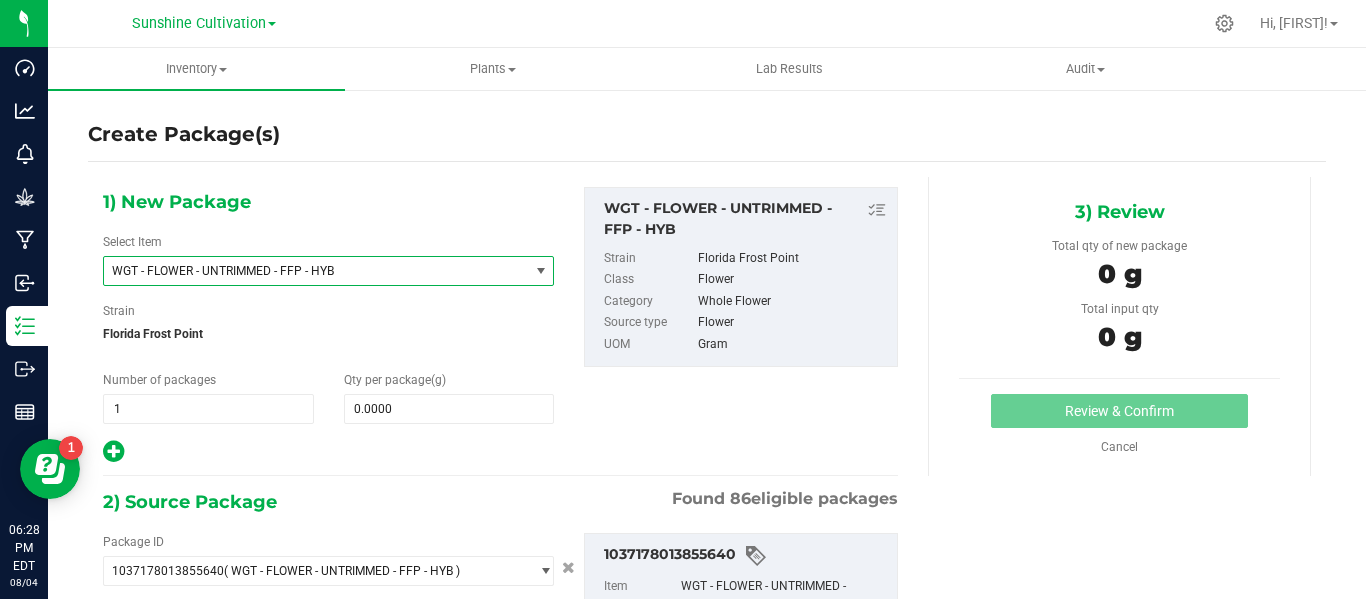 click on "WGT - FLOWER - UNTRIMMED - FFP - HYB" at bounding box center (308, 271) 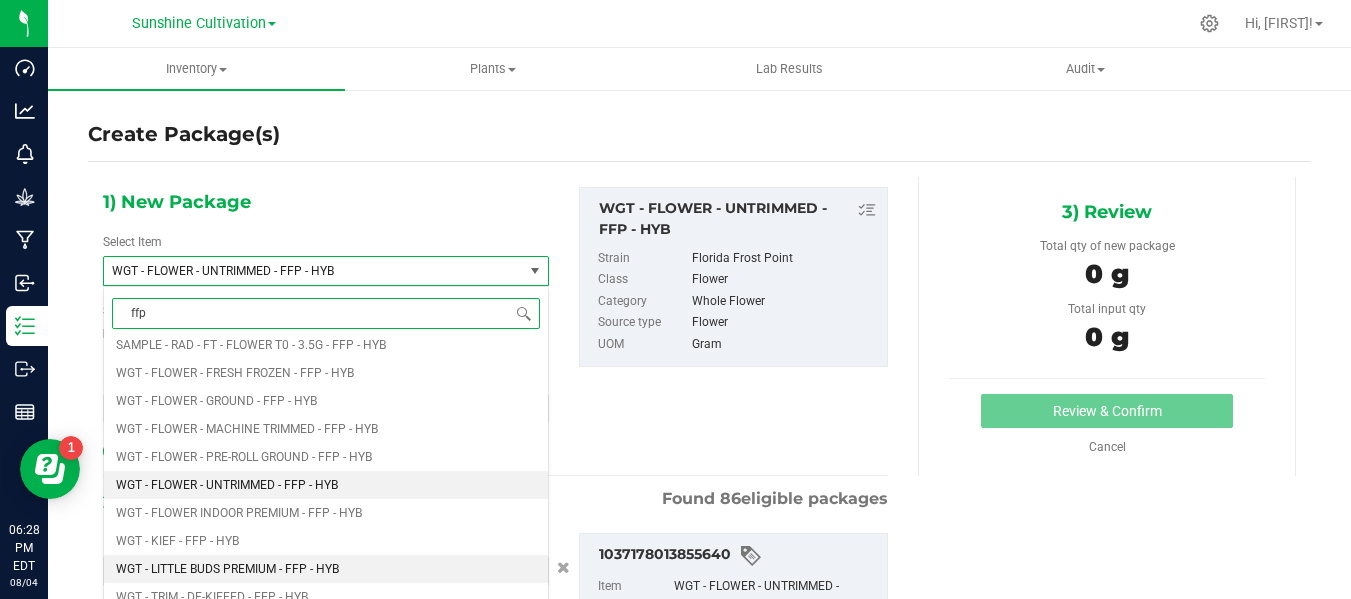 click on "WGT - LITTLE BUDS PREMIUM - FFP - HYB" at bounding box center [227, 569] 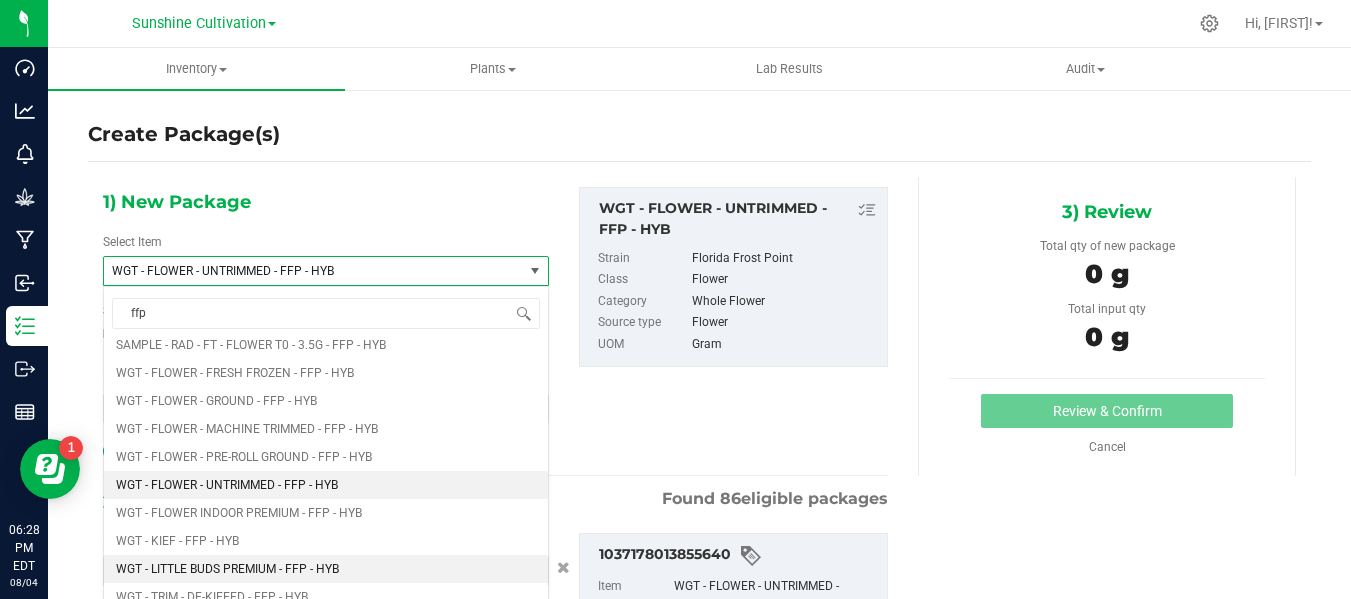 type 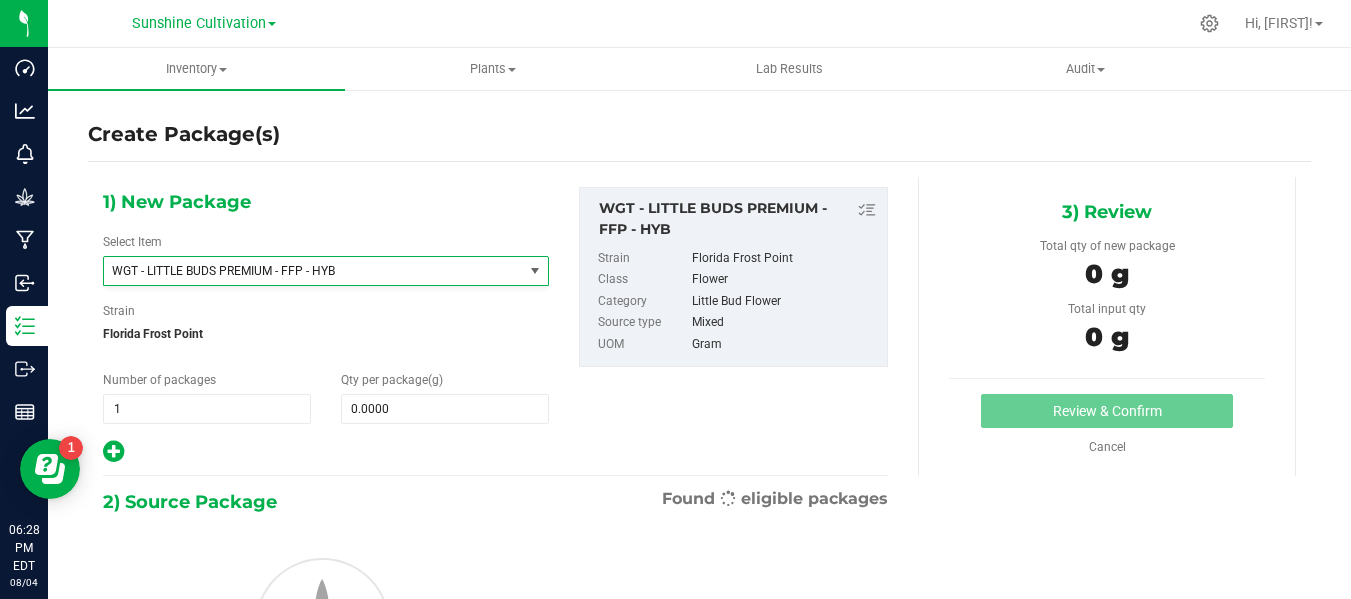 type on "0.0000" 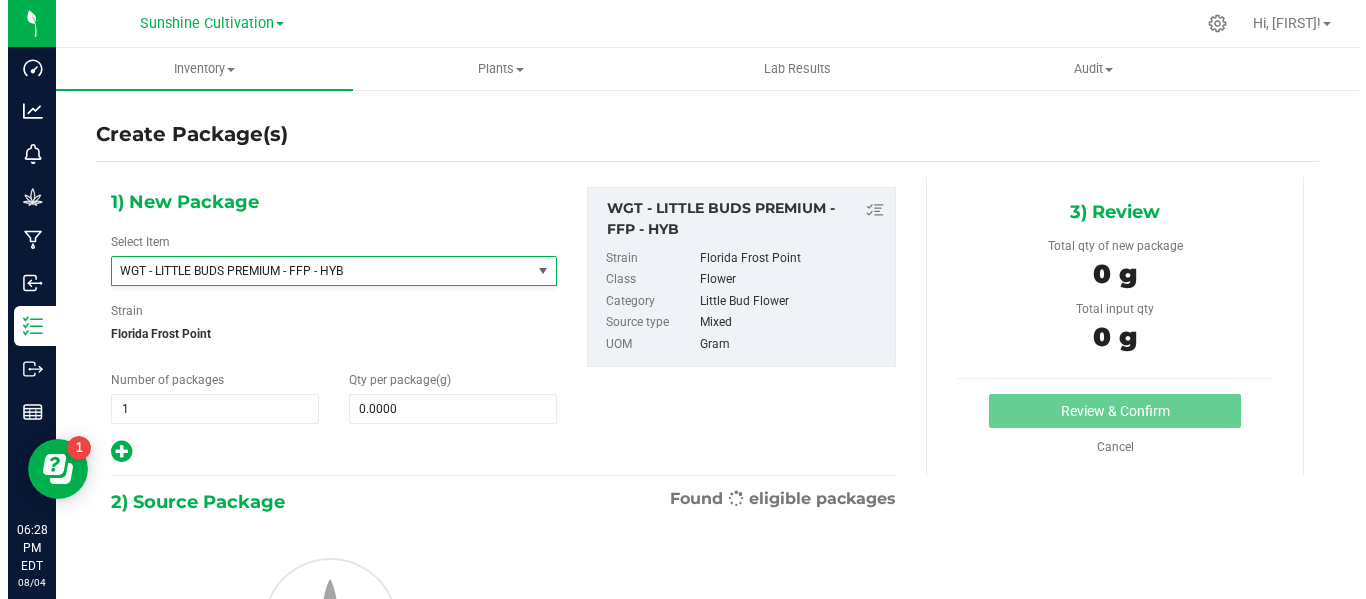 scroll, scrollTop: 435288, scrollLeft: 0, axis: vertical 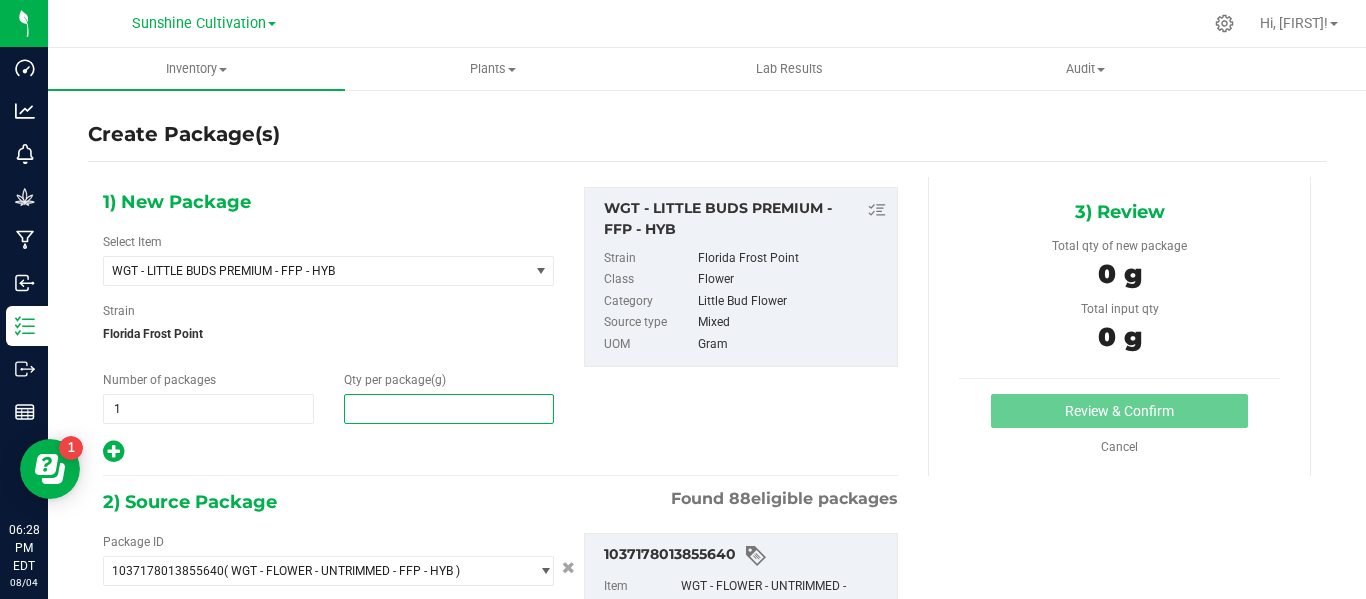 click at bounding box center [449, 409] 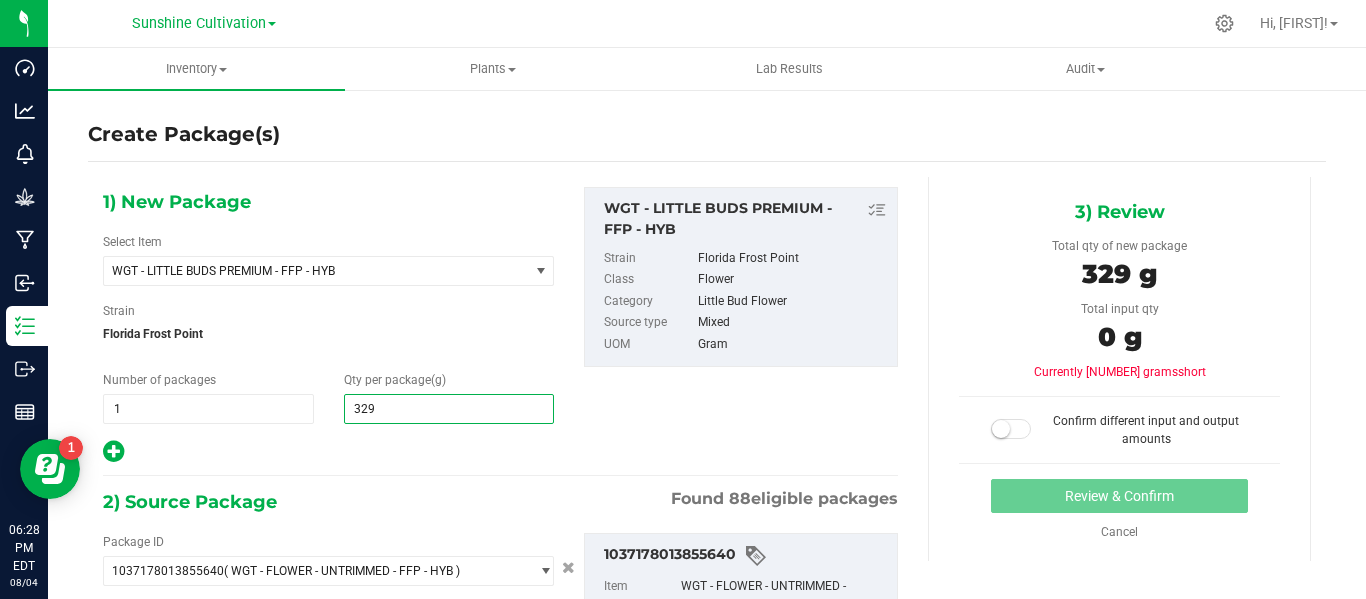 type on "3290" 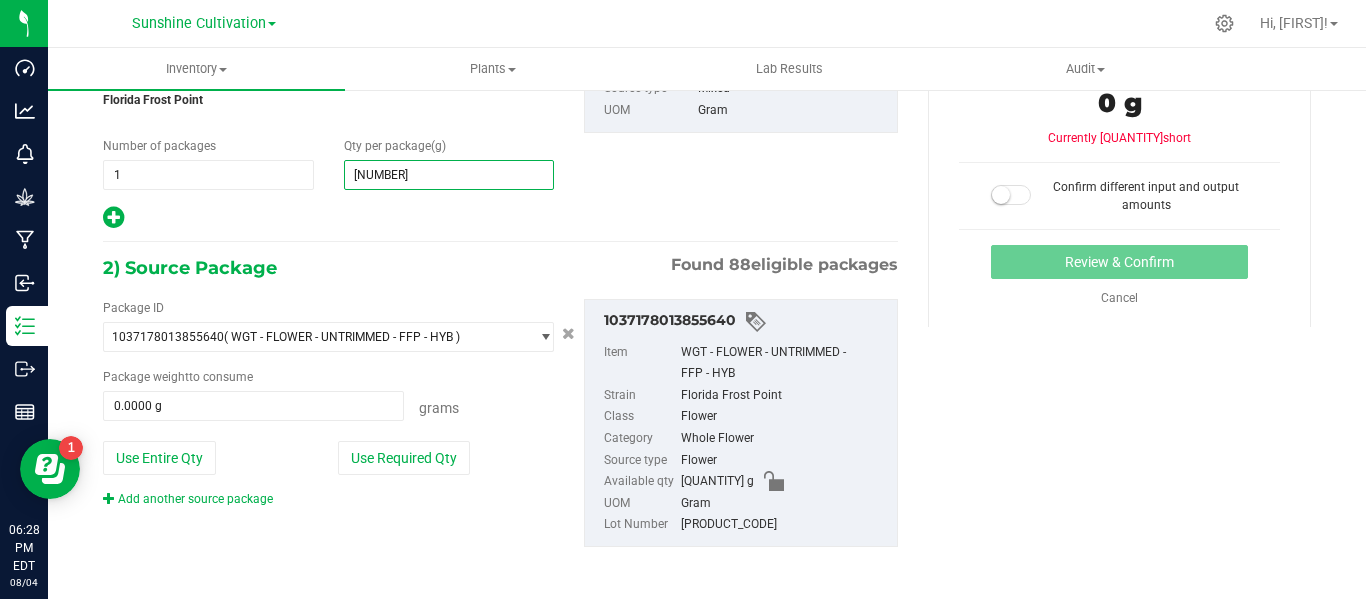 scroll, scrollTop: 239, scrollLeft: 0, axis: vertical 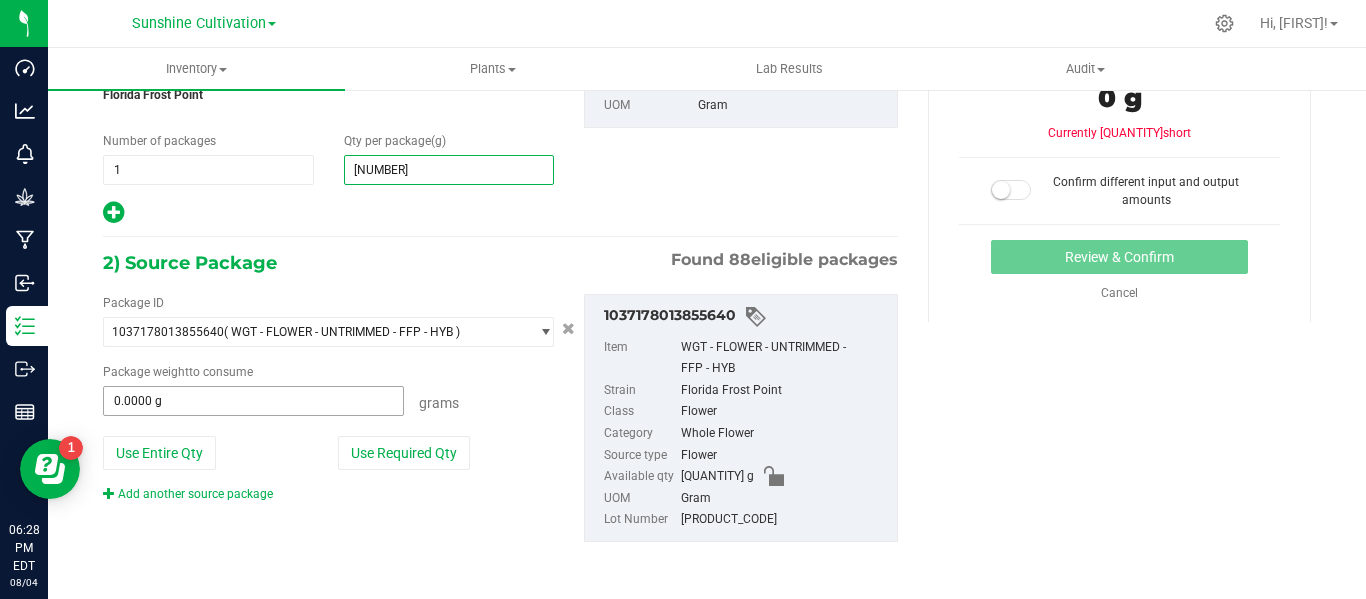 type on "3,290.0000" 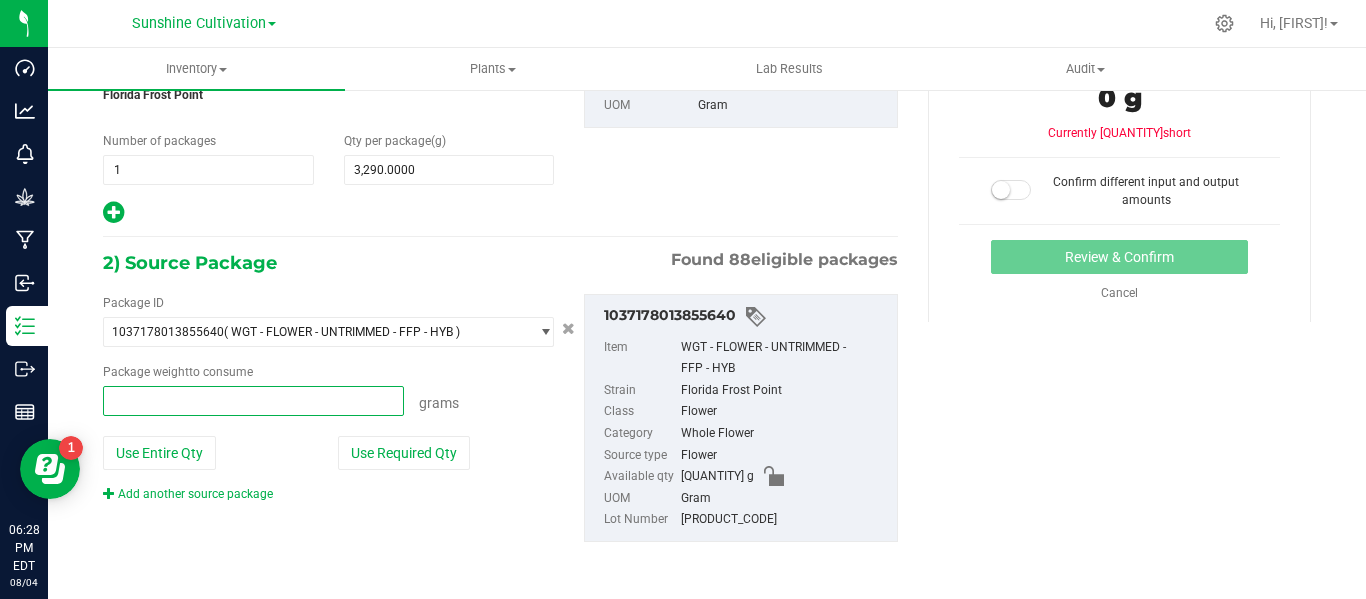 click at bounding box center [253, 401] 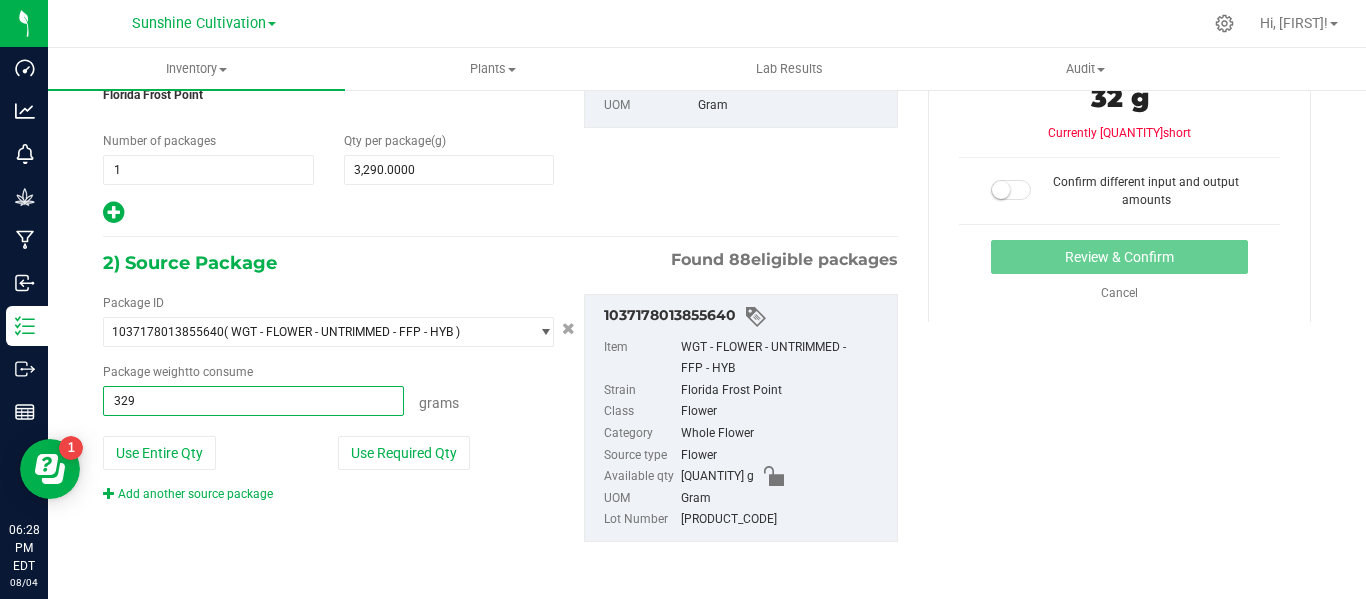 type on "3290" 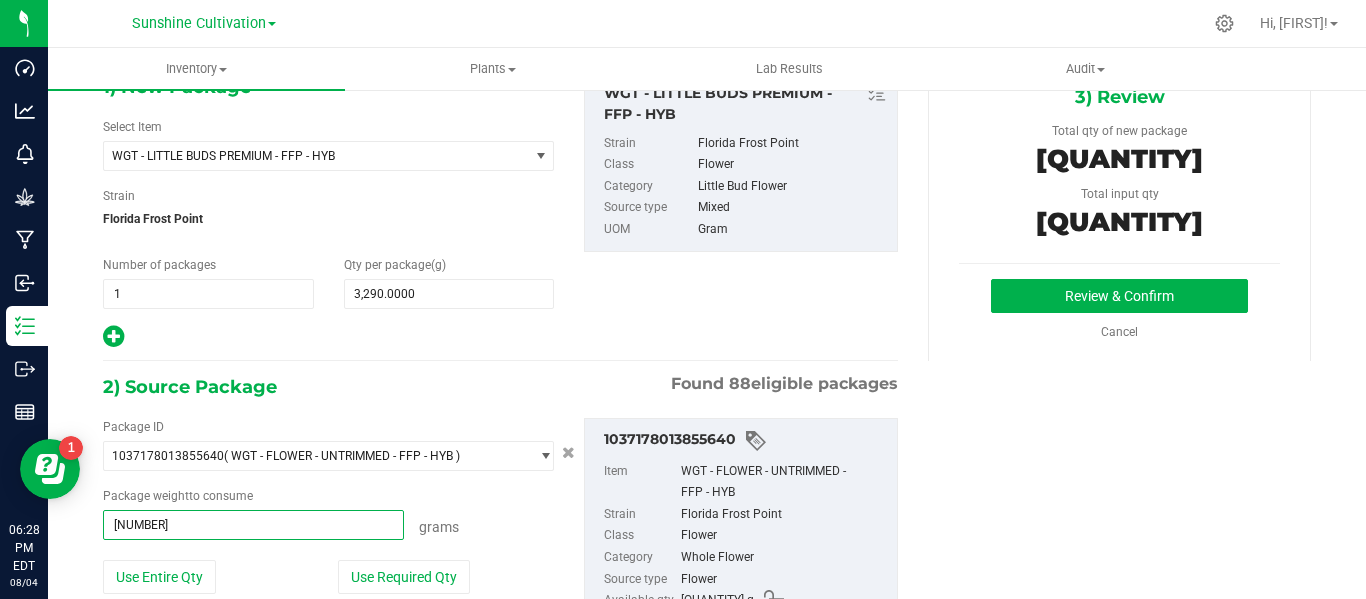 scroll, scrollTop: 107, scrollLeft: 0, axis: vertical 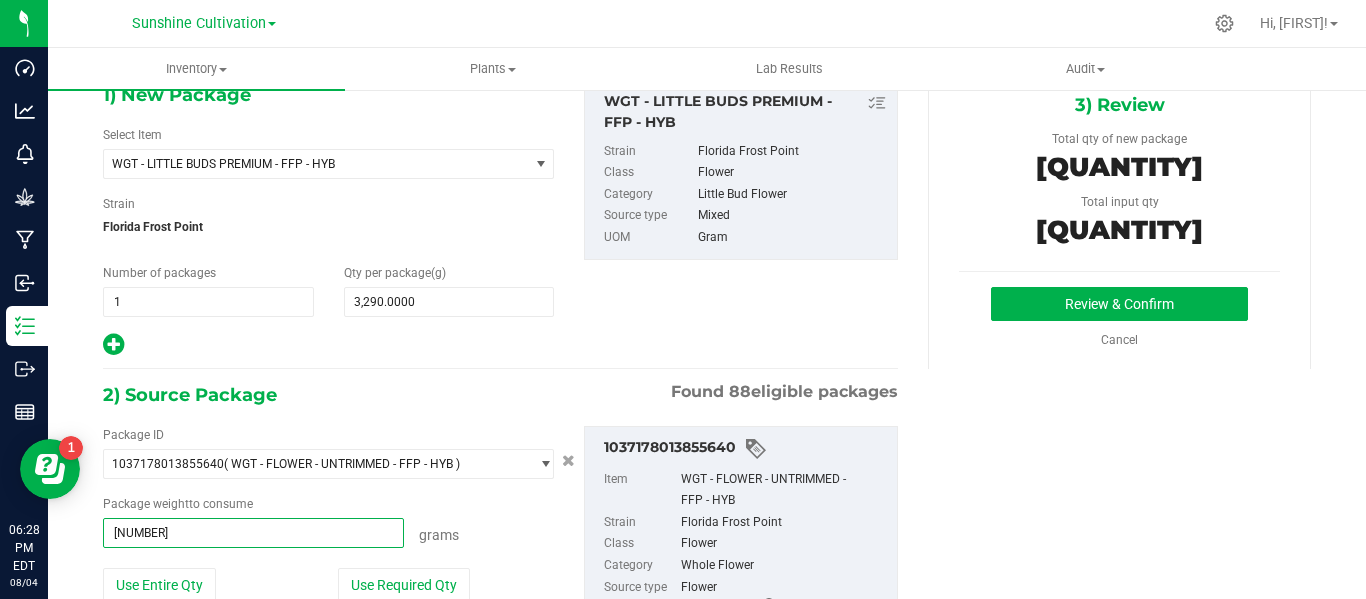 type on "3290.0000 g" 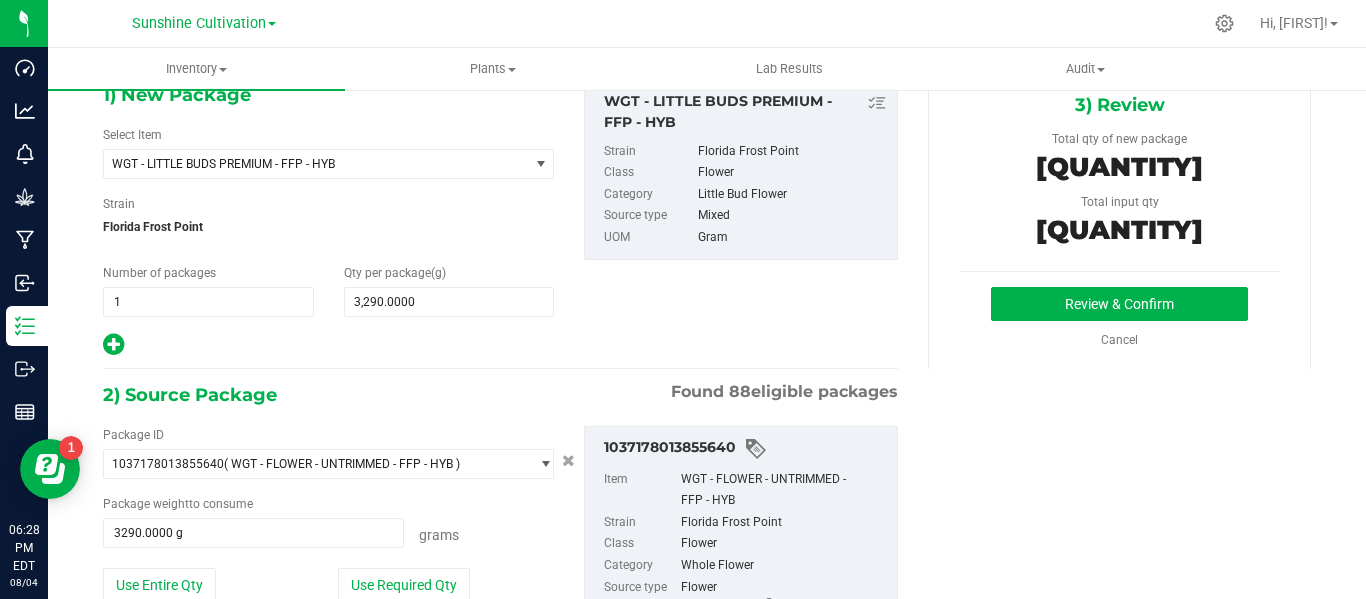 click on "3) Review
Total qty of new package
3290 g
Total input qty
3290 g
Review & Confirm" at bounding box center [1119, 219] 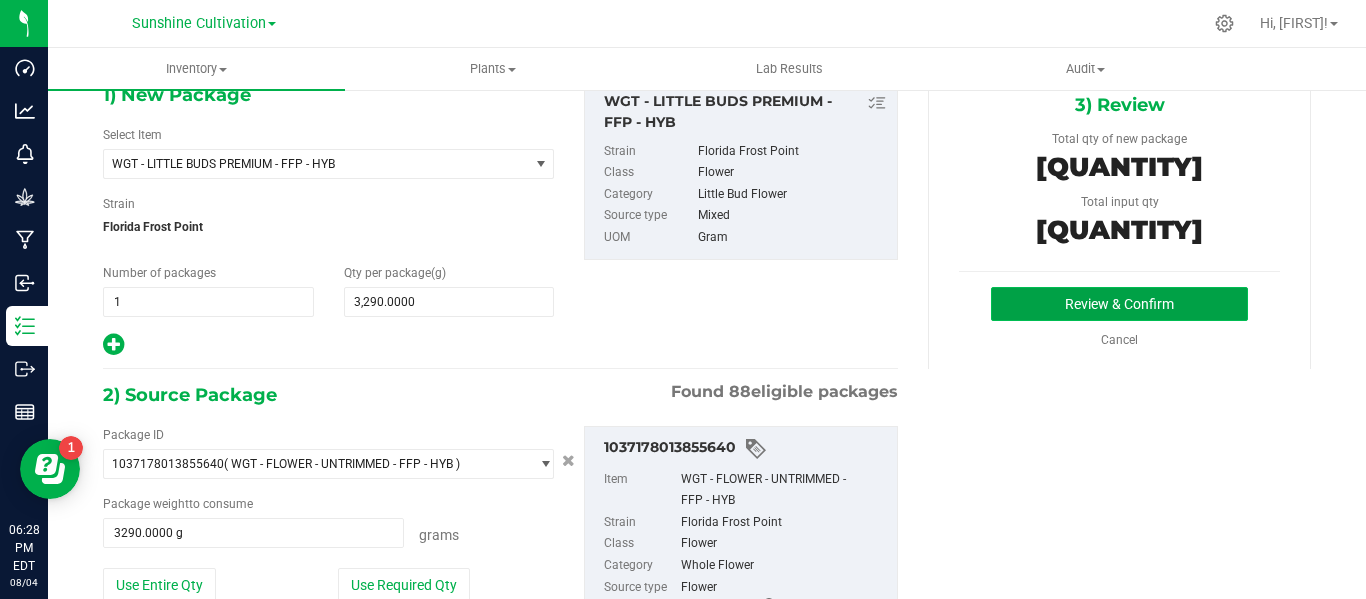 click on "Review & Confirm" at bounding box center [1119, 304] 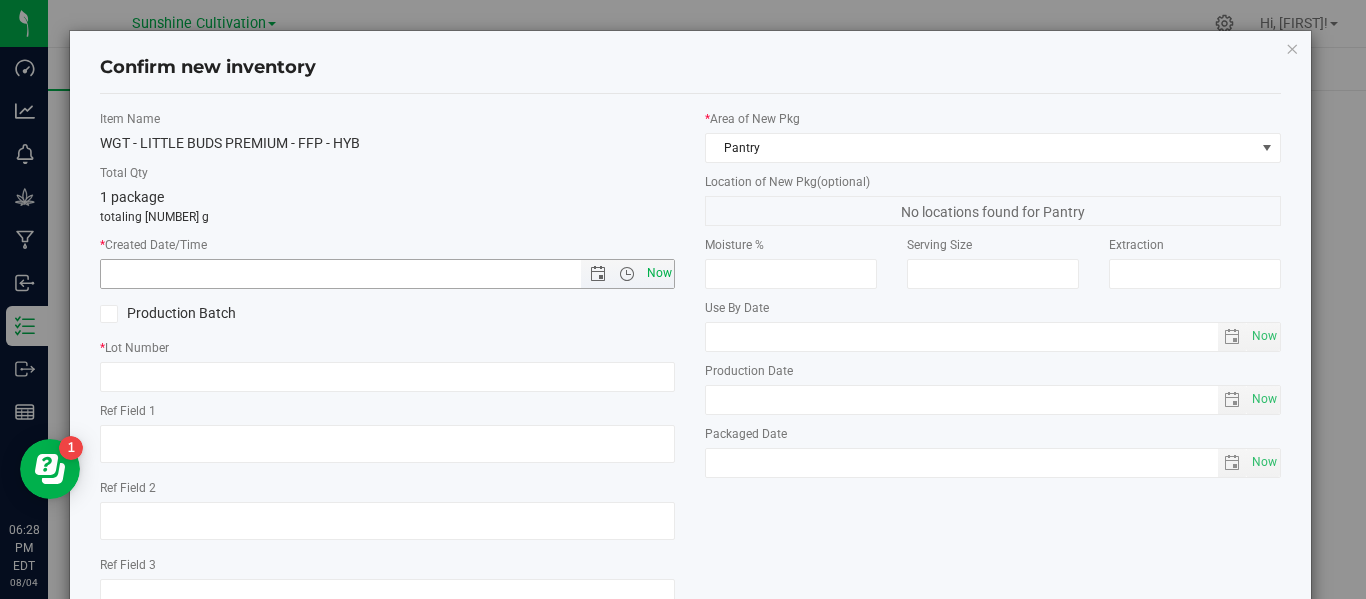 click on "Now" at bounding box center (659, 273) 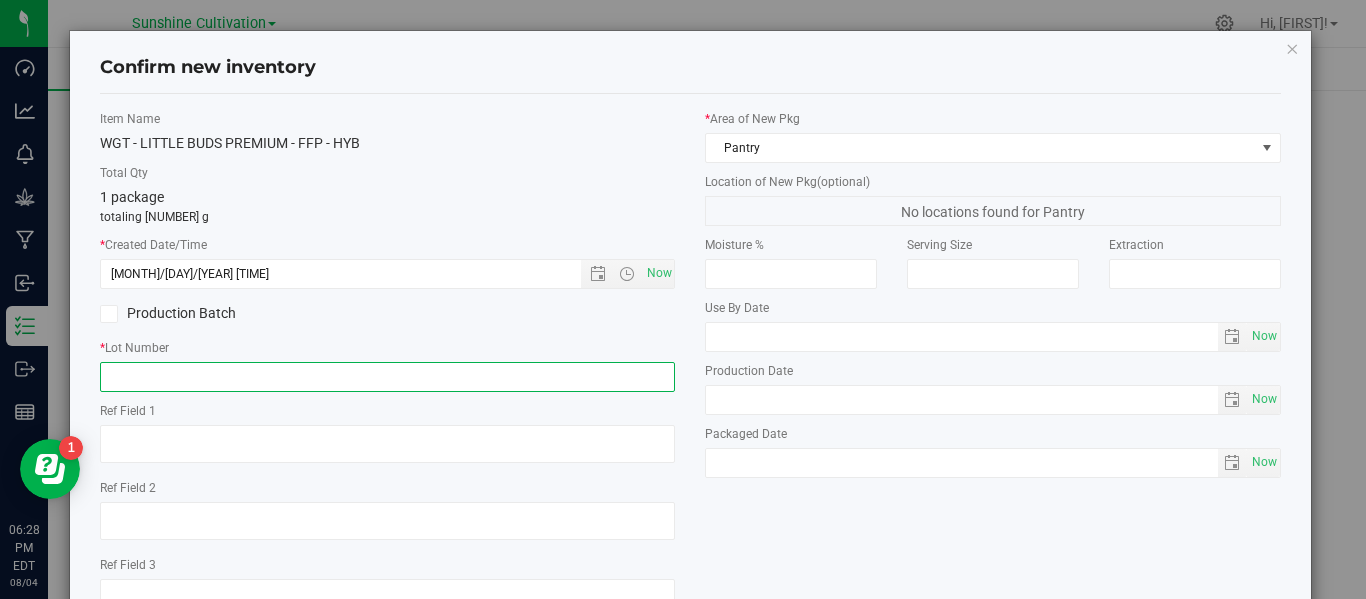 click at bounding box center (387, 377) 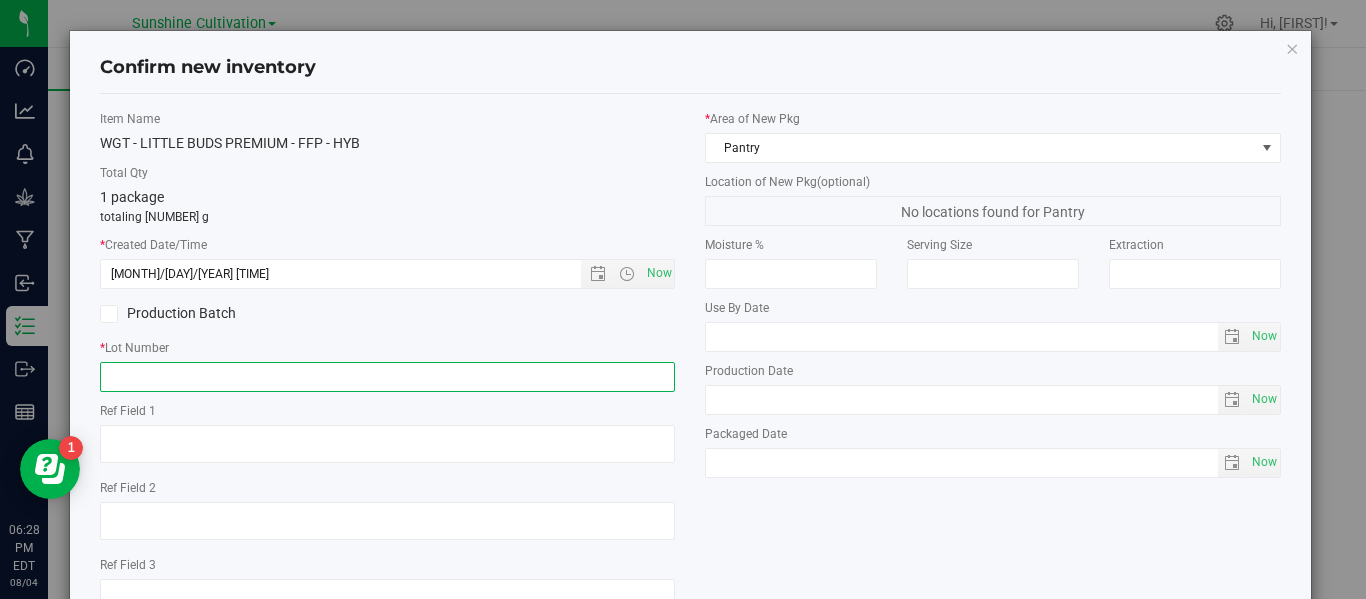 paste on "GA-250716-FFP-33J-FA" 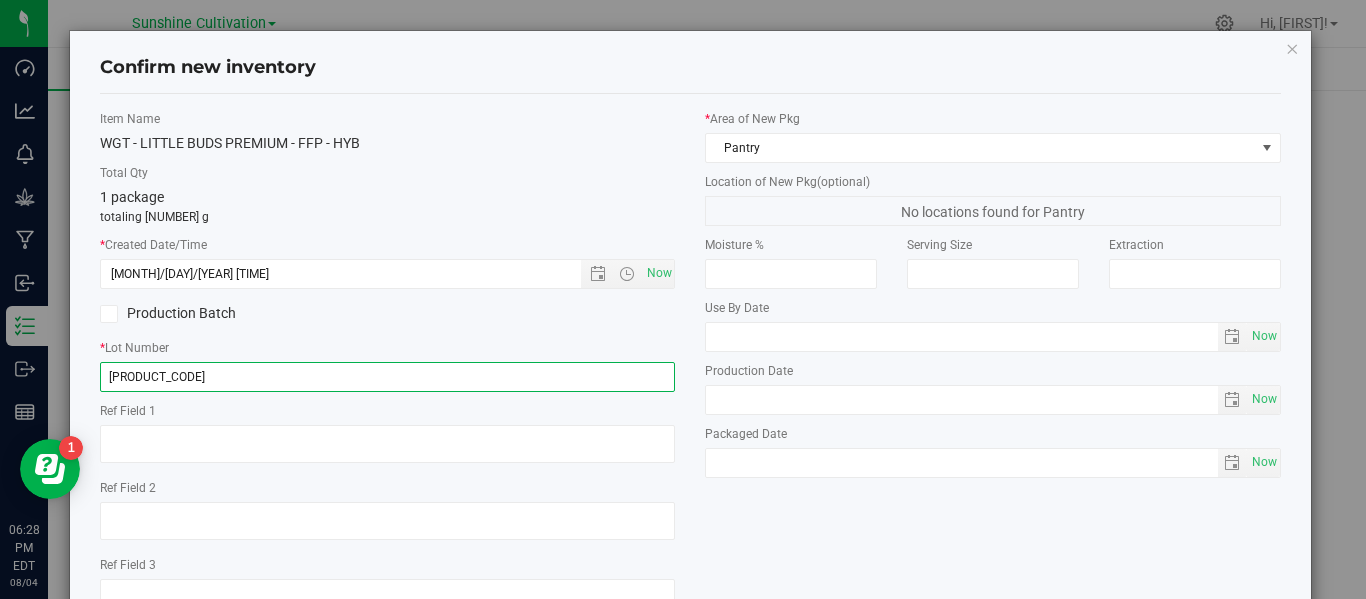 scroll, scrollTop: 148, scrollLeft: 0, axis: vertical 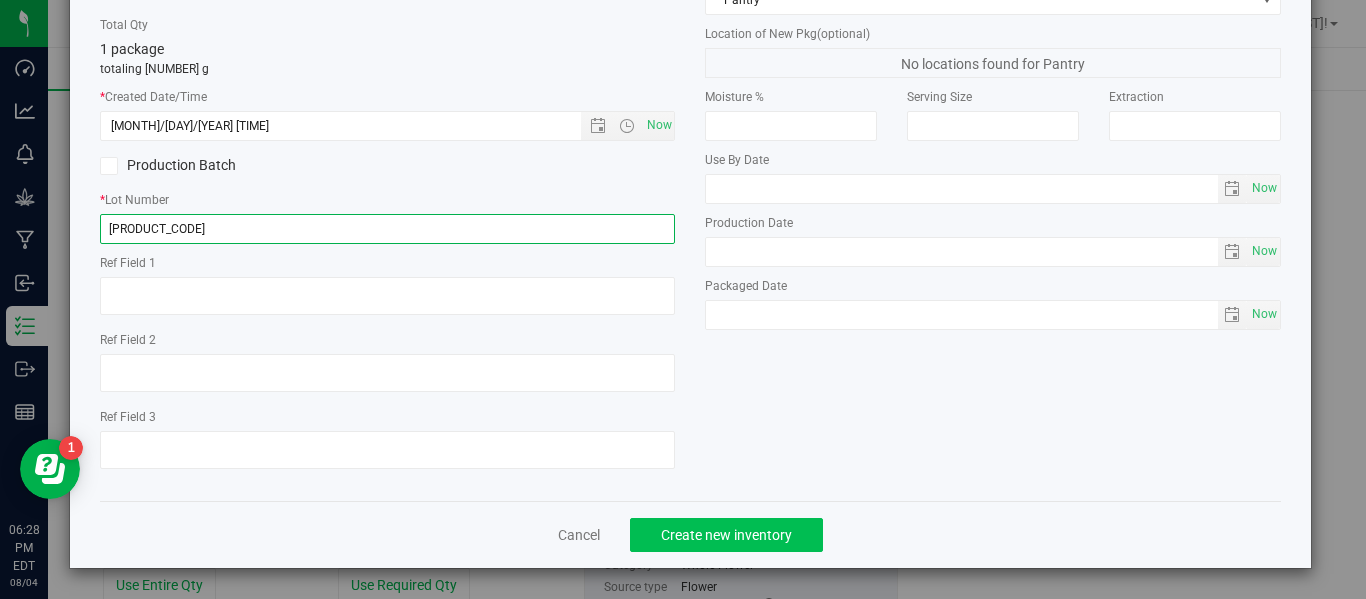 type on "GA-250716-FFP-33J-FA" 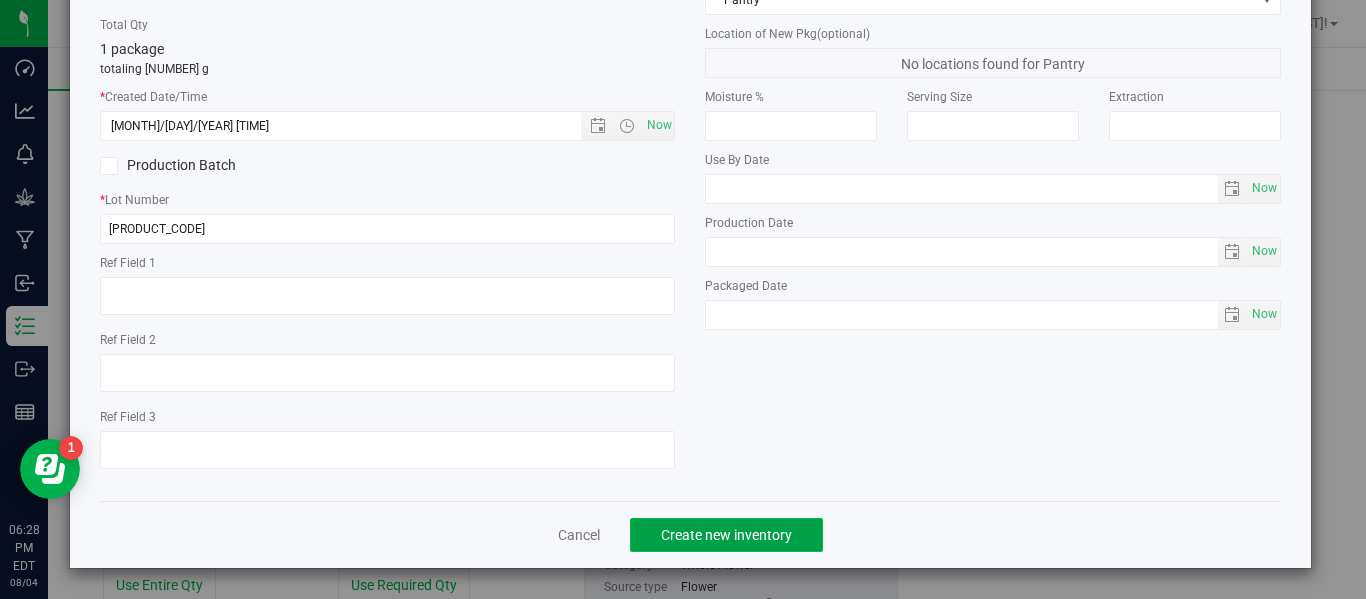 click on "Create new inventory" 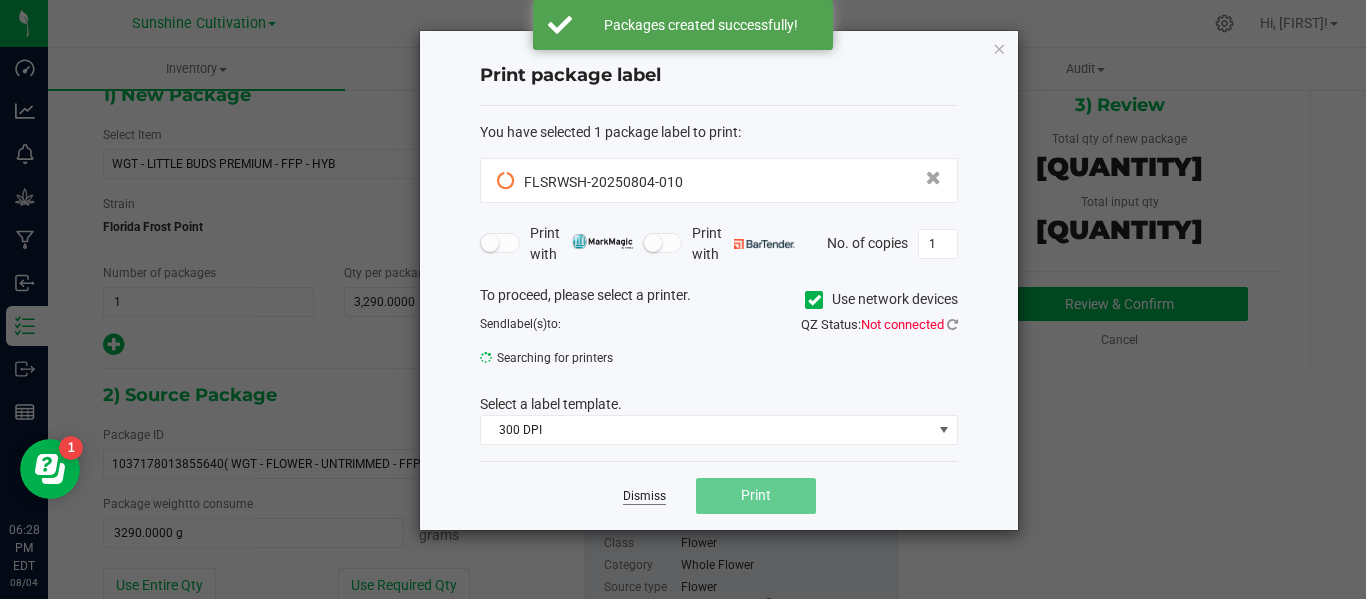 click on "Dismiss" 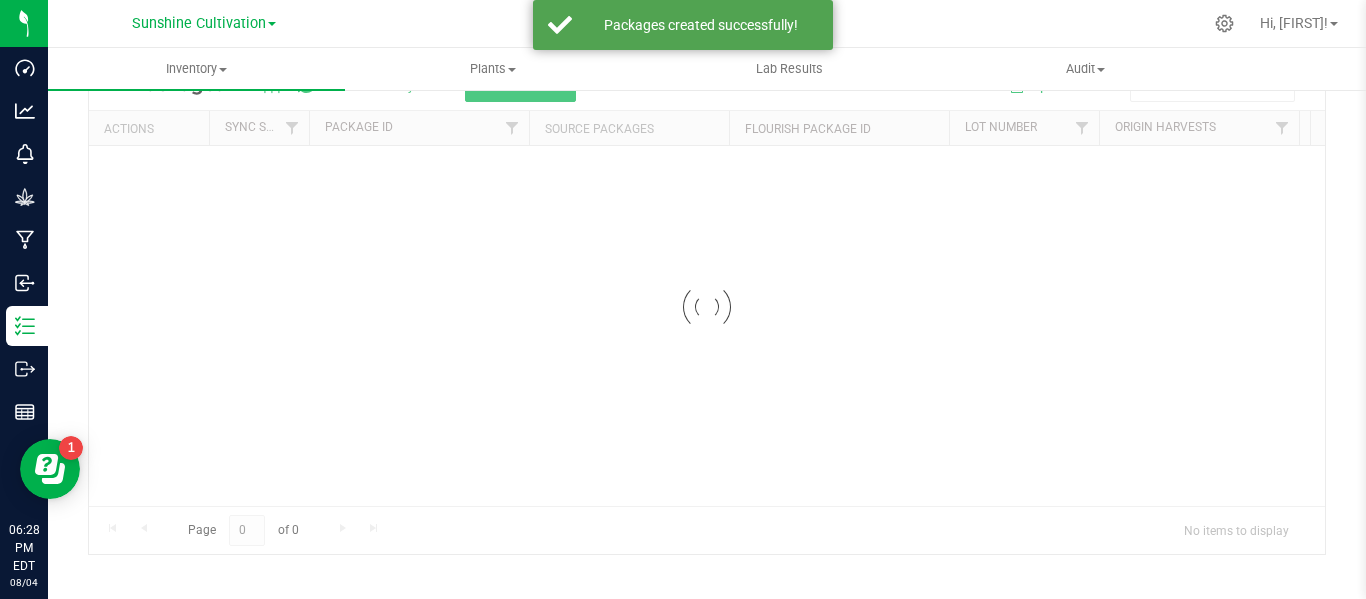 scroll, scrollTop: 92, scrollLeft: 0, axis: vertical 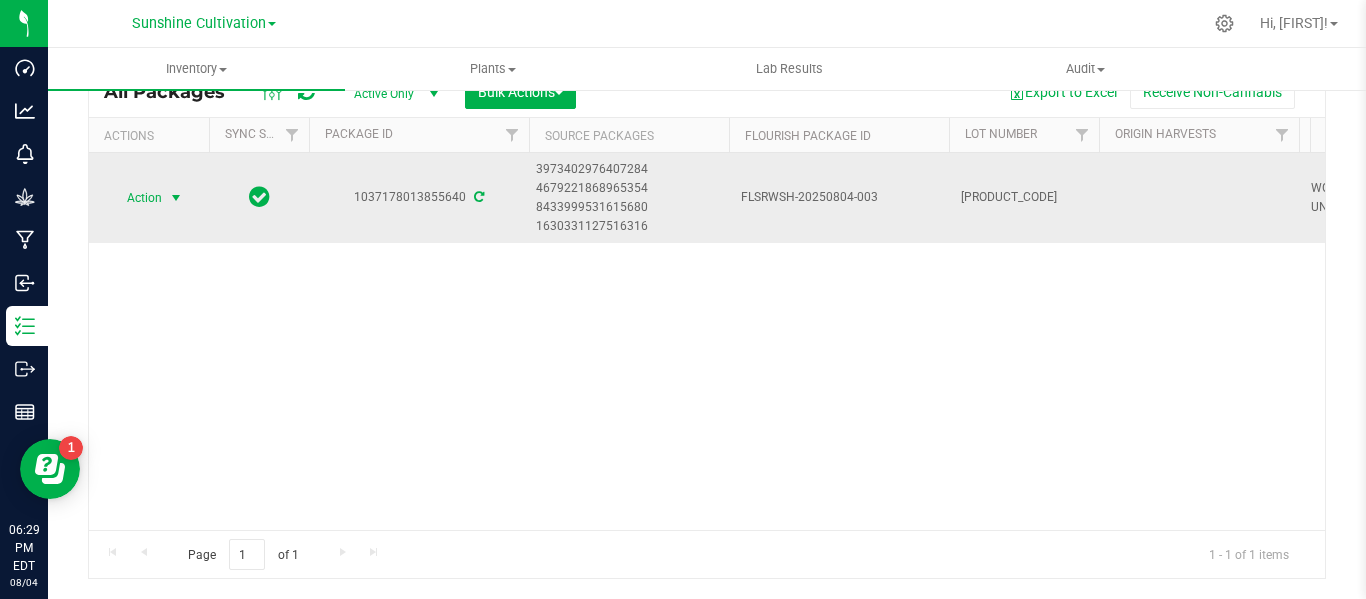 click at bounding box center (176, 198) 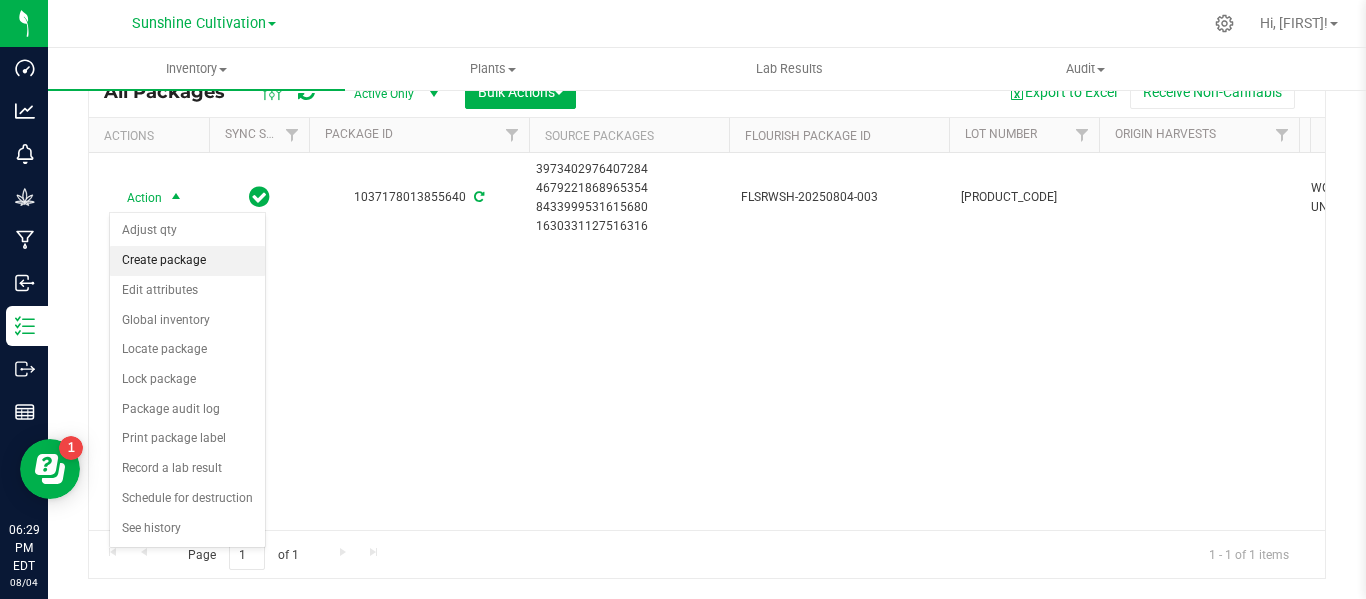 click on "Create package" at bounding box center (187, 261) 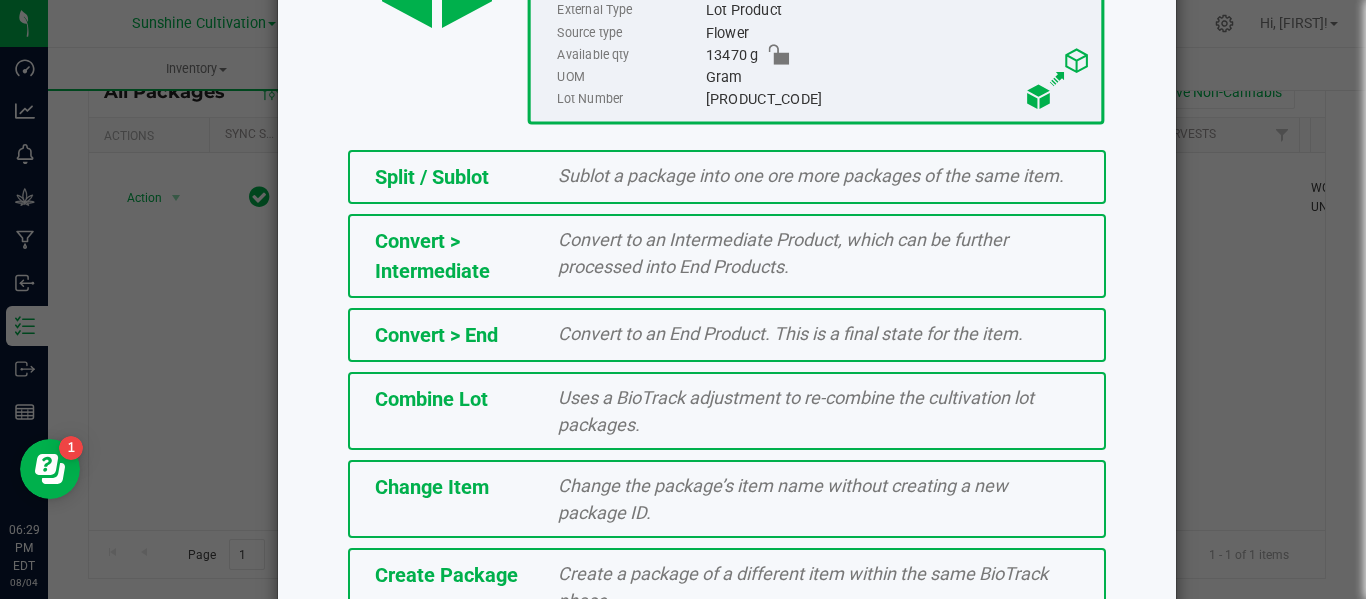 scroll, scrollTop: 443, scrollLeft: 0, axis: vertical 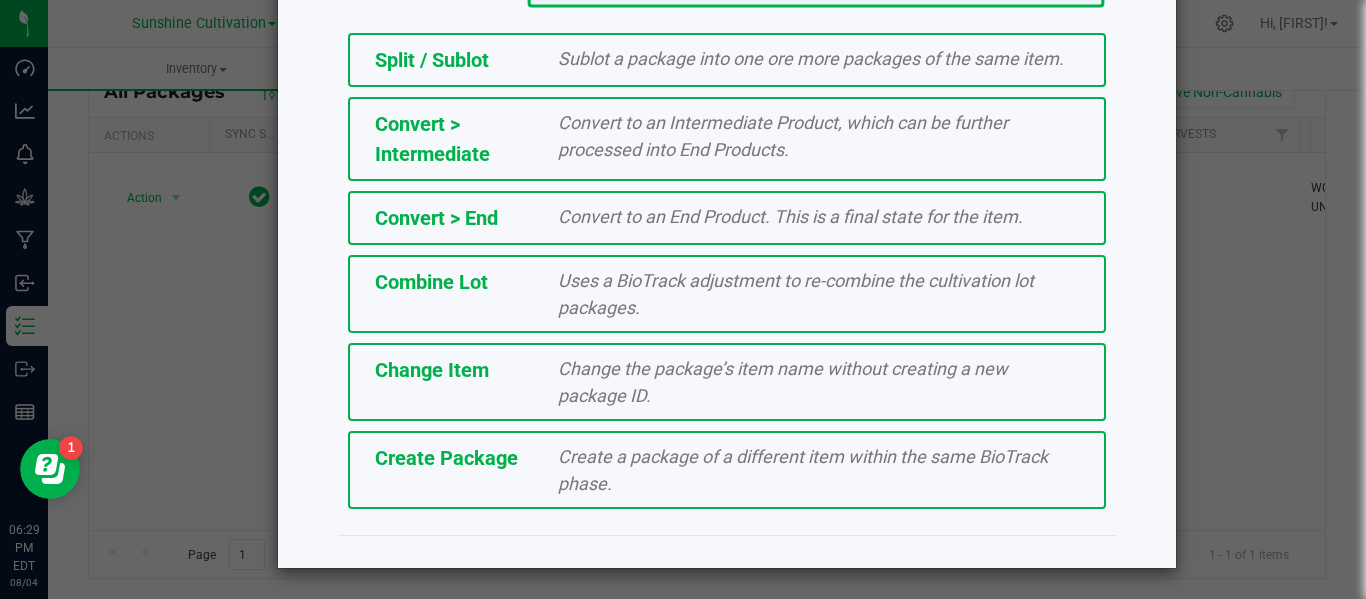 click on "Create Package" 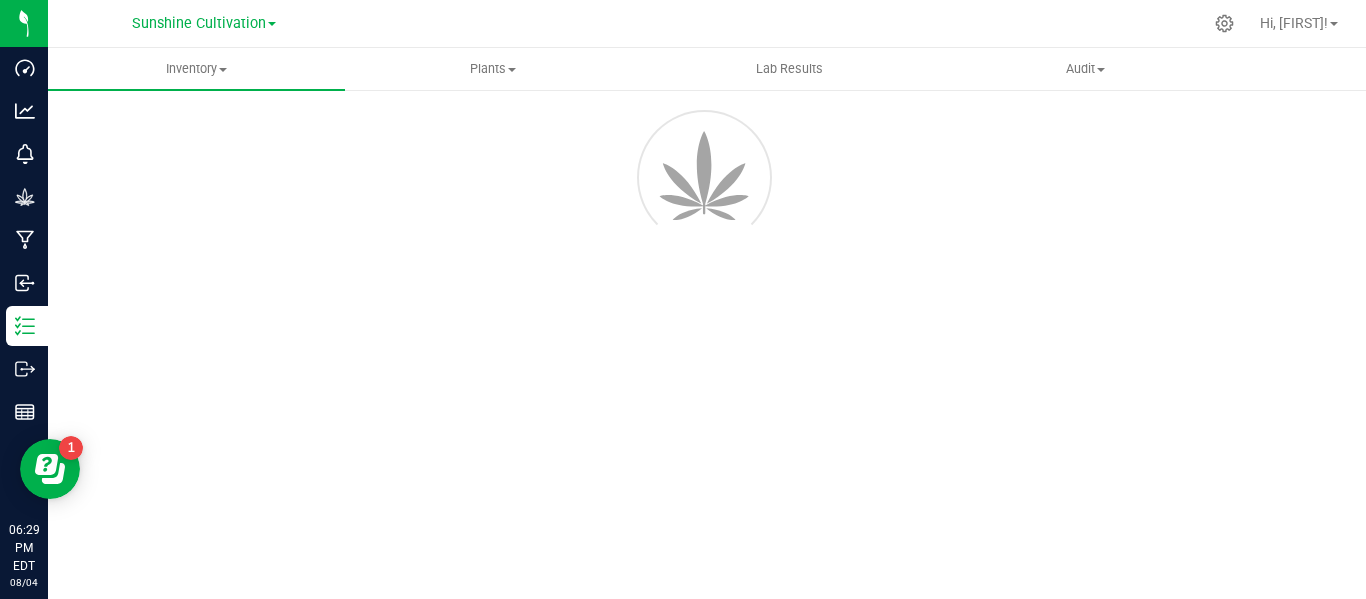 scroll, scrollTop: 107, scrollLeft: 0, axis: vertical 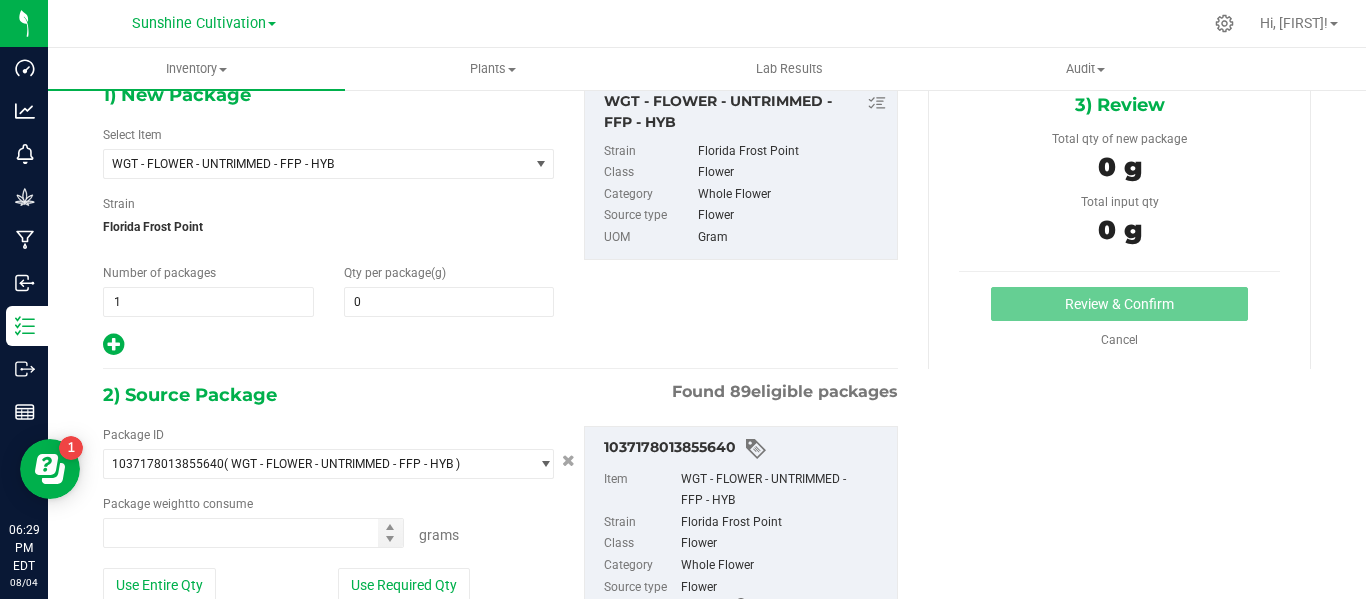 type on "0.0000" 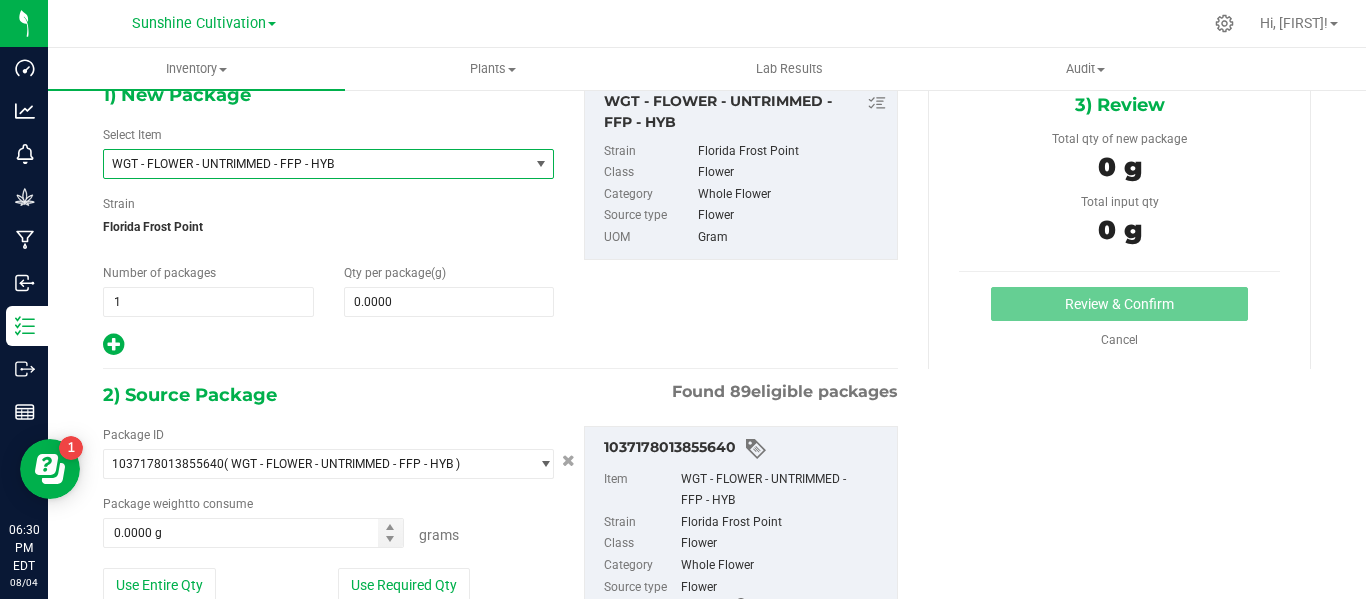 click on "WGT - FLOWER - UNTRIMMED - FFP - HYB" at bounding box center [316, 164] 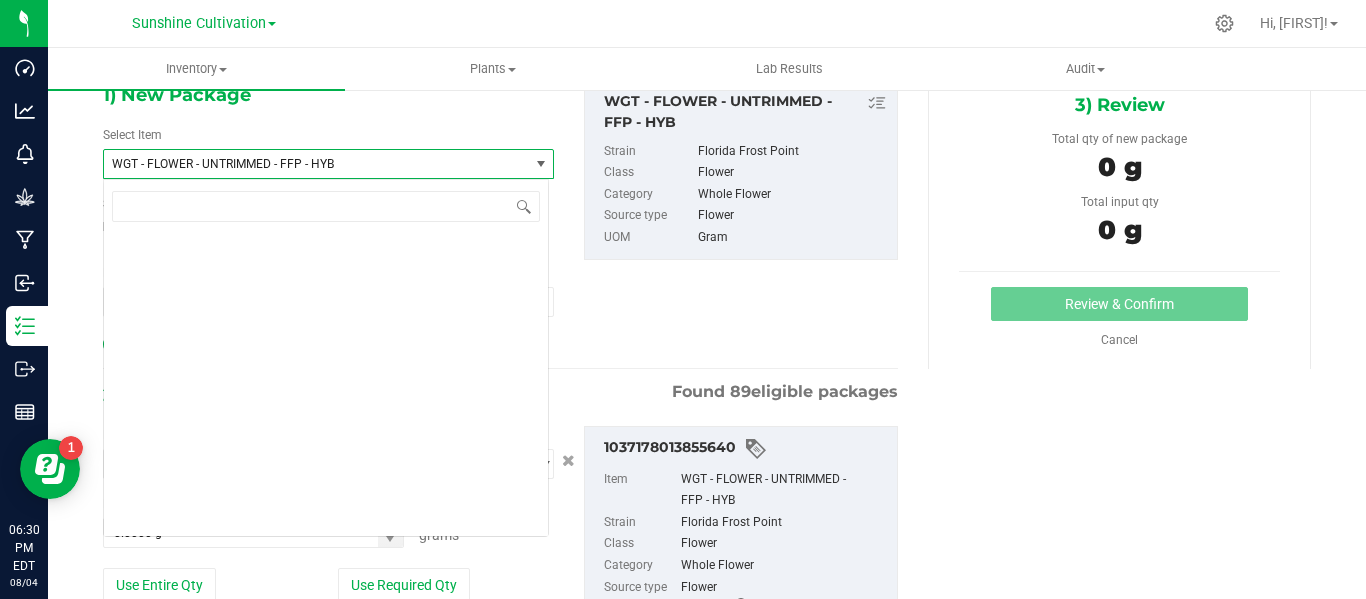 scroll, scrollTop: 412384, scrollLeft: 0, axis: vertical 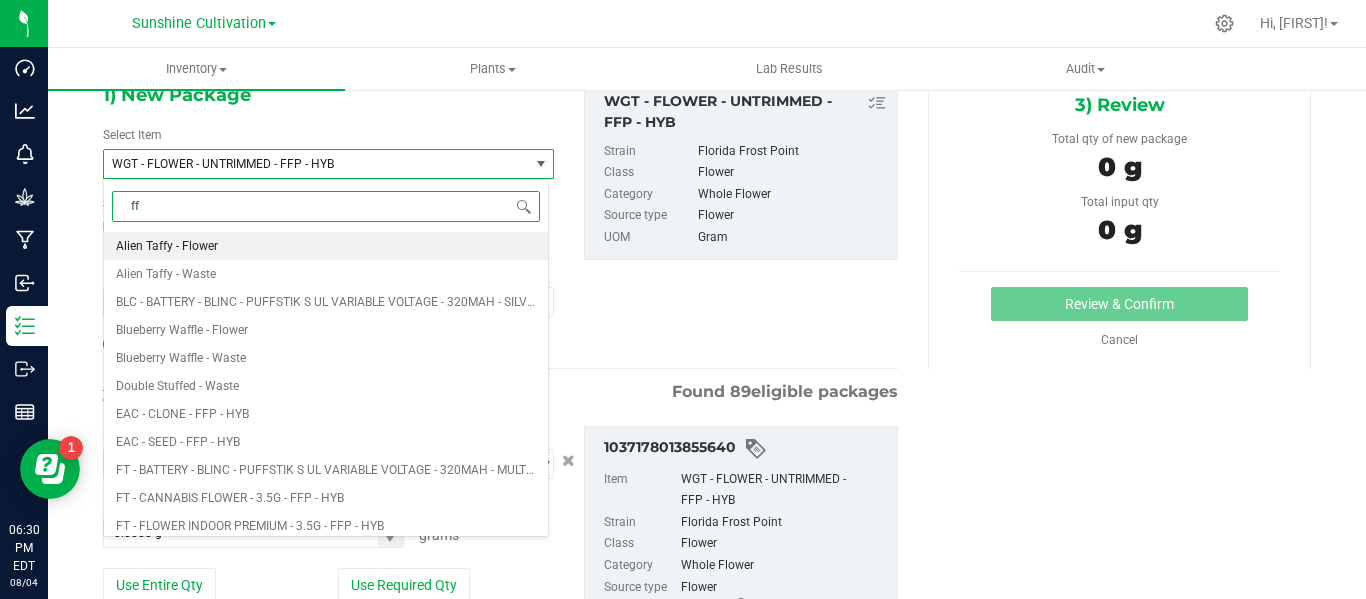 type on "ffp" 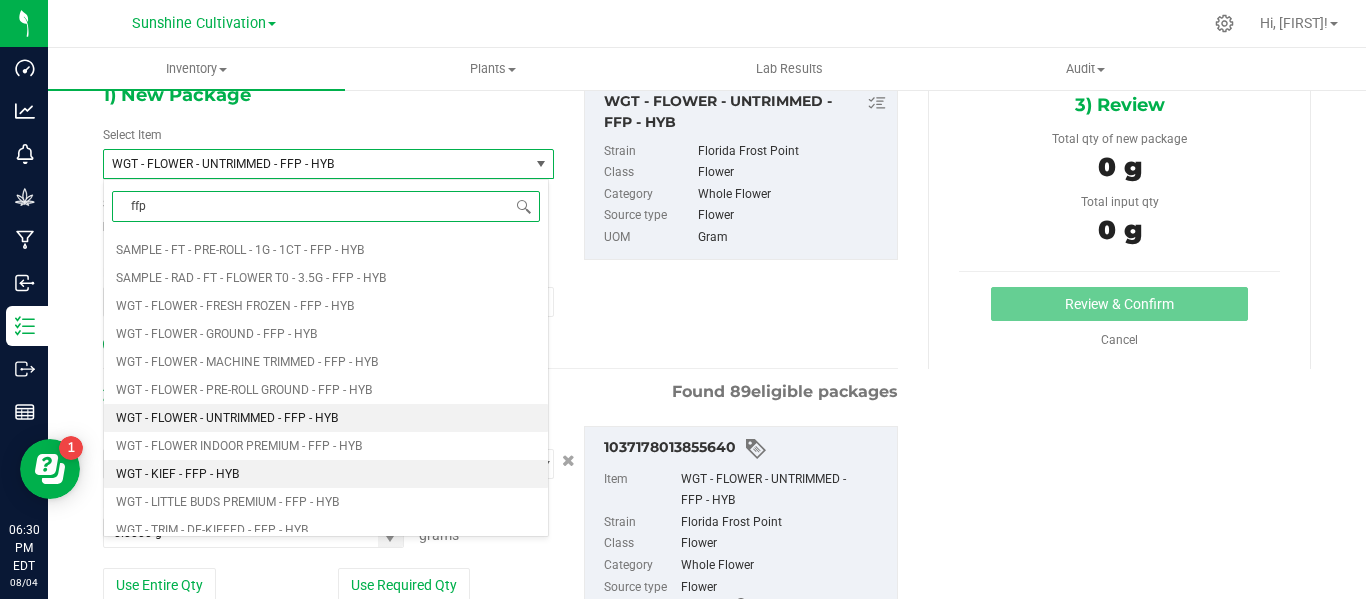 scroll, scrollTop: 484, scrollLeft: 0, axis: vertical 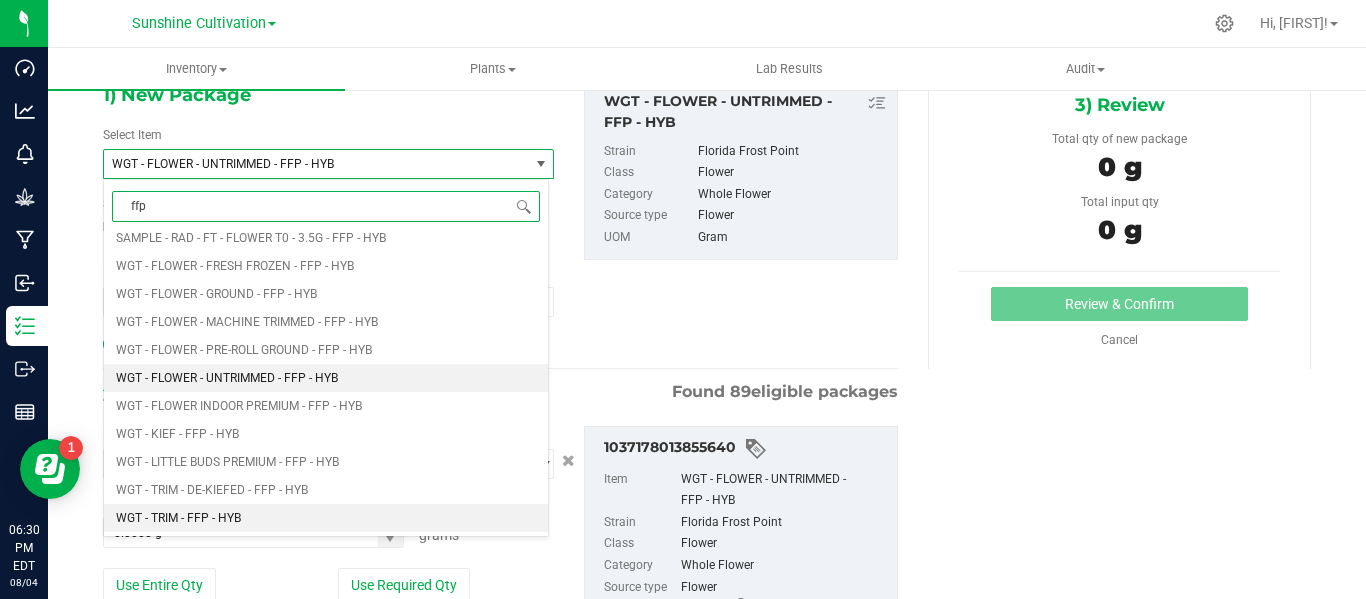 click on "WGT - TRIM - FFP - HYB" at bounding box center [326, 518] 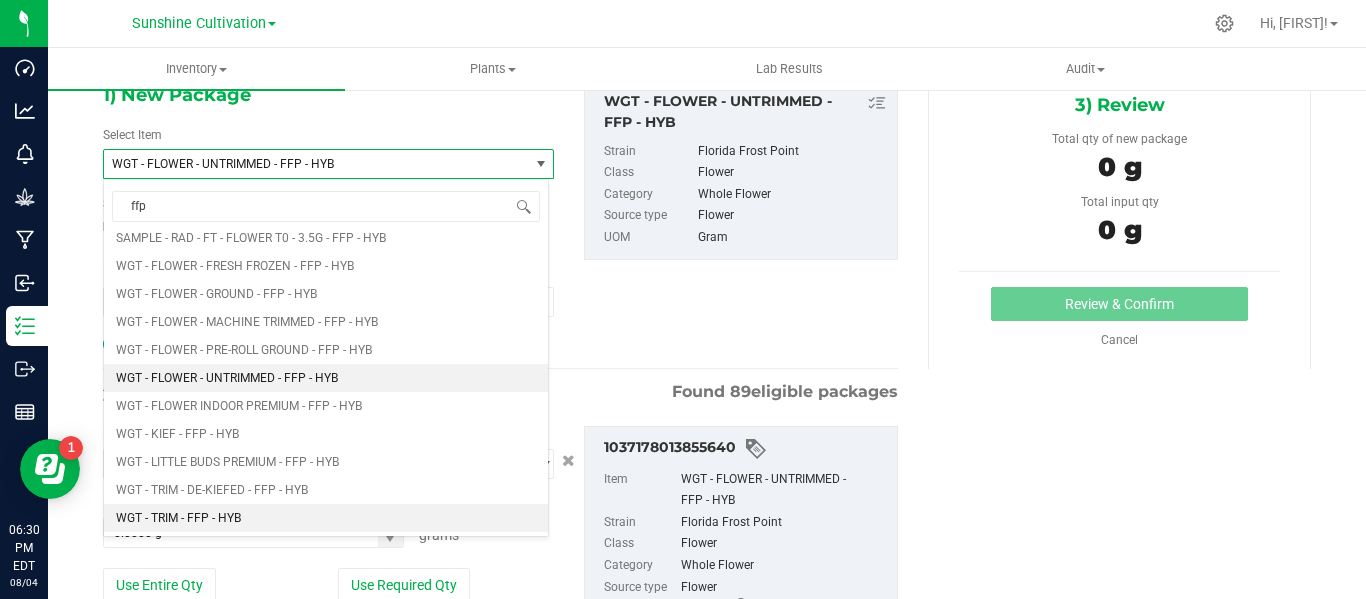 type 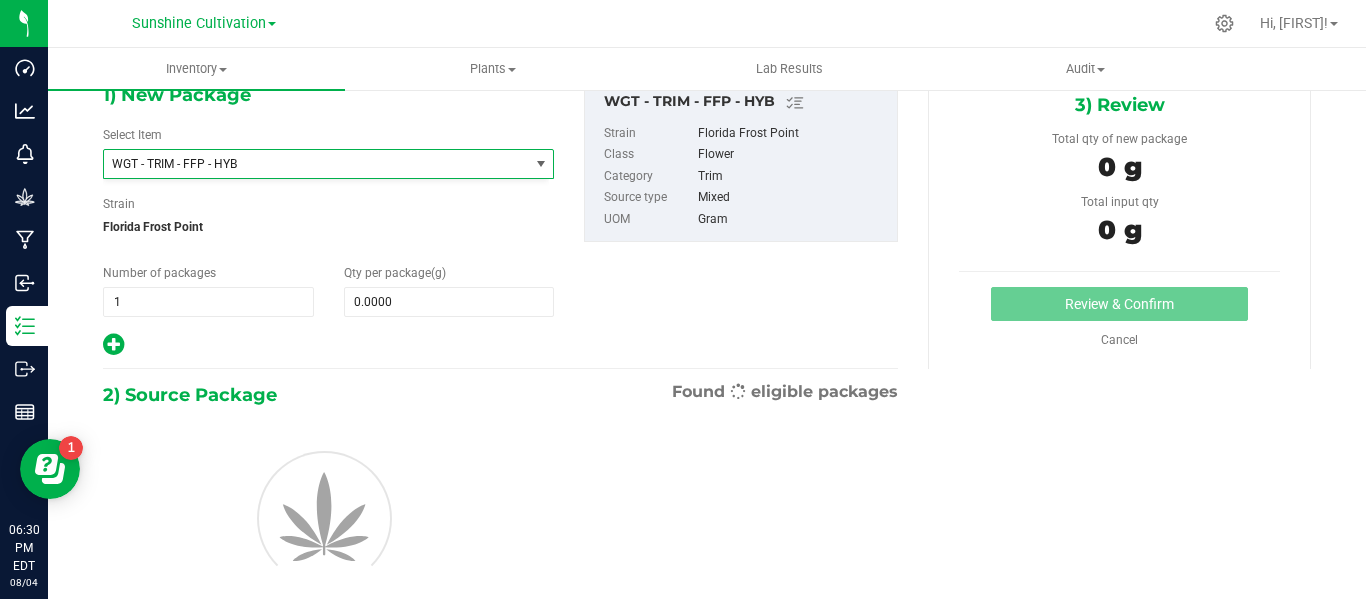 type on "0.0000" 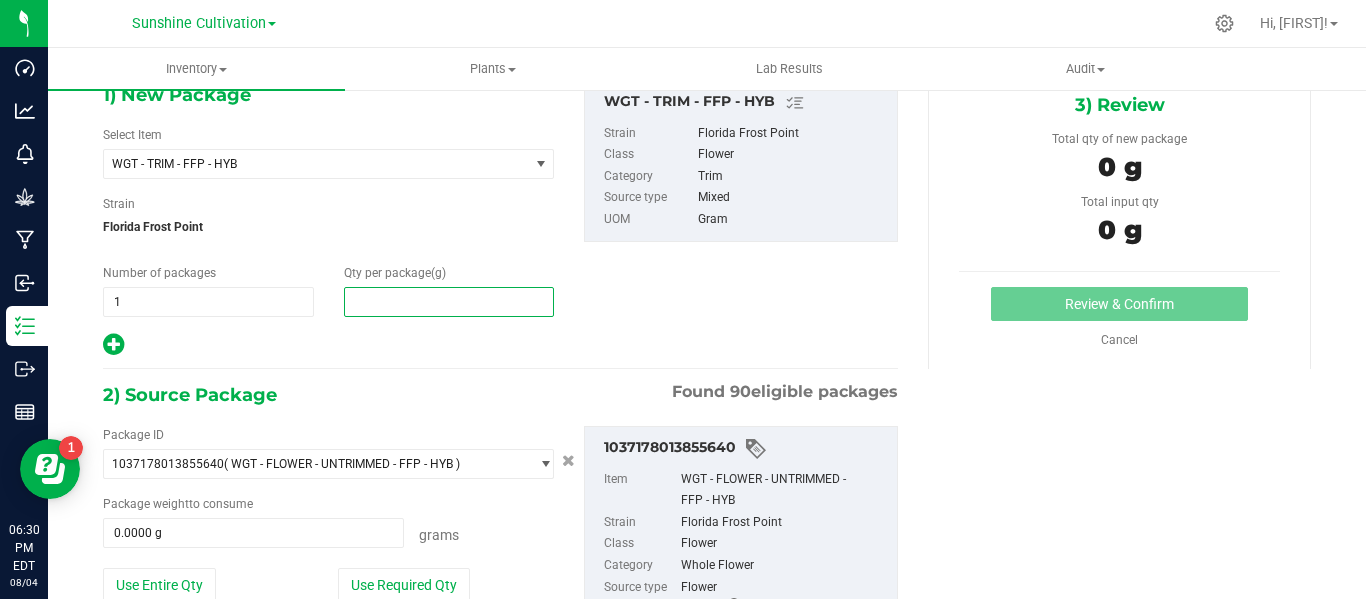 click at bounding box center [449, 302] 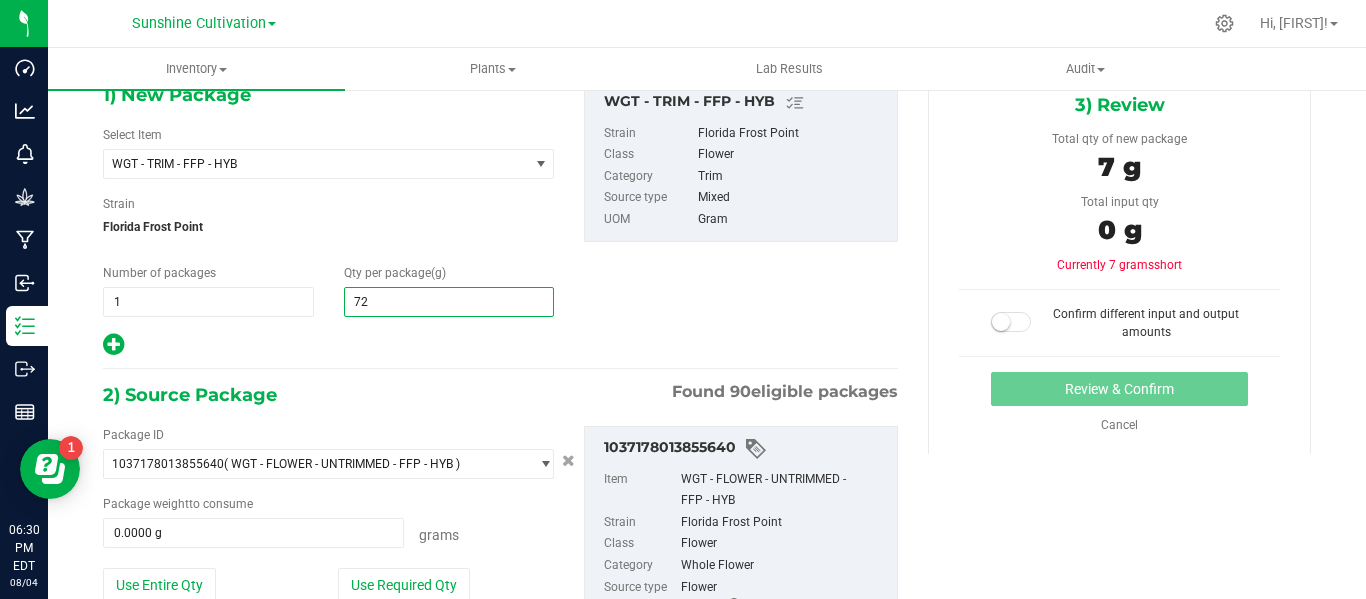 type on "720" 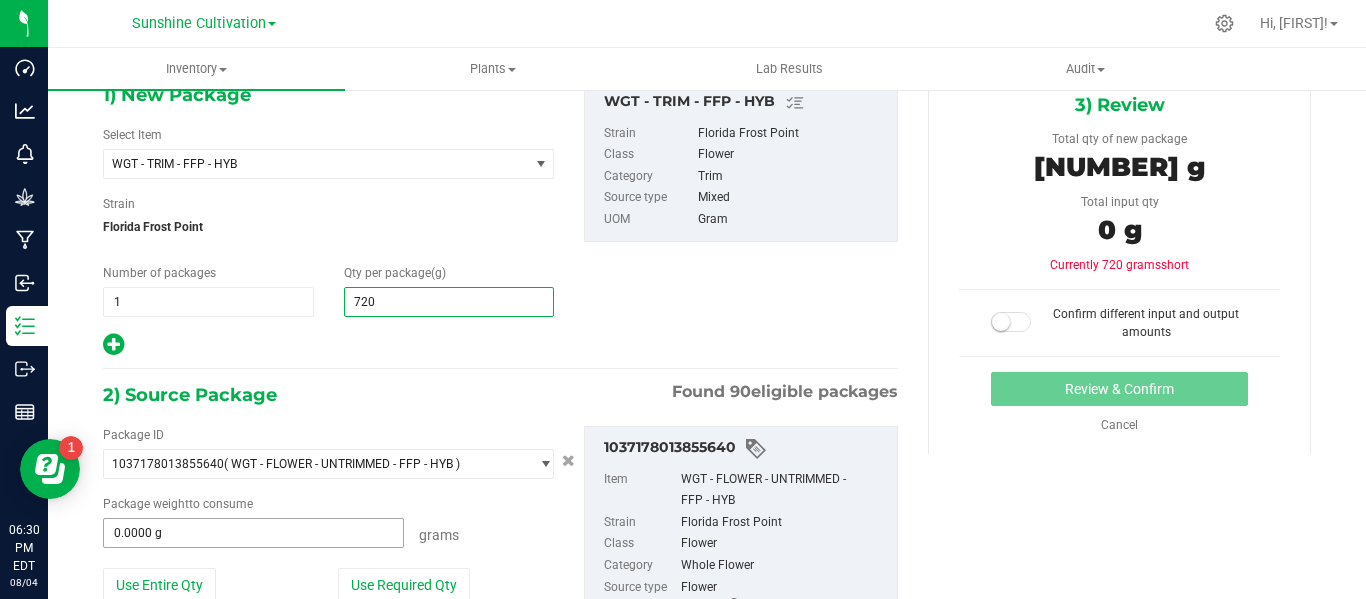 type on "720.0000" 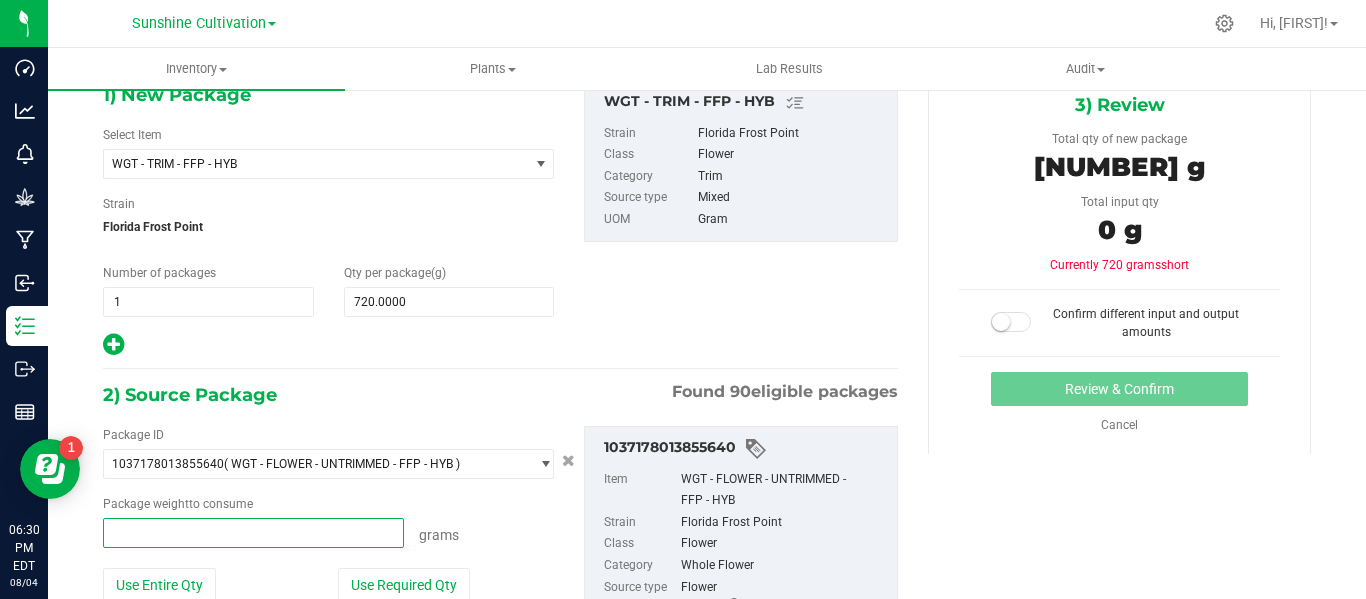 click at bounding box center (253, 533) 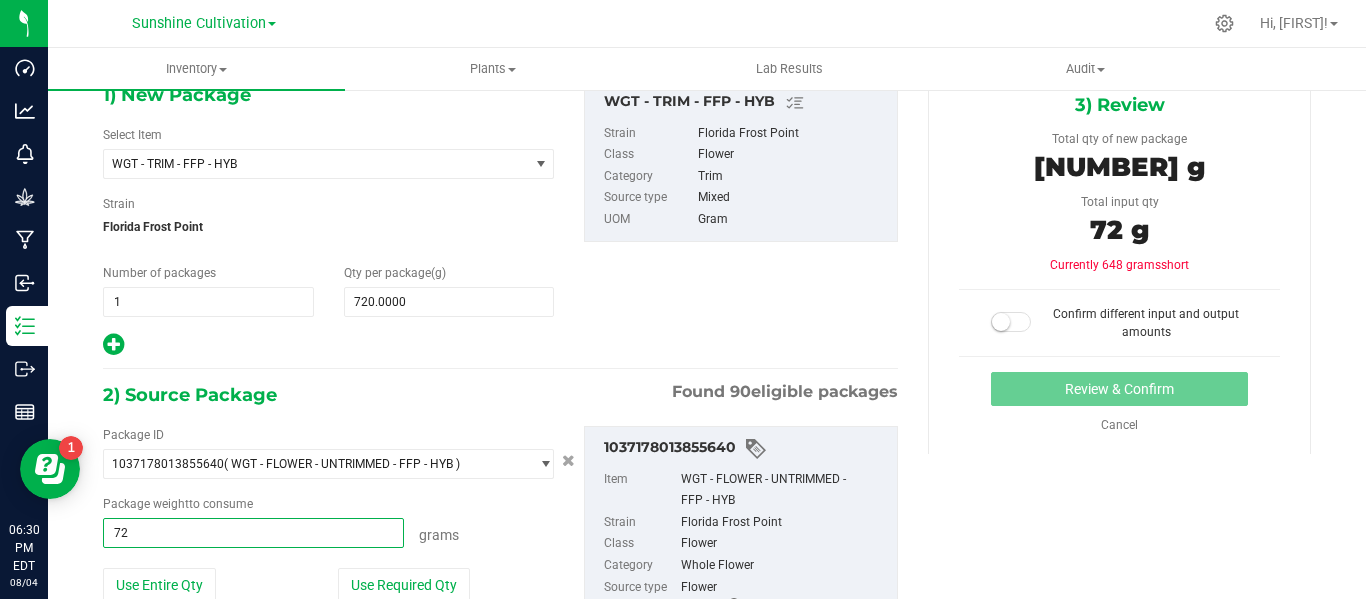 type on "720" 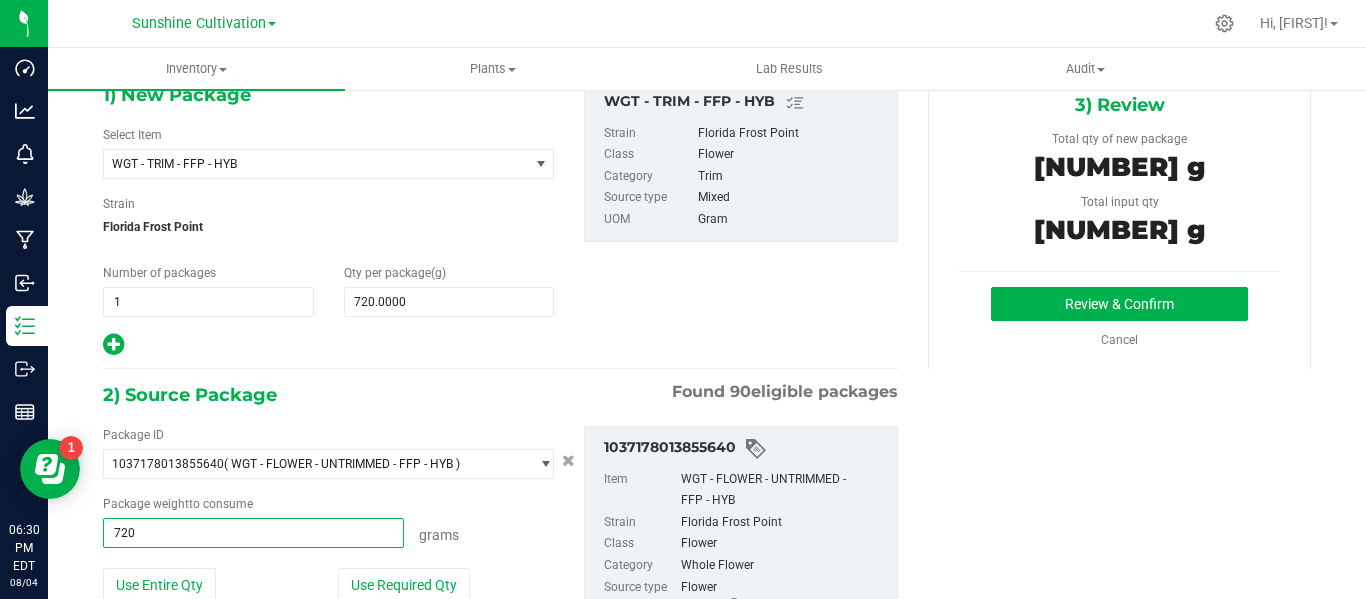 type on "720.0000 g" 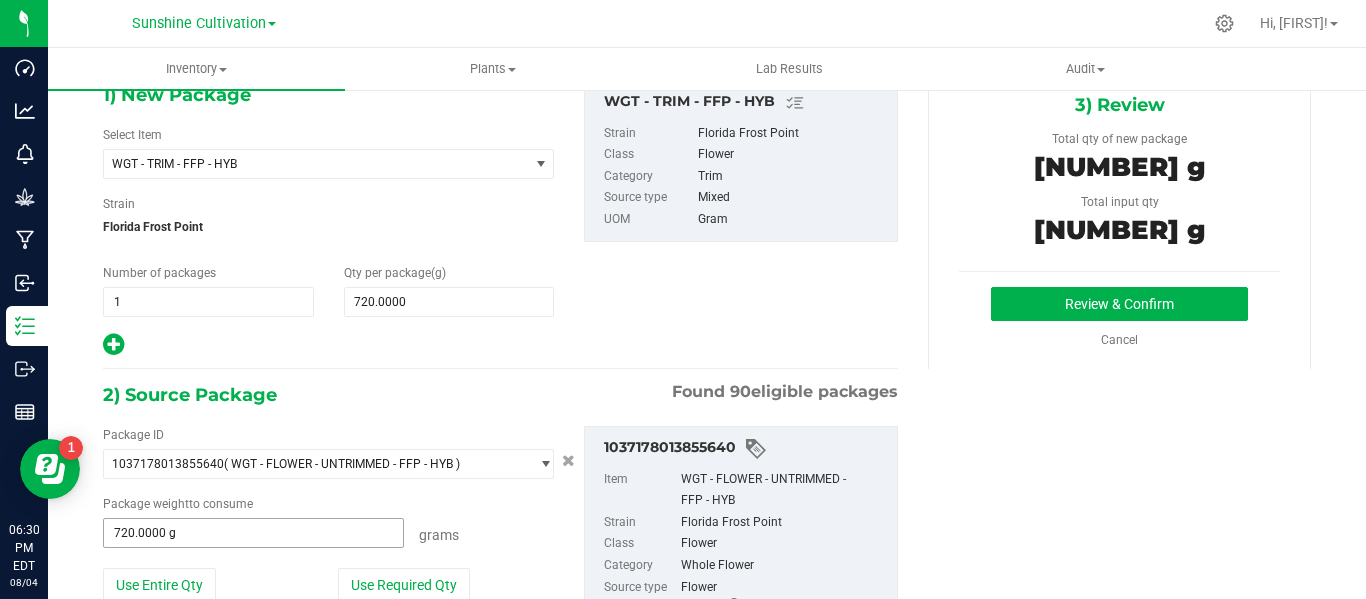 type 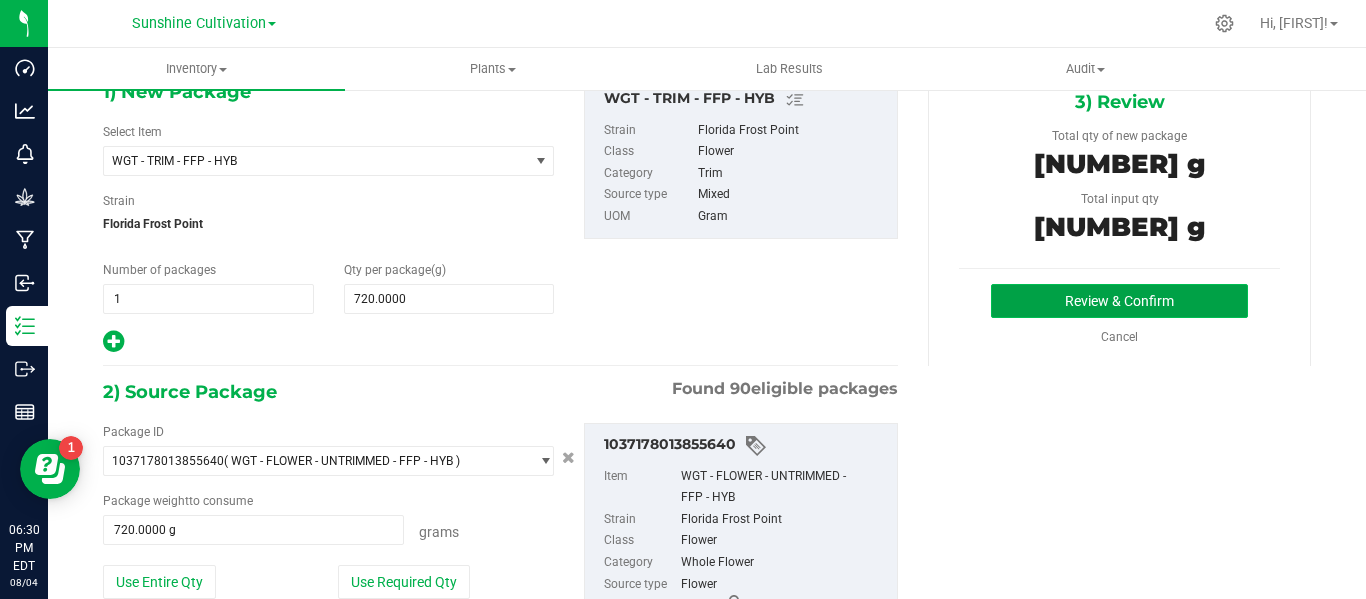 click on "Review & Confirm" at bounding box center (1119, 301) 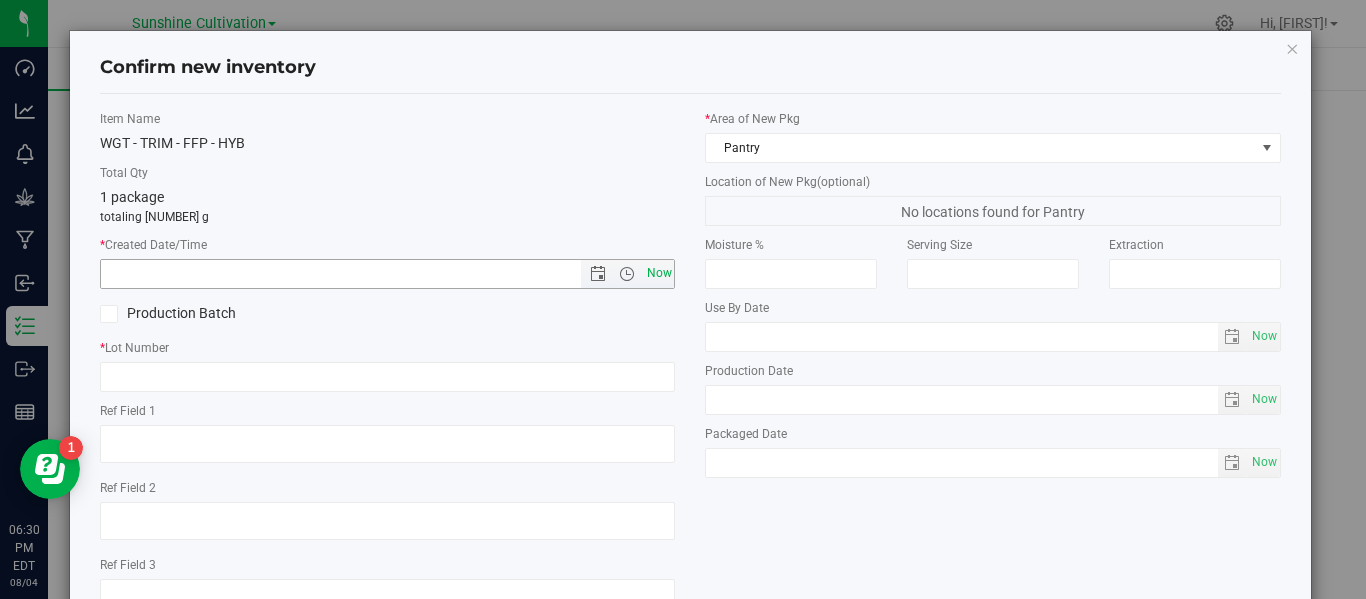 click on "Now" at bounding box center (659, 273) 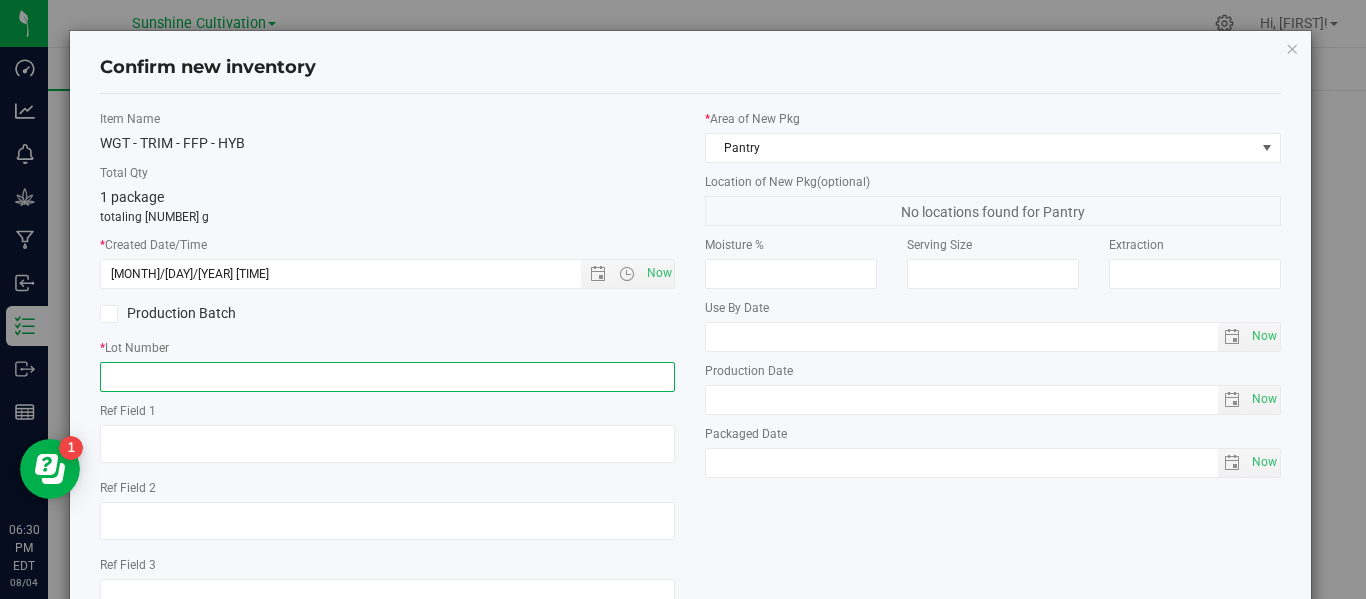 click at bounding box center (387, 377) 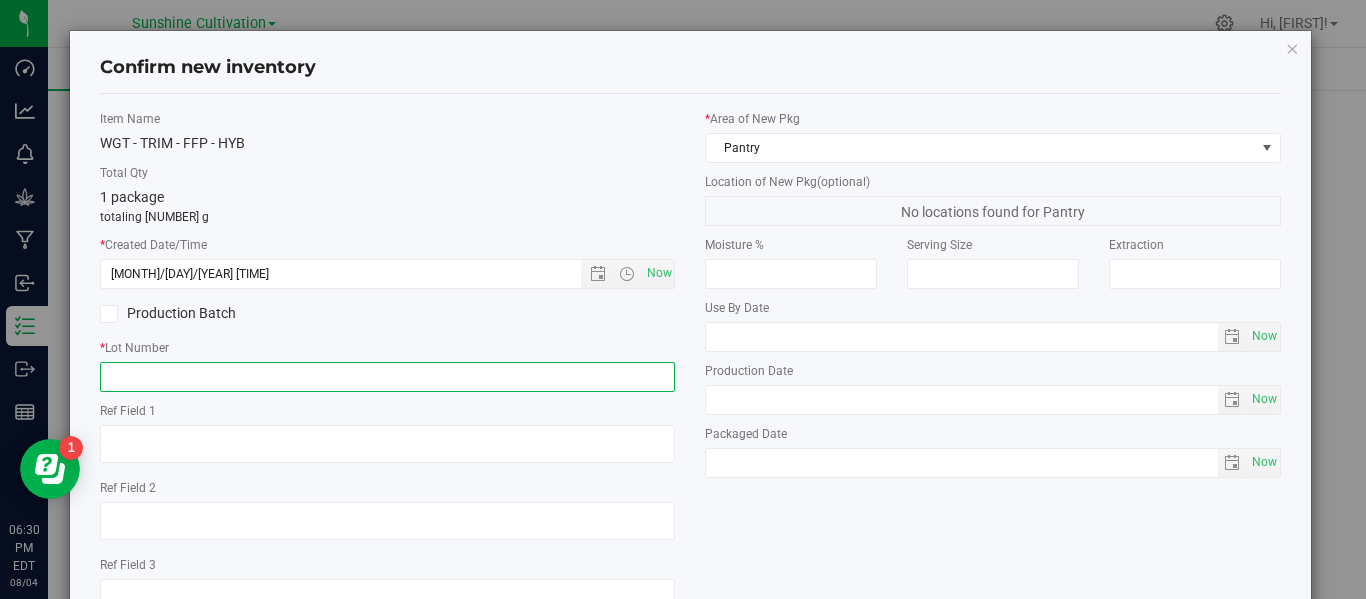 paste on "GA-250716-FFP-33J-FA" 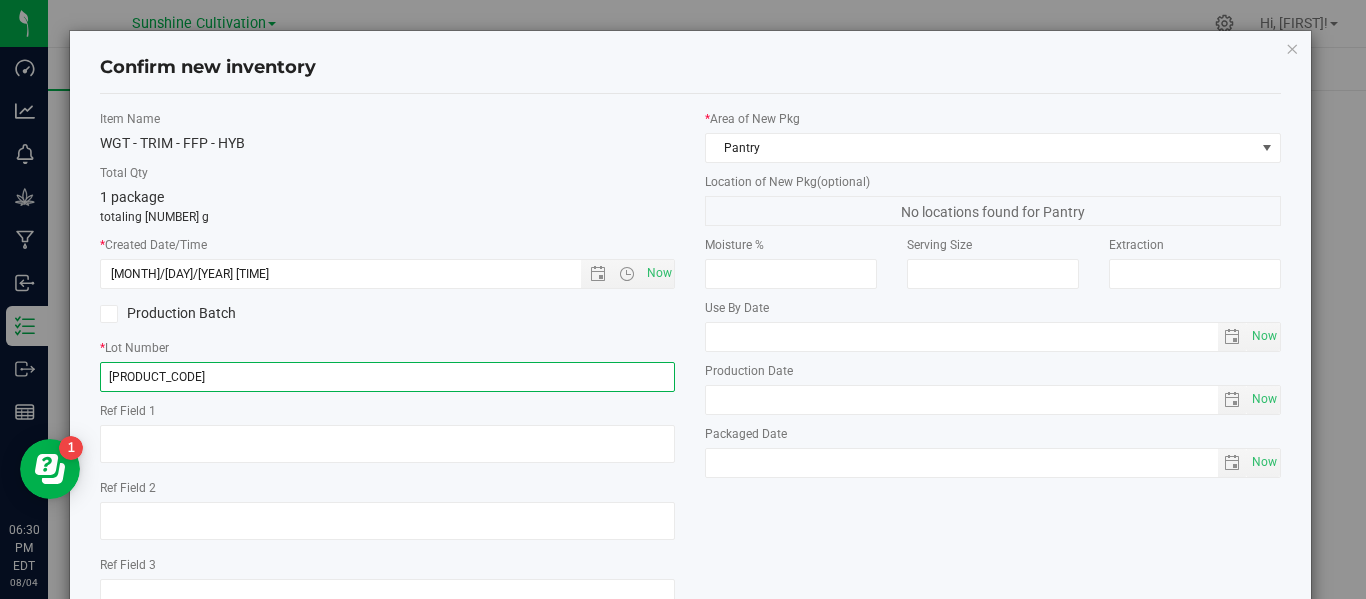scroll, scrollTop: 148, scrollLeft: 0, axis: vertical 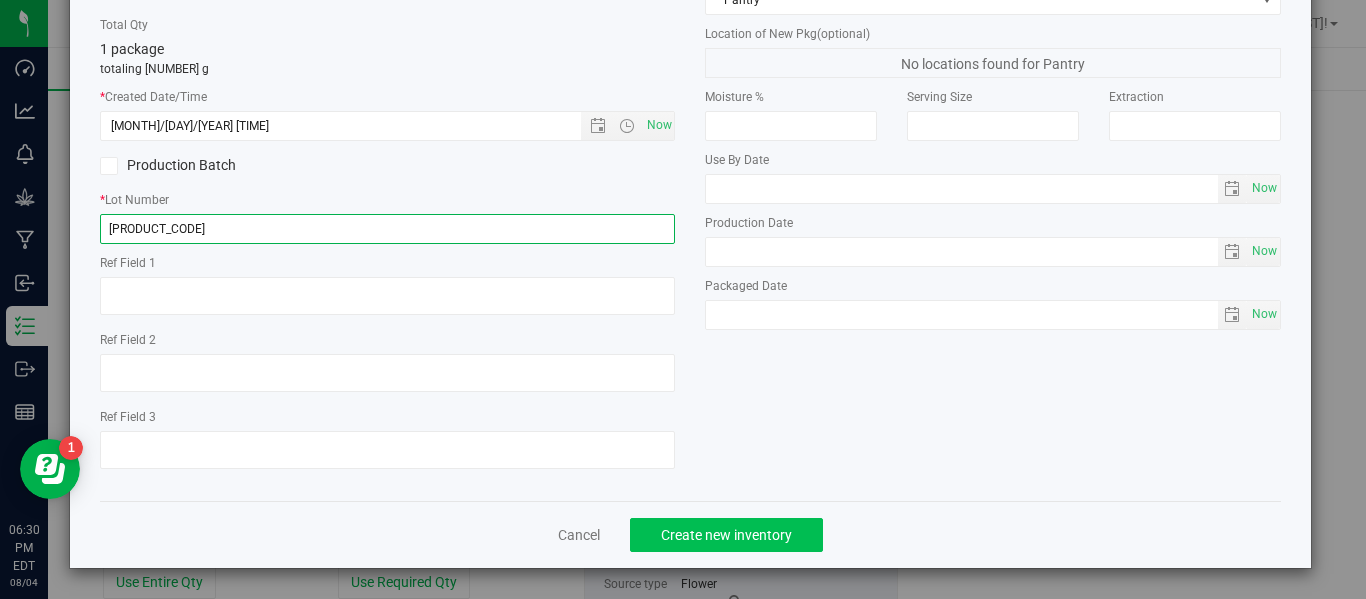 type on "GA-250716-FFP-33J-FA" 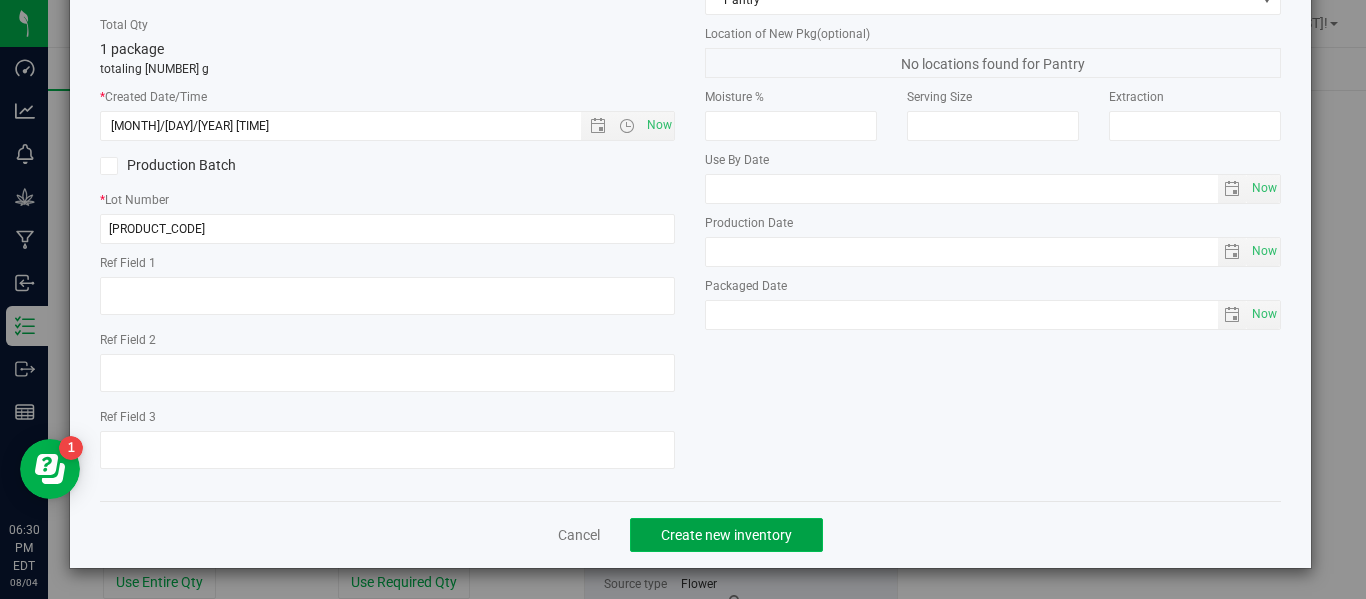 click on "Create new inventory" 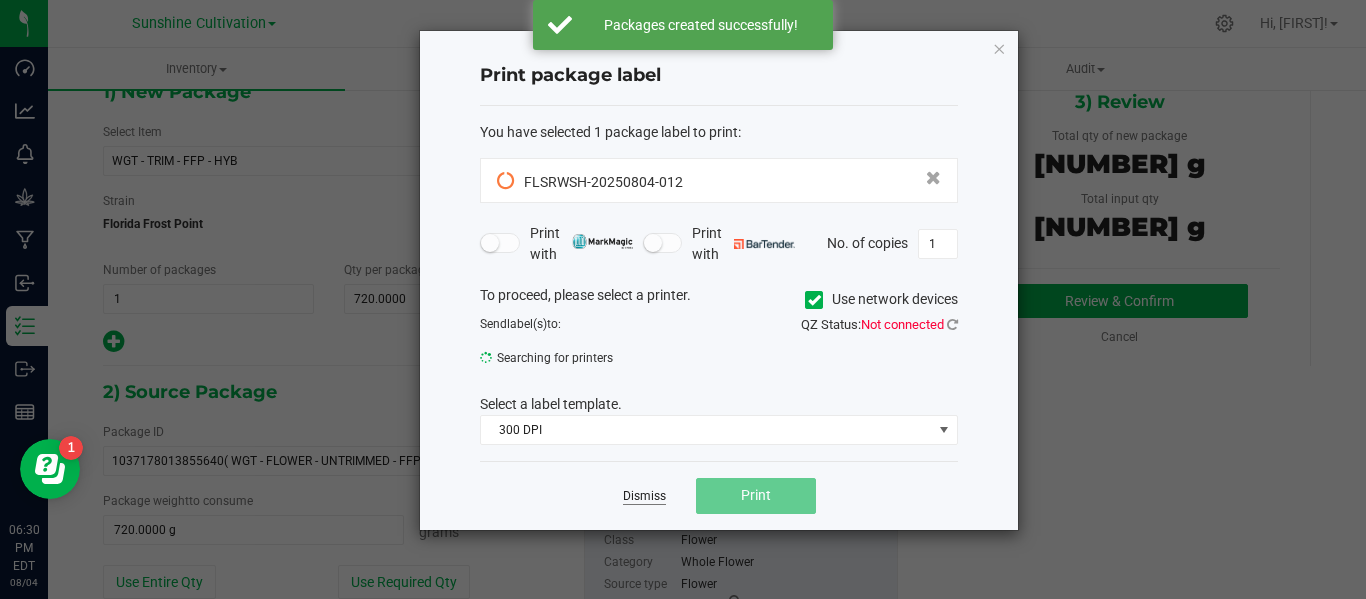 click on "Dismiss" 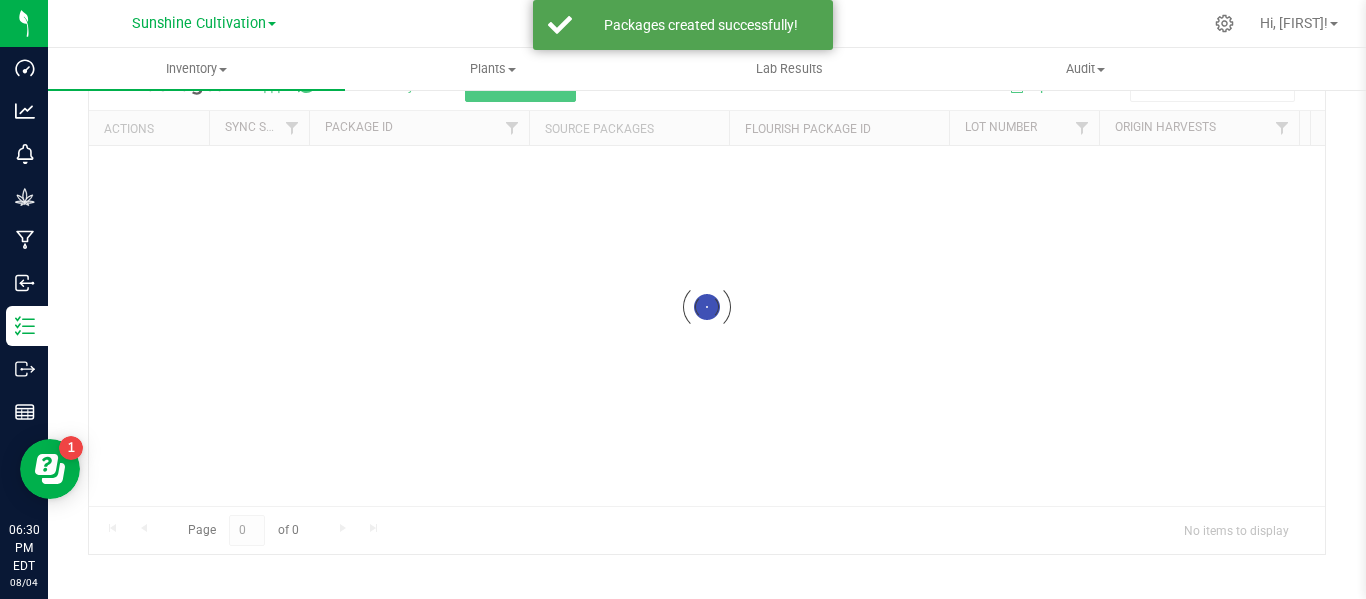 scroll, scrollTop: 95, scrollLeft: 0, axis: vertical 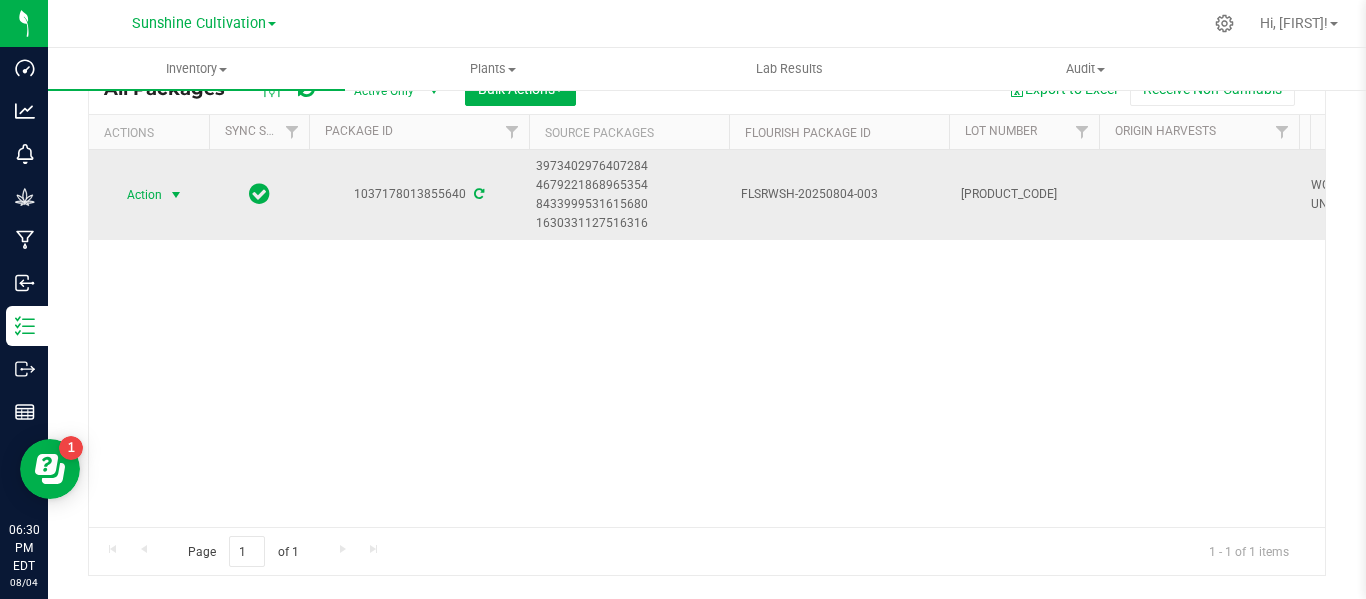 click at bounding box center [176, 195] 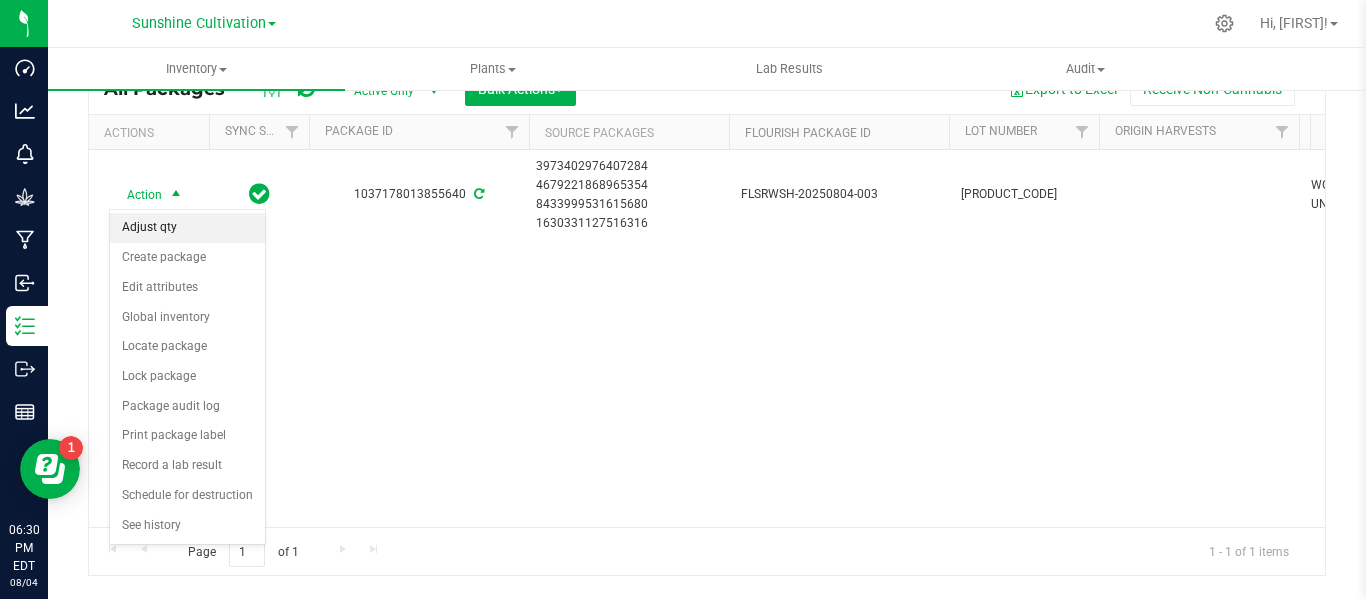 click on "Adjust qty" at bounding box center [187, 228] 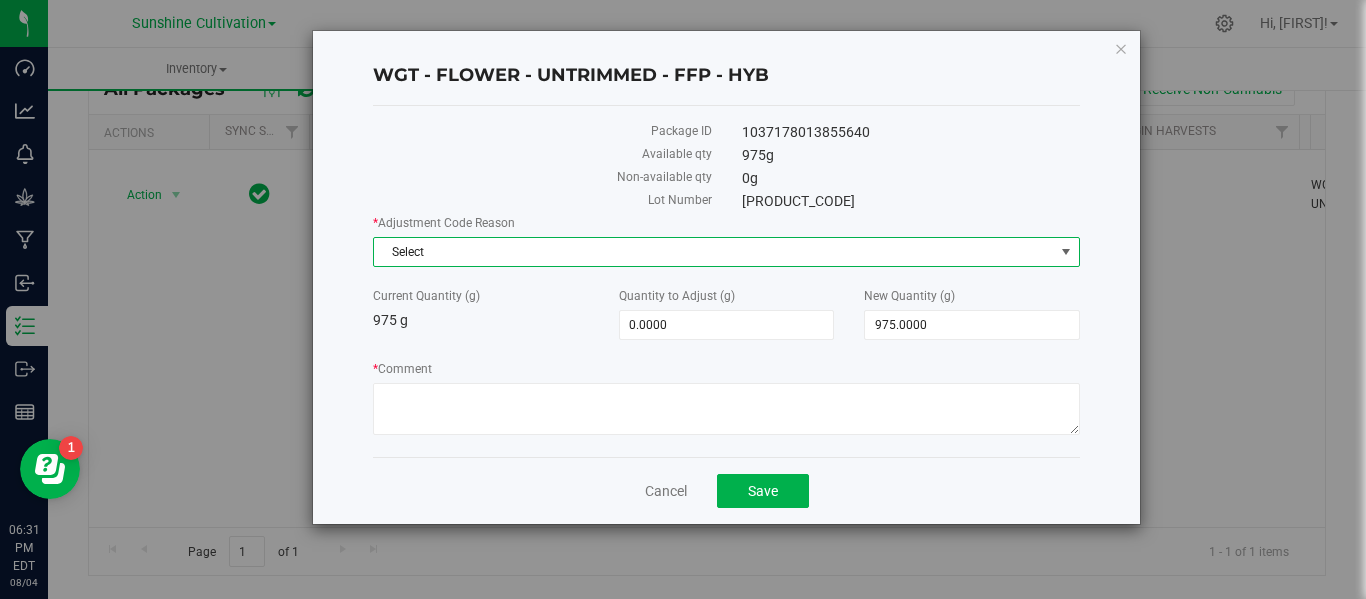 click on "Select" at bounding box center [726, 252] 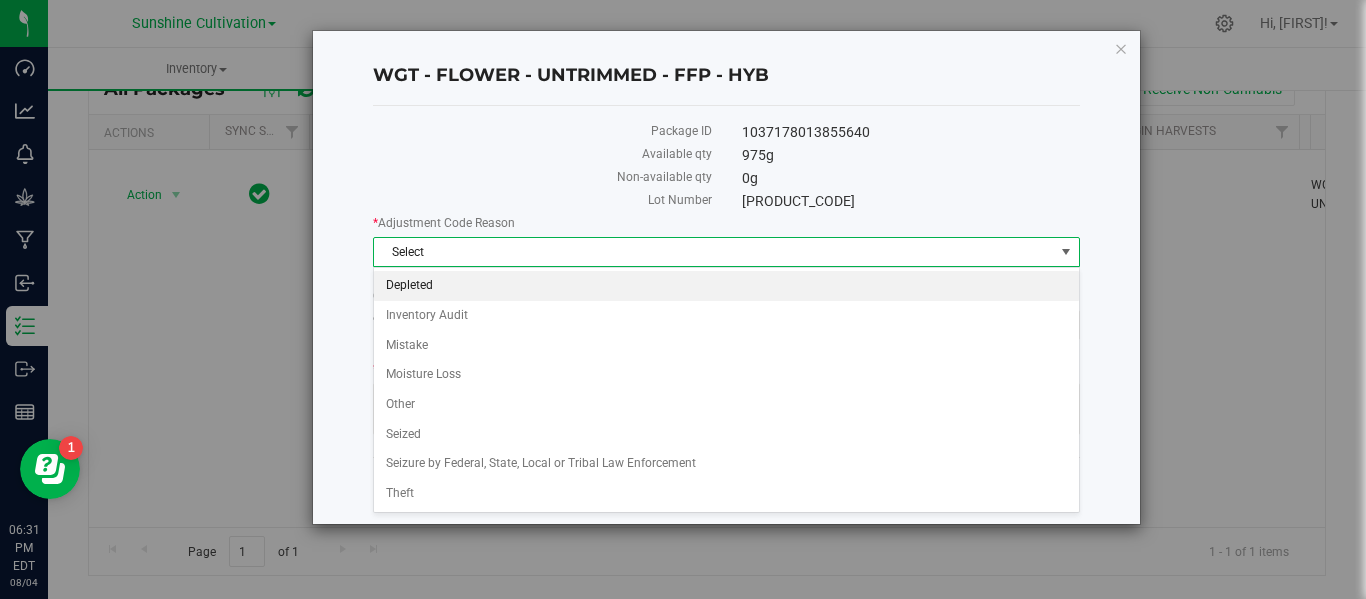 click on "Depleted" at bounding box center (726, 286) 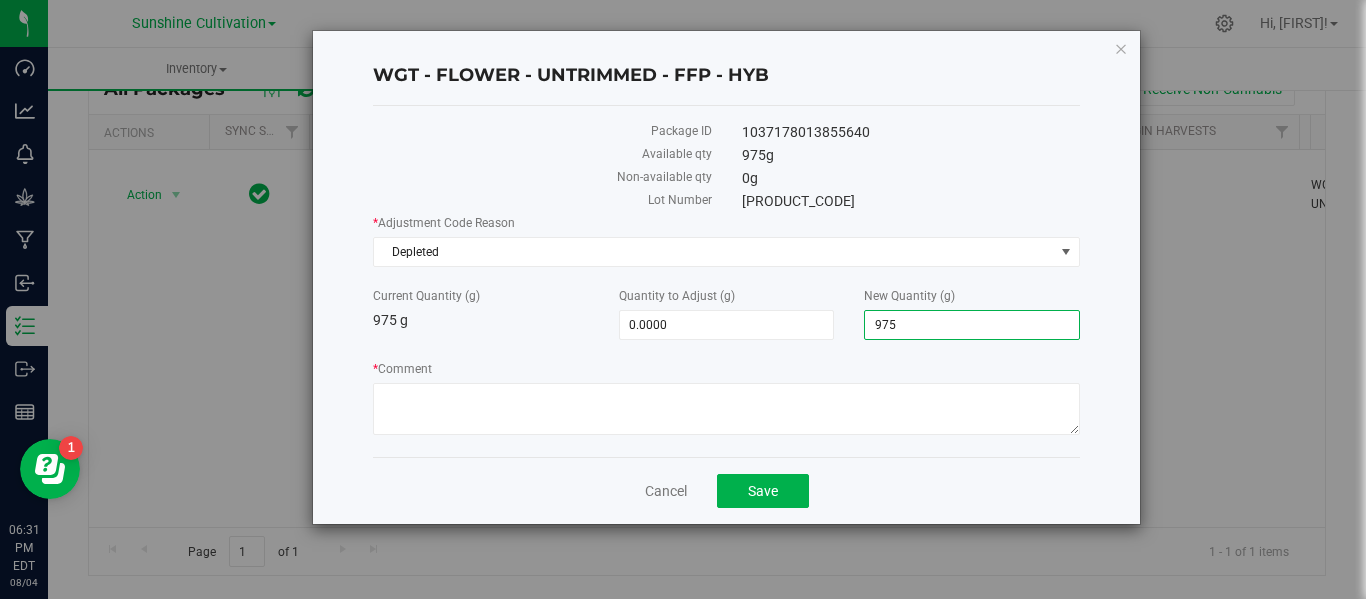 click on "975.0000 975" at bounding box center (972, 325) 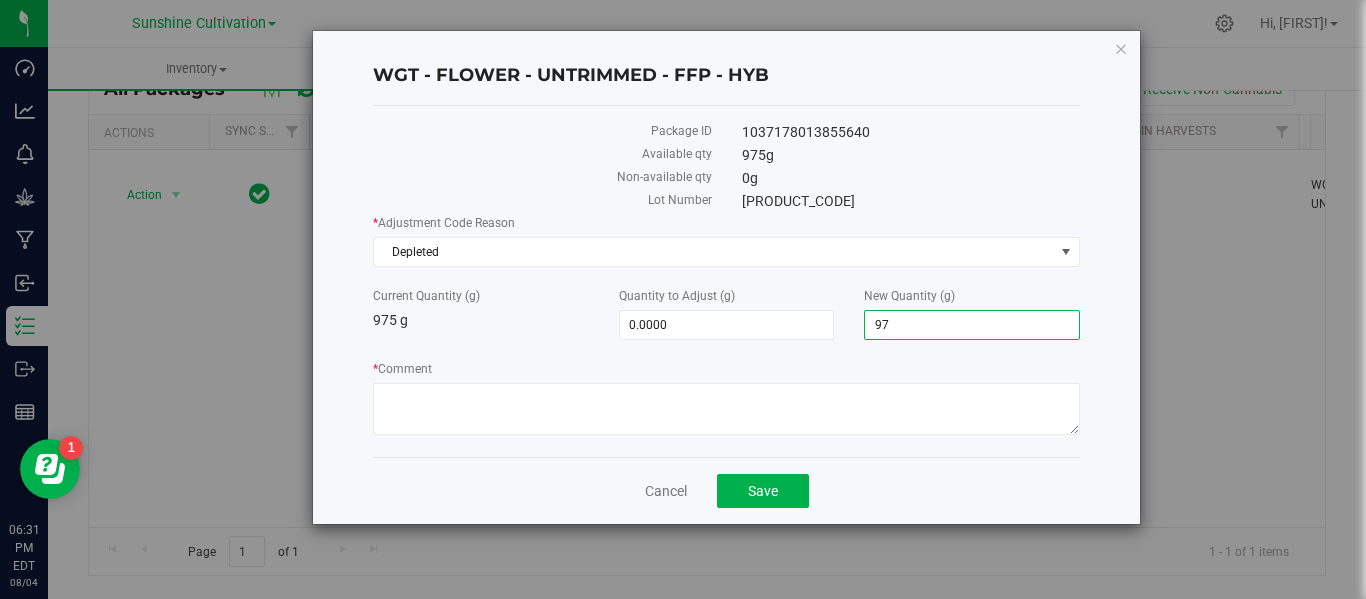 type on "9" 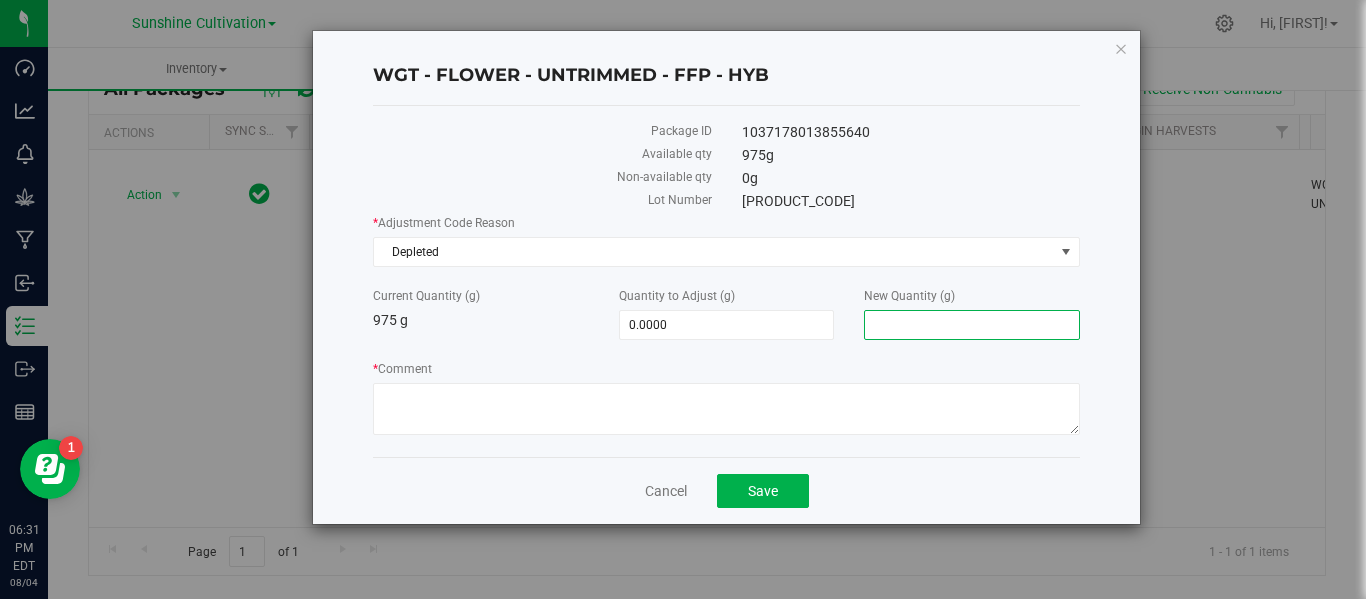 type on "0" 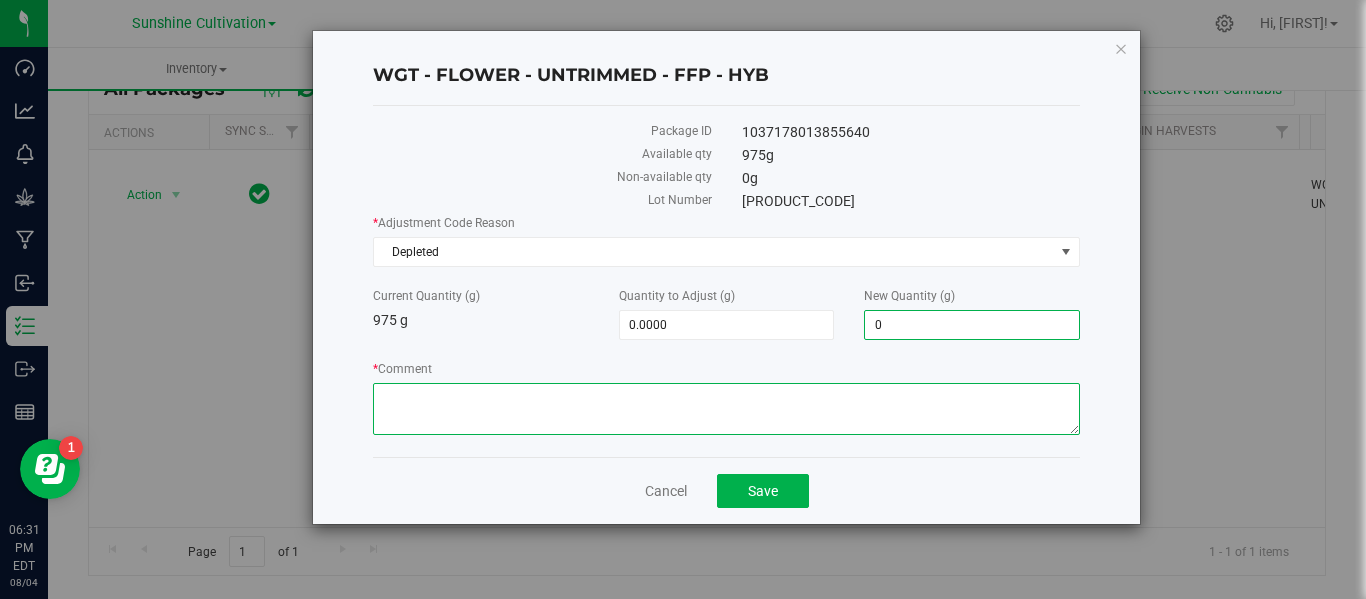 type on "q" 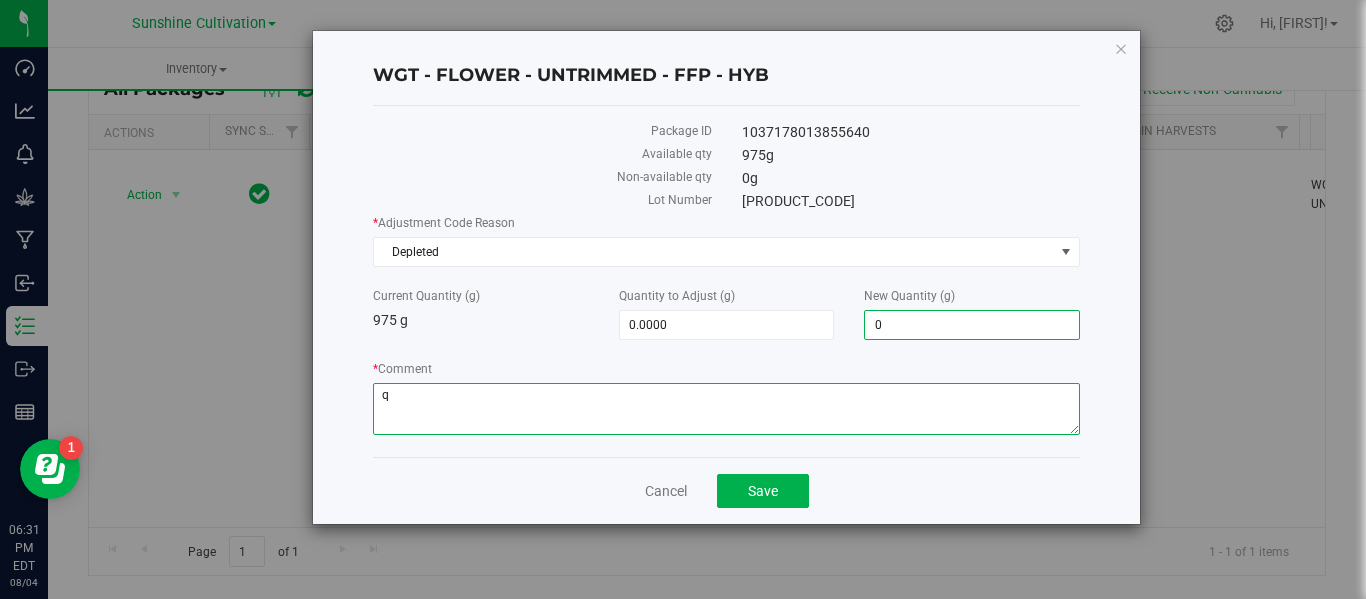 type on "-975.0000" 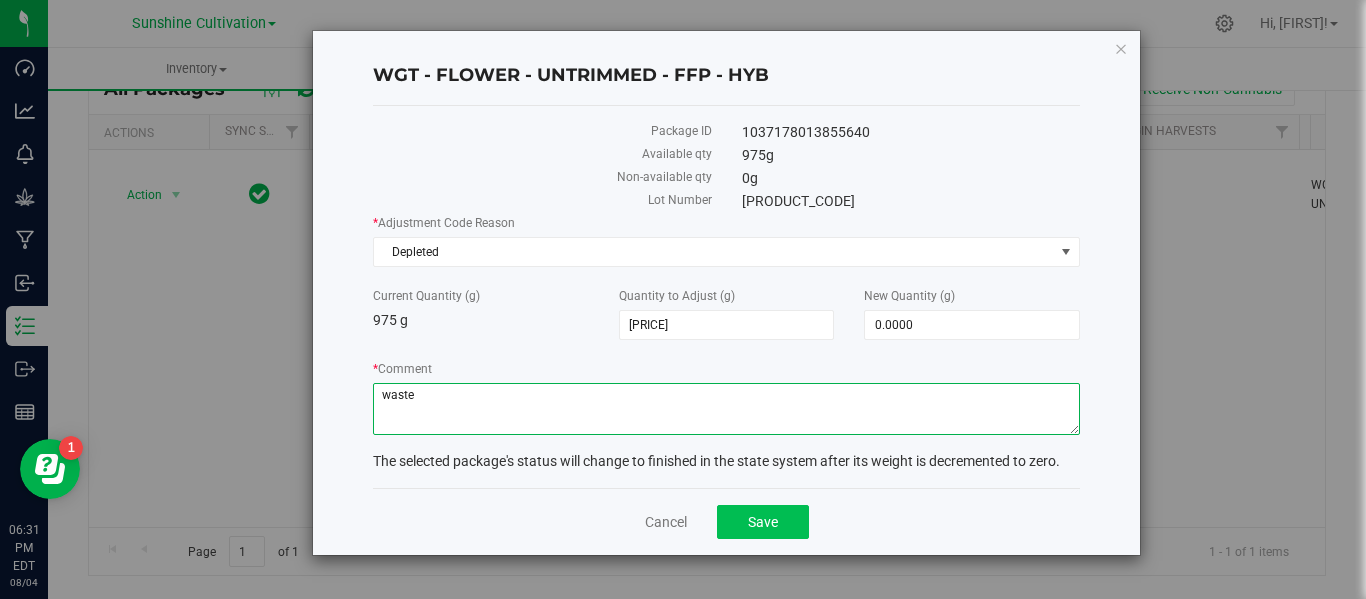 type on "waste" 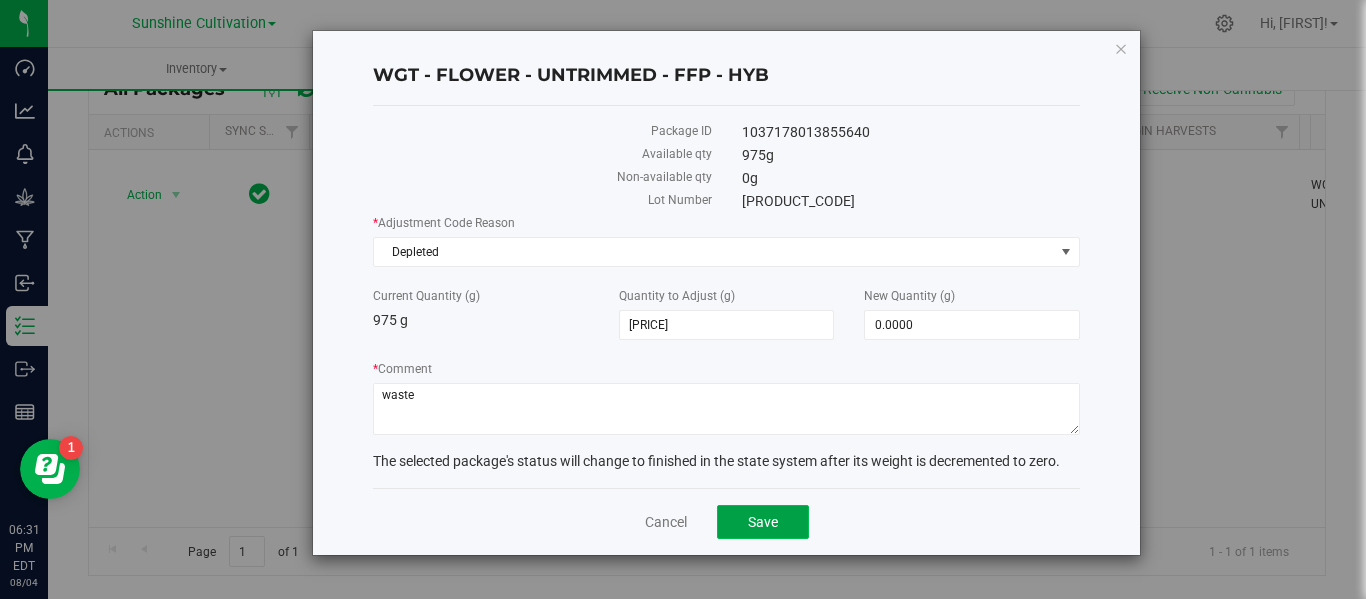 click on "Save" 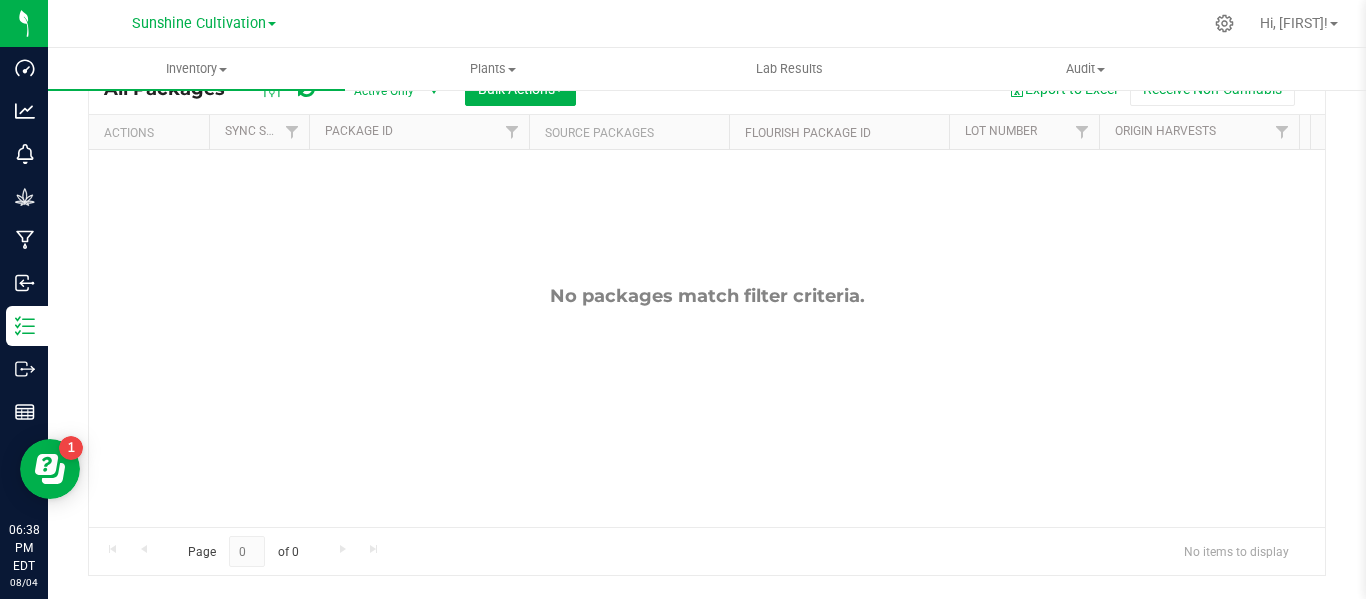 scroll, scrollTop: 0, scrollLeft: 0, axis: both 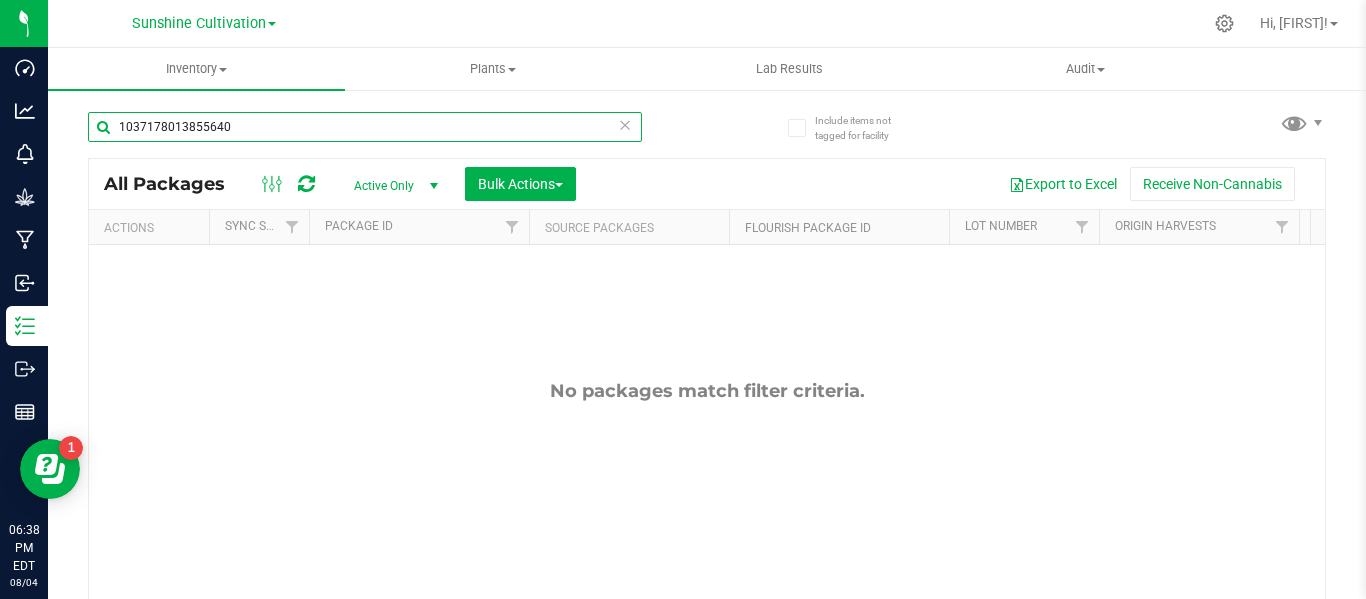 click on "1037178013855640" at bounding box center [365, 127] 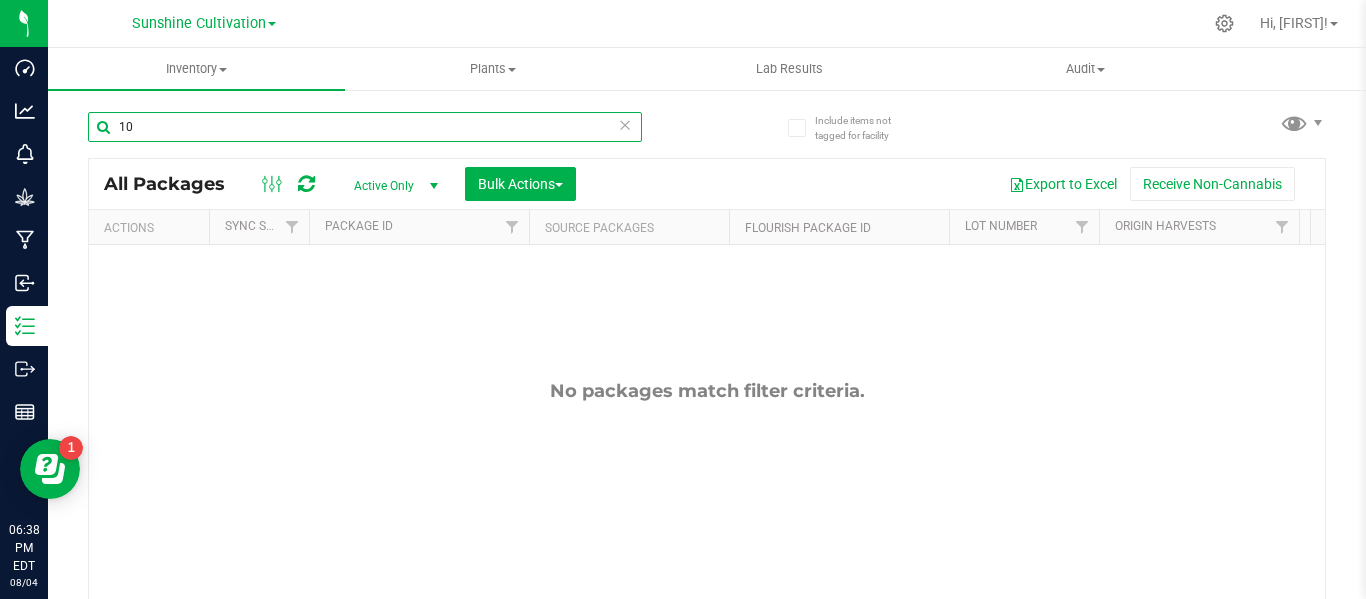type on "1" 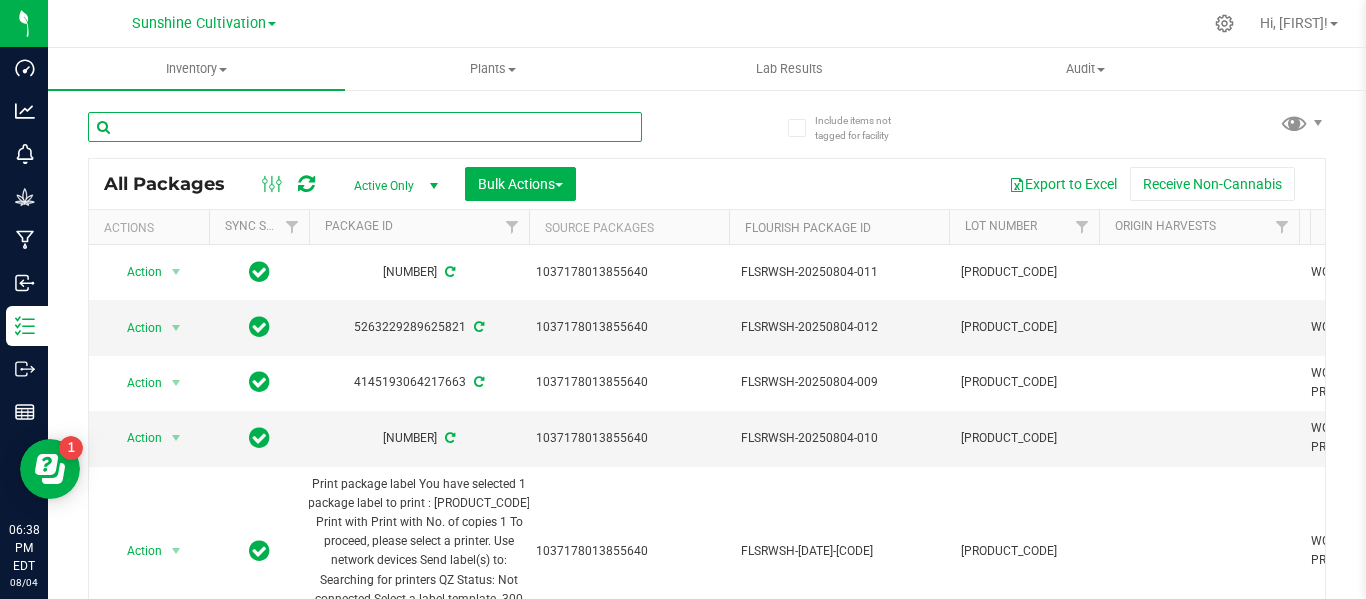 type 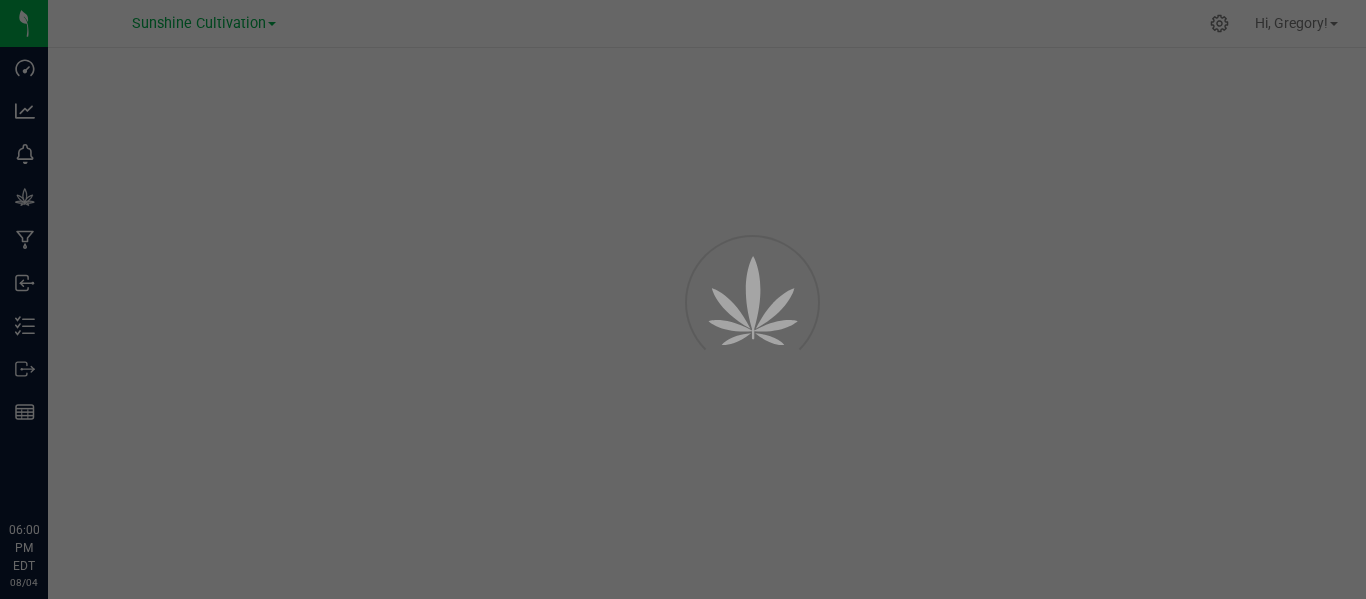 scroll, scrollTop: 0, scrollLeft: 0, axis: both 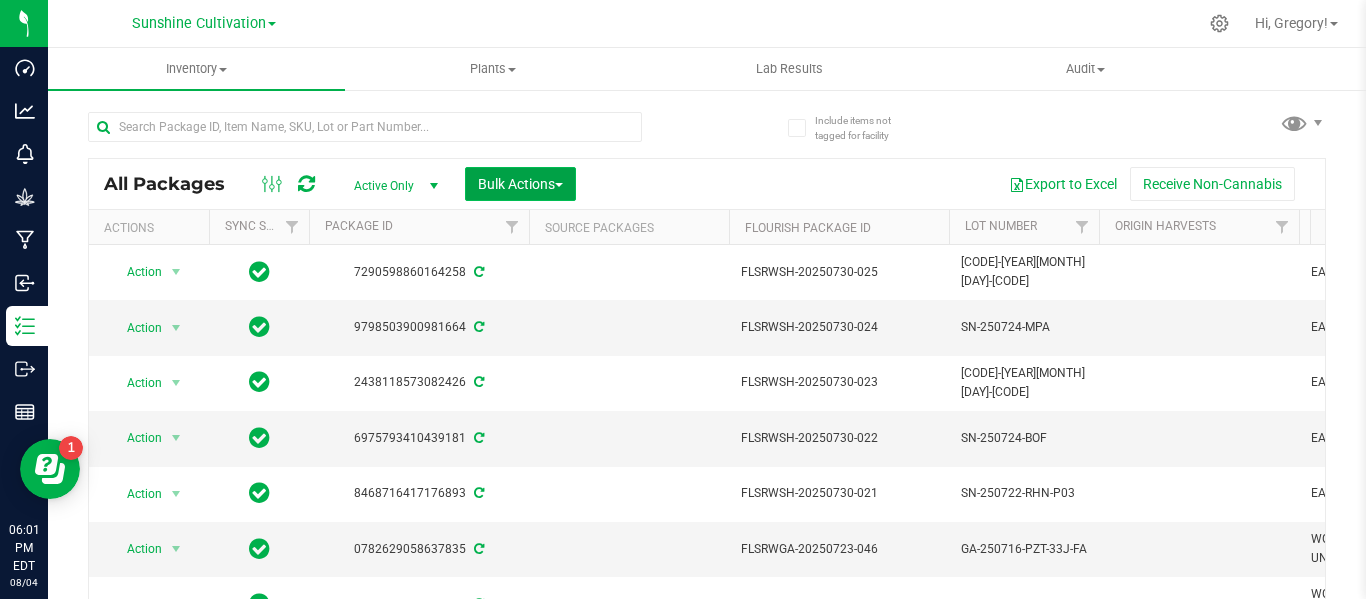 click on "Bulk Actions" at bounding box center [520, 184] 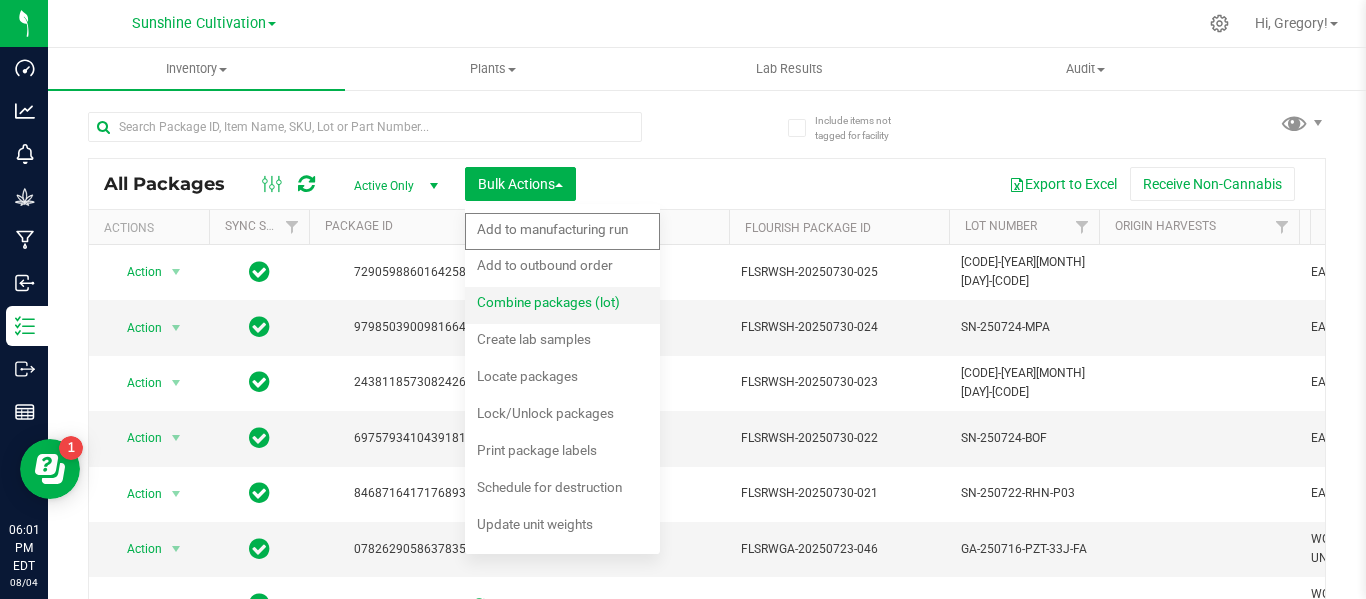 click on "Combine packages (lot)" at bounding box center (548, 302) 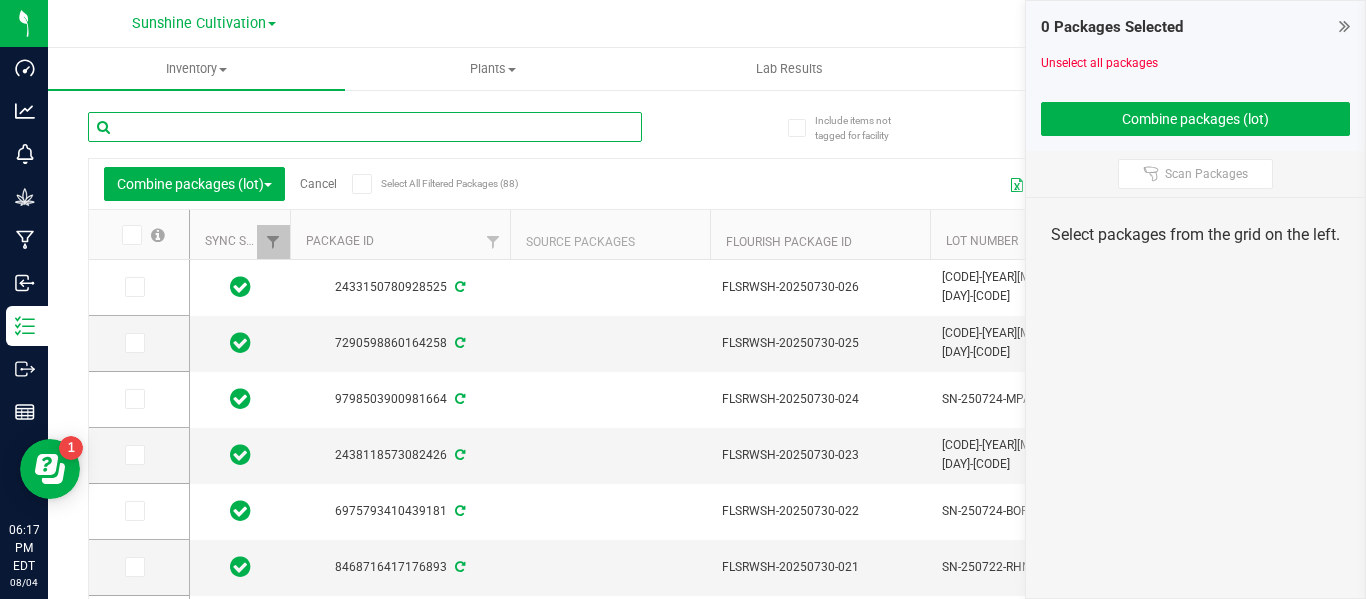 click at bounding box center [365, 127] 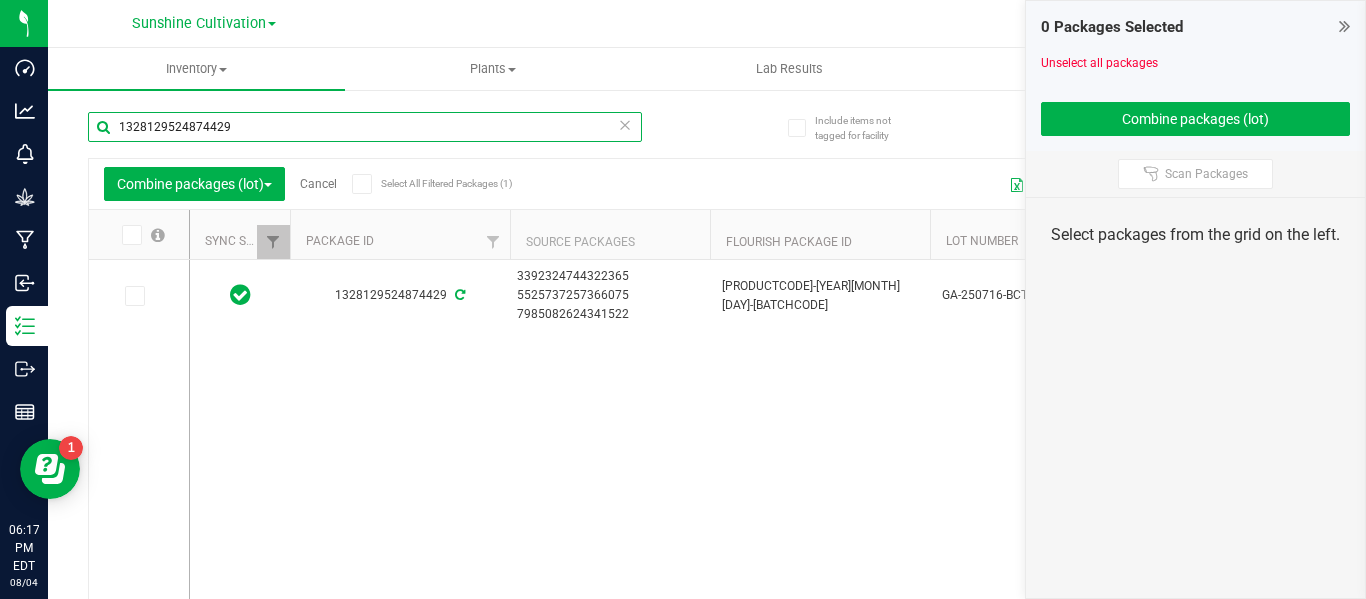 type on "1328129524874429" 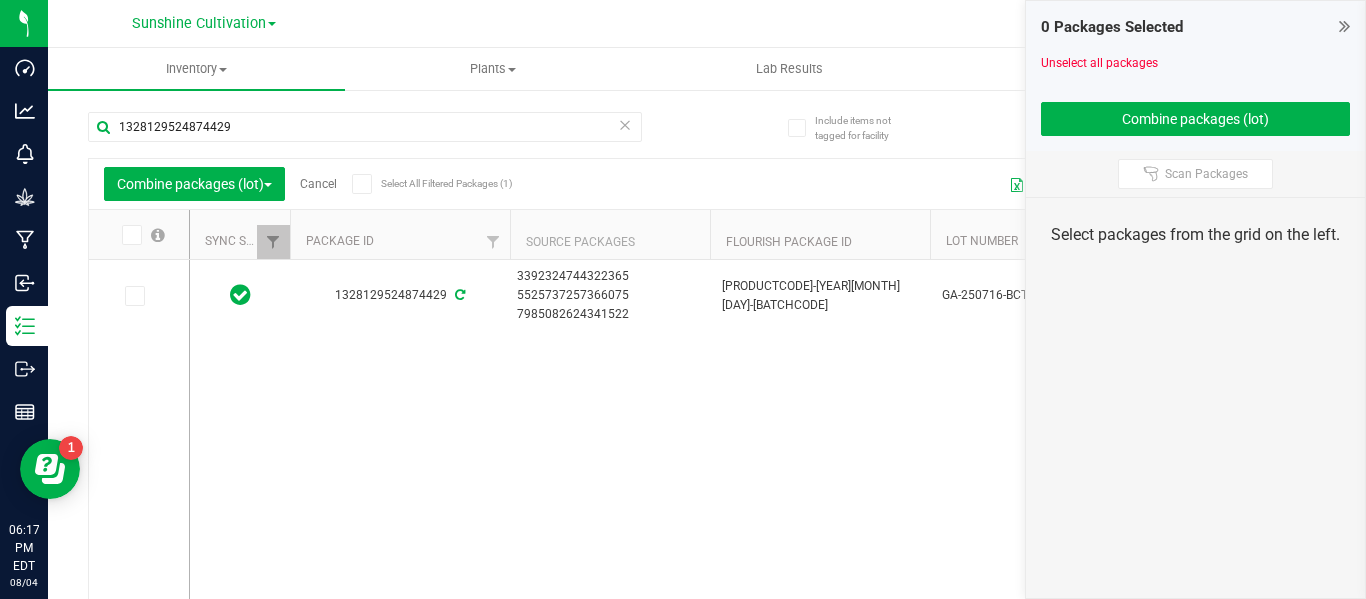 click on "Cancel" at bounding box center [318, 184] 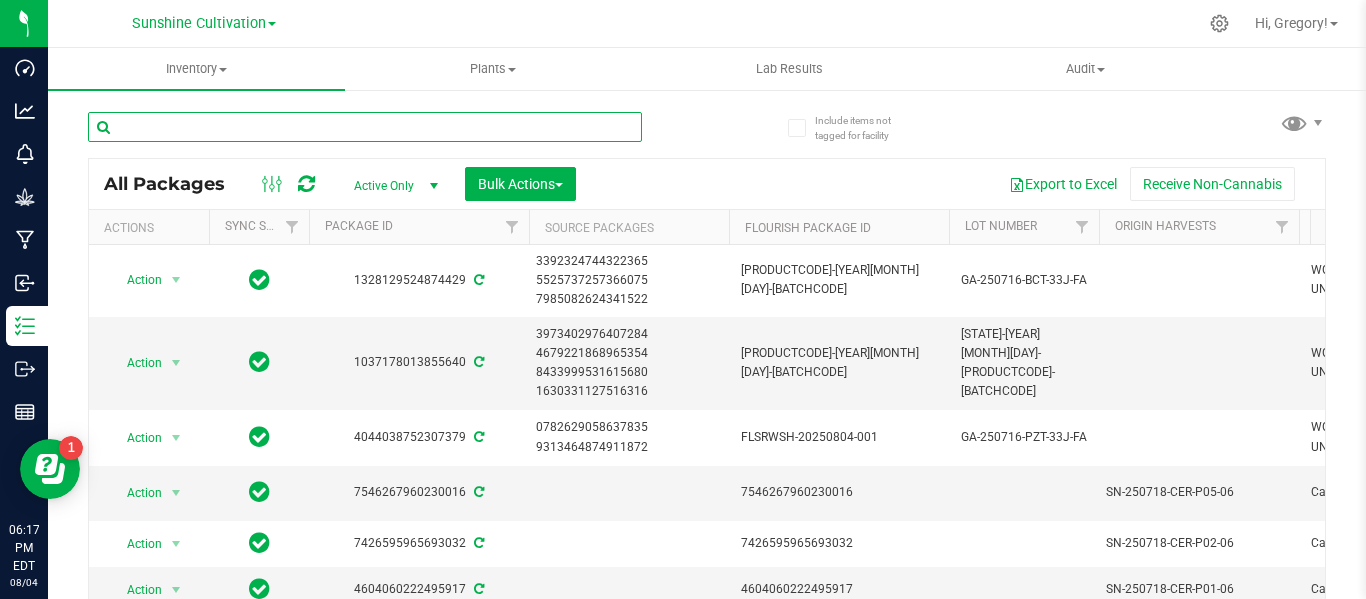 click at bounding box center [365, 127] 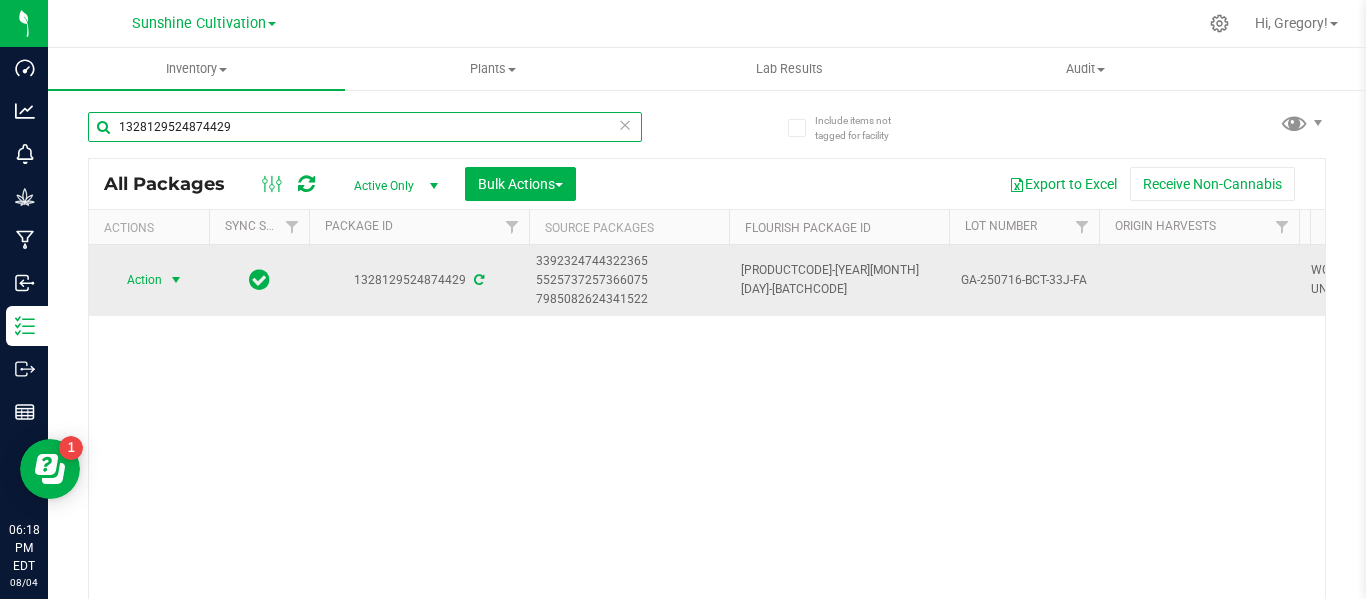 type on "1328129524874429" 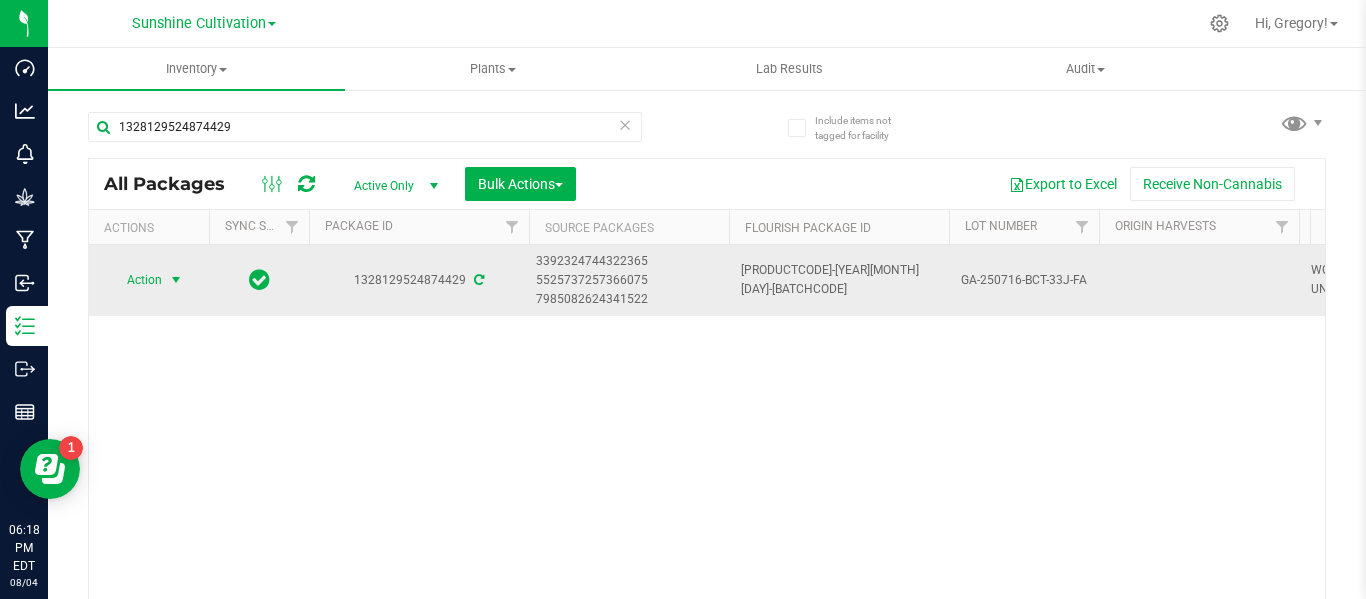 click at bounding box center (176, 280) 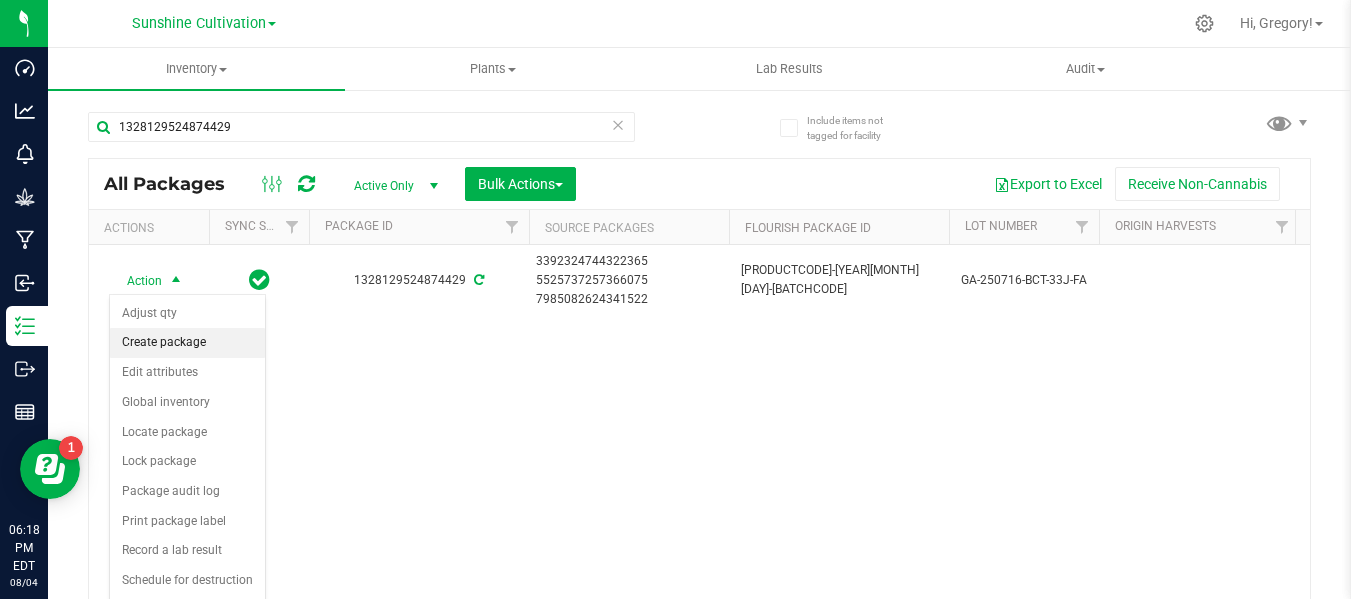 click on "Create package" at bounding box center [187, 343] 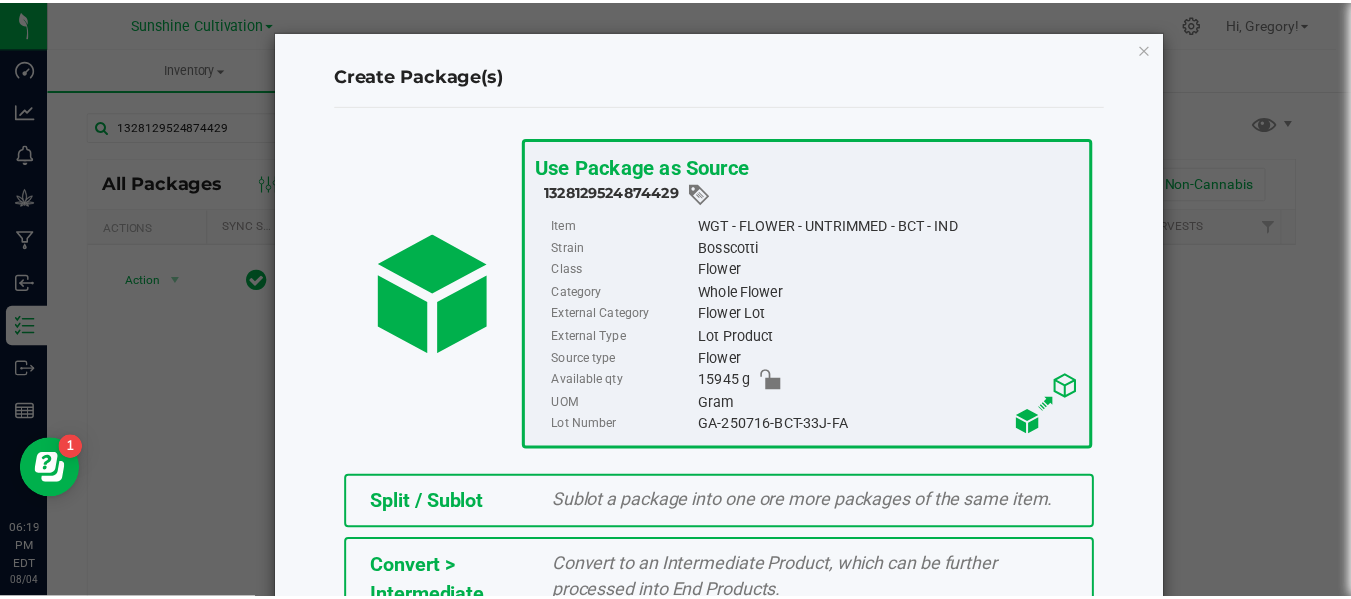 scroll, scrollTop: 443, scrollLeft: 0, axis: vertical 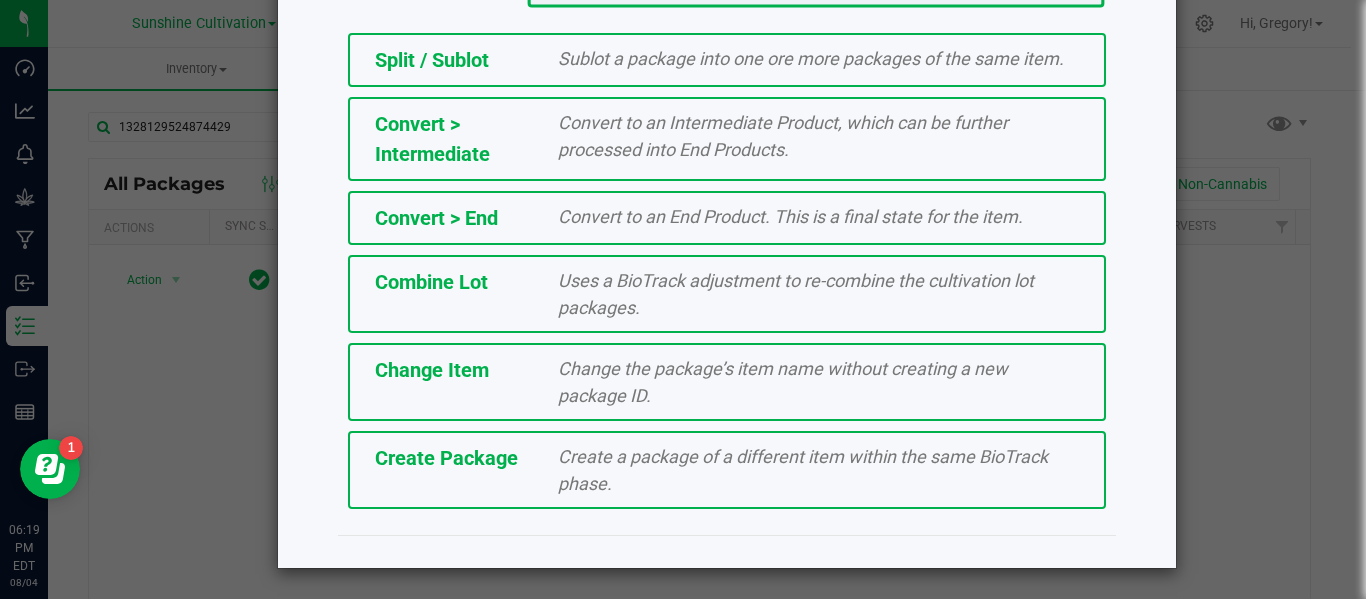 click on "Create Package" 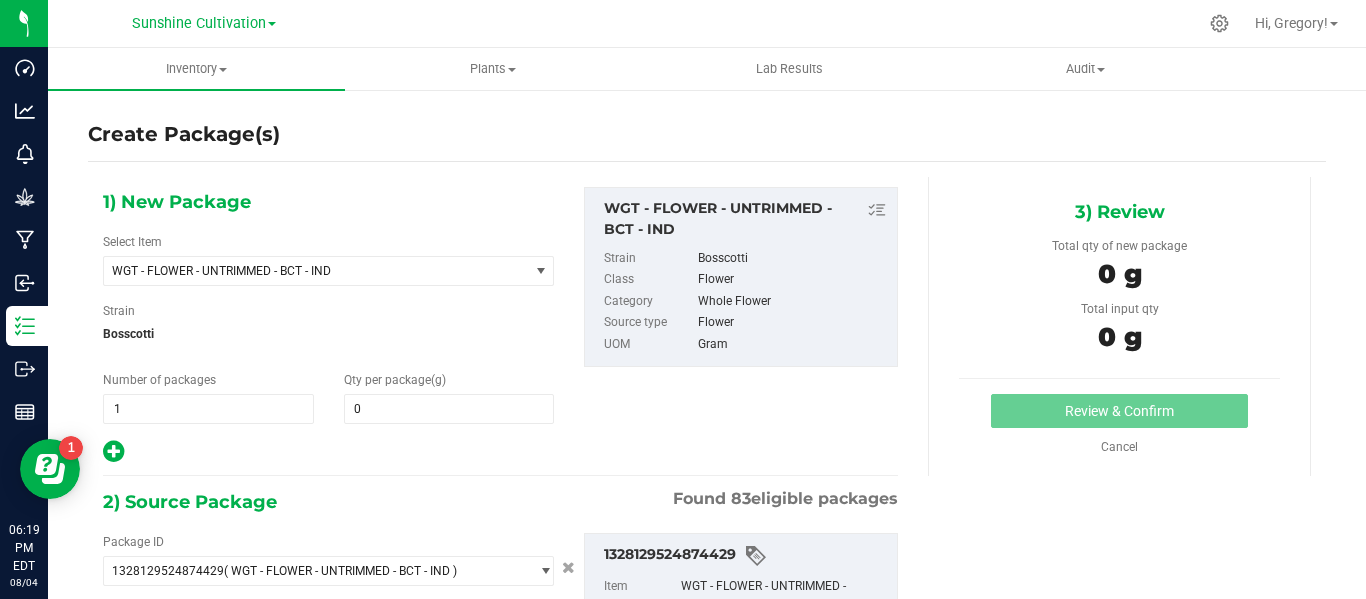 type on "0.0000" 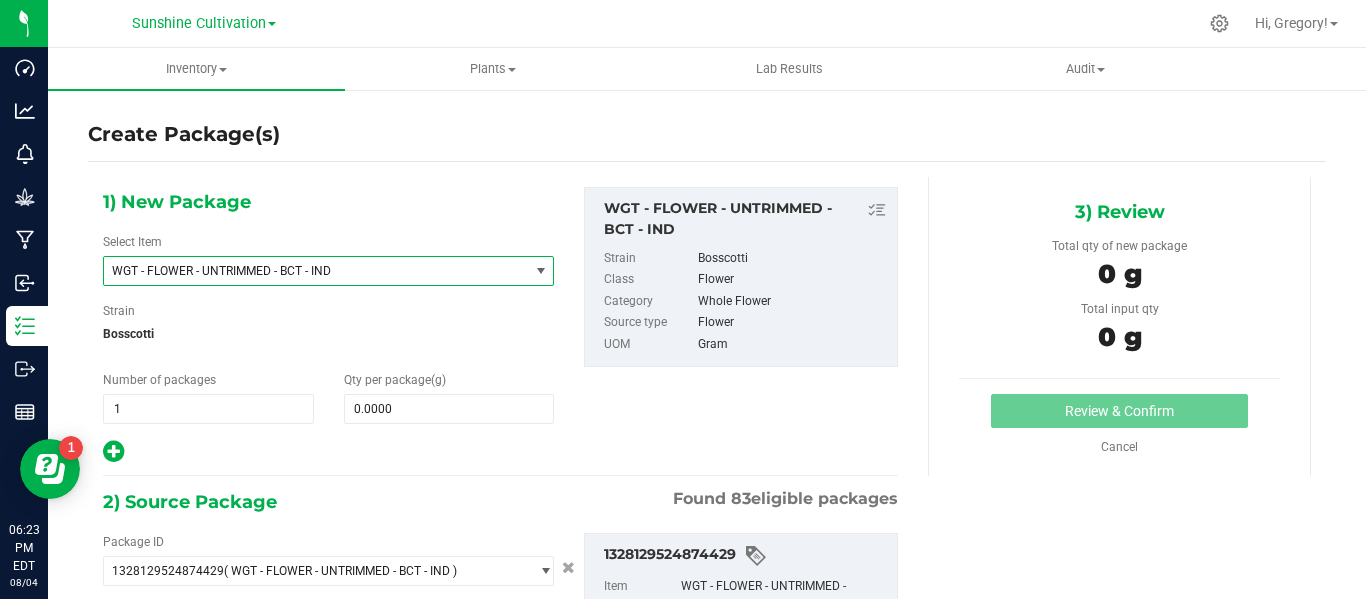 click on "WGT - FLOWER - UNTRIMMED - BCT - IND" at bounding box center [308, 271] 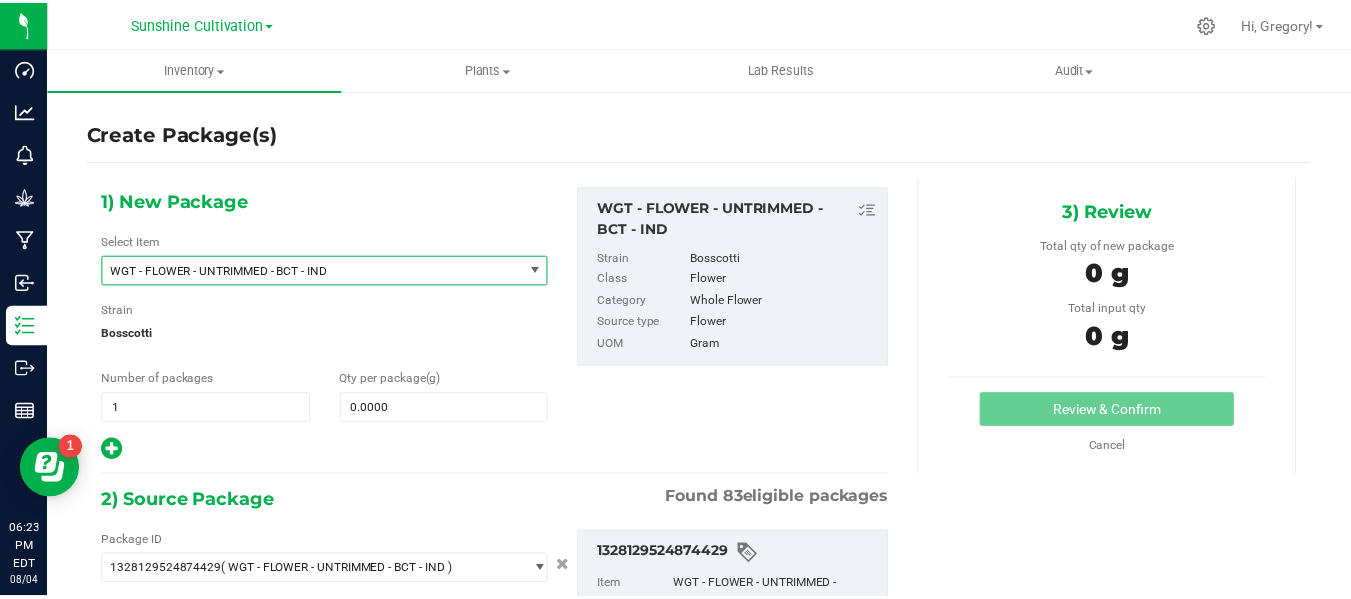 scroll, scrollTop: 410844, scrollLeft: 0, axis: vertical 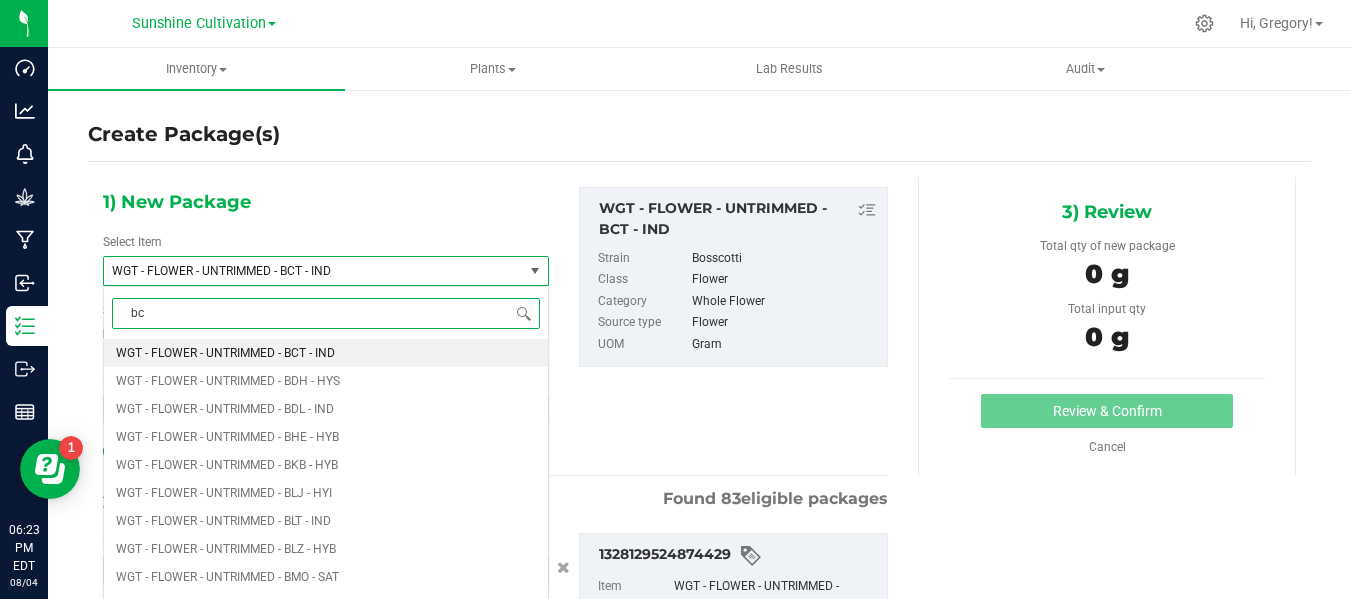 type on "bct" 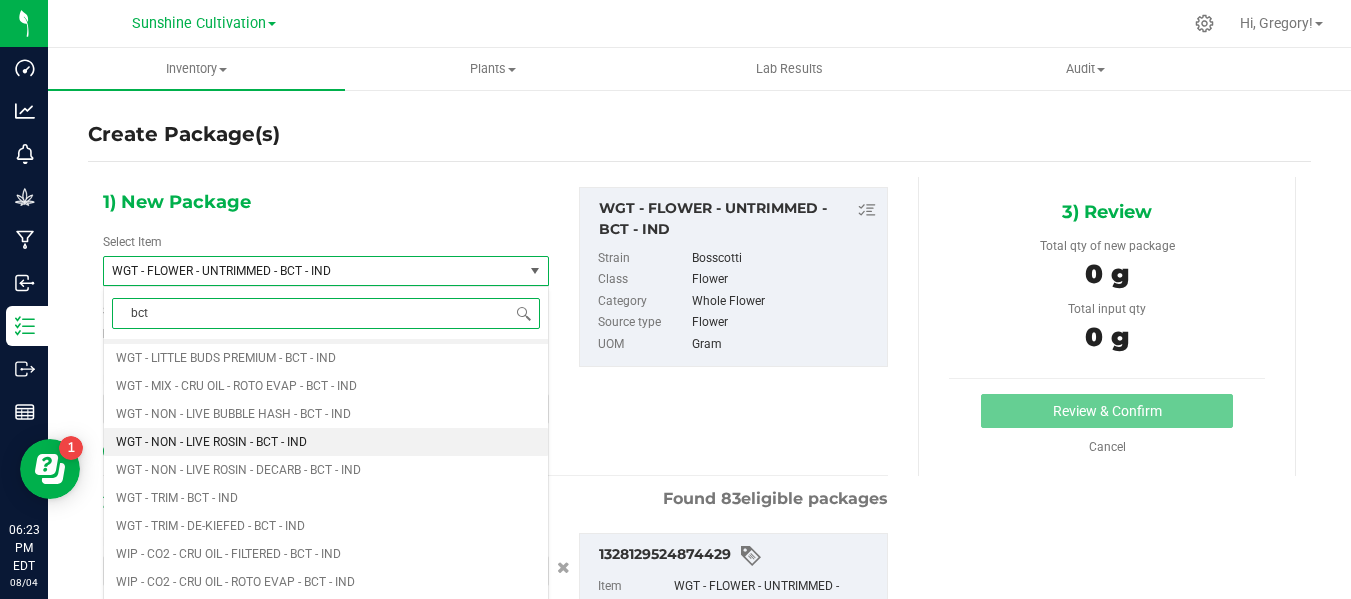 scroll, scrollTop: 1844, scrollLeft: 0, axis: vertical 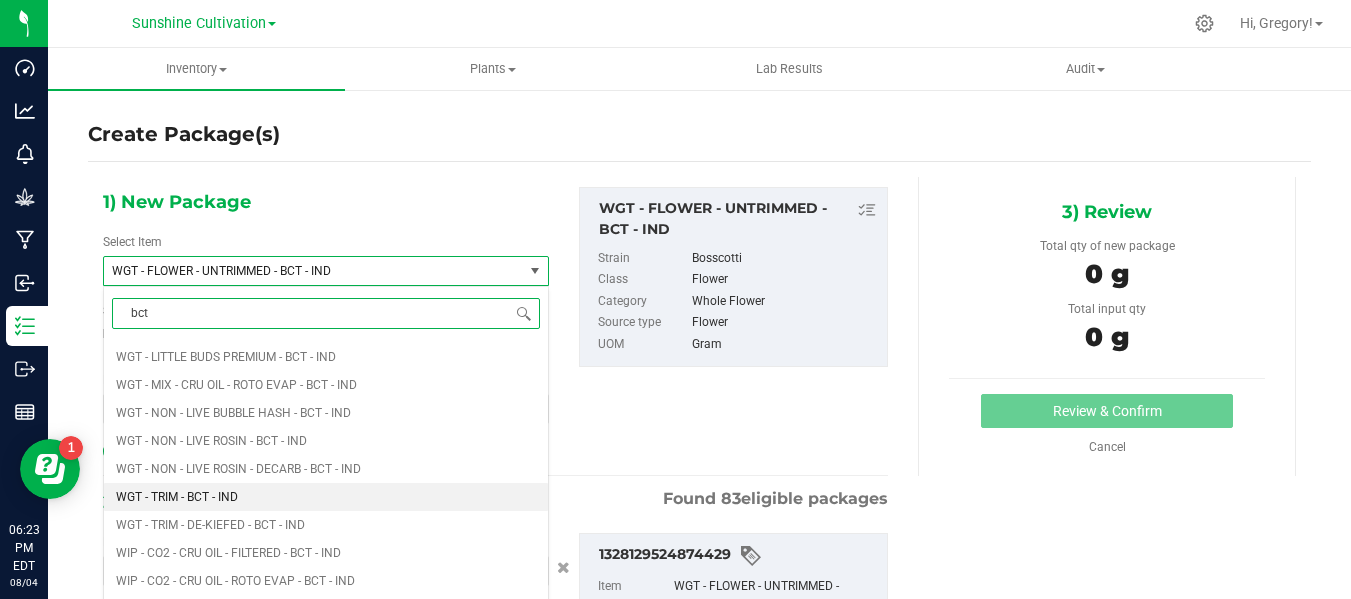 click on "WGT - TRIM - BCT - IND" at bounding box center (326, 497) 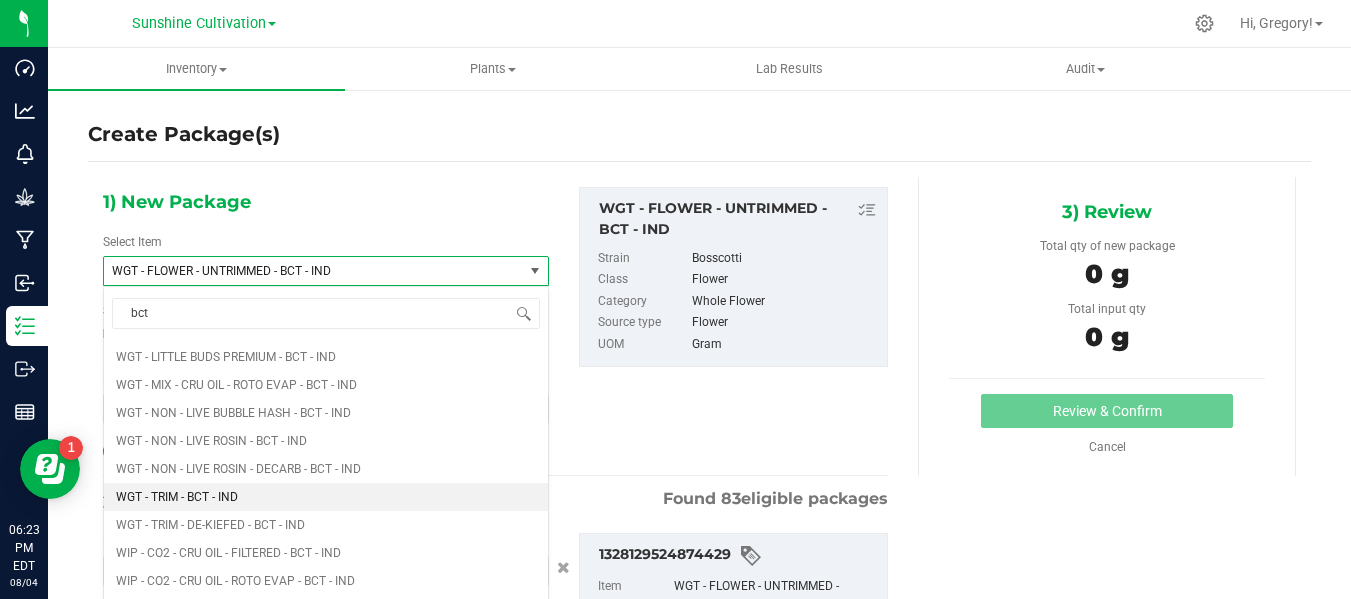 type 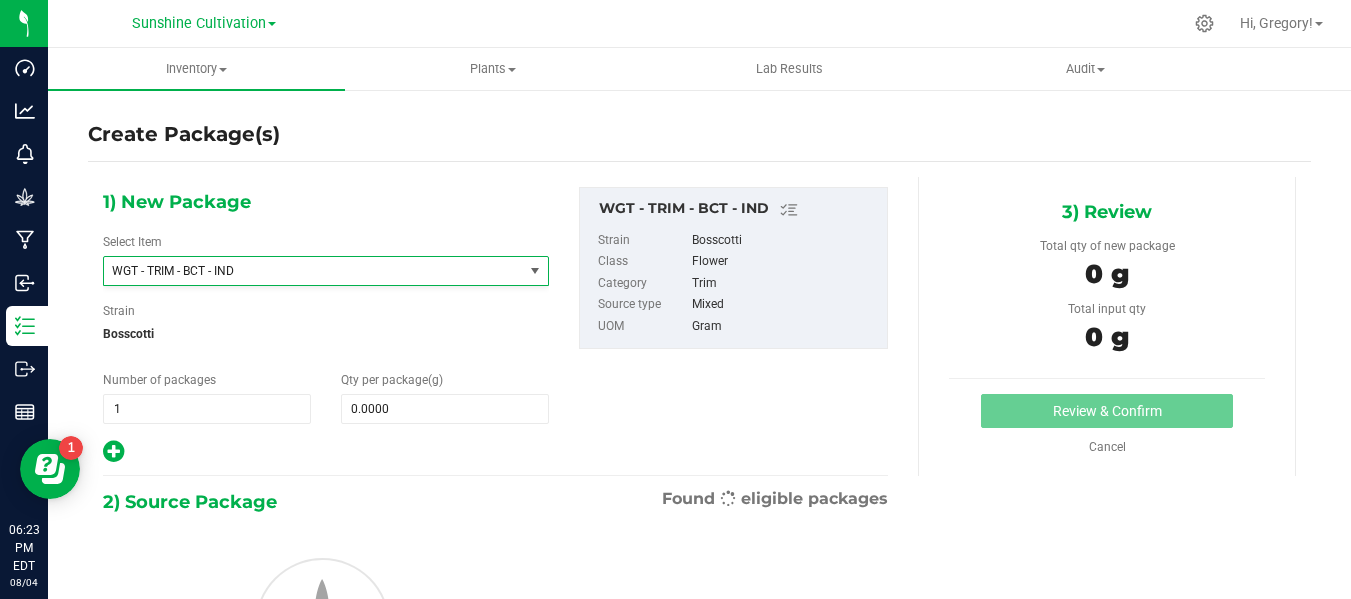 type on "0.0000" 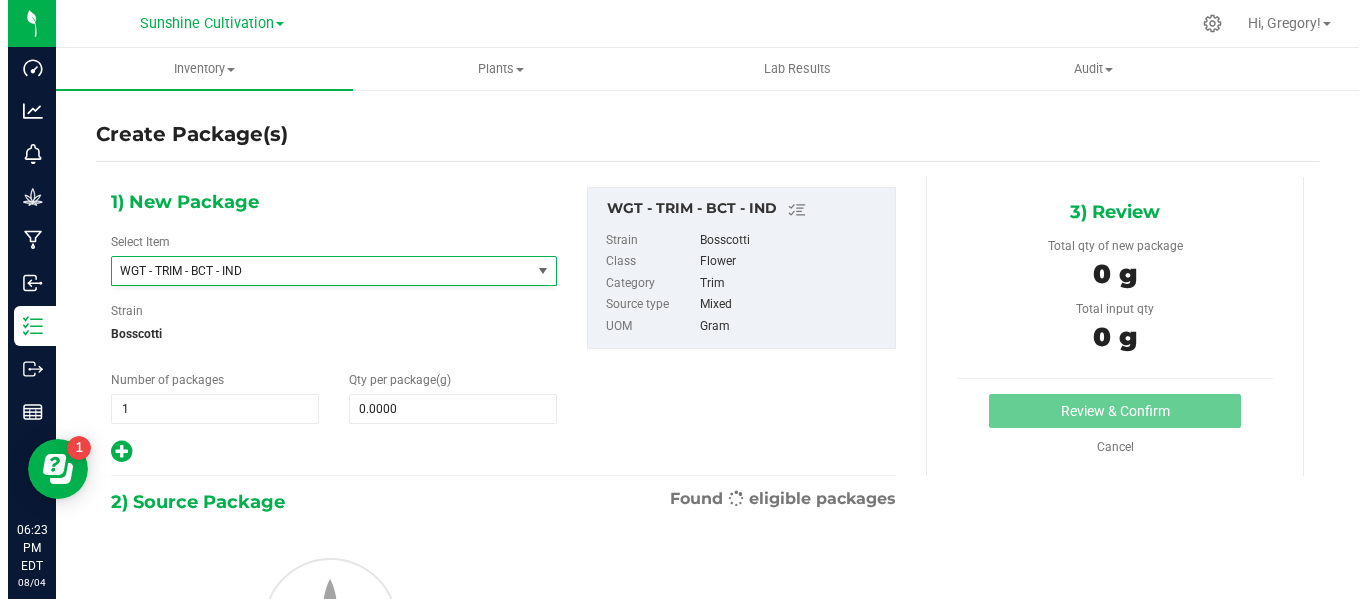 scroll, scrollTop: 457576, scrollLeft: 0, axis: vertical 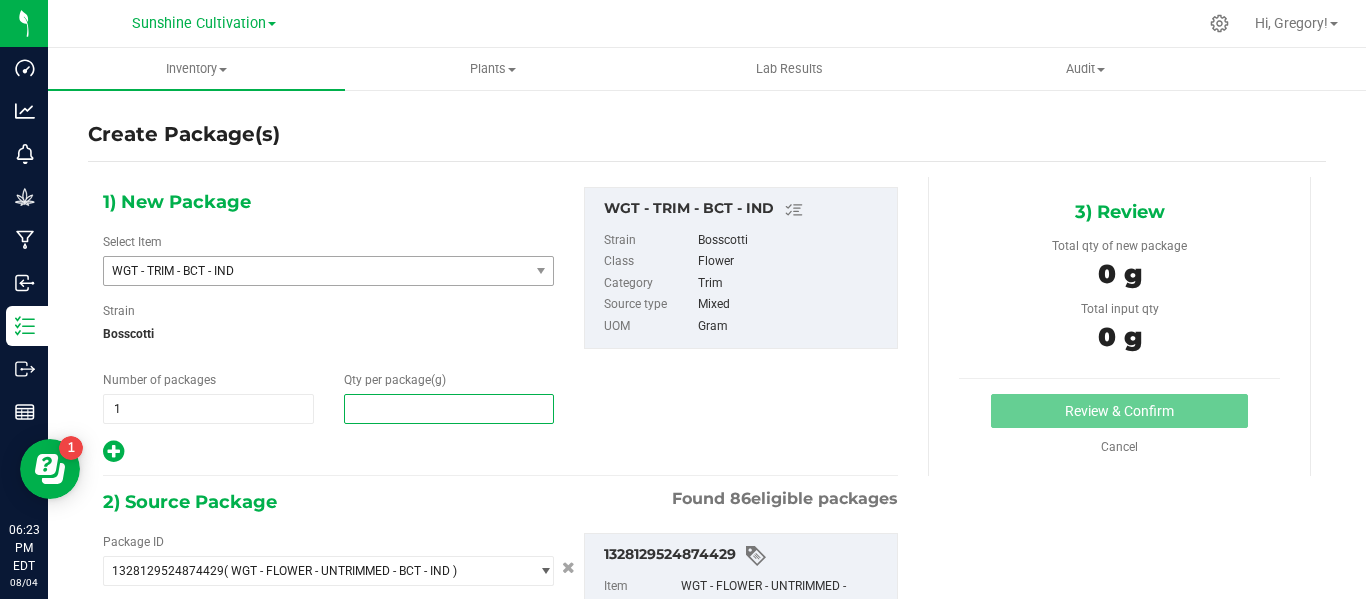 click at bounding box center (449, 409) 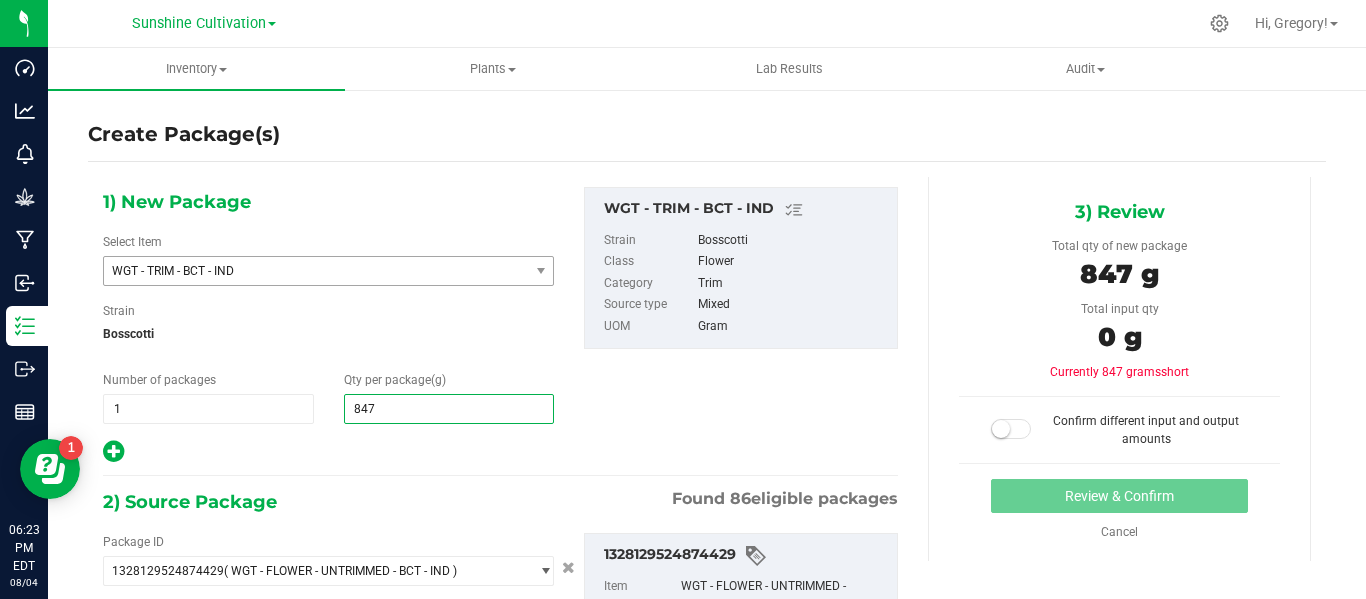 type on "[NUMBER]" 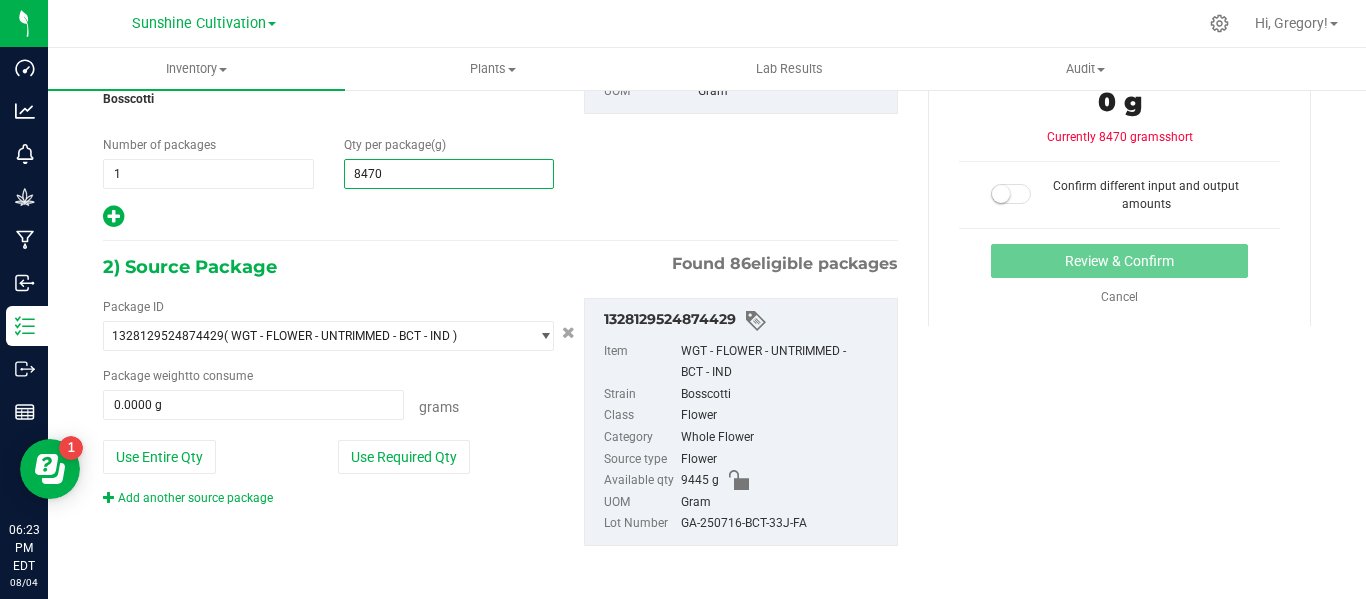 scroll, scrollTop: 236, scrollLeft: 0, axis: vertical 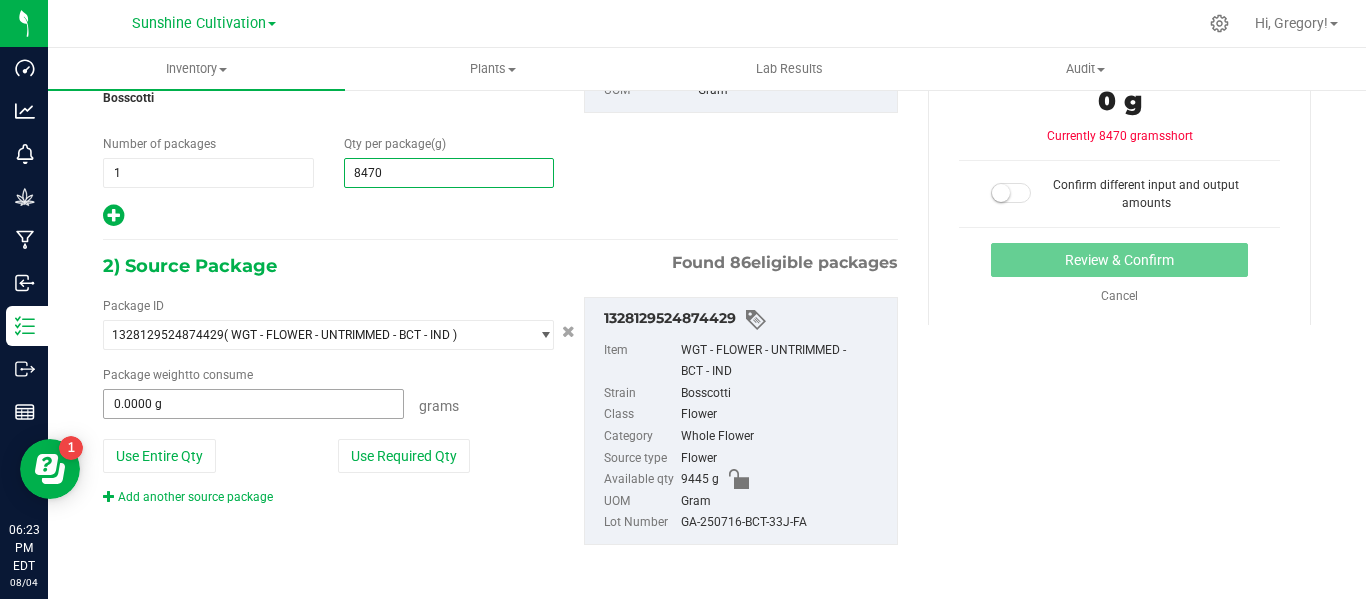 type on "8,470.0000" 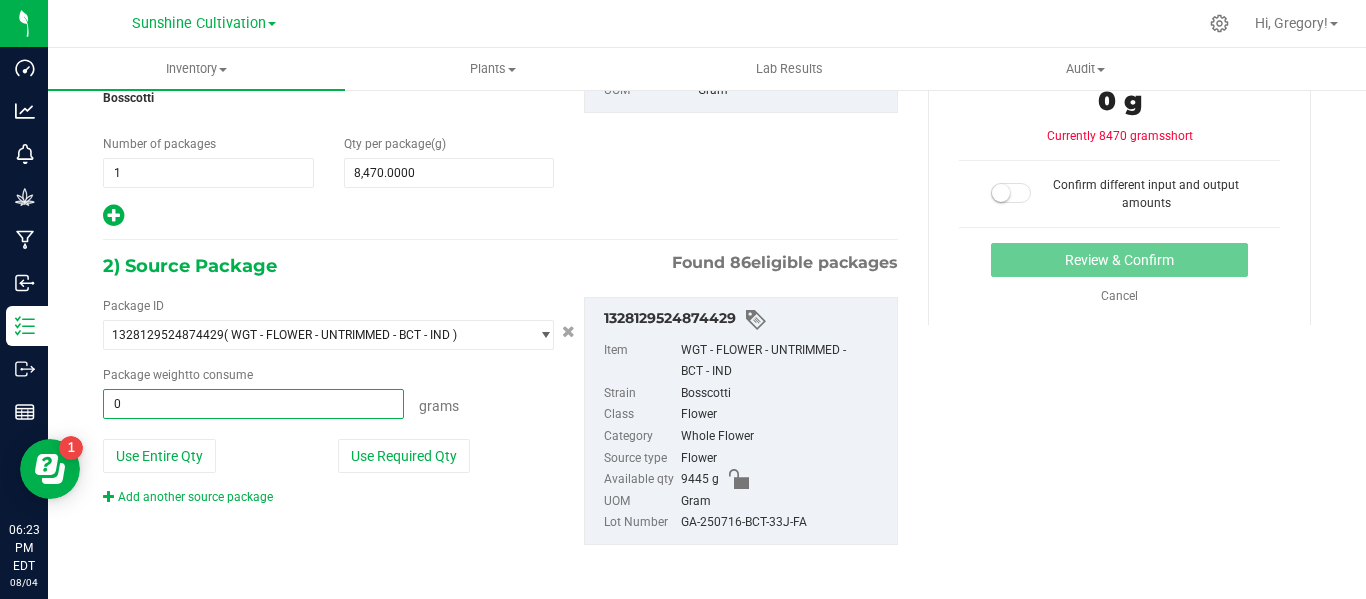 type 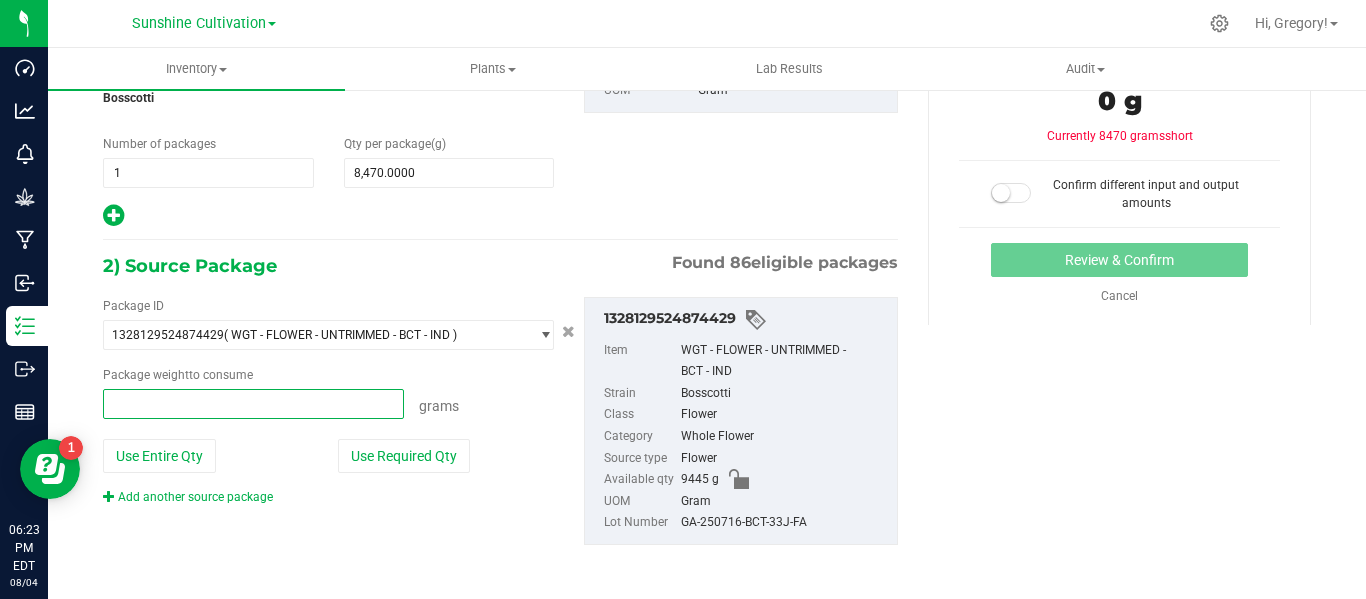 click at bounding box center (253, 404) 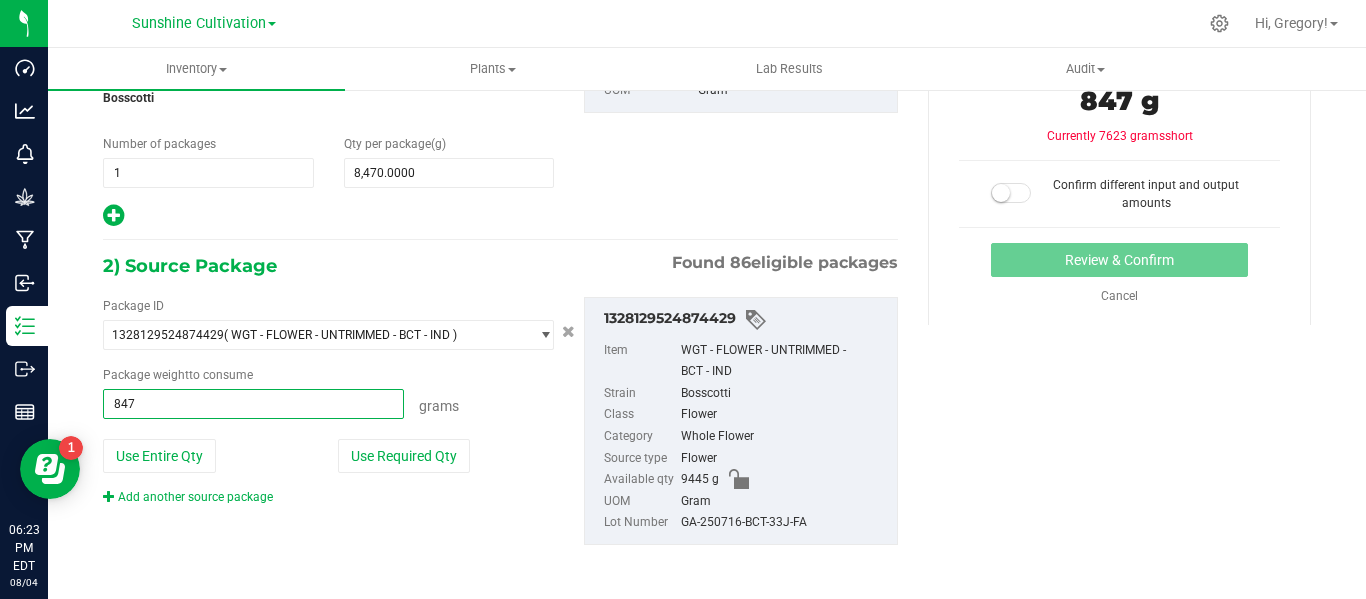 type on "[NUMBER]" 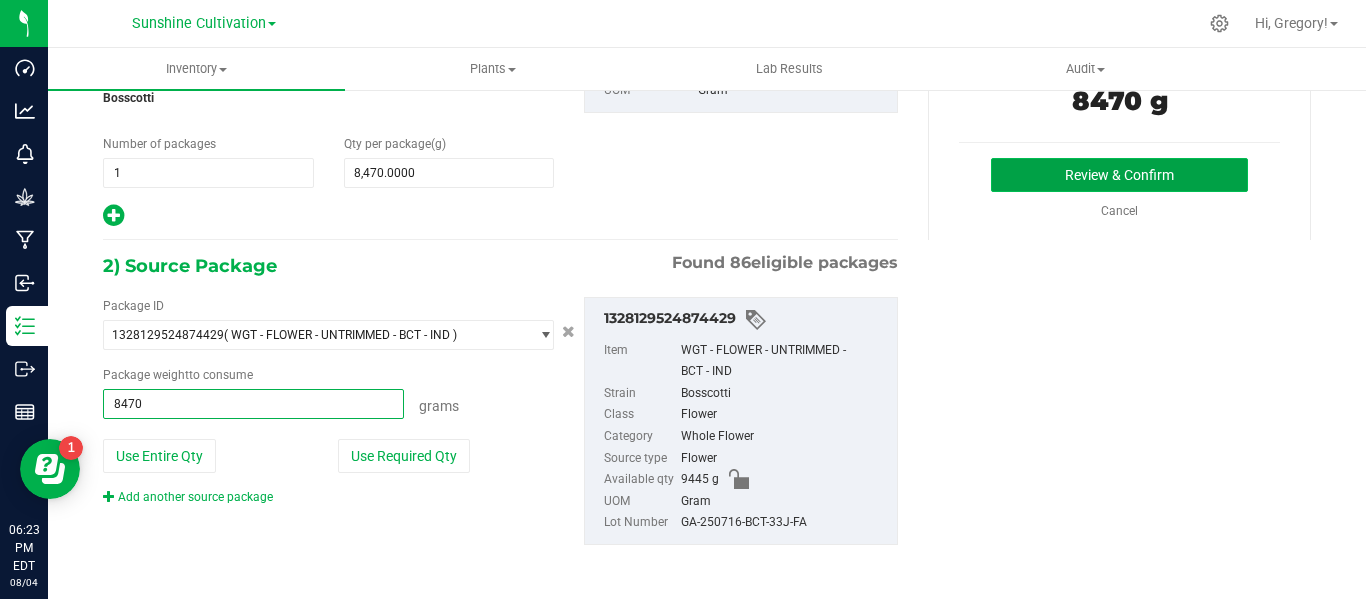type on "8470.0000 g" 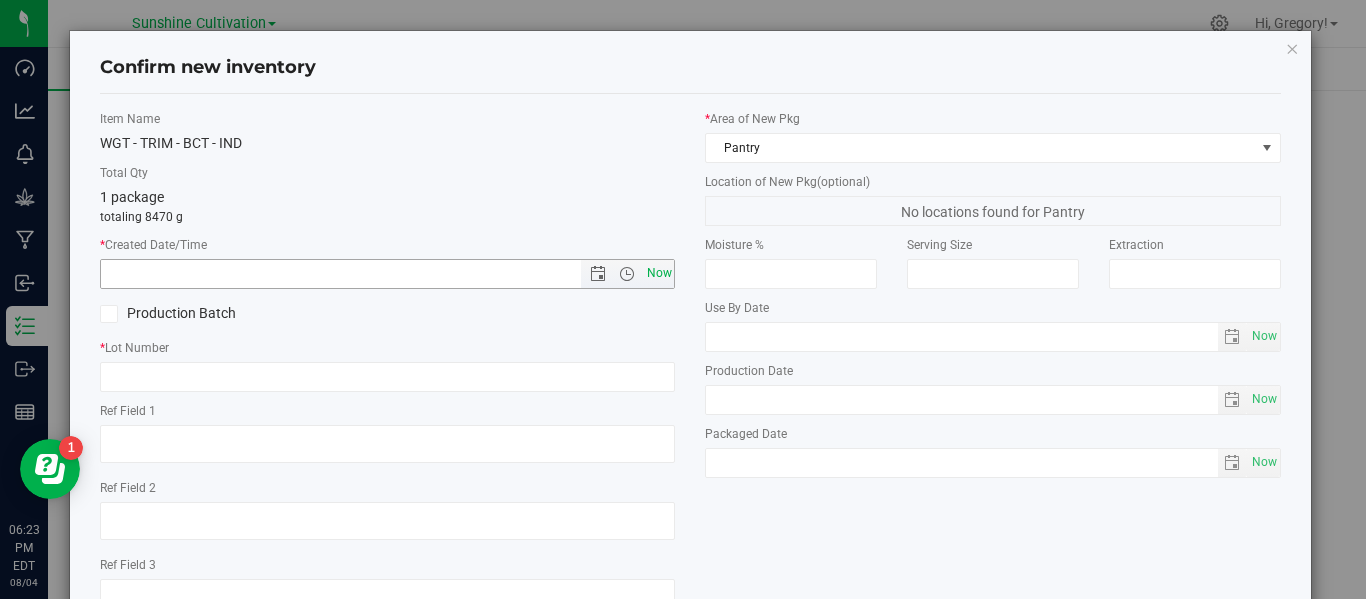click on "Now" at bounding box center [659, 273] 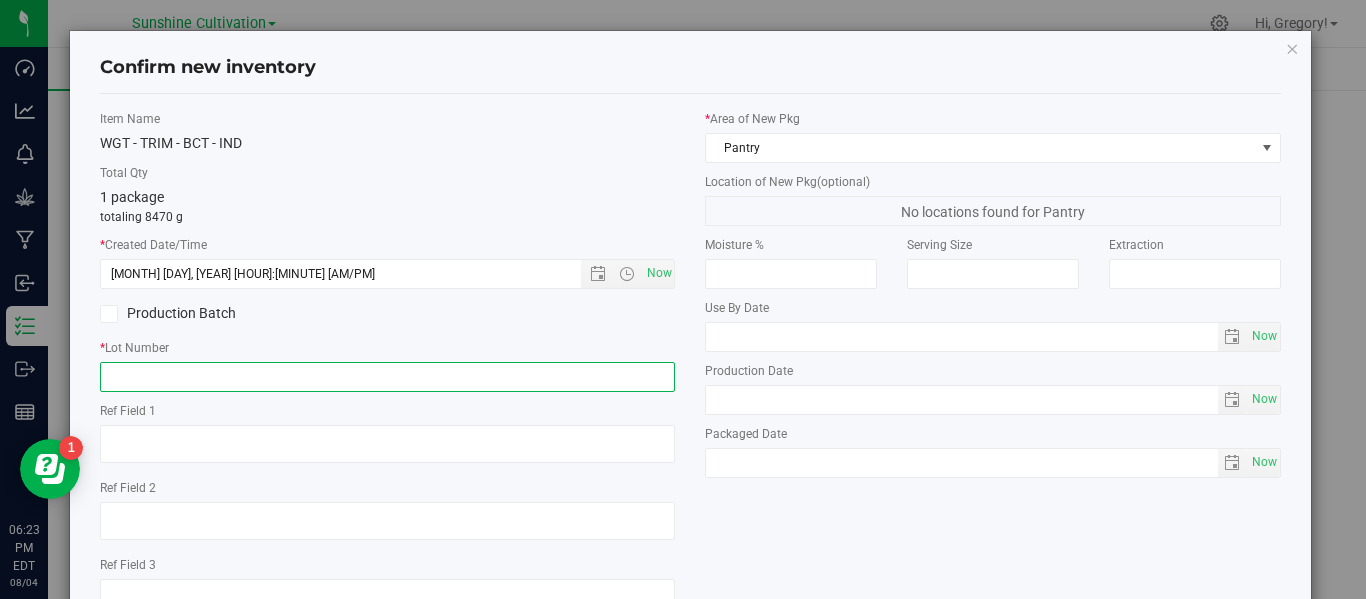 click at bounding box center (387, 377) 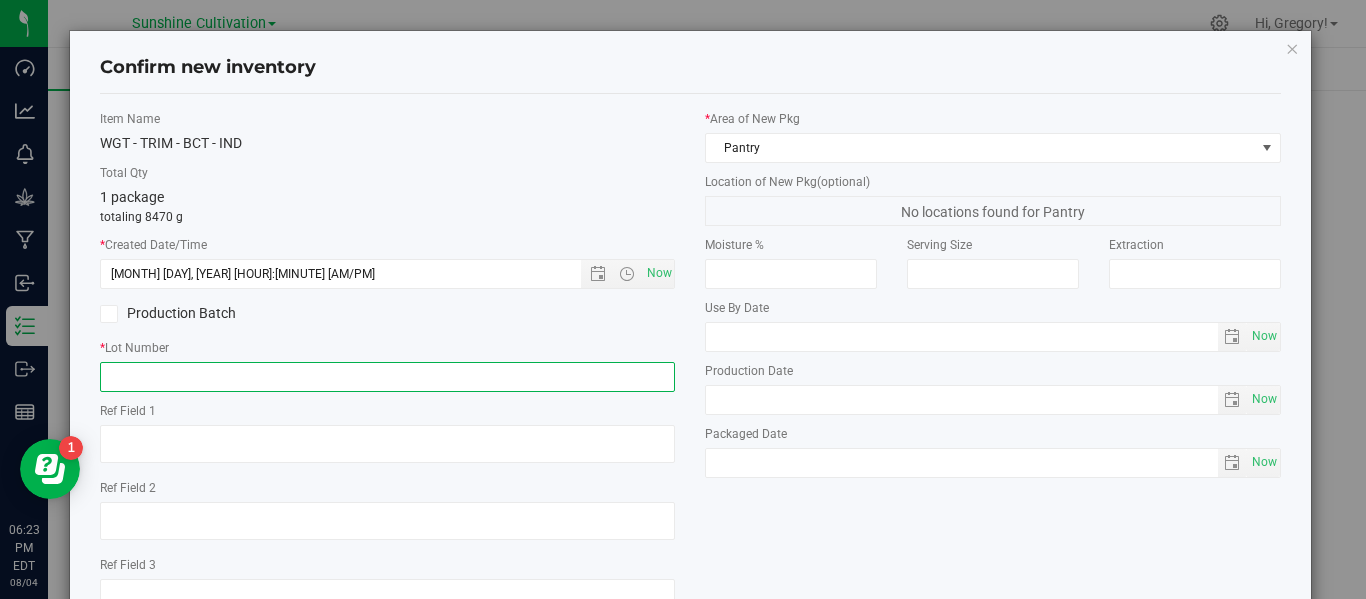 paste on "GA-250716-BCT-33J-FA" 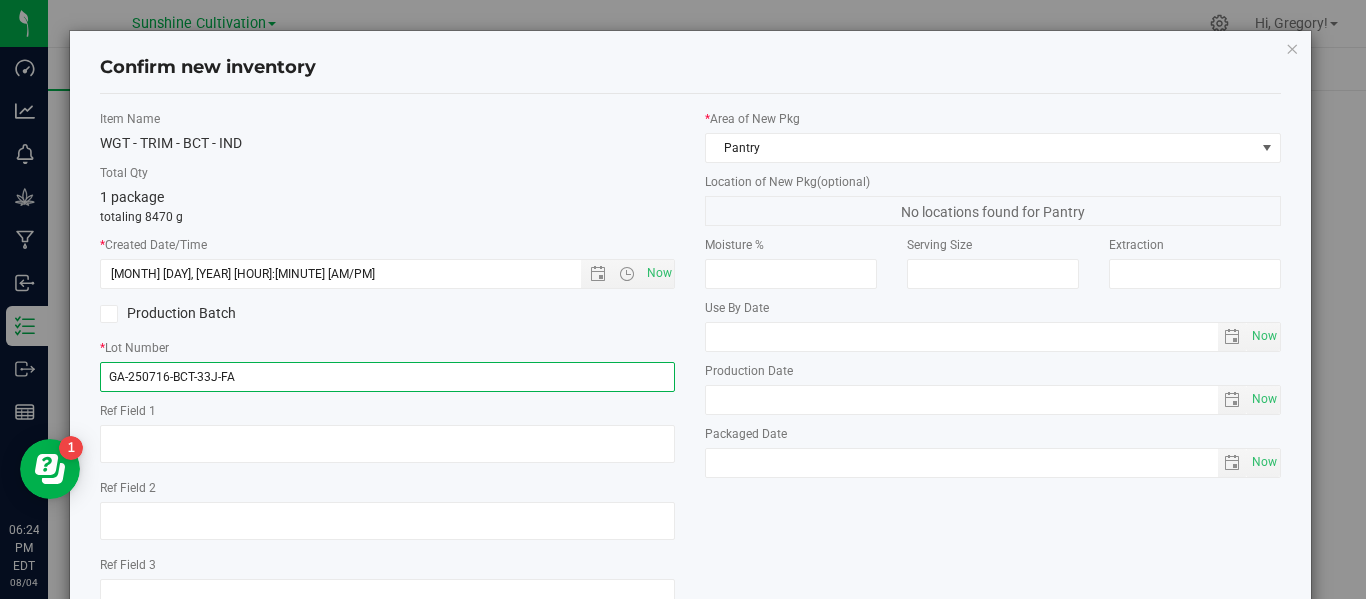 scroll, scrollTop: 148, scrollLeft: 0, axis: vertical 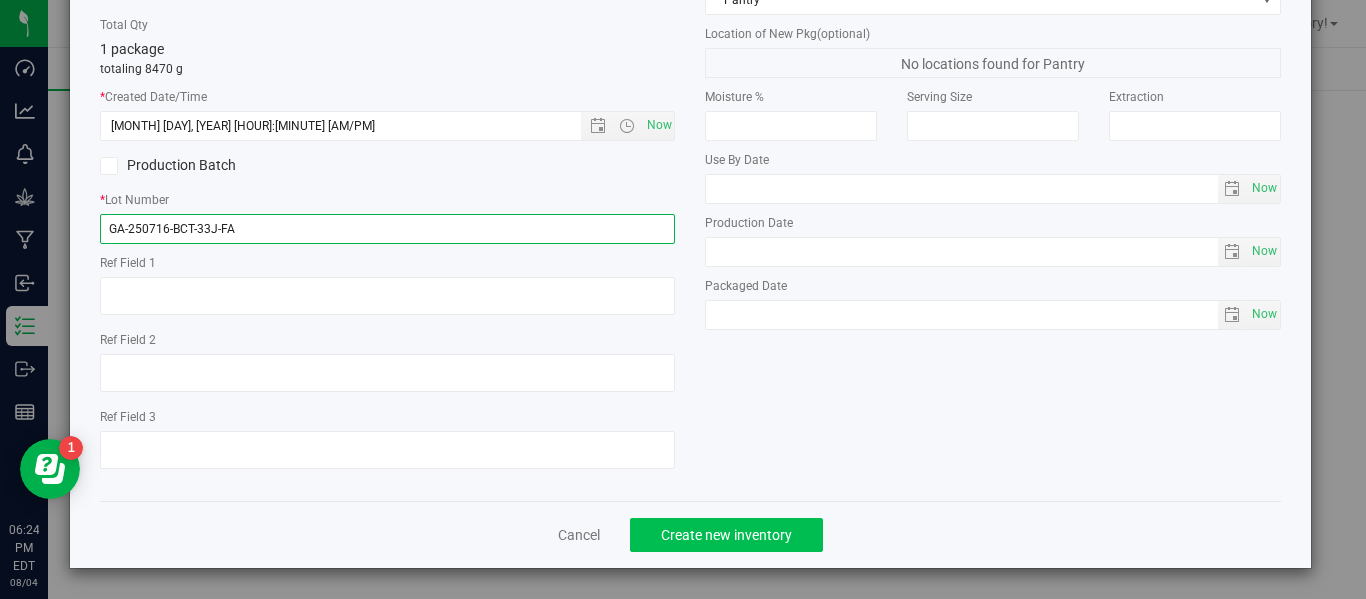 type on "GA-250716-BCT-33J-FA" 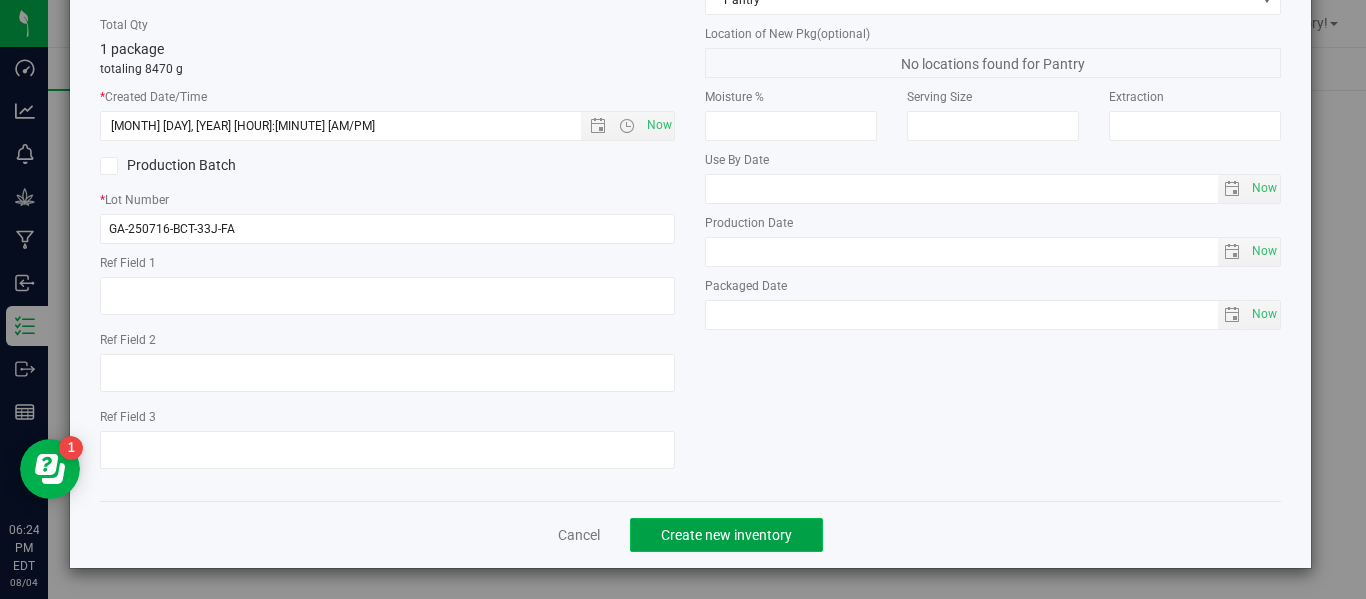 click on "Create new inventory" 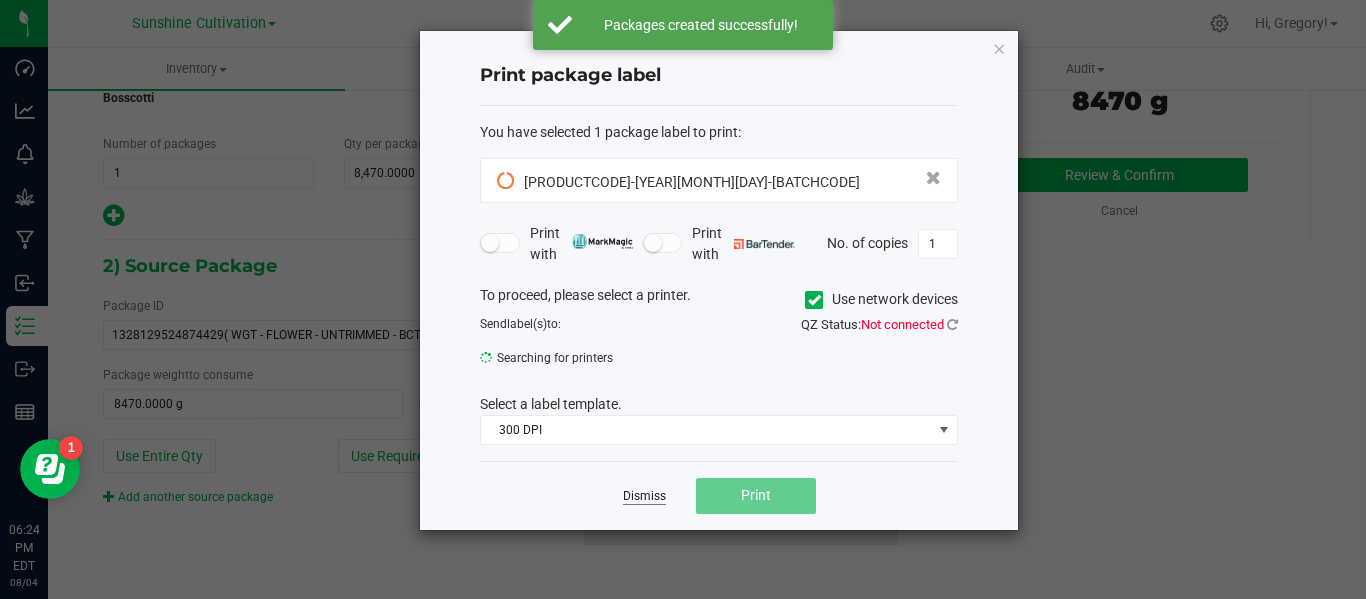 click on "Dismiss" 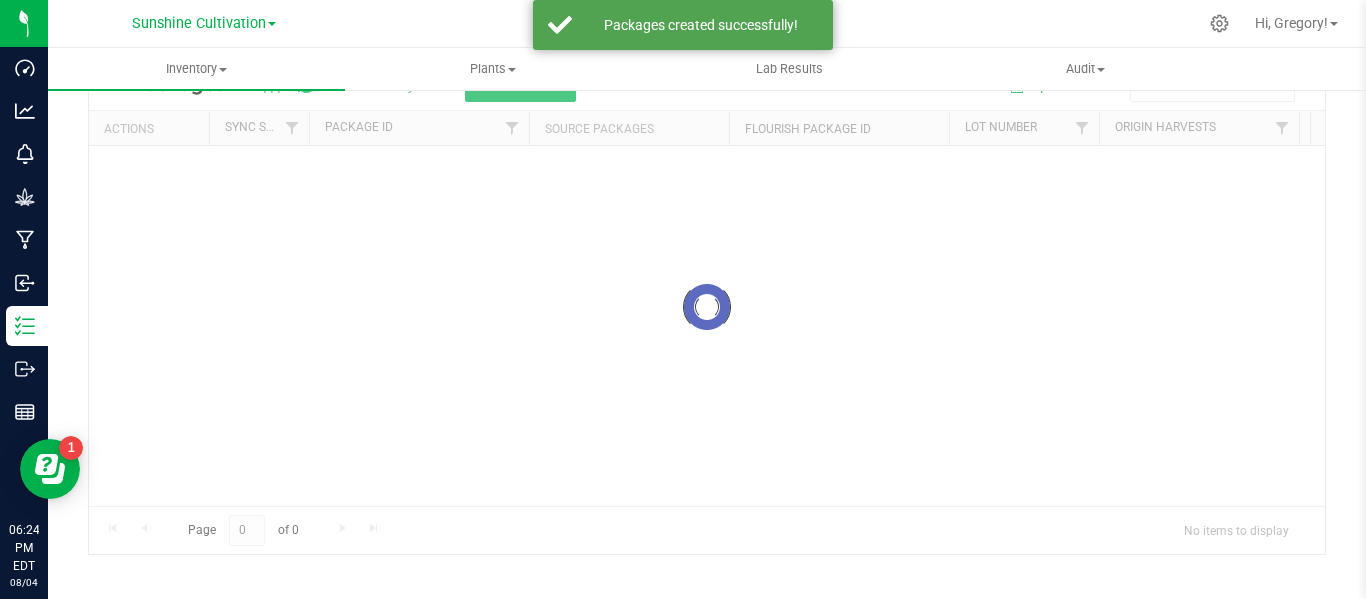 scroll, scrollTop: 99, scrollLeft: 0, axis: vertical 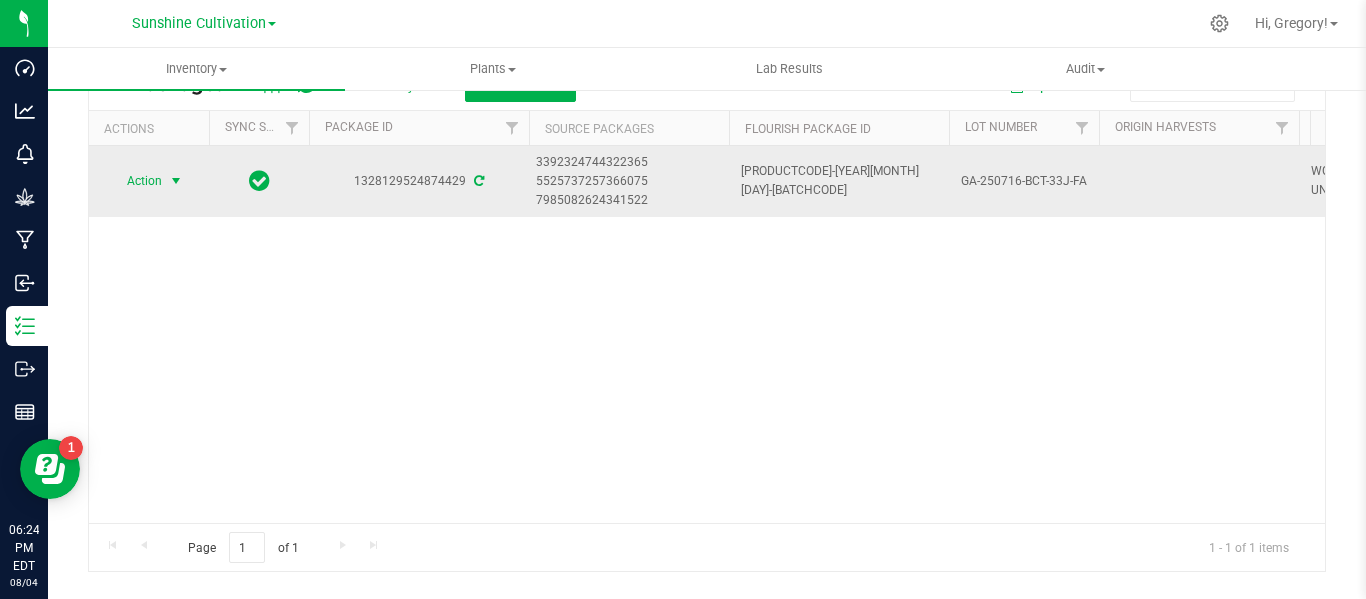 click at bounding box center [176, 181] 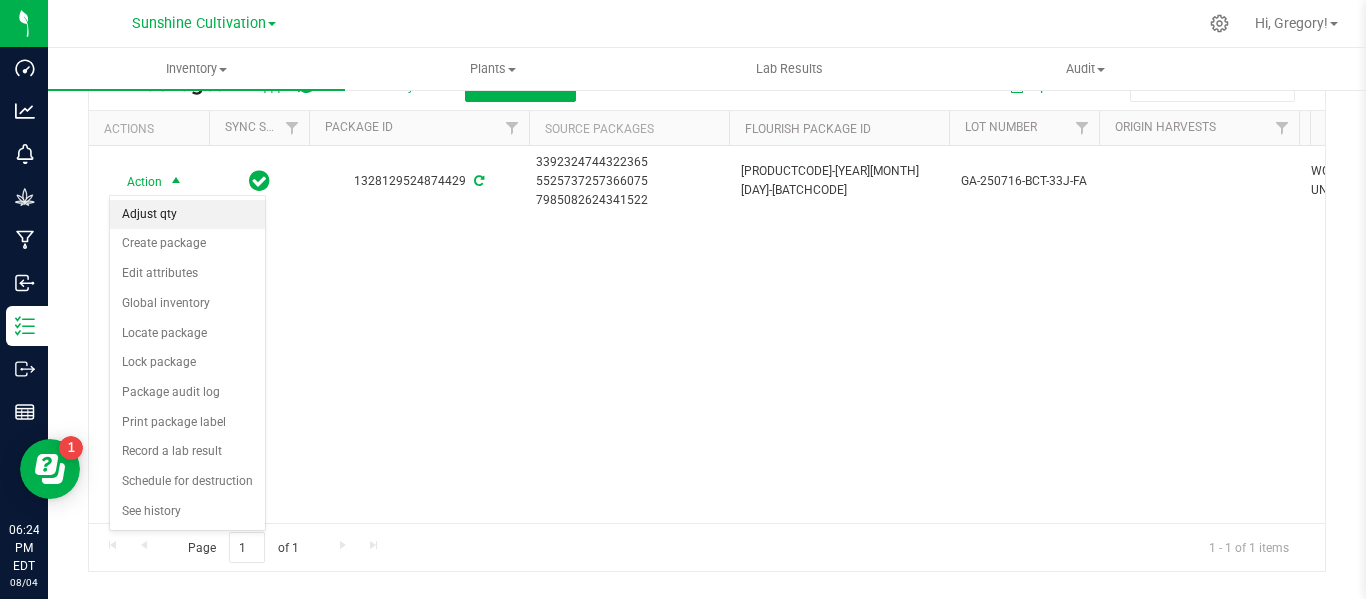 click on "Adjust qty" at bounding box center [187, 215] 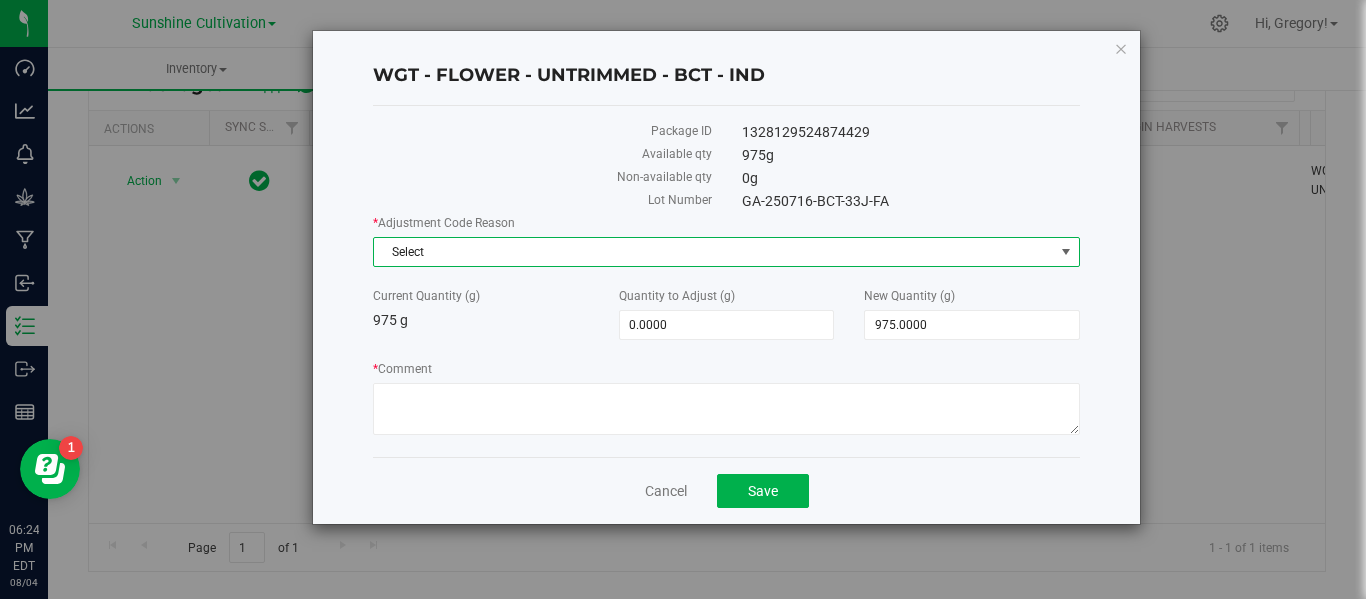 click on "Select" at bounding box center (714, 252) 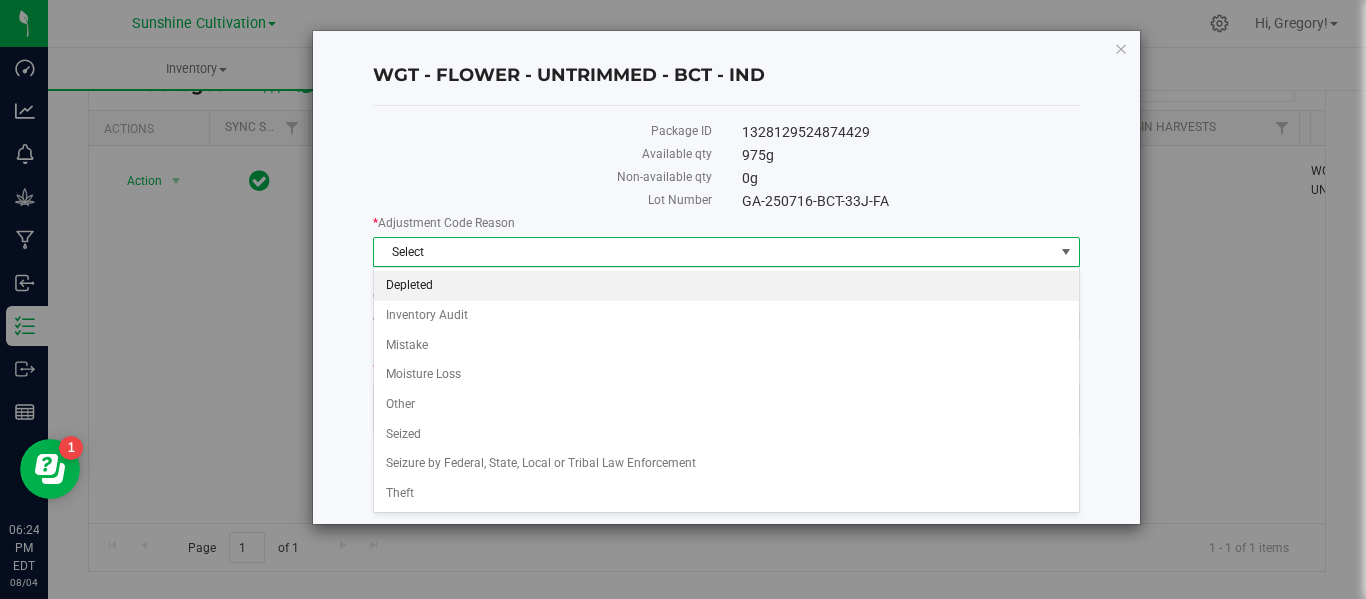click on "Depleted" at bounding box center [726, 286] 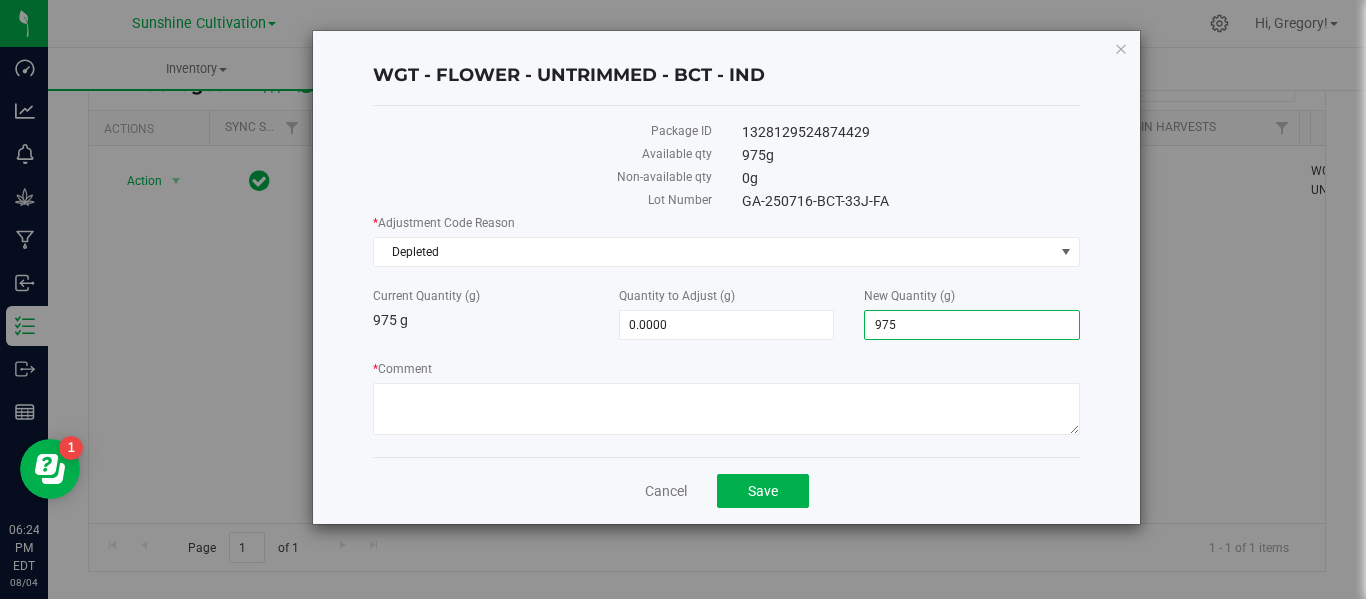 click on "975.0000 975" at bounding box center [972, 325] 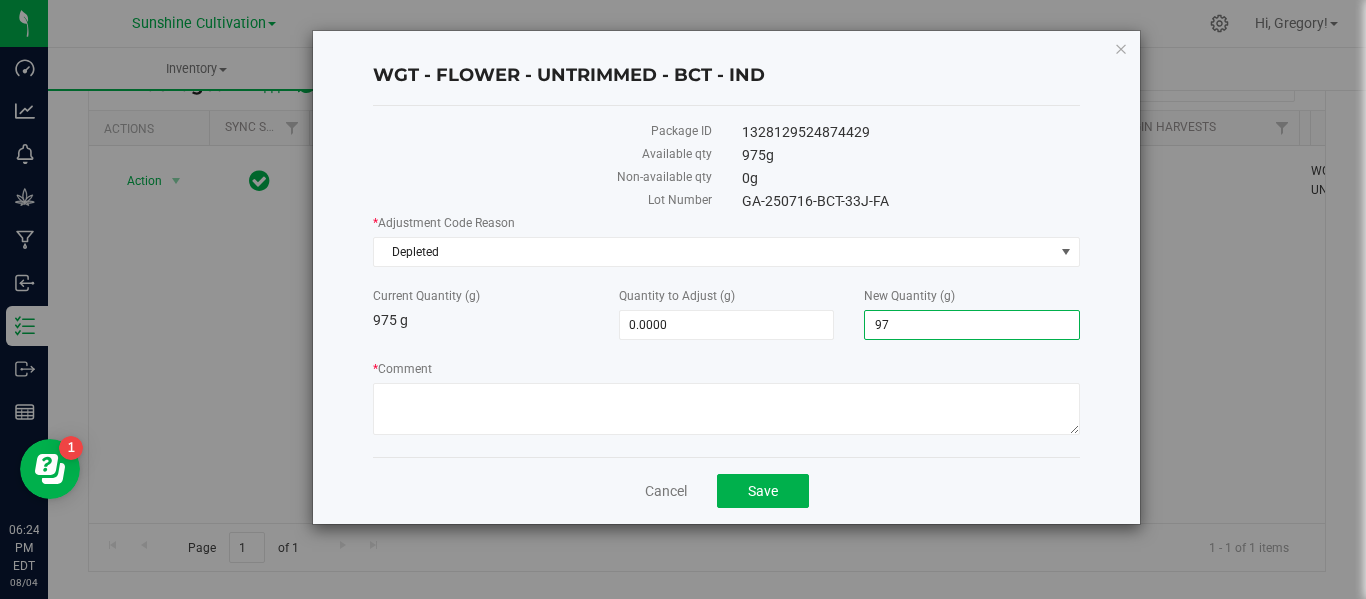 type on "9" 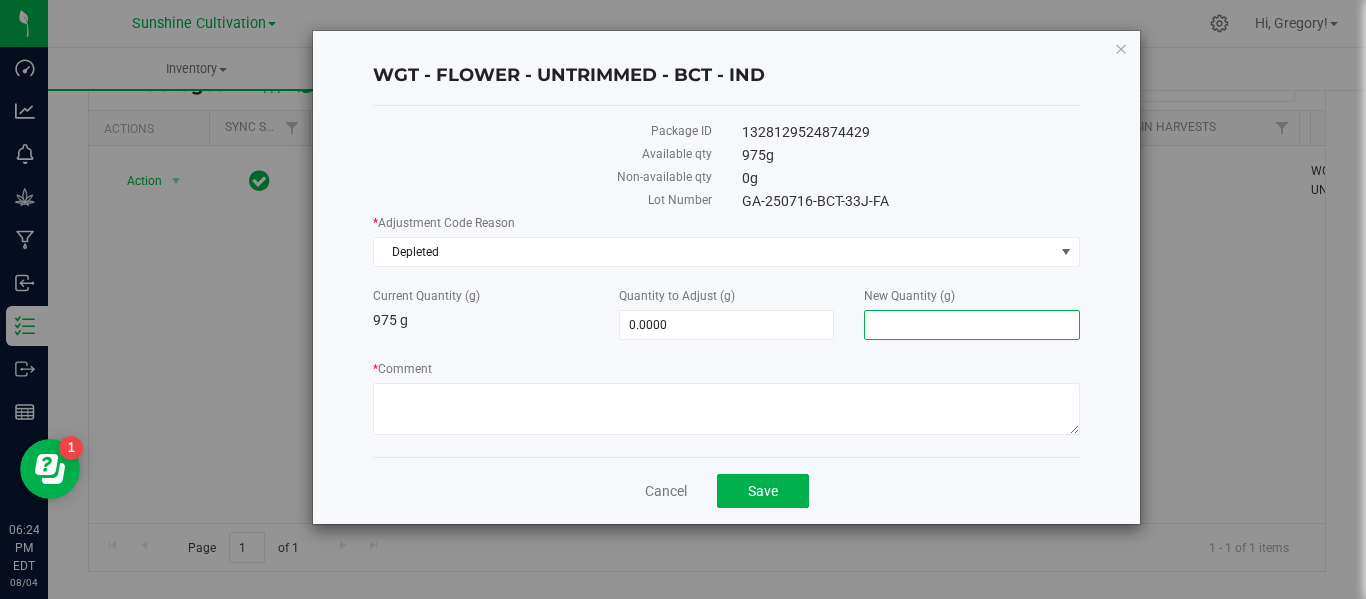 type on "0" 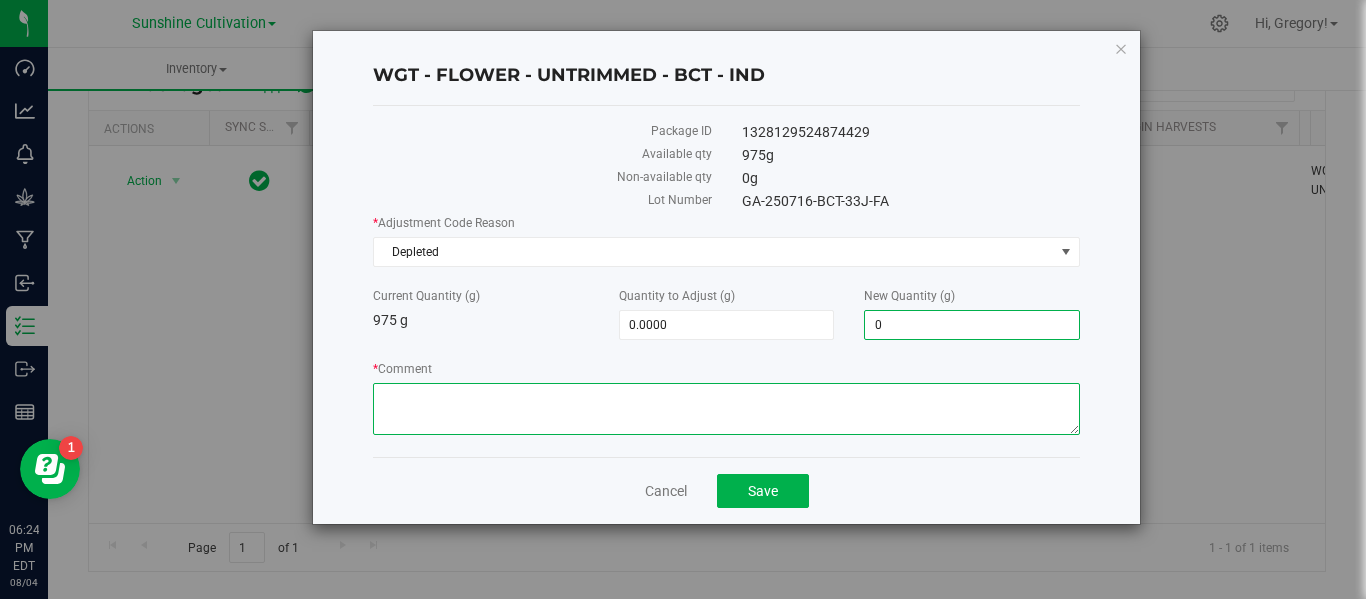 type on "[PRICE]" 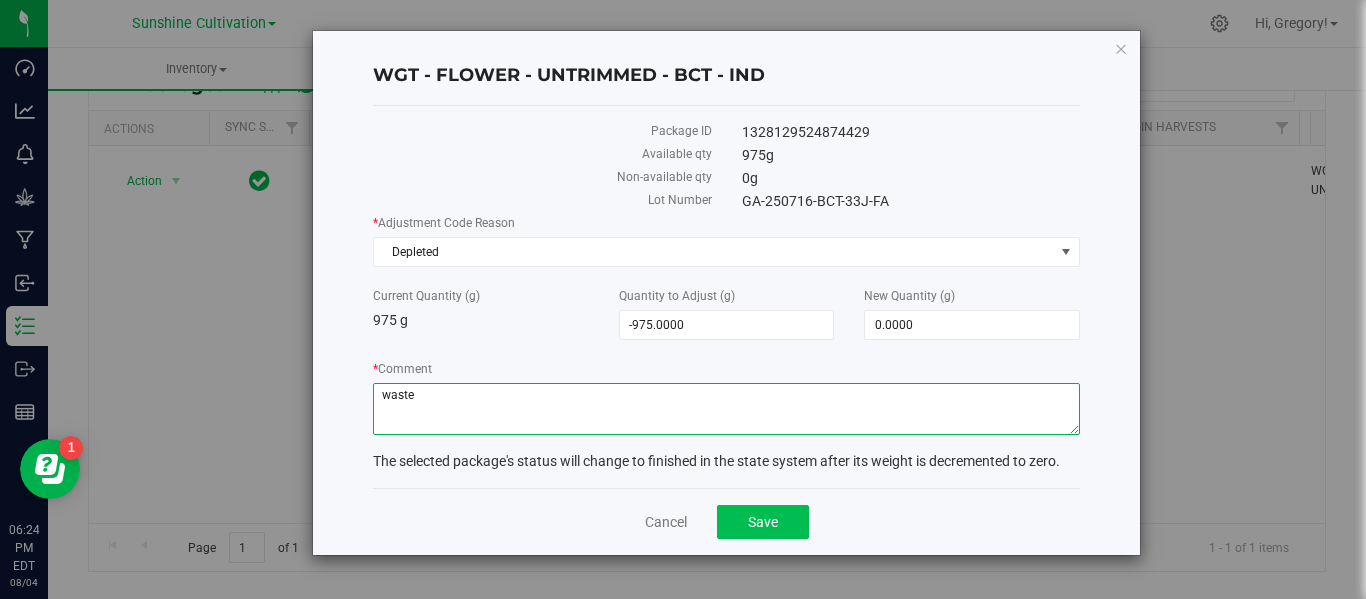 type on "waste" 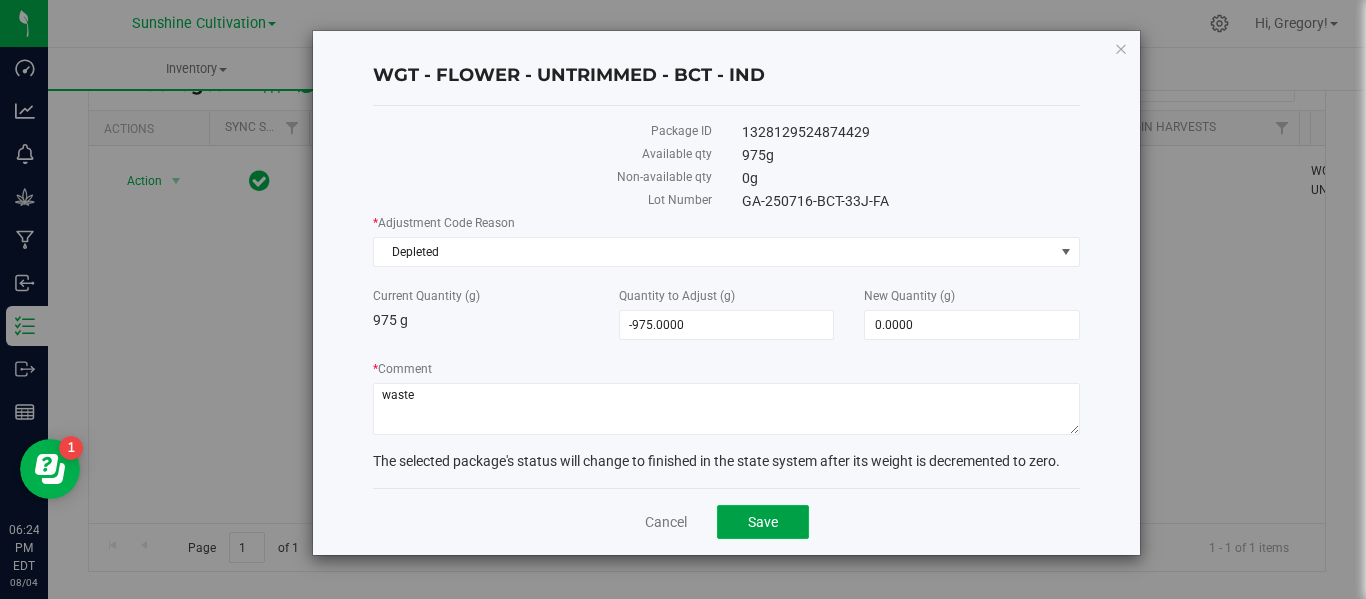 click on "Save" 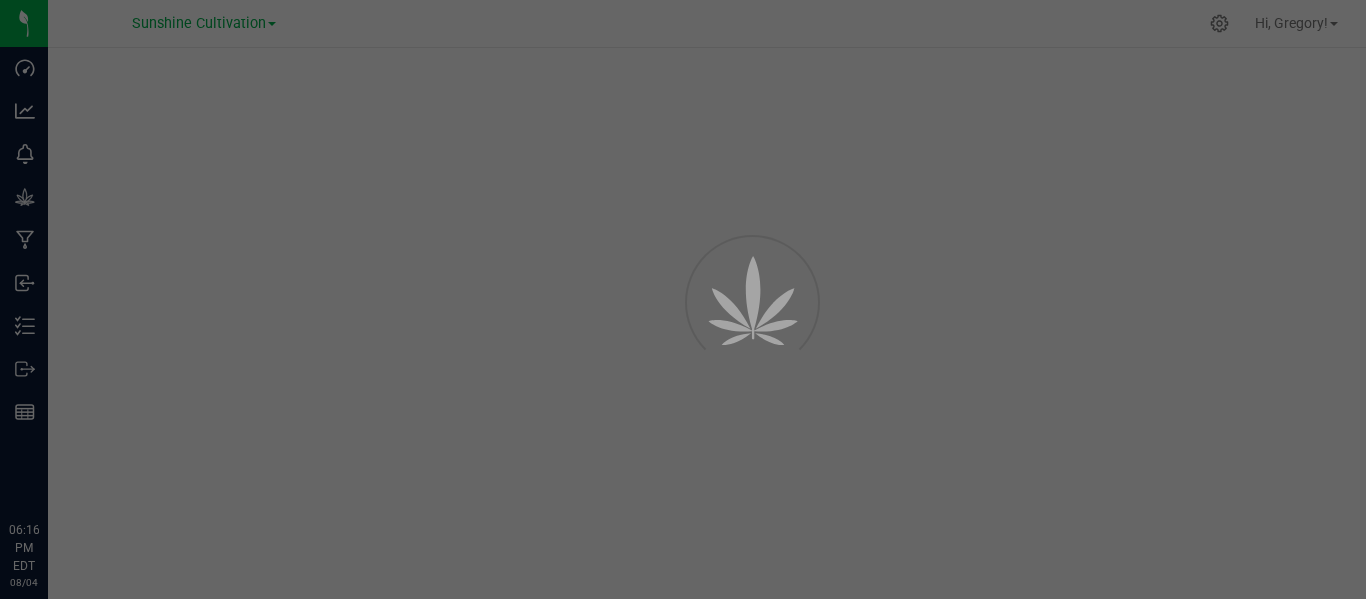 scroll, scrollTop: 0, scrollLeft: 0, axis: both 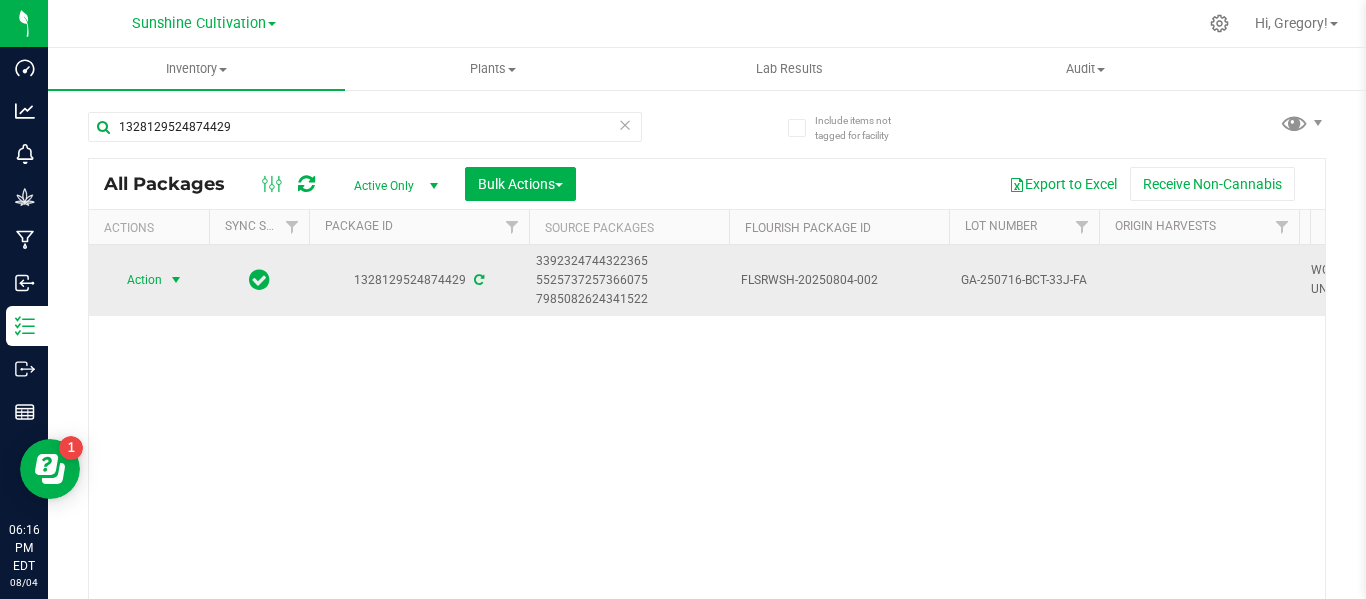click at bounding box center [176, 280] 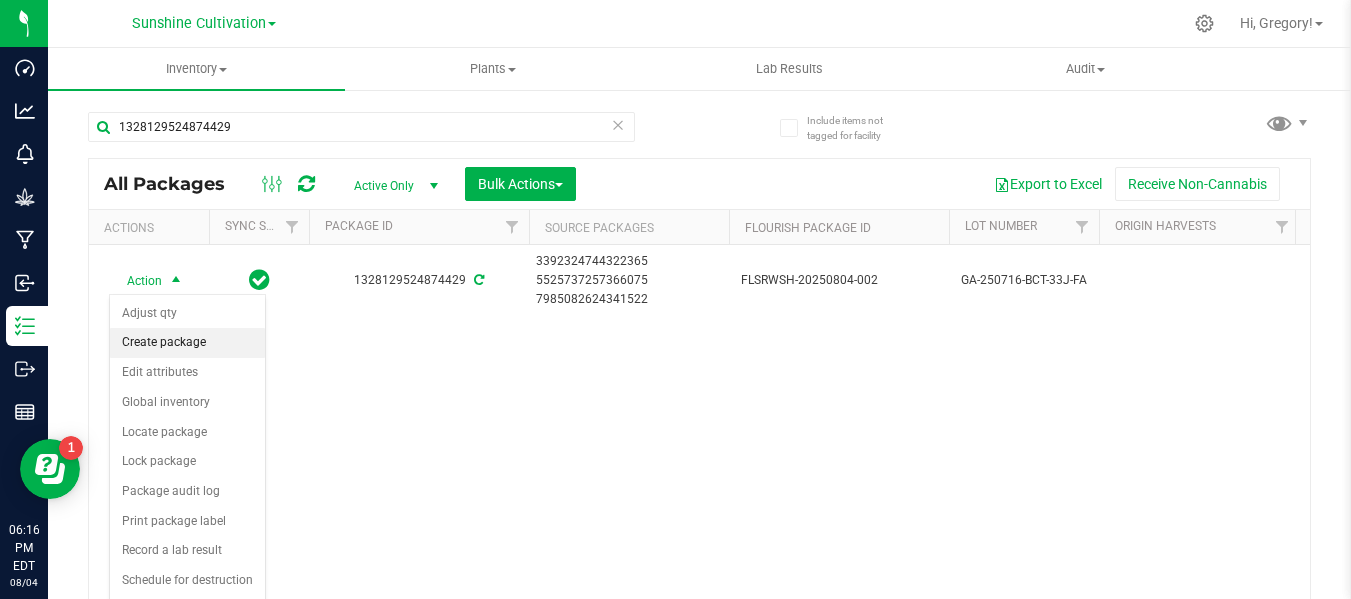 click on "Create package" at bounding box center [187, 343] 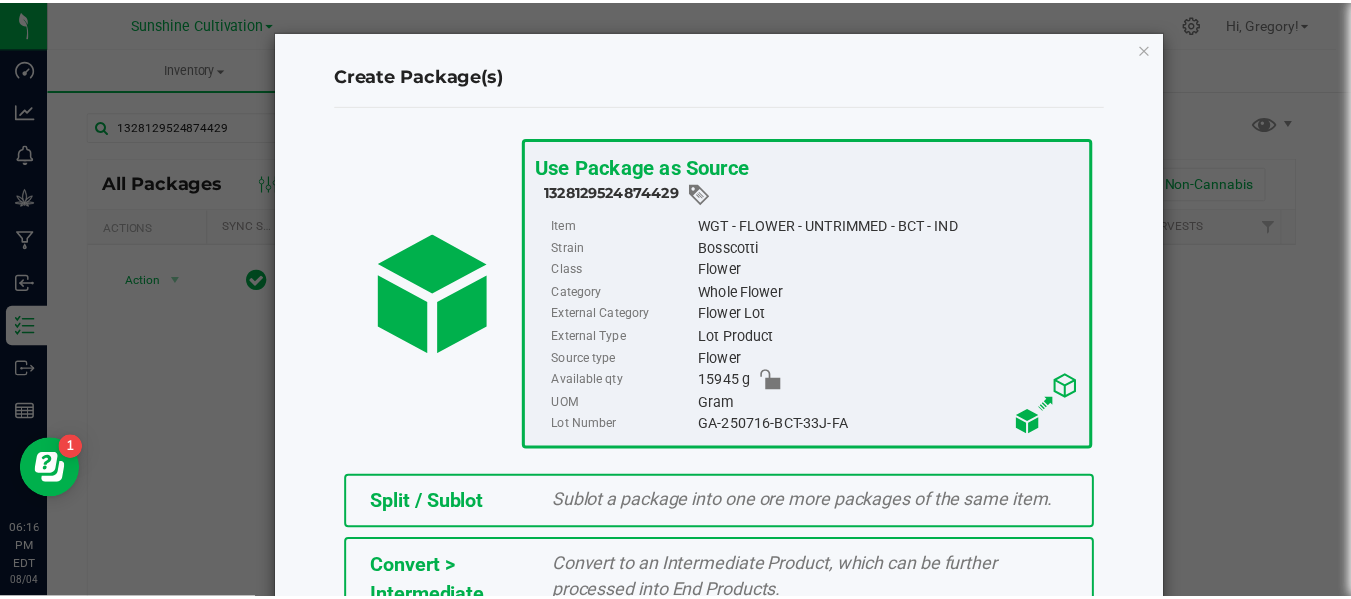 scroll, scrollTop: 443, scrollLeft: 0, axis: vertical 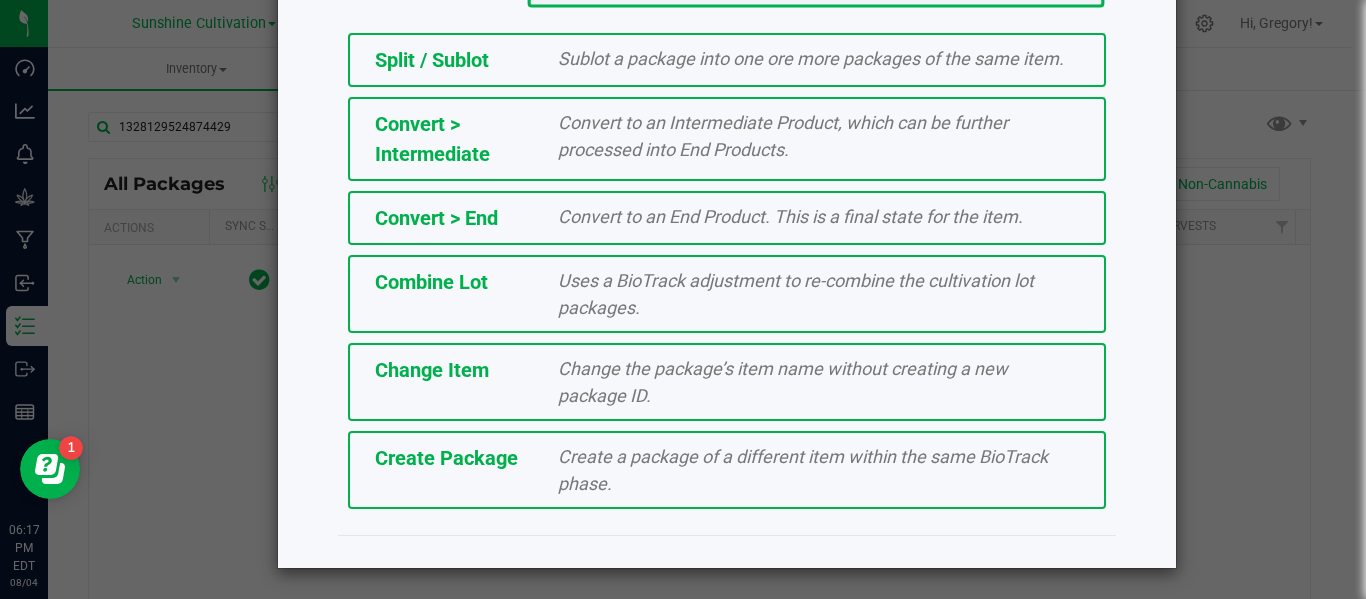 click on "Create Package" 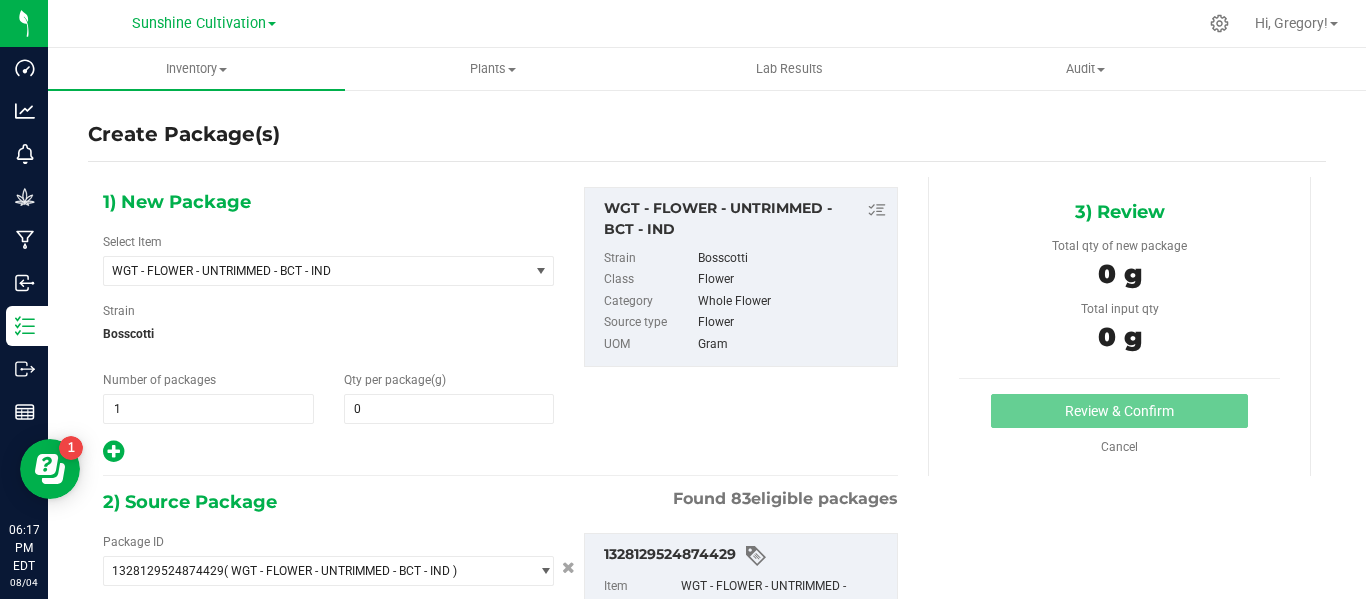 type on "0.0000" 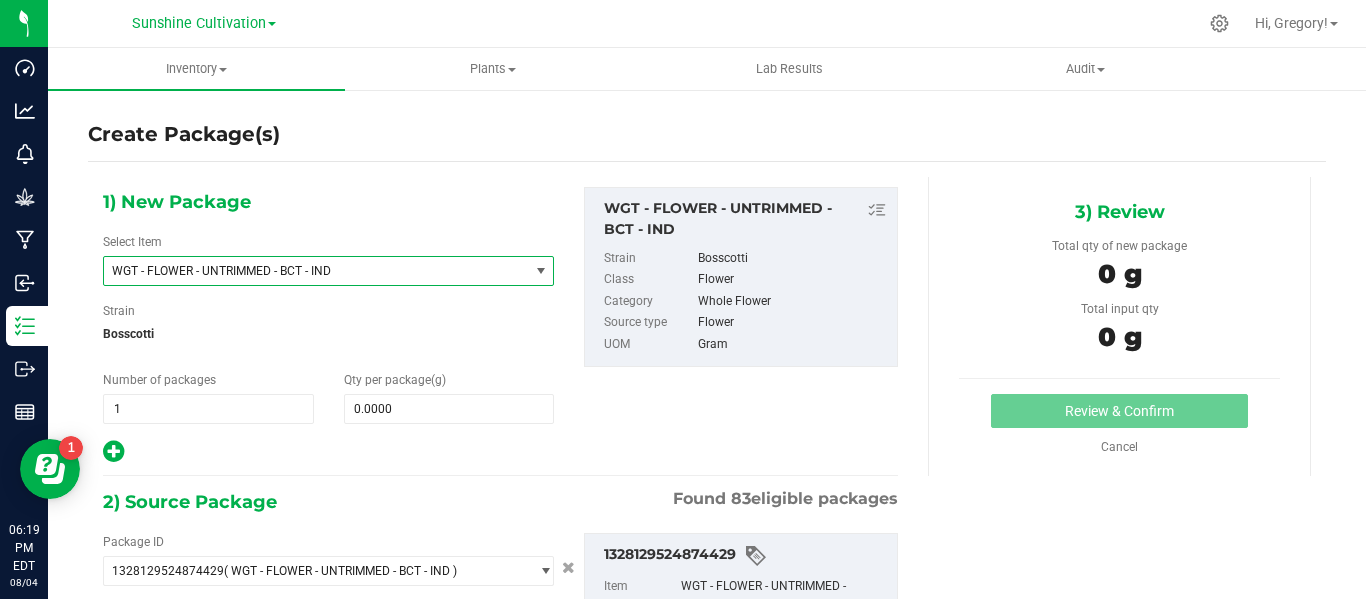 click on "WGT - FLOWER - UNTRIMMED - BCT - IND" at bounding box center [308, 271] 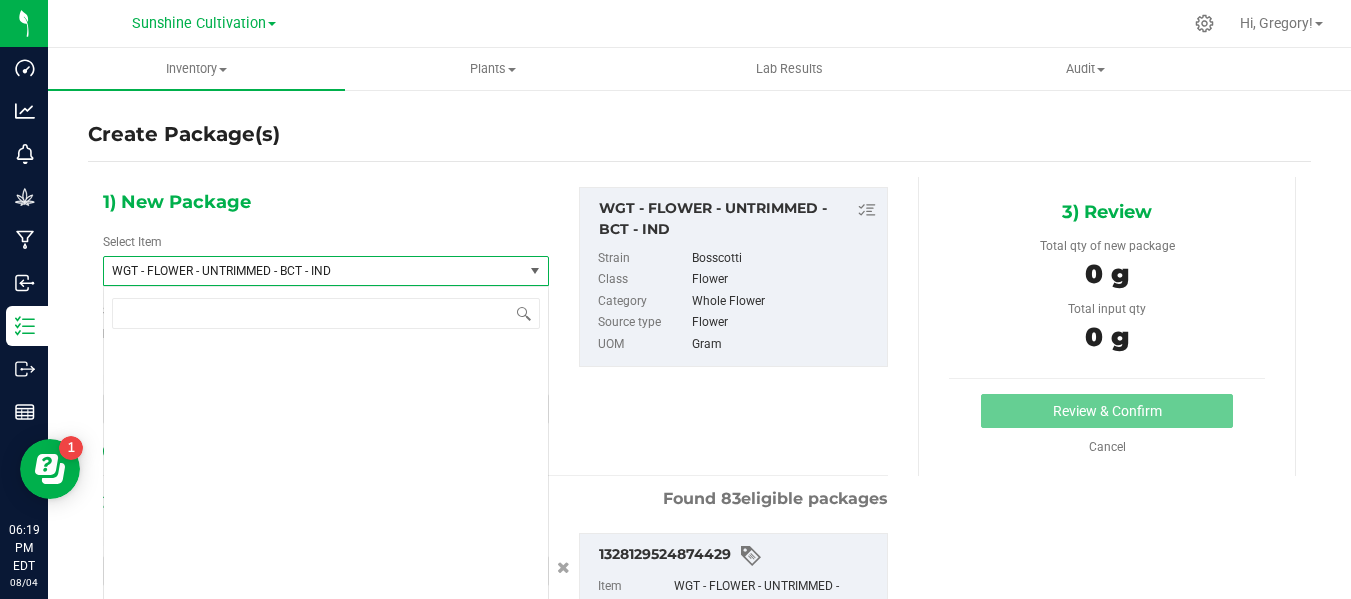 scroll, scrollTop: 410844, scrollLeft: 0, axis: vertical 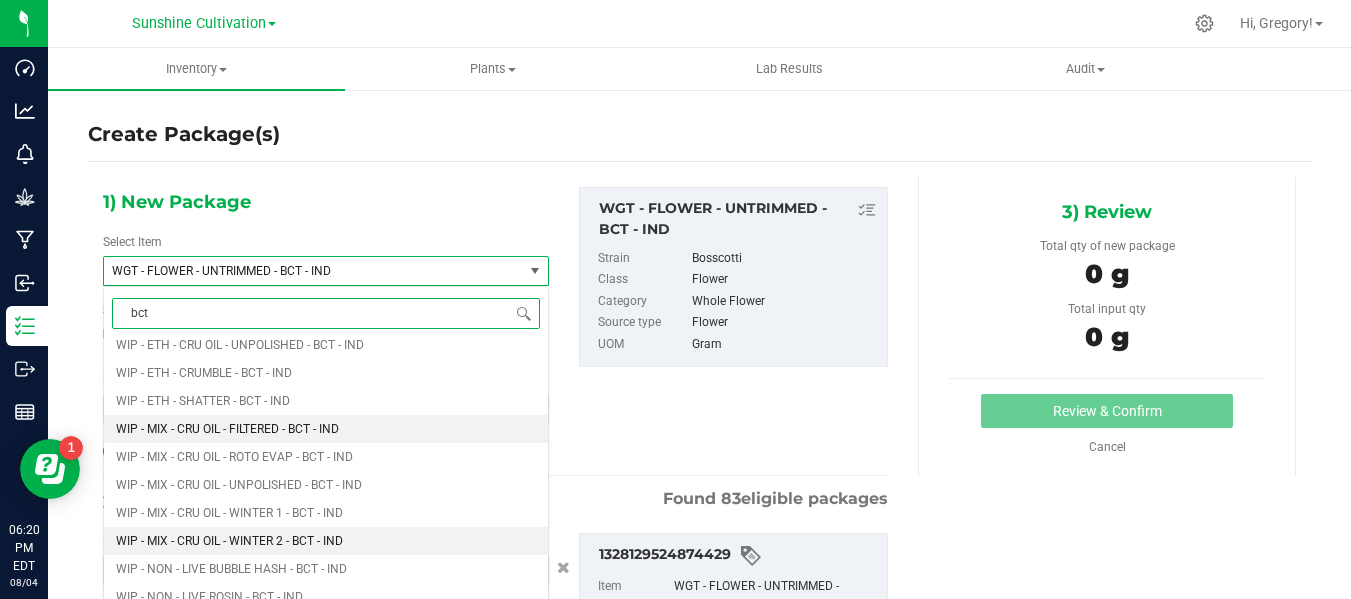 type on "bct" 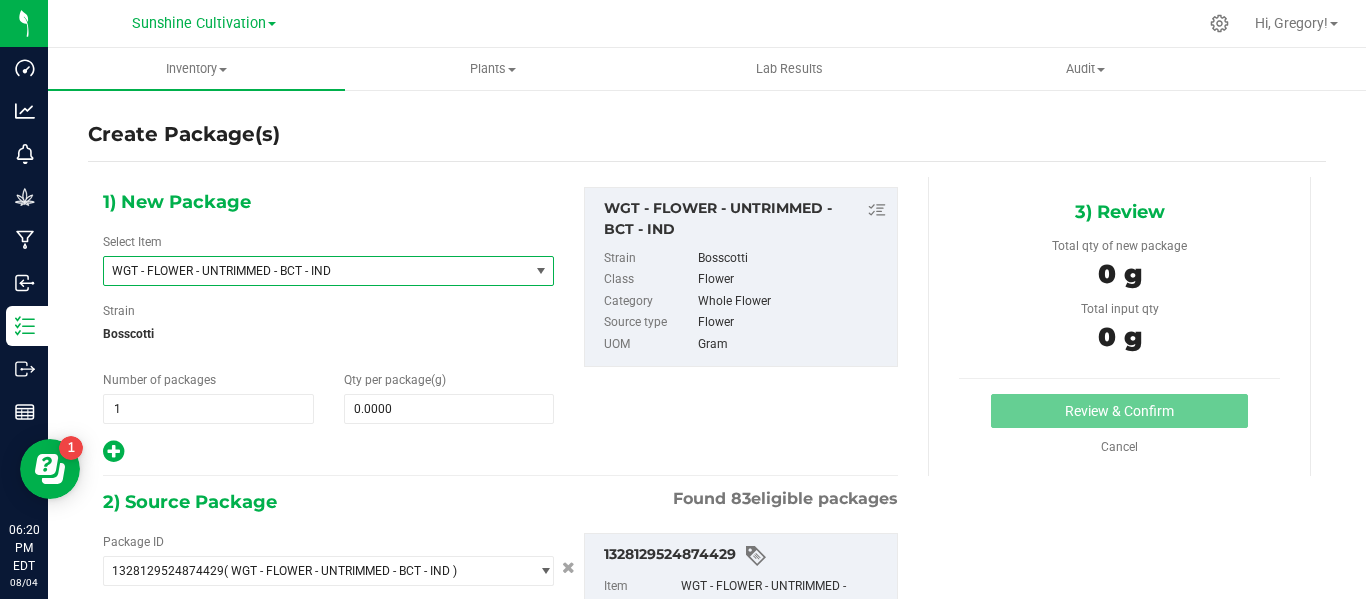 click on "WGT - FLOWER - UNTRIMMED - BCT - IND" at bounding box center (308, 271) 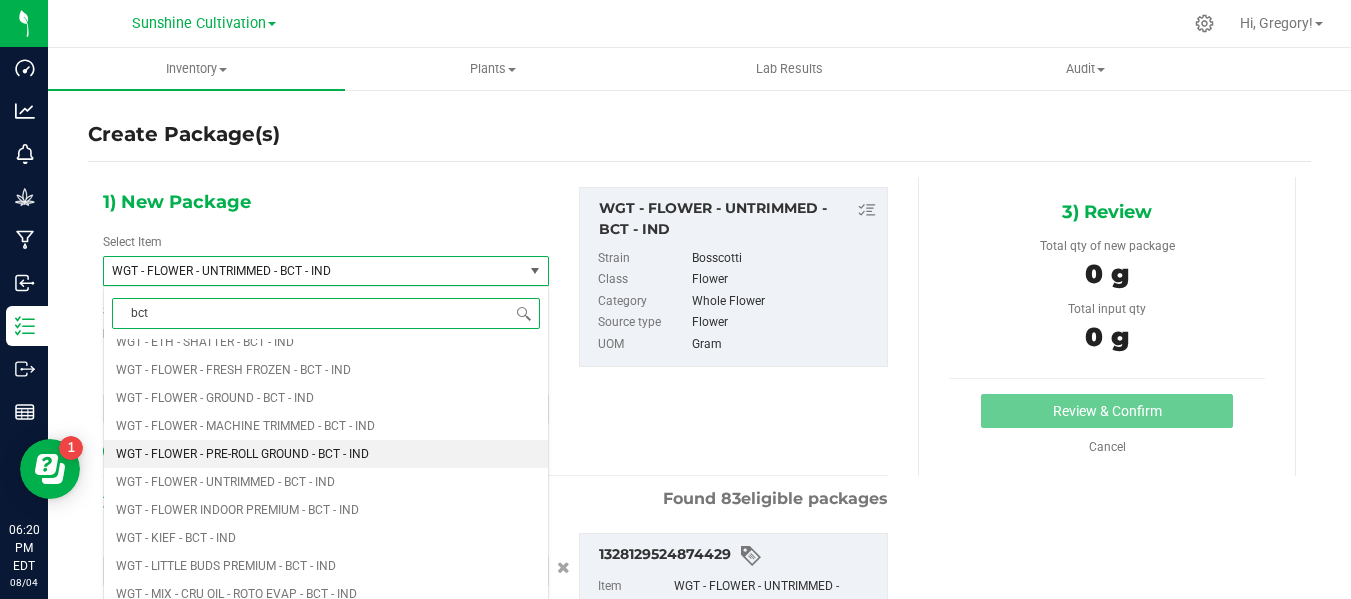 scroll, scrollTop: 1636, scrollLeft: 0, axis: vertical 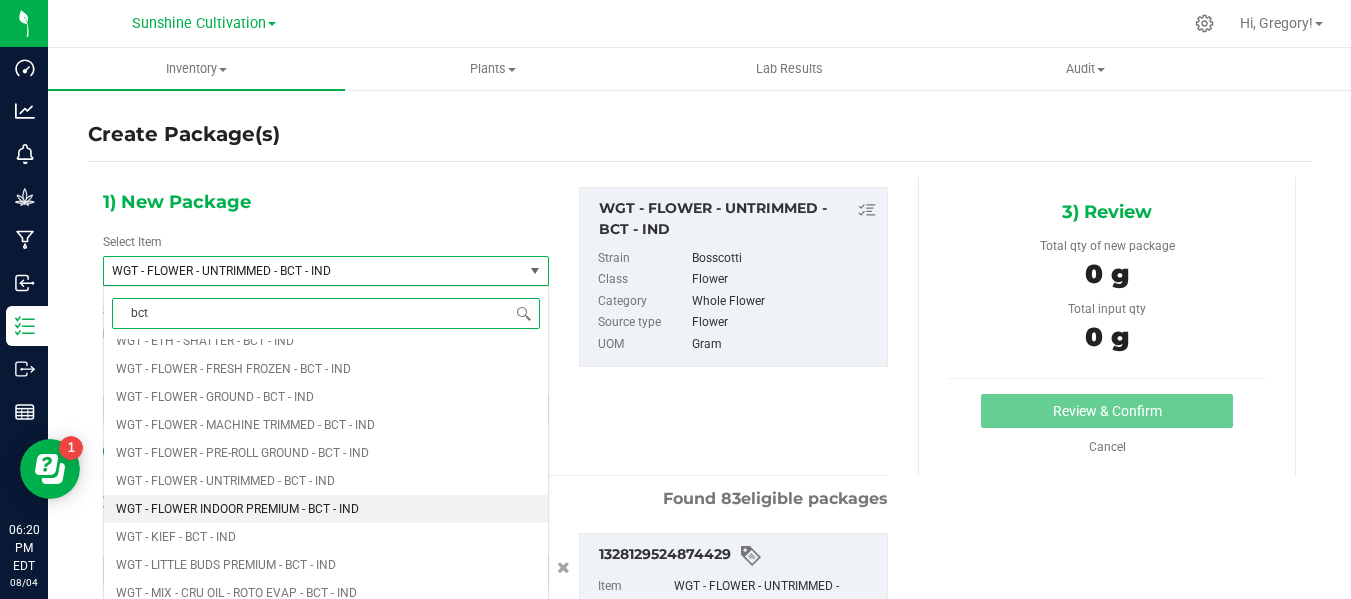 click on "WGT - FLOWER INDOOR PREMIUM - BCT - IND" at bounding box center [326, 509] 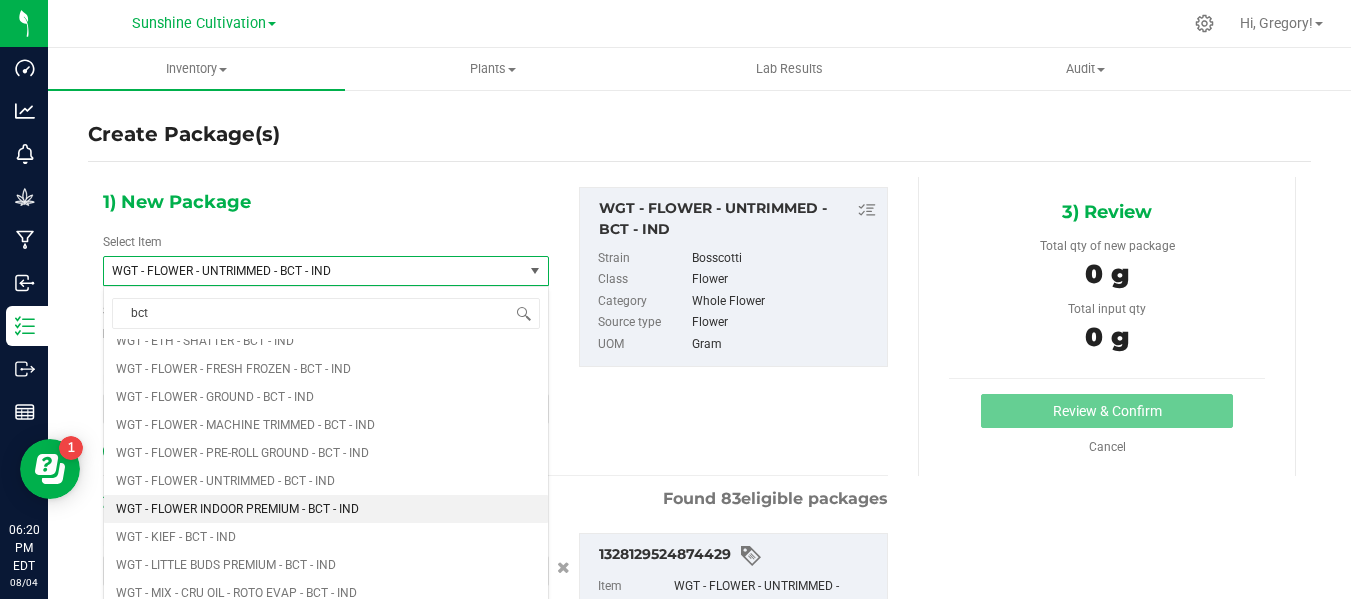 type 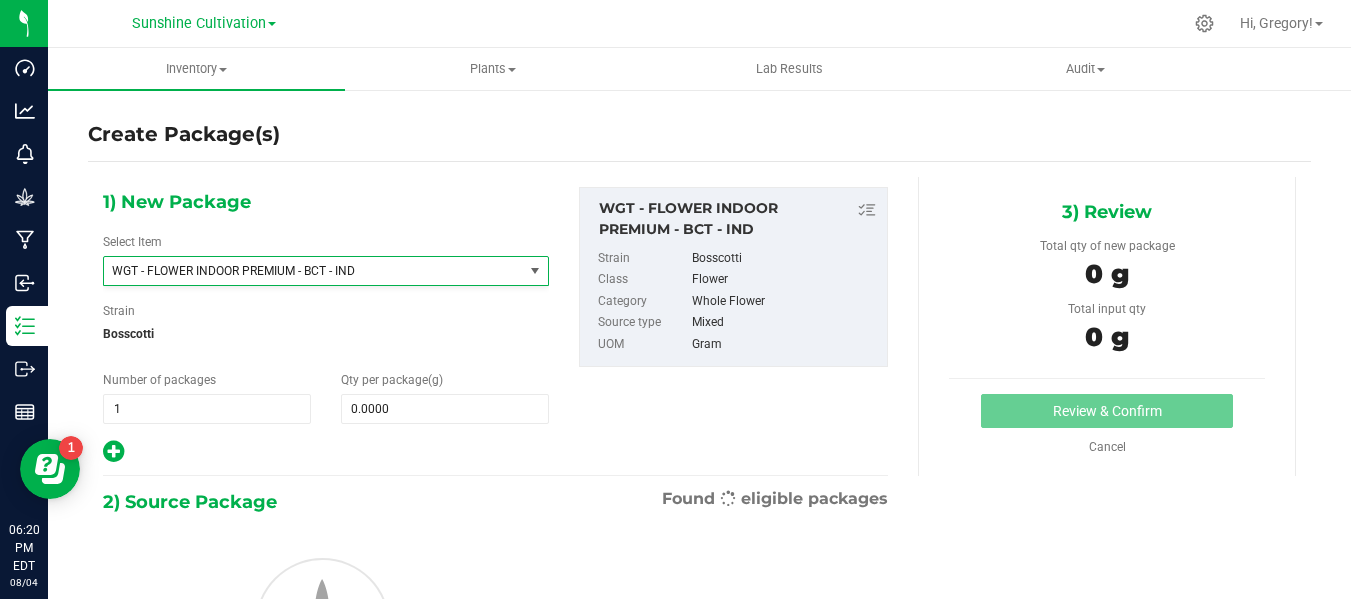 type on "0.0000" 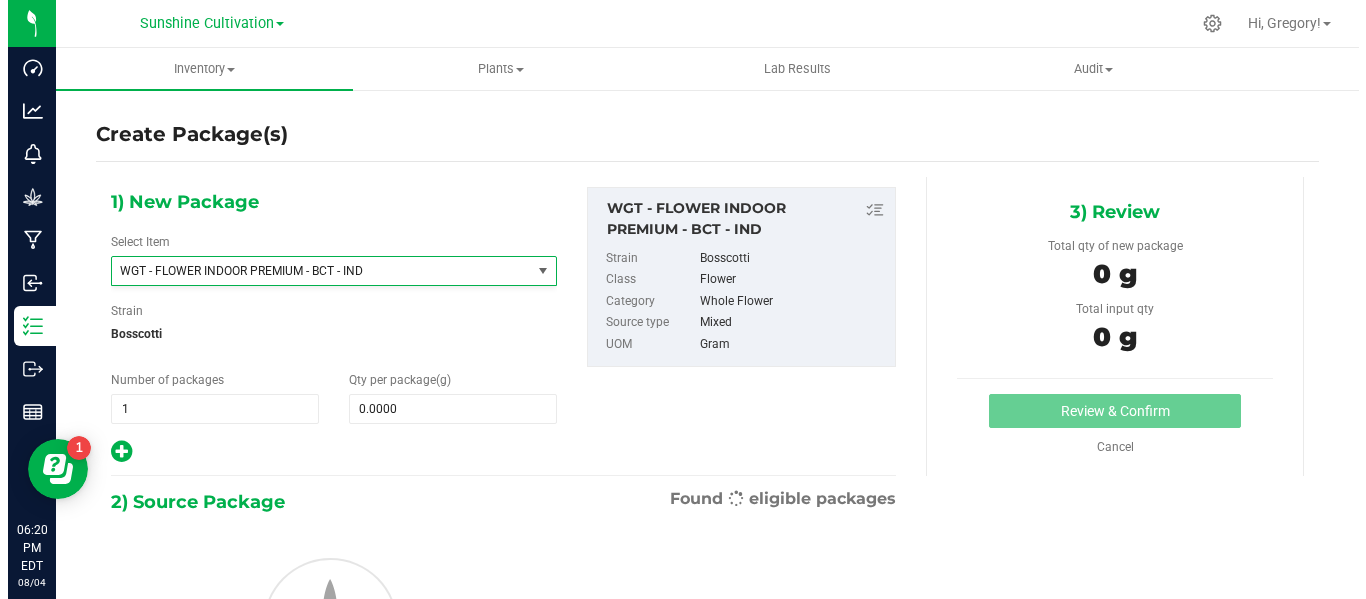 scroll, scrollTop: 421456, scrollLeft: 0, axis: vertical 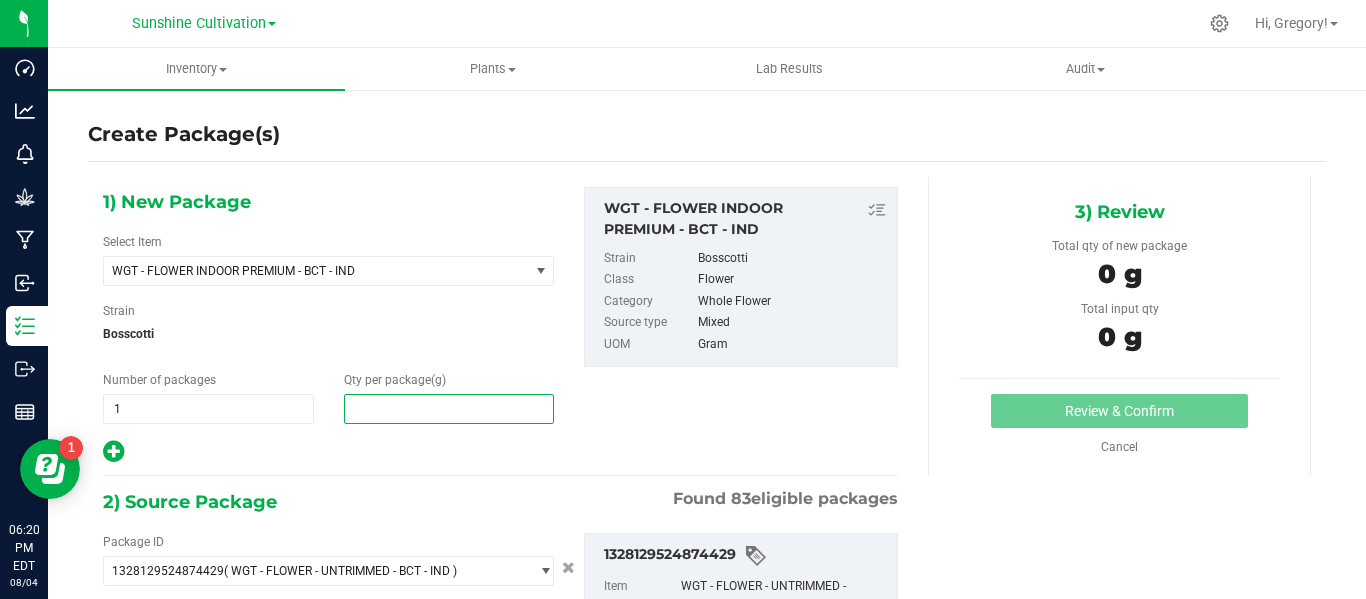 click at bounding box center [449, 409] 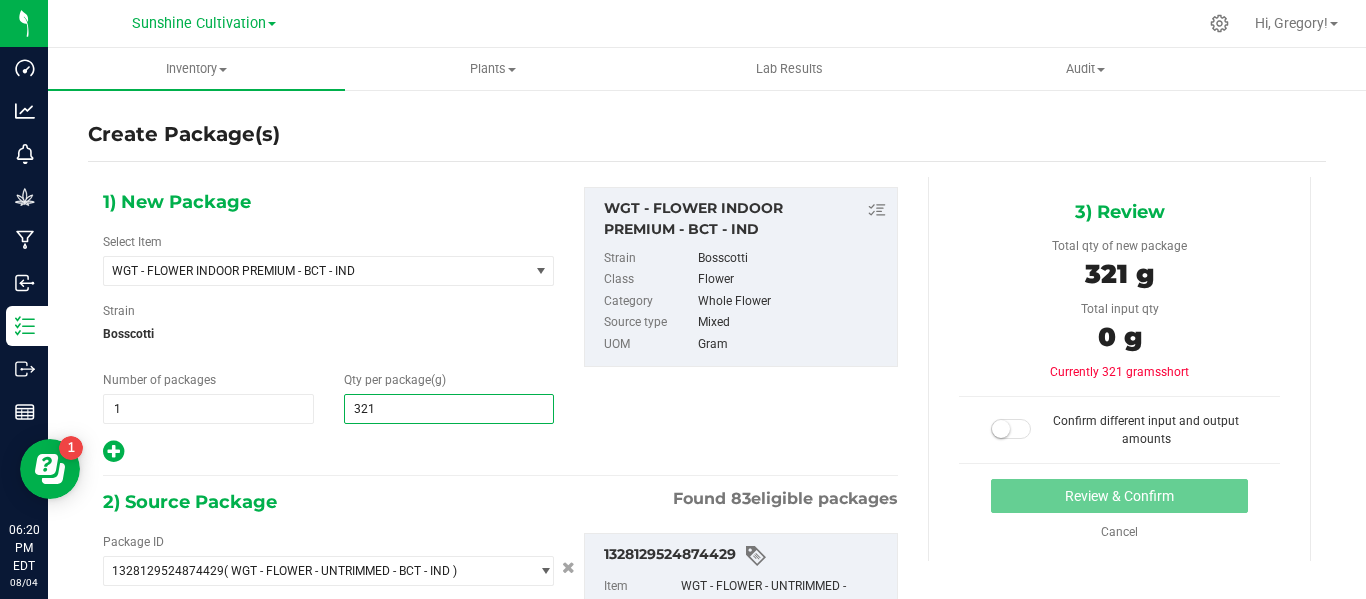 type on "3215" 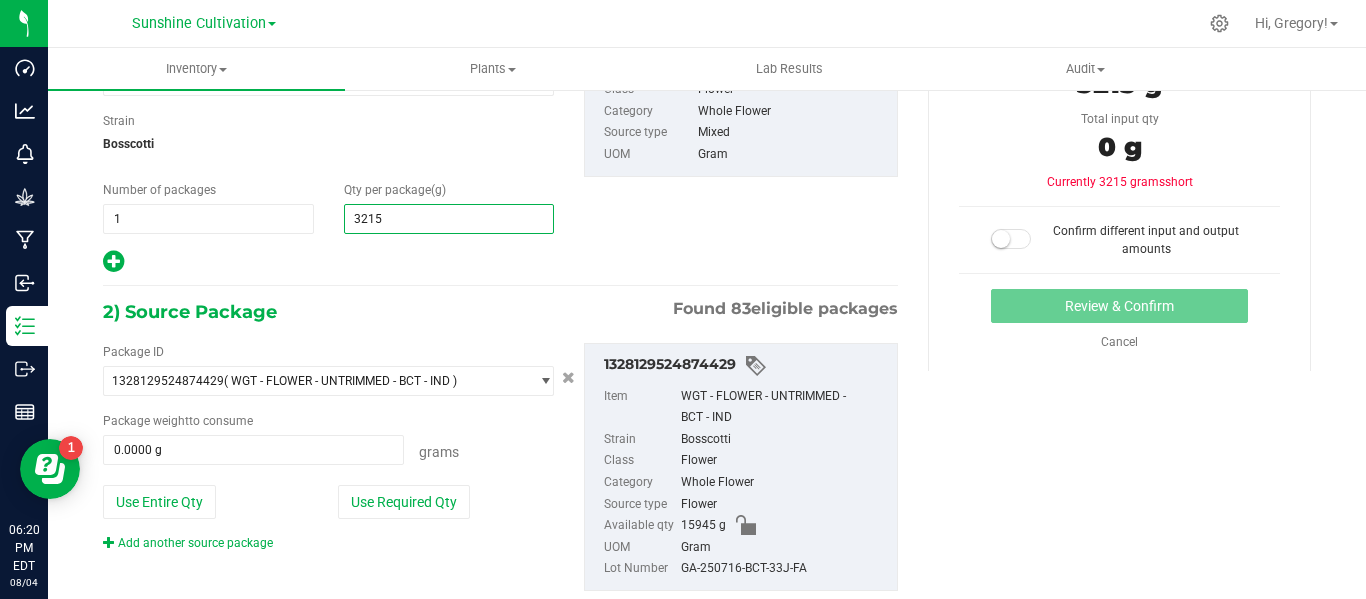 scroll, scrollTop: 239, scrollLeft: 0, axis: vertical 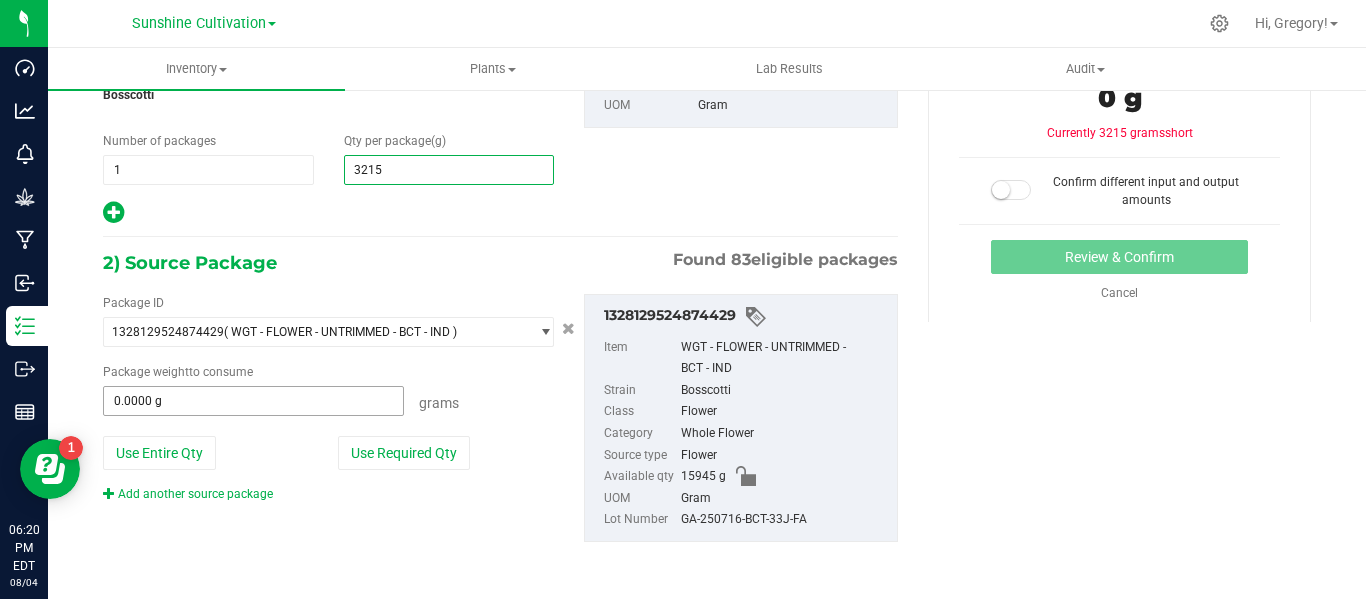 type on "3,215.0000" 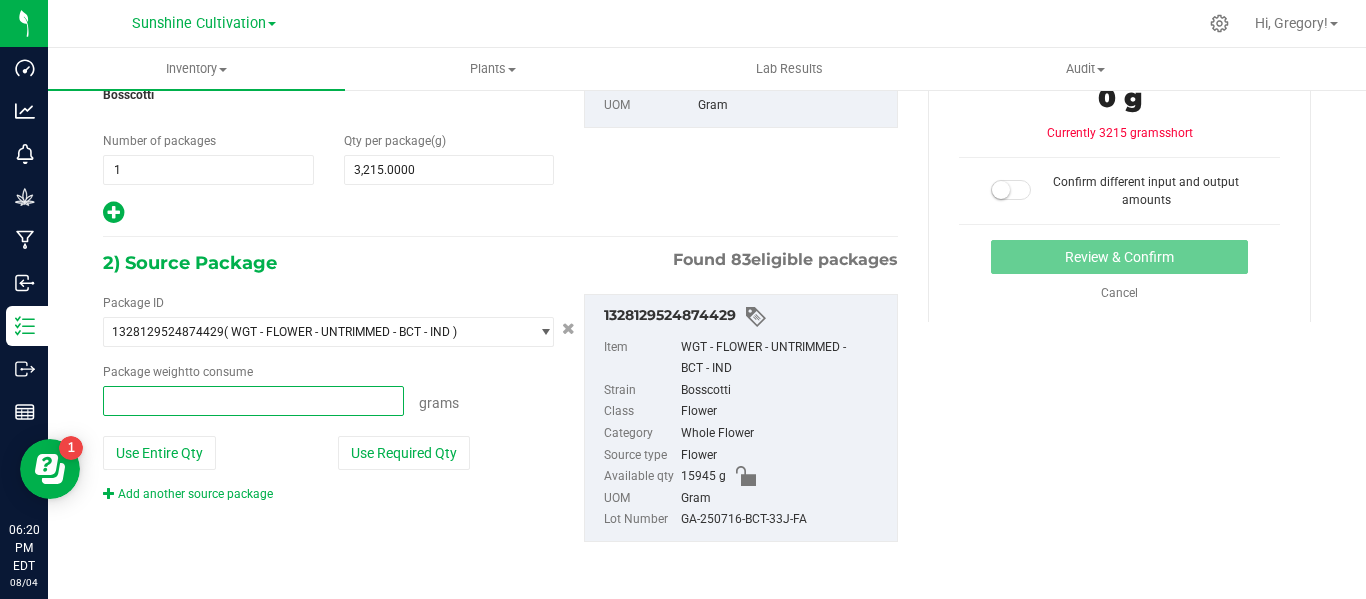 click at bounding box center (253, 401) 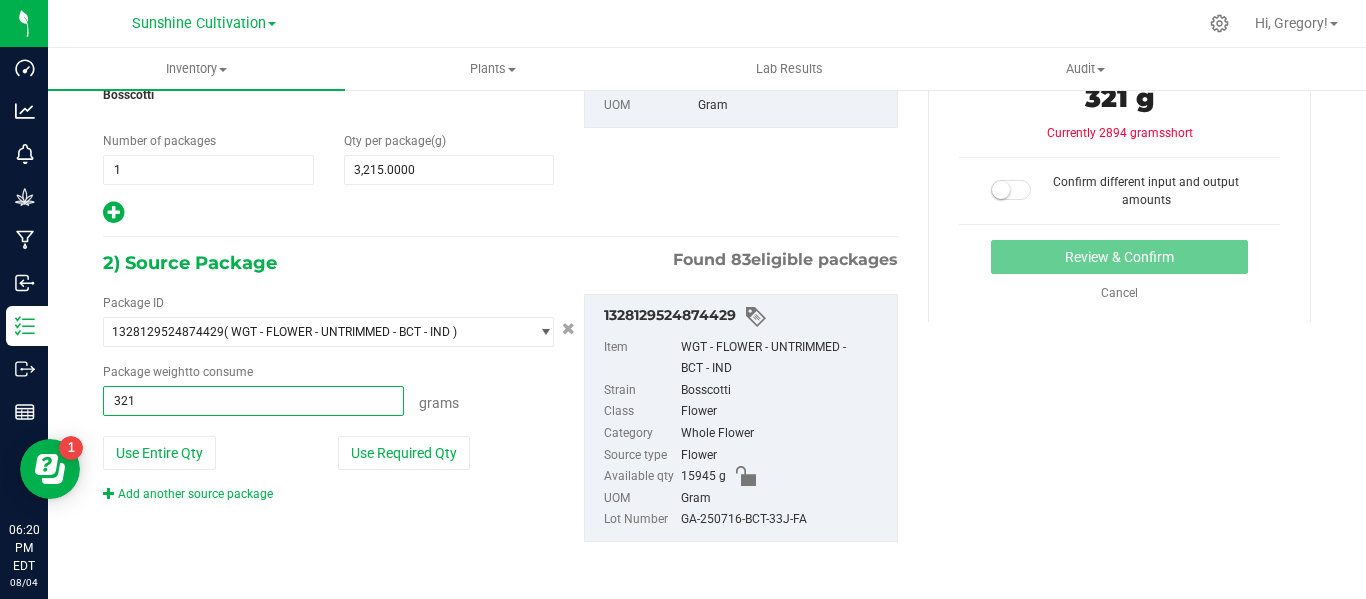 type on "3215" 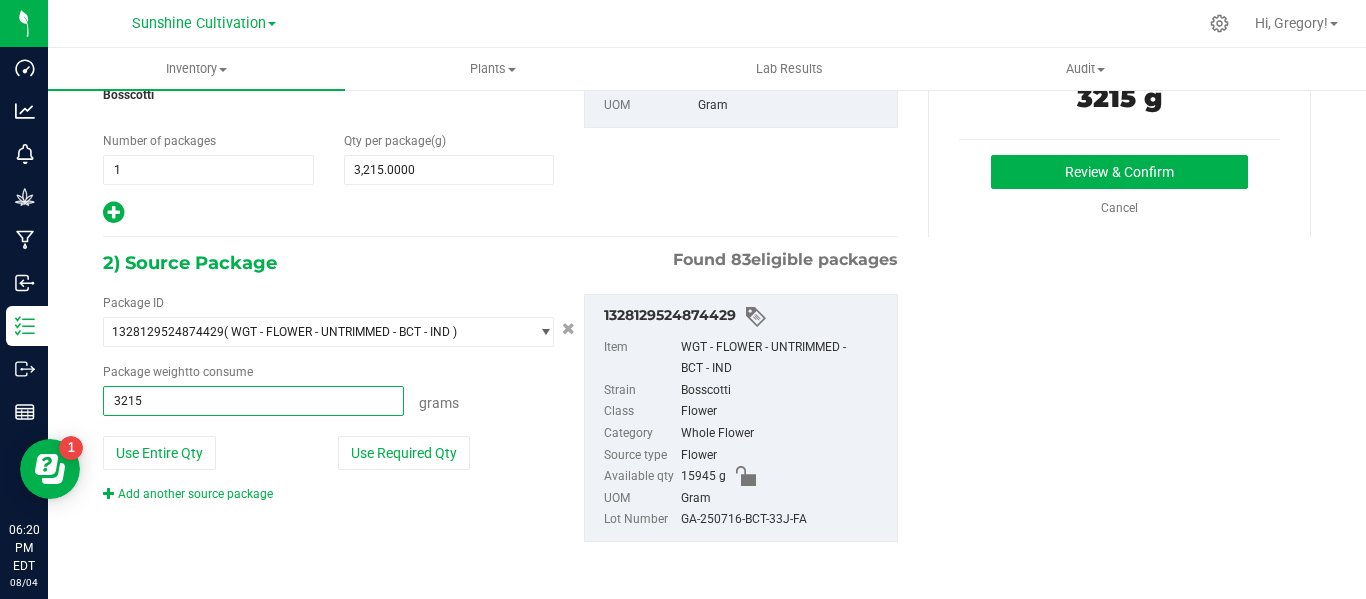 type on "3215.0000 g" 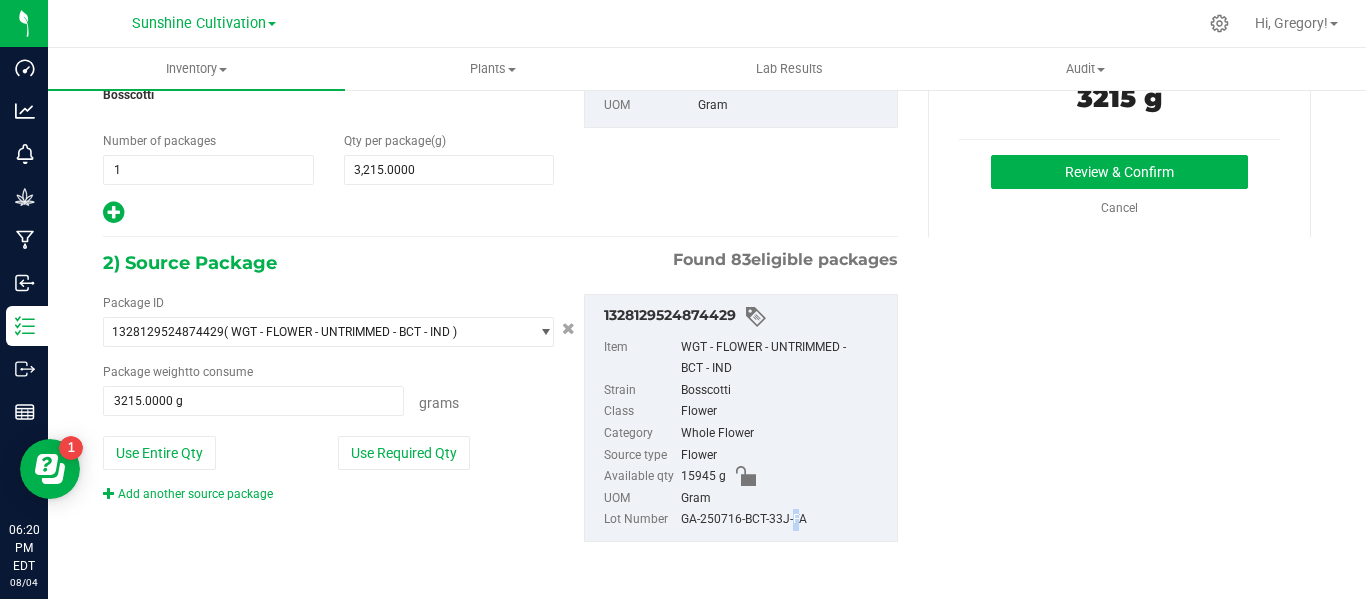 click on "GA-250716-BCT-33J-FA" at bounding box center (784, 520) 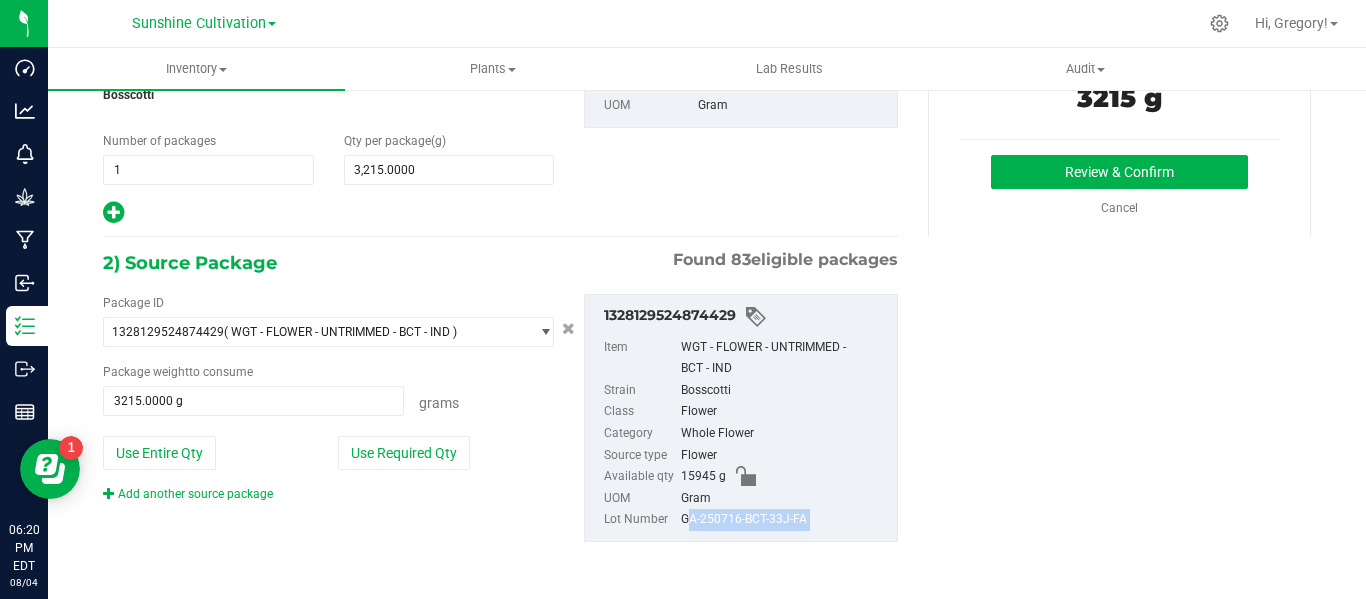 click on "GA-250716-BCT-33J-FA" at bounding box center (784, 520) 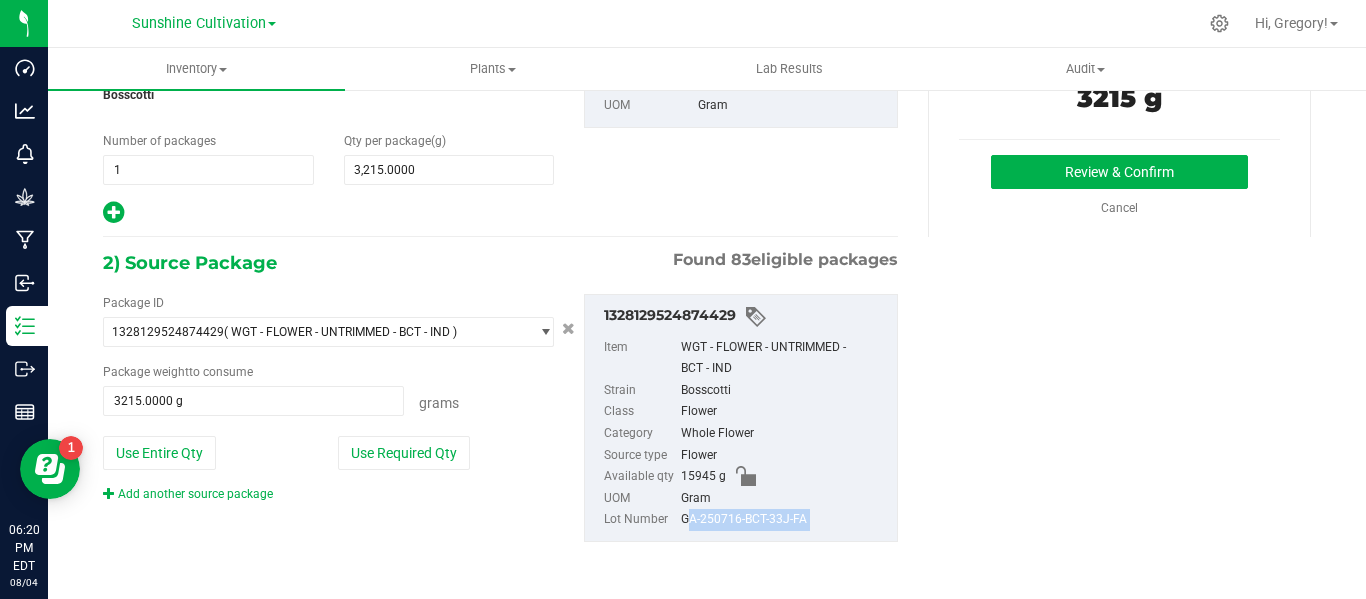 copy on "GA-250716-BCT-33J-FA" 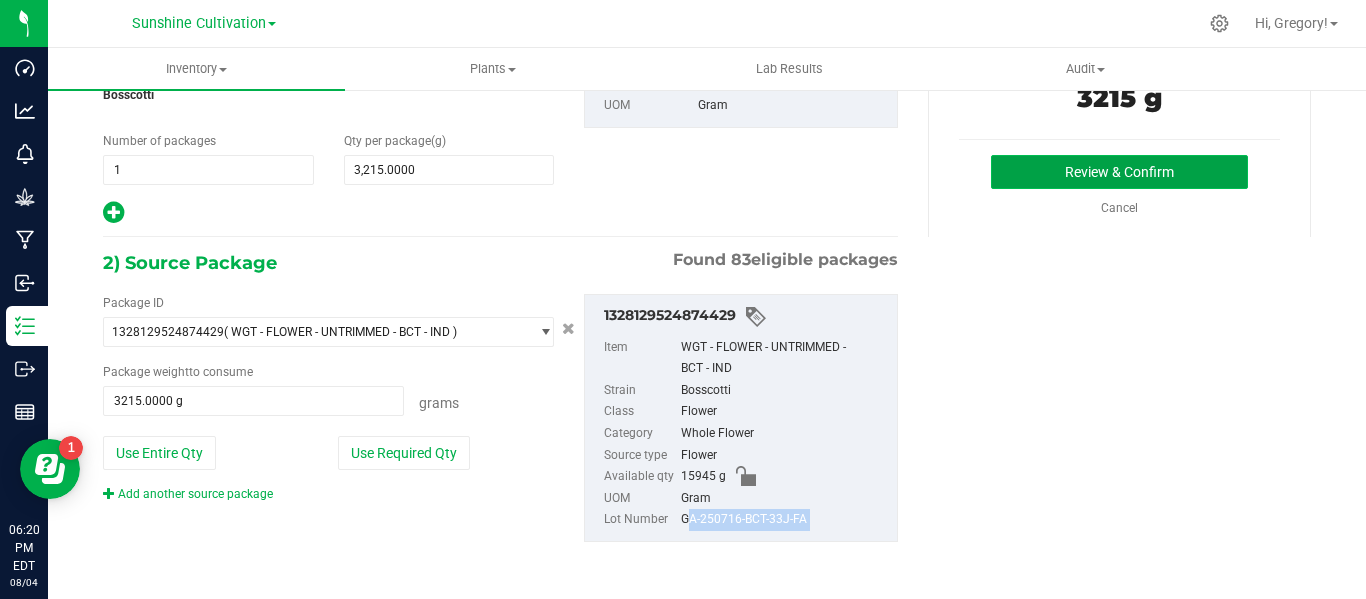 click on "Review & Confirm" at bounding box center (1119, 172) 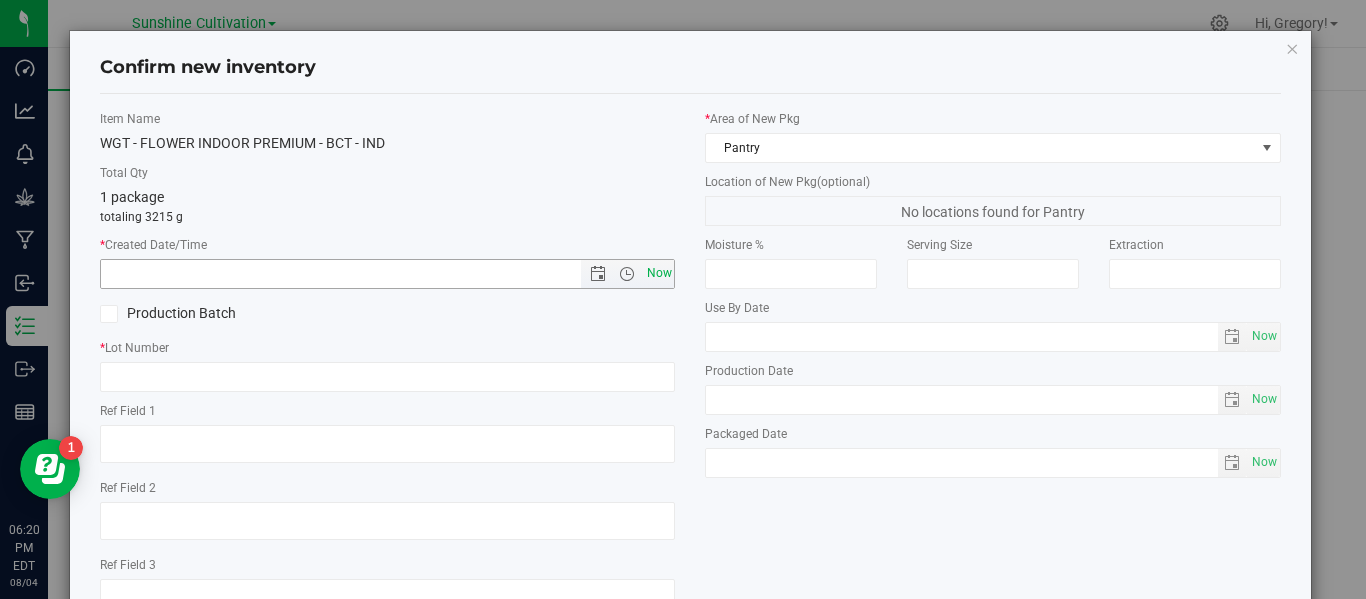 click on "Now" at bounding box center (659, 273) 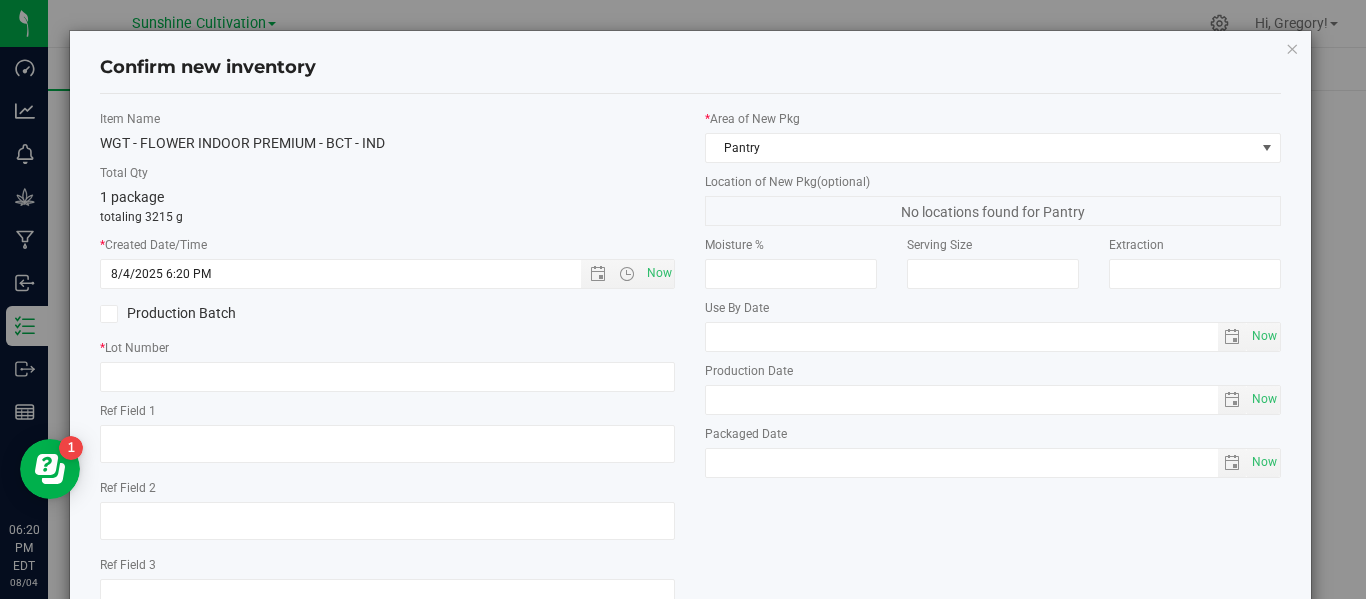 click on "*
Lot Number" at bounding box center [387, 348] 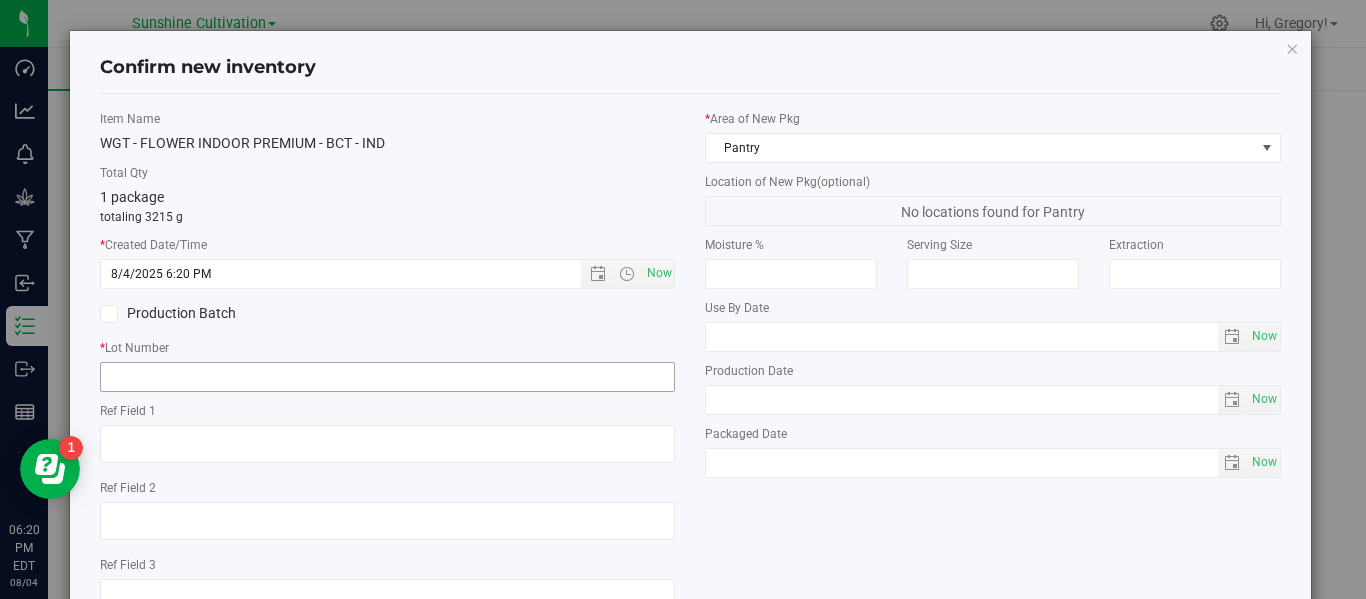 drag, startPoint x: 555, startPoint y: 359, endPoint x: 545, endPoint y: 376, distance: 19.723083 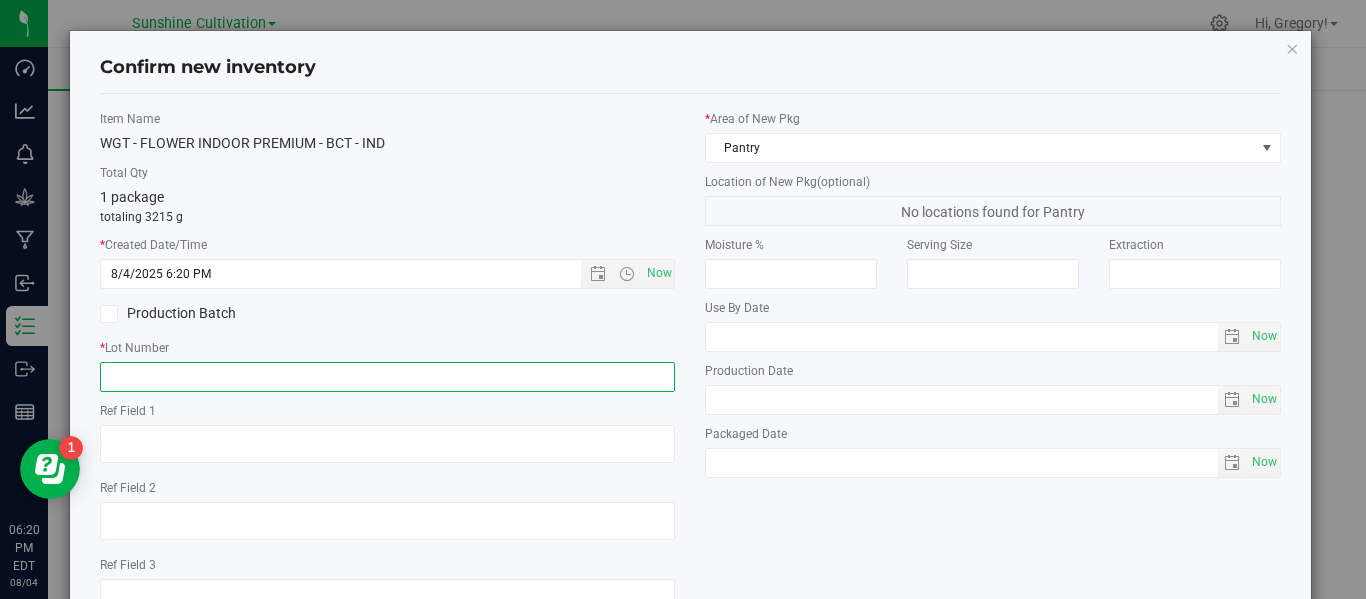 click at bounding box center [387, 377] 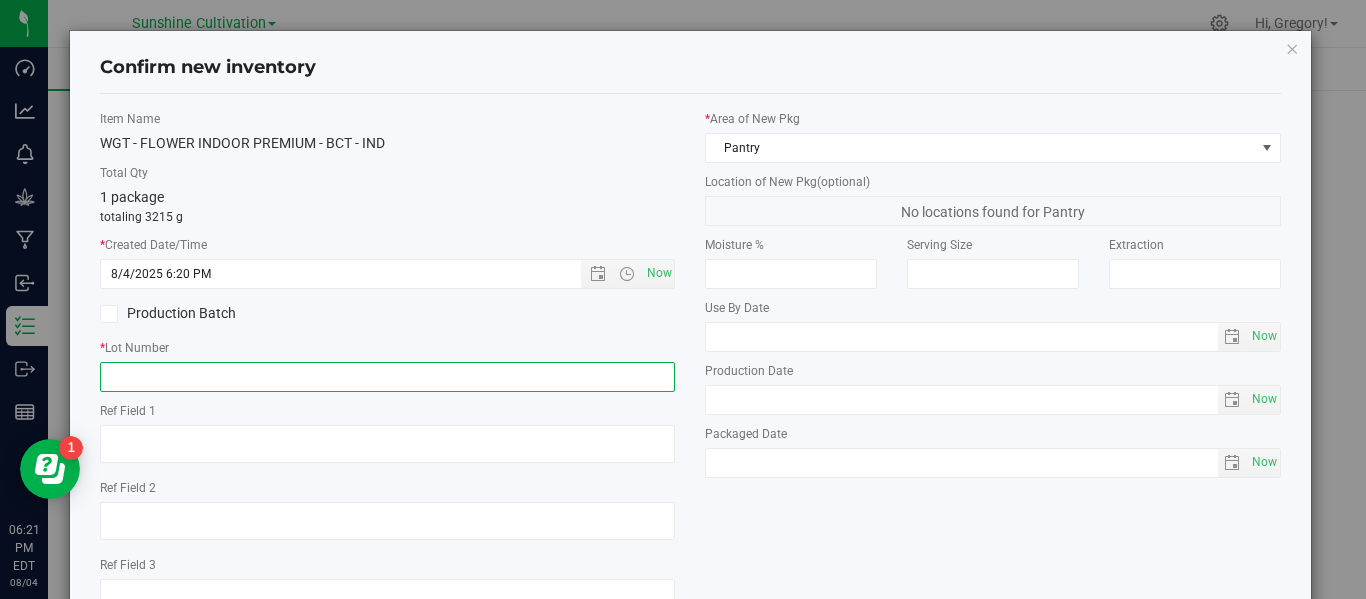 paste on "GA-250716-BCT-33J-FA" 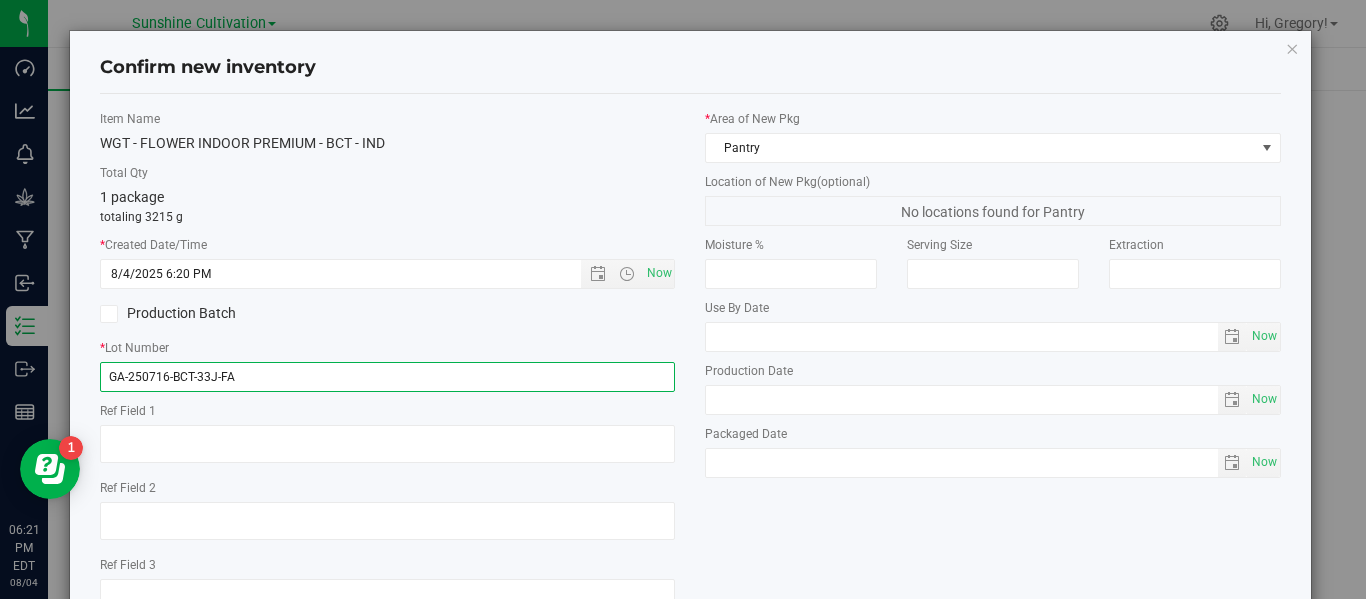 scroll, scrollTop: 148, scrollLeft: 0, axis: vertical 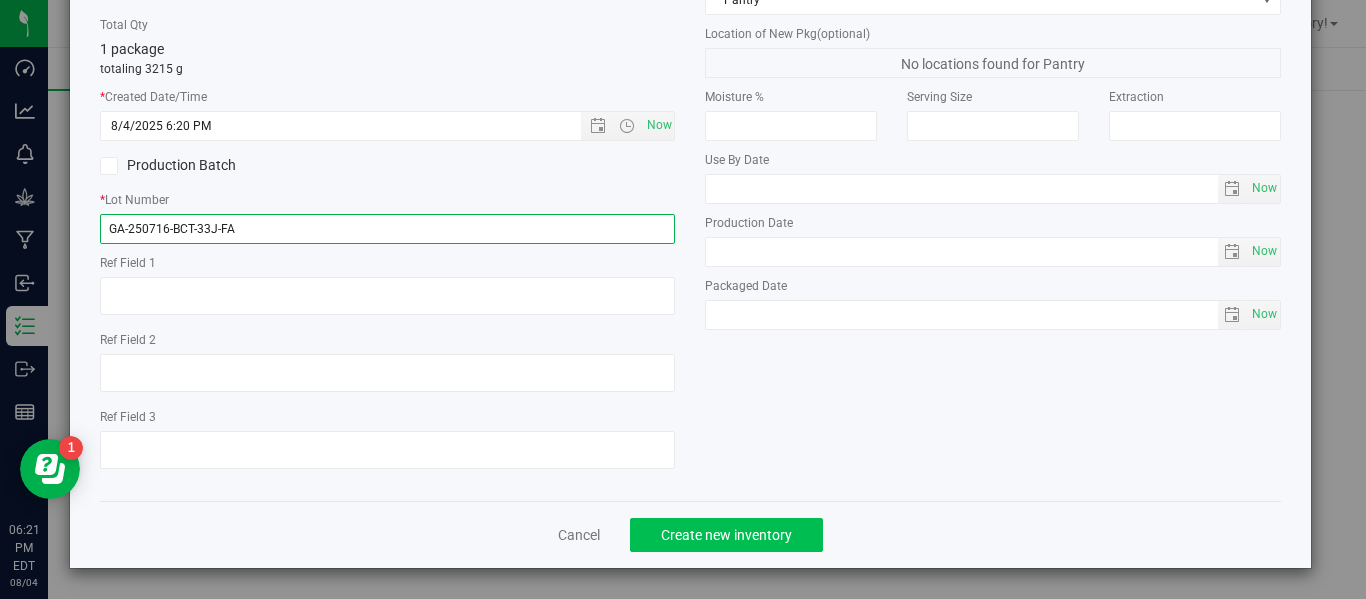 type on "GA-250716-BCT-33J-FA" 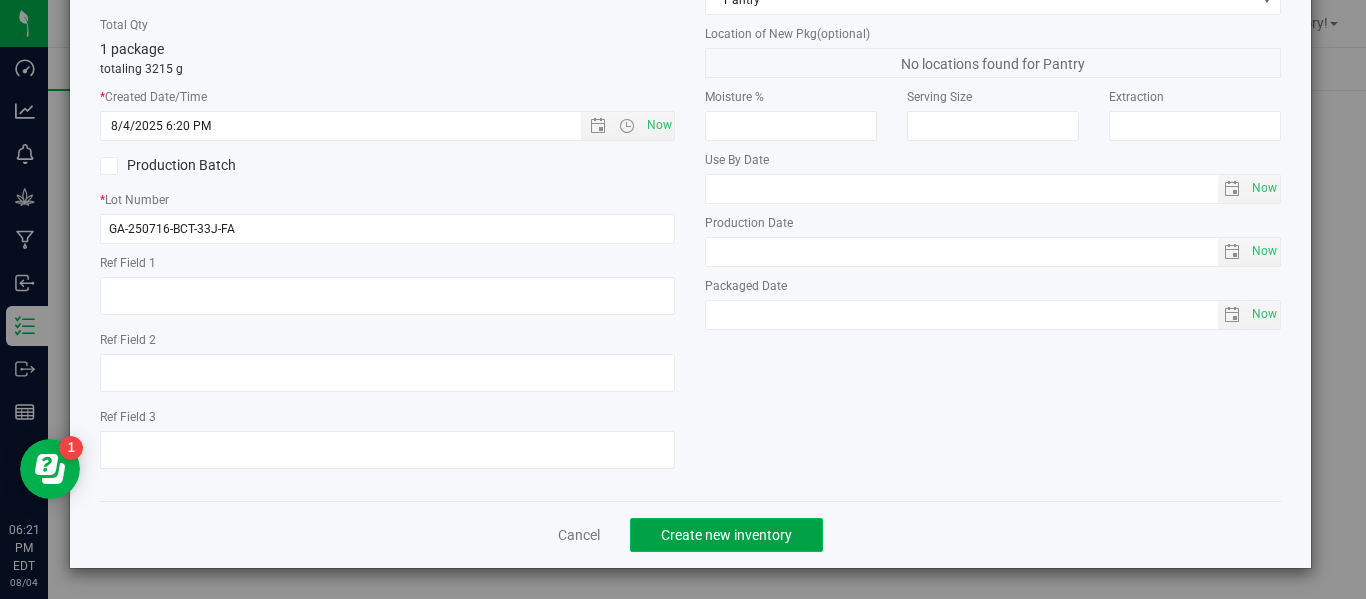 click on "Create new inventory" 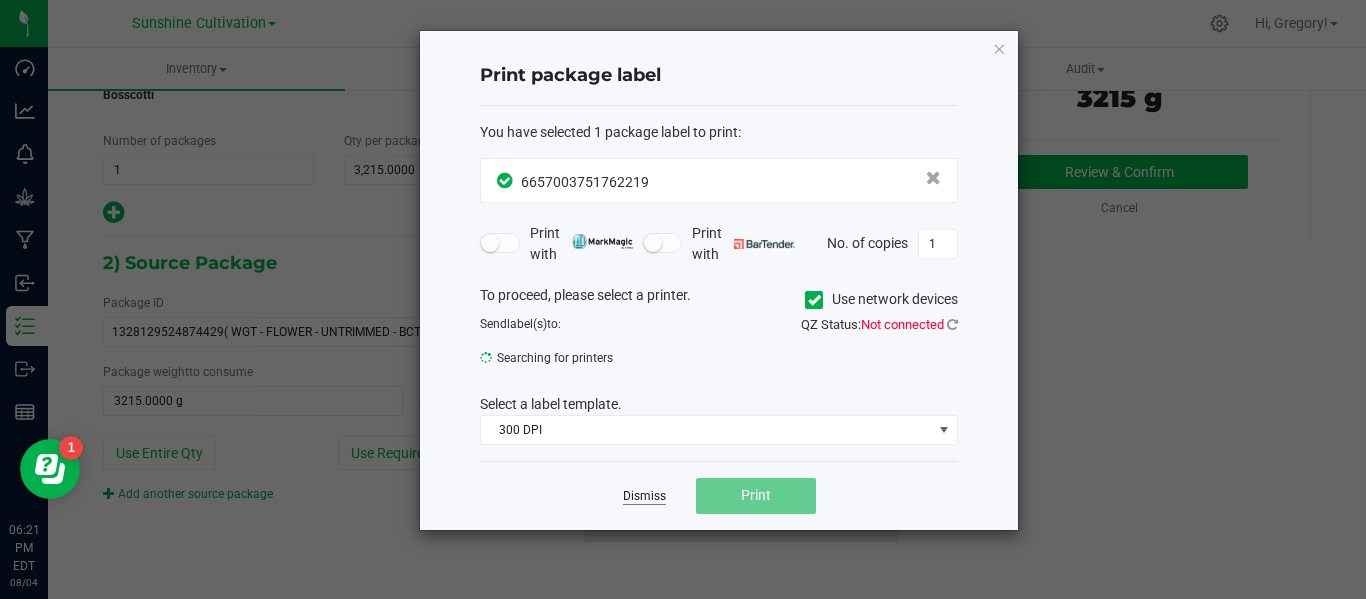 click on "Dismiss" 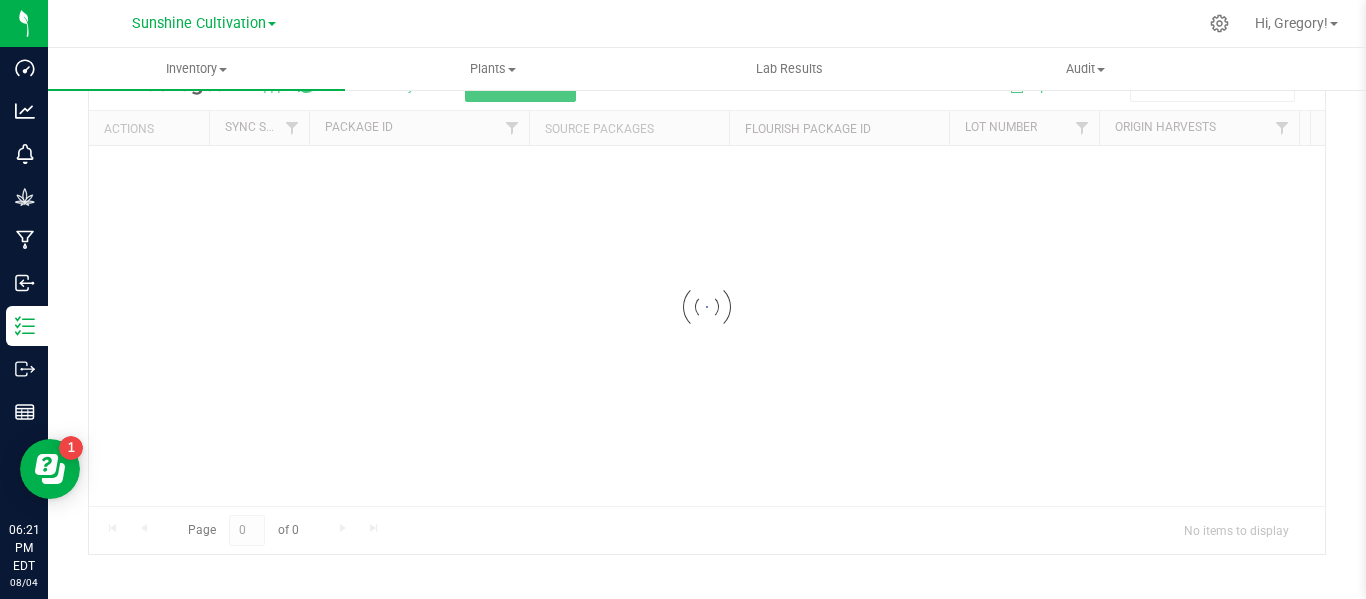 scroll, scrollTop: 99, scrollLeft: 0, axis: vertical 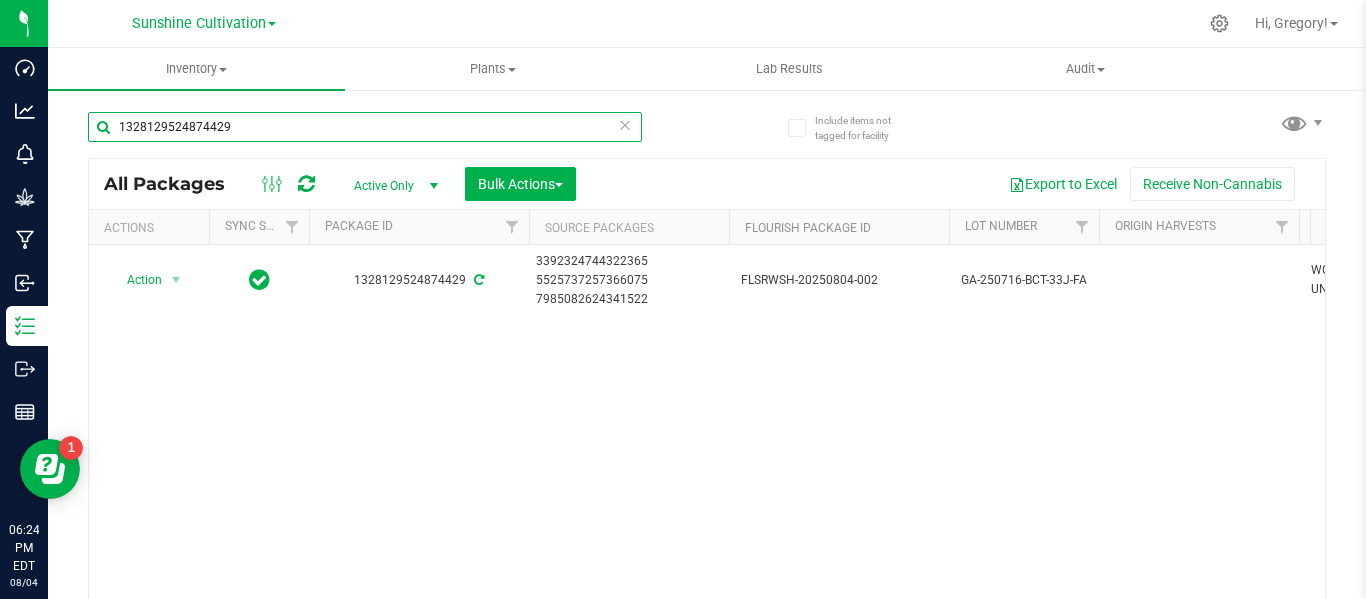 click on "1328129524874429" at bounding box center (365, 127) 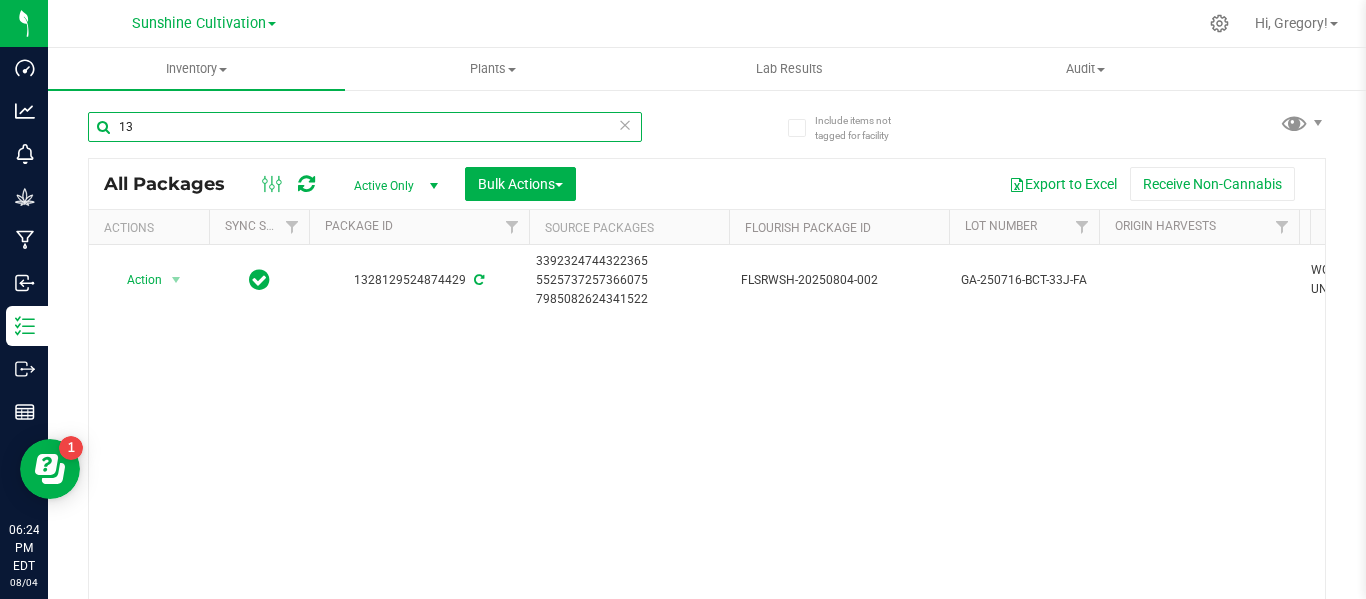 type on "1" 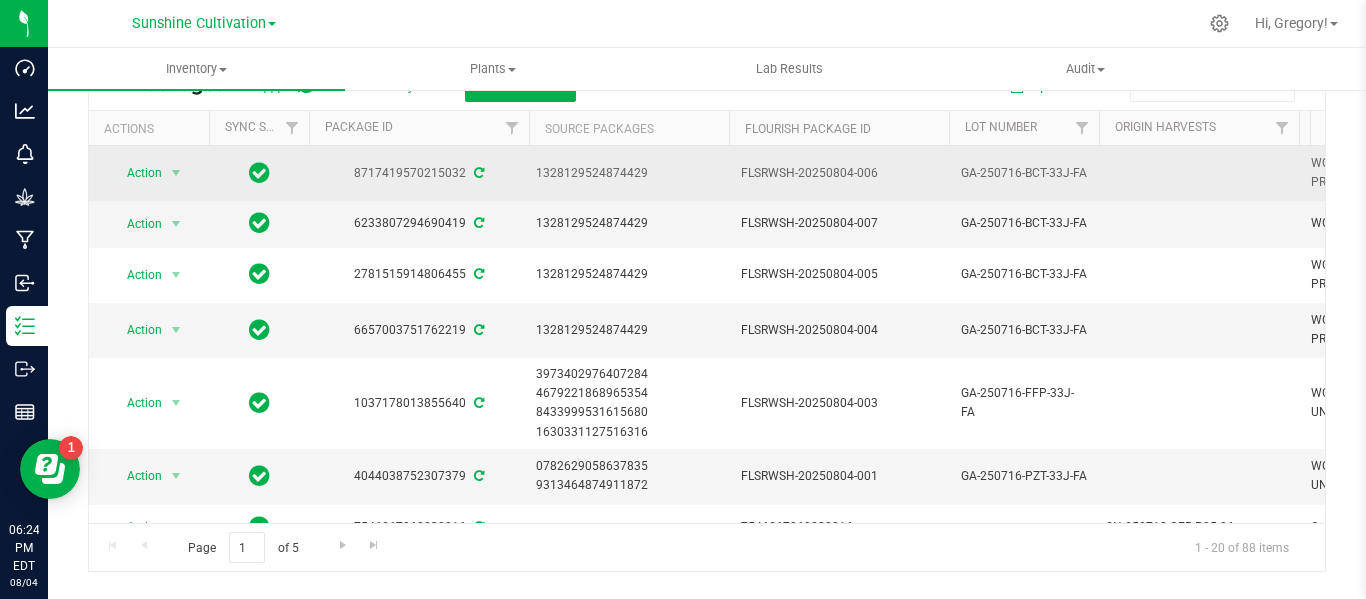 scroll, scrollTop: 0, scrollLeft: 0, axis: both 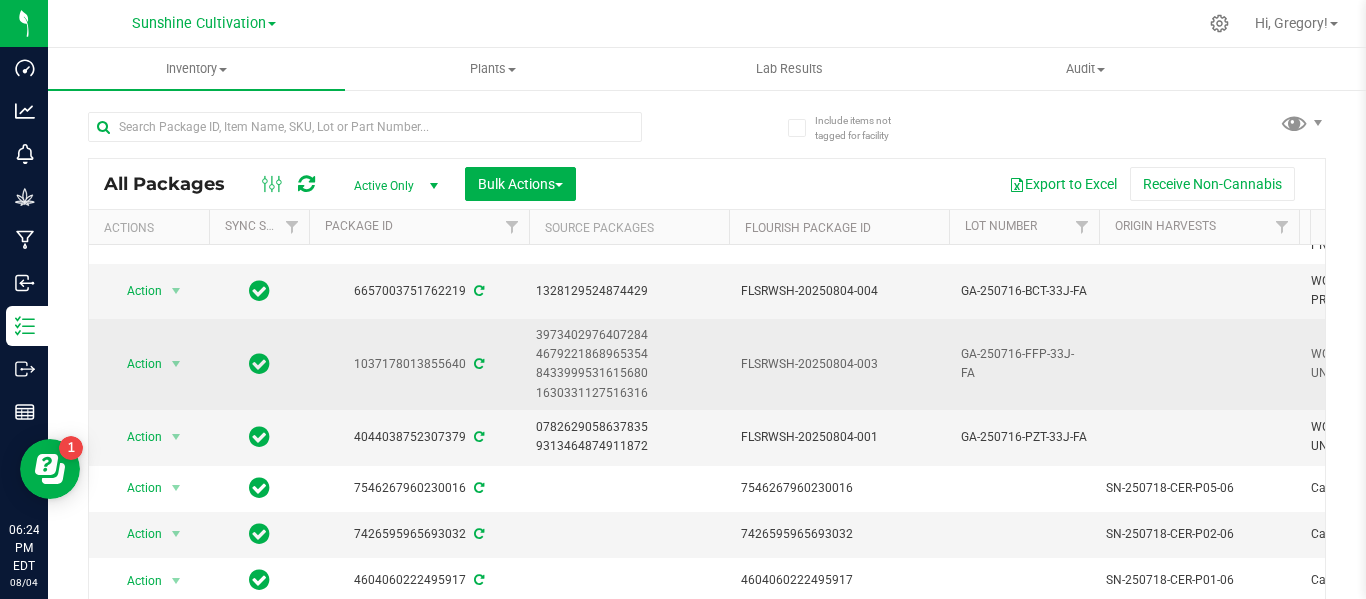 click on "1037178013855640" at bounding box center (419, 364) 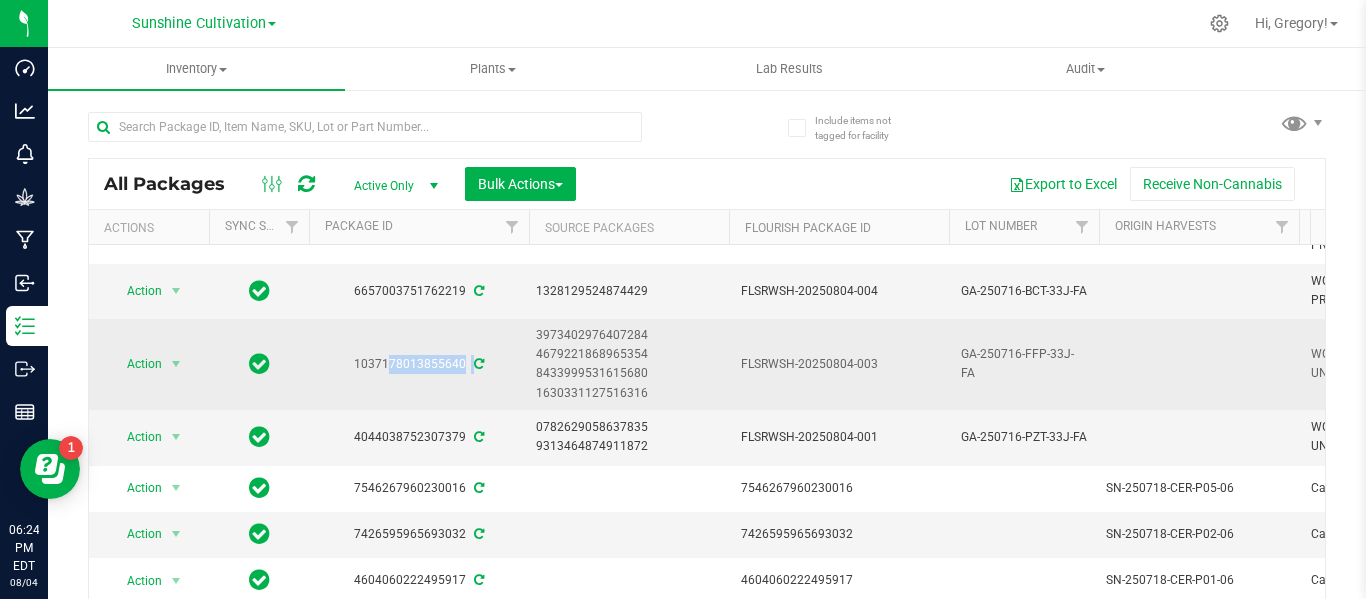 click on "1037178013855640" at bounding box center [419, 364] 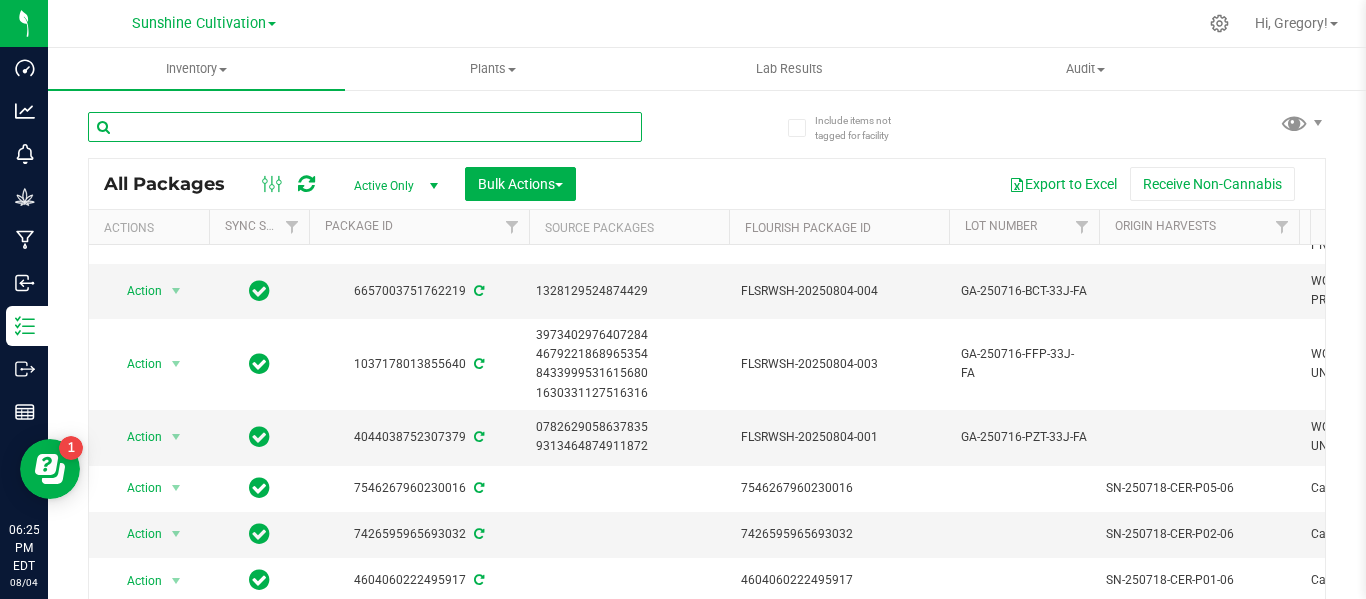 click at bounding box center [365, 127] 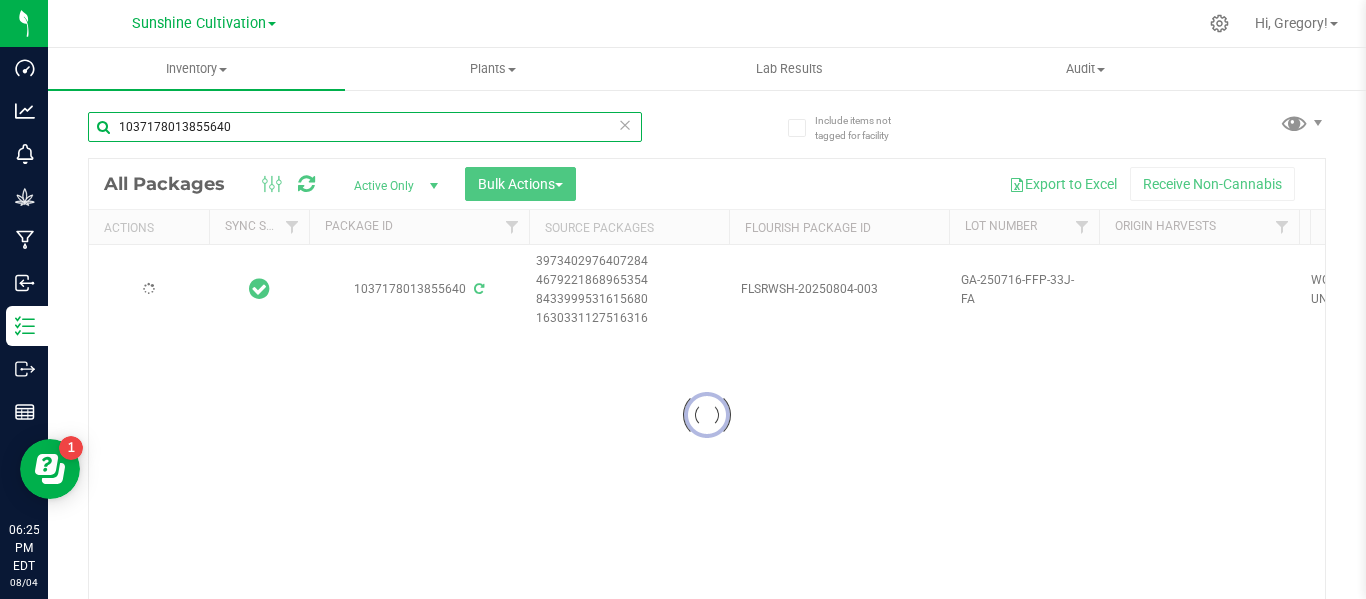 scroll, scrollTop: 0, scrollLeft: 0, axis: both 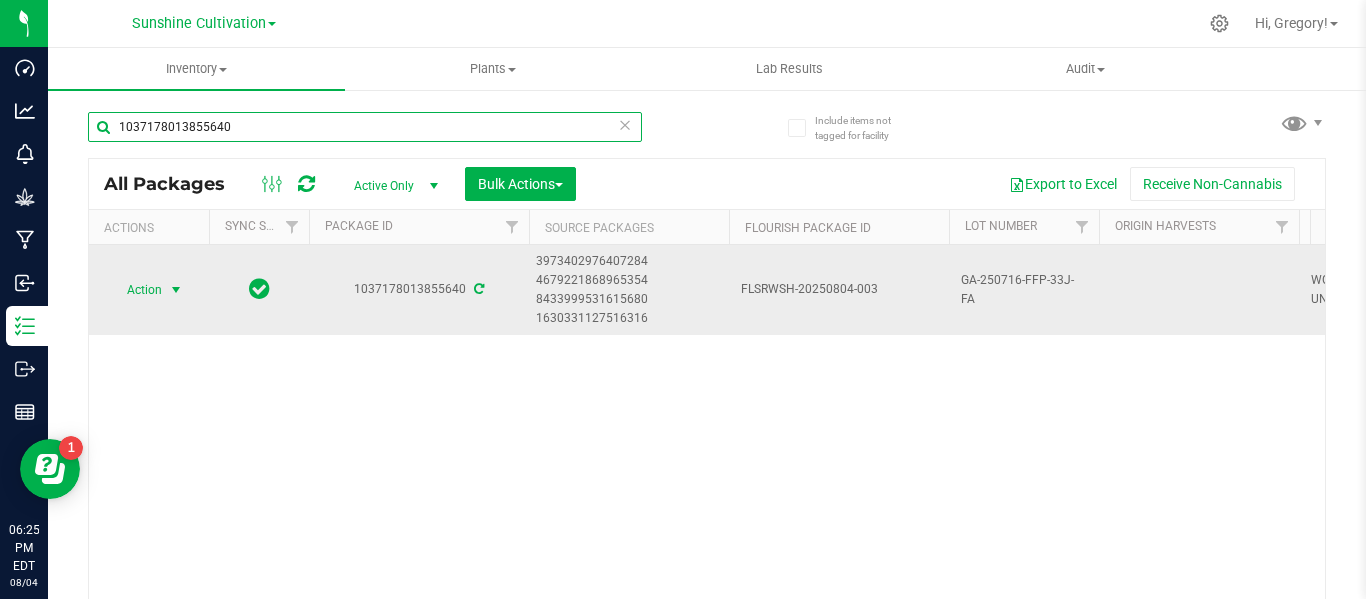 type on "1037178013855640" 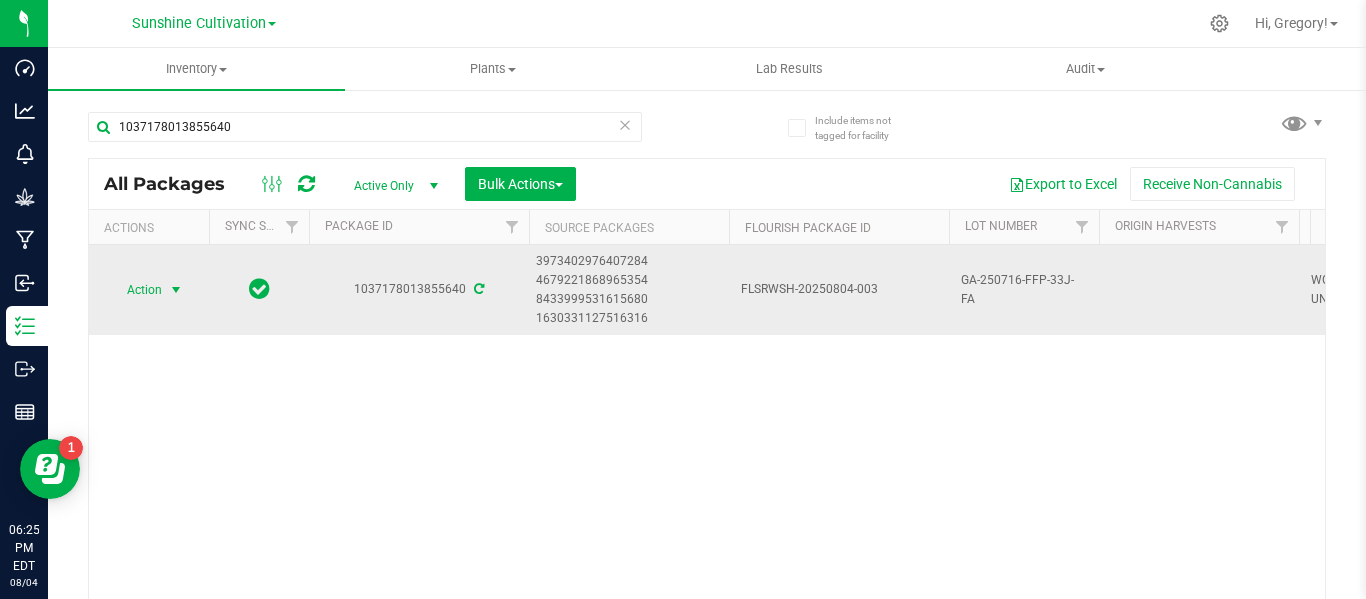 click at bounding box center [176, 290] 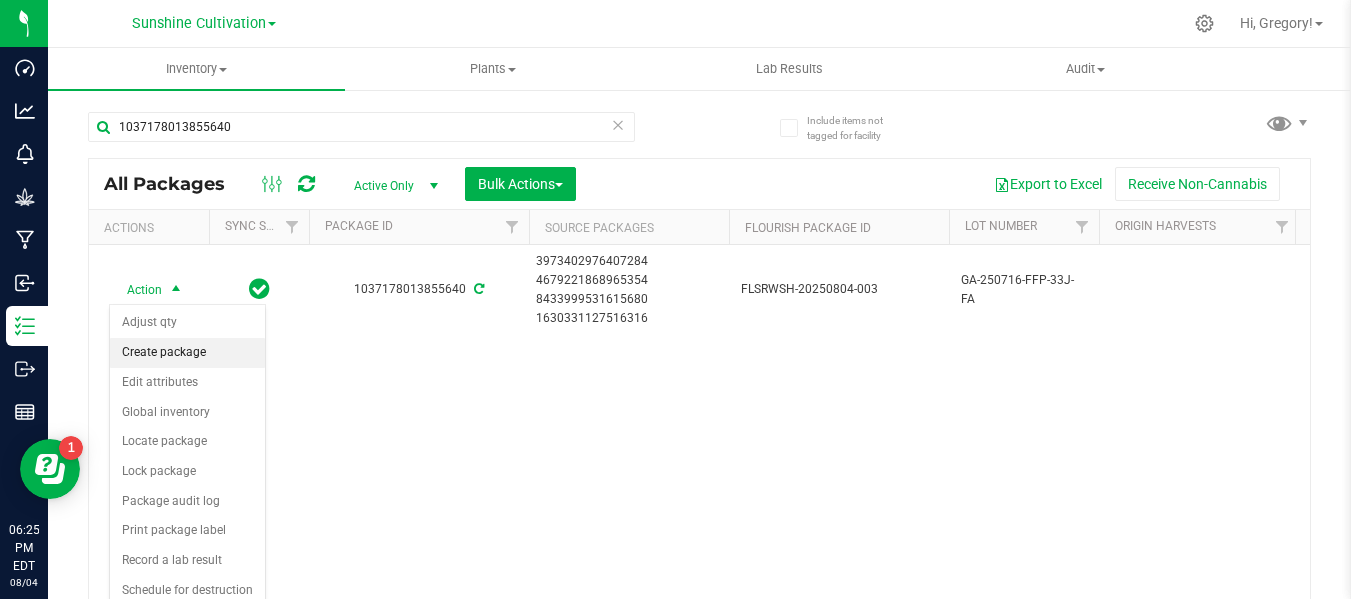 click on "Create package" at bounding box center (187, 353) 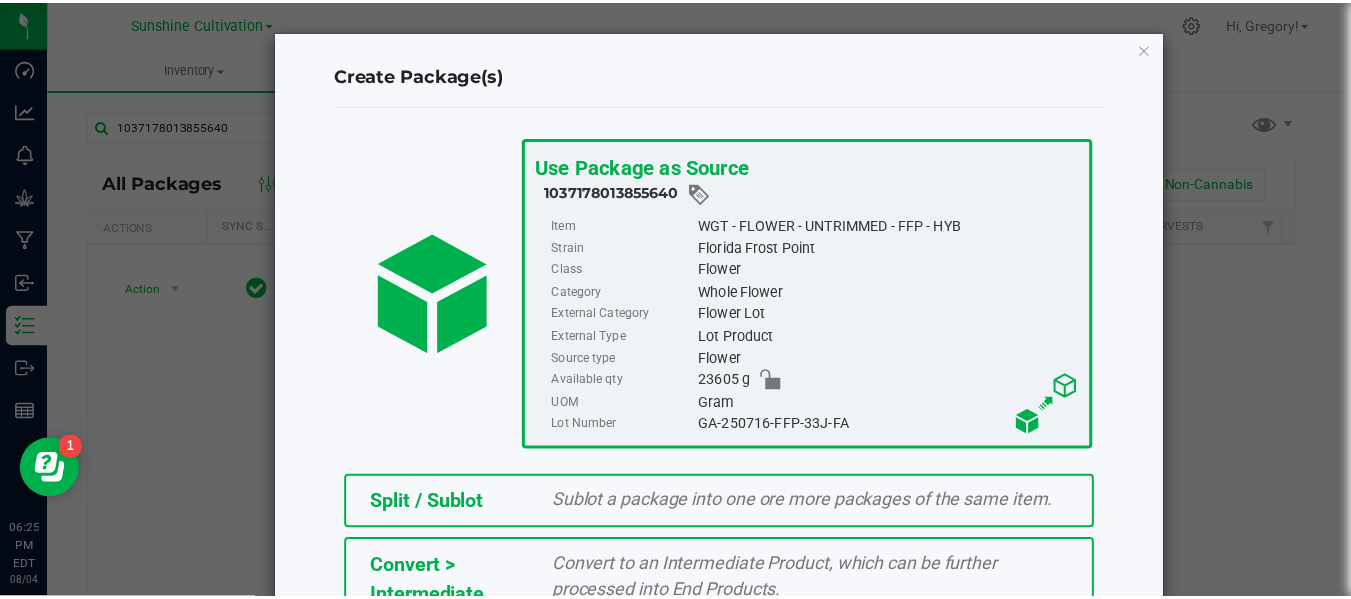 scroll, scrollTop: 443, scrollLeft: 0, axis: vertical 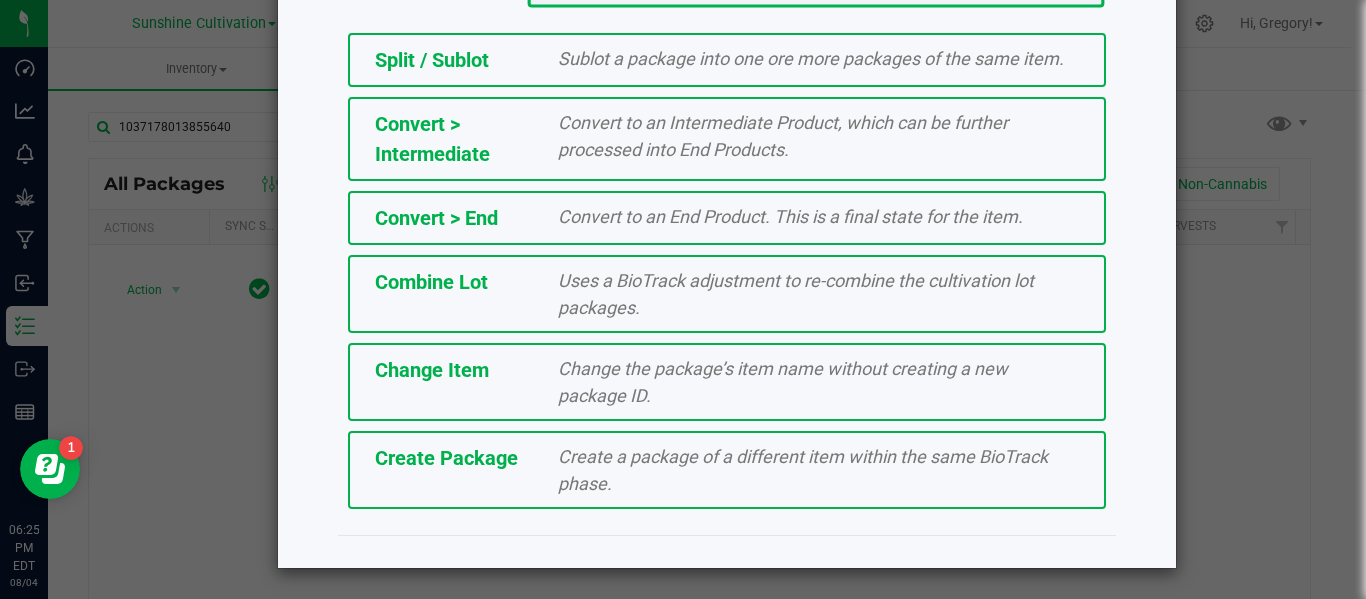 click on "Create Package   Create a package of a different item within the same BioTrack phase." 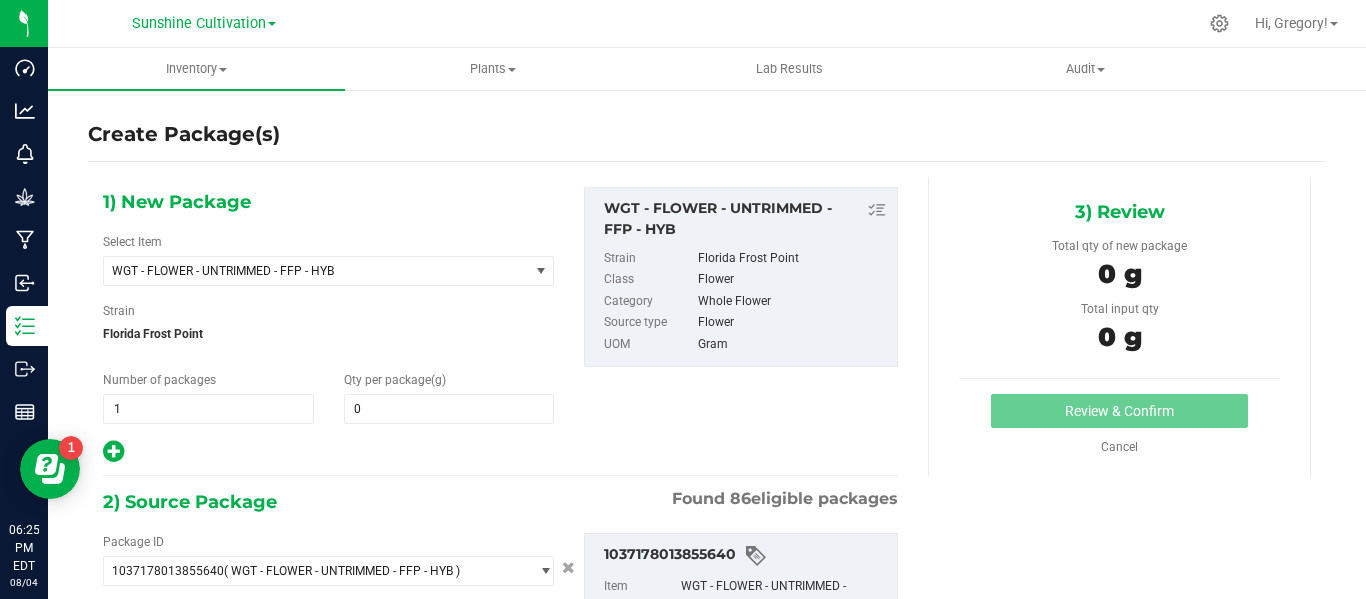 type on "0.0000" 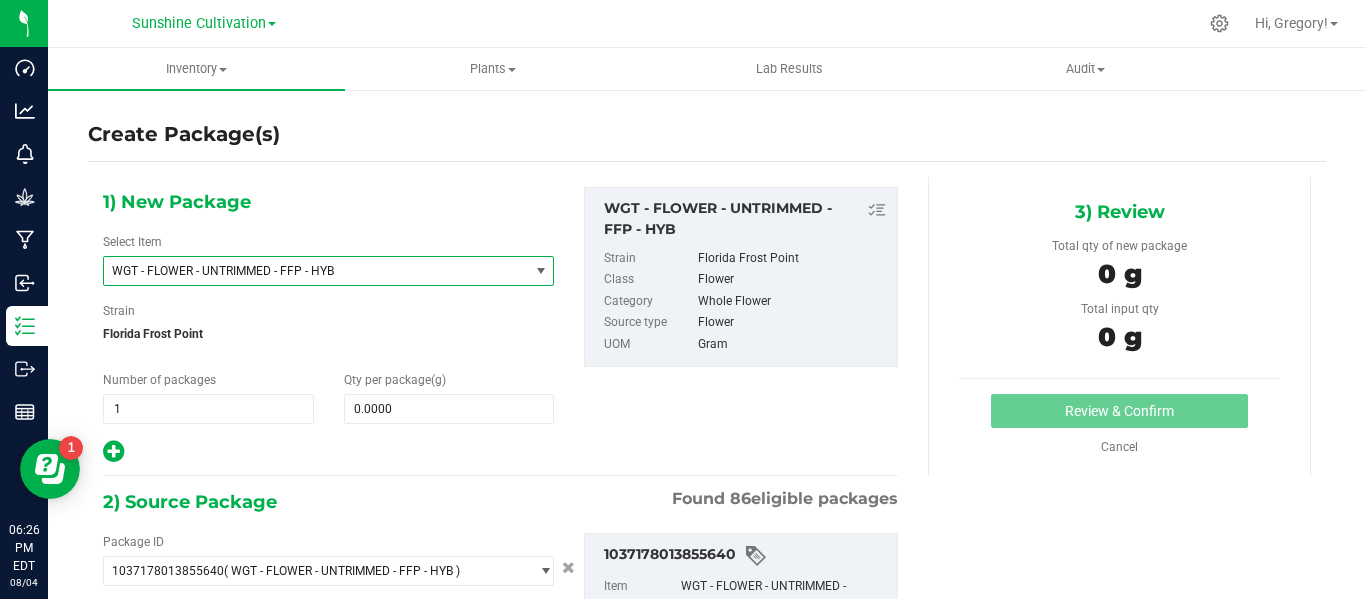 click on "WGT - FLOWER - UNTRIMMED - FFP - HYB" at bounding box center (308, 271) 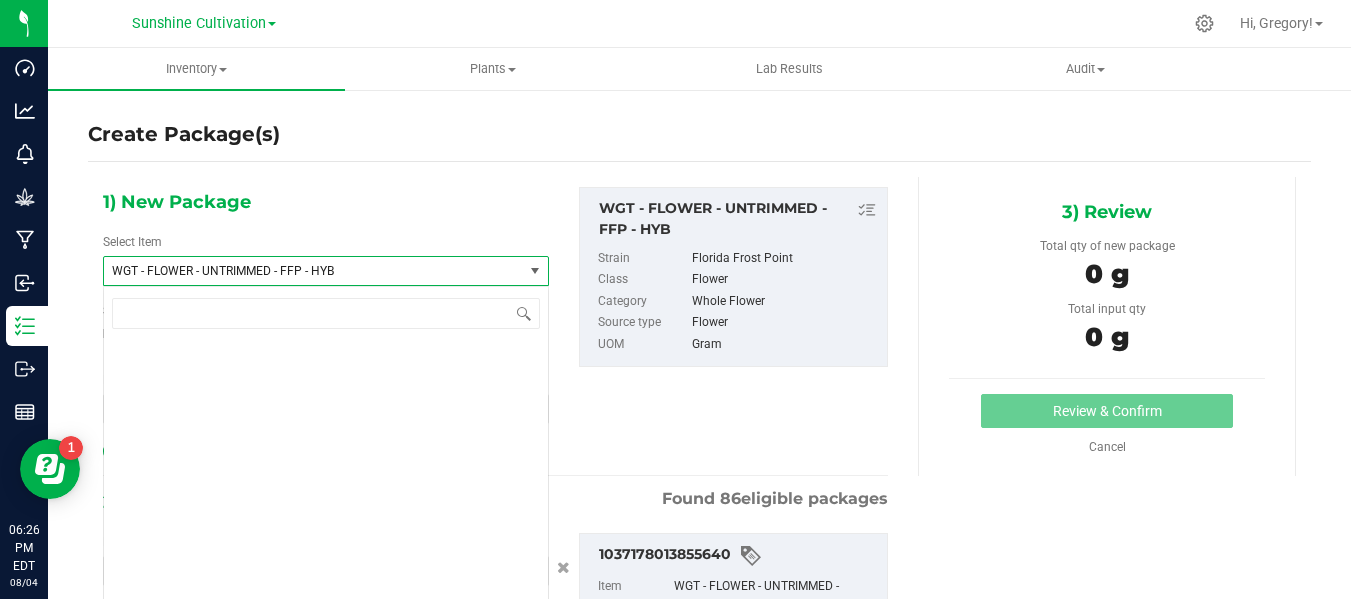 scroll, scrollTop: 412384, scrollLeft: 0, axis: vertical 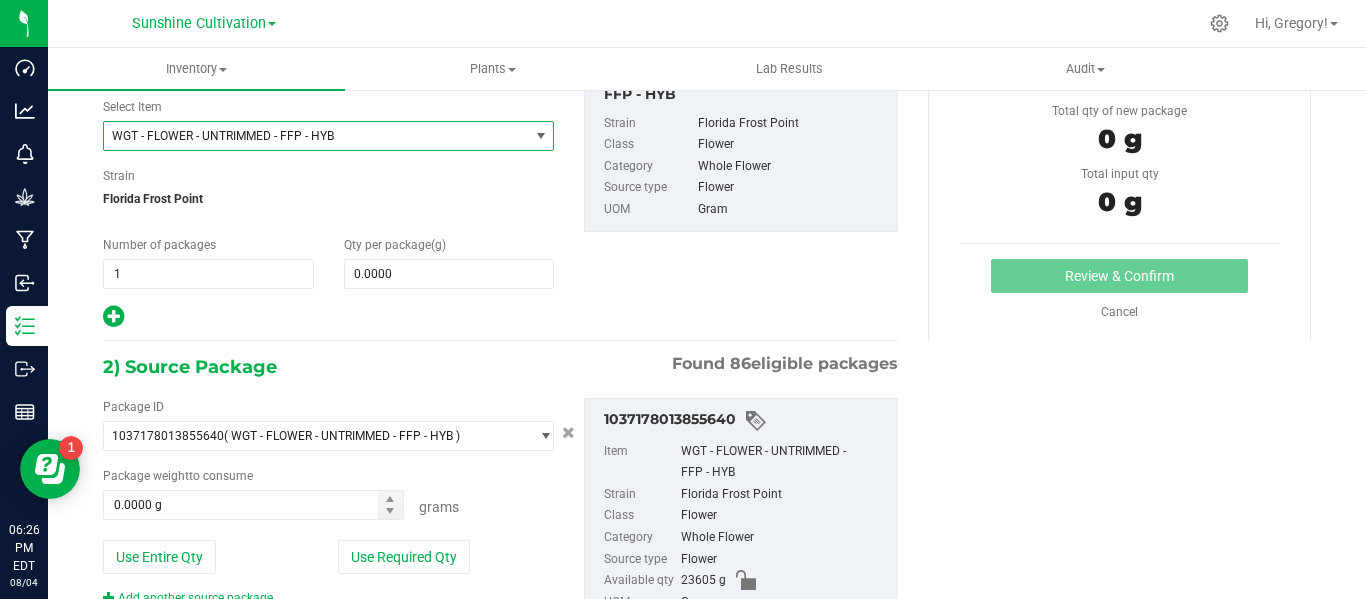 click on "WGT - FLOWER - UNTRIMMED - FFP - HYB" at bounding box center (308, 136) 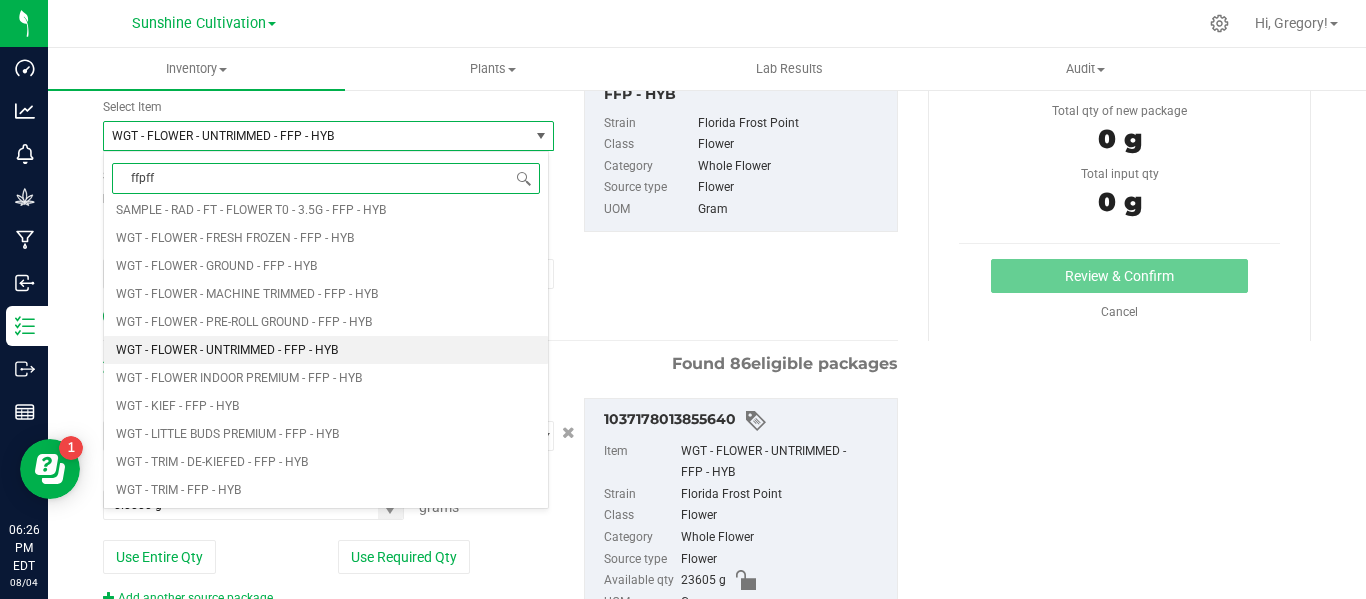 scroll, scrollTop: 0, scrollLeft: 0, axis: both 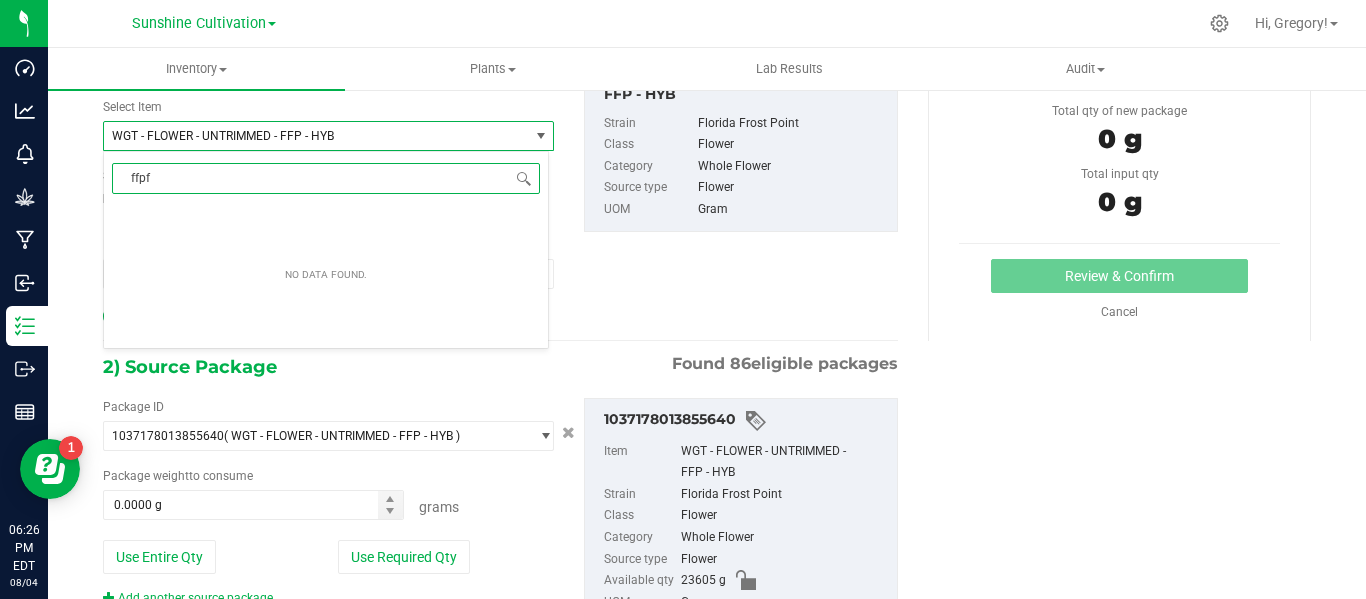 type on "ffp" 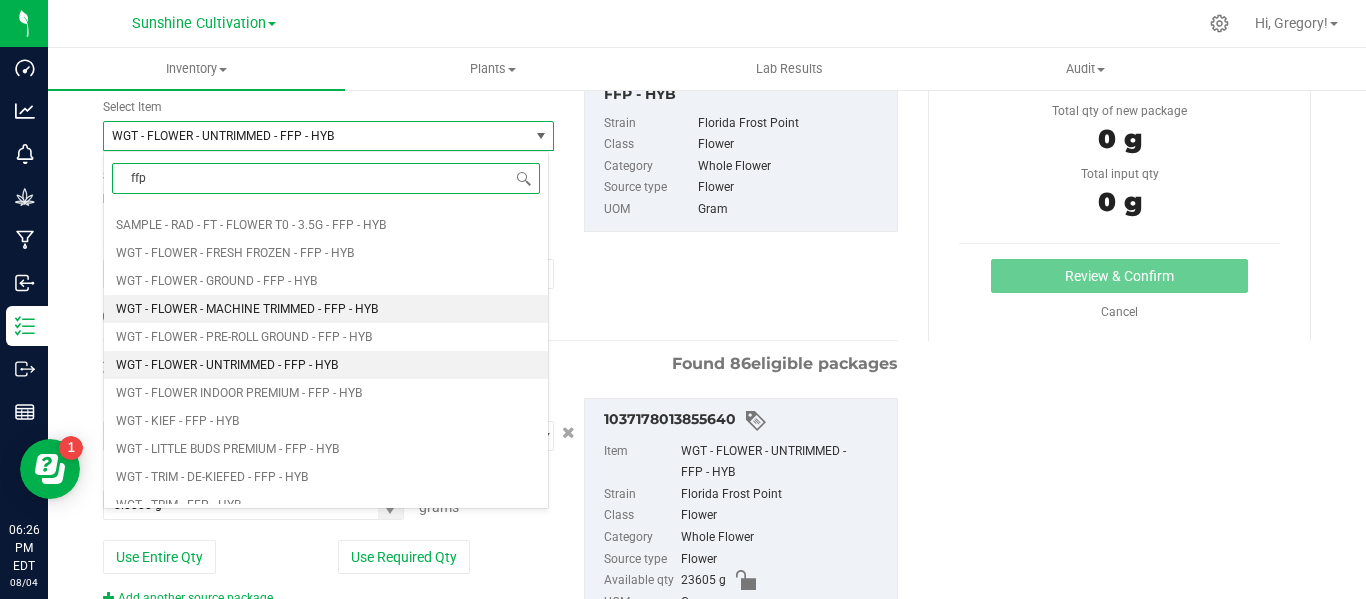scroll, scrollTop: 484, scrollLeft: 0, axis: vertical 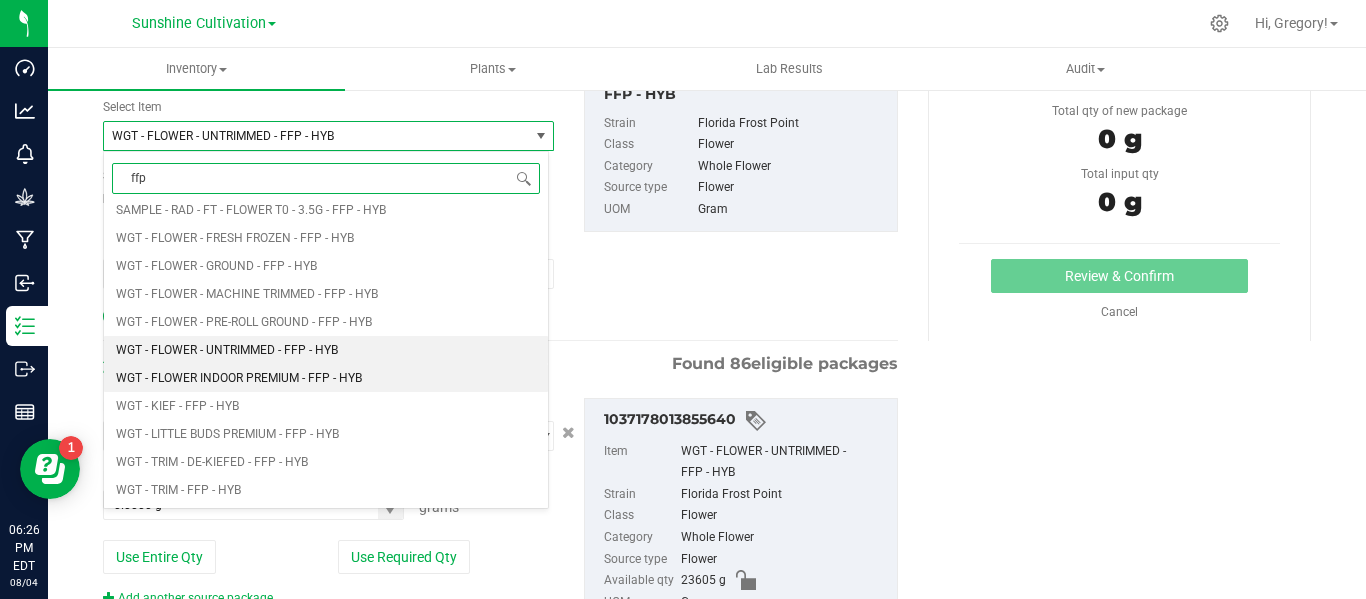 click on "WGT - FLOWER INDOOR PREMIUM - FFP - HYB" at bounding box center (239, 378) 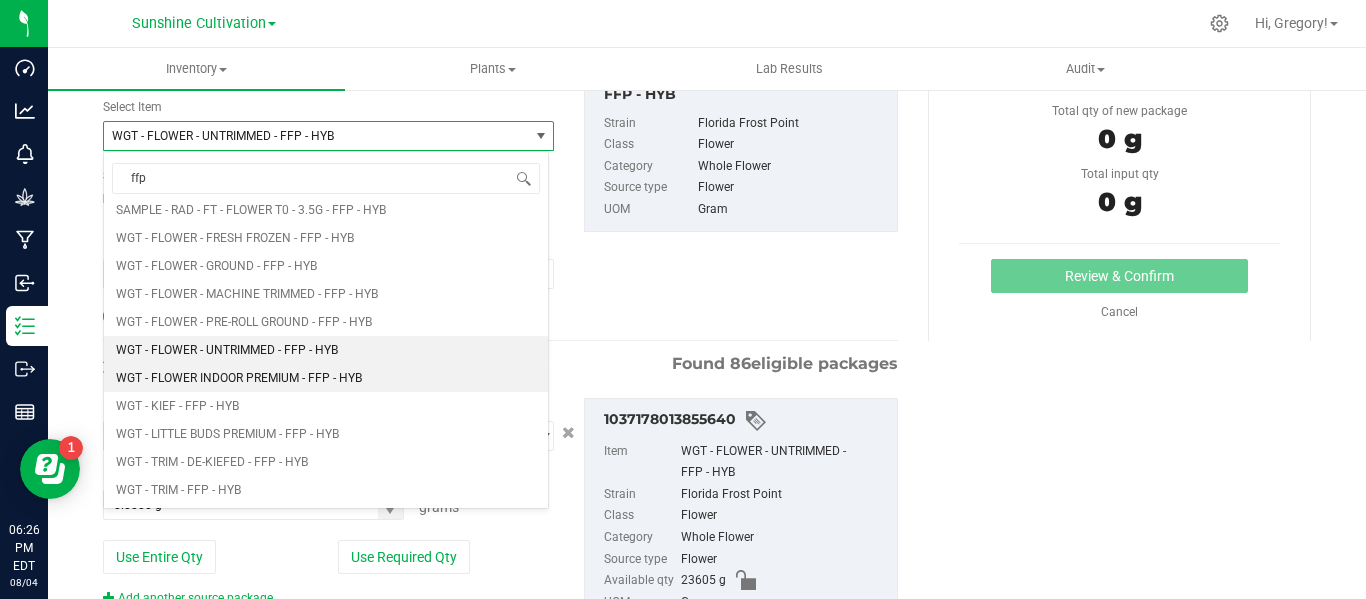 type 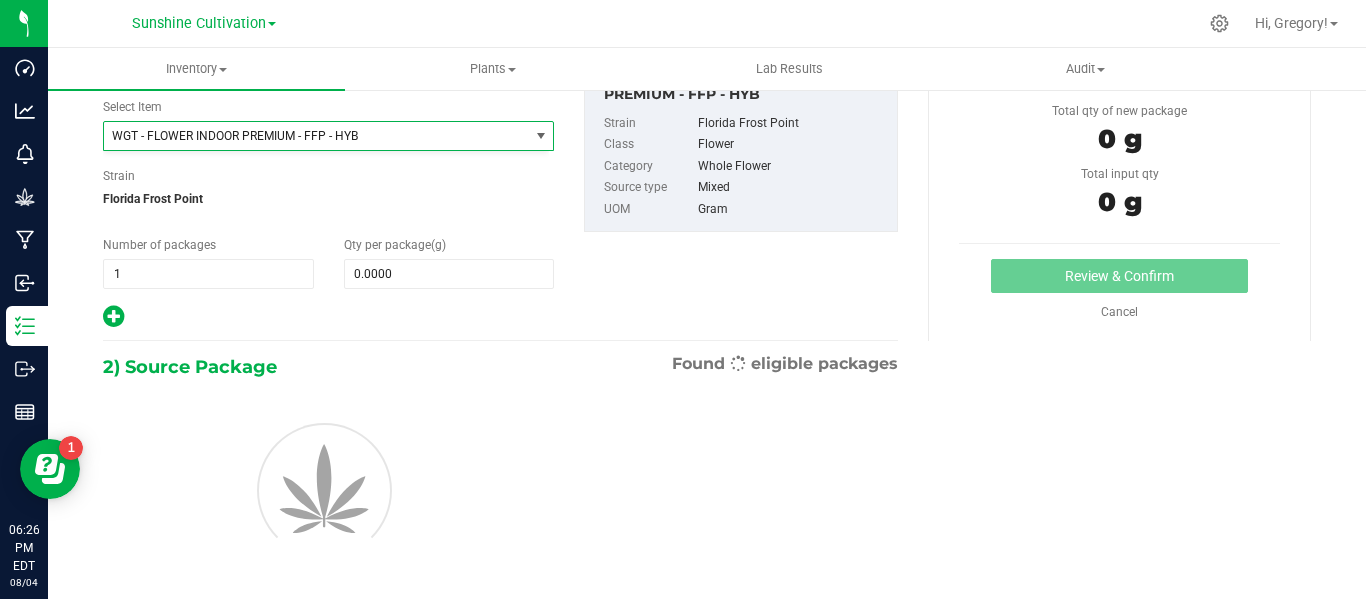 type on "0.0000" 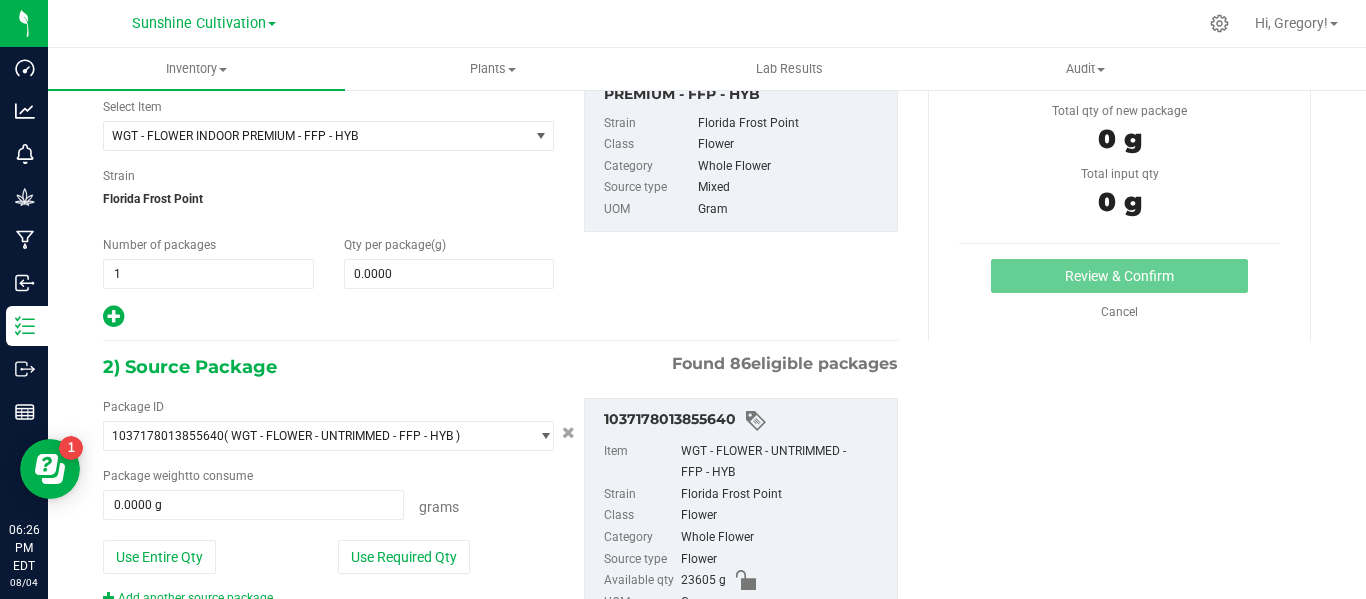 click at bounding box center (328, 317) 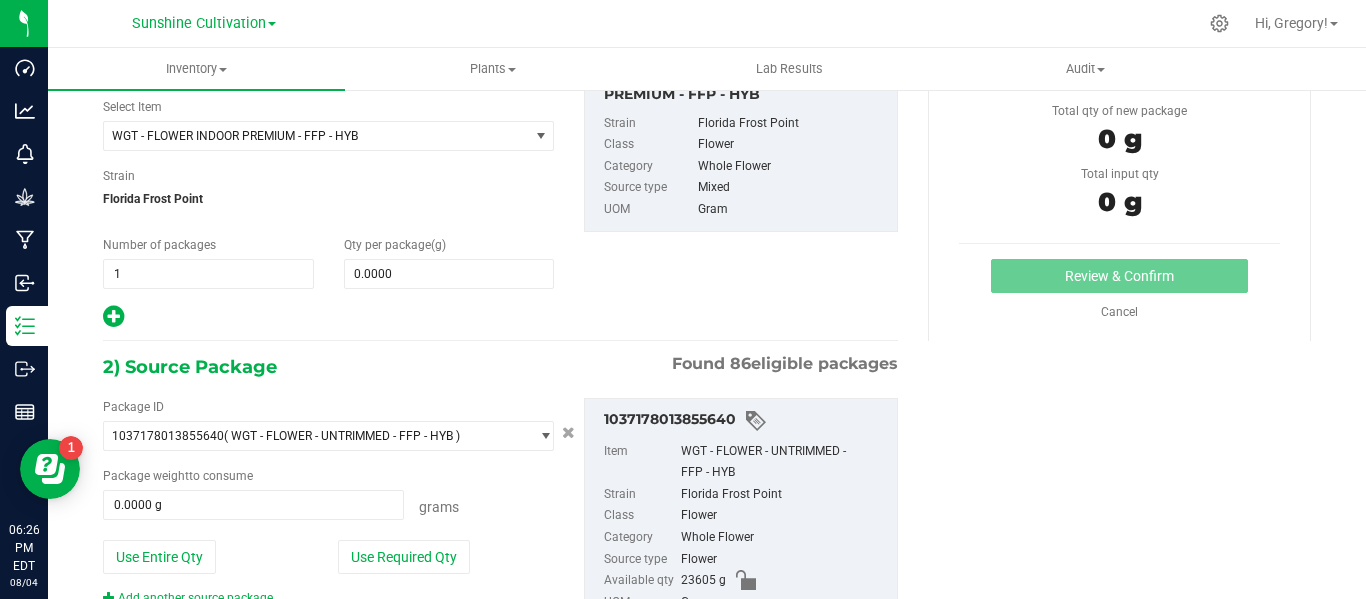click at bounding box center [328, 317] 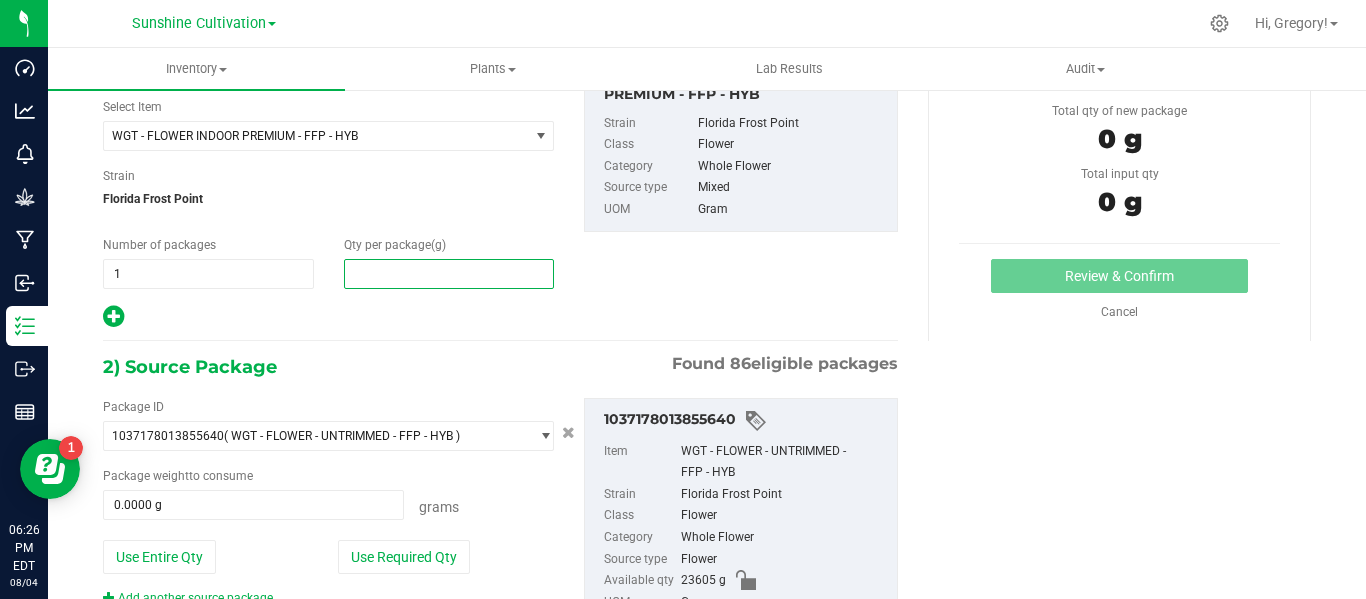 click at bounding box center (449, 274) 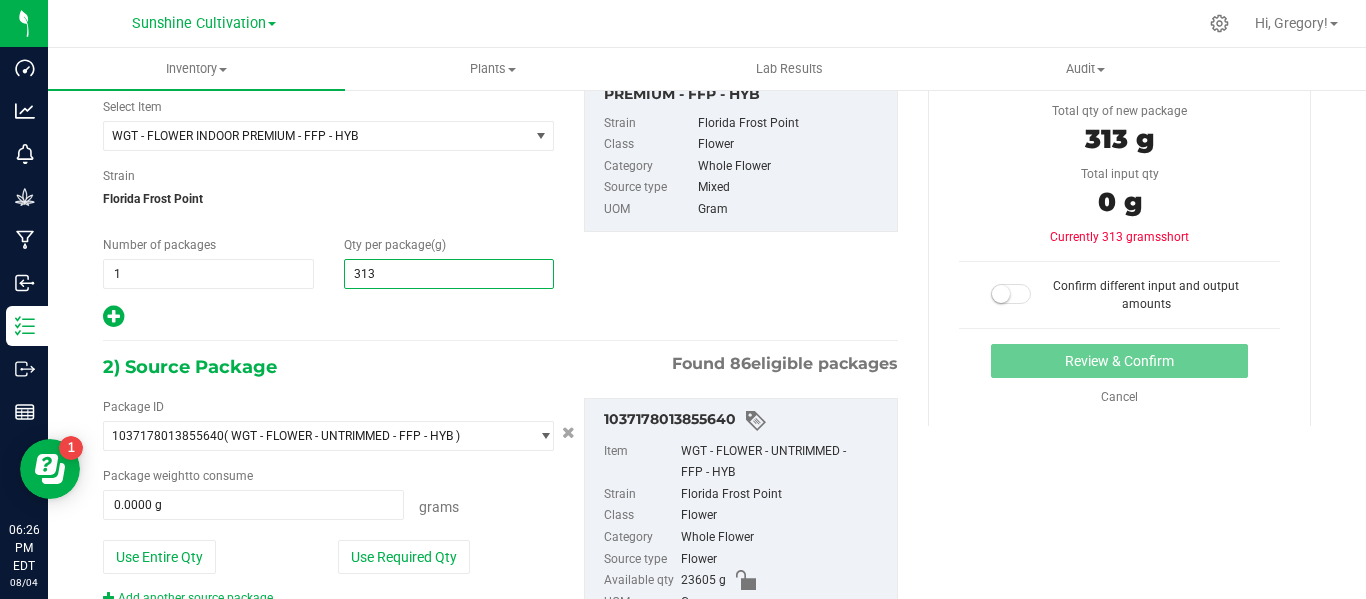 type on "3135" 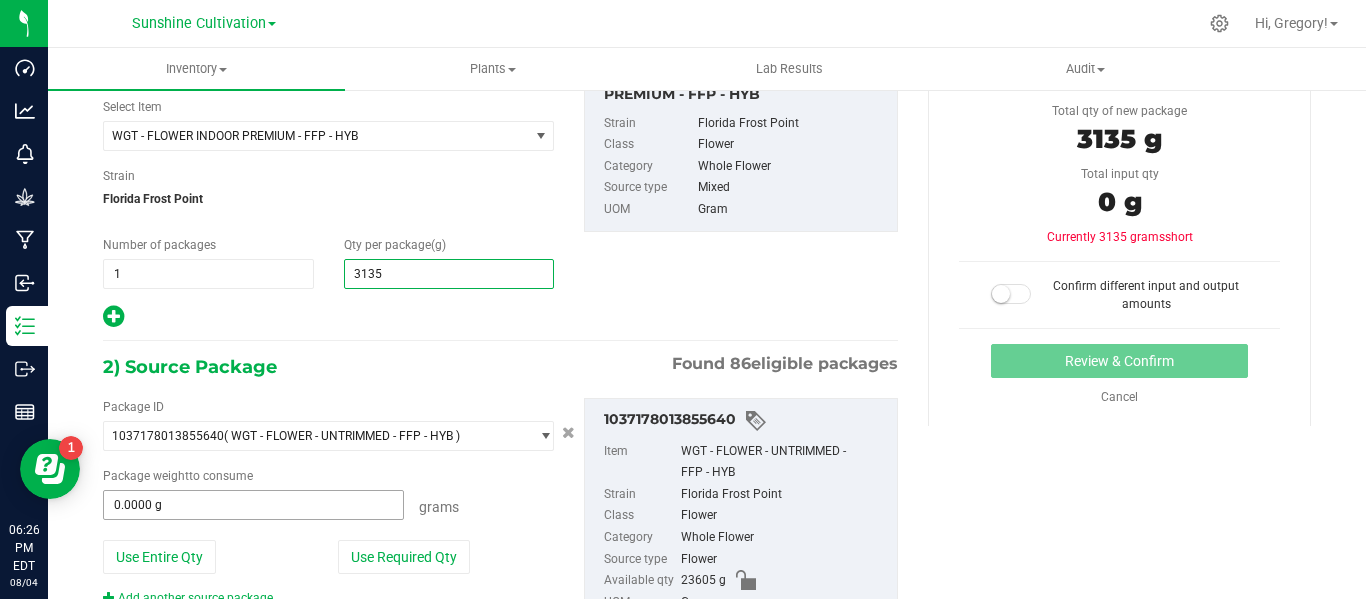 type on "3,135.0000" 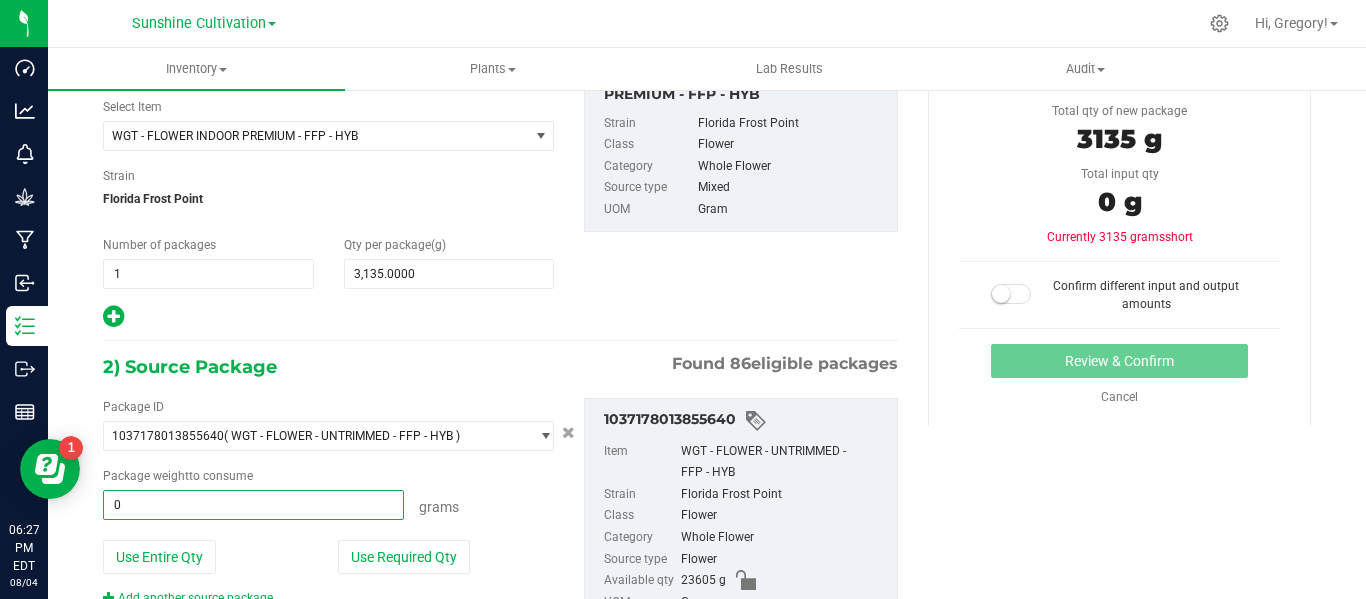 type 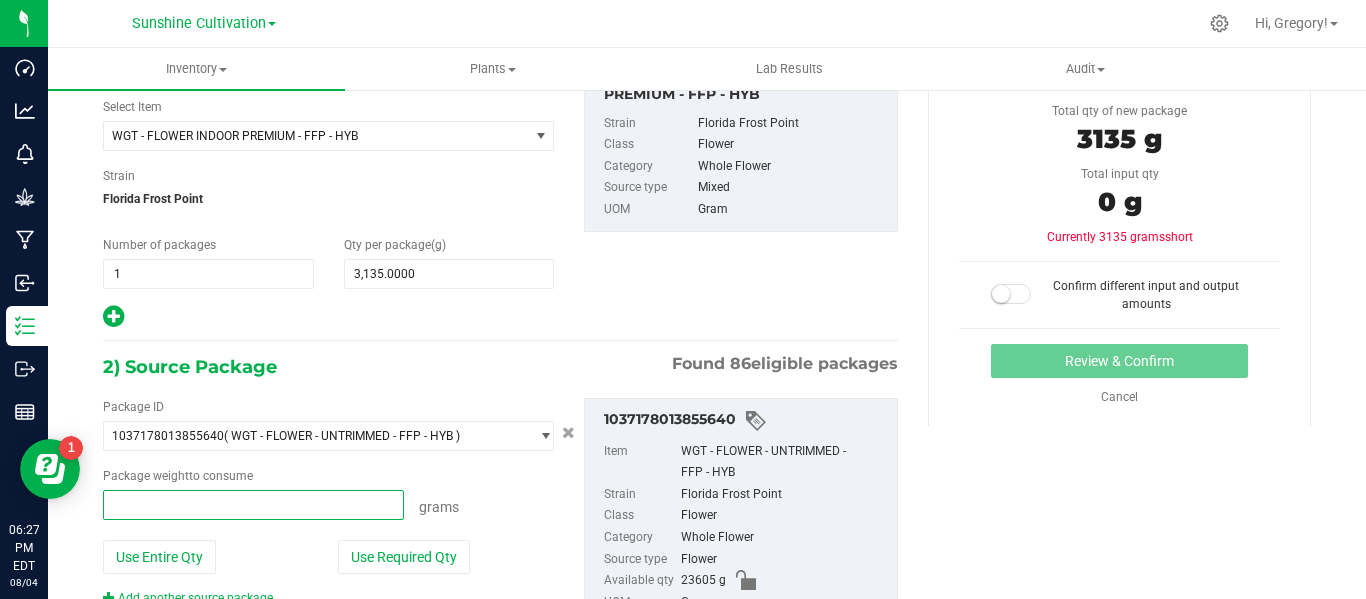 click at bounding box center (253, 505) 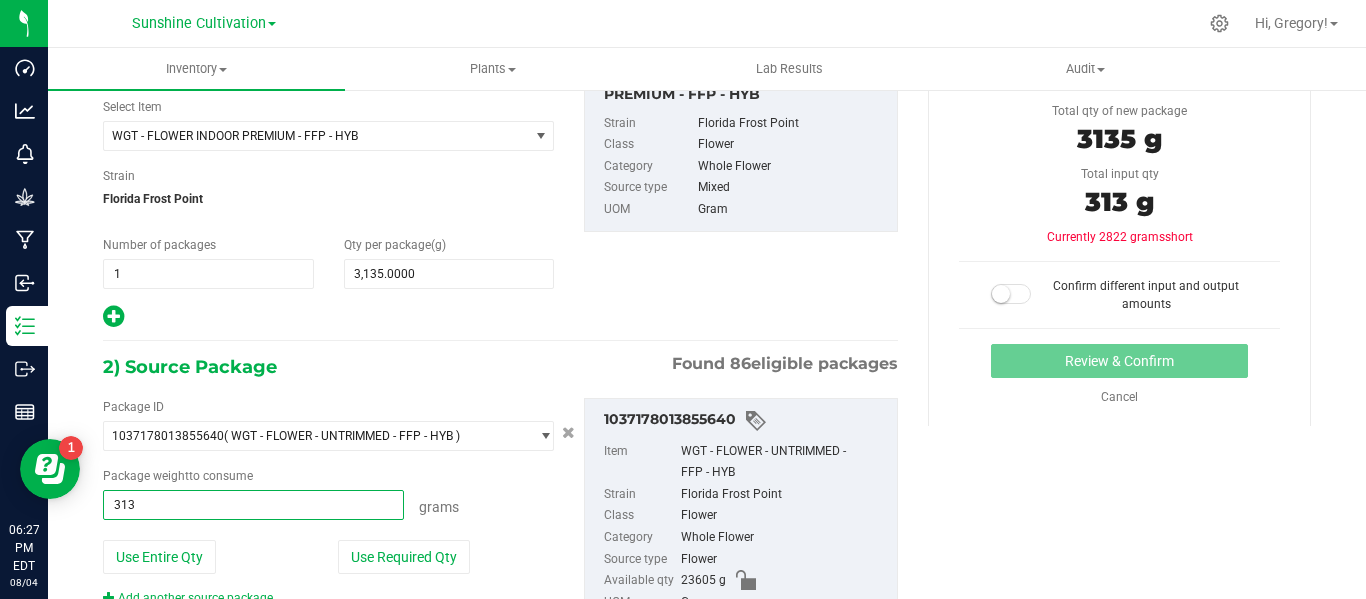 type on "3135" 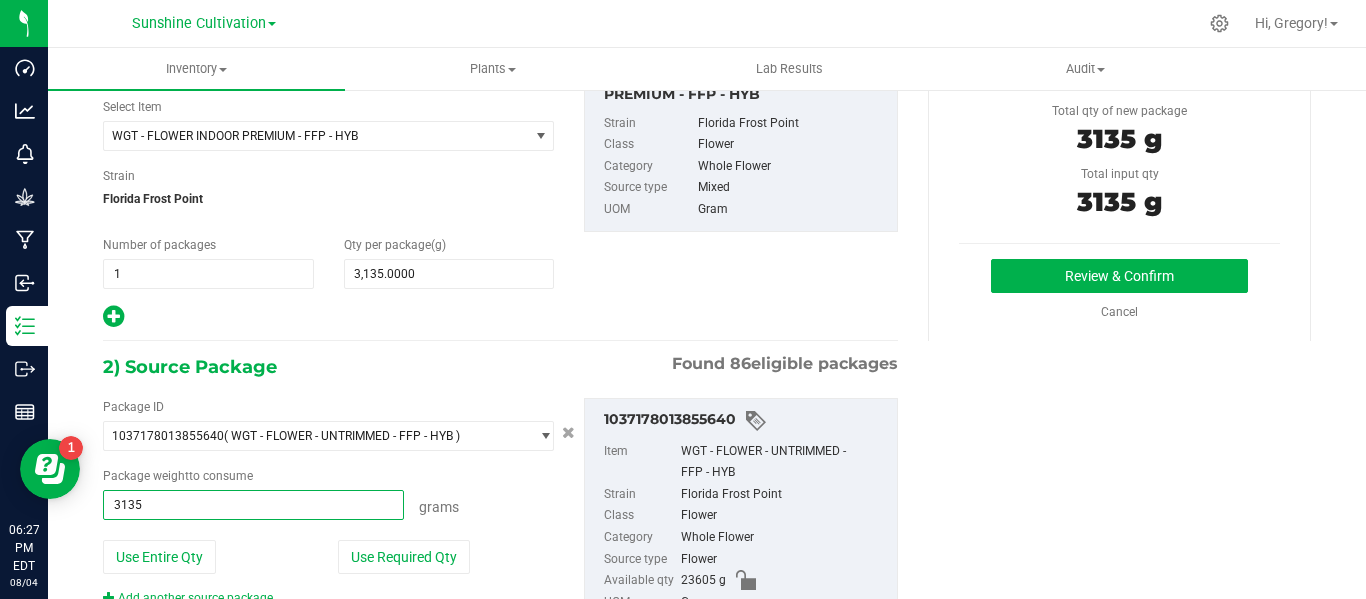 scroll, scrollTop: 239, scrollLeft: 0, axis: vertical 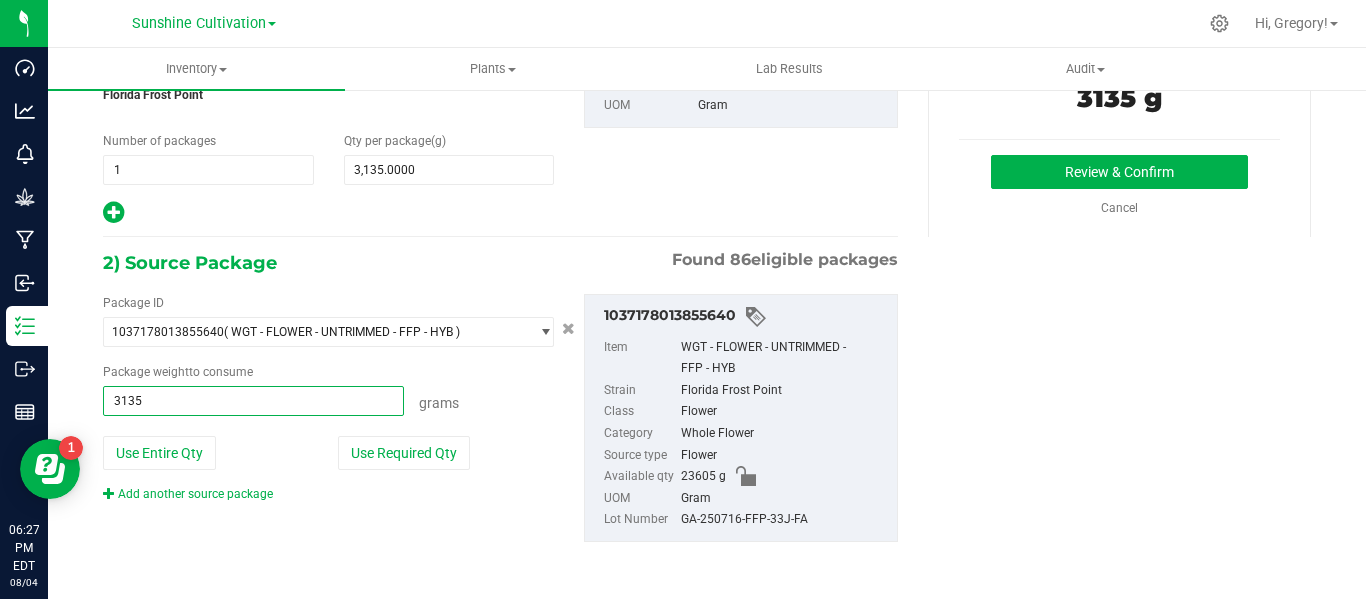 type on "3135.0000 g" 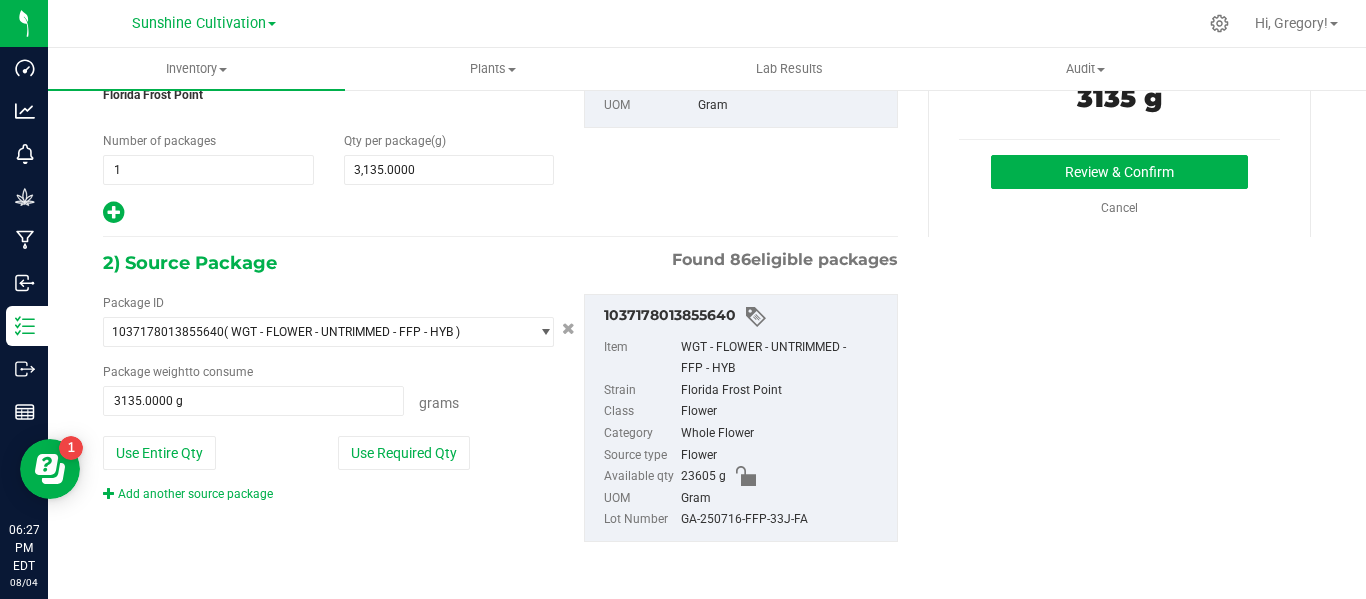 click on "GA-250716-FFP-33J-FA" at bounding box center (784, 520) 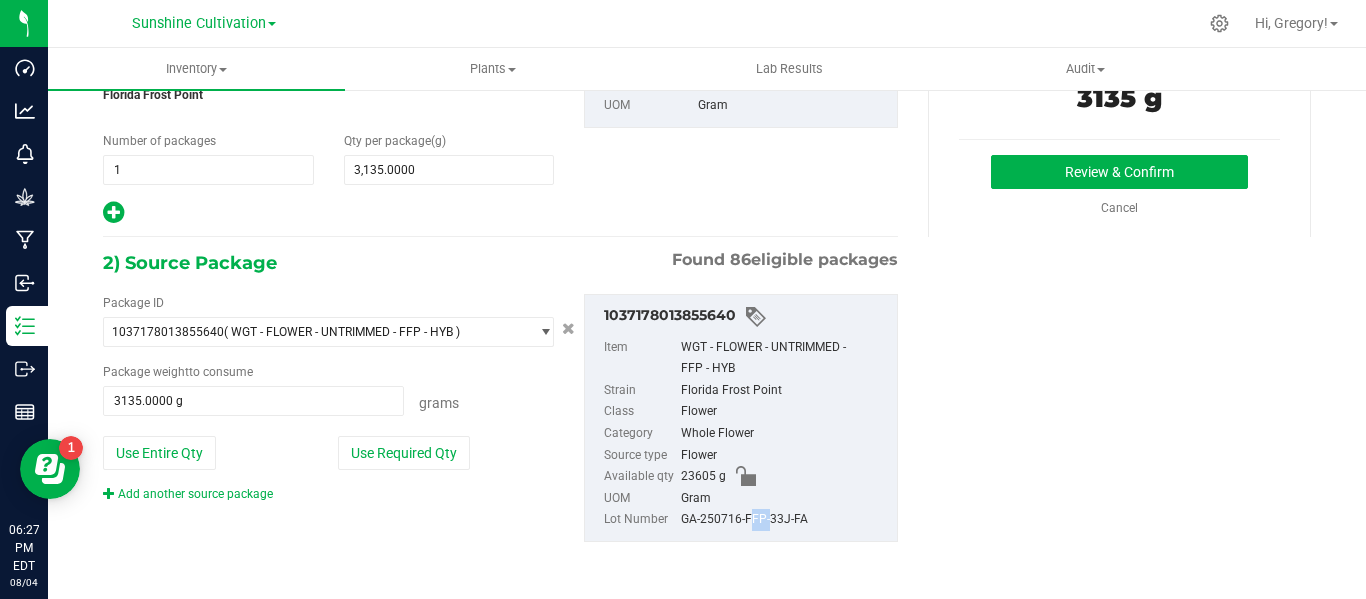 click on "GA-250716-FFP-33J-FA" at bounding box center (784, 520) 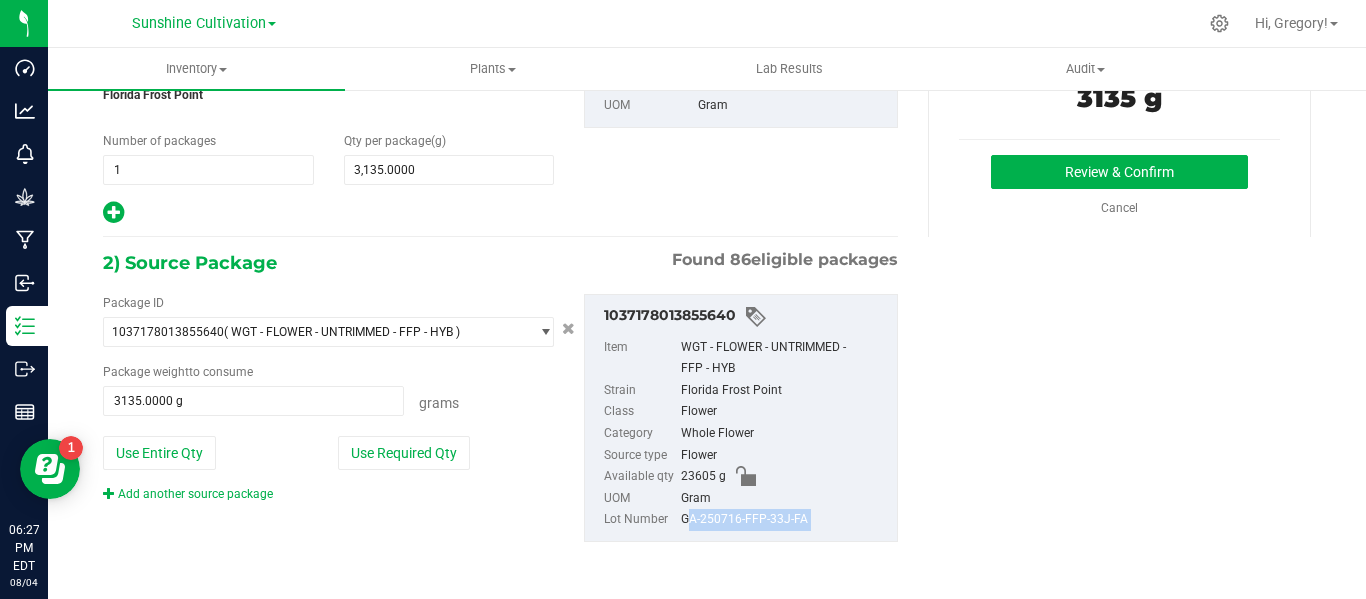 click on "GA-250716-FFP-33J-FA" at bounding box center [784, 520] 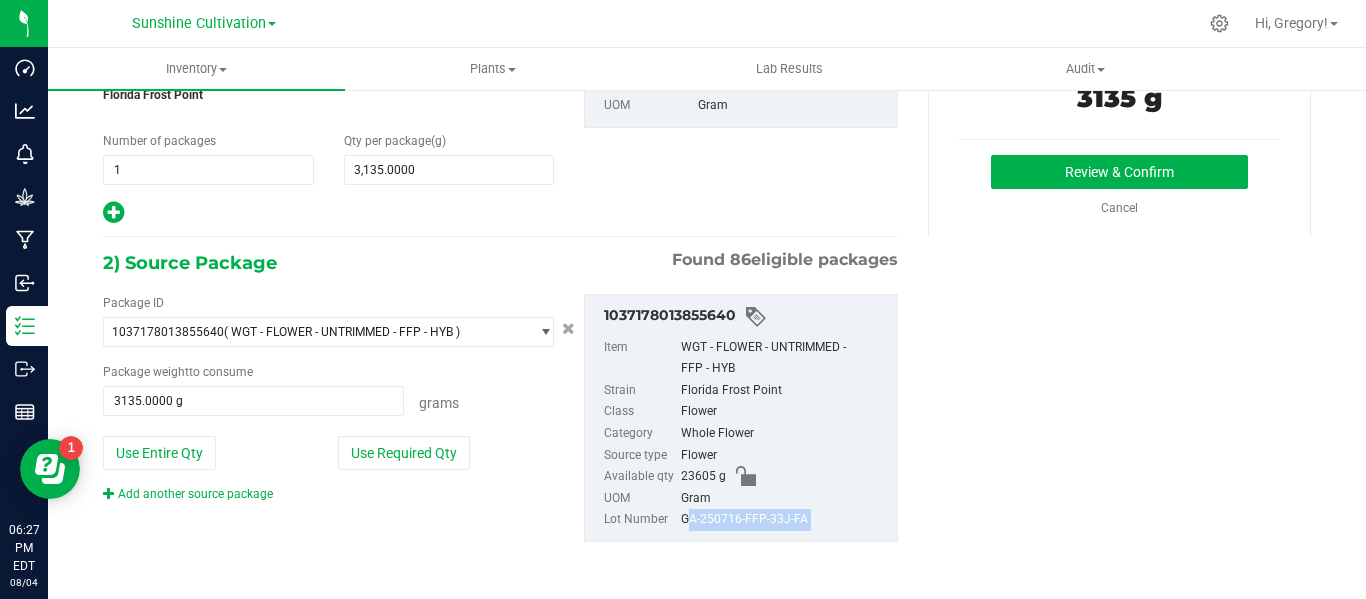 copy on "GA-250716-FFP-33J-FA" 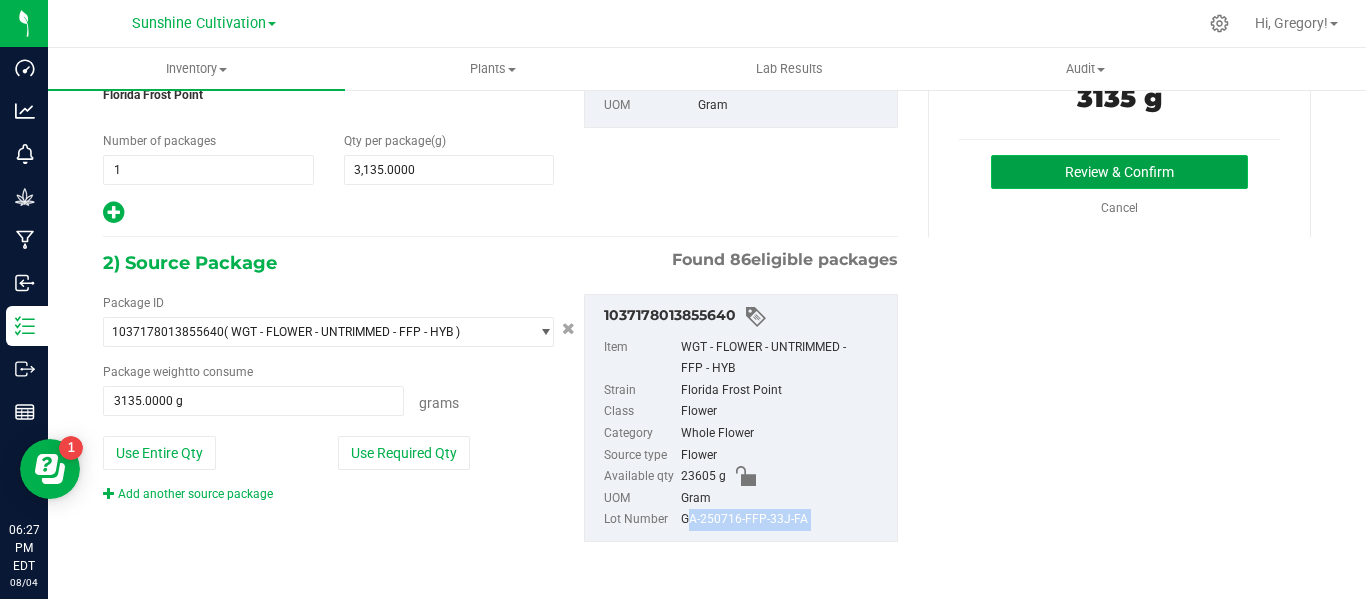 click on "Review & Confirm" at bounding box center (1119, 172) 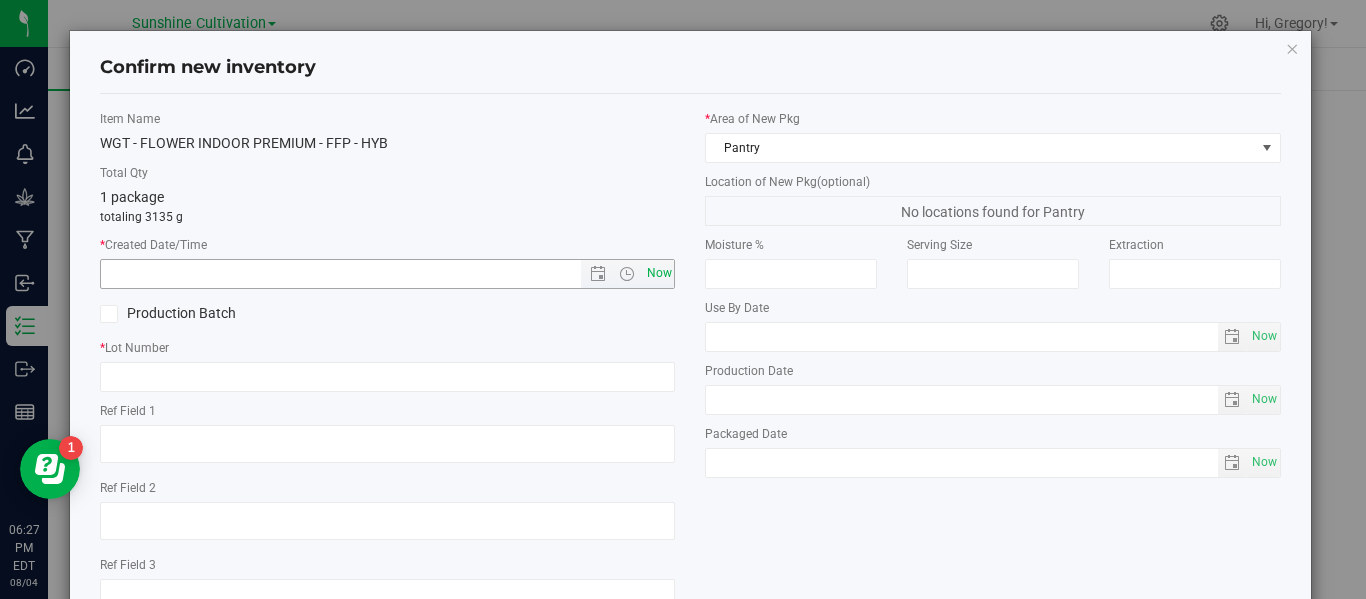 drag, startPoint x: 645, startPoint y: 289, endPoint x: 652, endPoint y: 278, distance: 13.038404 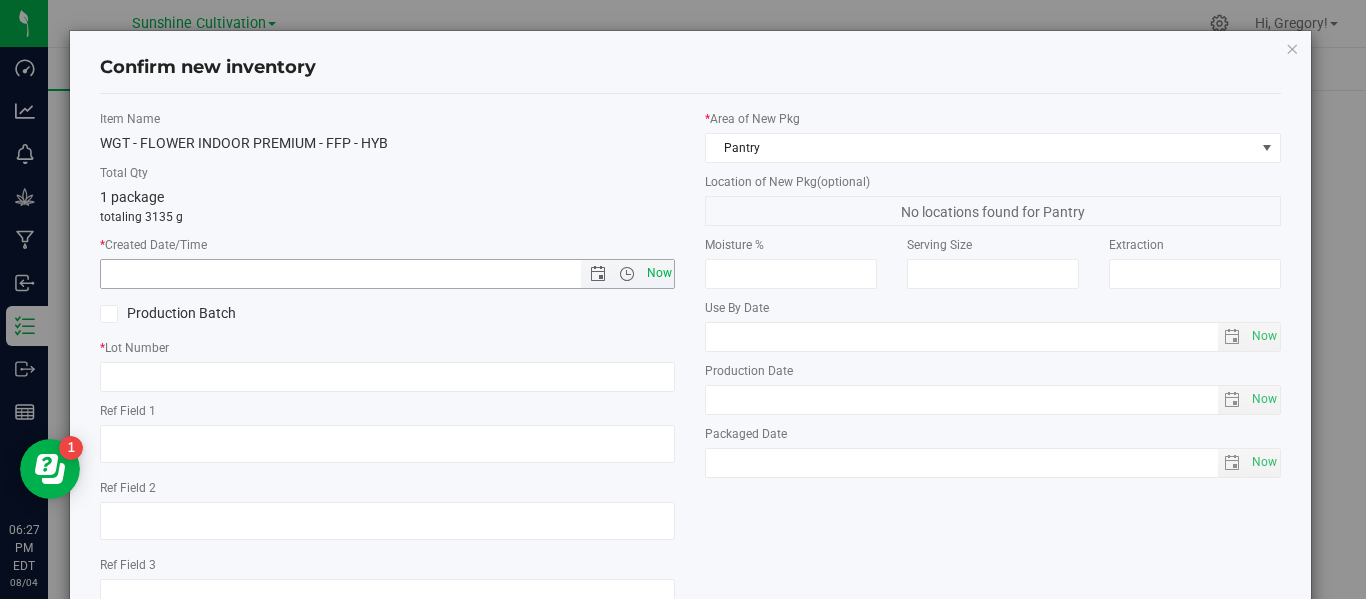 click on "Now" at bounding box center (659, 273) 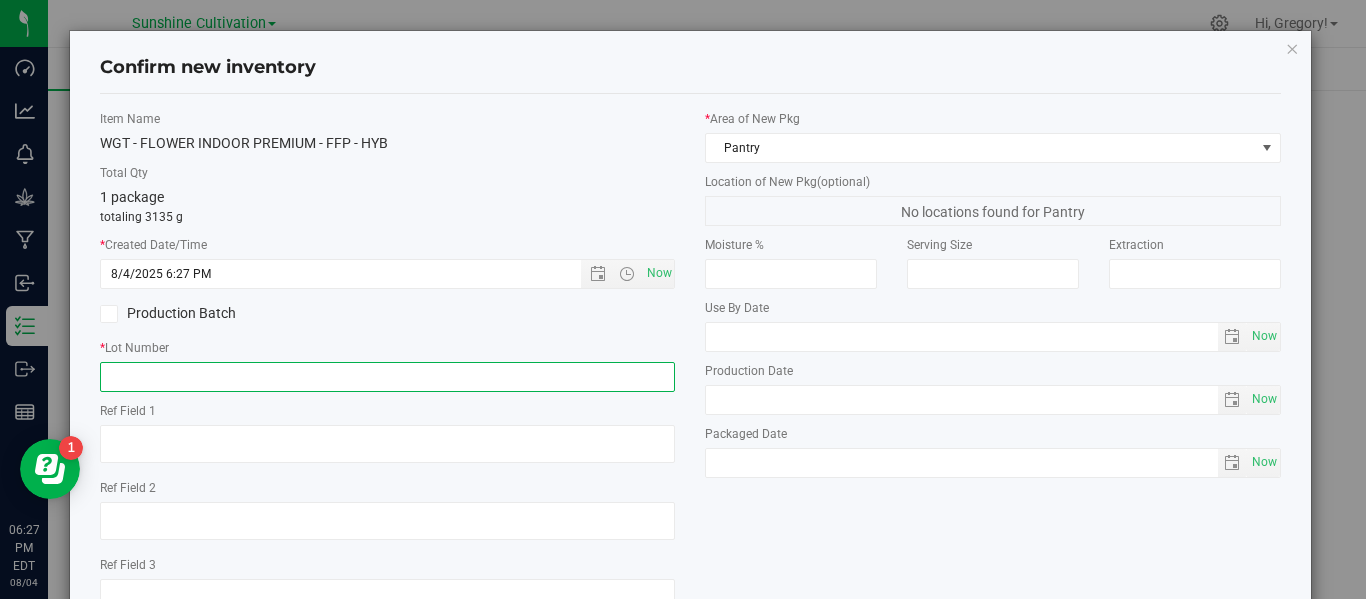 click at bounding box center [387, 377] 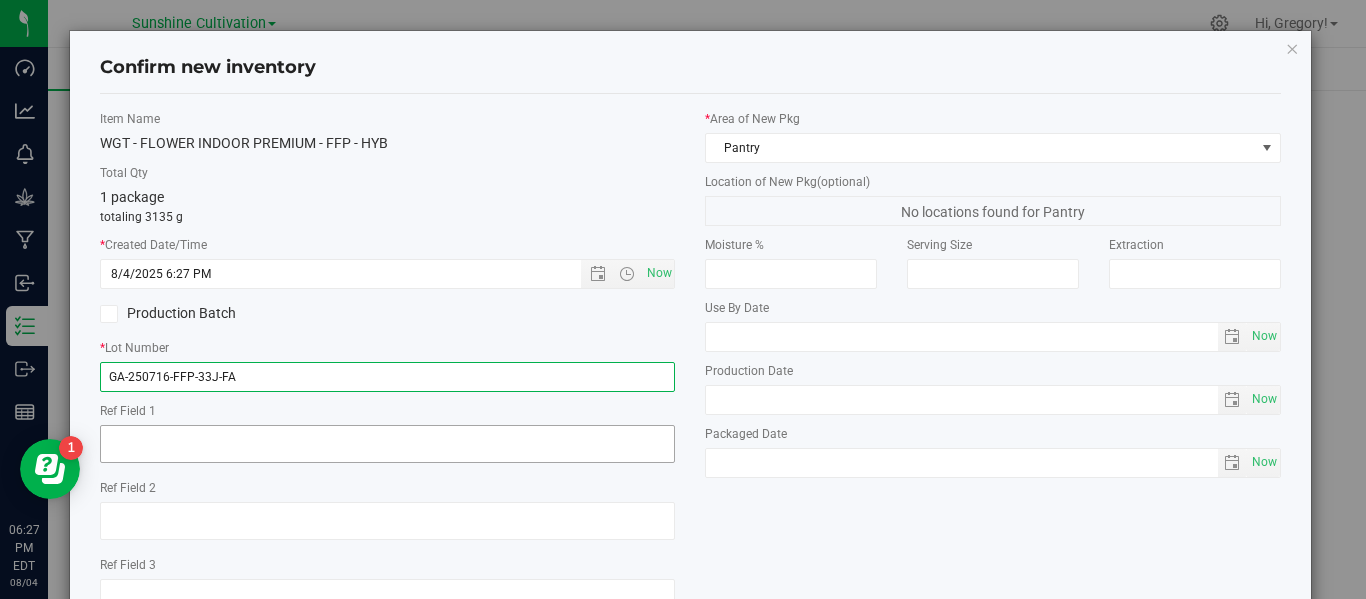 scroll, scrollTop: 148, scrollLeft: 0, axis: vertical 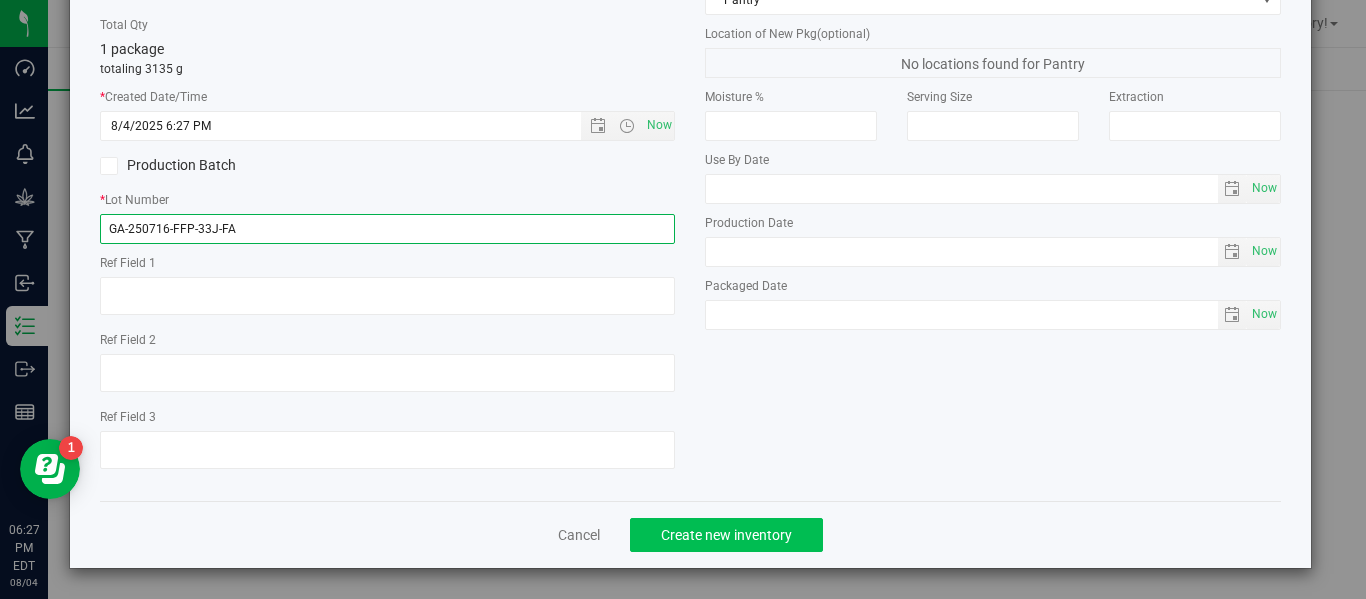 type on "GA-250716-FFP-33J-FA" 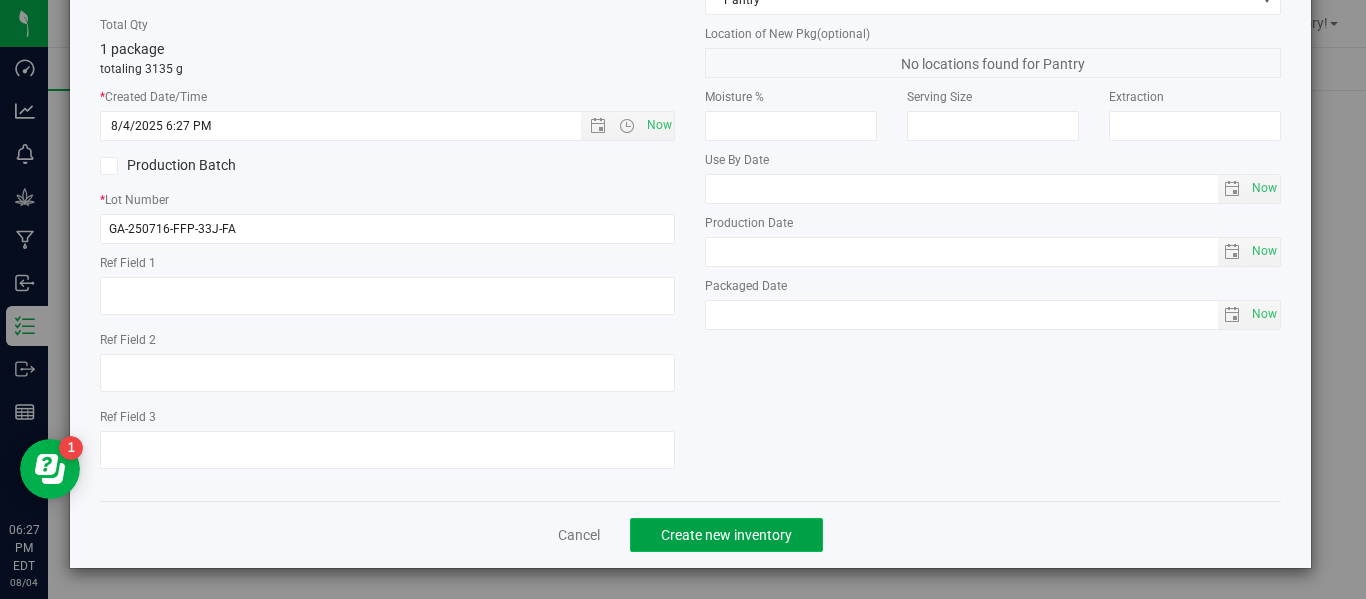 click on "Create new inventory" 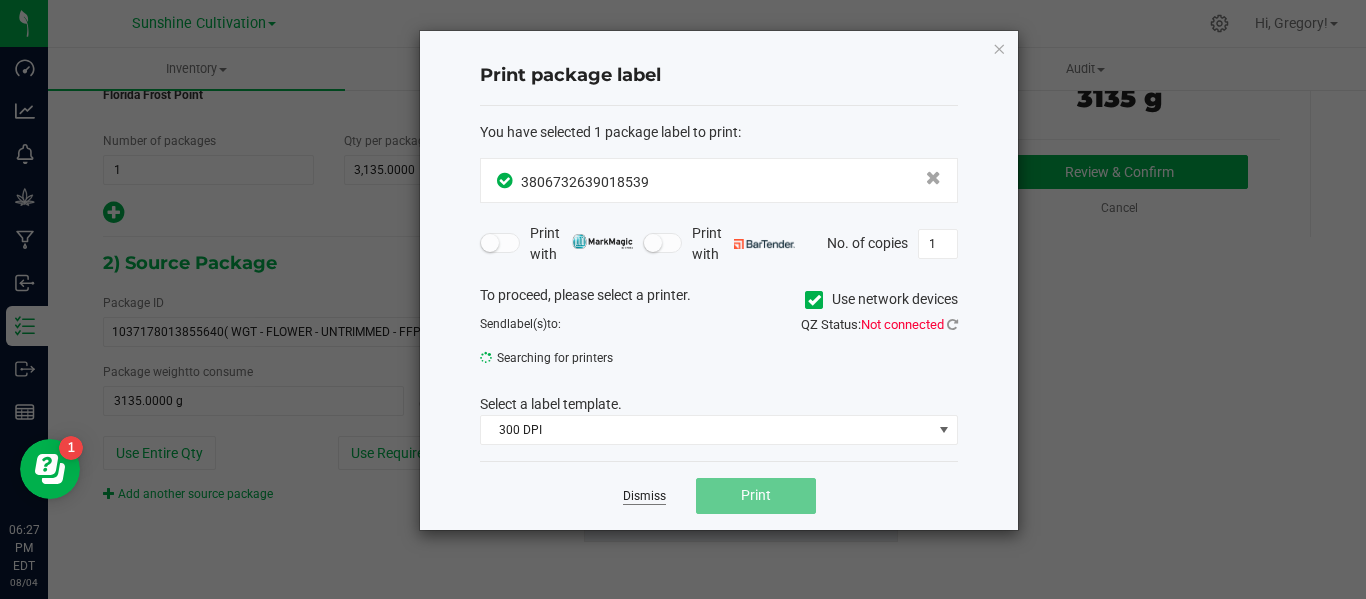 click on "Dismiss" 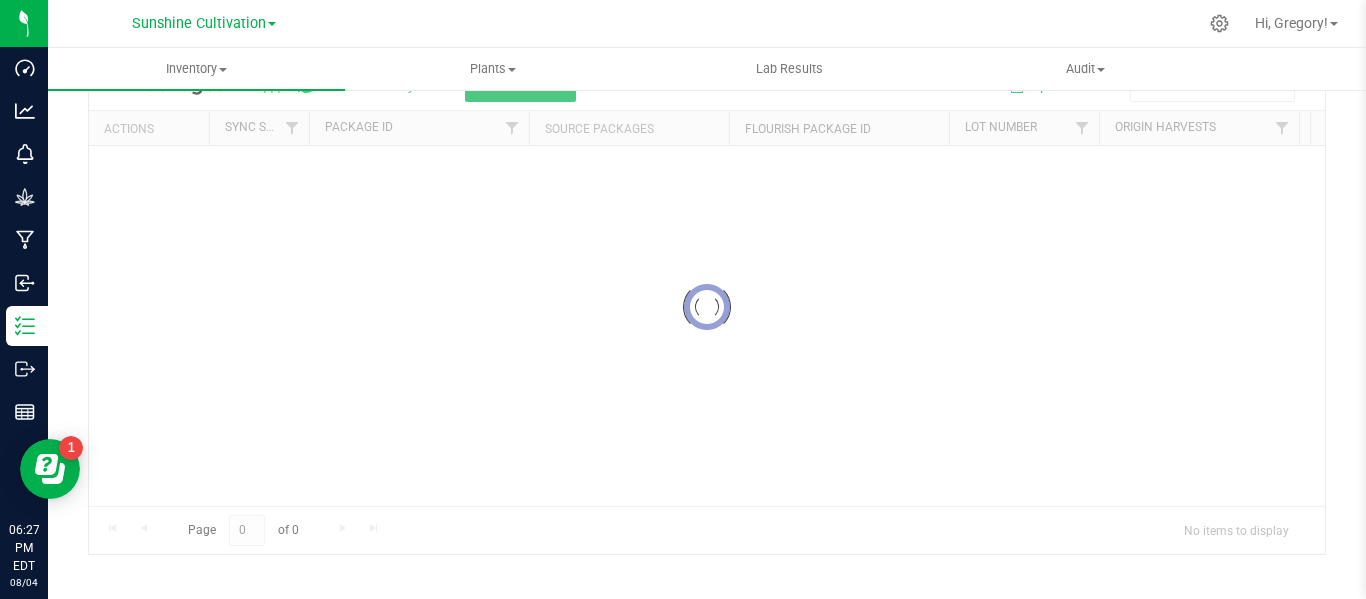 scroll, scrollTop: 99, scrollLeft: 0, axis: vertical 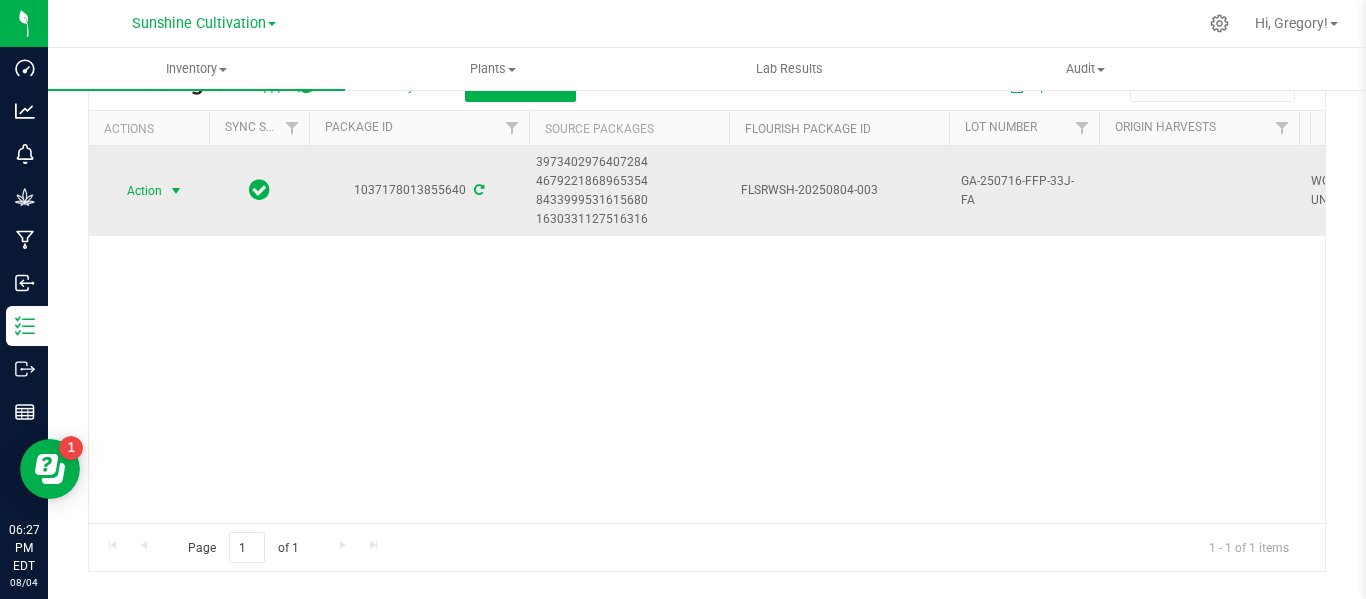click on "Action" at bounding box center [136, 191] 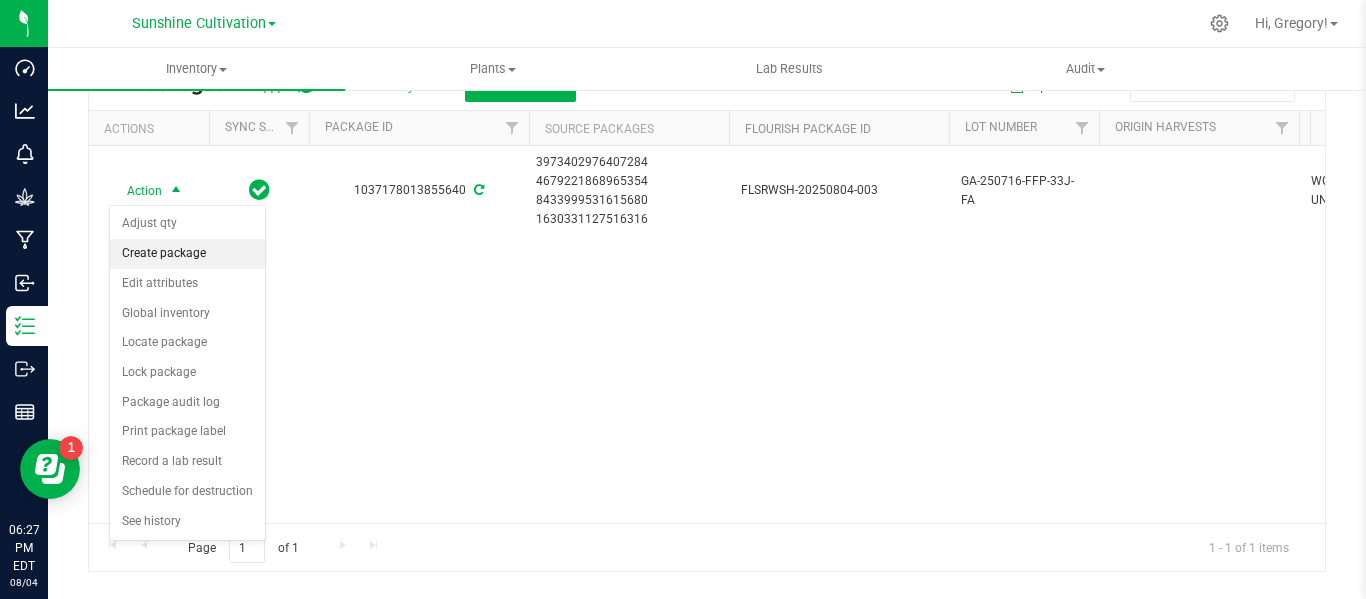 click on "Create package" at bounding box center (187, 254) 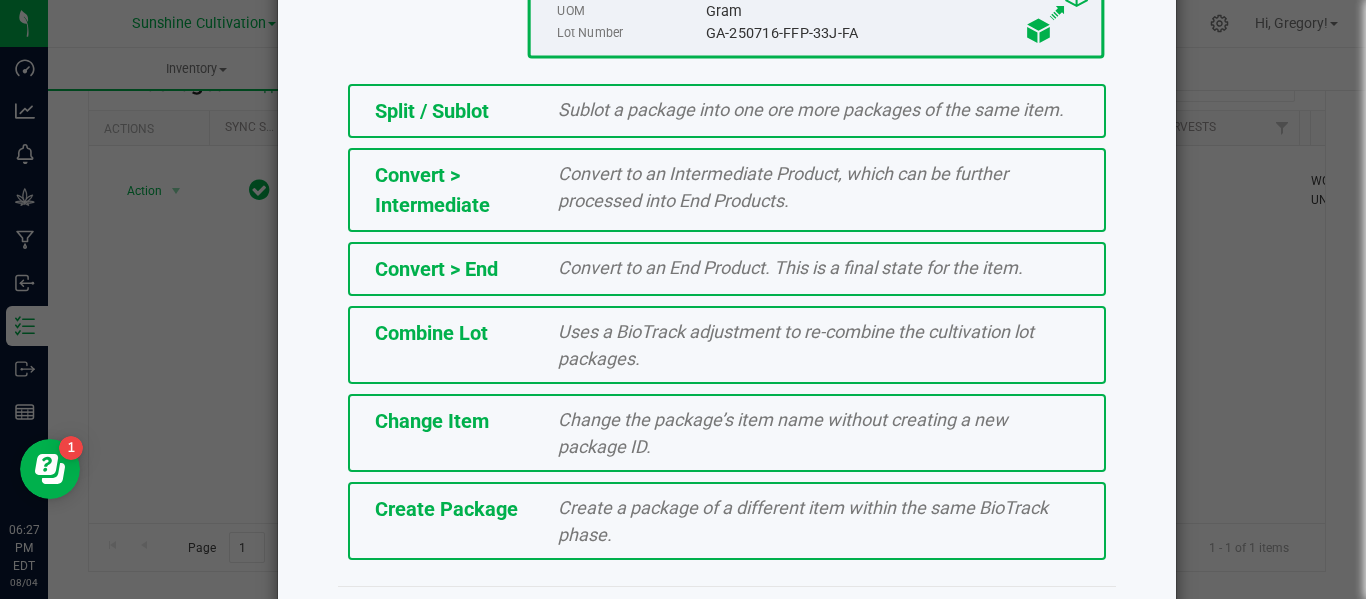 scroll, scrollTop: 443, scrollLeft: 0, axis: vertical 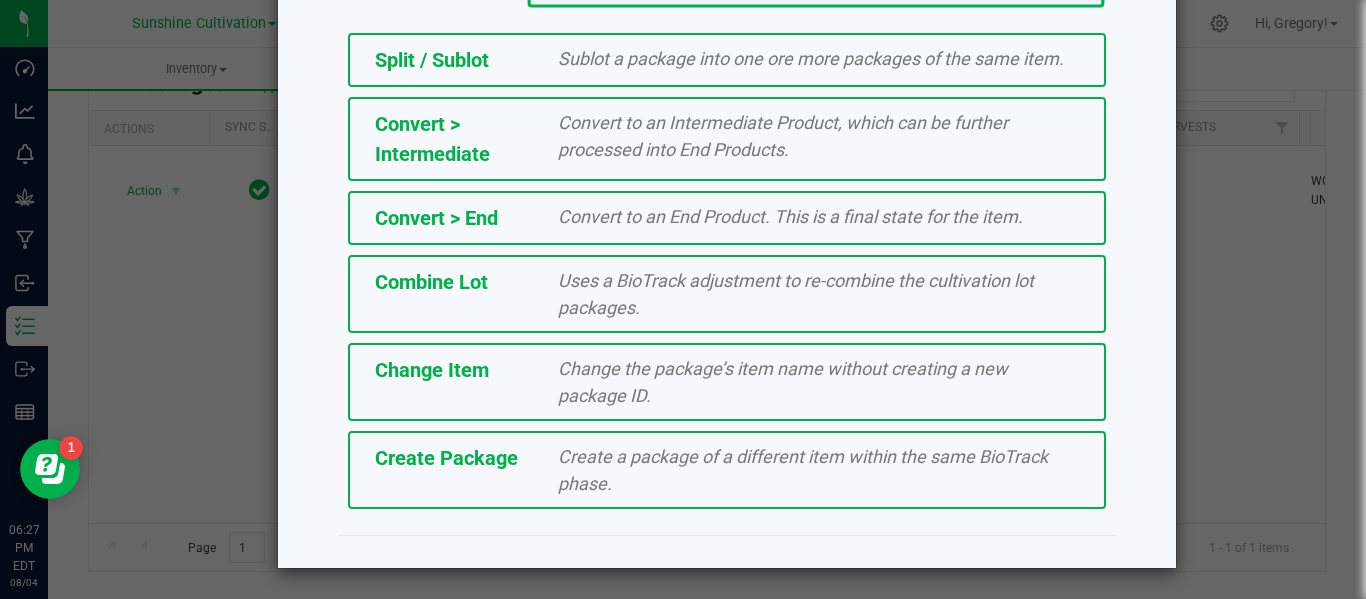 click on "Create Package" 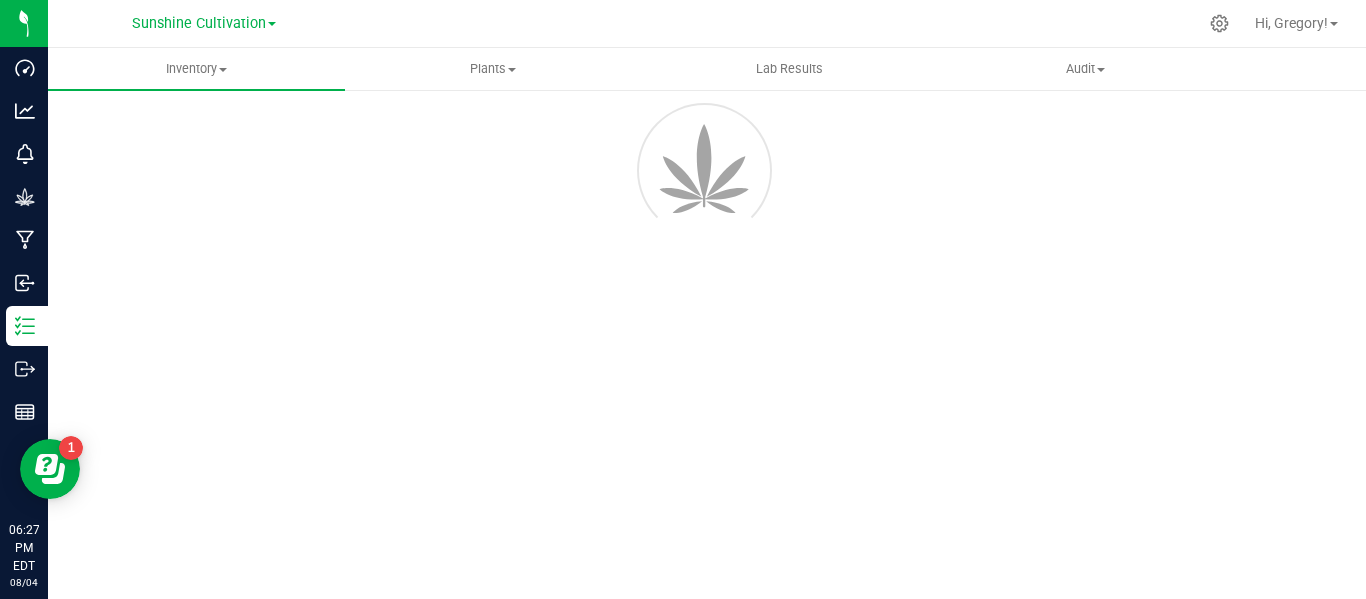 scroll, scrollTop: 114, scrollLeft: 0, axis: vertical 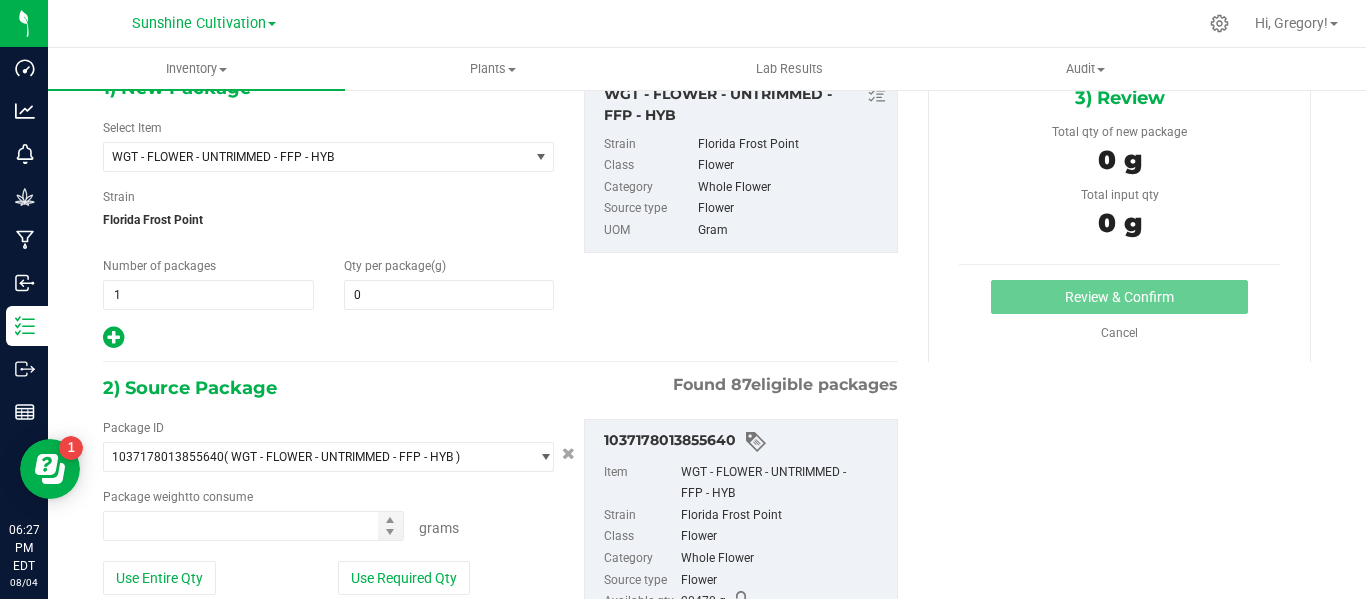 type on "0.0000" 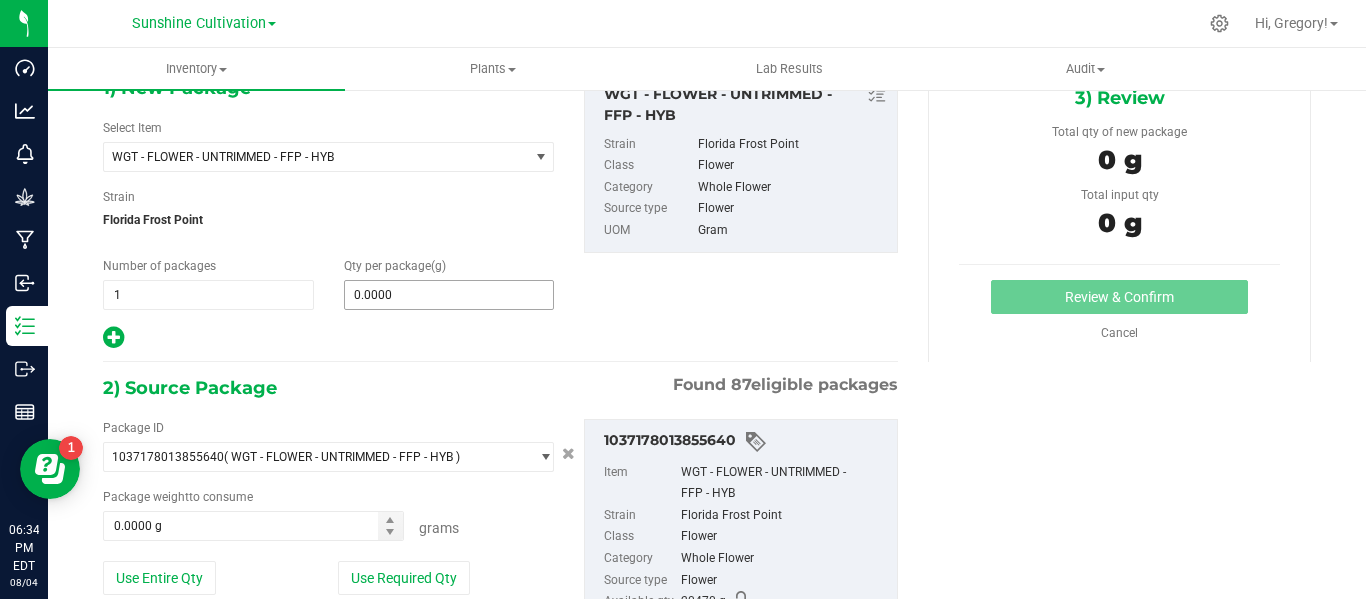 scroll, scrollTop: 0, scrollLeft: 0, axis: both 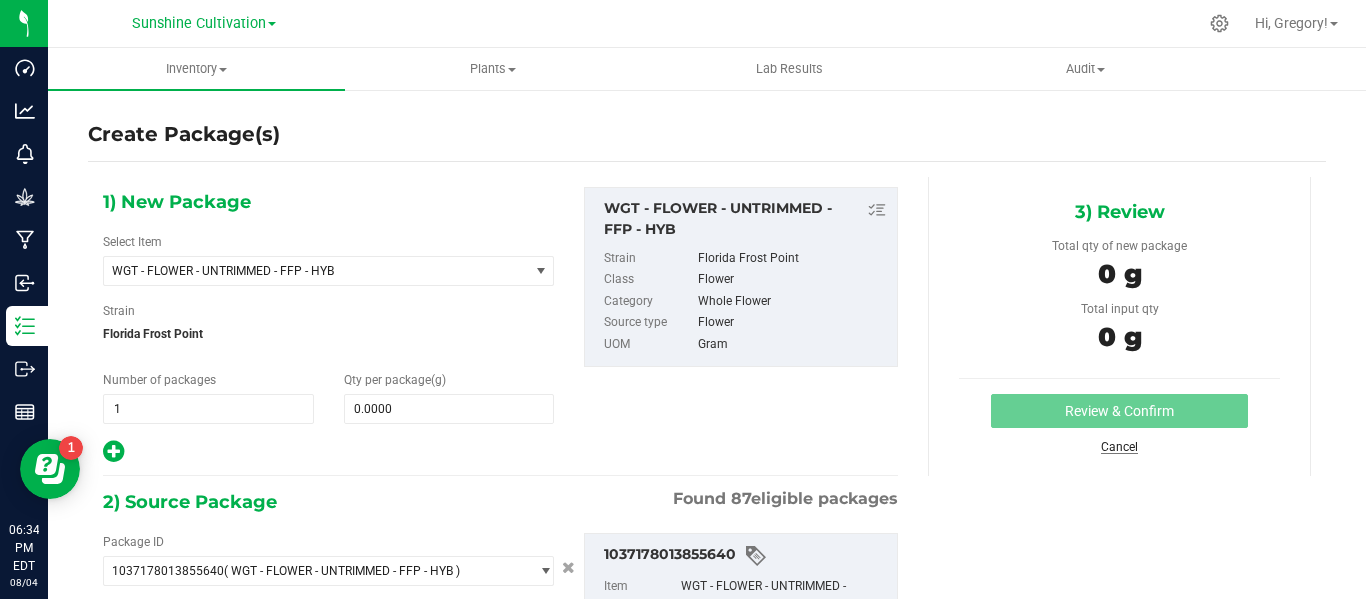 click on "Cancel" at bounding box center (1119, 447) 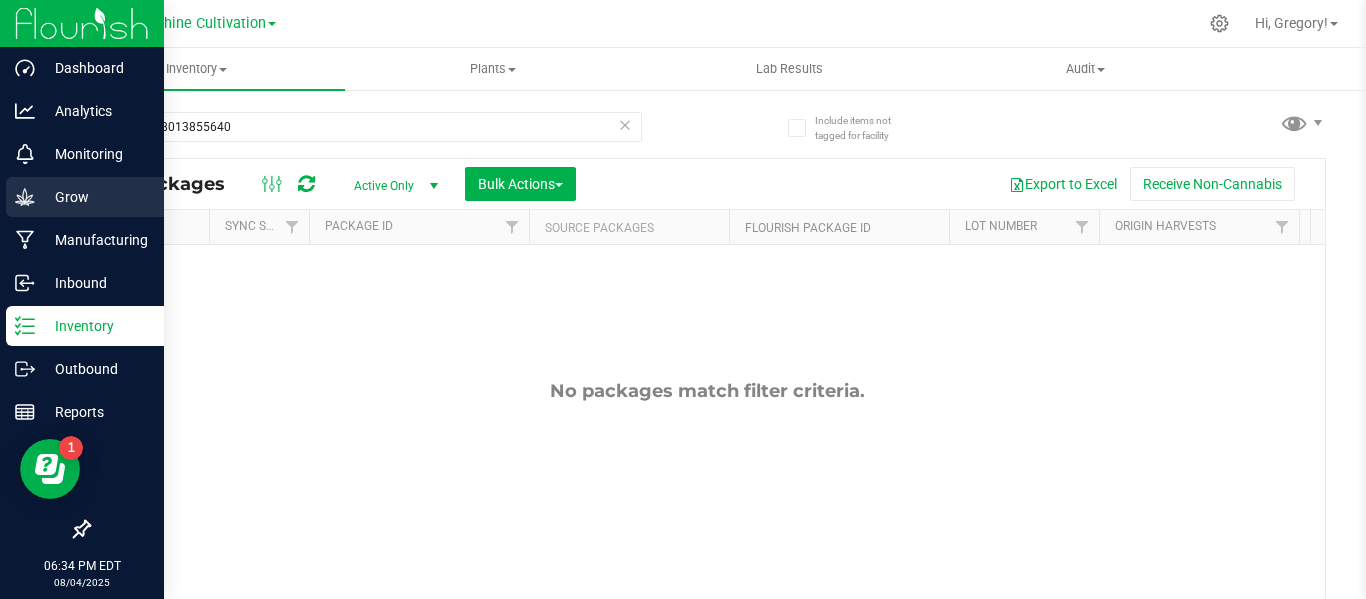 click 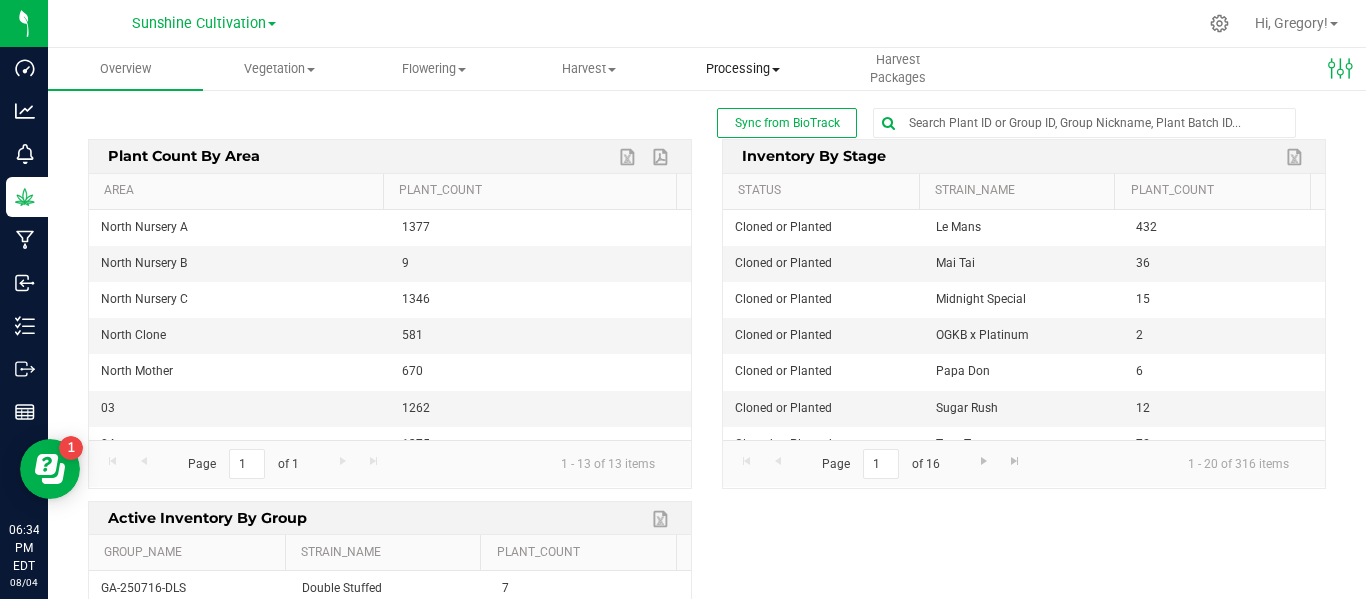 click on "Processing" at bounding box center (743, 69) 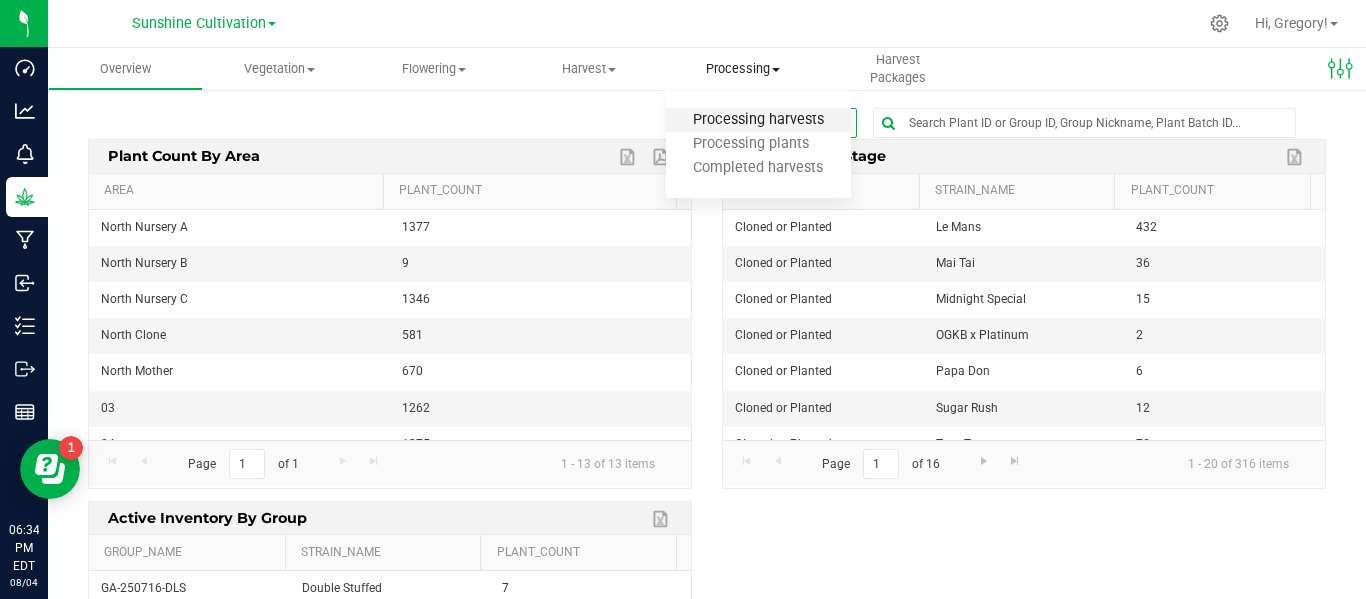 click on "Processing harvests" at bounding box center [758, 120] 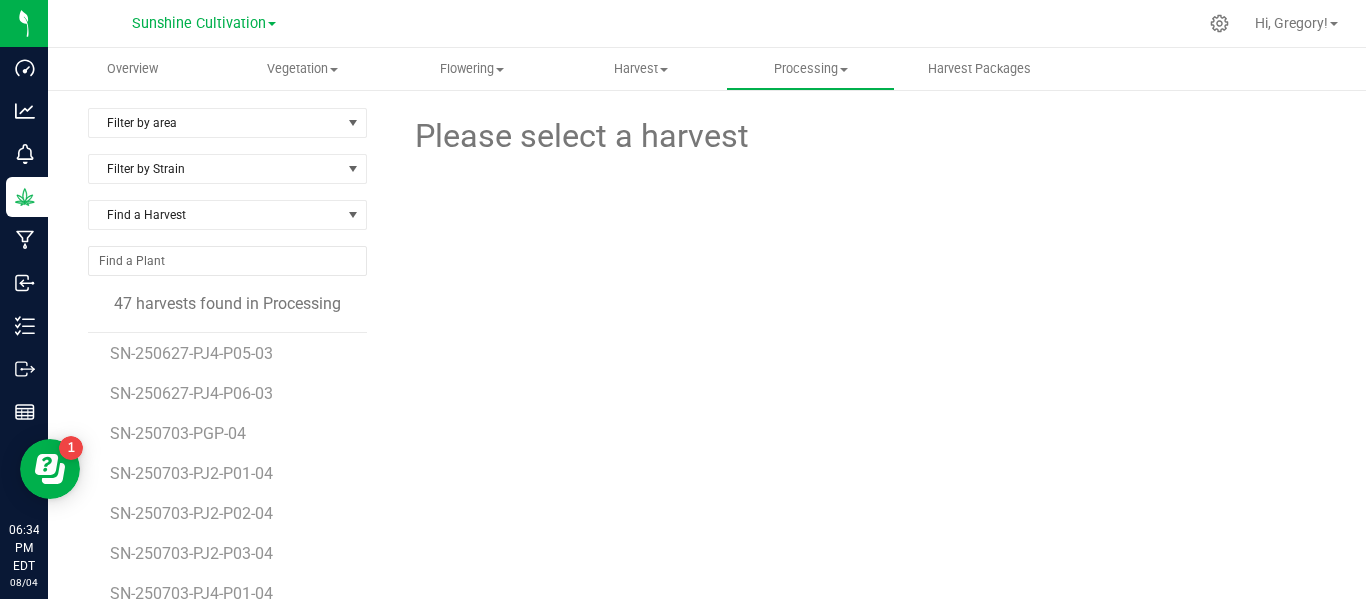scroll, scrollTop: 290, scrollLeft: 0, axis: vertical 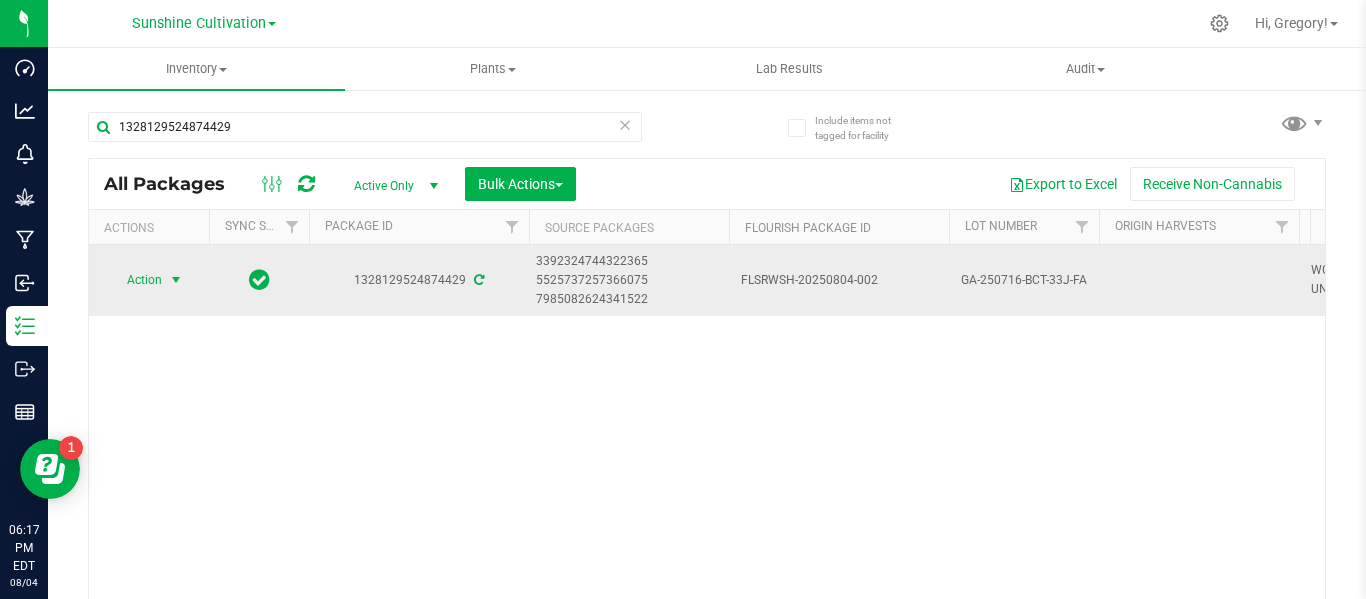 click at bounding box center (176, 280) 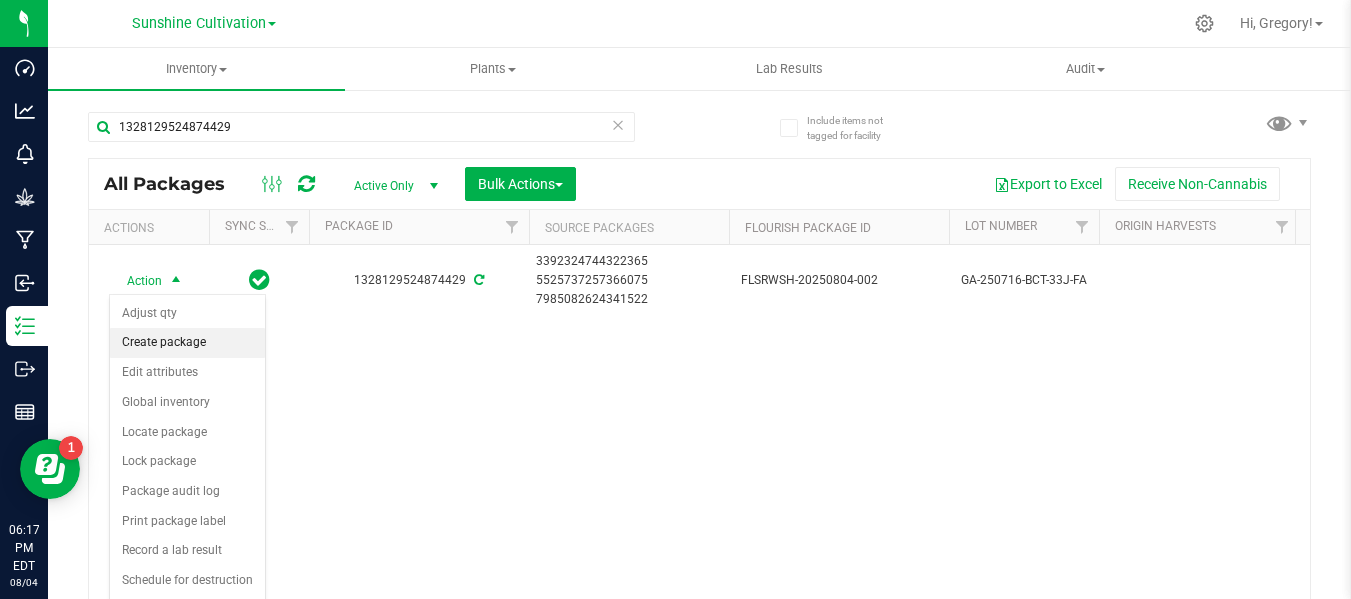 click on "Create package" at bounding box center (187, 343) 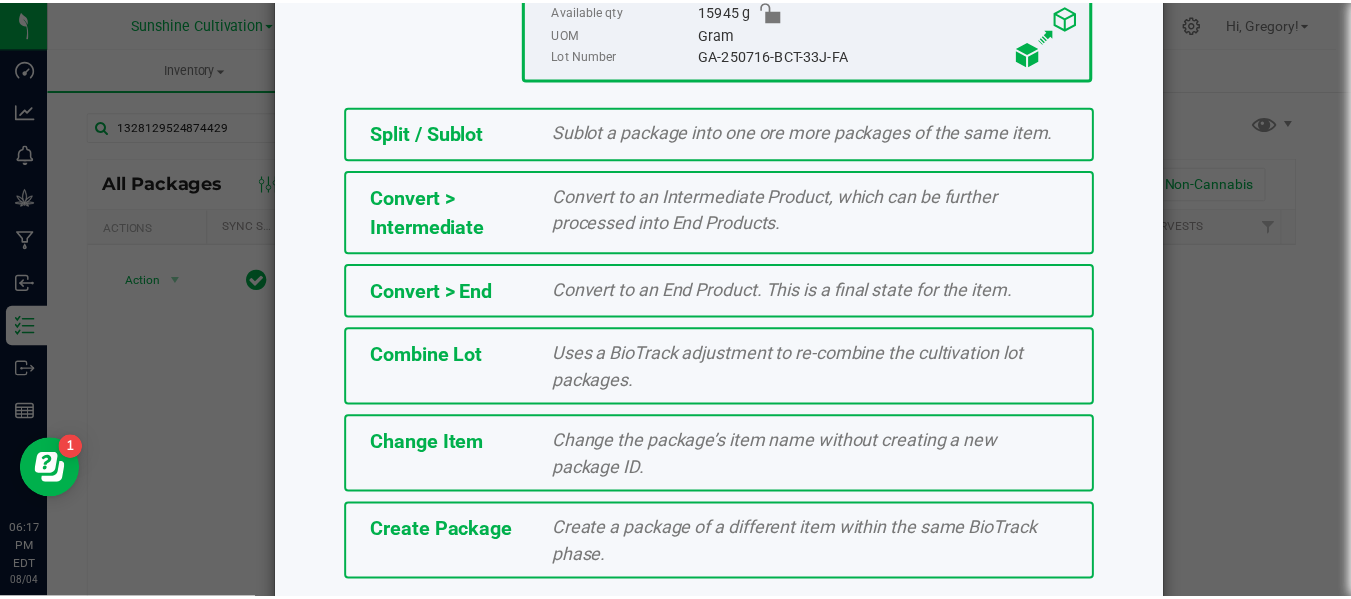 scroll, scrollTop: 443, scrollLeft: 0, axis: vertical 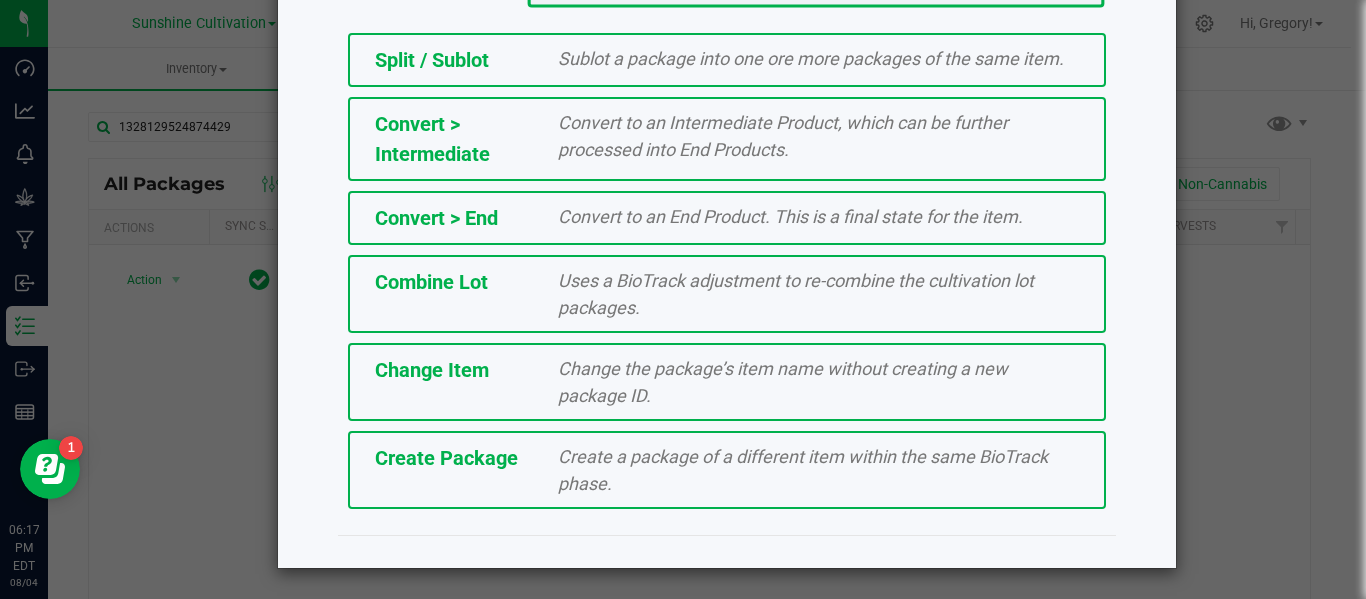 click on "Create Package   Create a package of a different item within the same BioTrack phase." 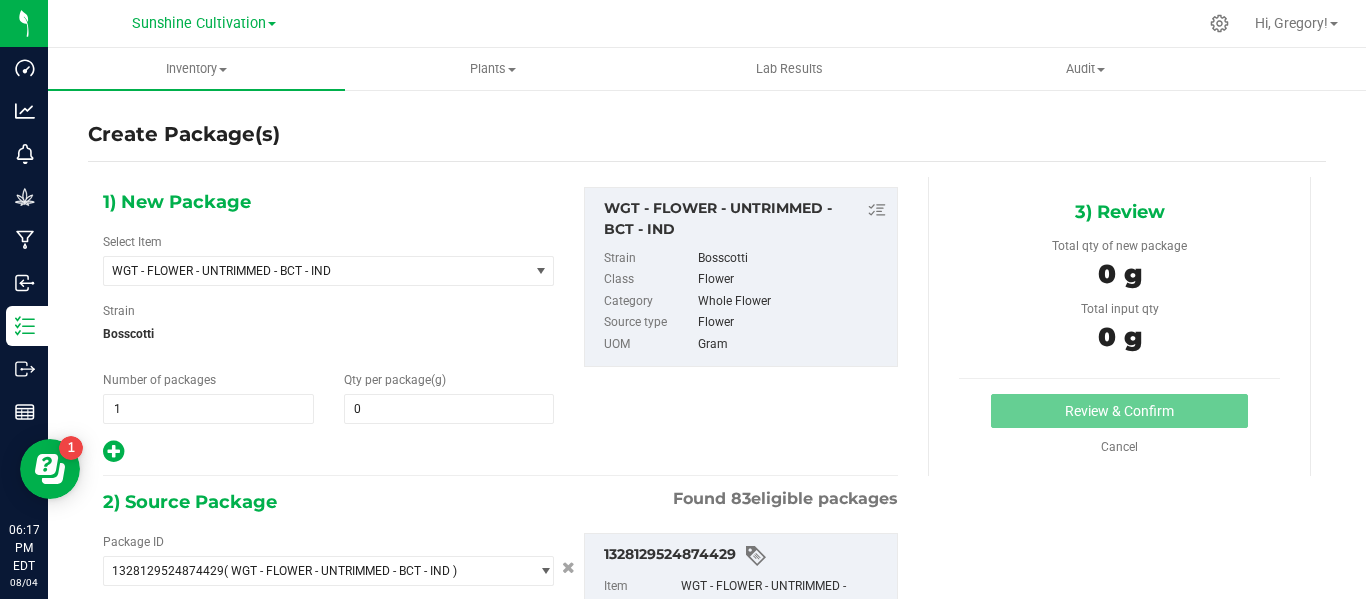 type on "0.0000" 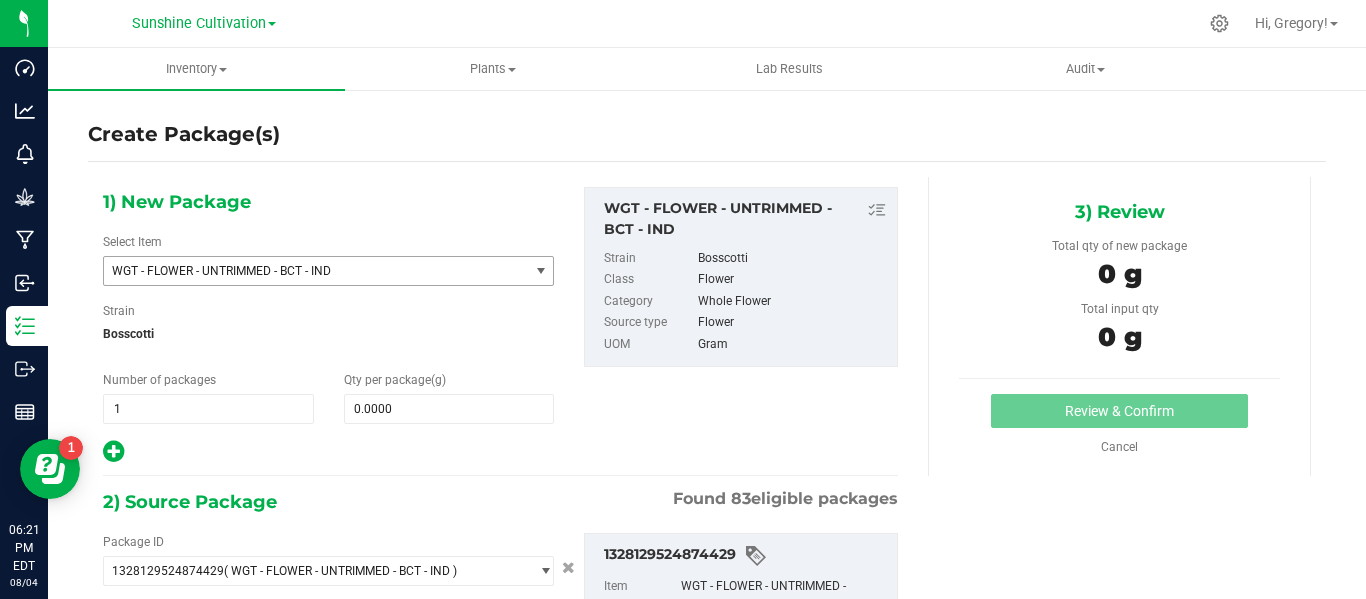 click on "WGT - FLOWER - UNTRIMMED - BCT - IND" at bounding box center [308, 271] 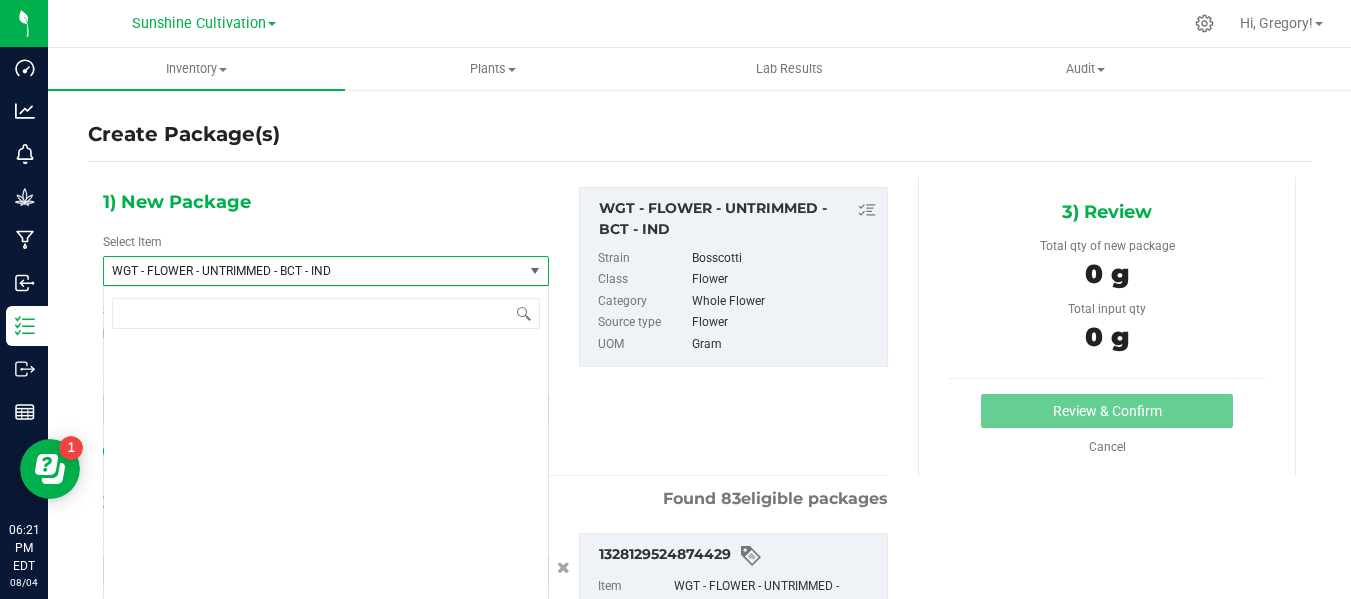 scroll, scrollTop: 410844, scrollLeft: 0, axis: vertical 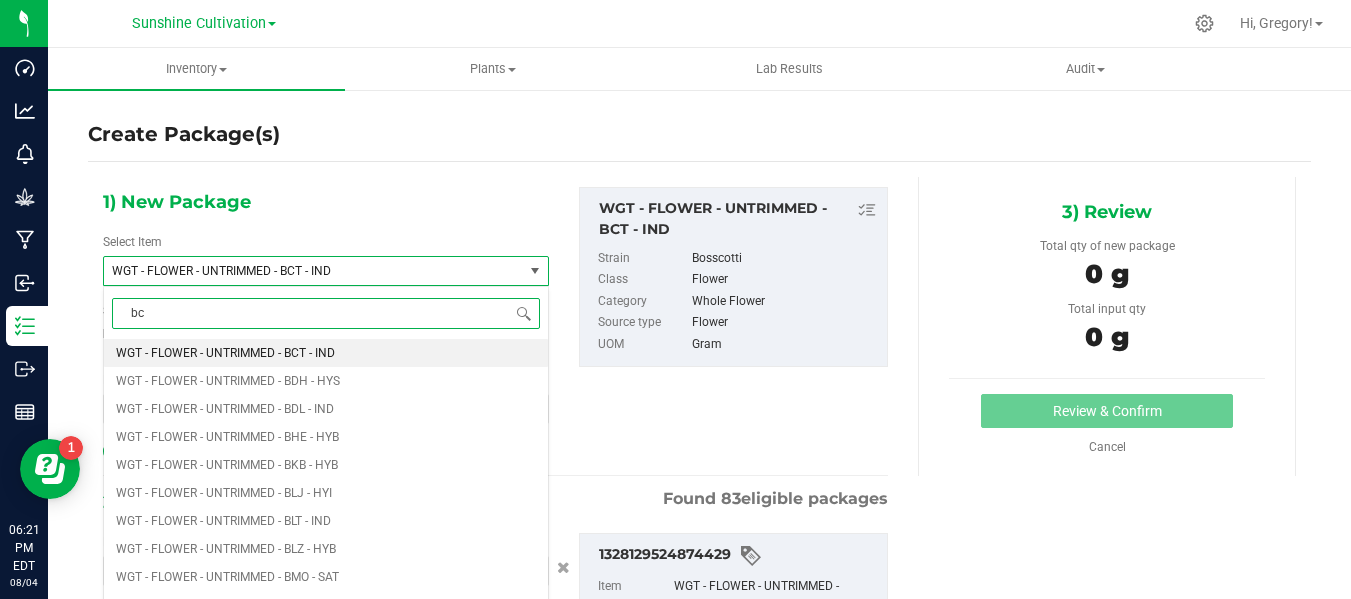 type on "bct" 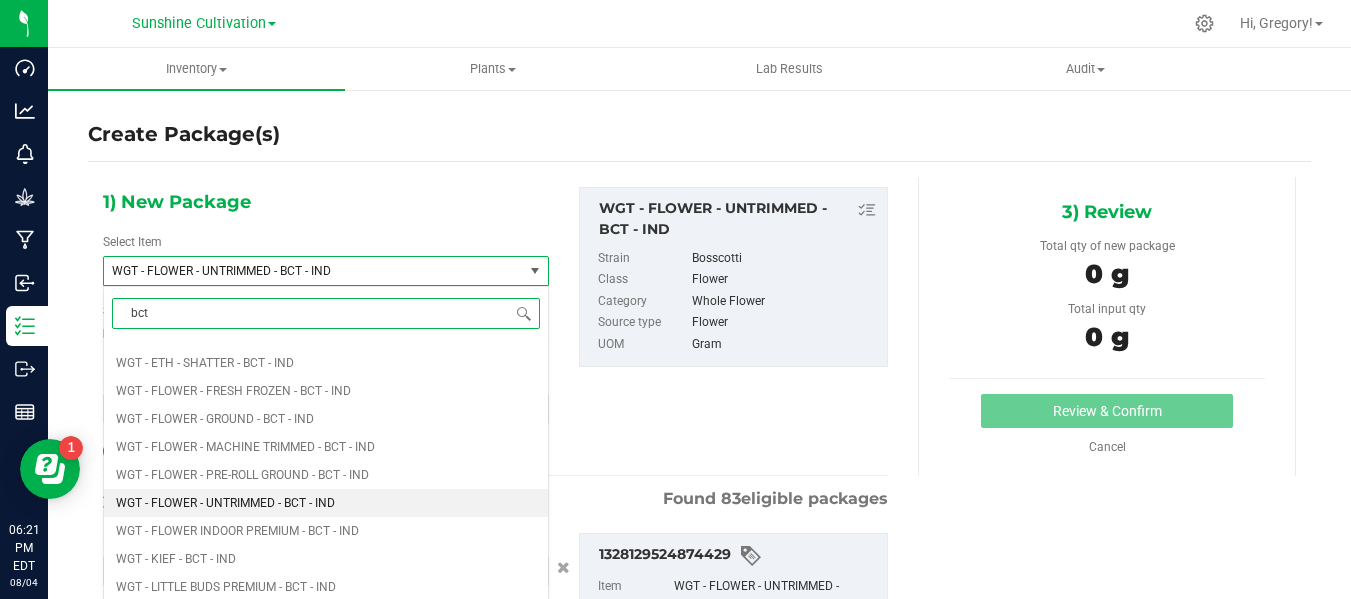 scroll, scrollTop: 1615, scrollLeft: 0, axis: vertical 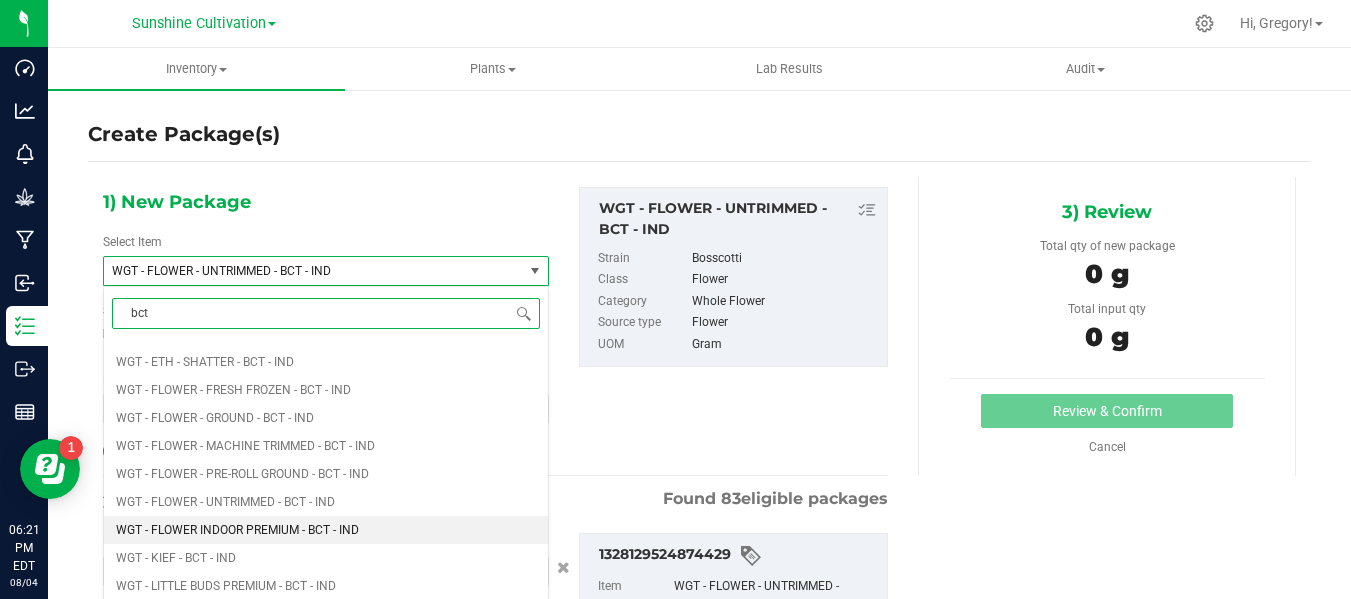 click on "WGT - FLOWER INDOOR PREMIUM - BCT - IND" at bounding box center [326, 530] 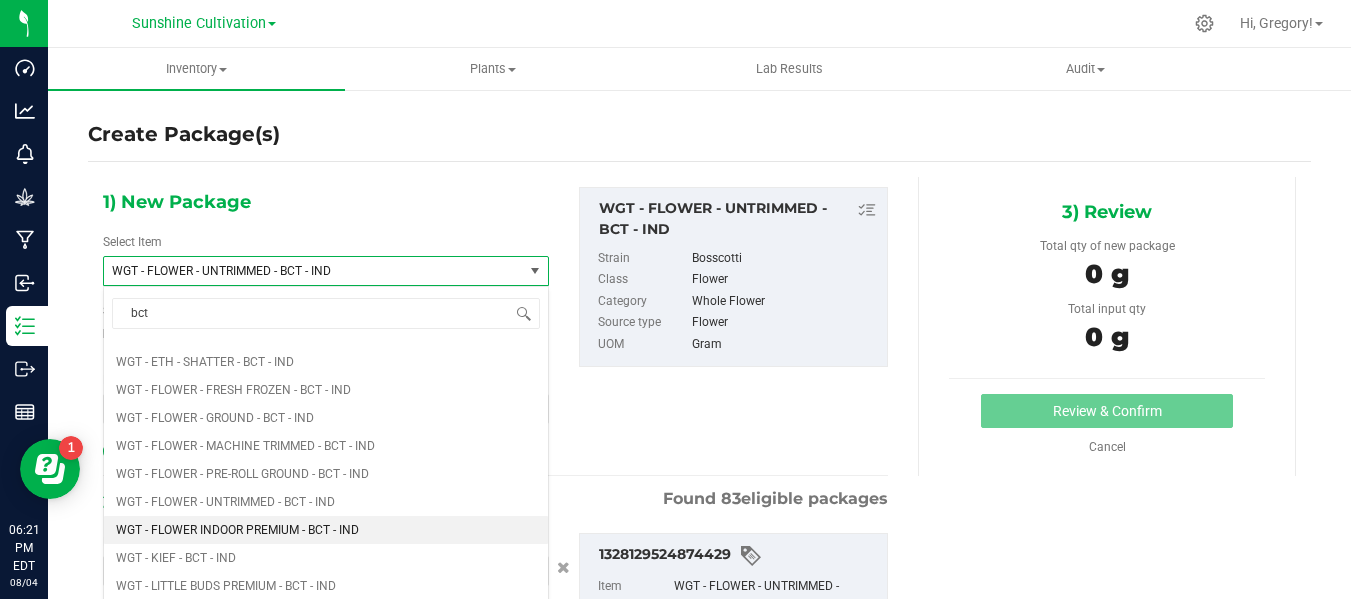 type 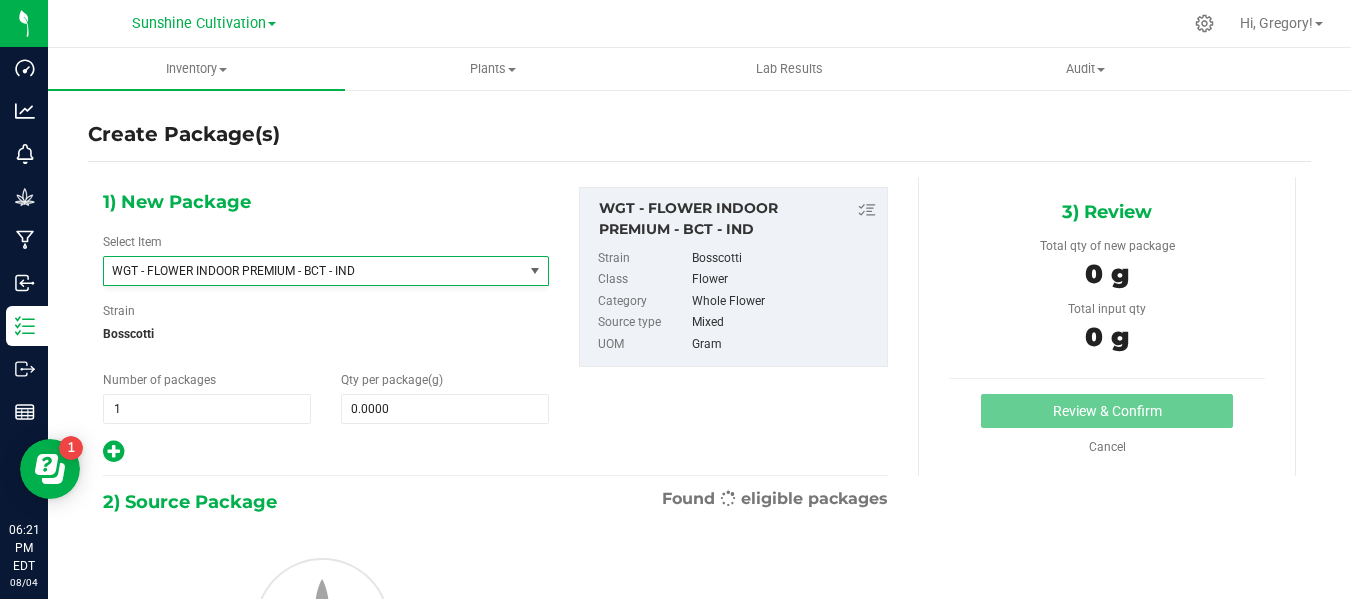 type on "0.0000" 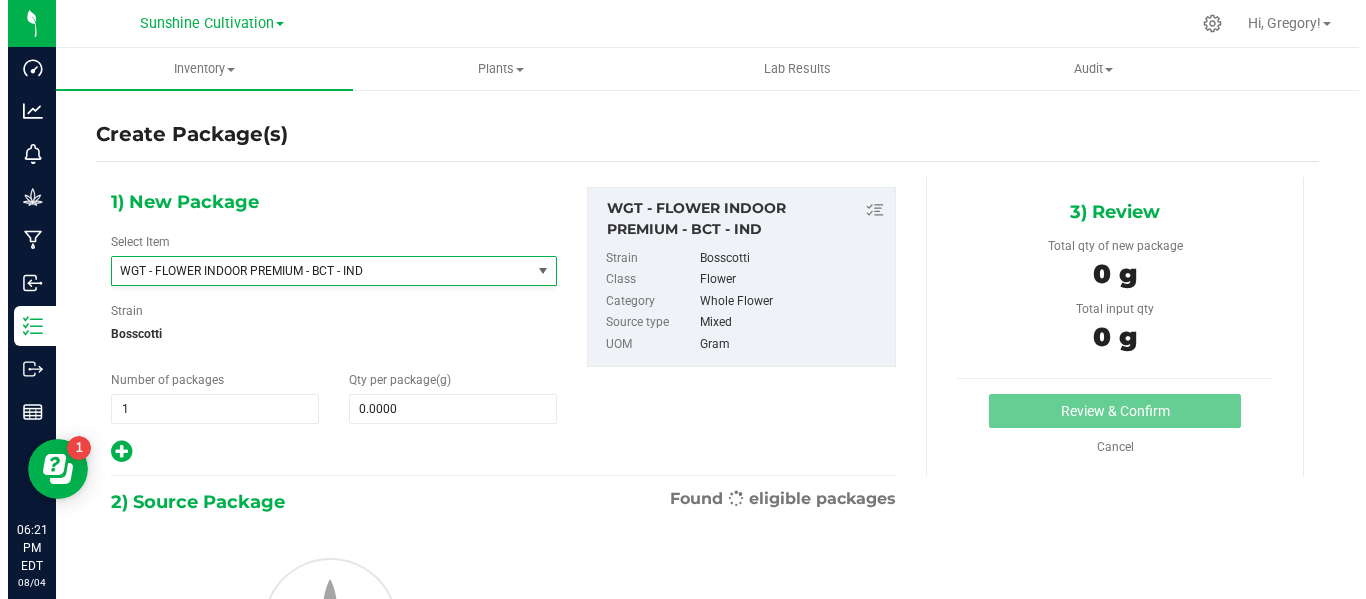scroll, scrollTop: 421456, scrollLeft: 0, axis: vertical 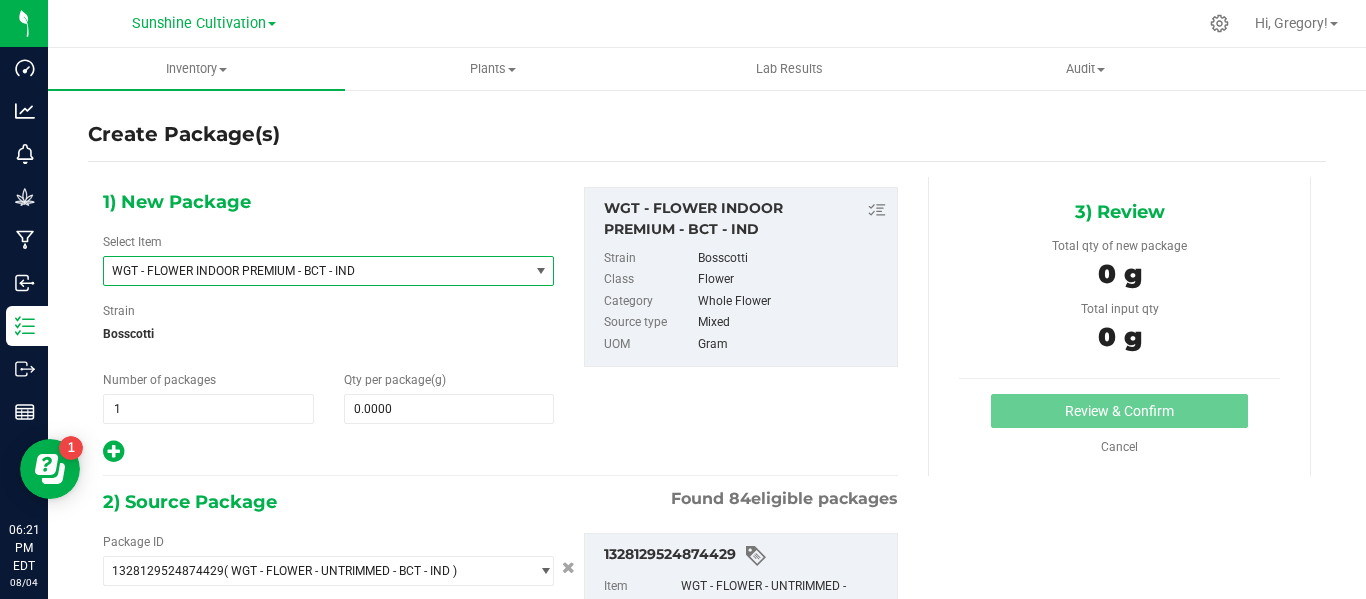 type on "0.0000 g" 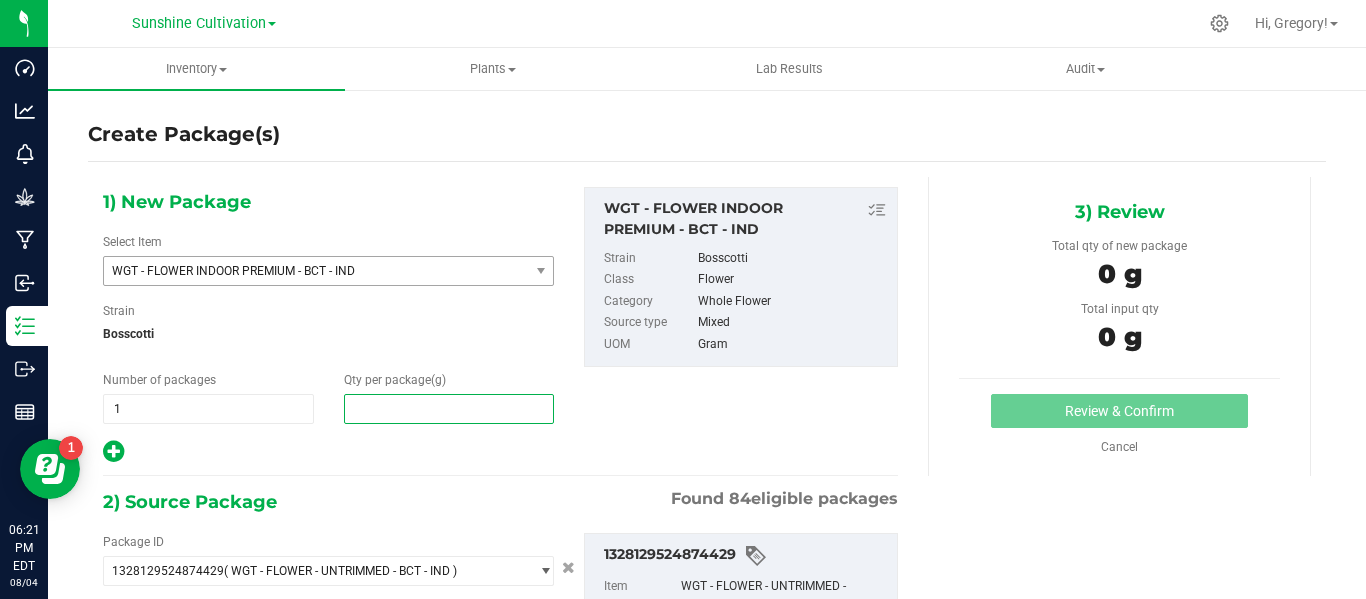 click at bounding box center (449, 409) 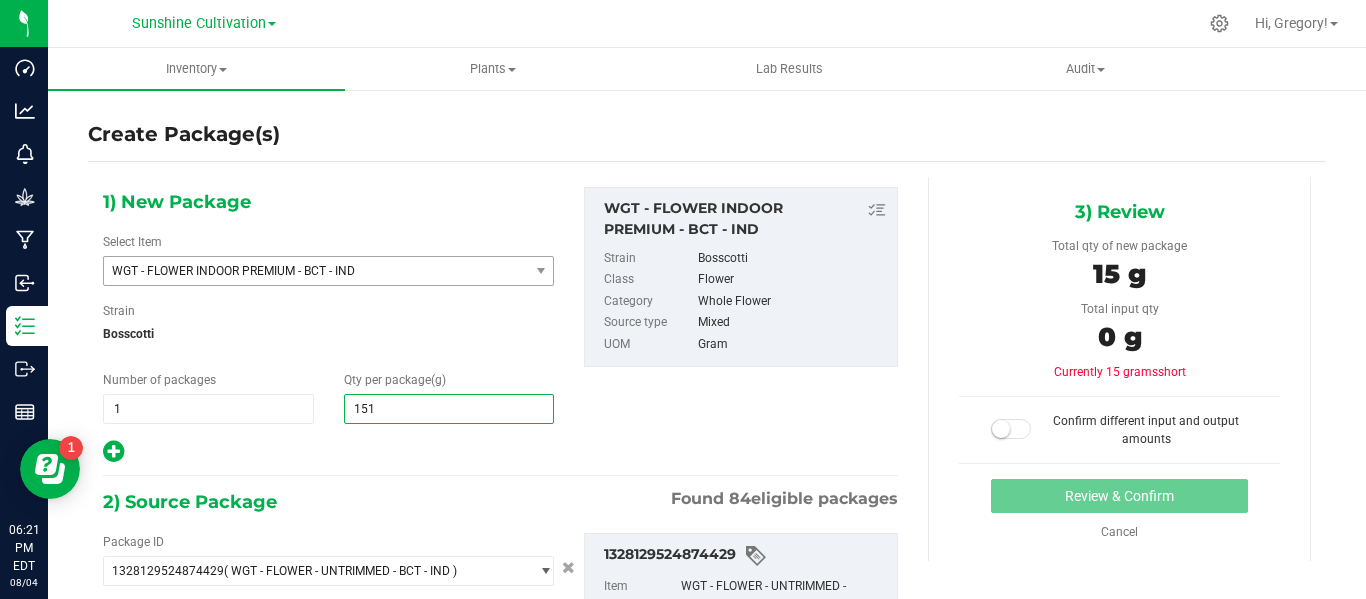 type on "1510" 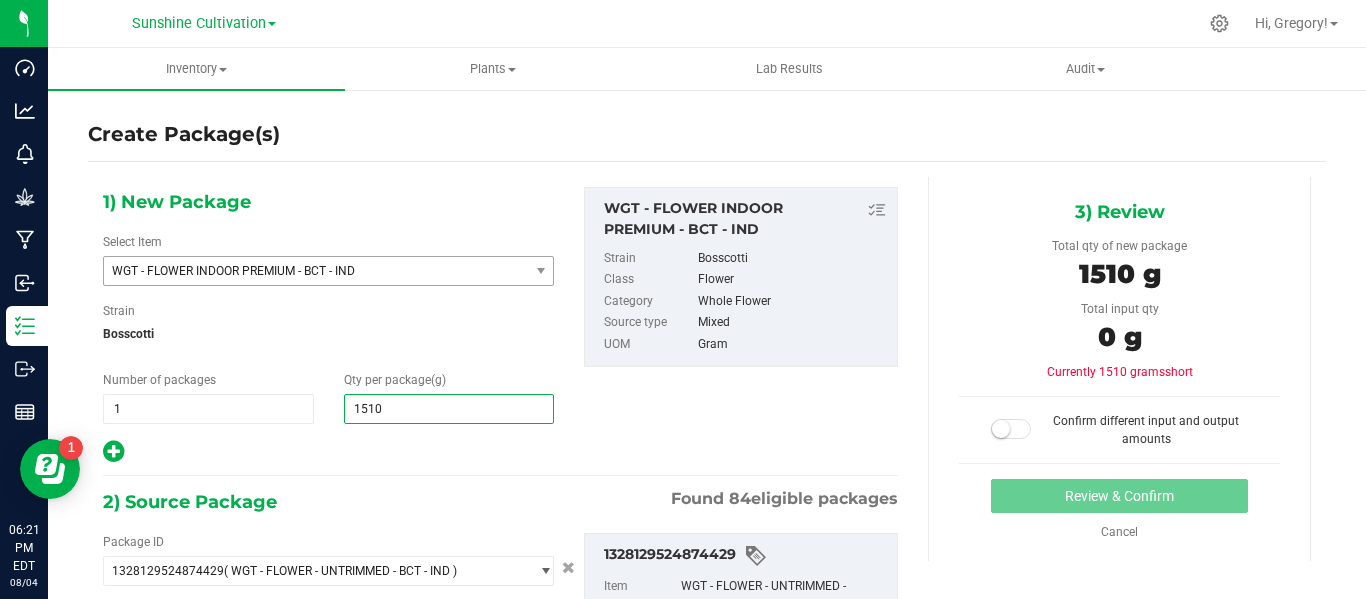 scroll, scrollTop: 239, scrollLeft: 0, axis: vertical 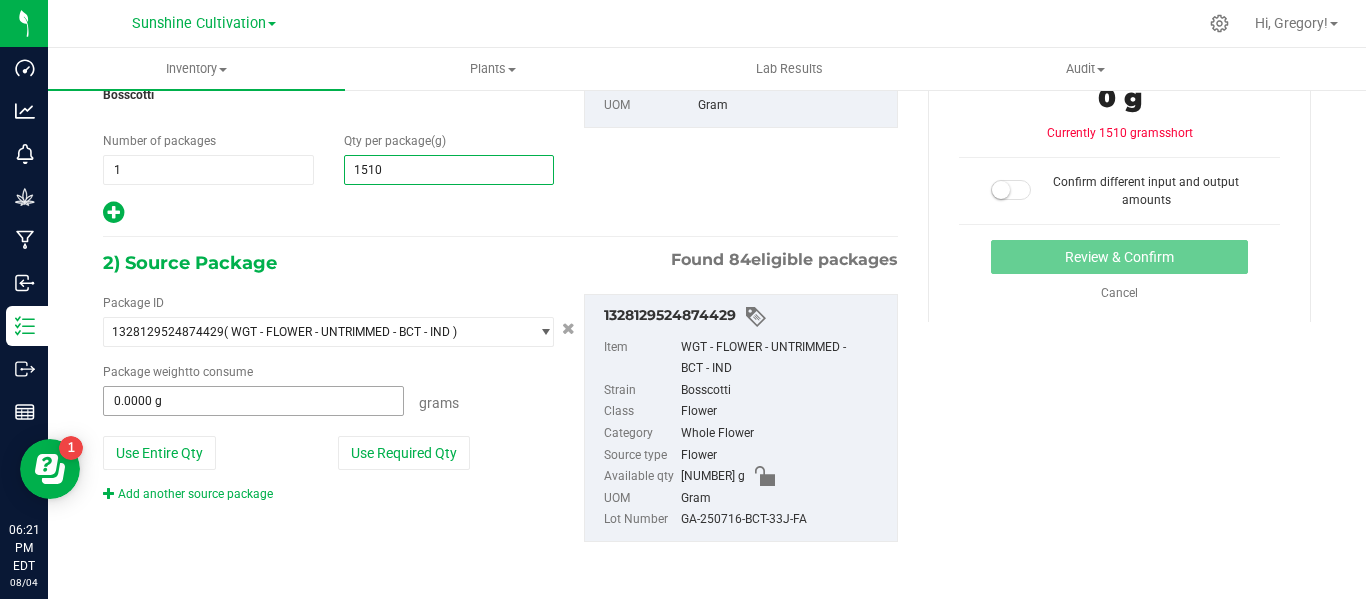 type on "1,510.0000" 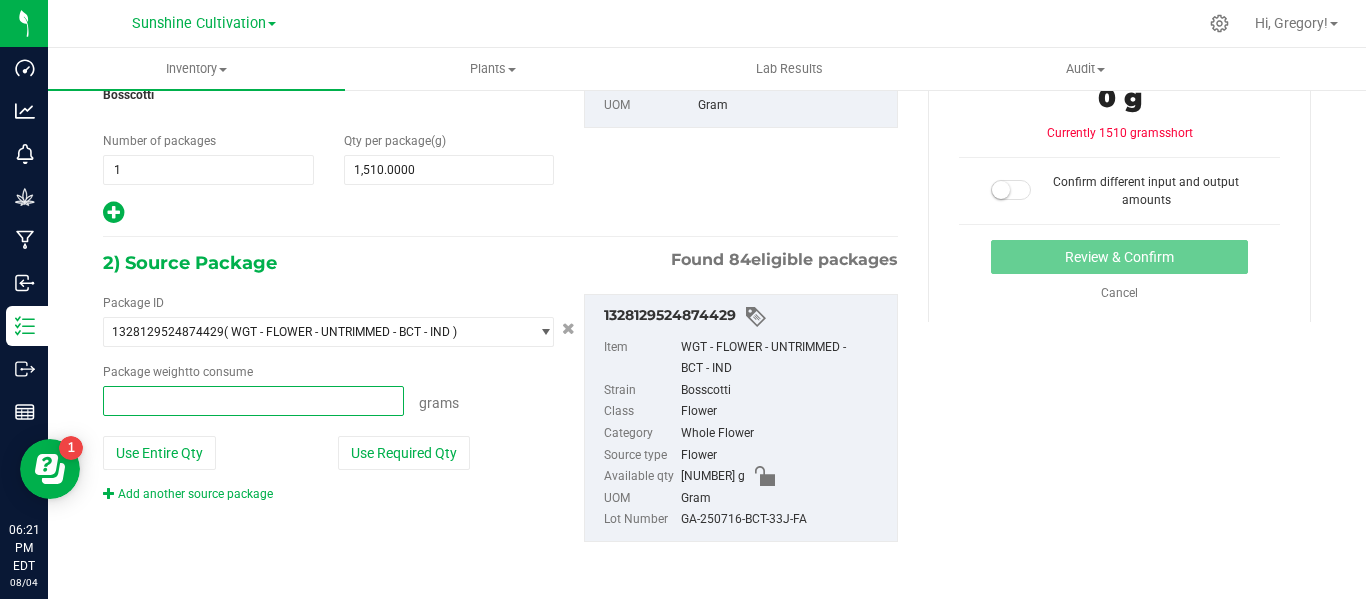 click at bounding box center [253, 401] 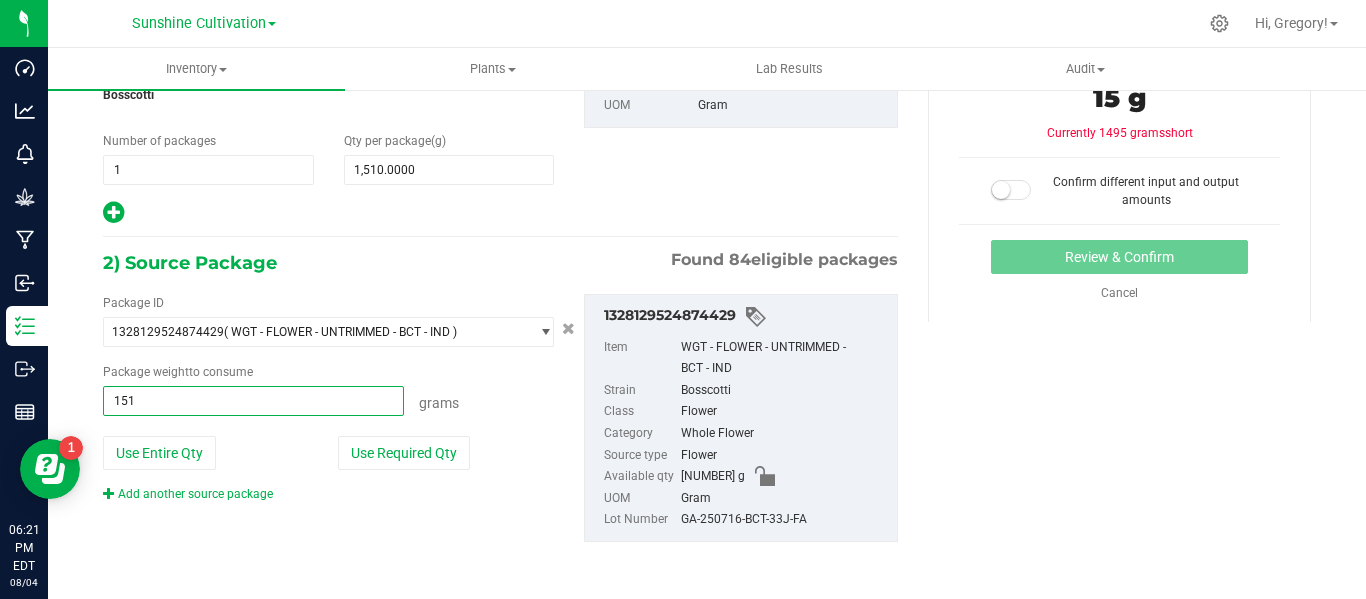 type on "1510" 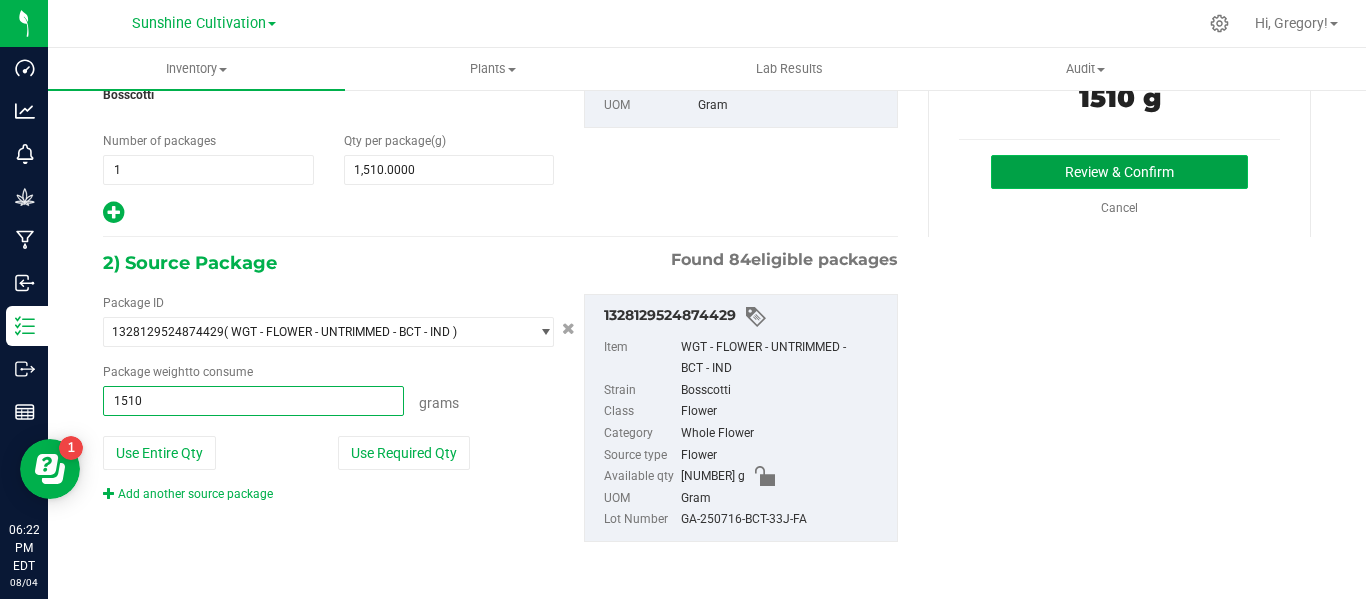 type on "1510.0000 g" 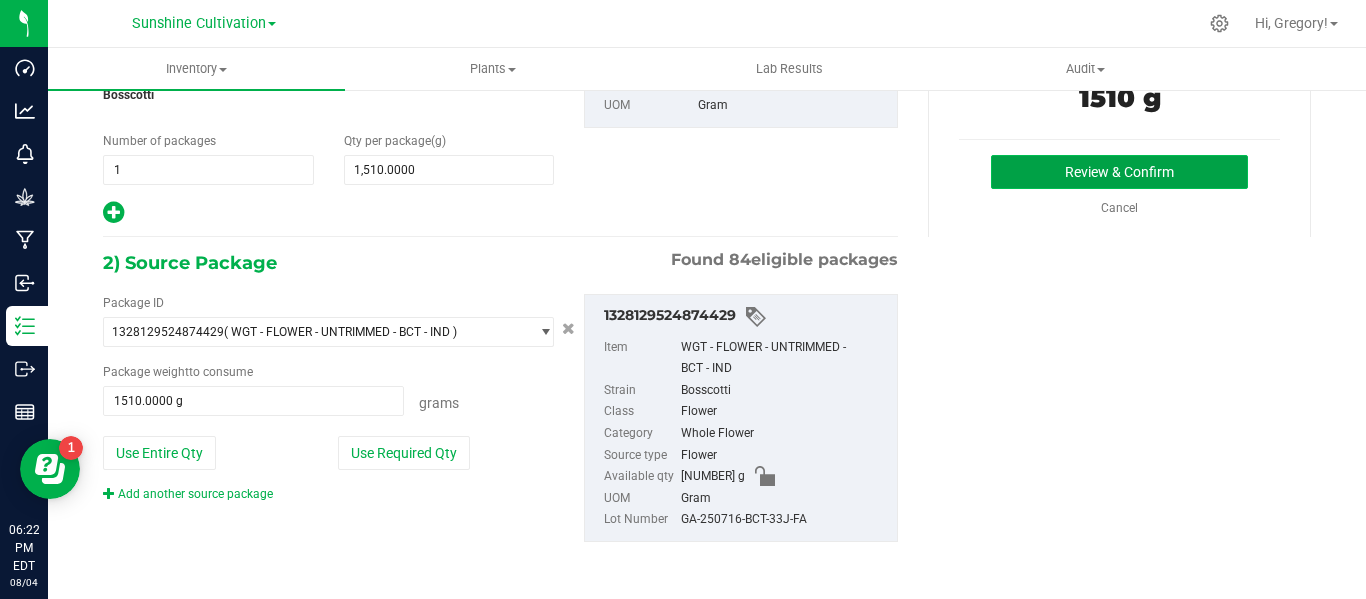 click on "Review & Confirm" at bounding box center (1119, 172) 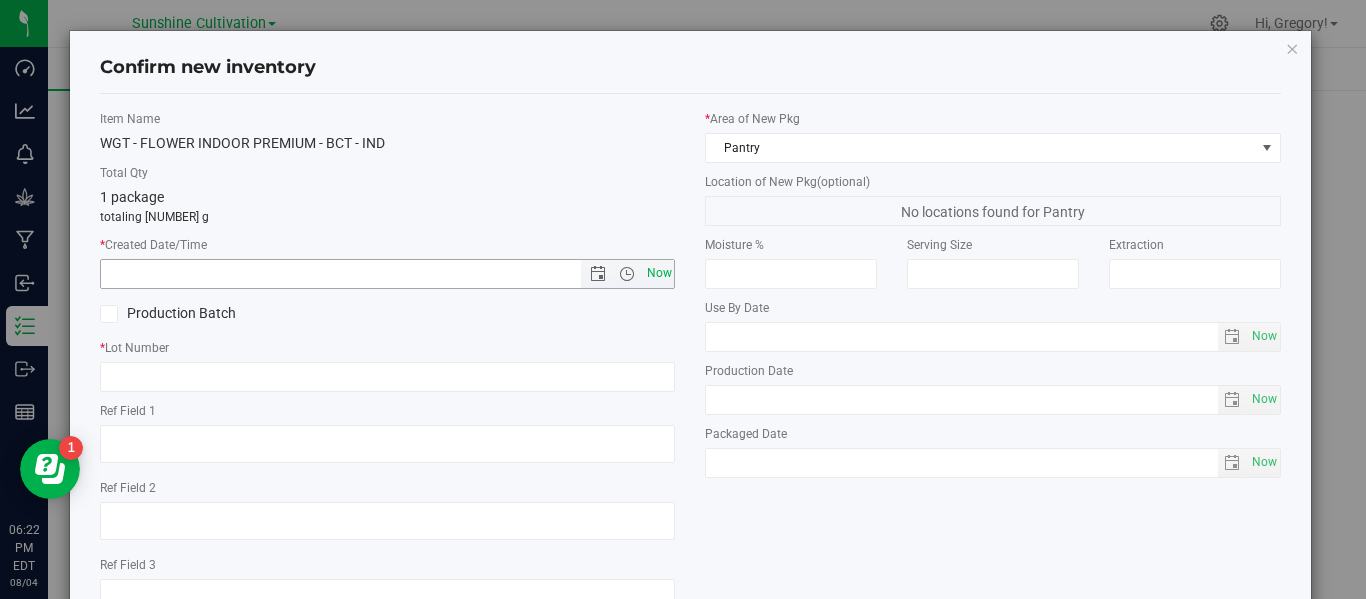 click on "Now" at bounding box center [659, 273] 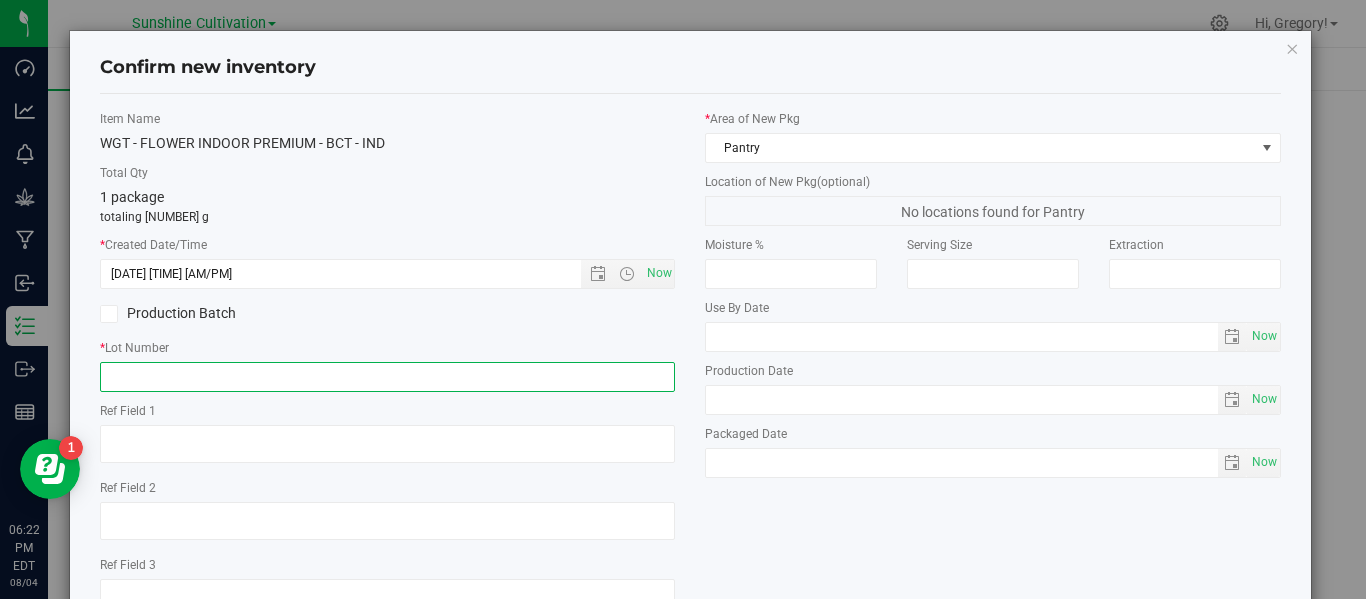 click at bounding box center (387, 377) 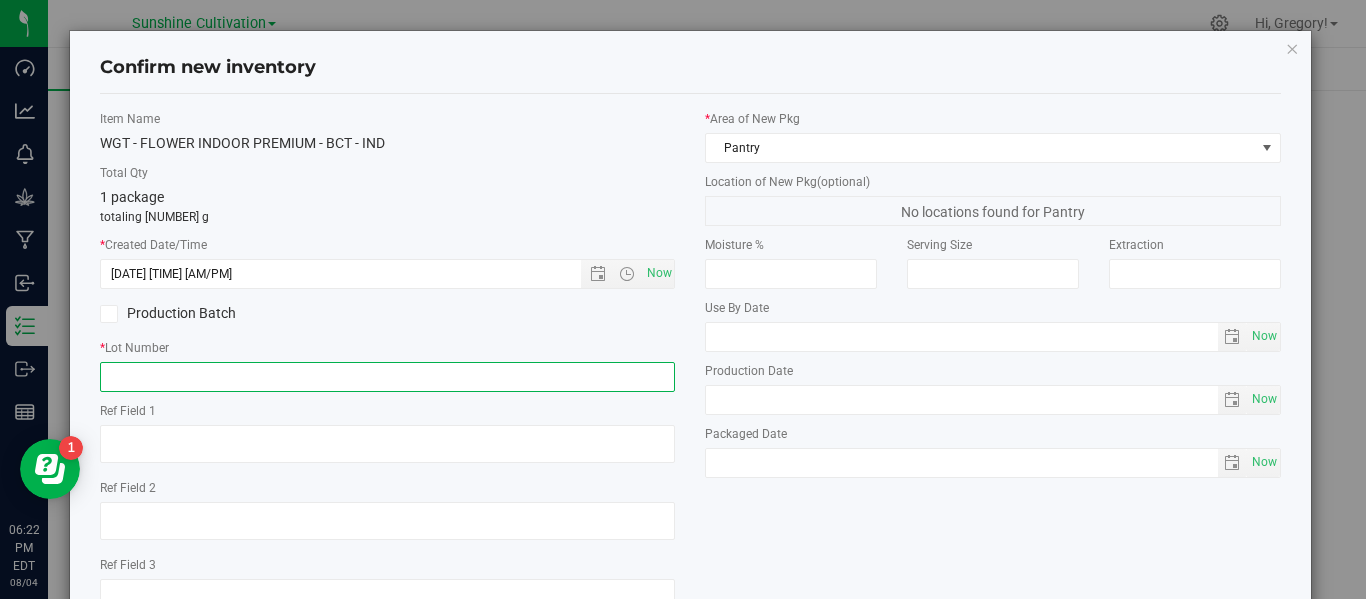 paste on "GA-250716-BCT-33J-FA" 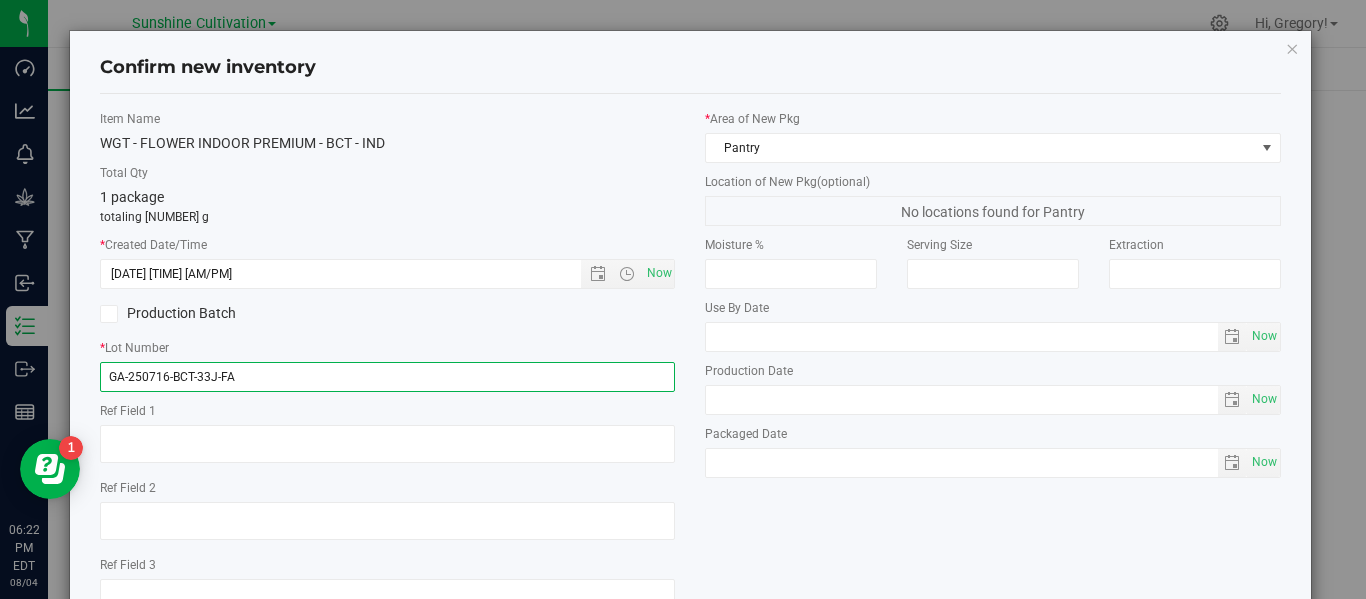 scroll, scrollTop: 148, scrollLeft: 0, axis: vertical 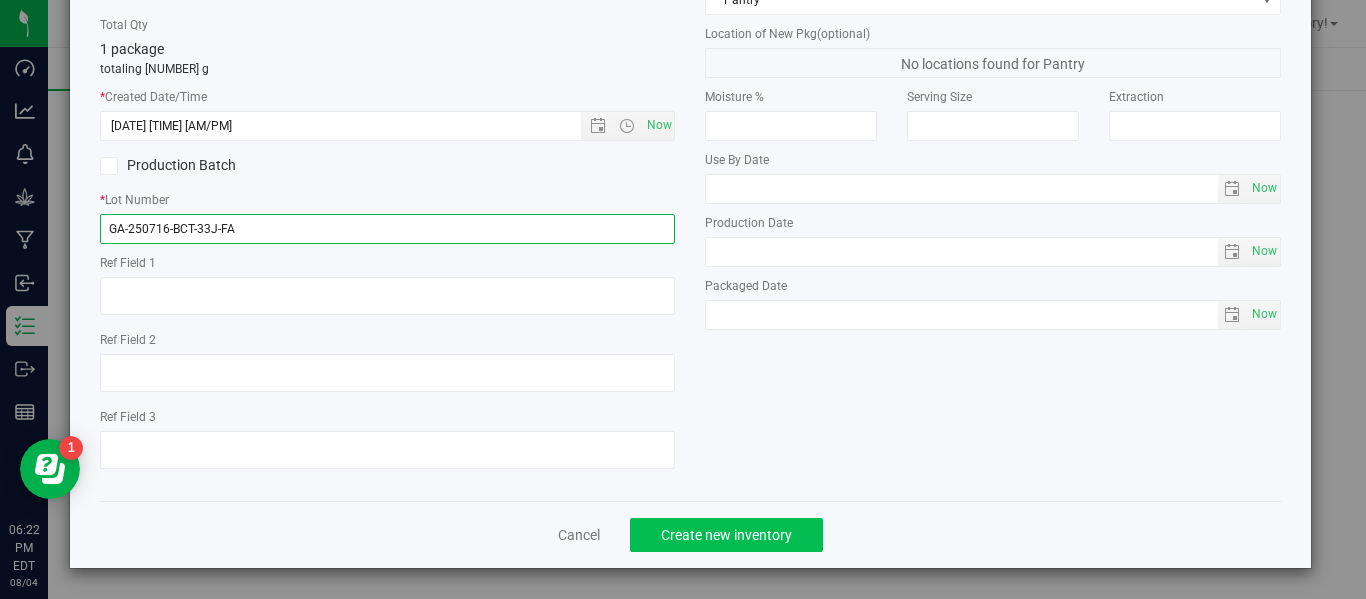type on "GA-250716-BCT-33J-FA" 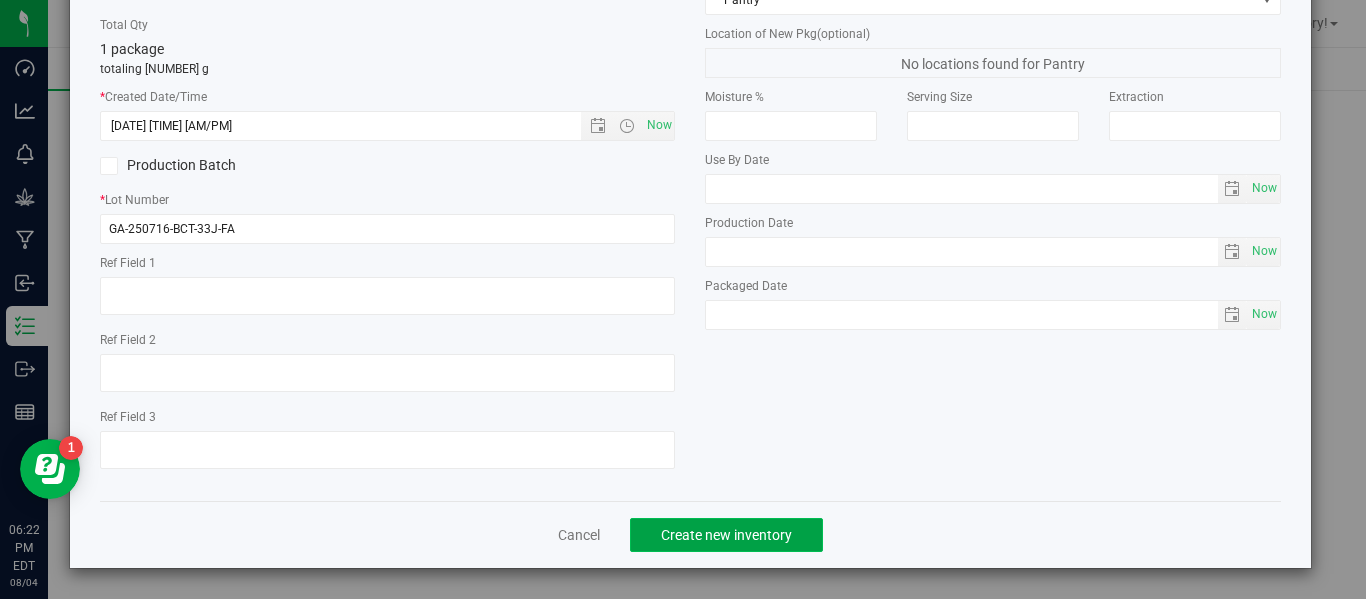 click on "Create new inventory" 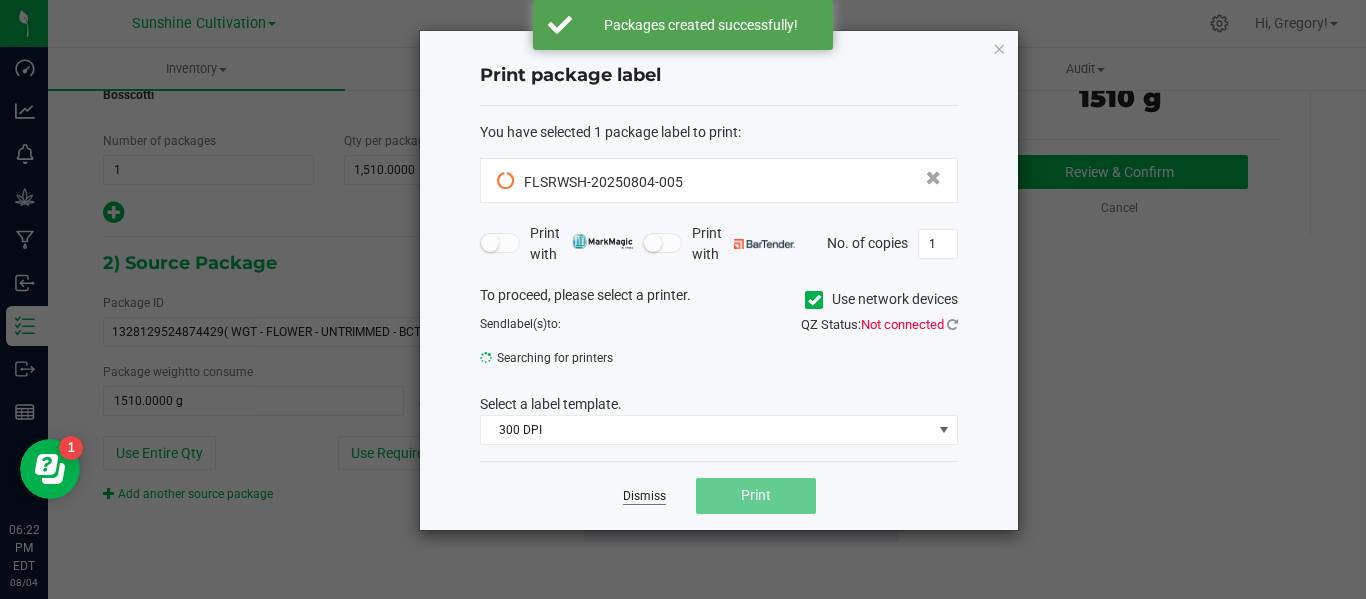 click on "Dismiss" 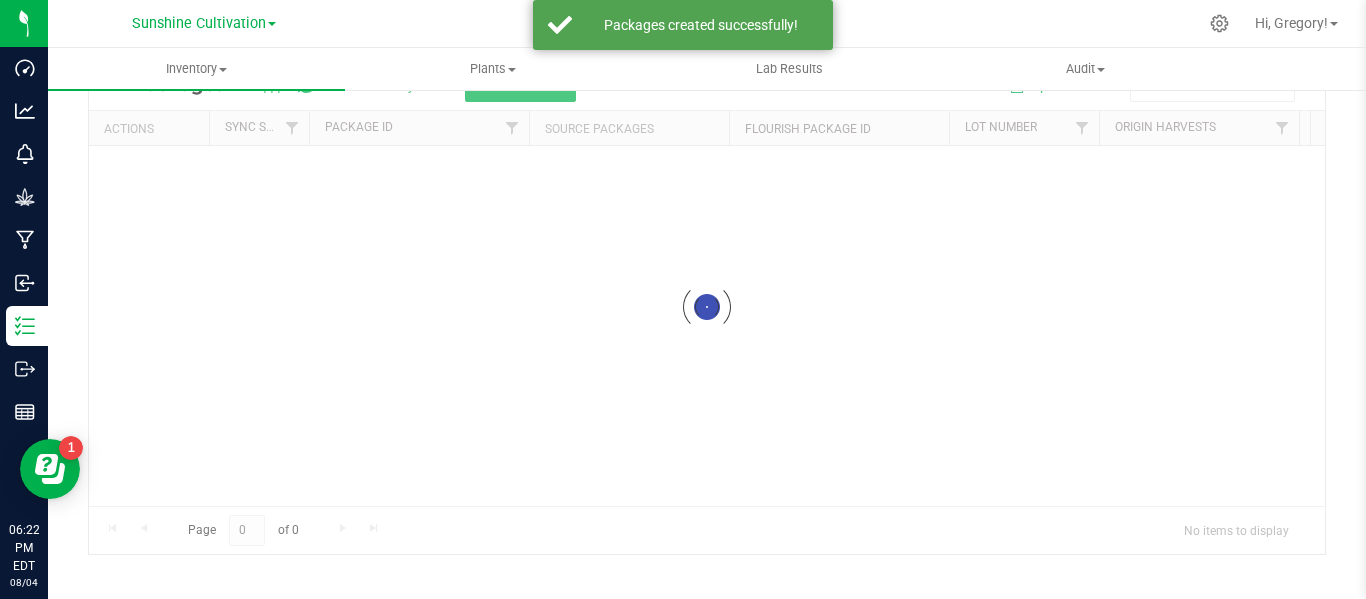 scroll, scrollTop: 99, scrollLeft: 0, axis: vertical 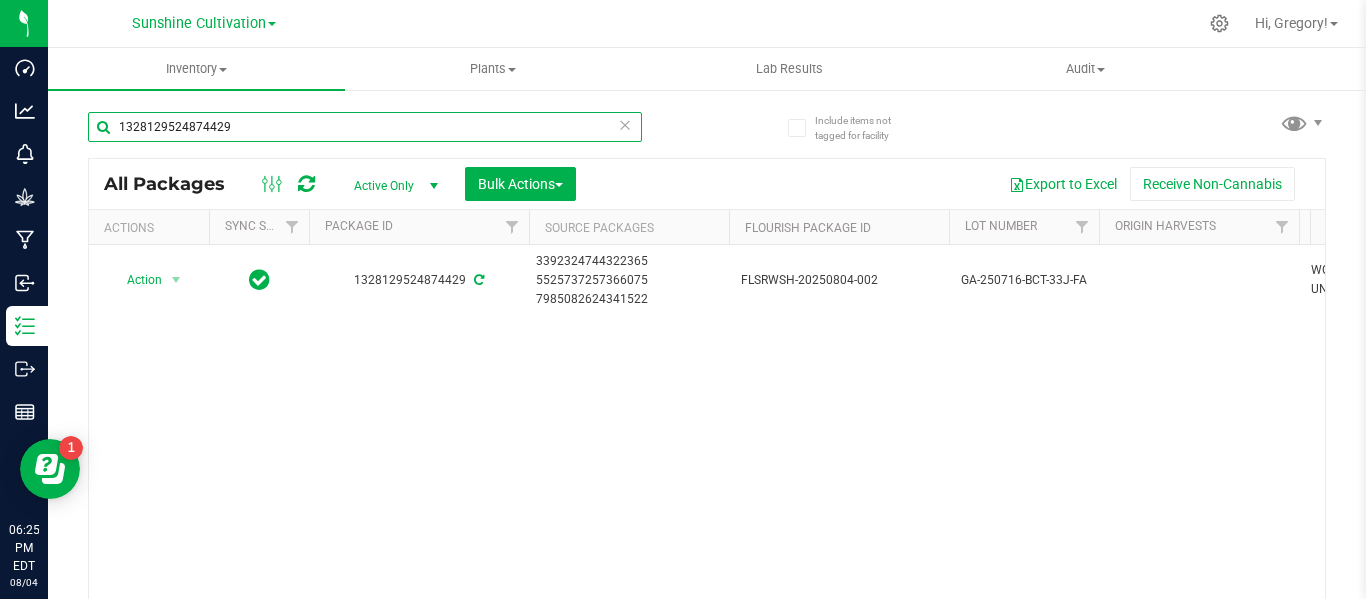 click on "1328129524874429" at bounding box center (365, 127) 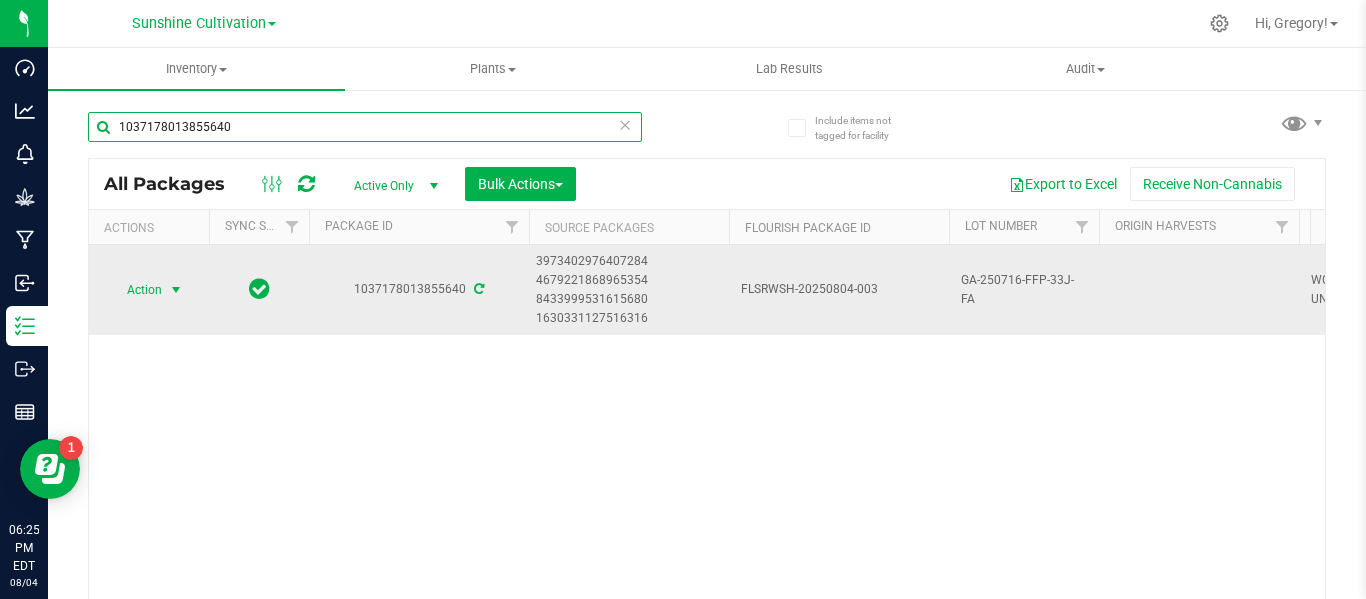 type on "1037178013855640" 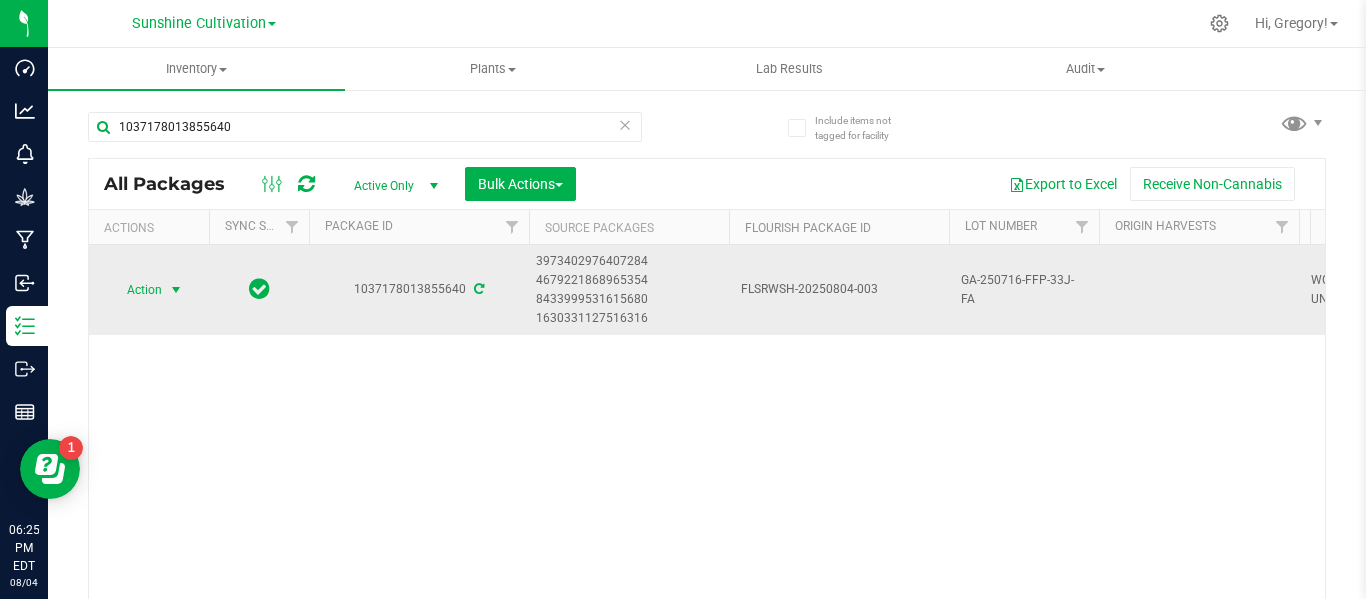 click at bounding box center [176, 290] 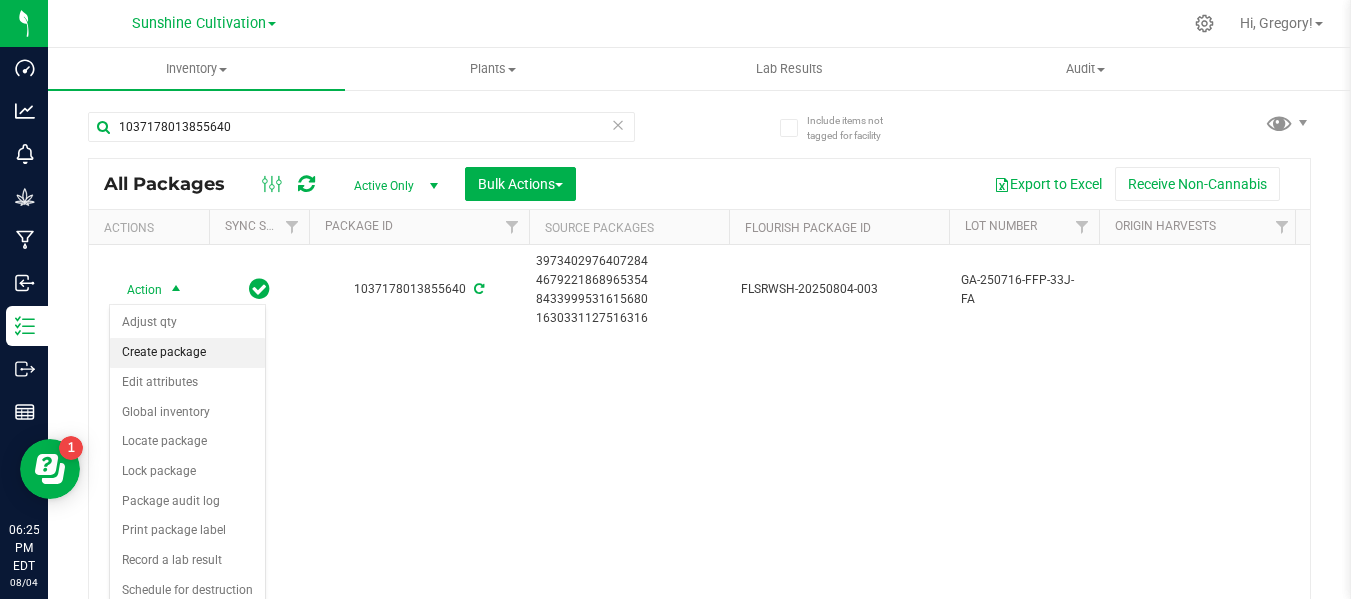 click on "Create package" at bounding box center (187, 353) 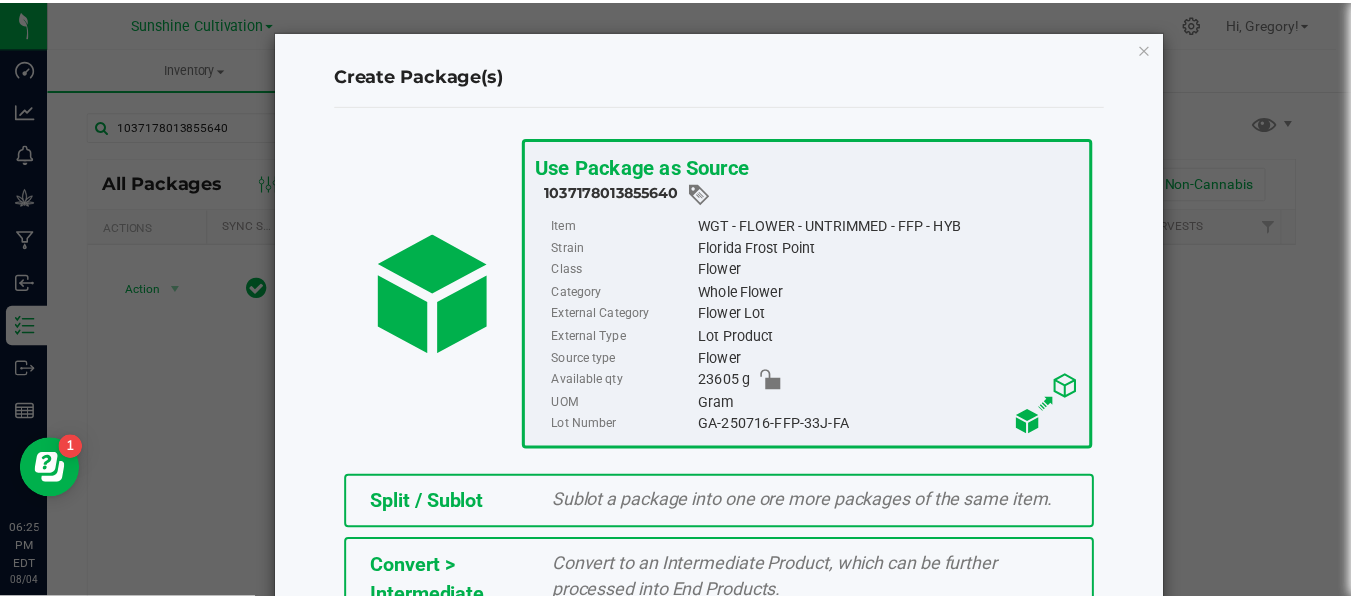 scroll, scrollTop: 443, scrollLeft: 0, axis: vertical 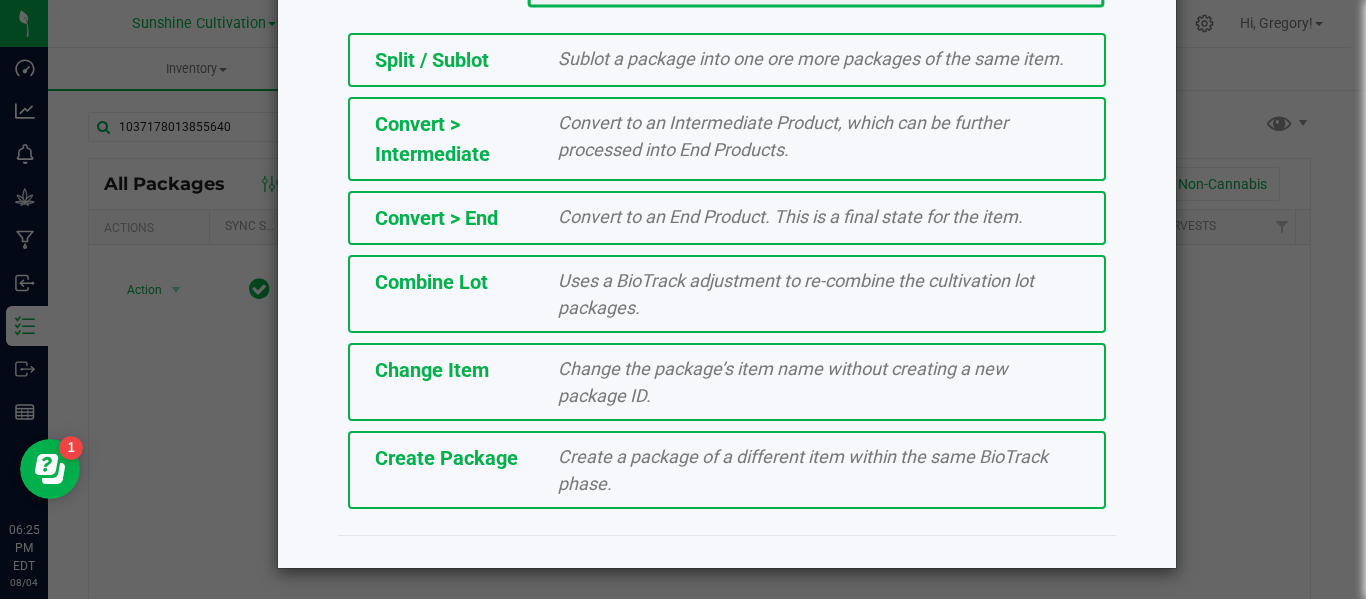 click on "Create Package   Create a package of a different item within the same BioTrack phase." 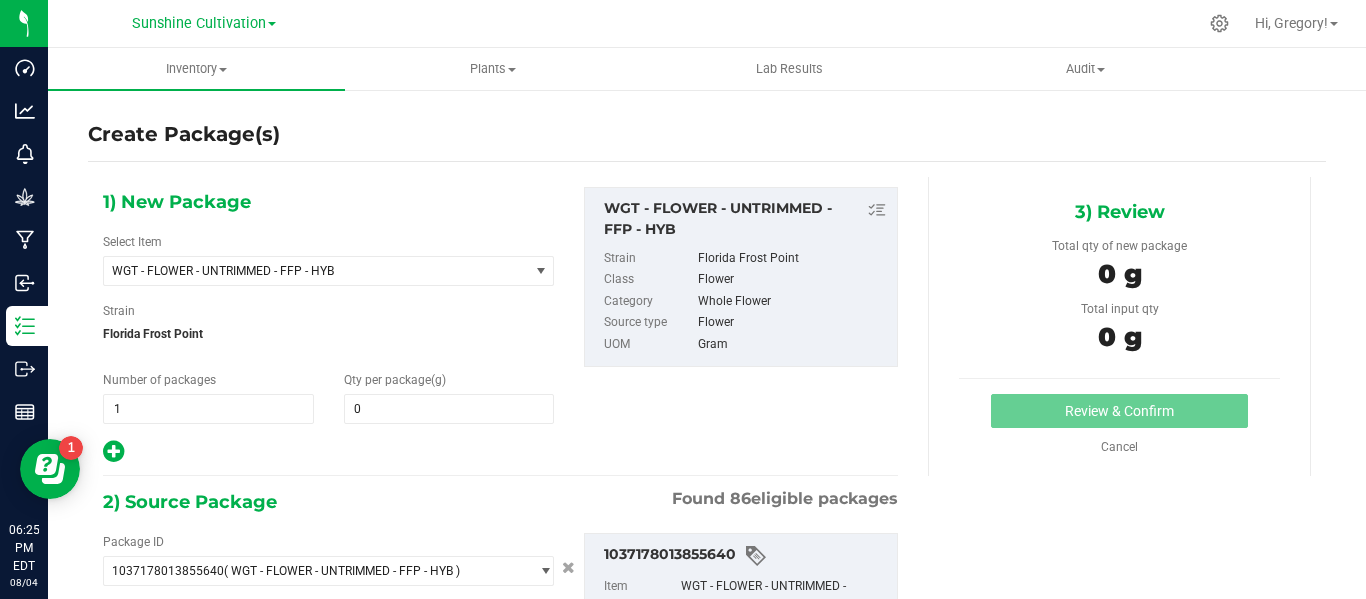 type on "0.0000" 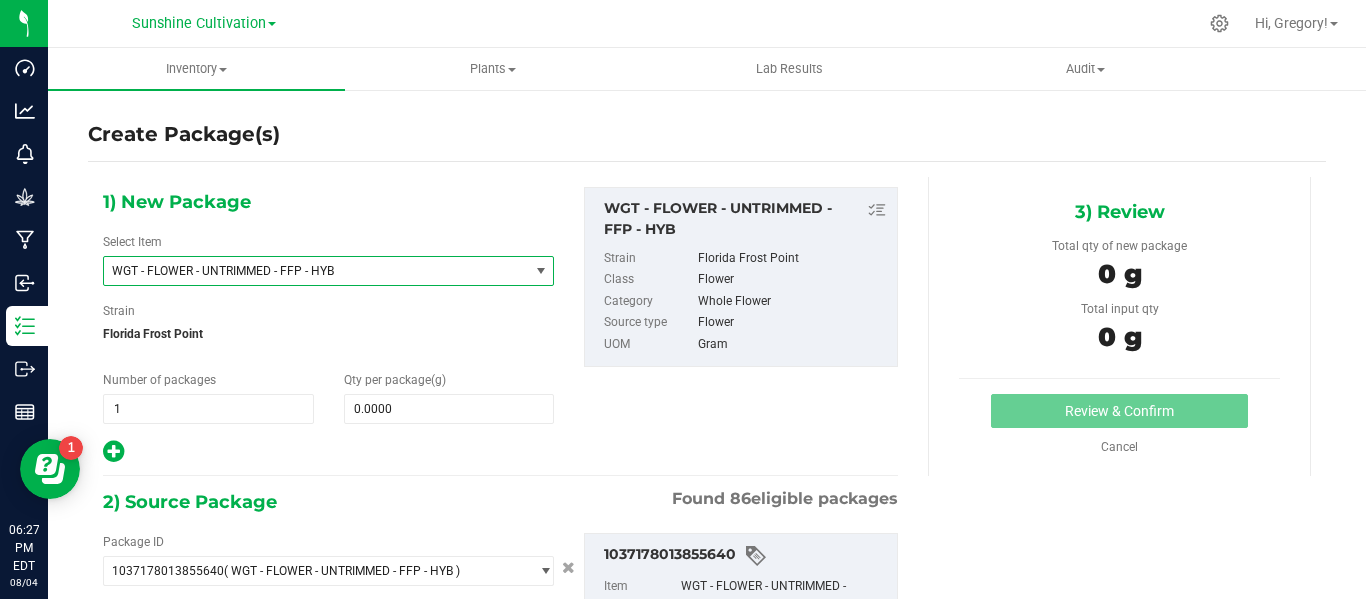 click on "WGT - FLOWER - UNTRIMMED - FFP - HYB" at bounding box center (308, 271) 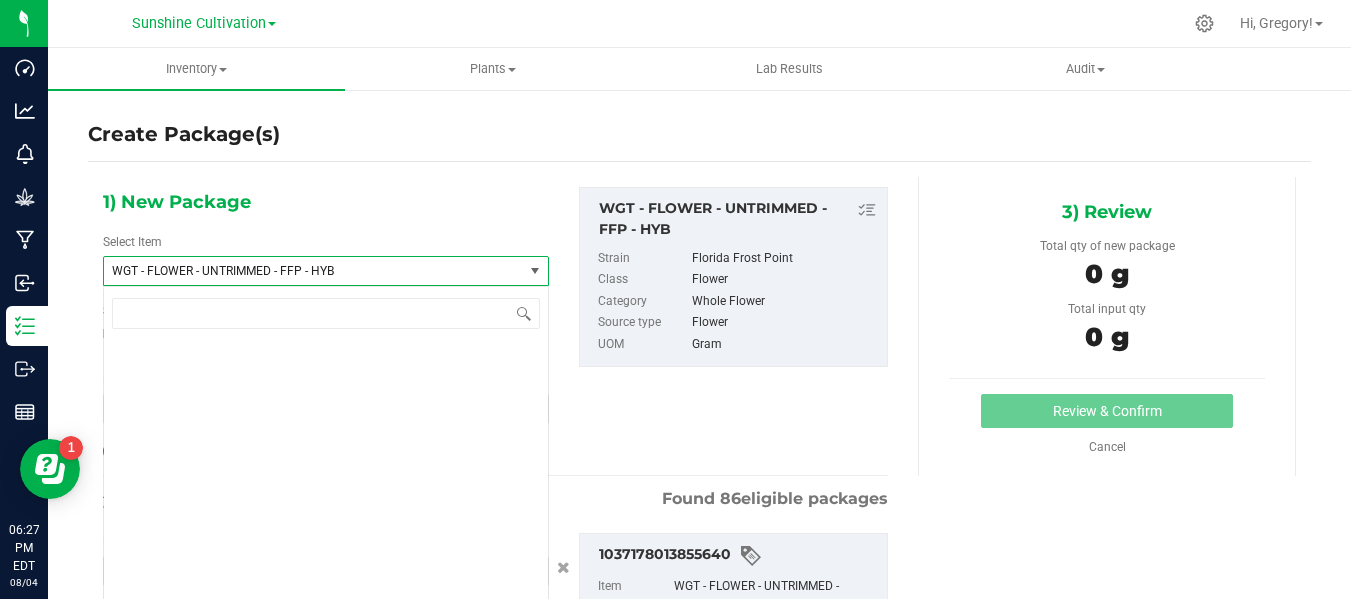 scroll, scrollTop: 412384, scrollLeft: 0, axis: vertical 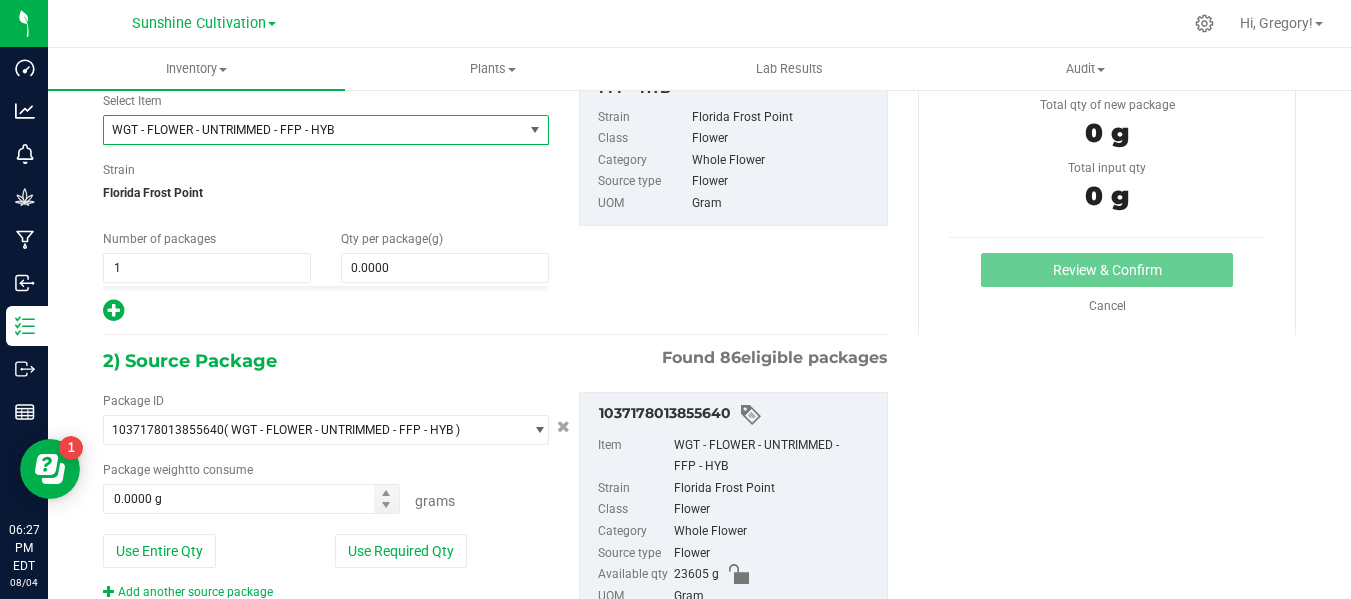 type on "ffp" 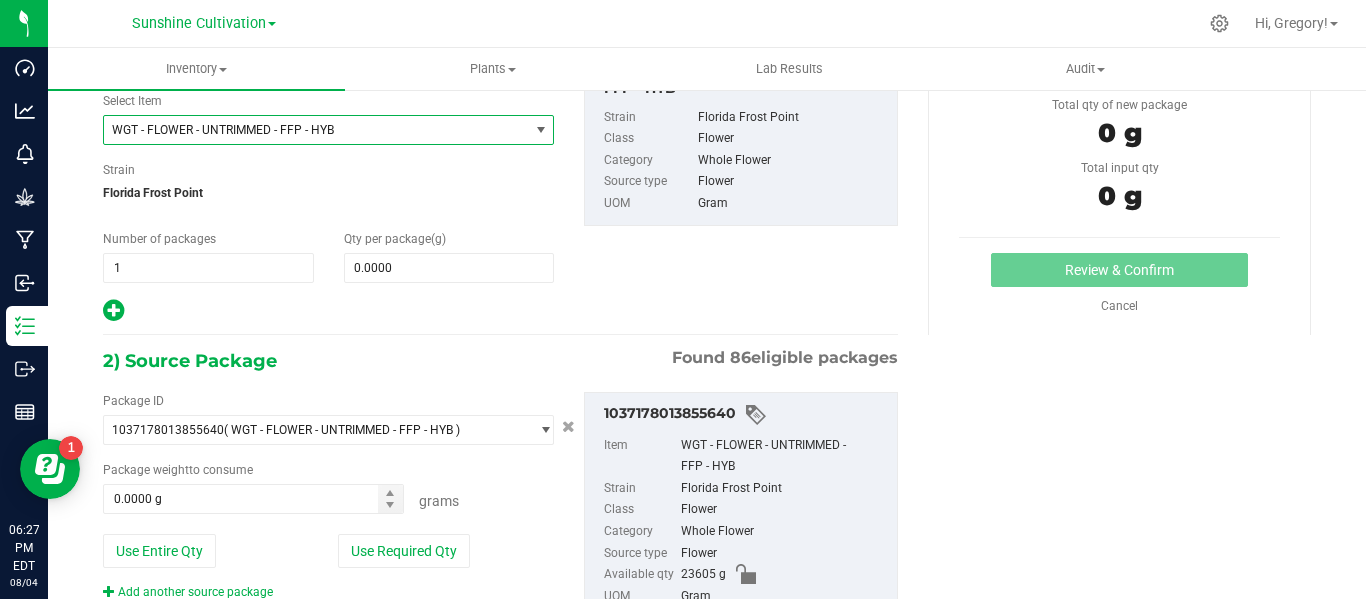 click on "WGT - FLOWER - UNTRIMMED - FFP - HYB" at bounding box center (316, 130) 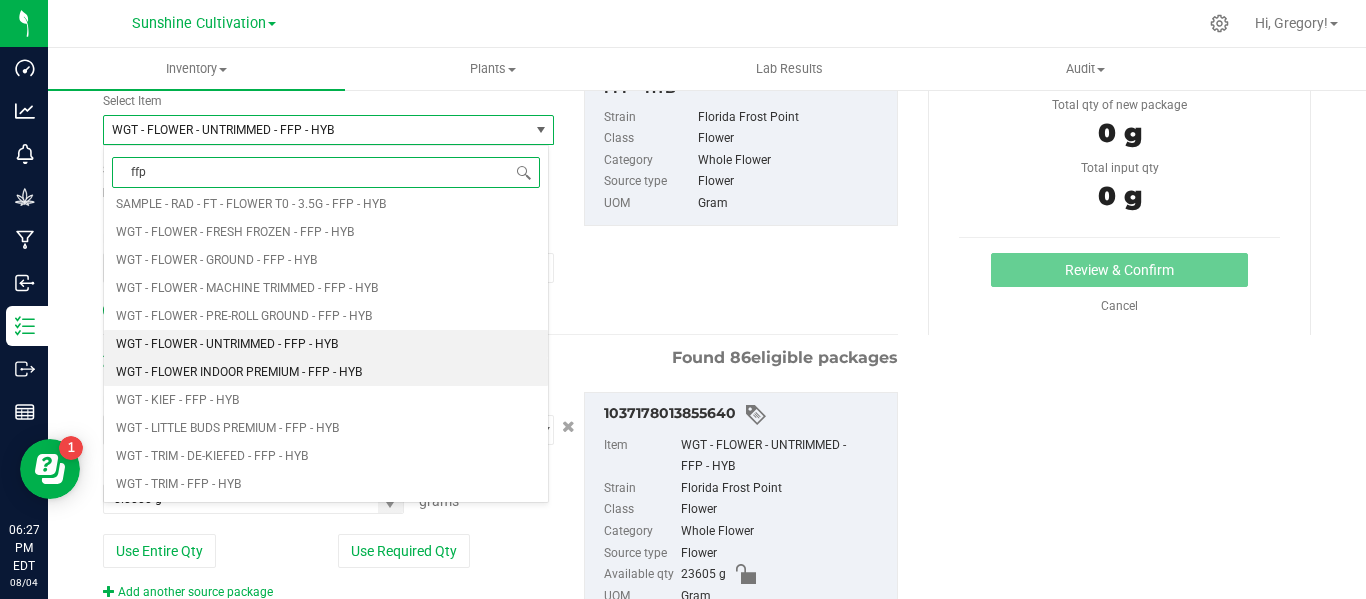 click on "WGT - FLOWER INDOOR PREMIUM - FFP - HYB" at bounding box center (239, 372) 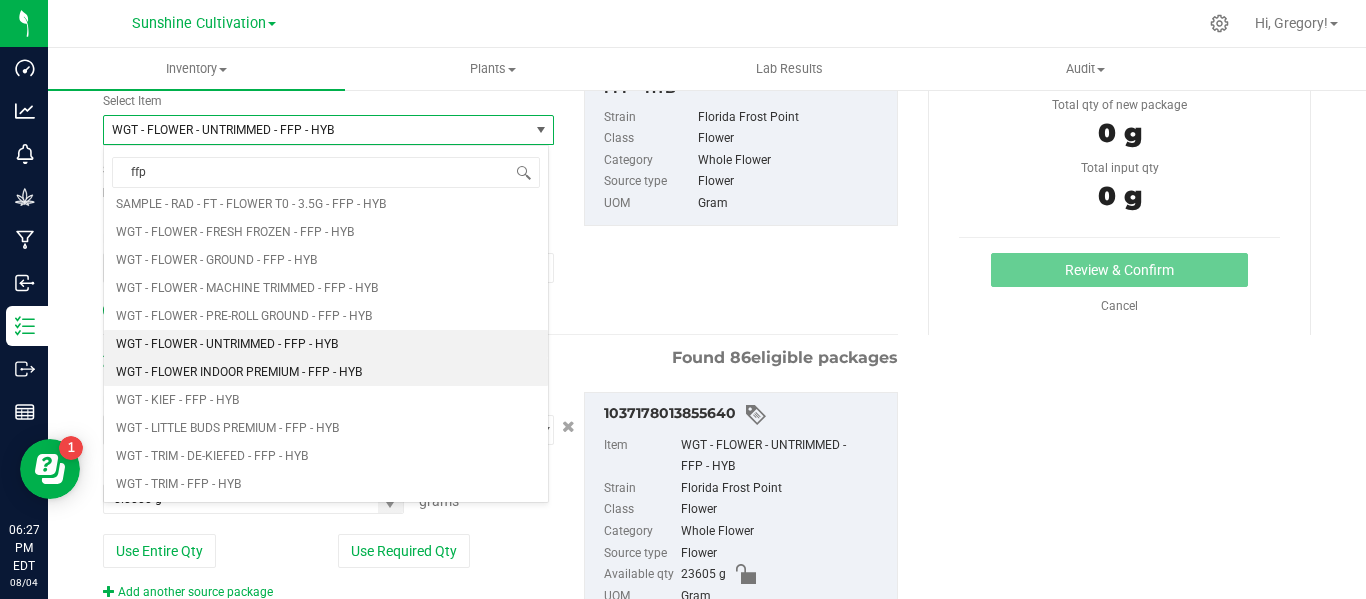 type 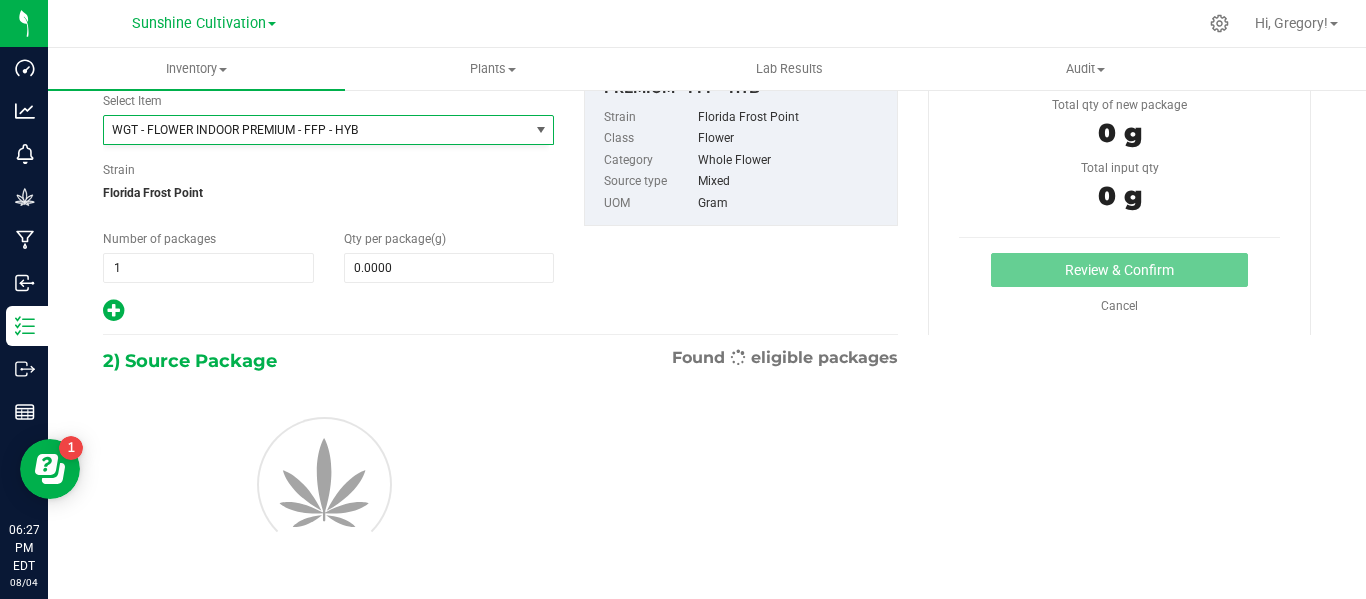 type on "0.0000" 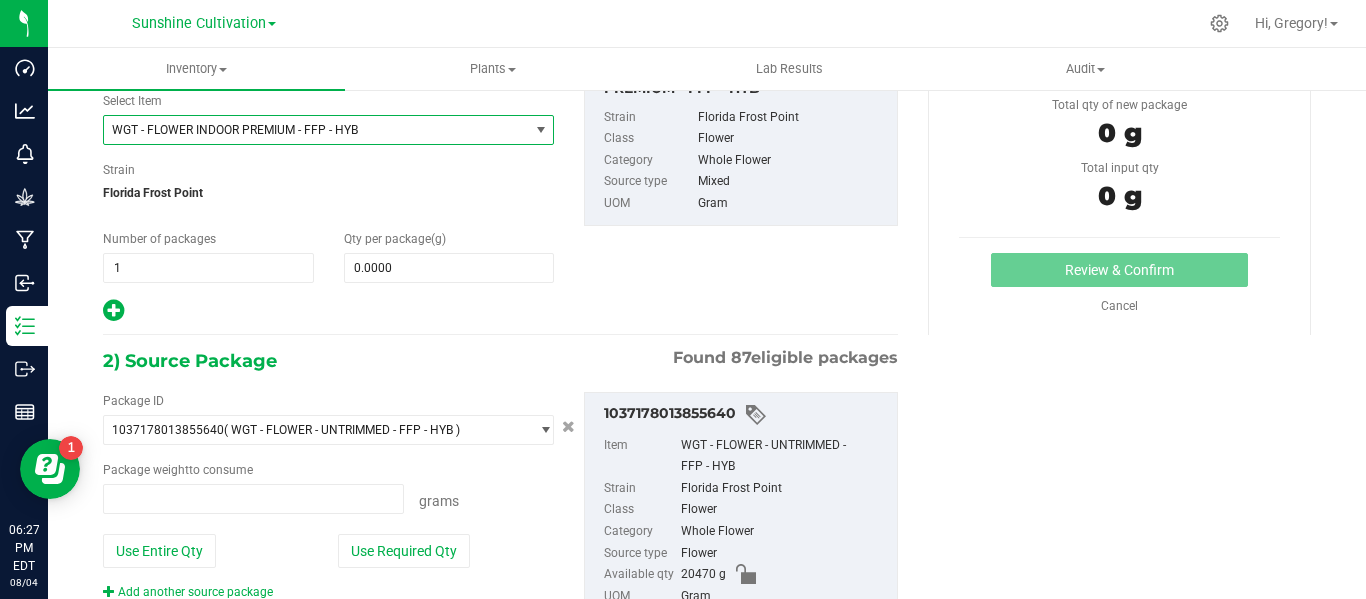 type on "0.0000 g" 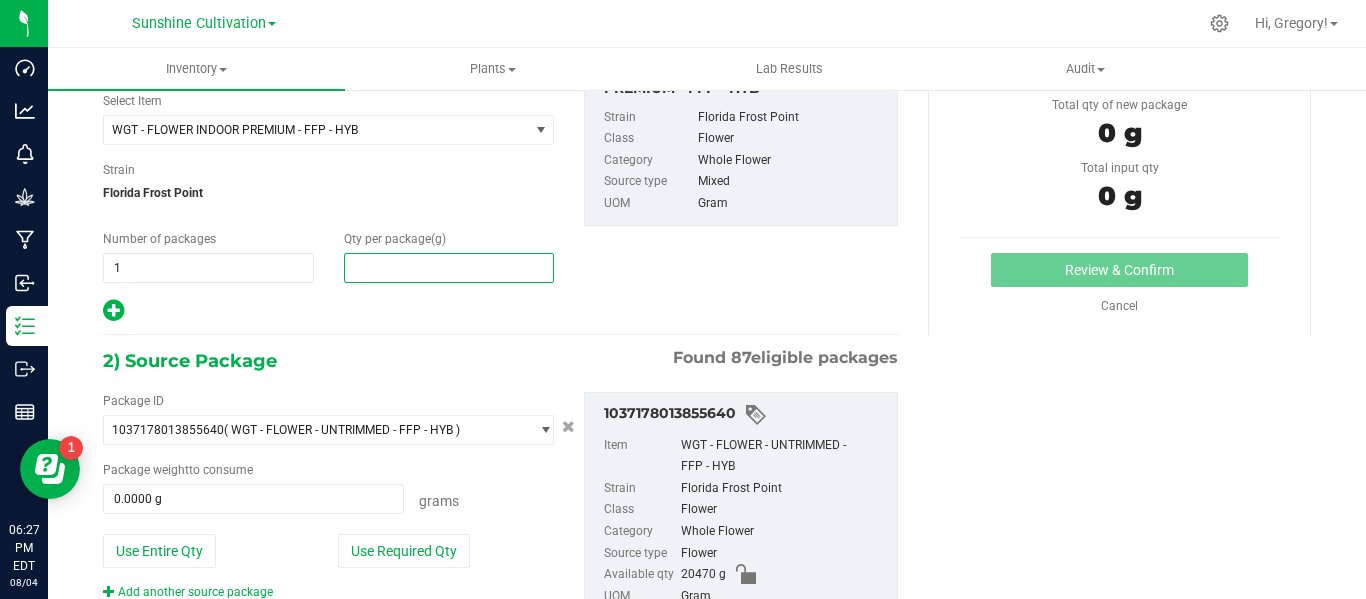 click at bounding box center [449, 268] 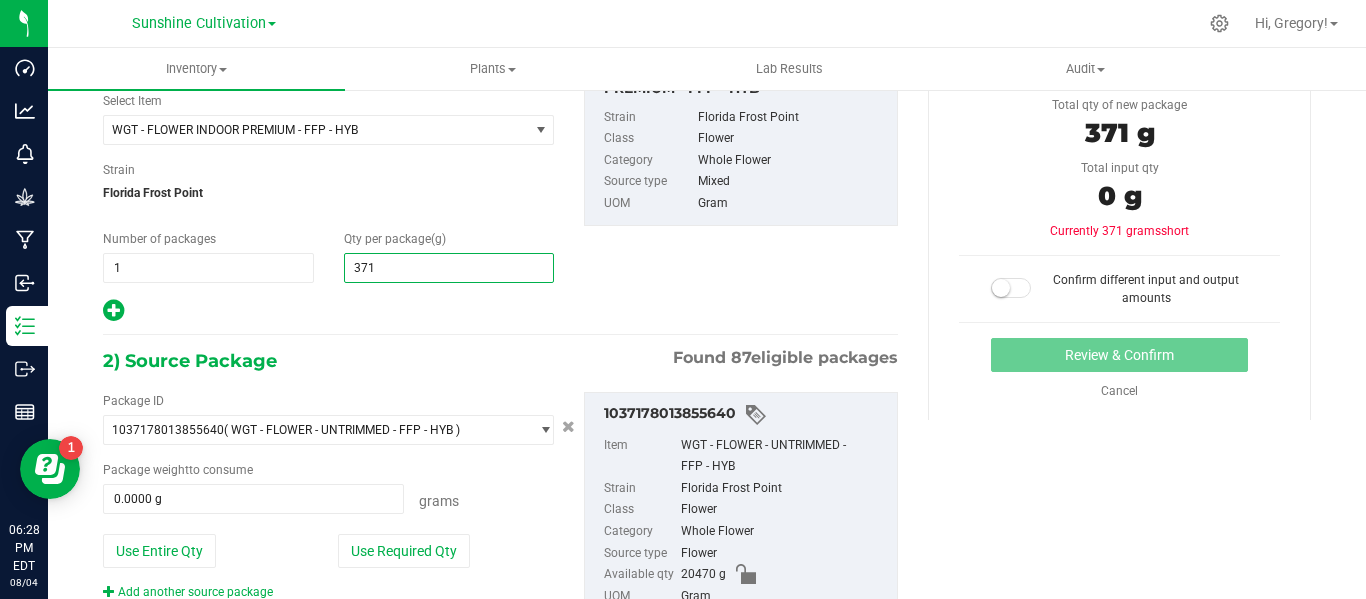 type on "3710" 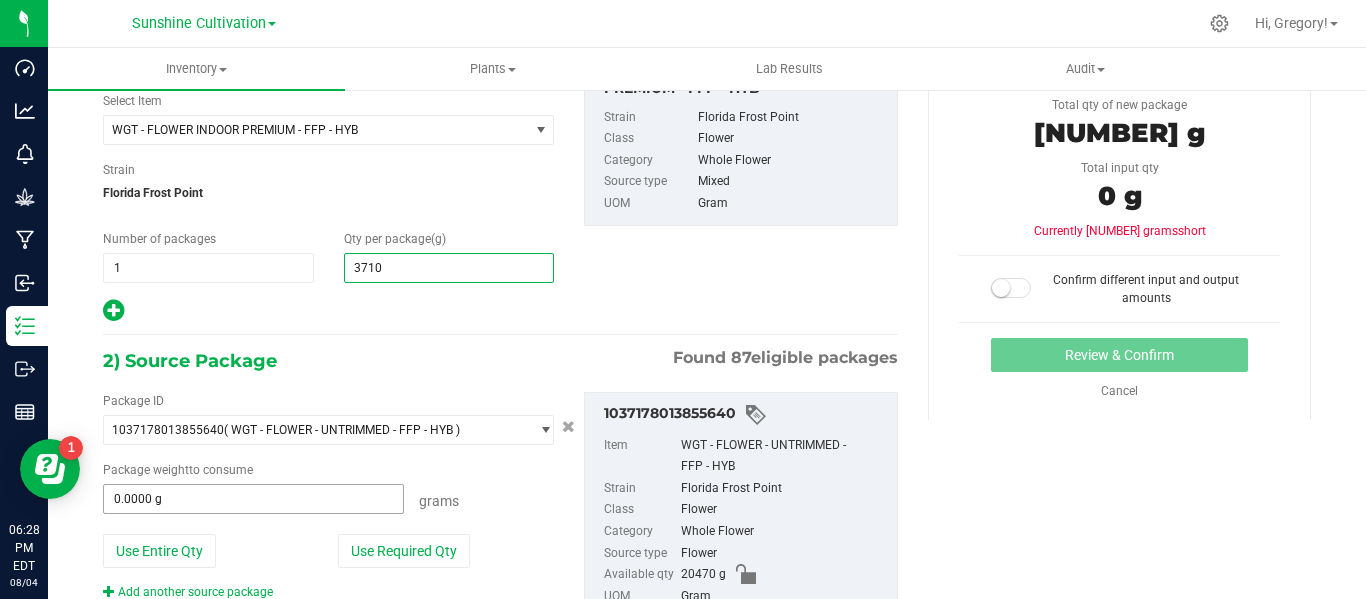 type on "3,710.0000" 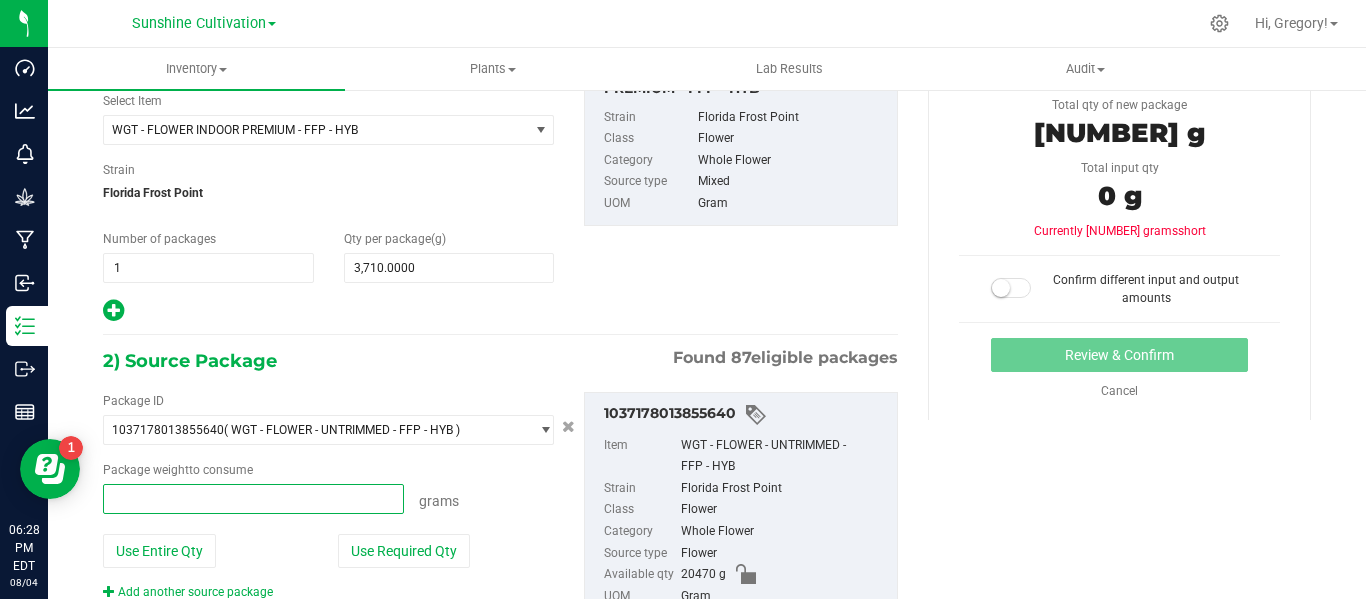 click at bounding box center (253, 499) 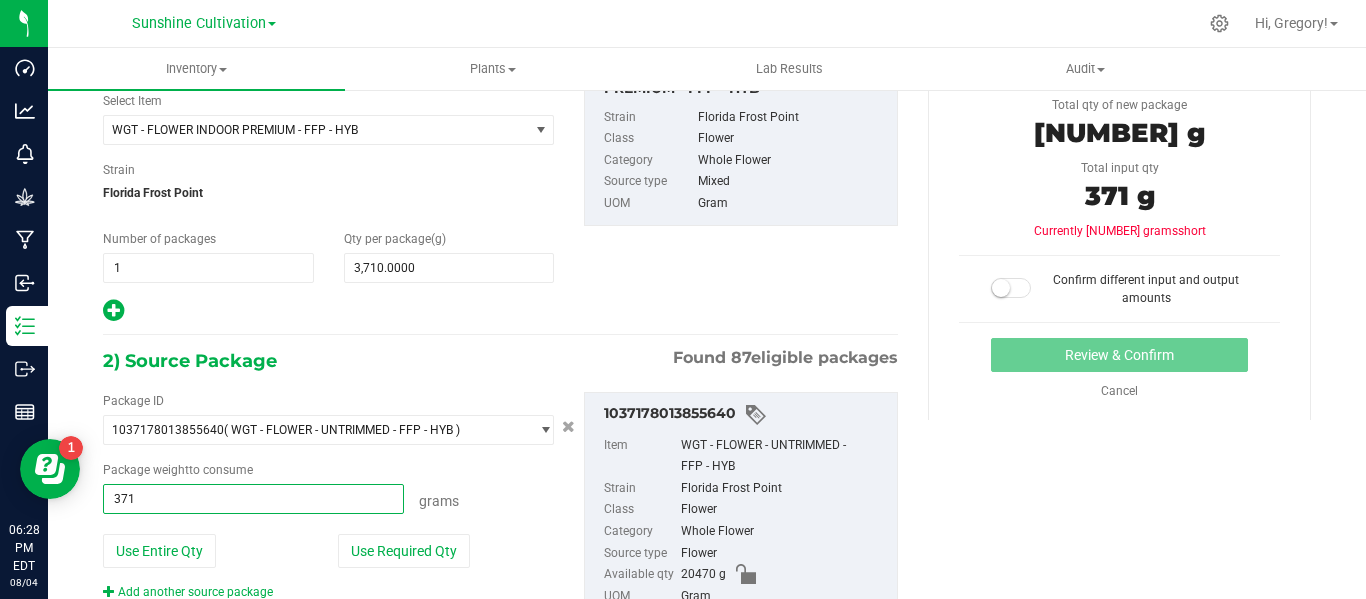 type on "3710" 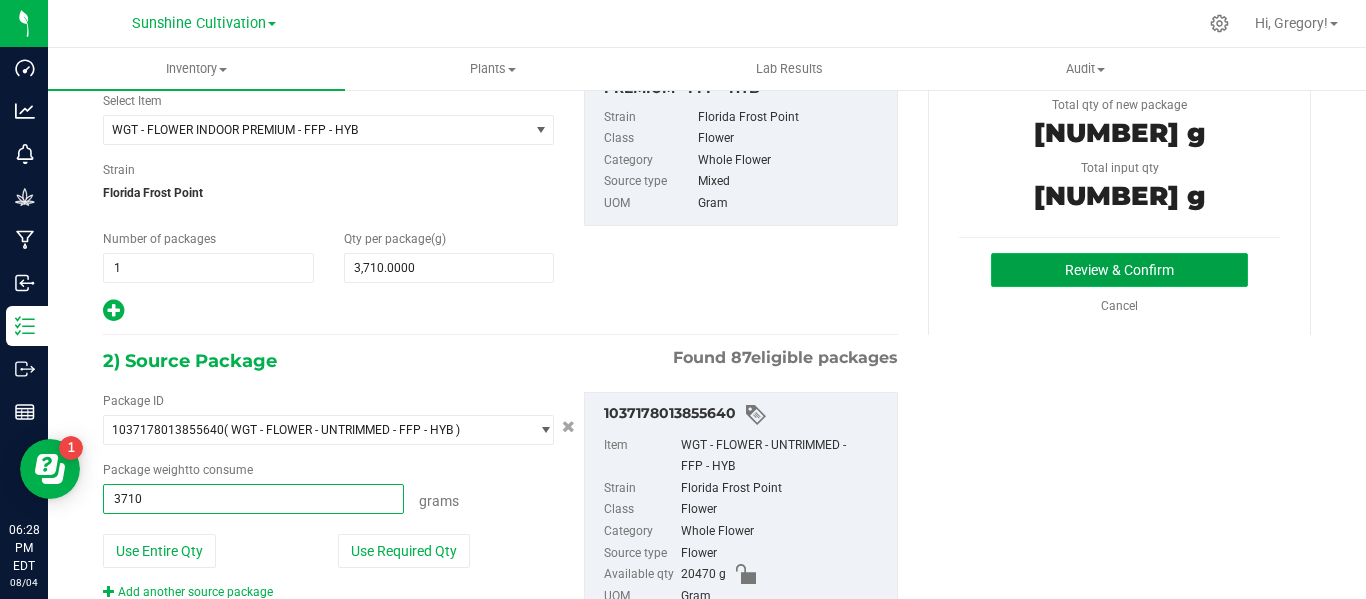 type on "3710.0000 g" 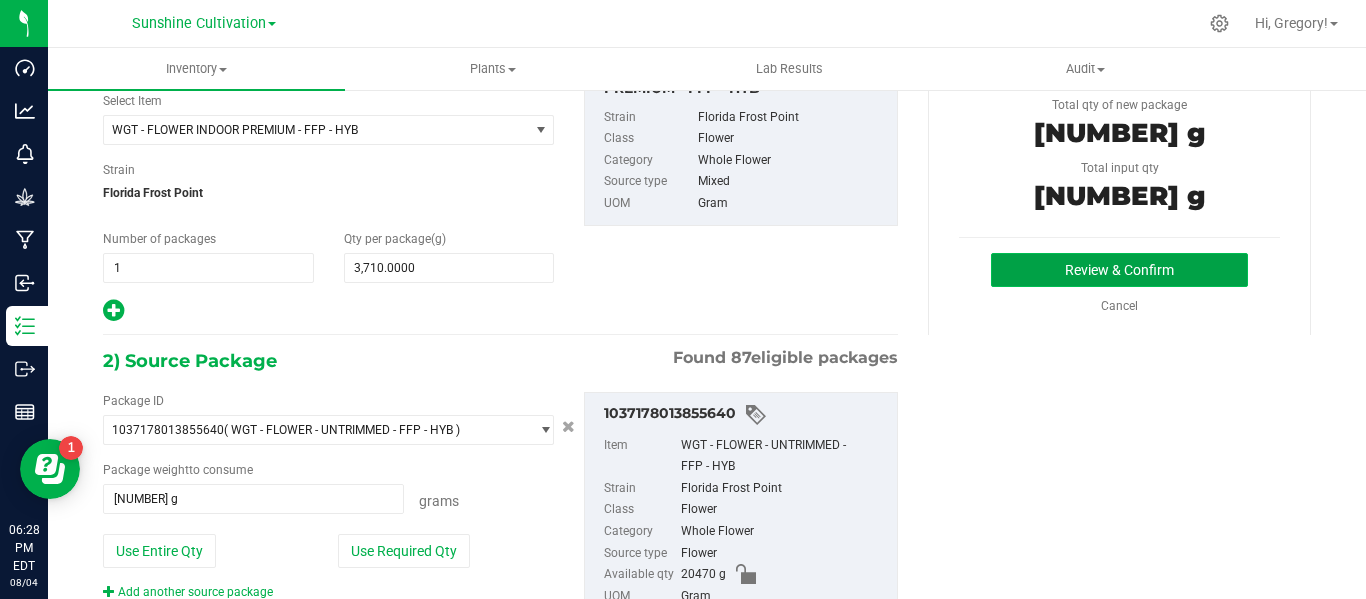 click on "Review & Confirm" at bounding box center [1119, 270] 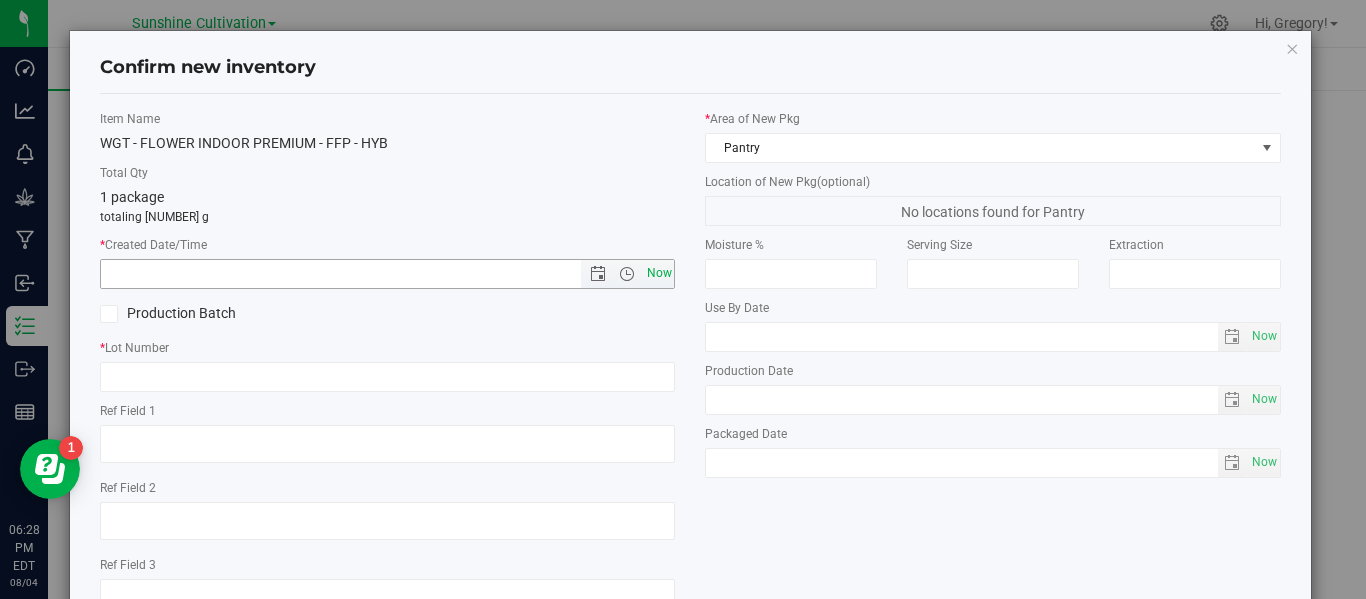 click on "Now" at bounding box center [659, 273] 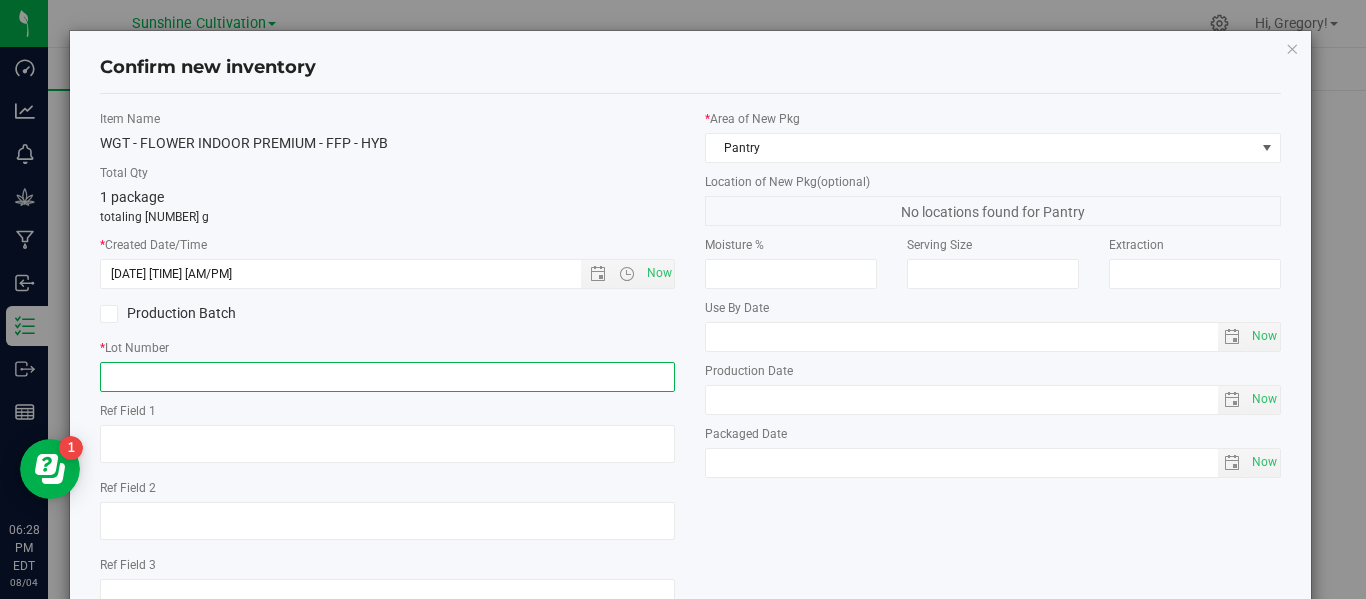 click at bounding box center (387, 377) 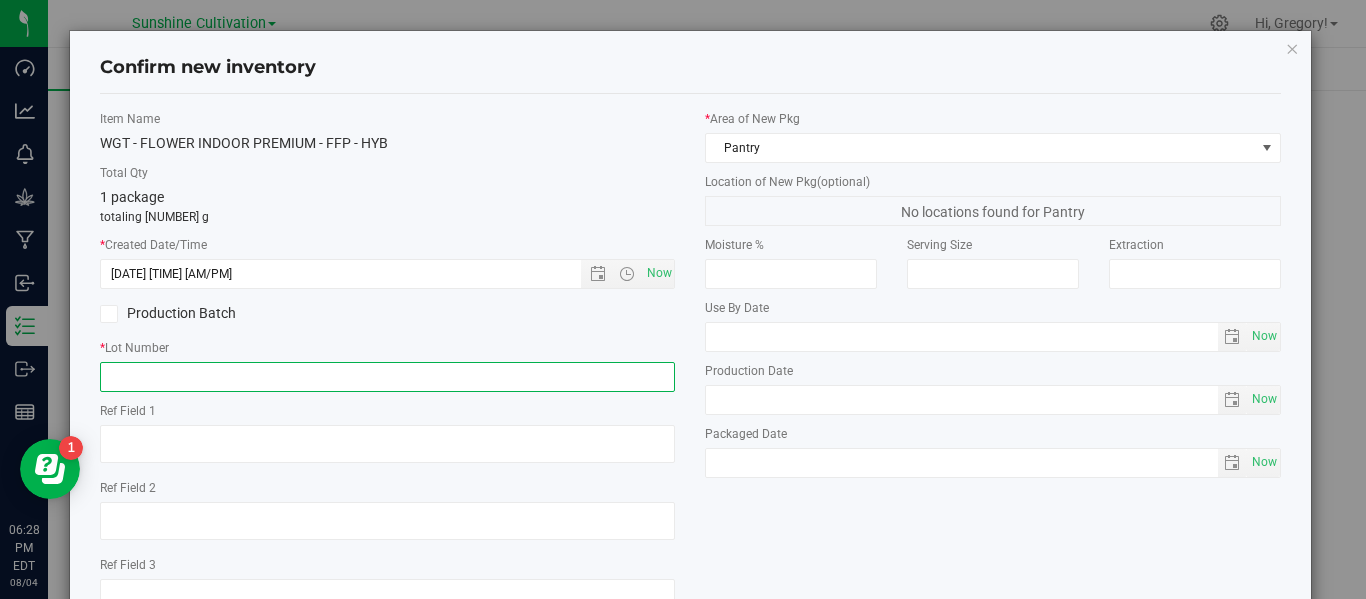 paste on "GA-250716-FFP-33J-FA" 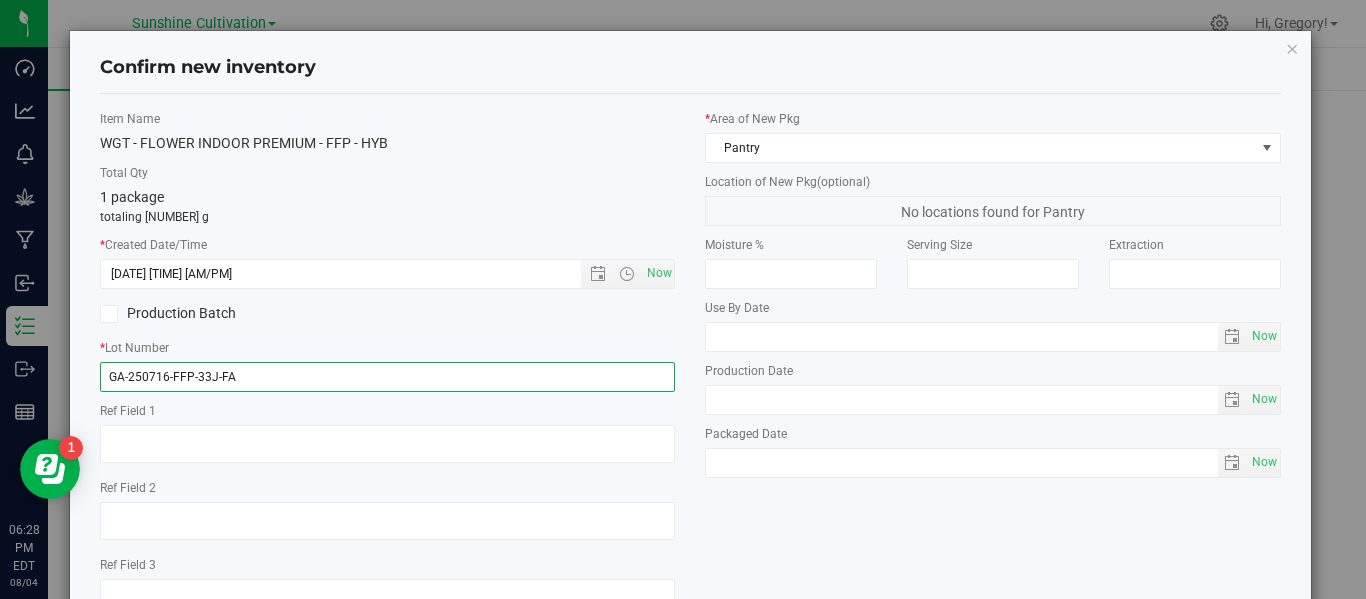 scroll, scrollTop: 148, scrollLeft: 0, axis: vertical 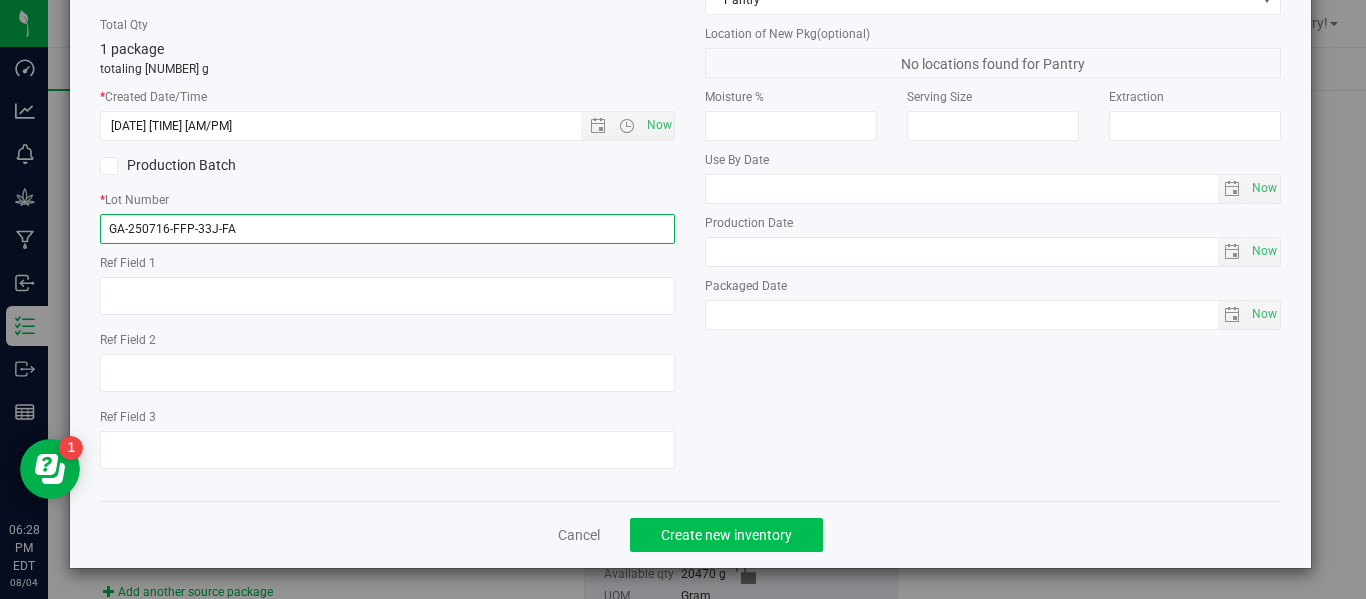 type on "GA-250716-FFP-33J-FA" 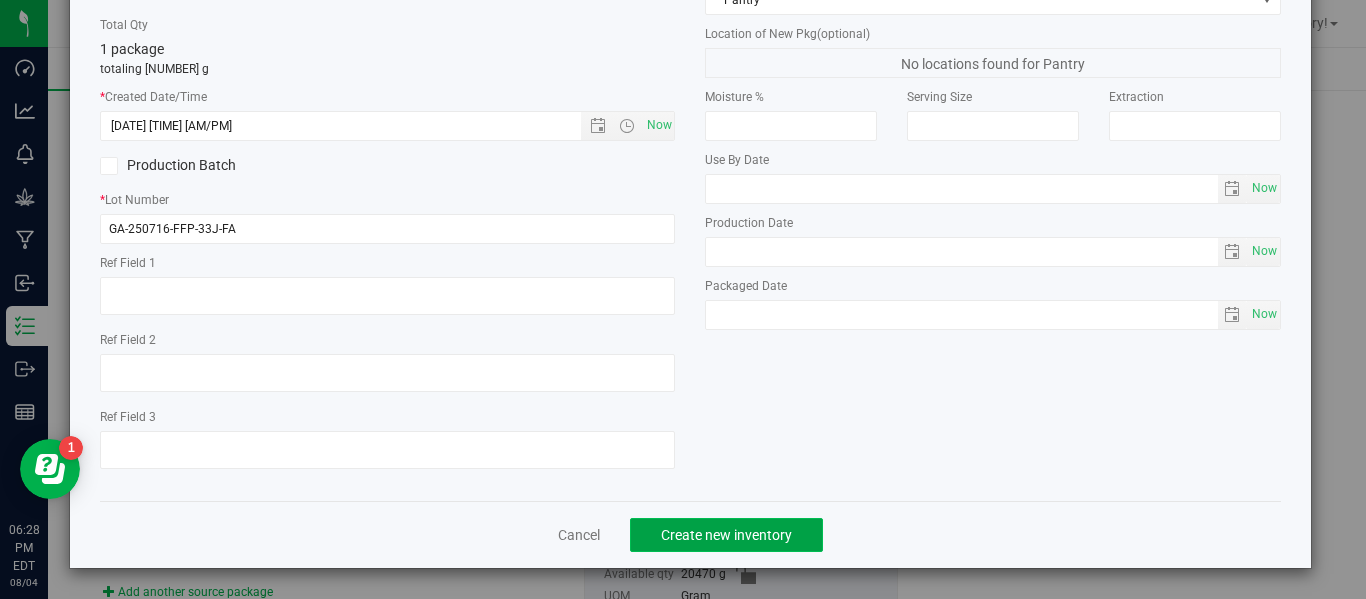 click on "Create new inventory" 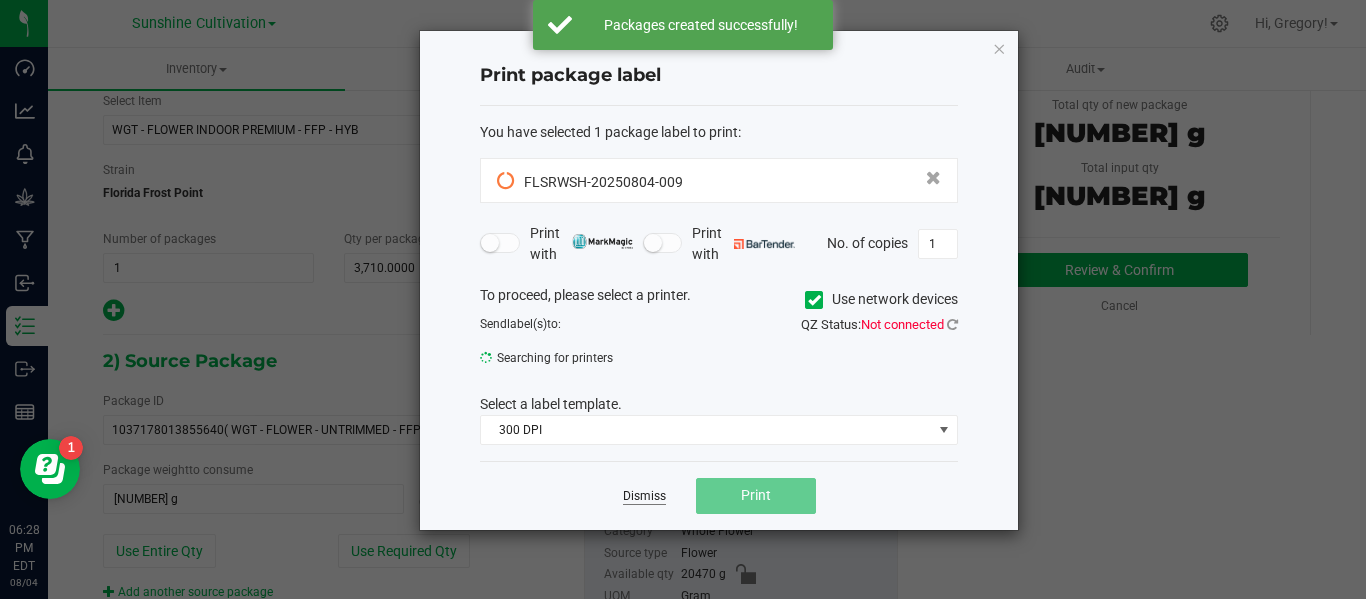 click on "Dismiss" 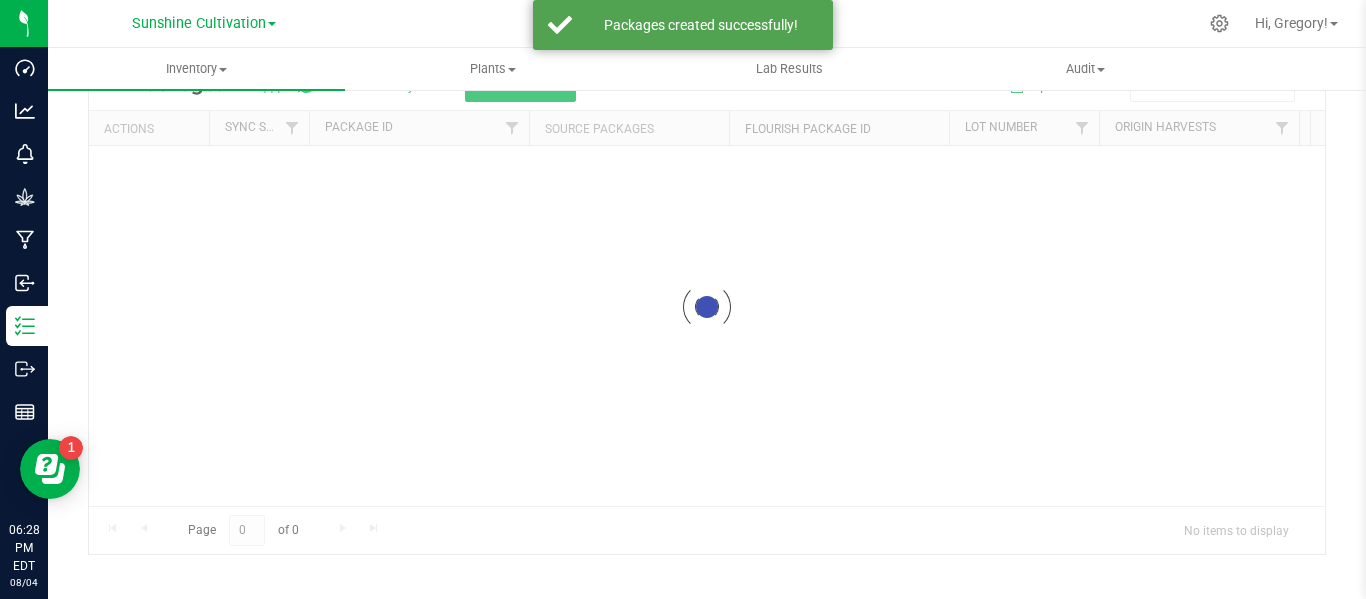 scroll, scrollTop: 99, scrollLeft: 0, axis: vertical 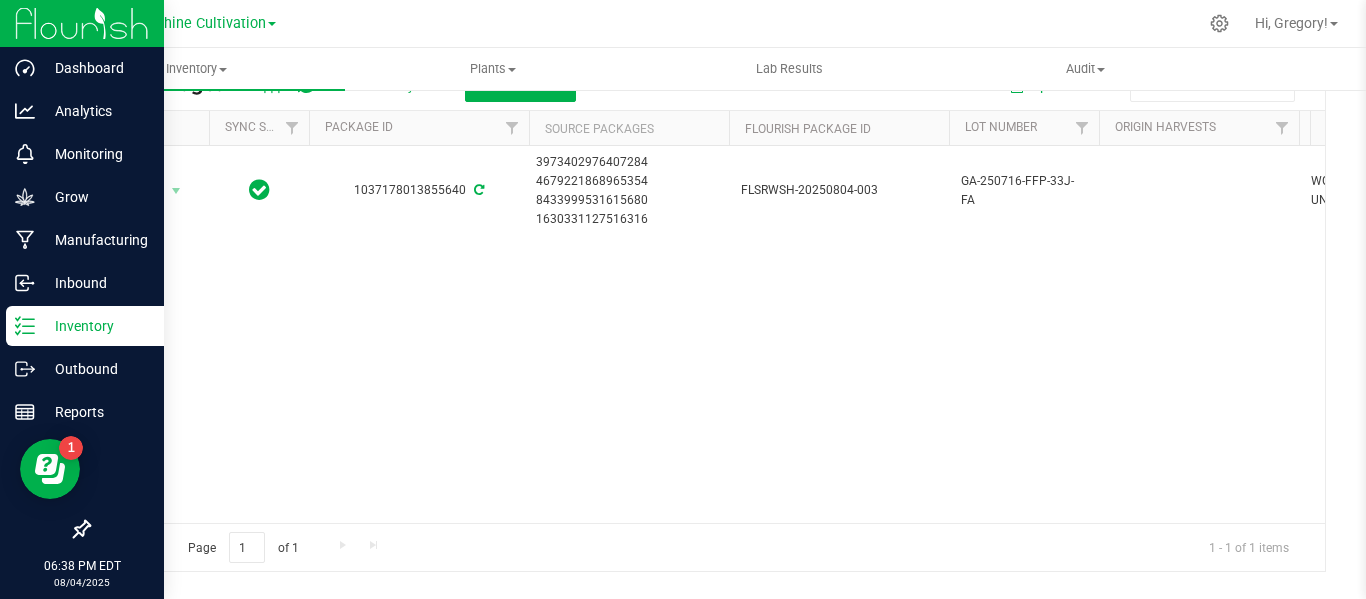 click on "Inventory" at bounding box center (95, 326) 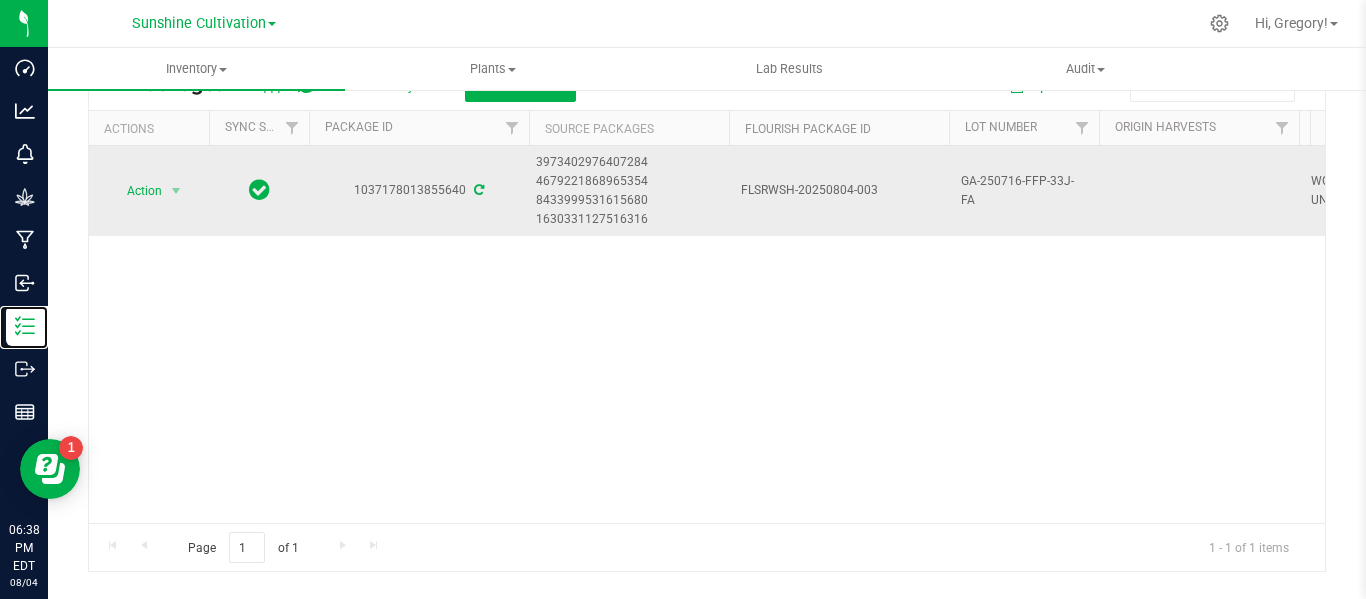 scroll, scrollTop: 0, scrollLeft: 0, axis: both 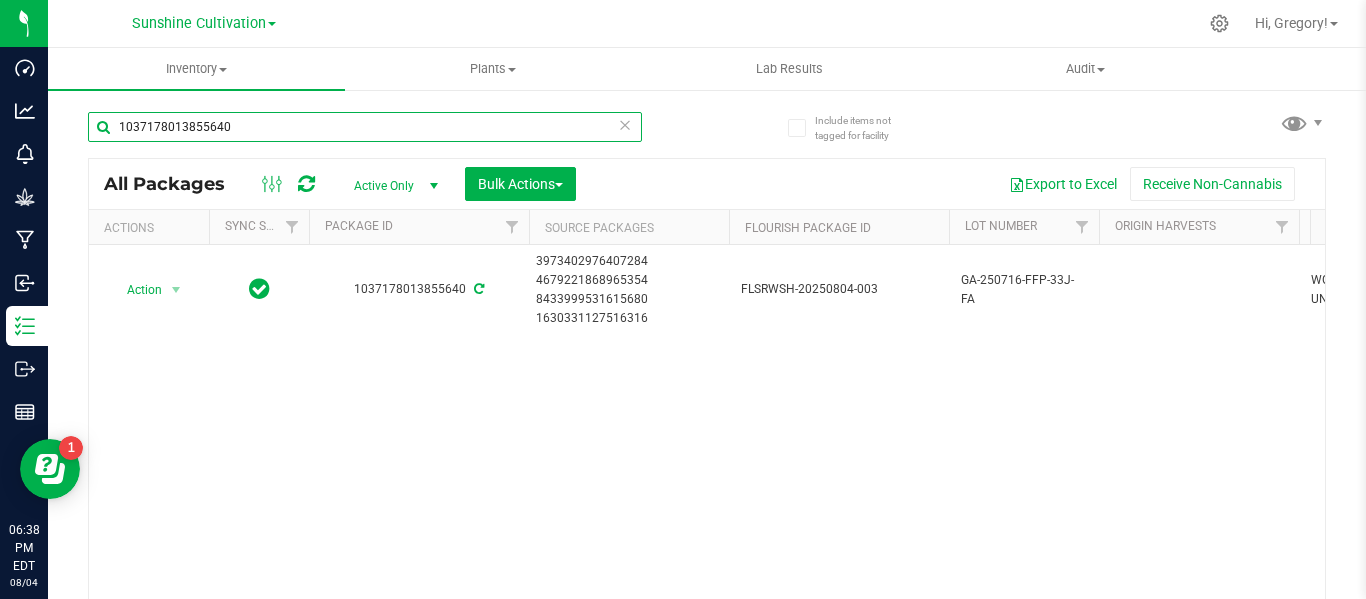 click on "1037178013855640" at bounding box center (365, 127) 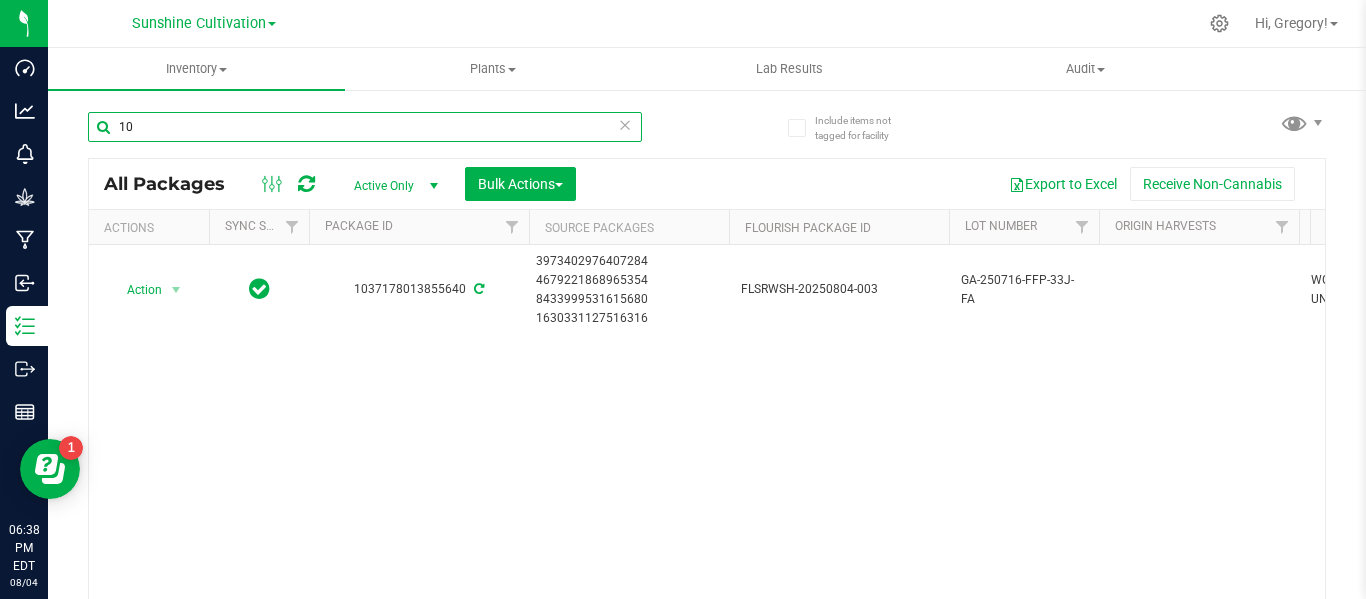 type on "1" 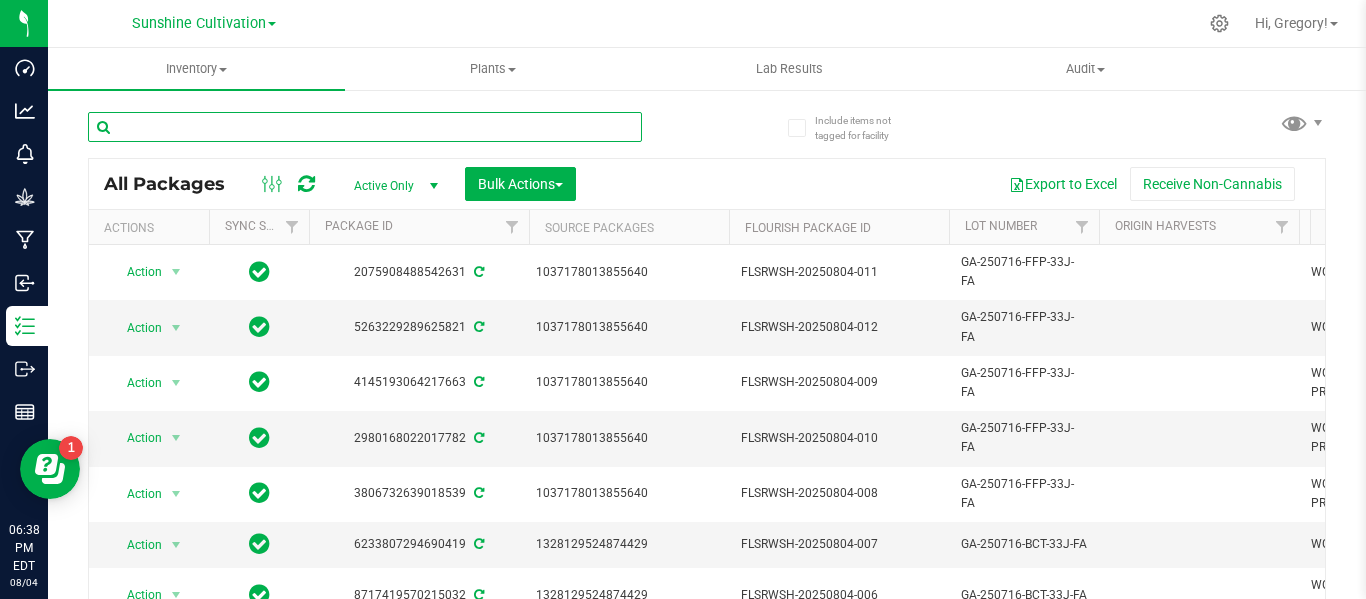 type 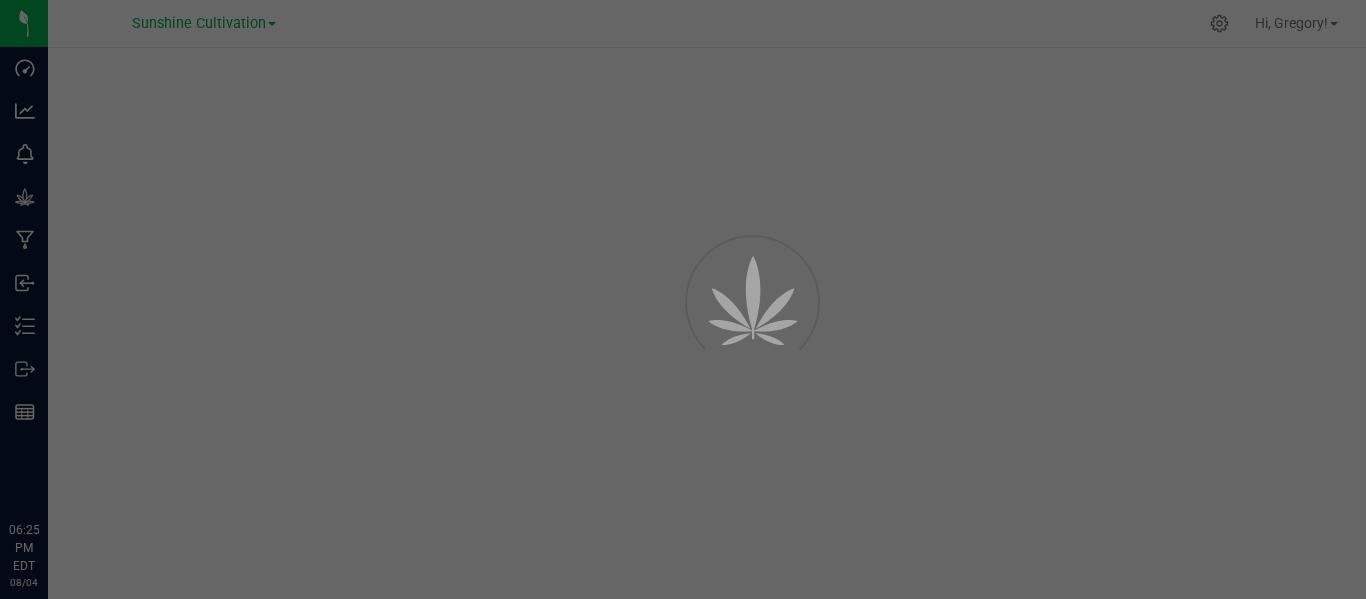 scroll, scrollTop: 0, scrollLeft: 0, axis: both 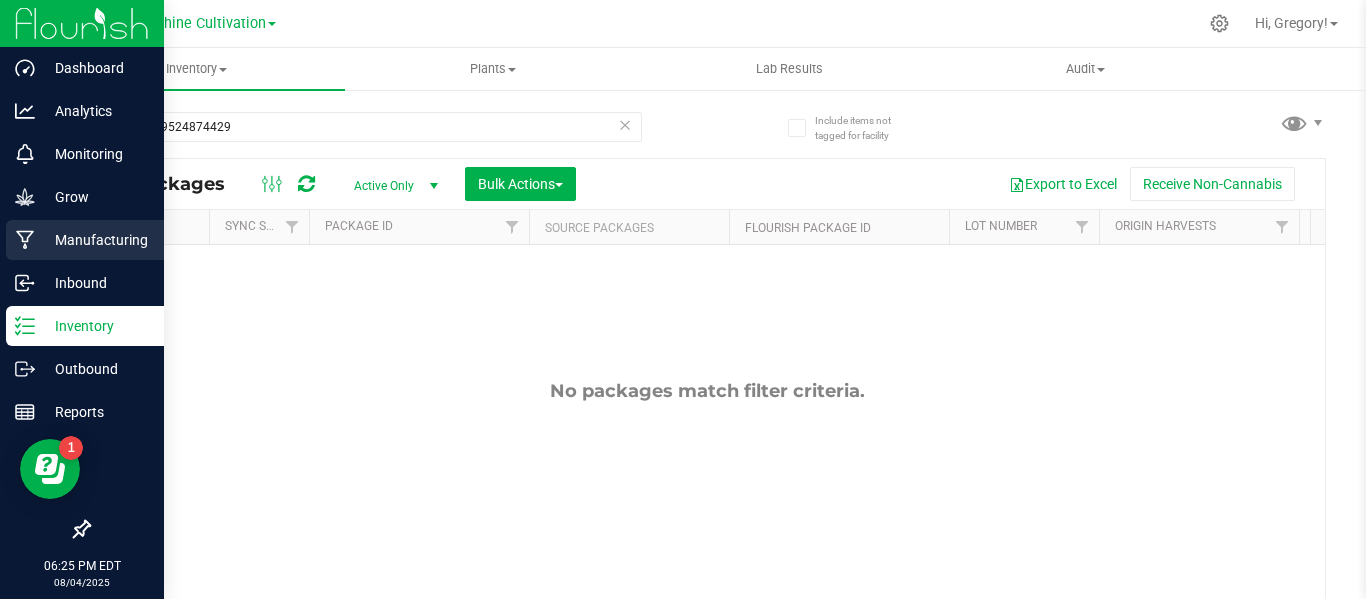 click 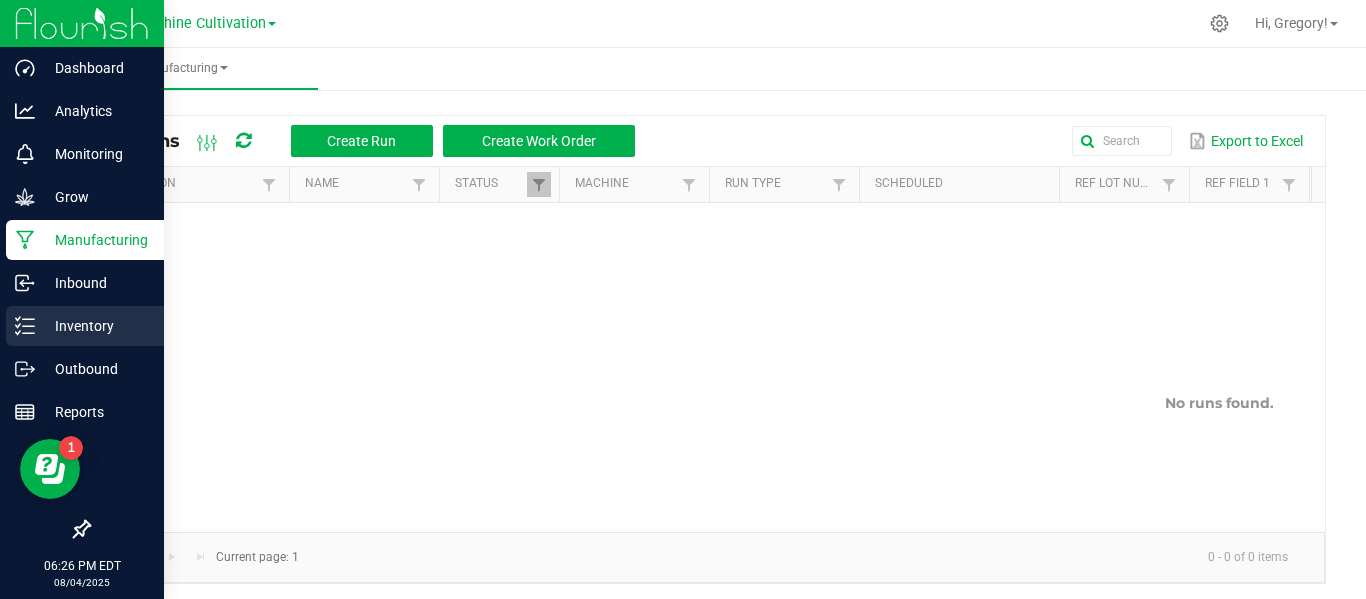 click on "Inventory" at bounding box center [85, 326] 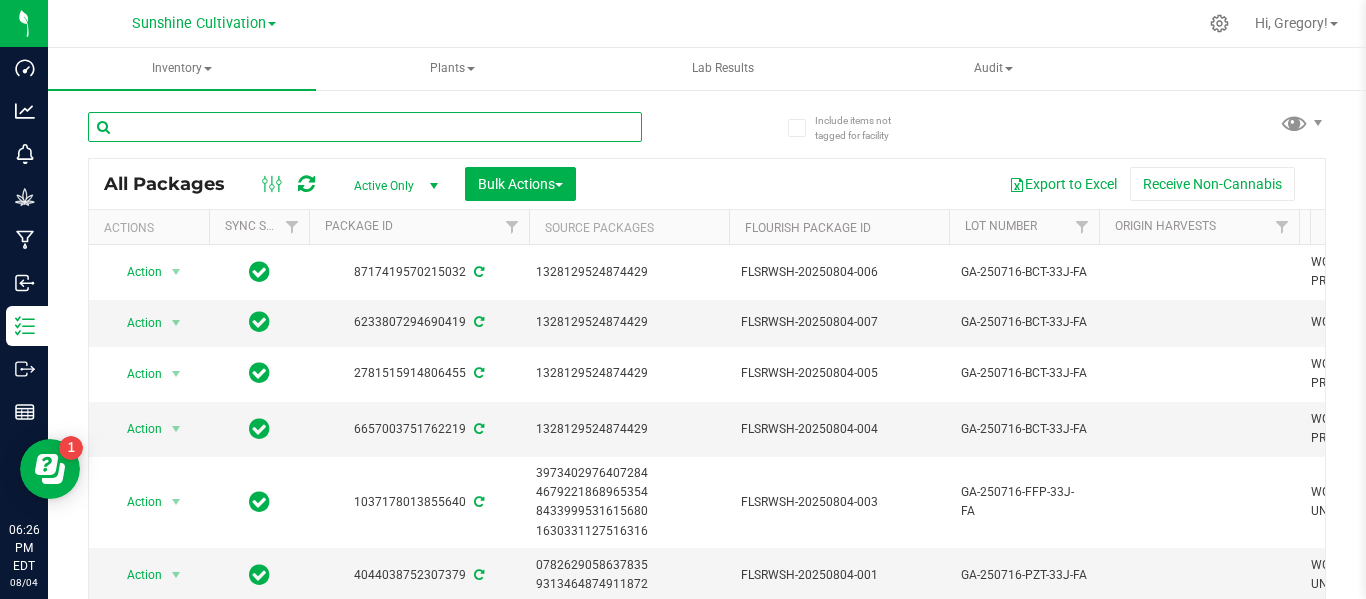 click at bounding box center (365, 127) 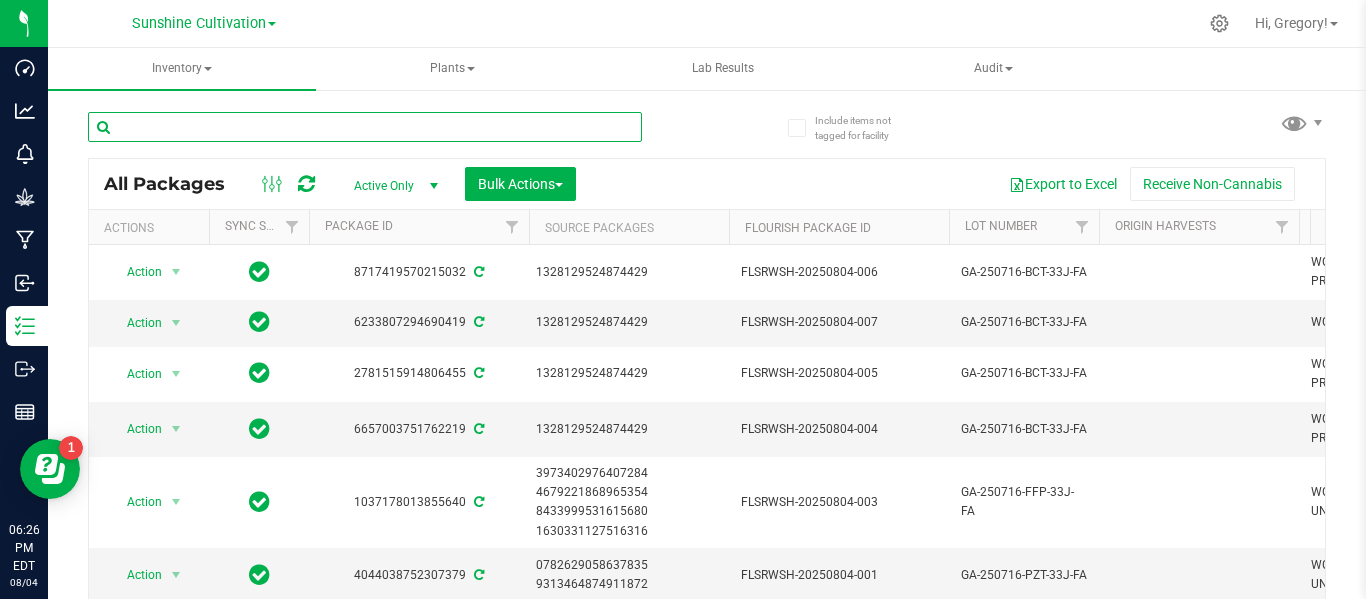 paste on "1037178013855640" 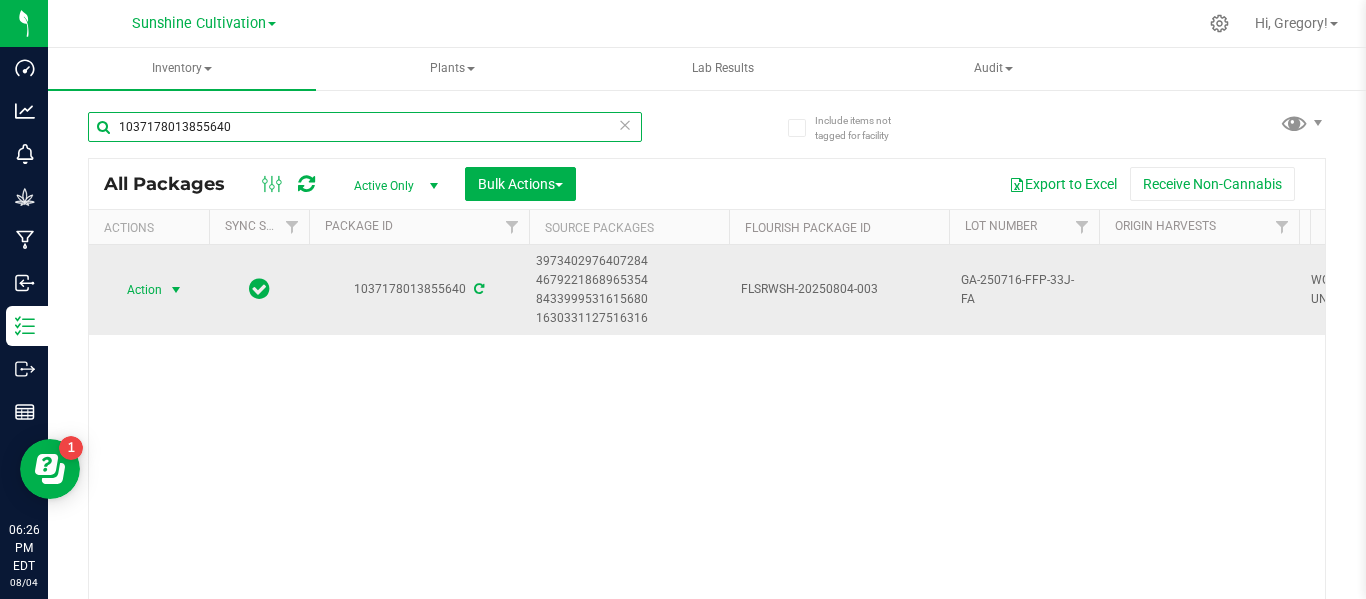 type on "1037178013855640" 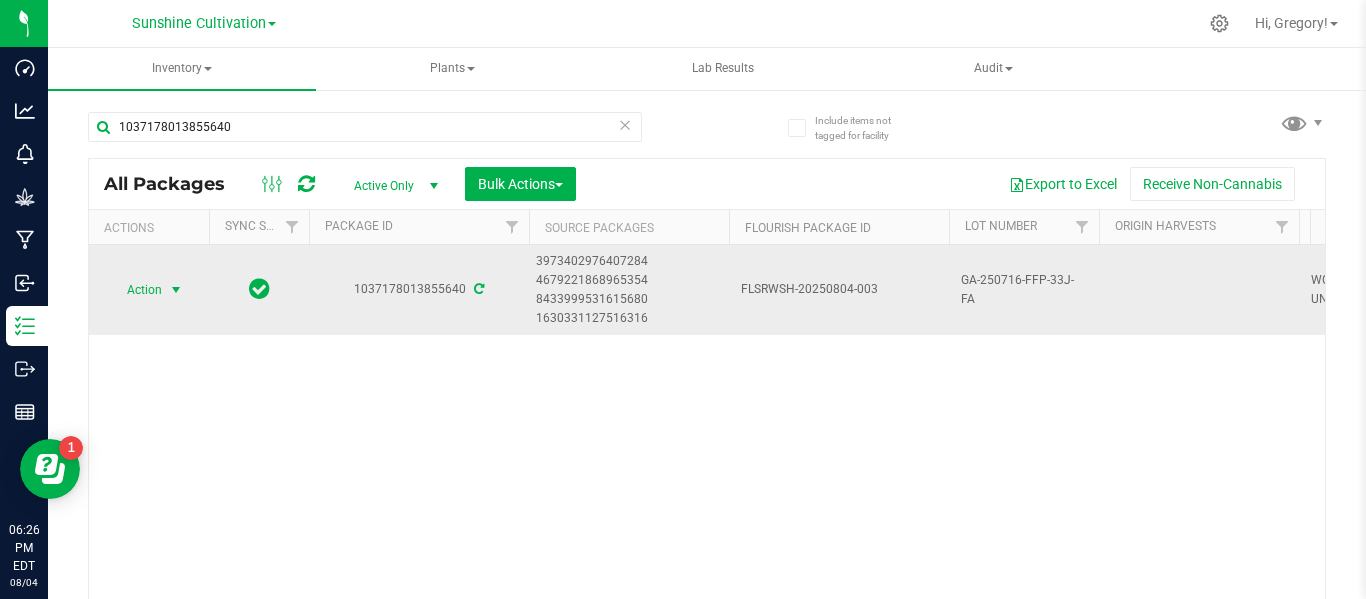 click at bounding box center [176, 290] 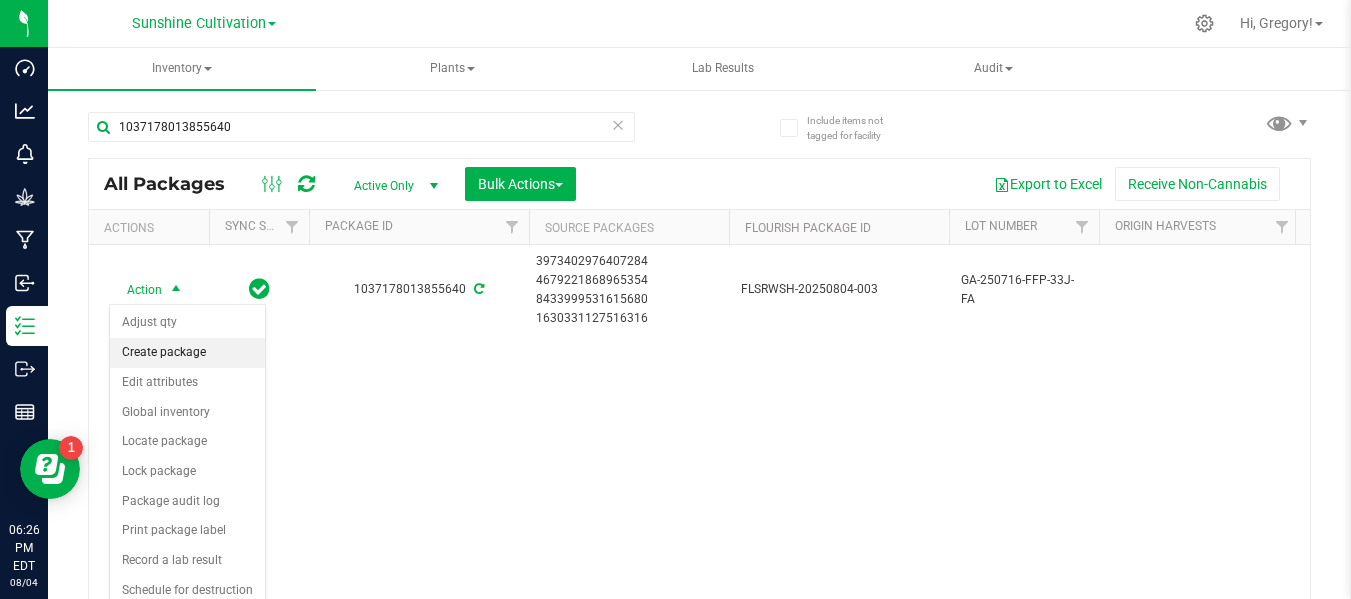 click on "Create package" at bounding box center [187, 353] 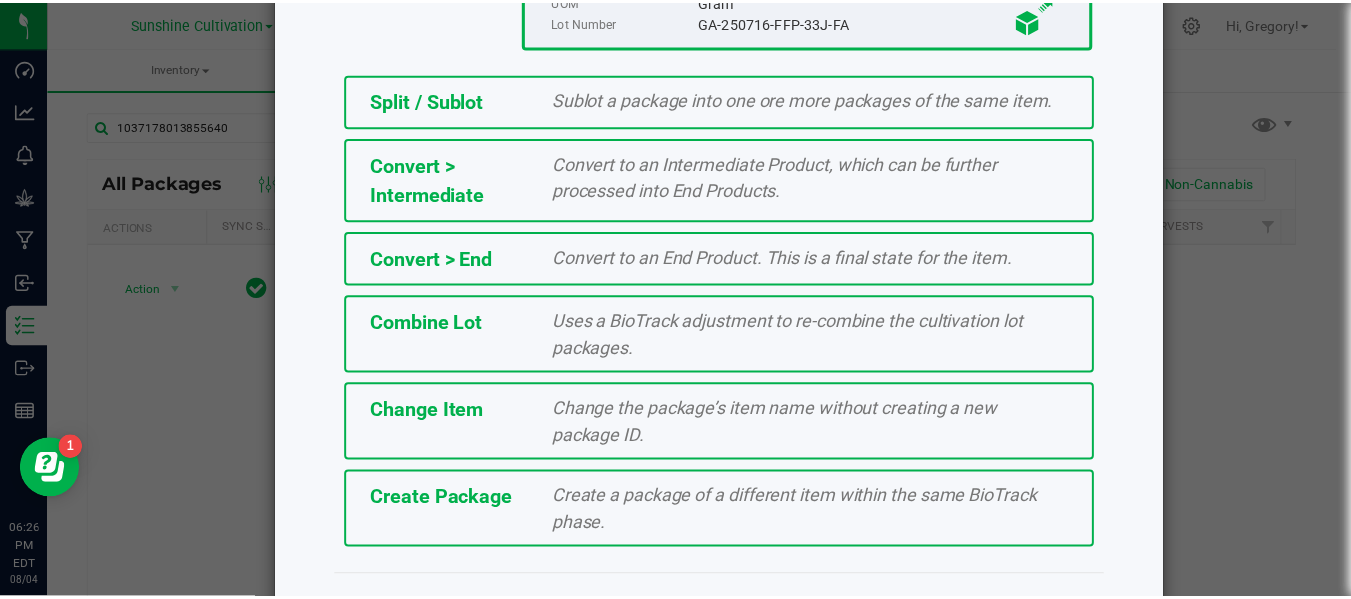 scroll, scrollTop: 443, scrollLeft: 0, axis: vertical 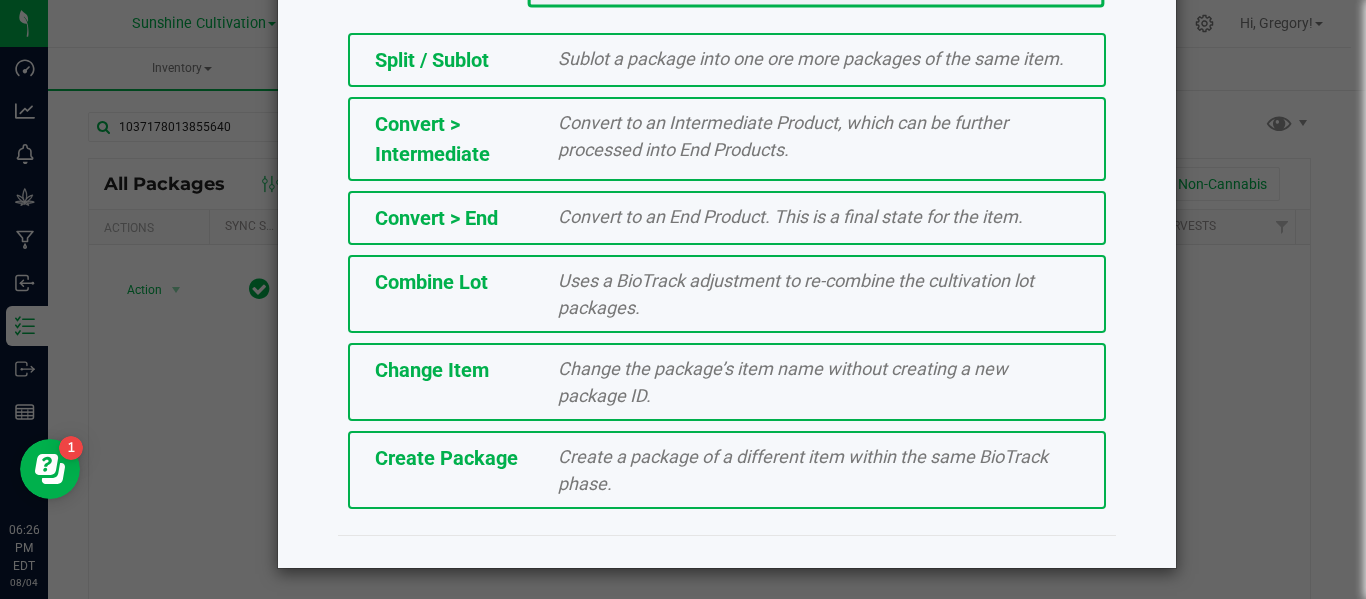 click on "Create Package   Create a package of a different item within the same BioTrack phase." 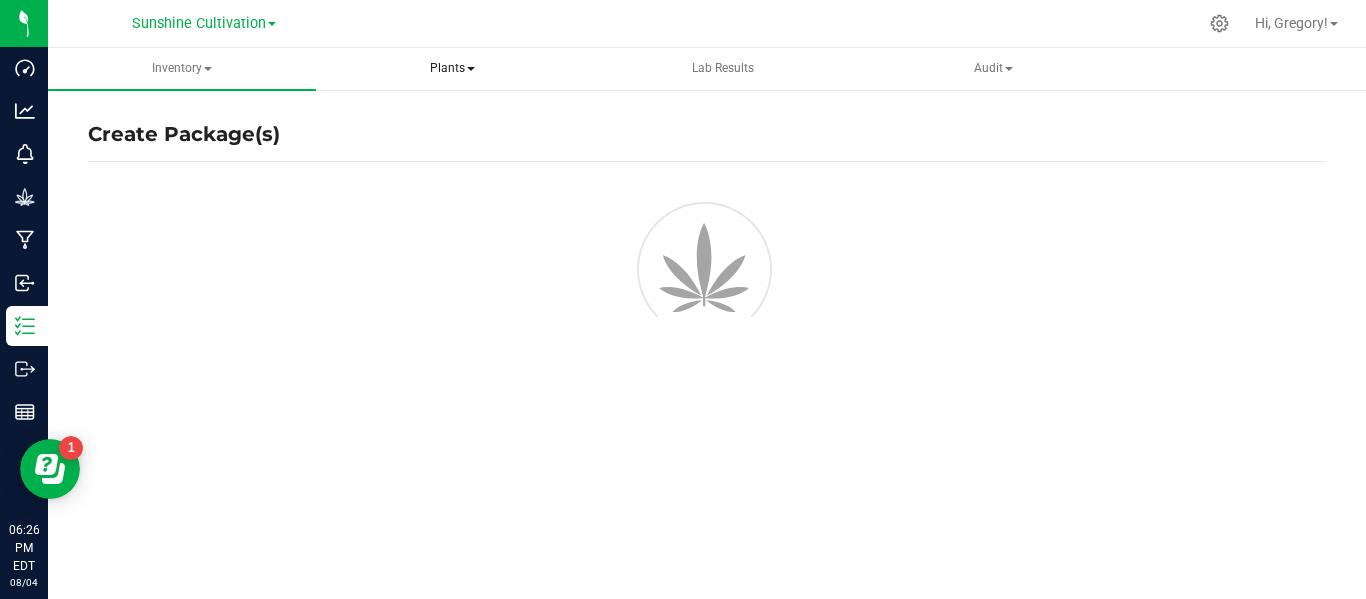 click on "Plants" at bounding box center (452, 69) 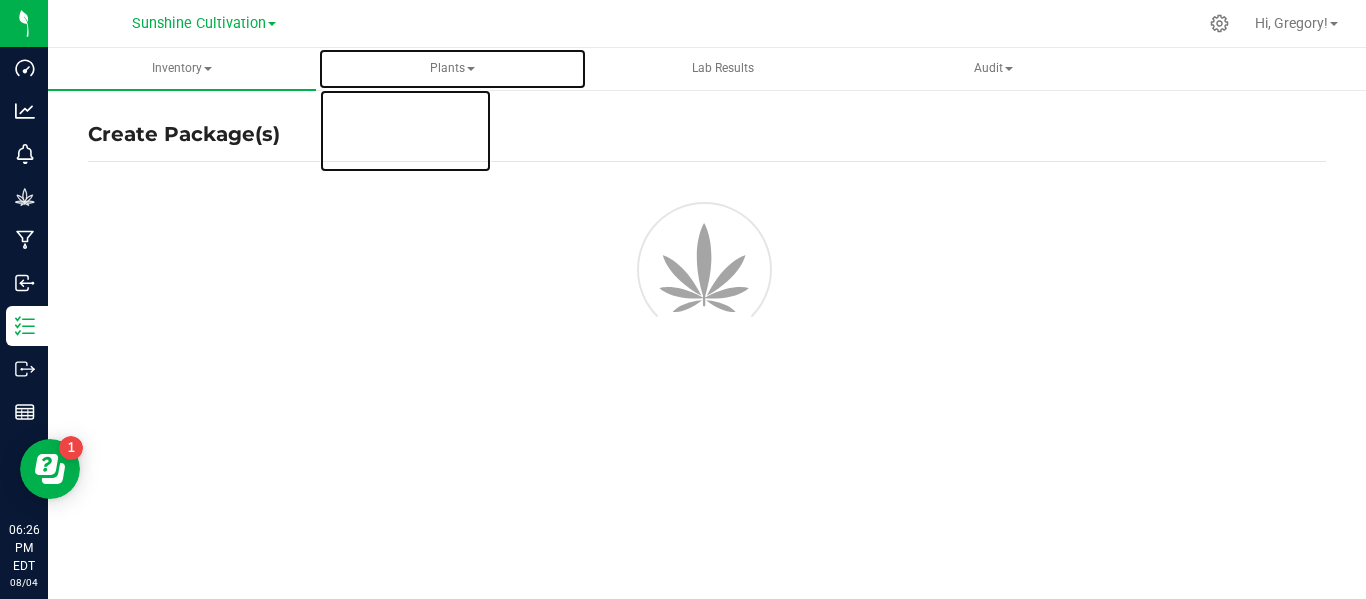 drag, startPoint x: 541, startPoint y: 77, endPoint x: 367, endPoint y: -79, distance: 233.69211 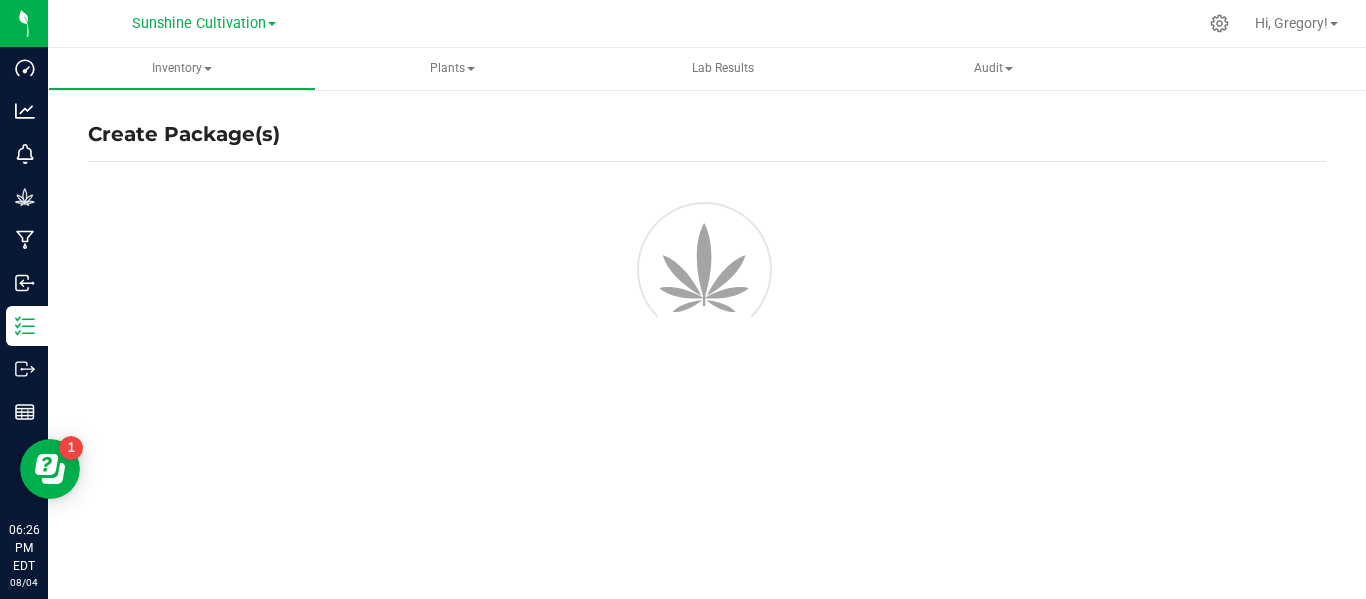 drag, startPoint x: 832, startPoint y: 368, endPoint x: 735, endPoint y: 235, distance: 164.6147 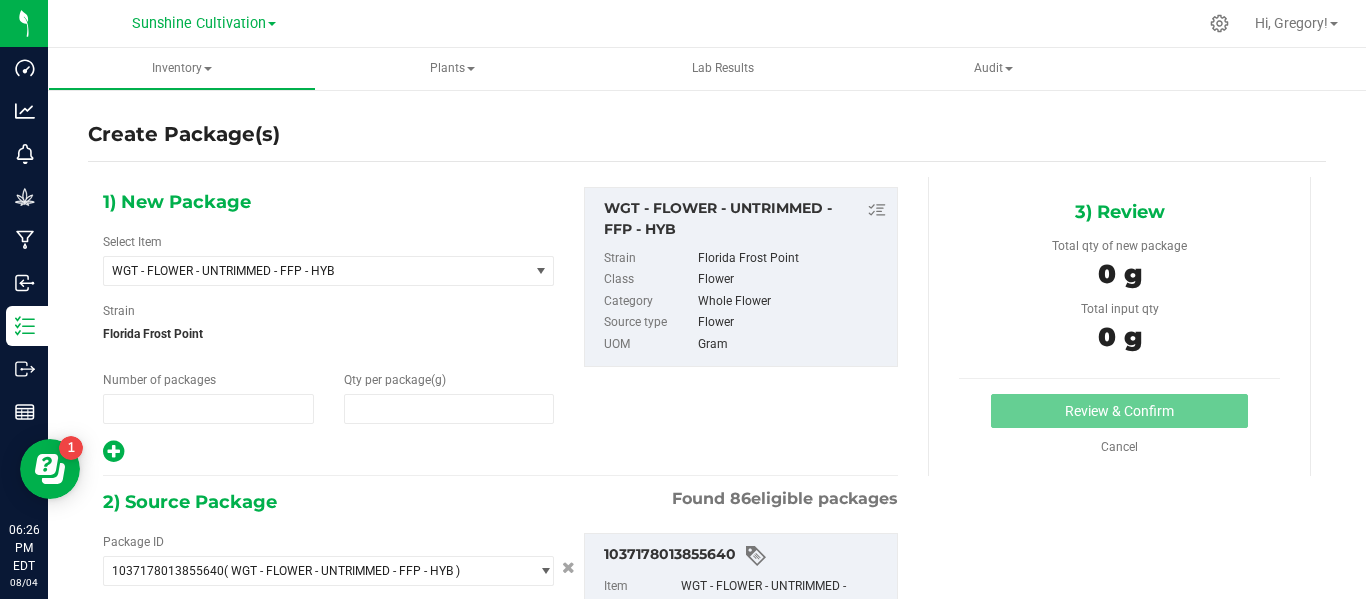 type on "1" 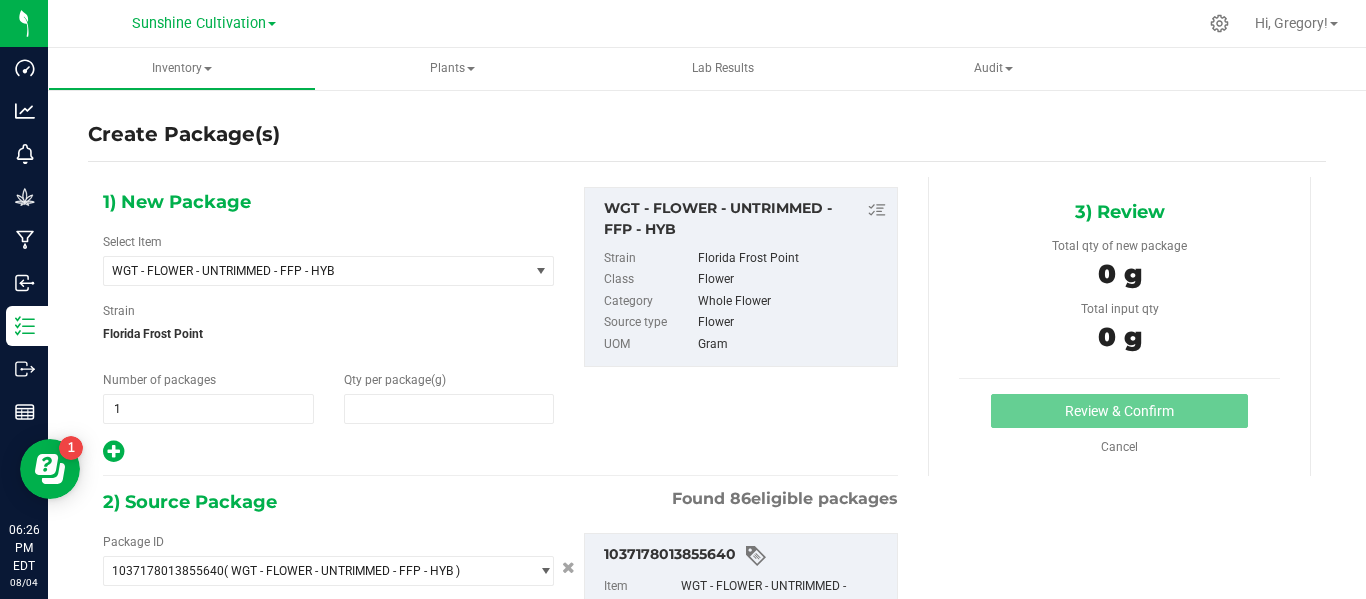 type on "0.0000" 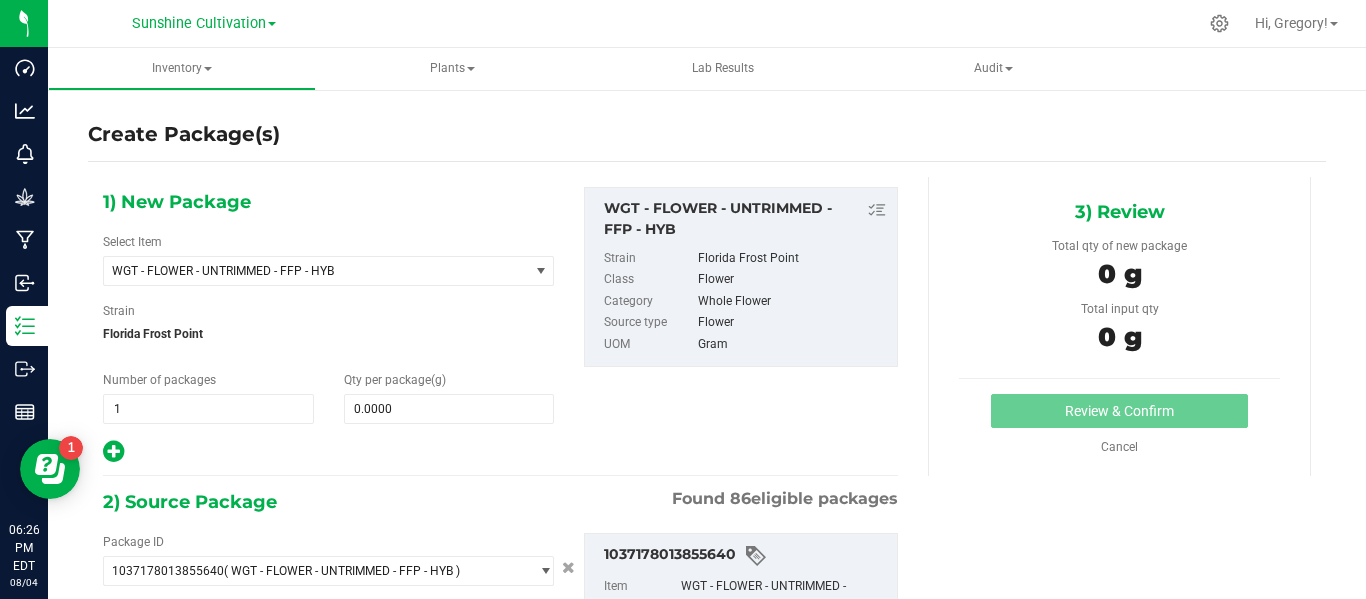 type on "0.0000 g" 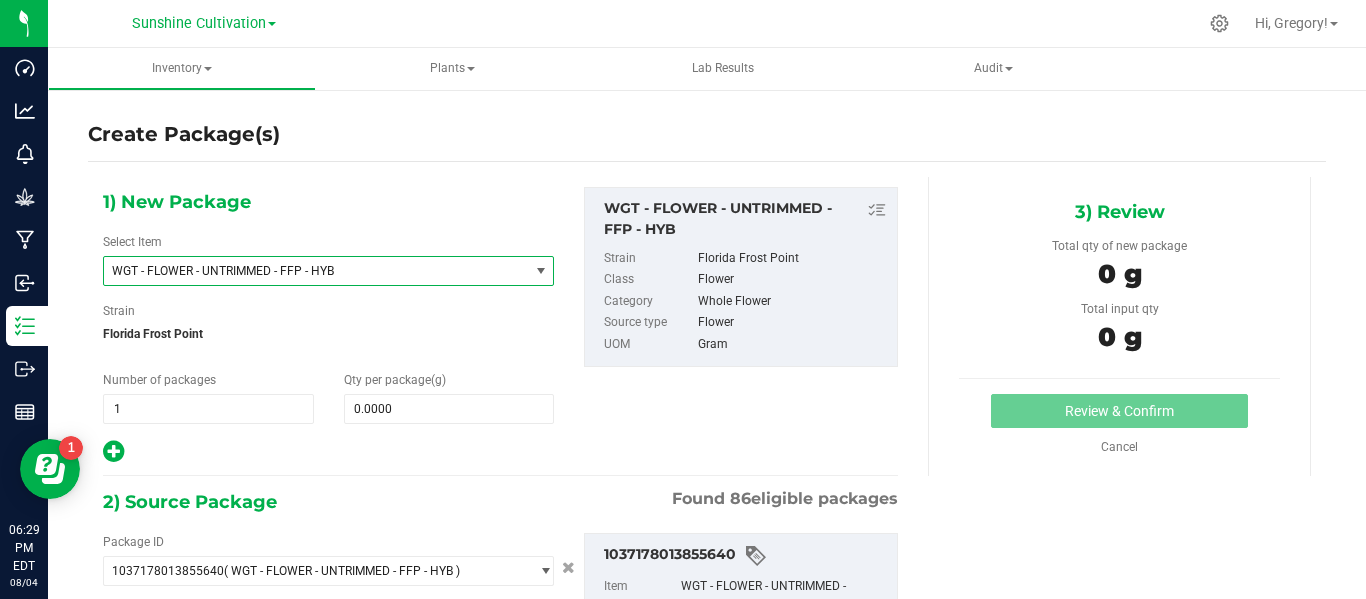 click on "WGT - FLOWER - UNTRIMMED - FFP - HYB" at bounding box center (308, 271) 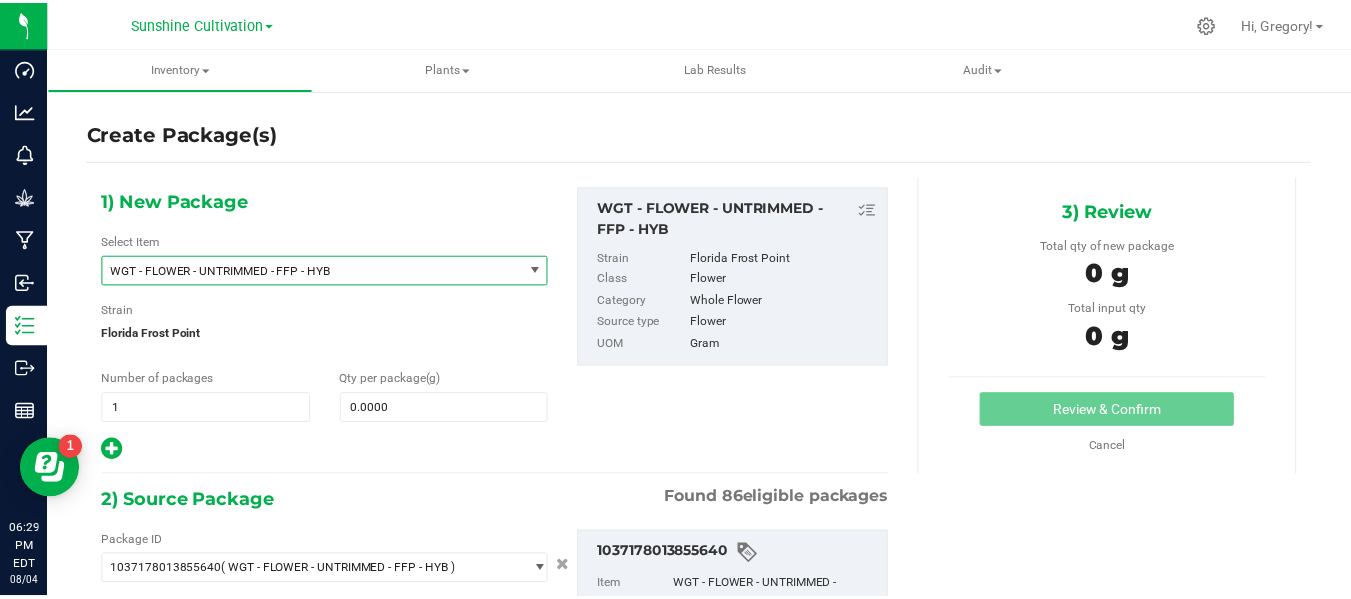 scroll, scrollTop: 412384, scrollLeft: 0, axis: vertical 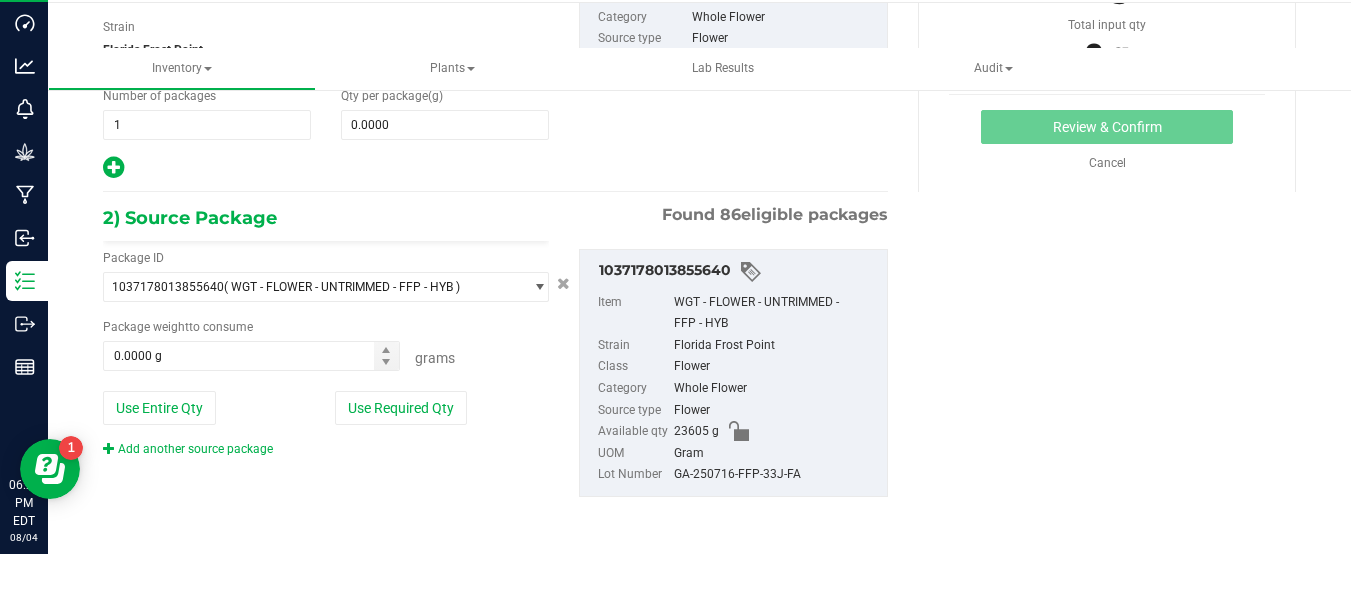 type on "ffp" 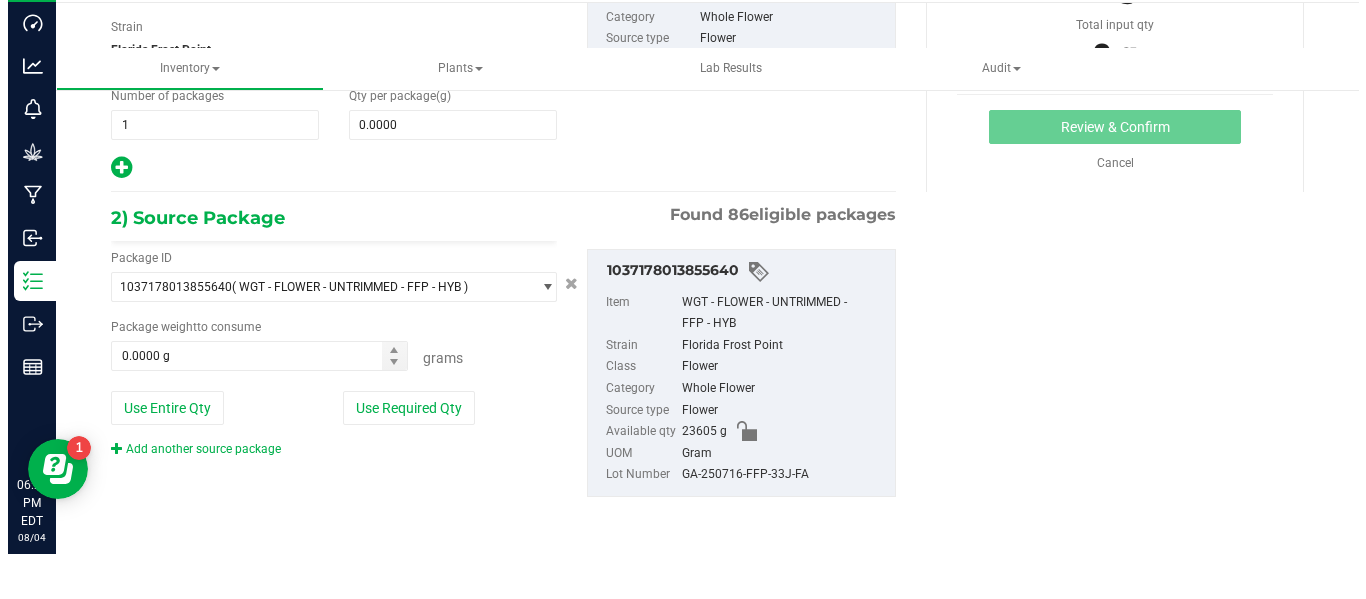 scroll, scrollTop: 0, scrollLeft: 0, axis: both 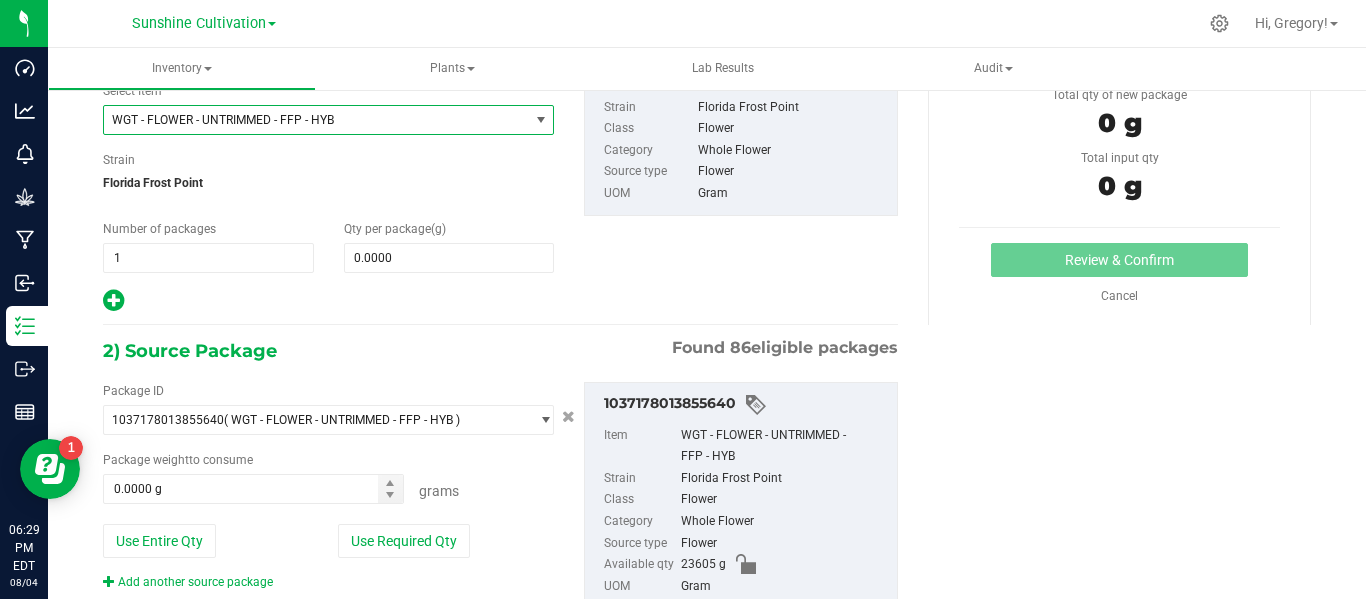 click on "WGT - FLOWER - UNTRIMMED - FFP - HYB" at bounding box center [308, 120] 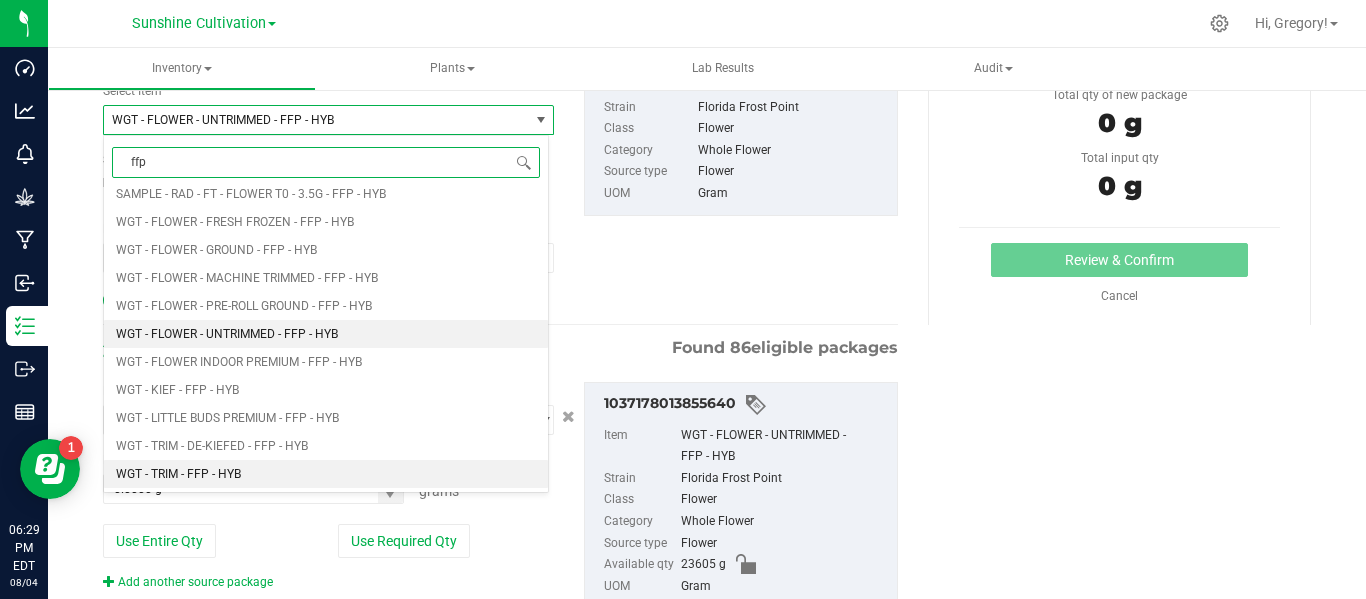 click on "WGT - TRIM - FFP - HYB" at bounding box center [326, 474] 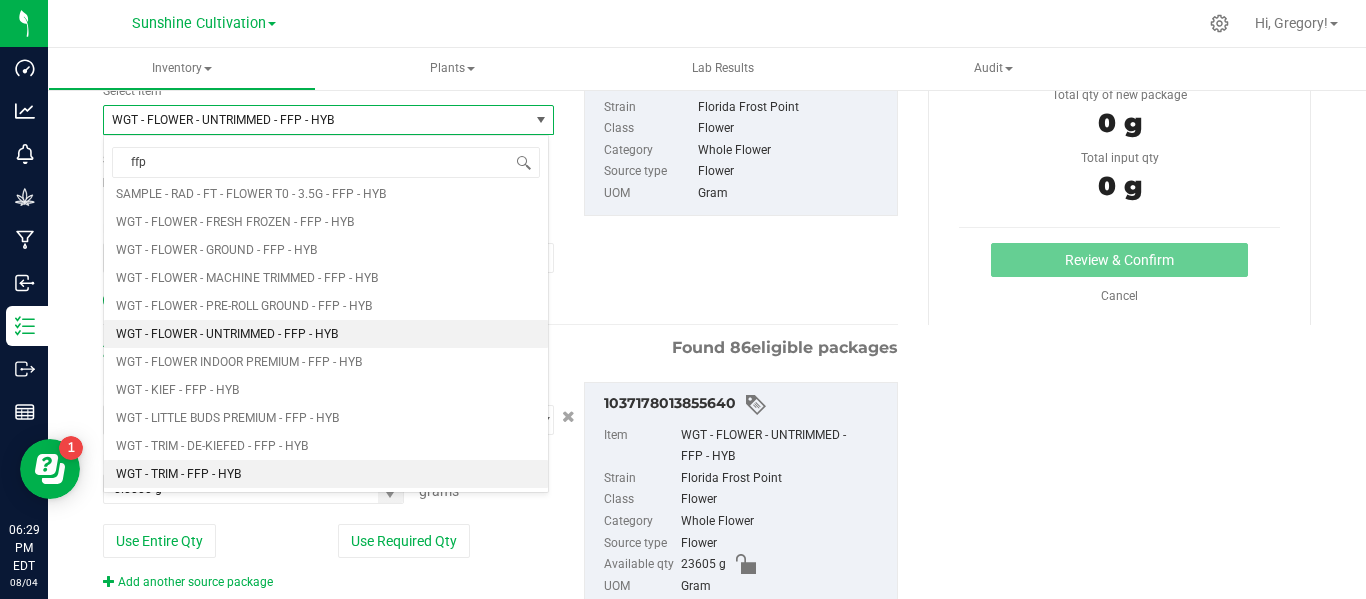 type 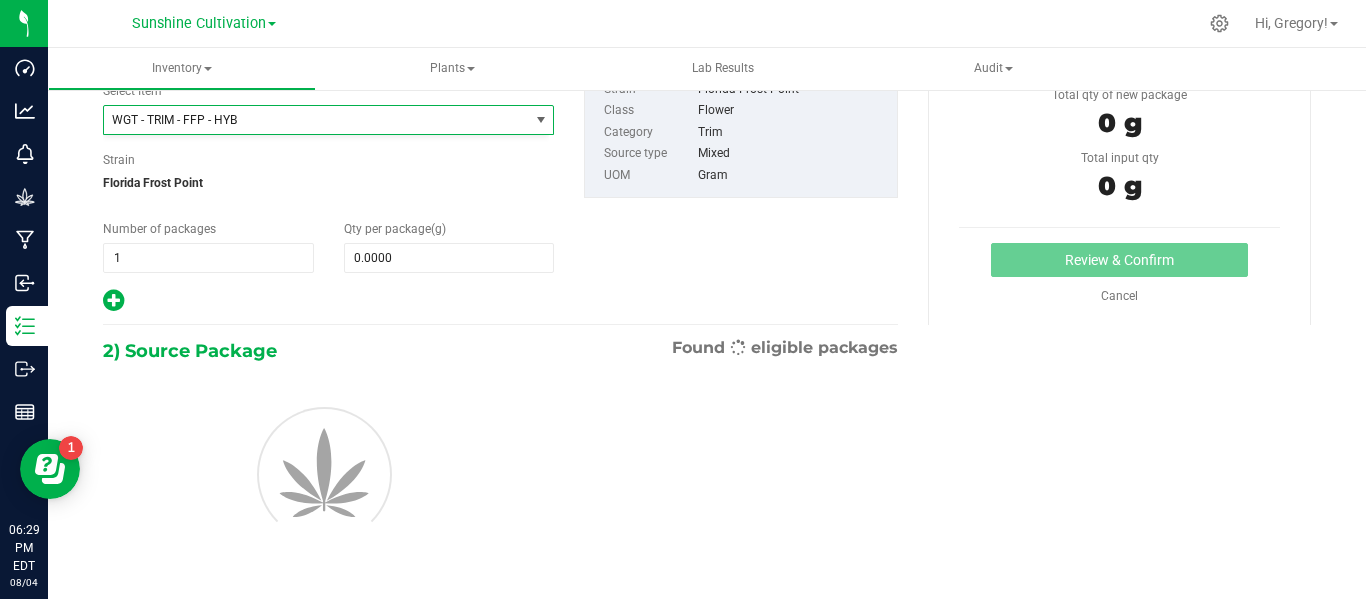 type on "0.0000" 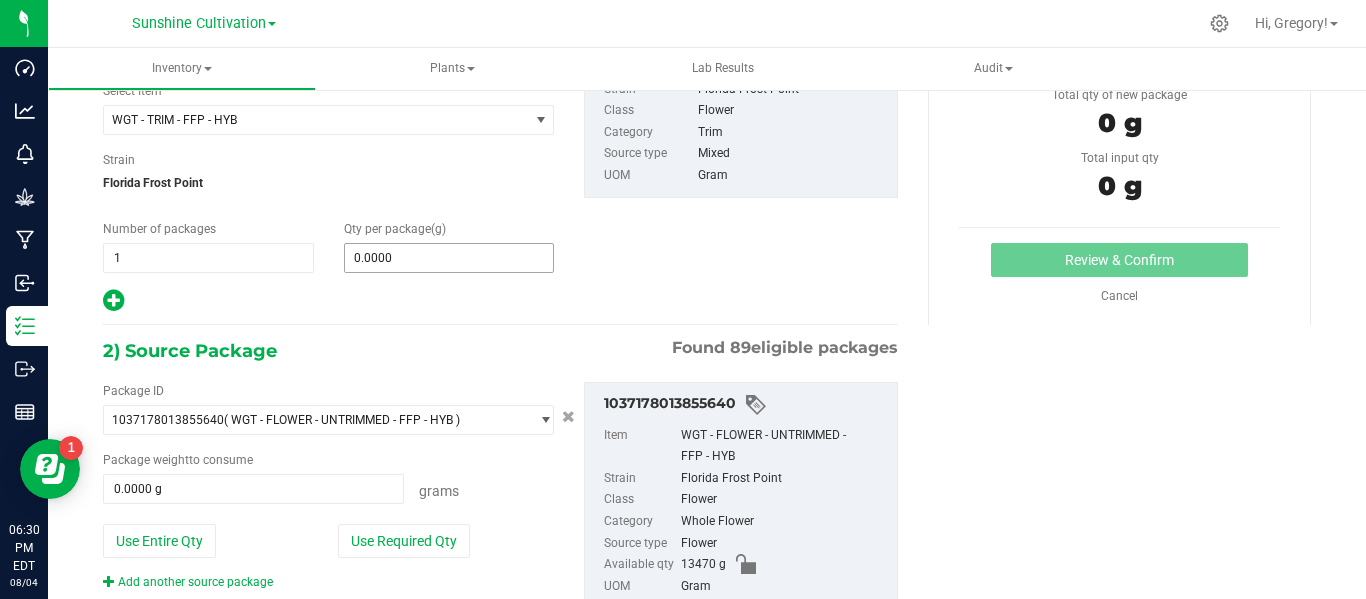 drag, startPoint x: 419, startPoint y: 234, endPoint x: 414, endPoint y: 262, distance: 28.442924 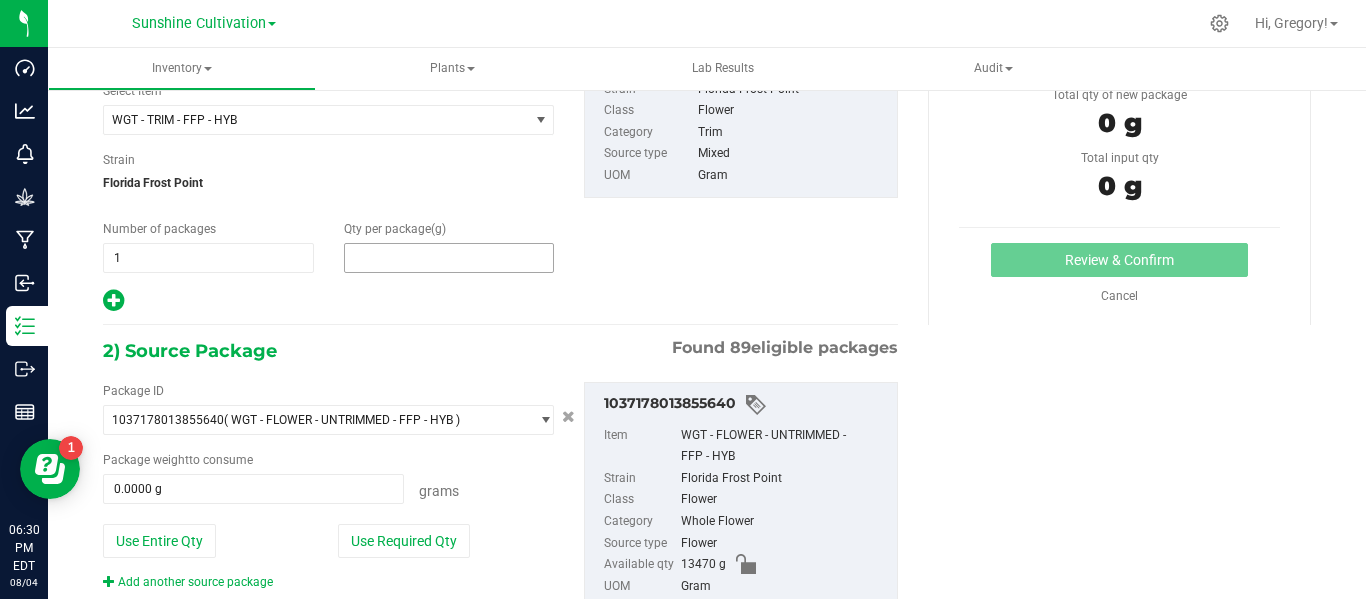 click at bounding box center [449, 258] 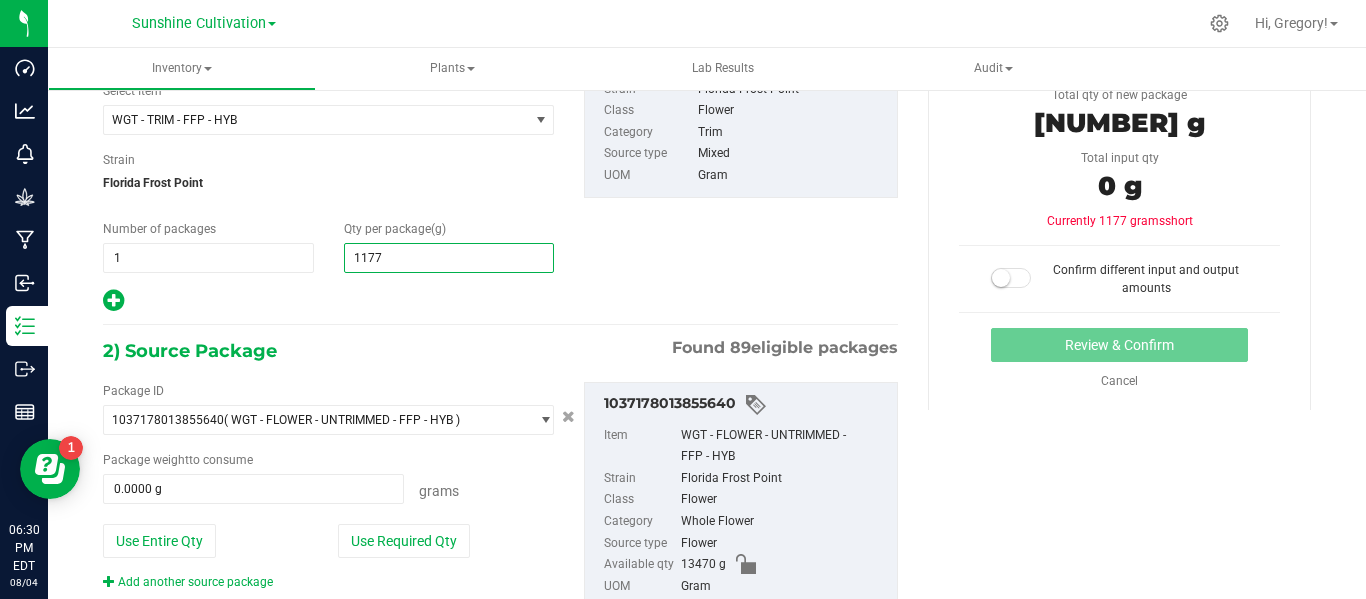 type on "11775" 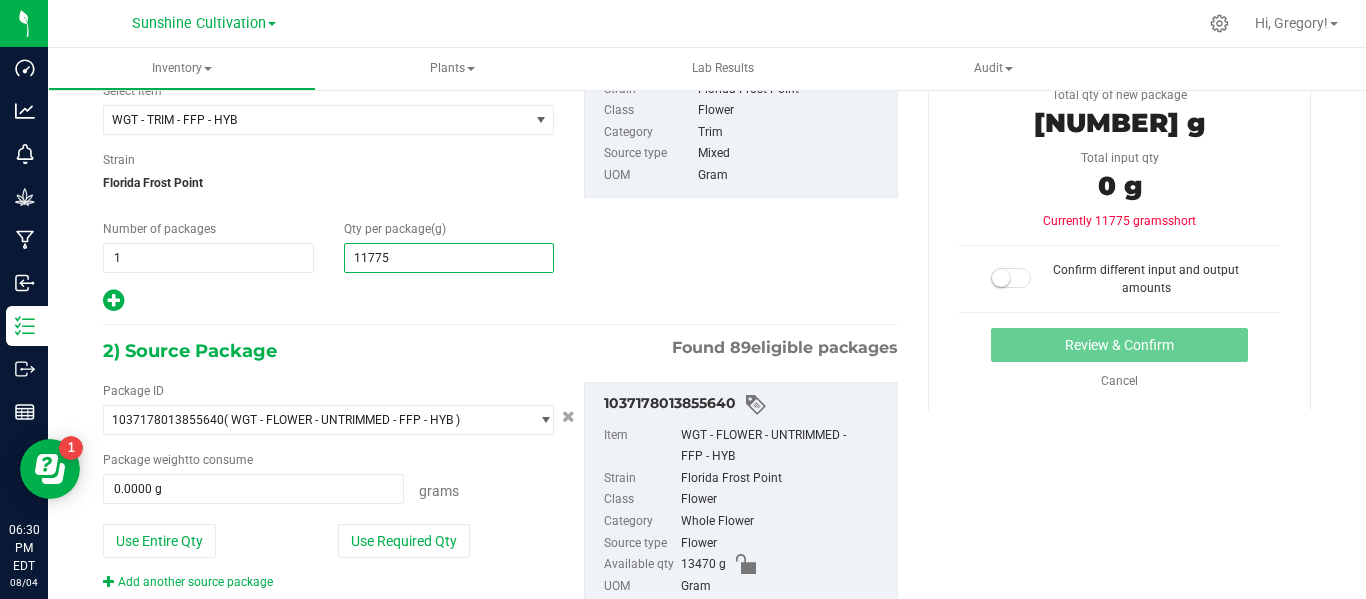 scroll, scrollTop: 239, scrollLeft: 0, axis: vertical 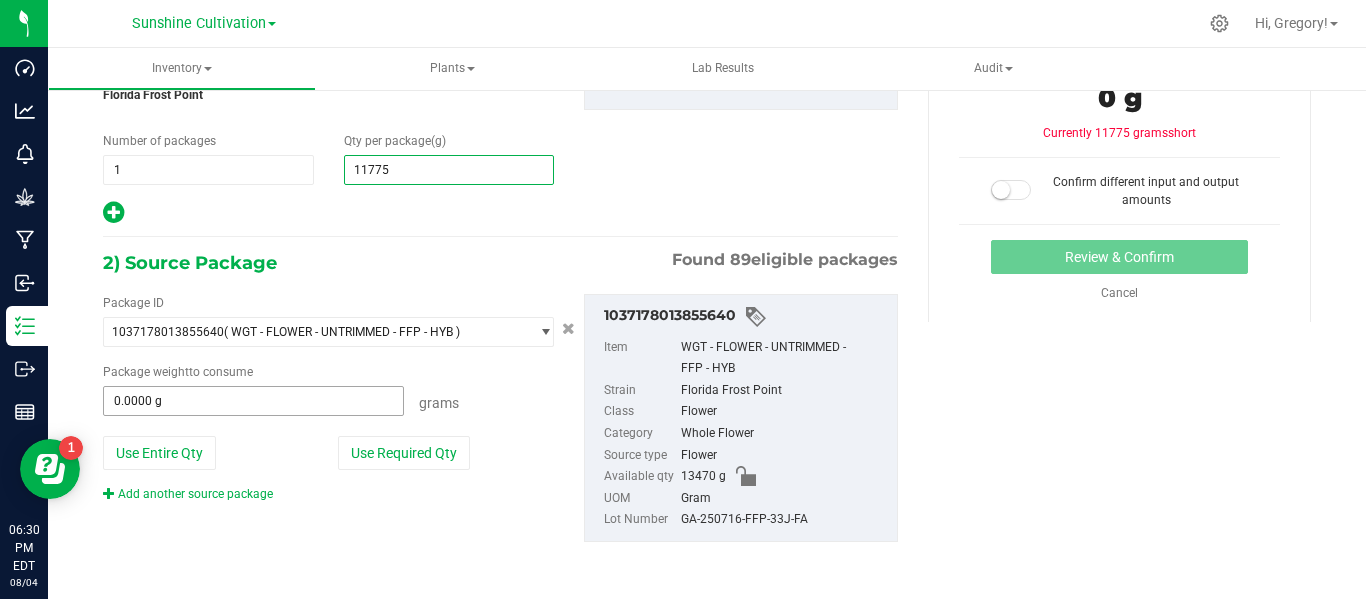 type on "[NUMBER]" 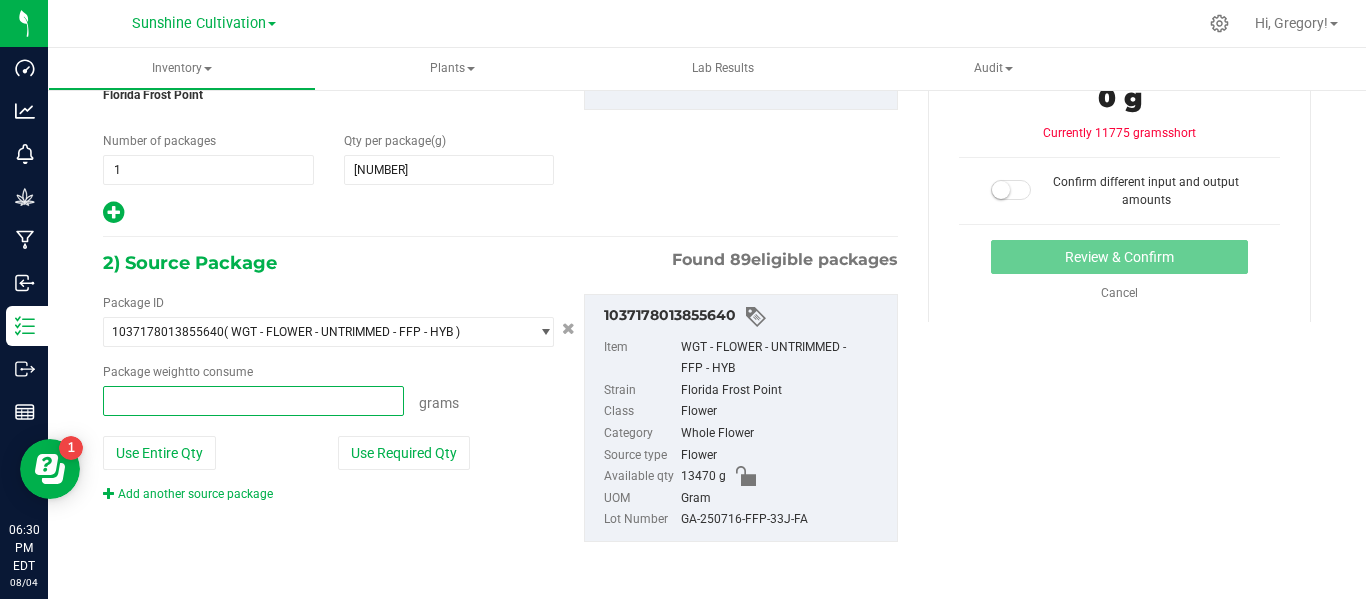 click at bounding box center (253, 401) 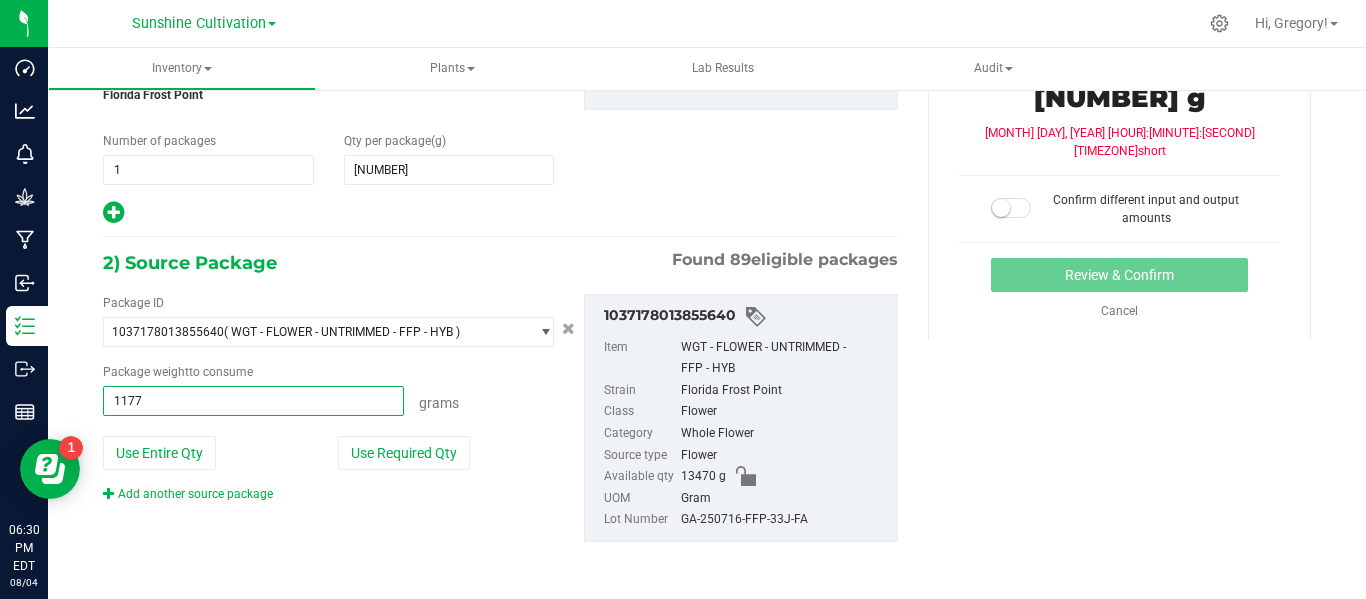 type on "11775" 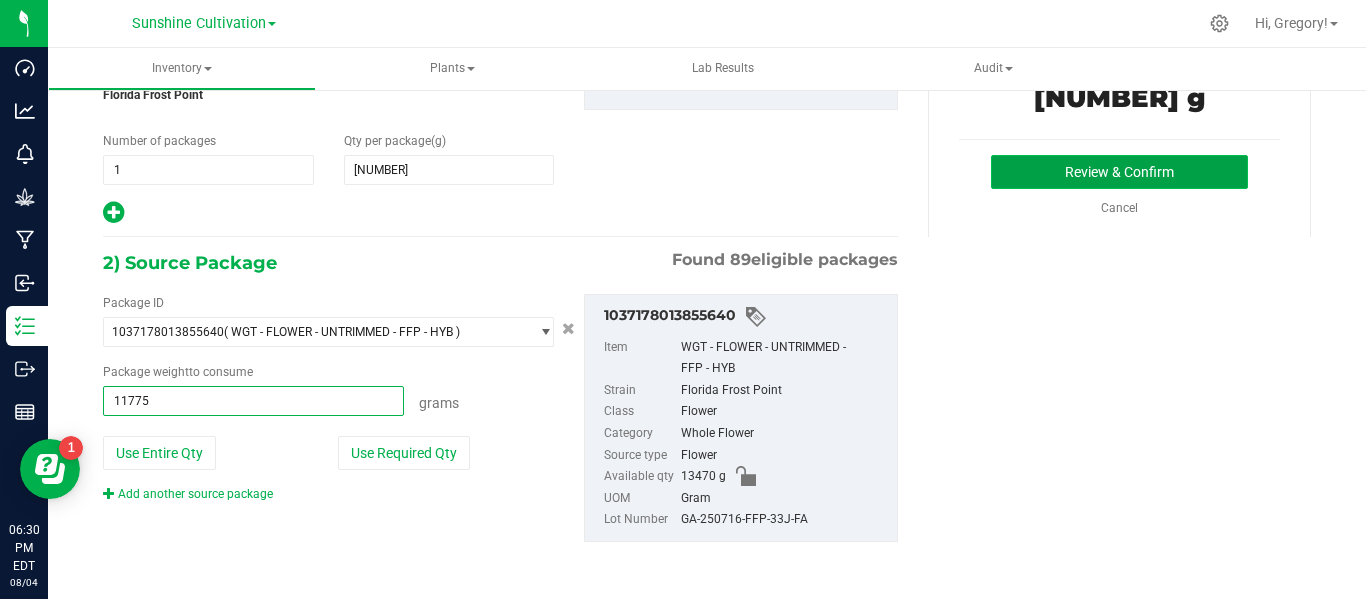type on "[NUMBER].0000 g" 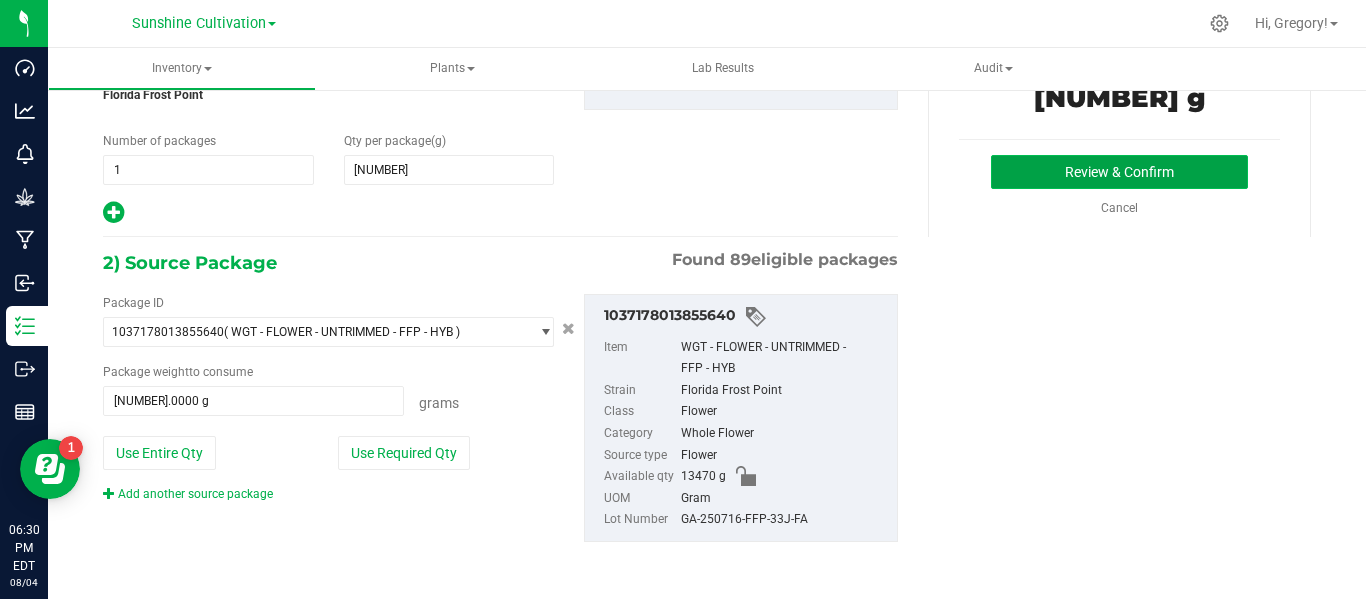 click on "Review & Confirm" at bounding box center (1119, 172) 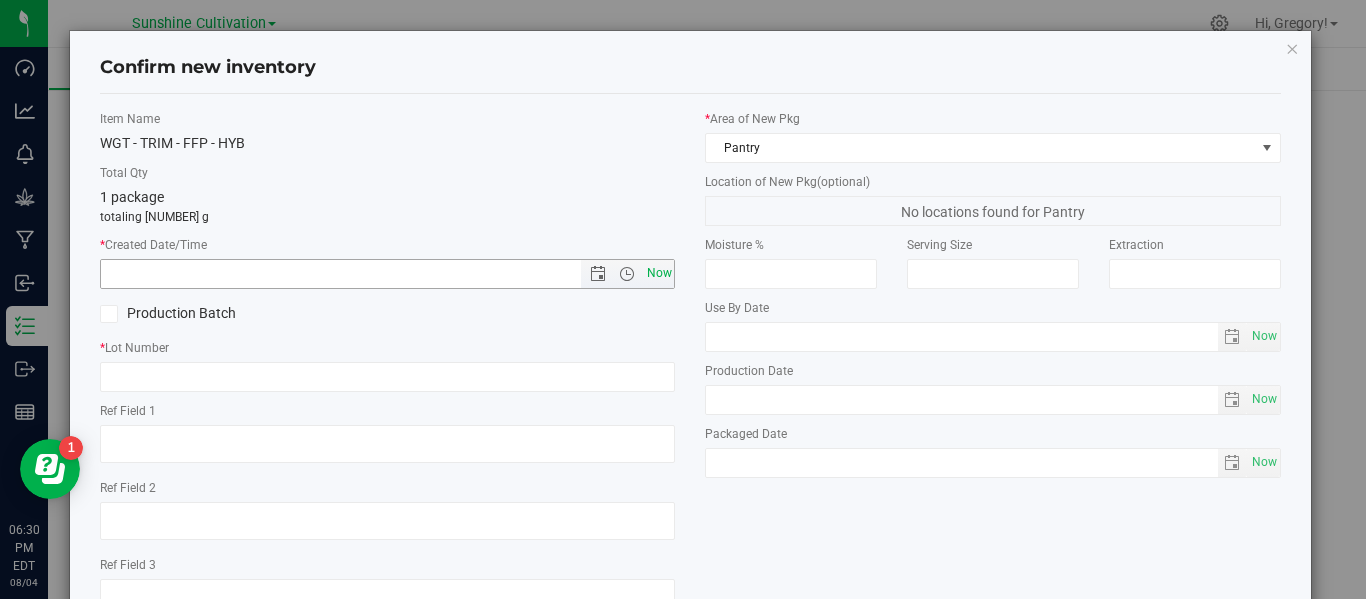 click on "Now" at bounding box center (659, 273) 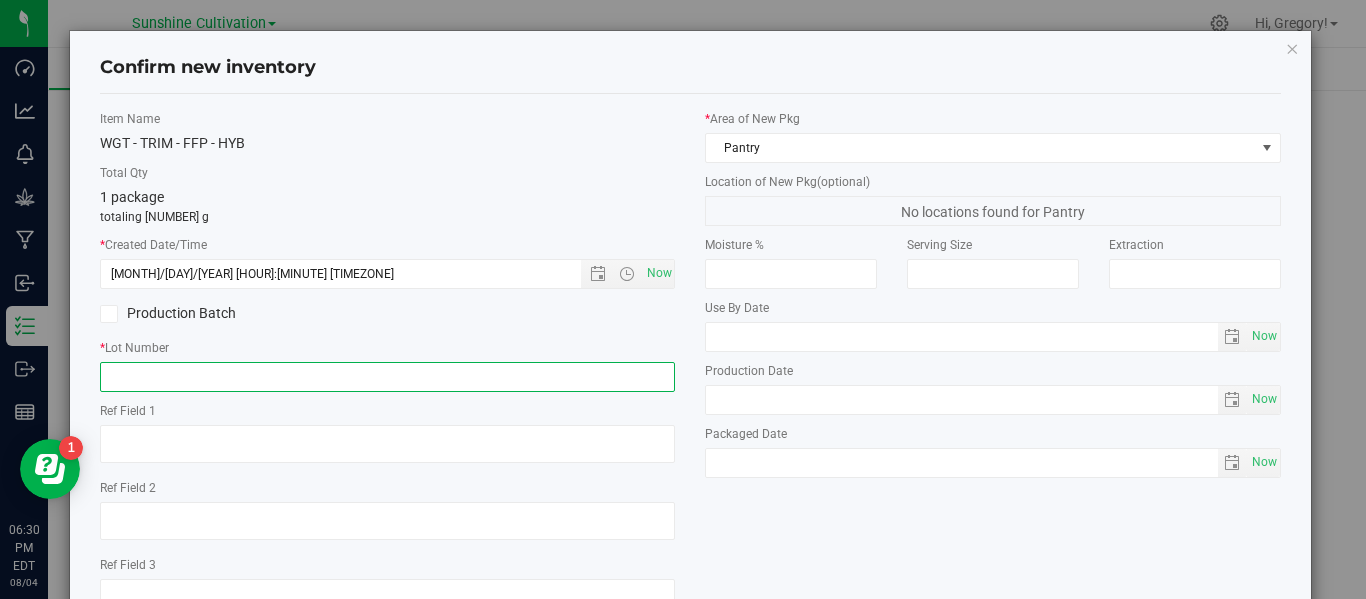 click at bounding box center (387, 377) 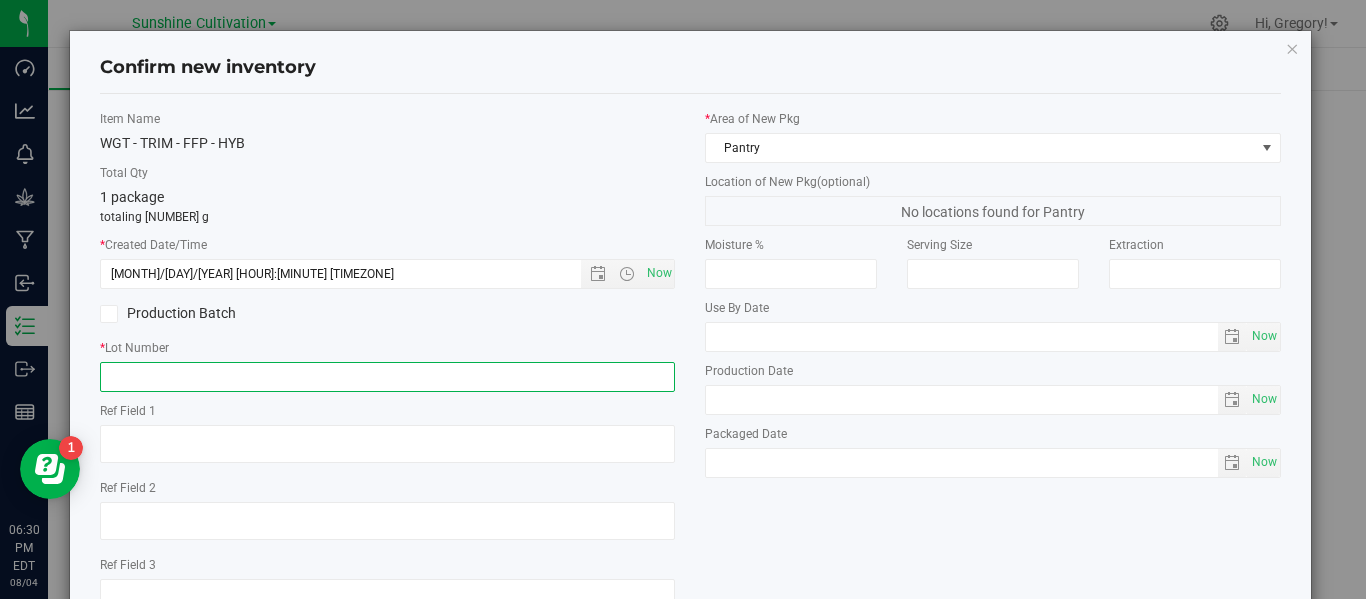 paste on "GA-250716-FFP-33J-FA" 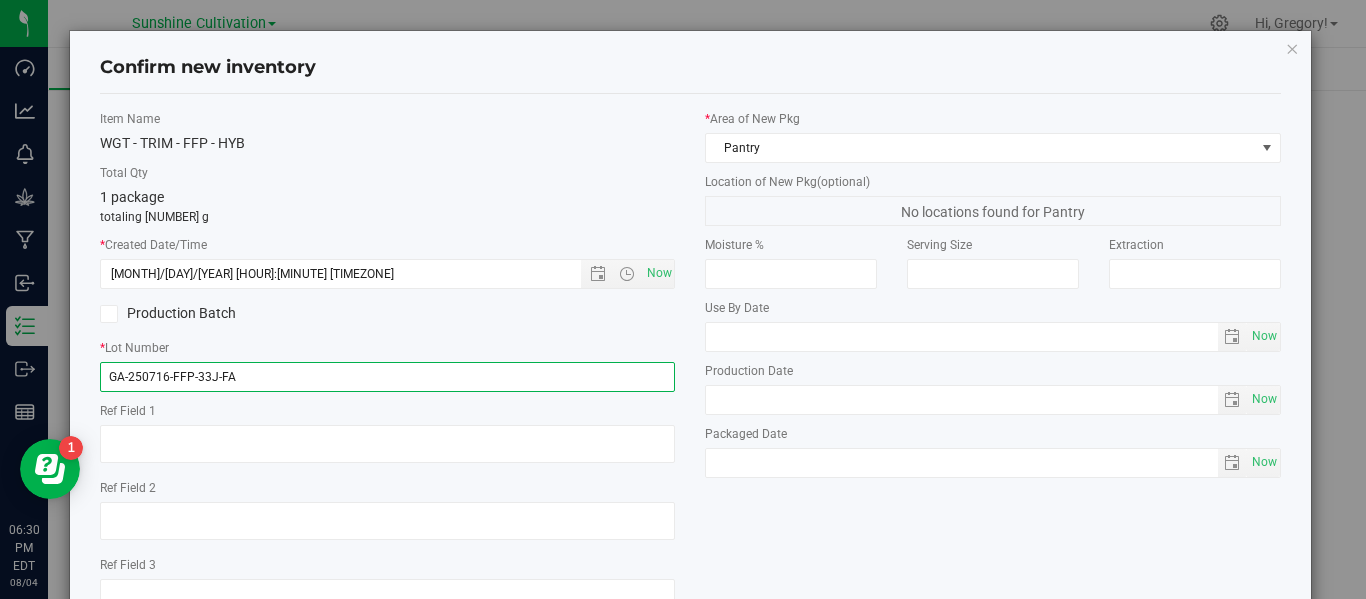 scroll, scrollTop: 148, scrollLeft: 0, axis: vertical 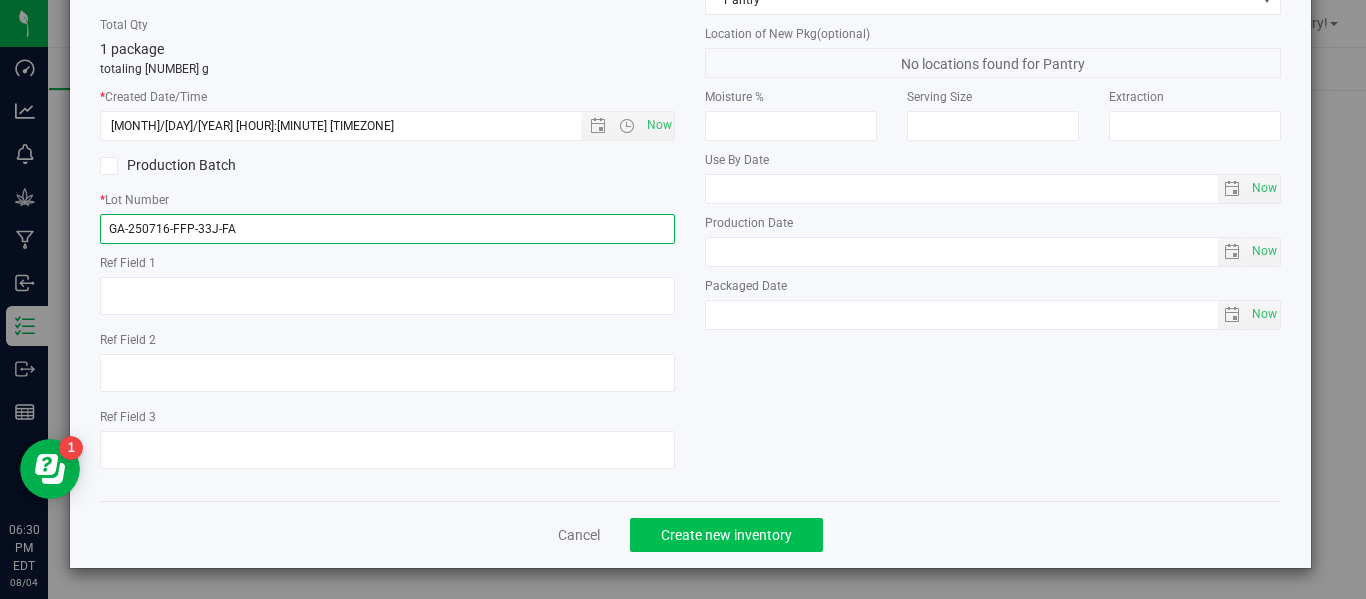 type on "GA-250716-FFP-33J-FA" 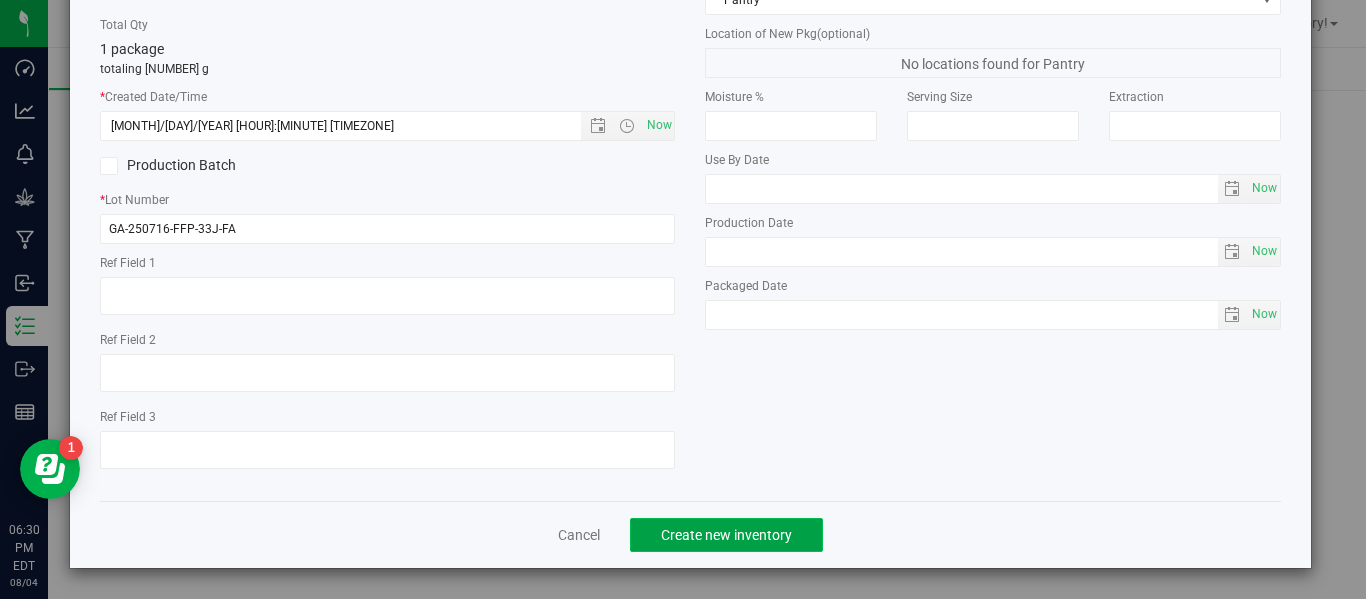 click on "Create new inventory" 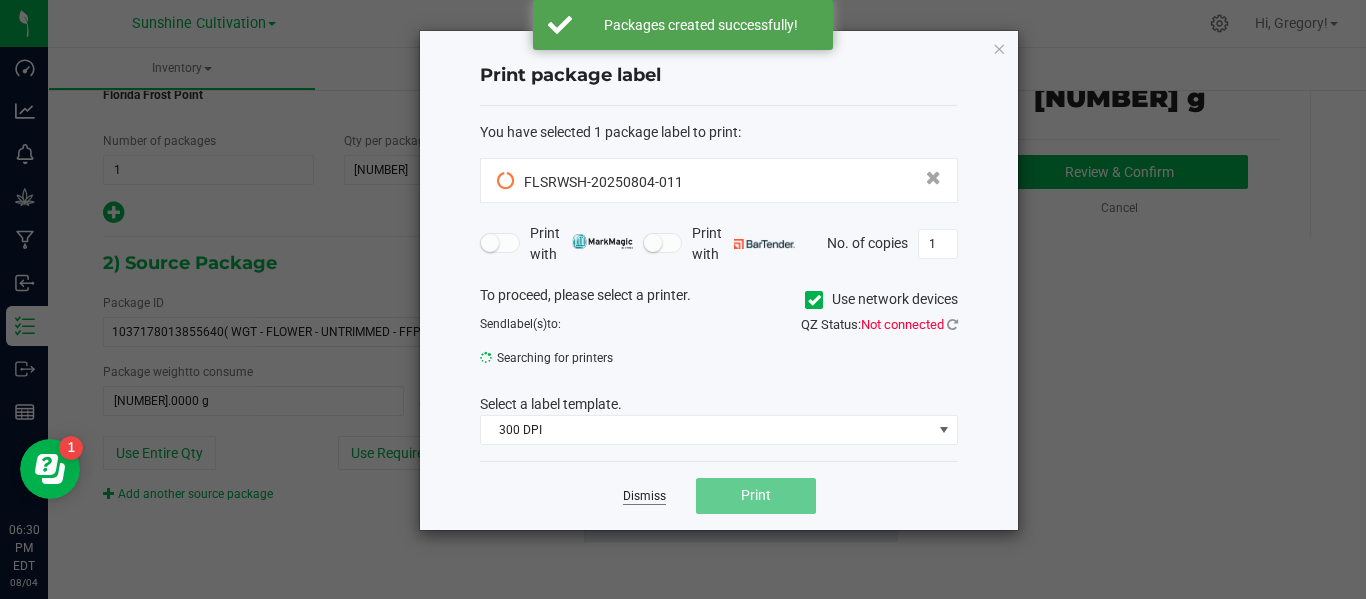 click on "Dismiss" 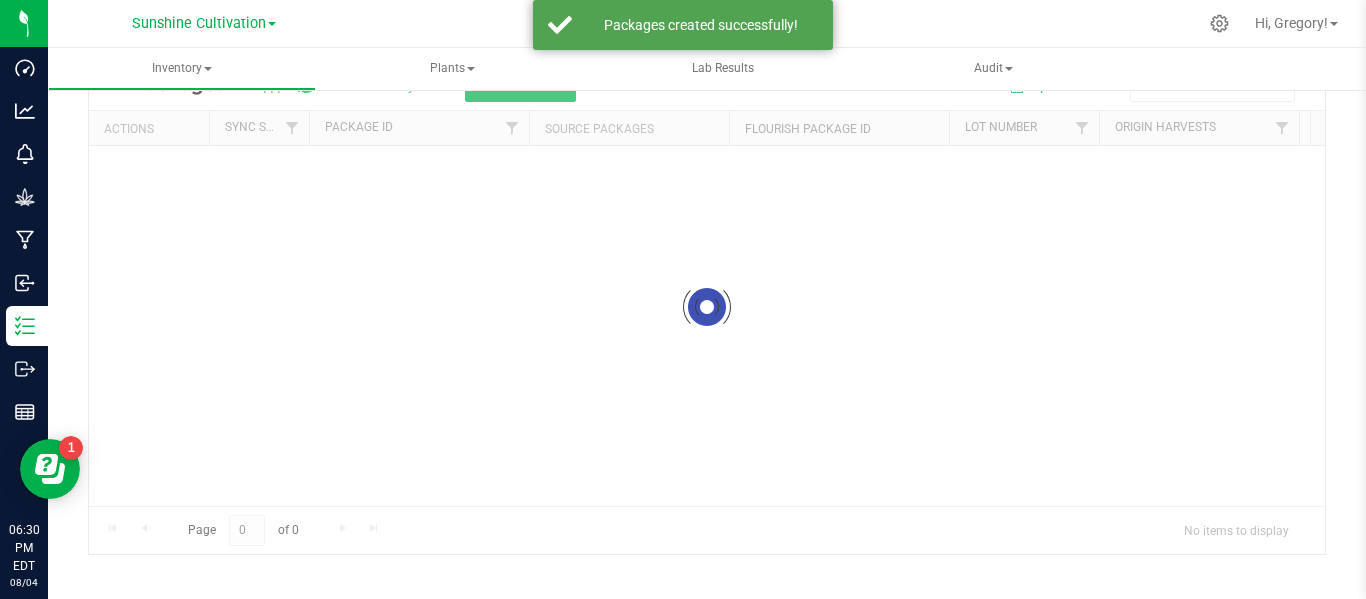scroll, scrollTop: 99, scrollLeft: 0, axis: vertical 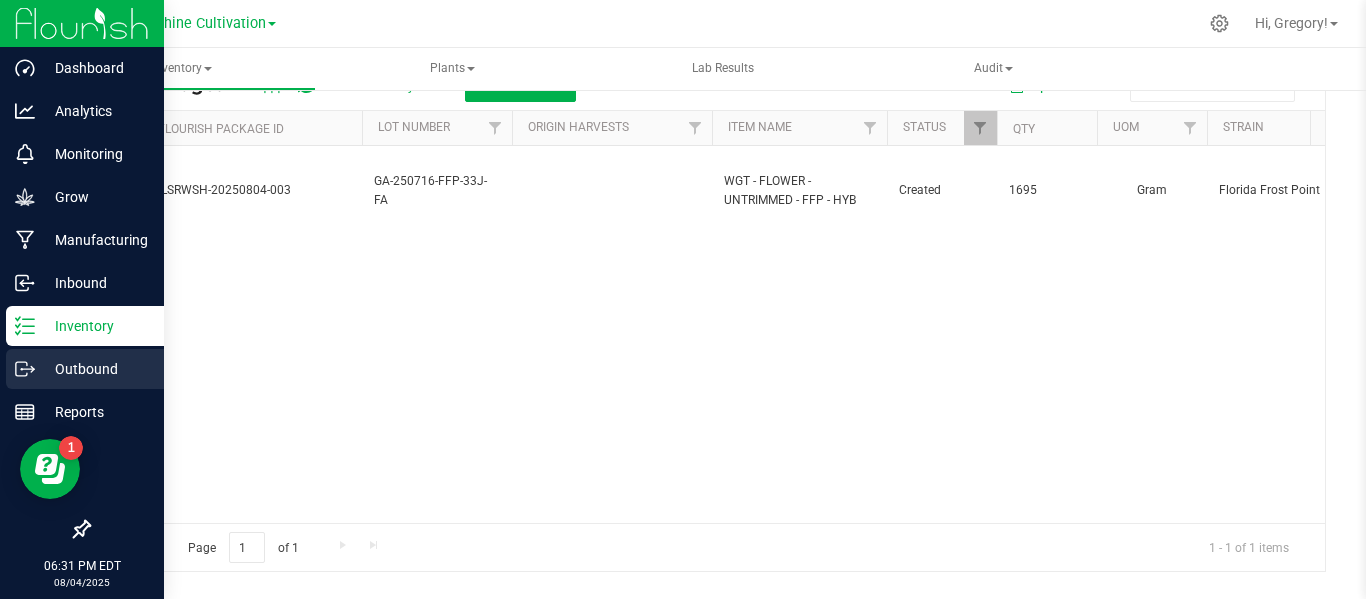 click on "Outbound" at bounding box center [95, 369] 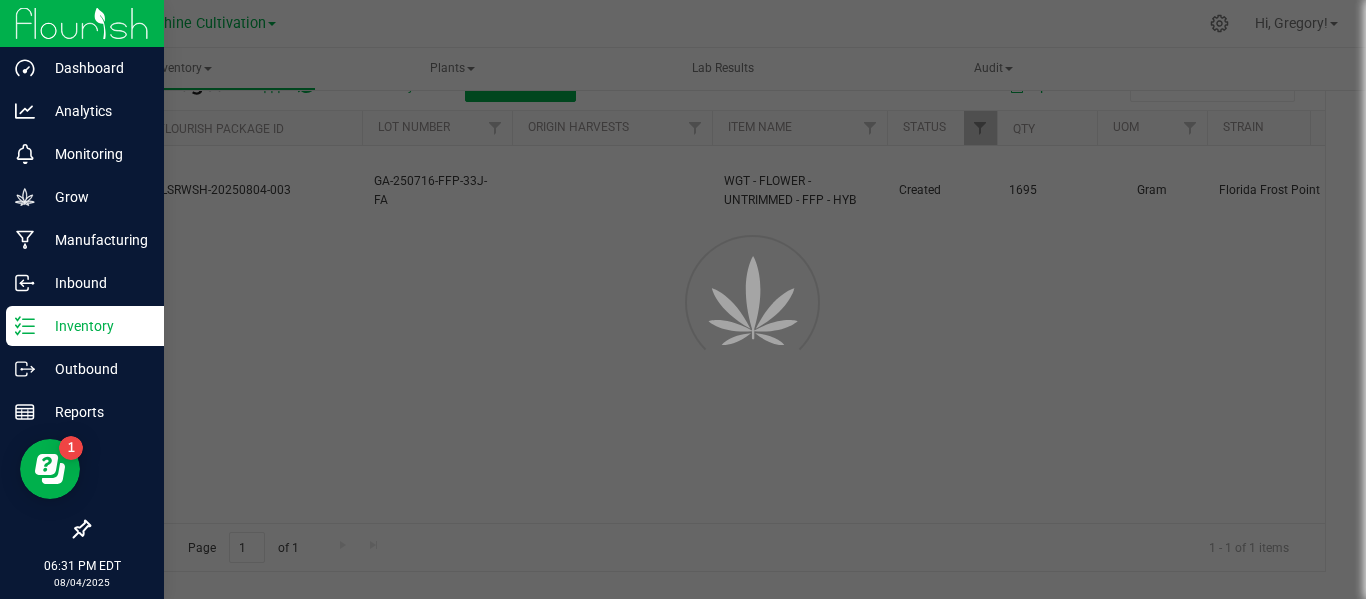 scroll, scrollTop: 0, scrollLeft: 0, axis: both 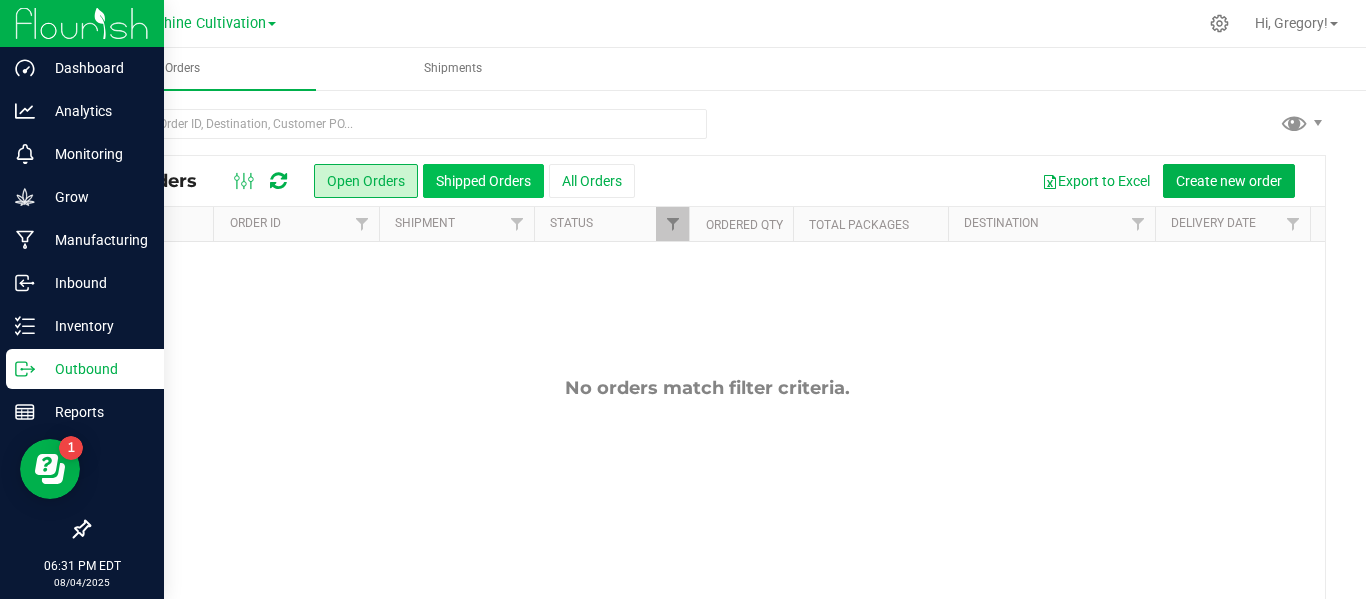 click on "Shipped Orders" at bounding box center [483, 181] 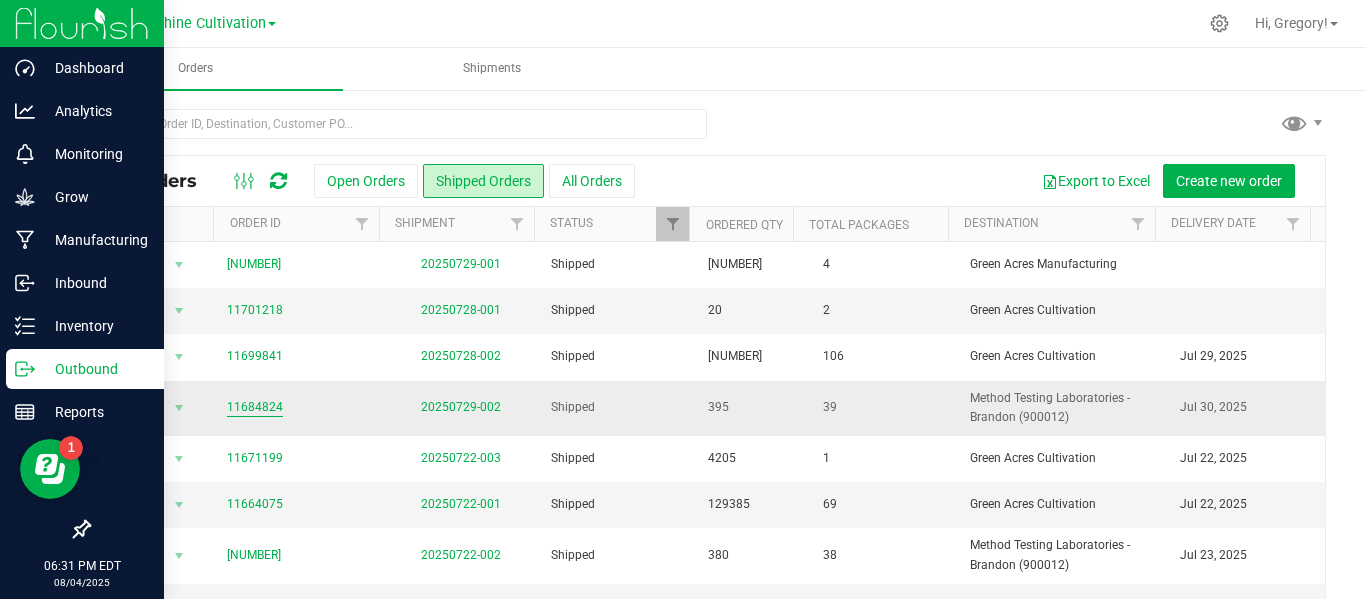 click on "11684824" at bounding box center [255, 407] 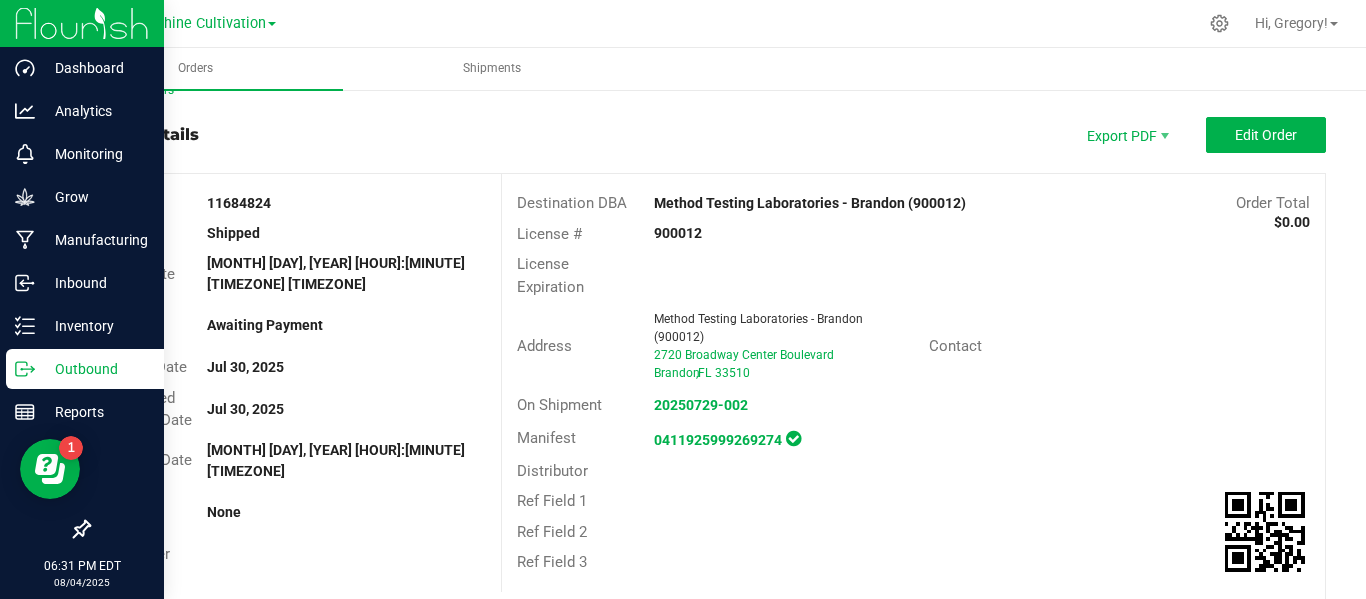 scroll, scrollTop: 0, scrollLeft: 0, axis: both 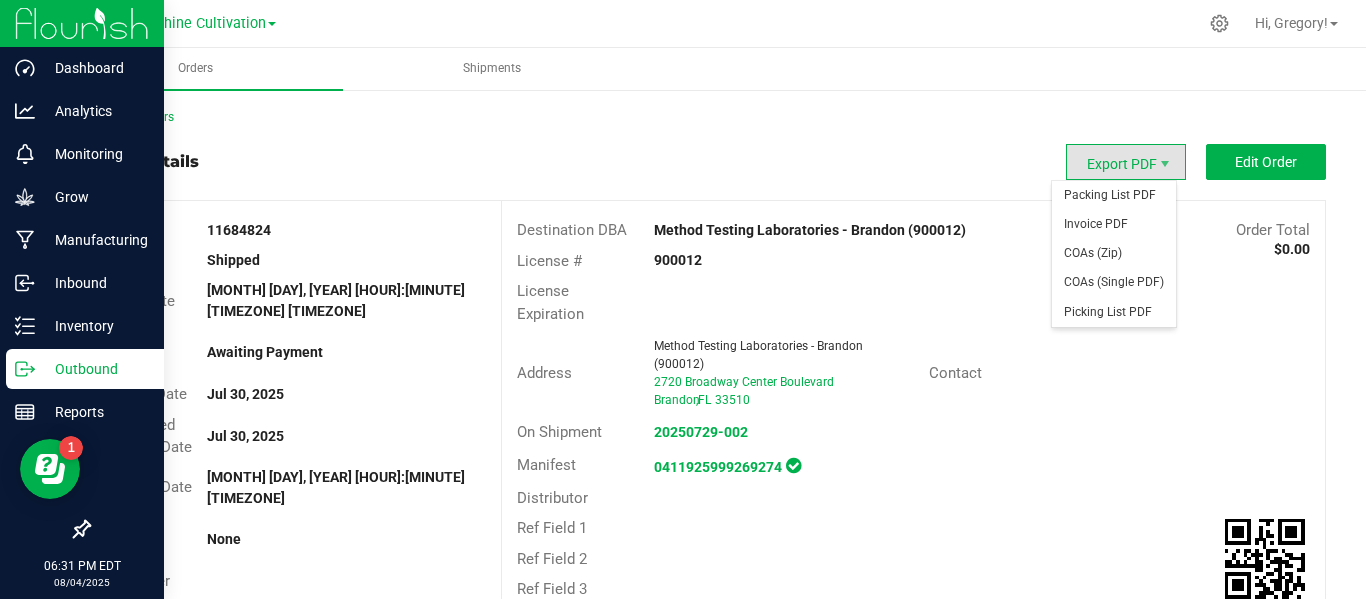 click on "Export PDF" at bounding box center (1126, 162) 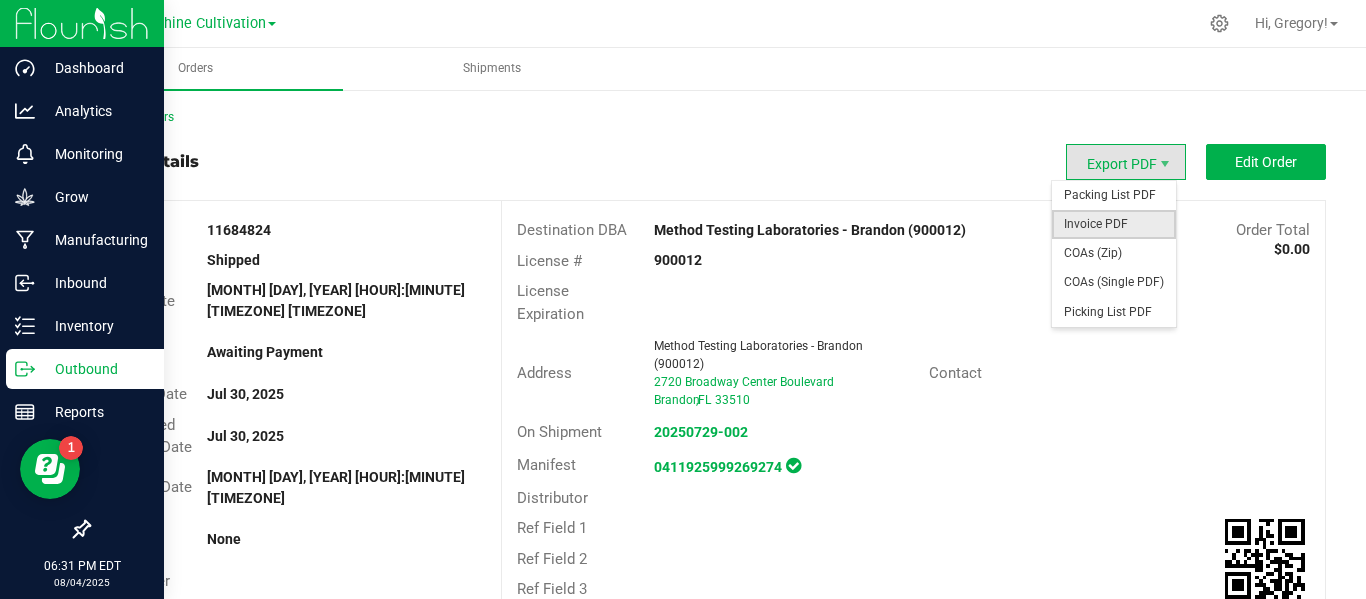 click on "Invoice PDF" at bounding box center [1114, 224] 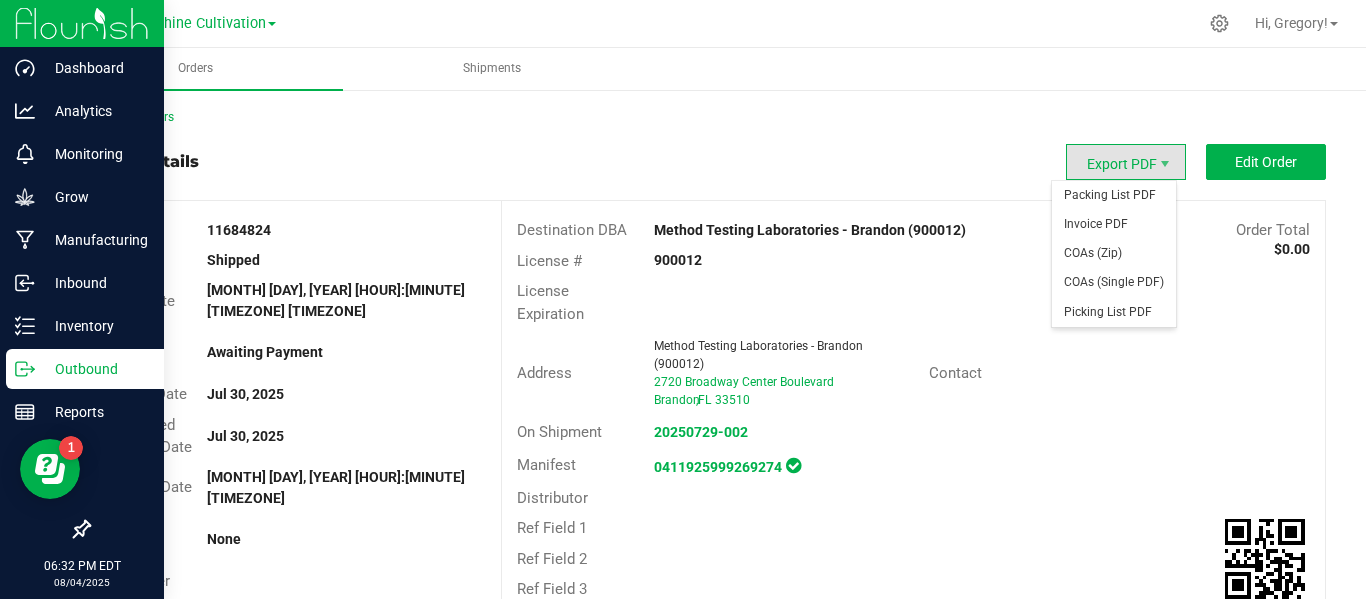 click on "Export PDF" at bounding box center (1126, 162) 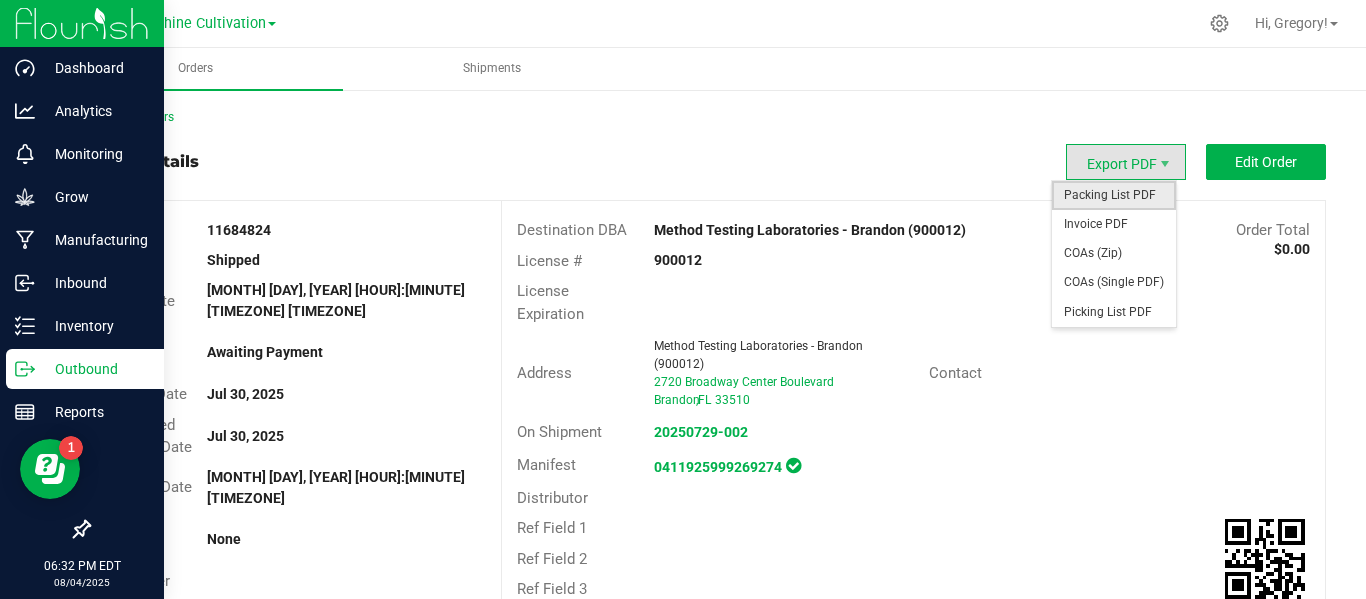 click on "Packing List PDF" at bounding box center (1114, 195) 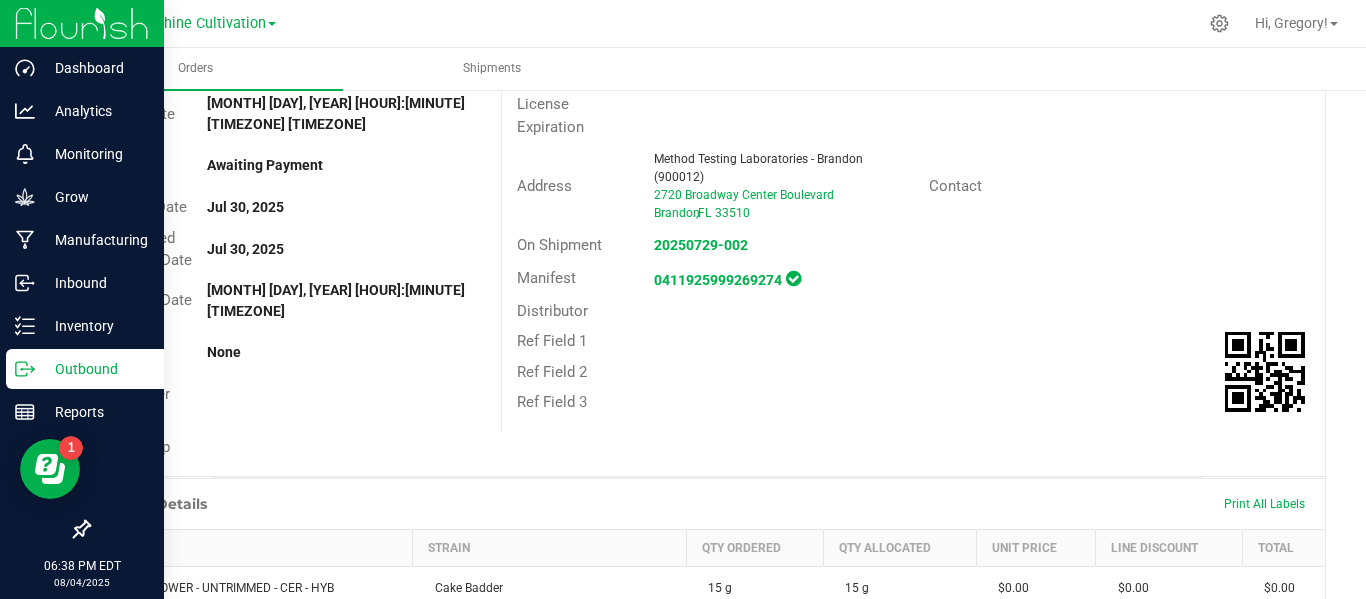 scroll, scrollTop: 0, scrollLeft: 0, axis: both 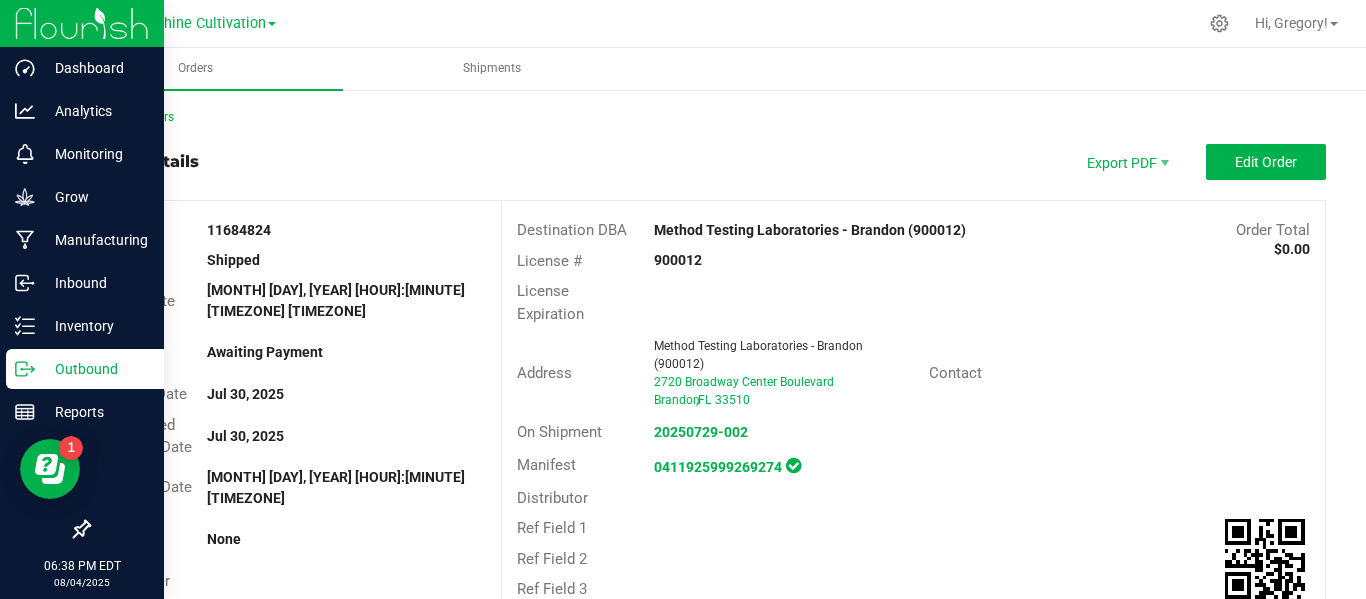 click on "Back to Orders
Order details   Export PDF   Edit Order   Order #   [NUMBER]   Status   Shipped   Order Date   [MONTH] [DAY], [YEAR] [HOUR]:[MINUTE] [TIMEZONE]   Payment Status   Awaiting Payment   Invoice Date   [MONTH] [DAY], [YEAR]   Requested Delivery Date   [MONTH] [DAY], [YEAR]   Shipped Date   [MONTH] [DAY], [YEAR] [HOUR]:[MINUTE] [TIMEZONE]   Payment Terms   None   Customer PO      Sales Rep       Destination DBA   Method Testing Laboratories - Brandon ([NUMBER])   Order Total   $0.00   License #   [NUMBER]   License Expiration   Address  Method Testing Laboratories - Brandon ([NUMBER]) [NUMBER] [STREET] [CITY]  ,  [STATE] [POSTAL_CODE]  Contact   On Shipment   [SERIAL]   Manifest   [NUMBER]
Distributor      Ref Field 1      Ref Field 2      Ref Field 3
Order Details Print All Labels Item Strain Qty Ordered Qty Allocated Unit Price Line Discount Total" at bounding box center (707, 1414) 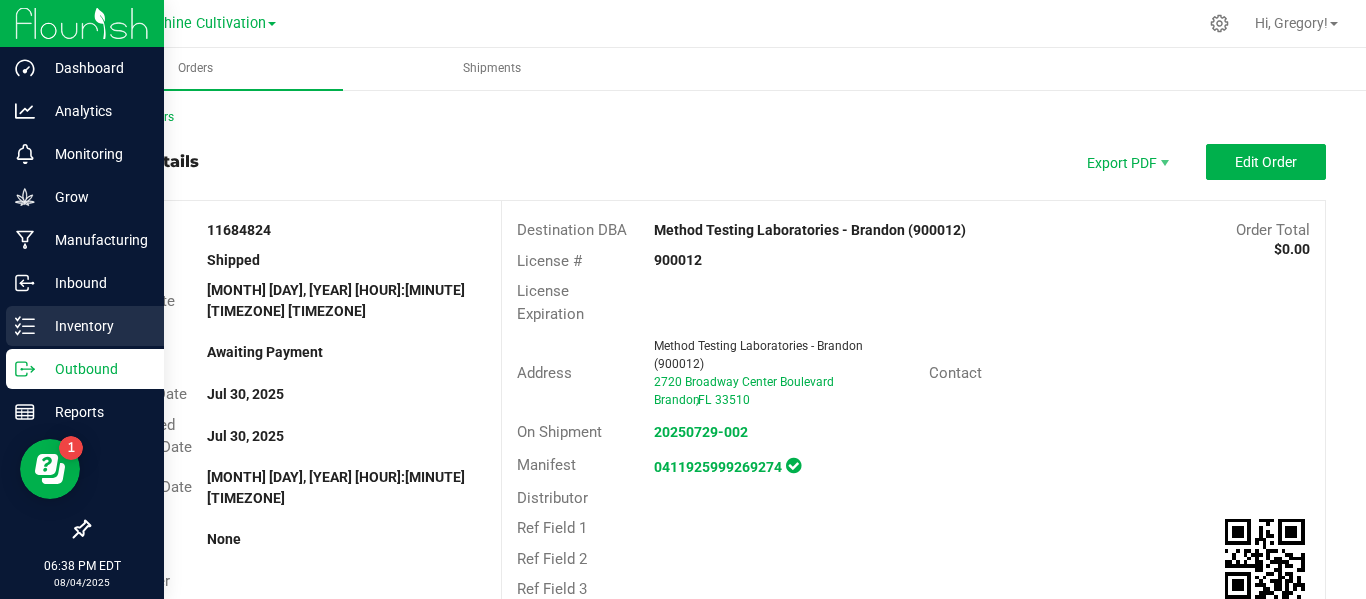 click on "Inventory" at bounding box center (95, 326) 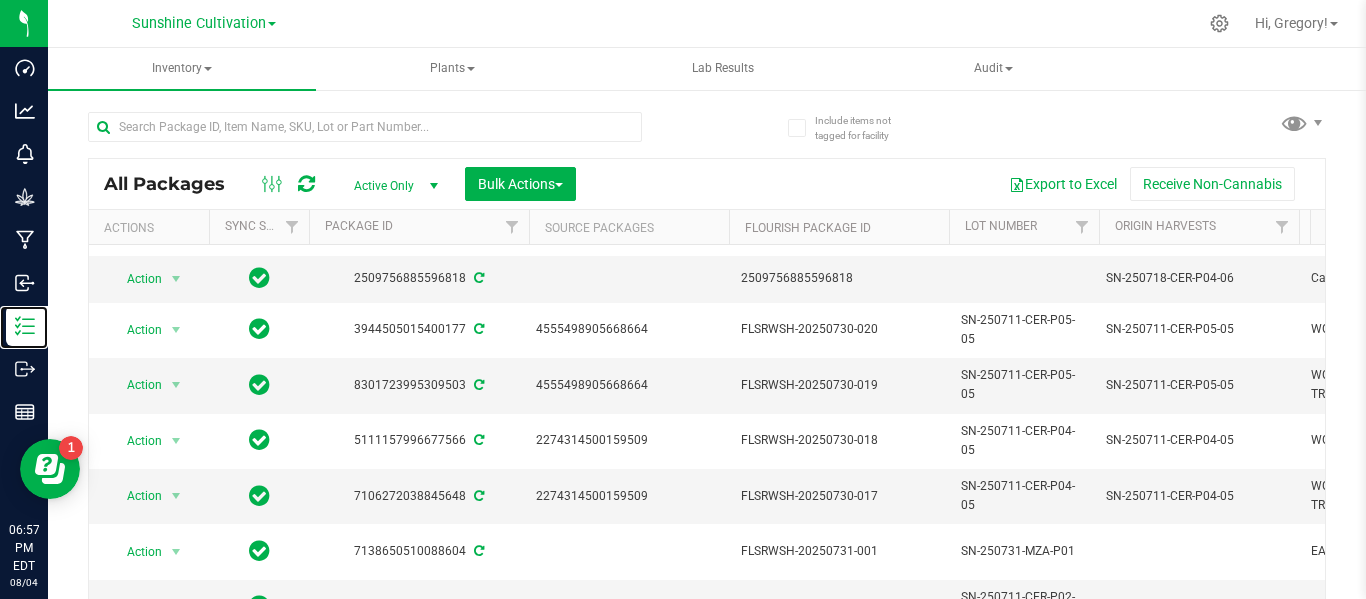 scroll, scrollTop: 672, scrollLeft: 271, axis: both 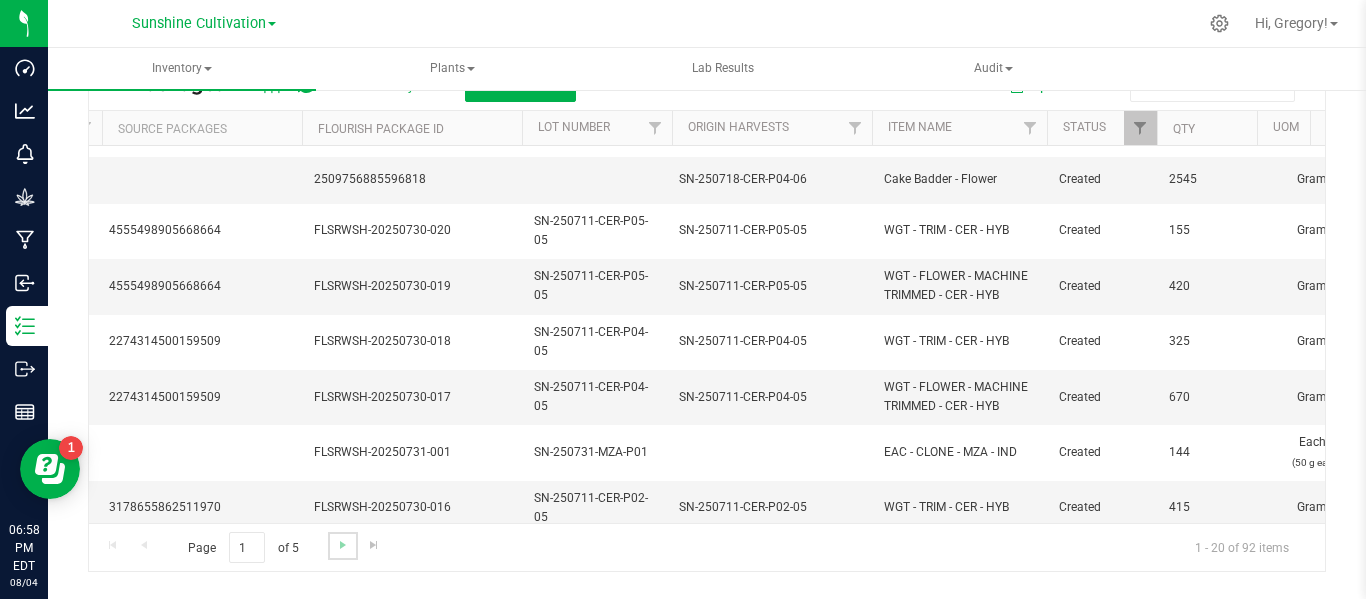 click at bounding box center [342, 545] 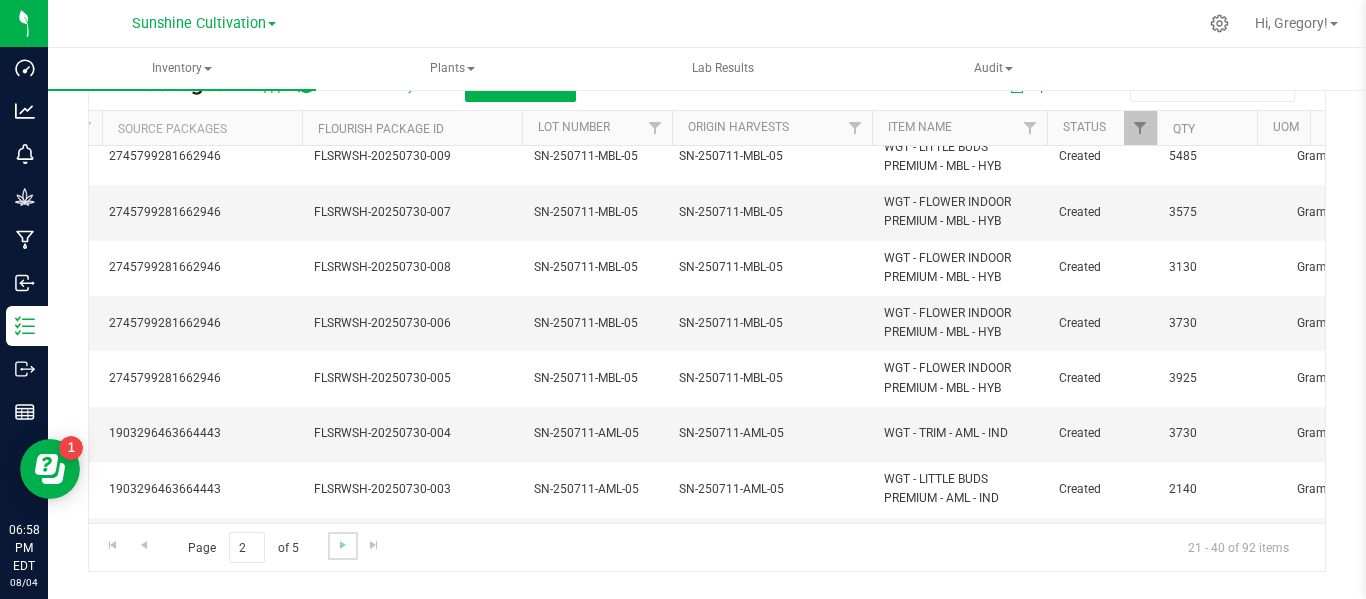 scroll, scrollTop: 0, scrollLeft: 0, axis: both 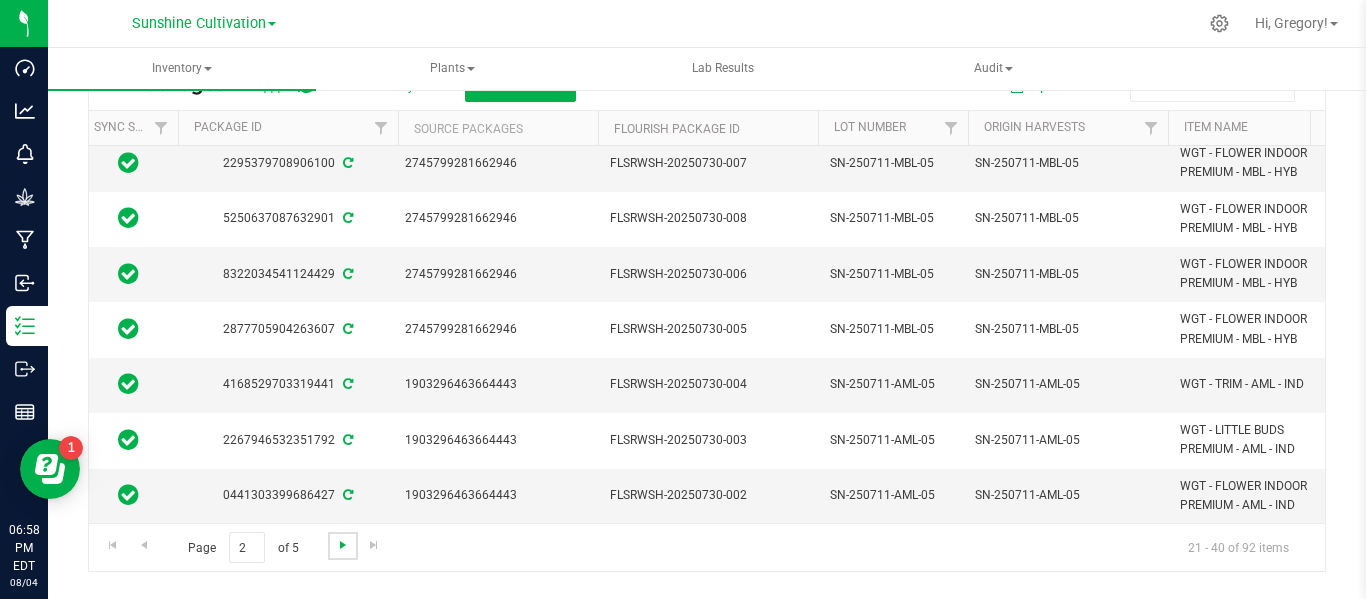 click at bounding box center (343, 545) 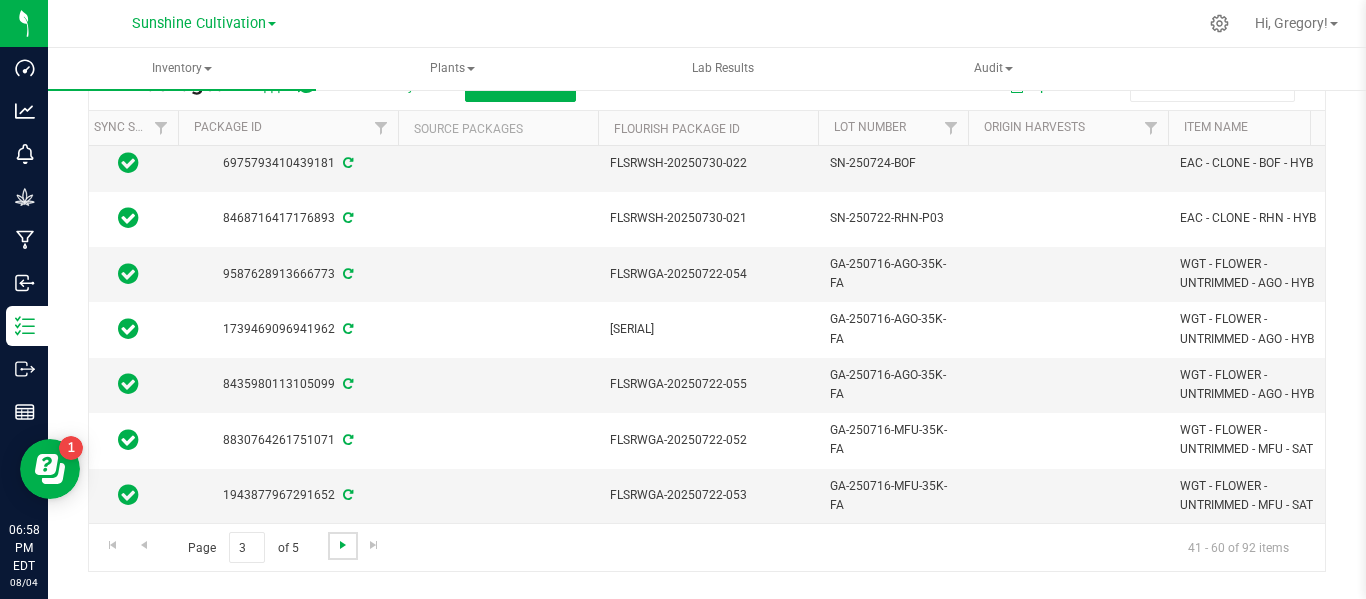 scroll, scrollTop: 0, scrollLeft: 0, axis: both 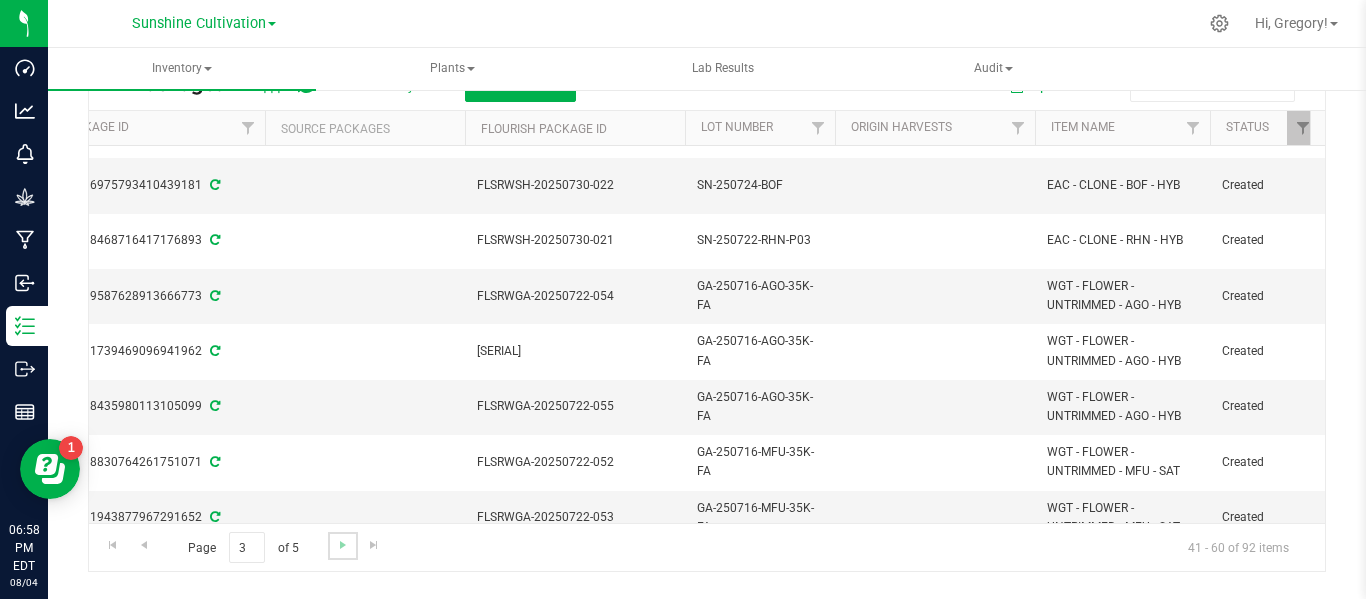 click at bounding box center (342, 545) 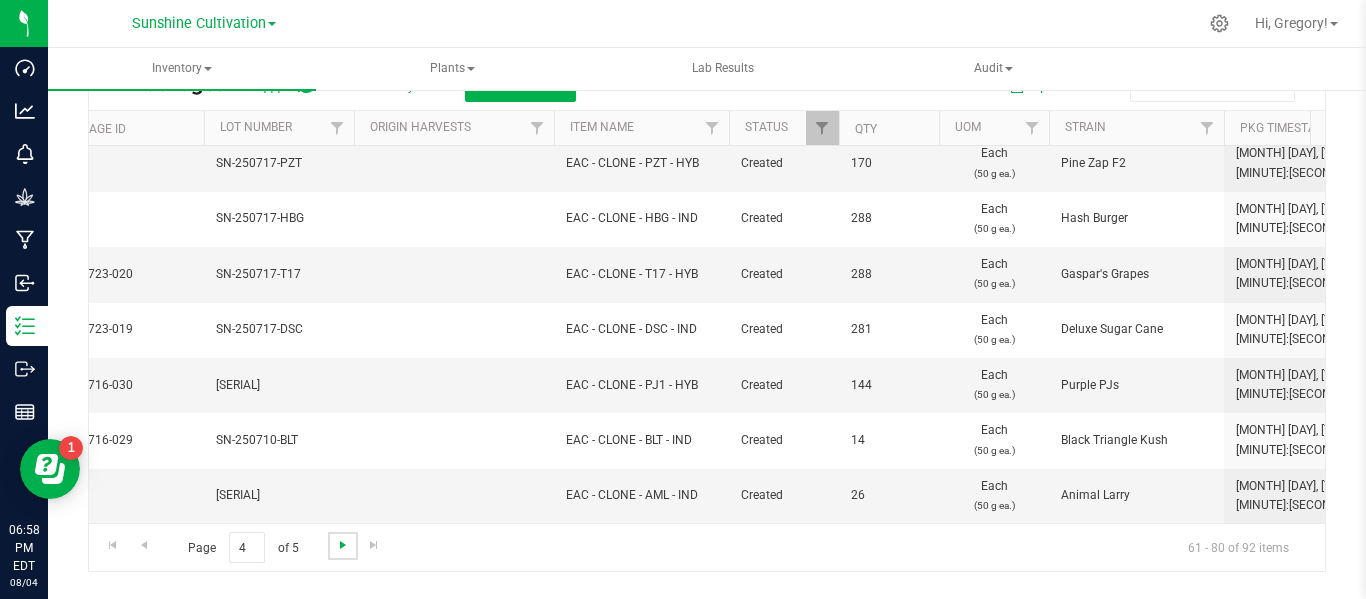 click at bounding box center (343, 545) 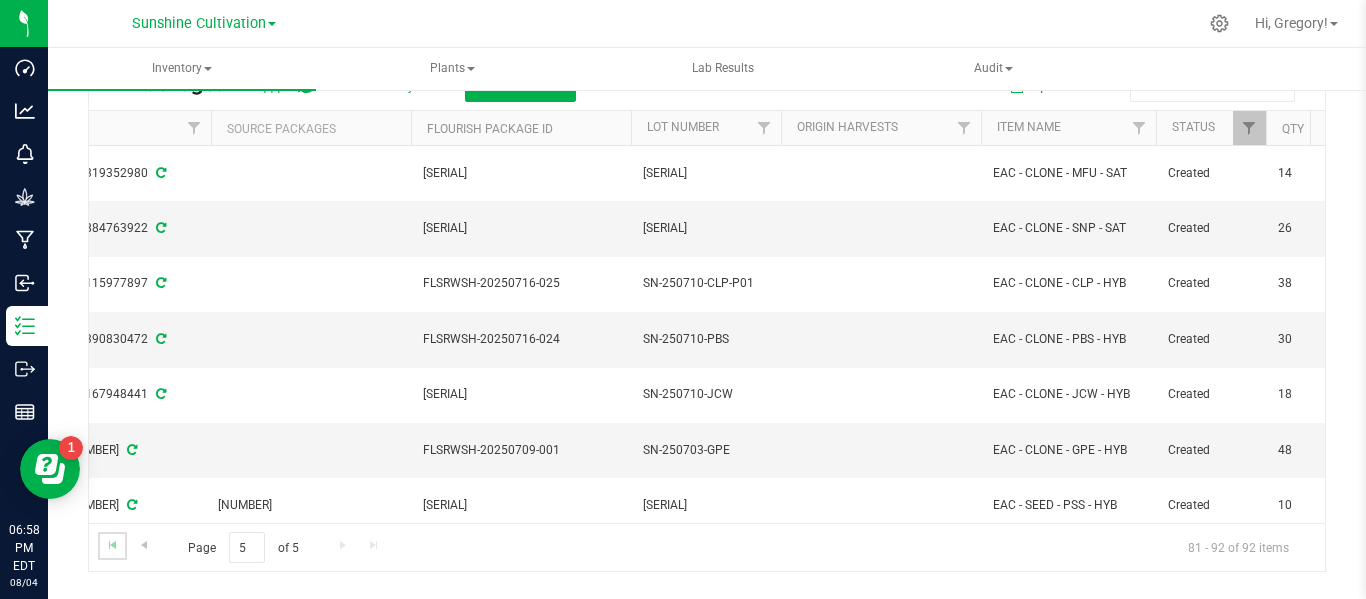 click at bounding box center [112, 545] 